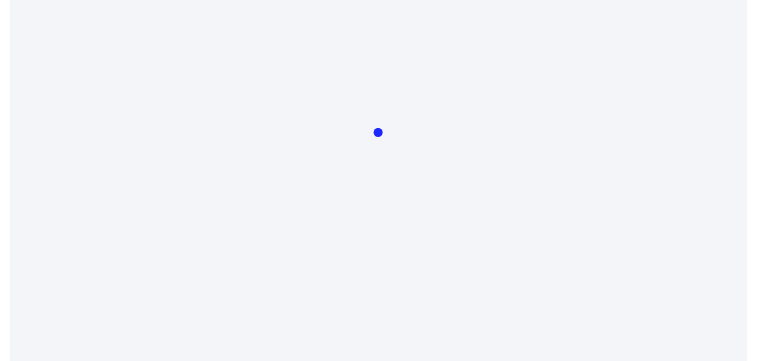 scroll, scrollTop: 0, scrollLeft: 0, axis: both 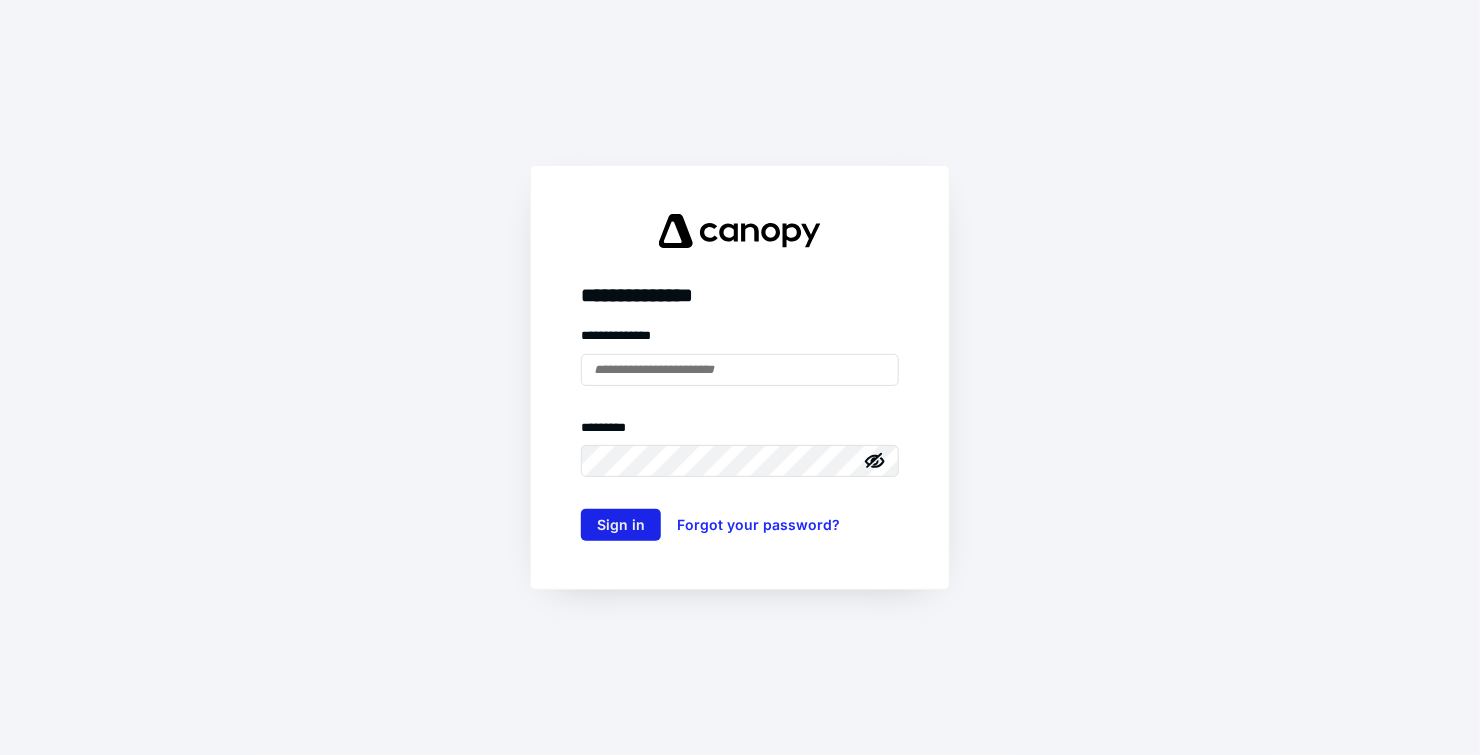 type on "**********" 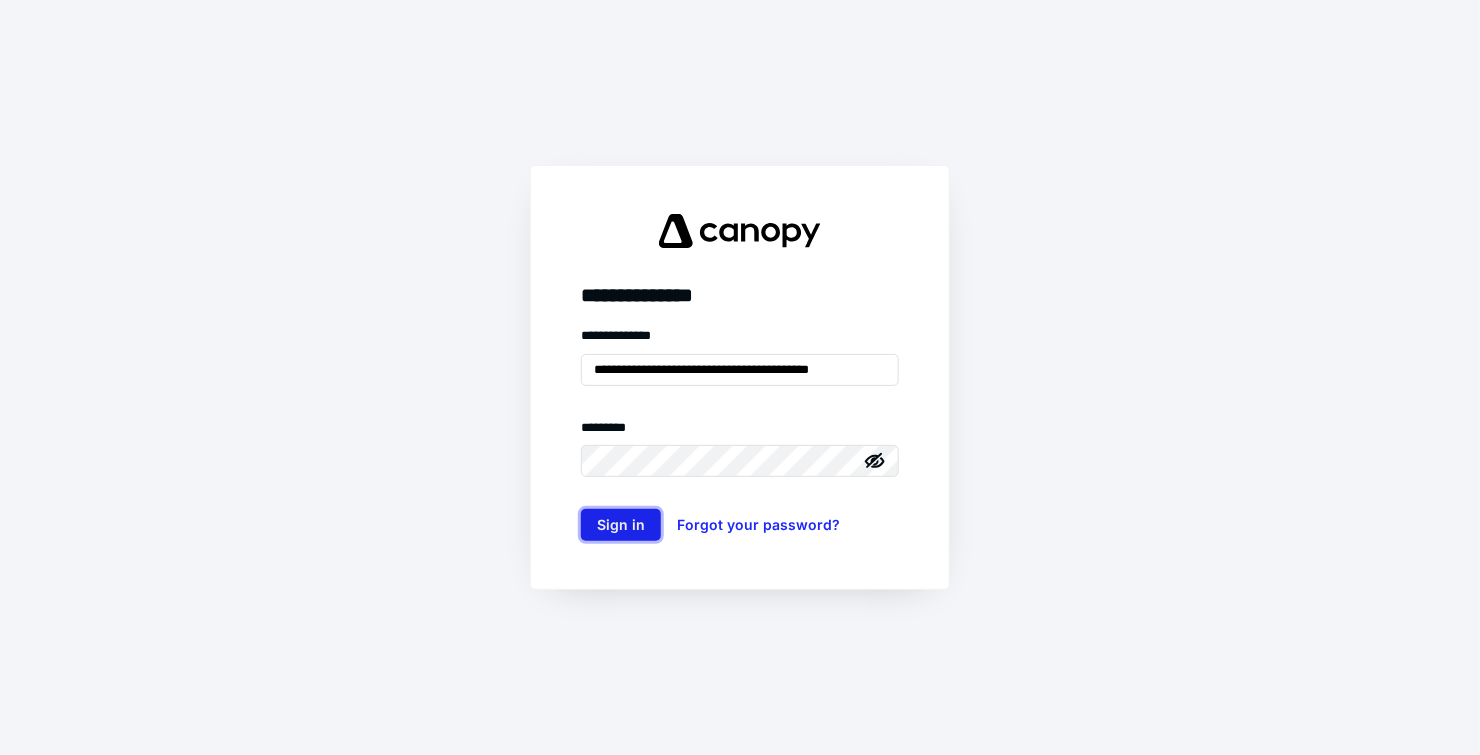 click on "Sign in" at bounding box center (621, 525) 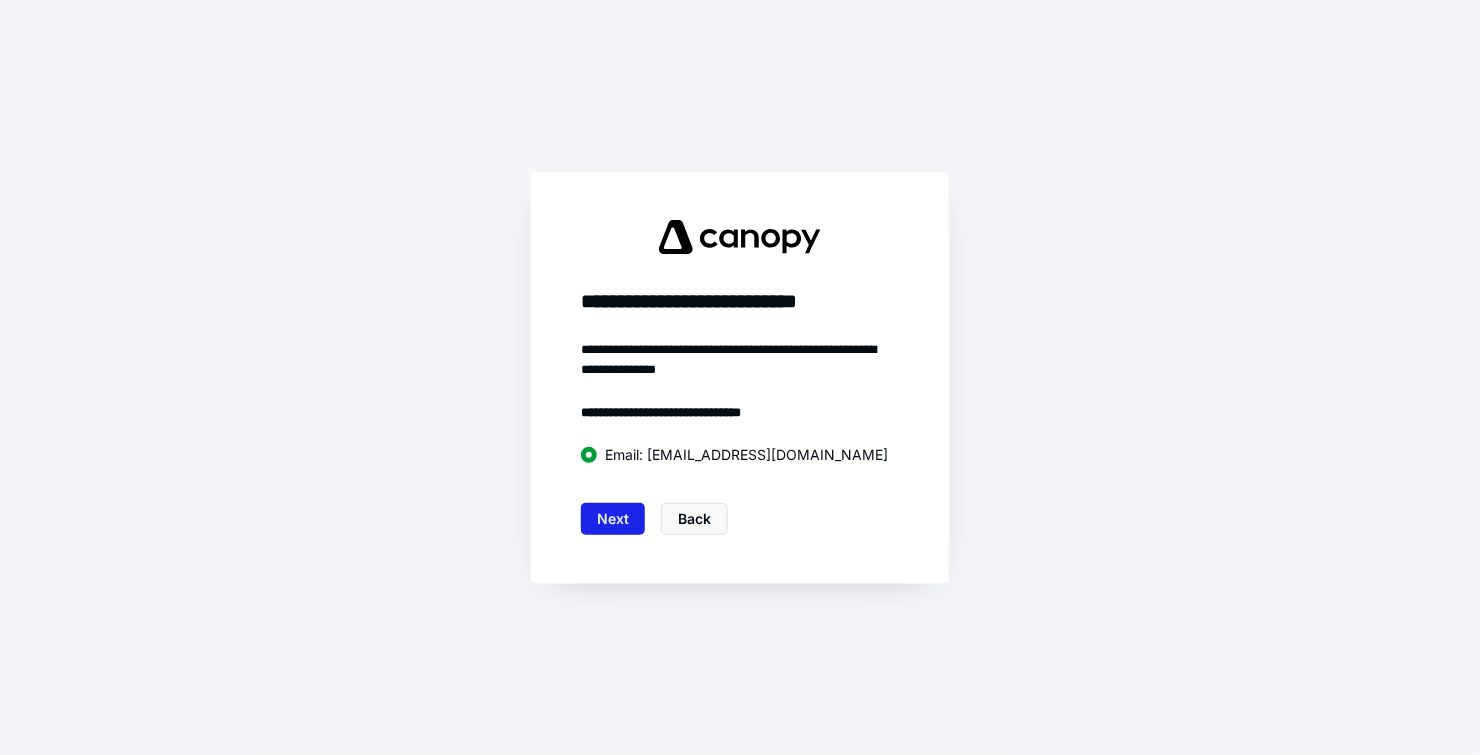 click on "Next" at bounding box center [613, 519] 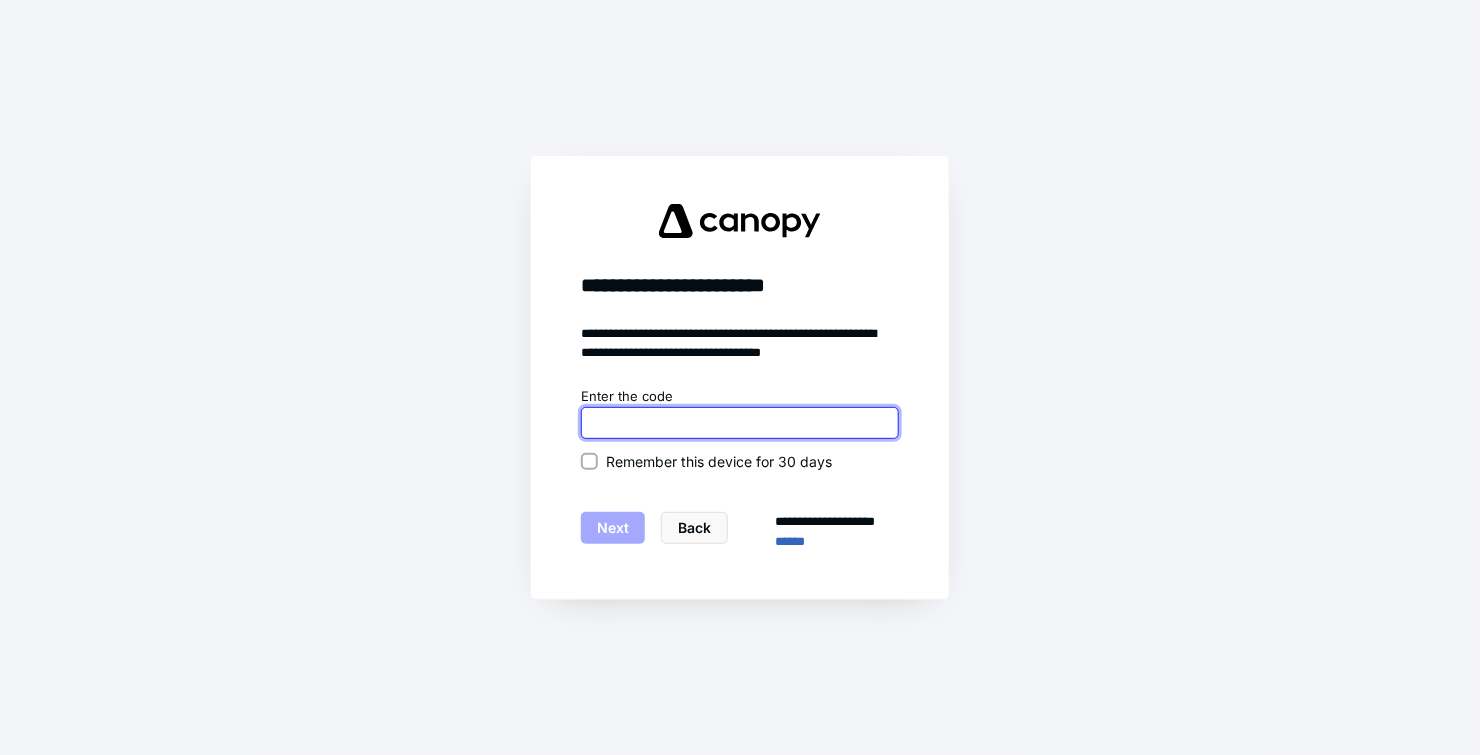 paste on "******" 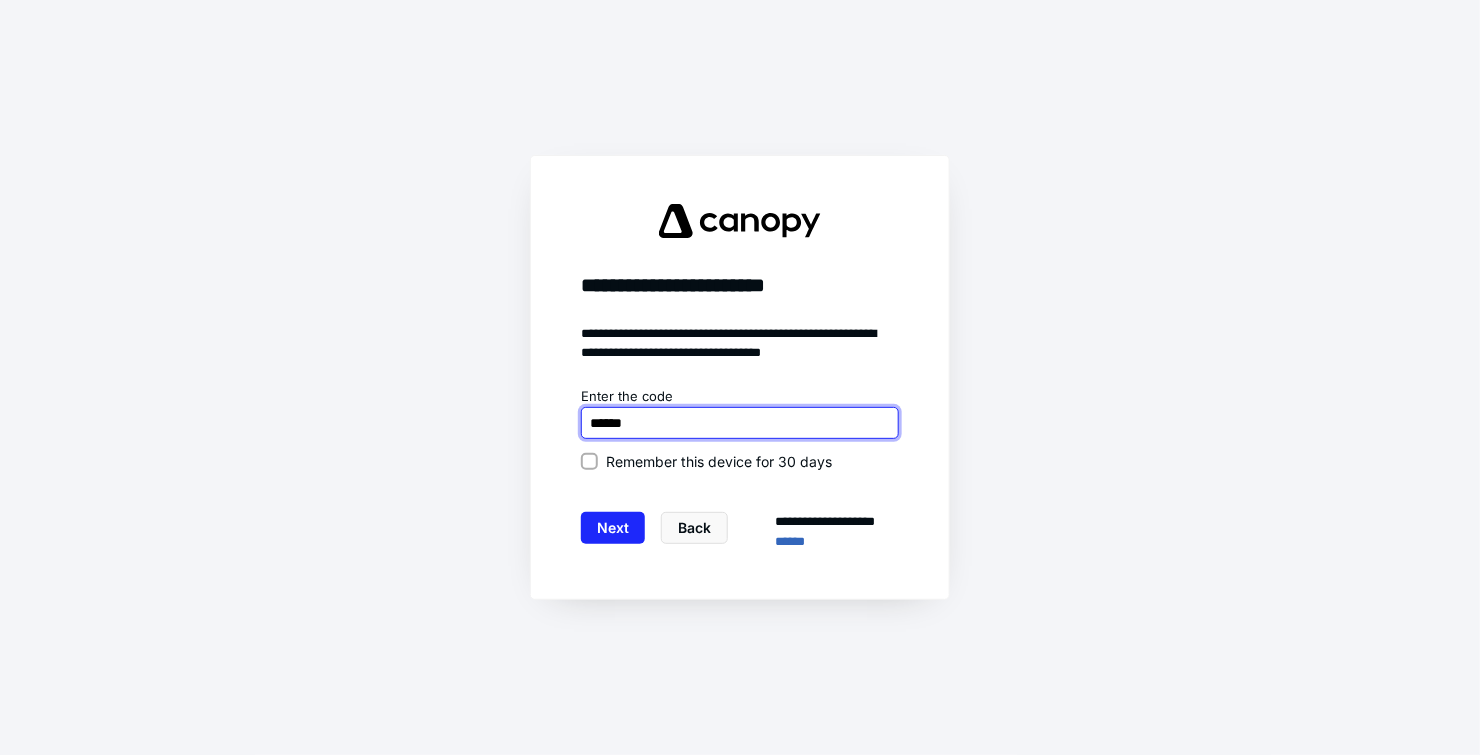 type on "******" 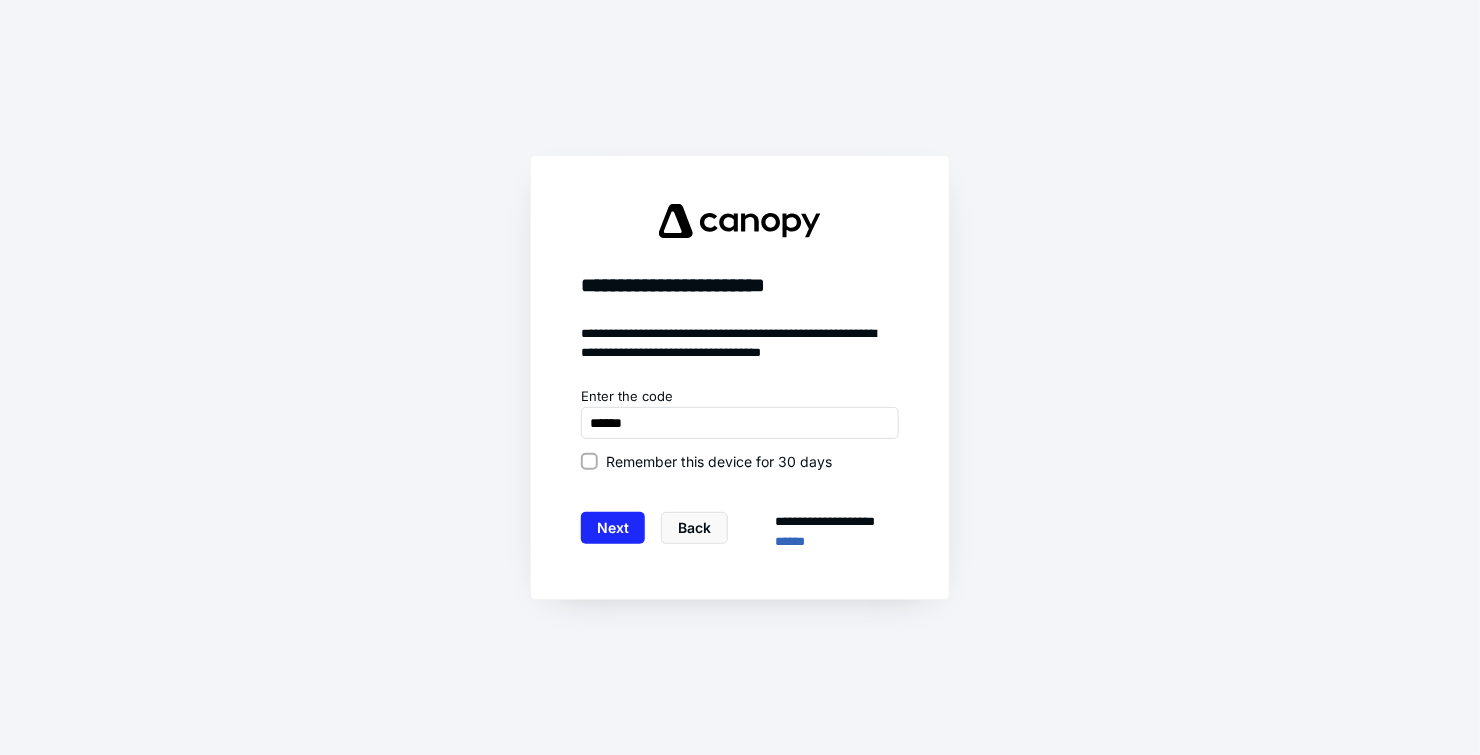 click on "Remember this device for 30 days" at bounding box center [589, 461] 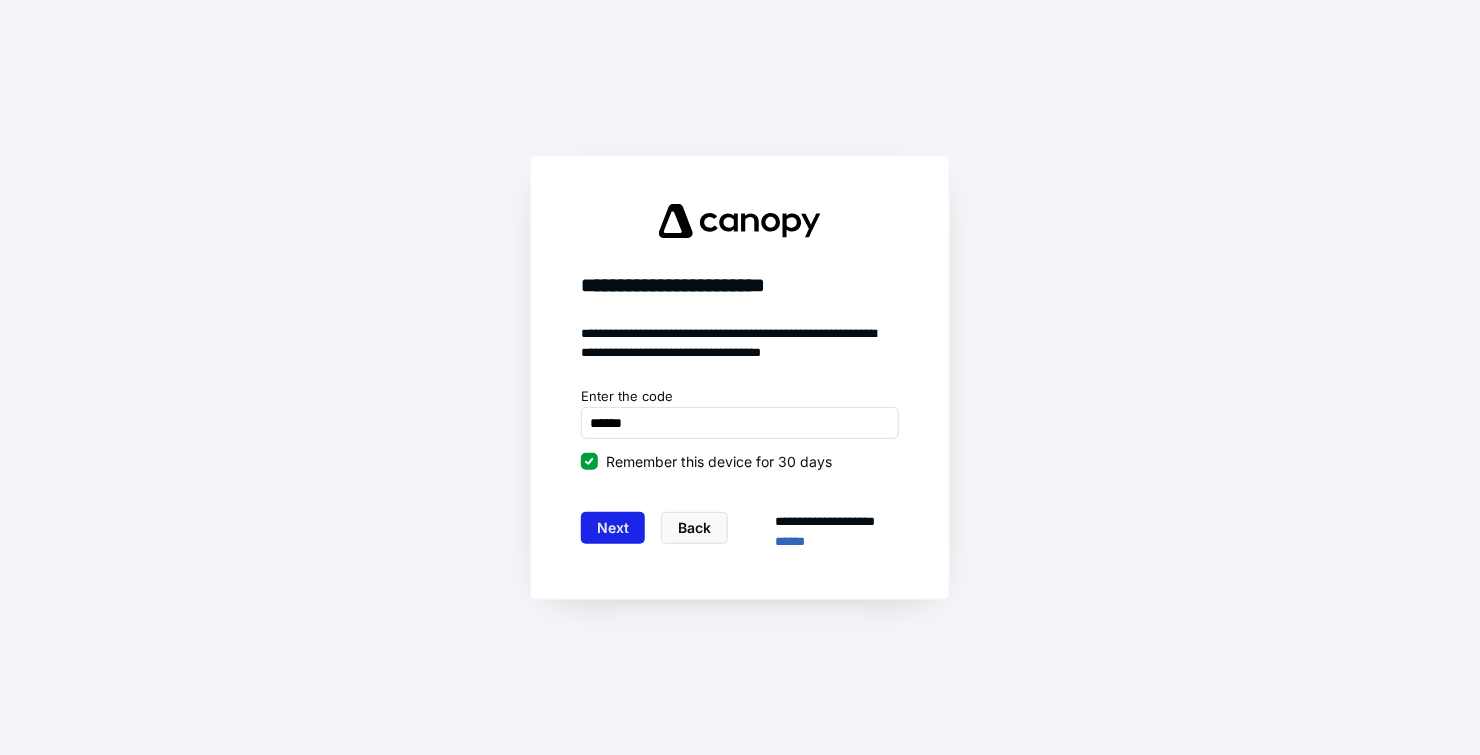 click on "Next" at bounding box center [613, 528] 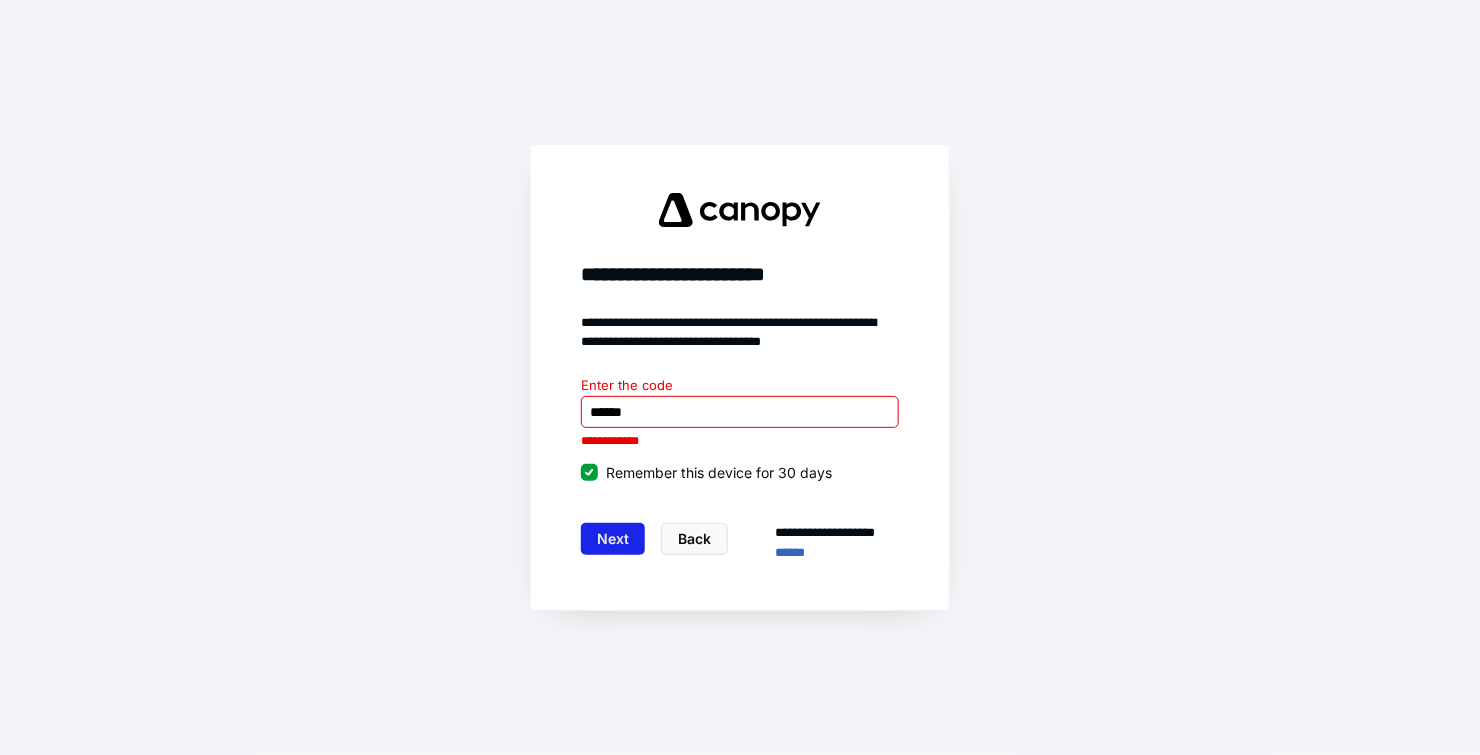 click on "Next" at bounding box center (613, 539) 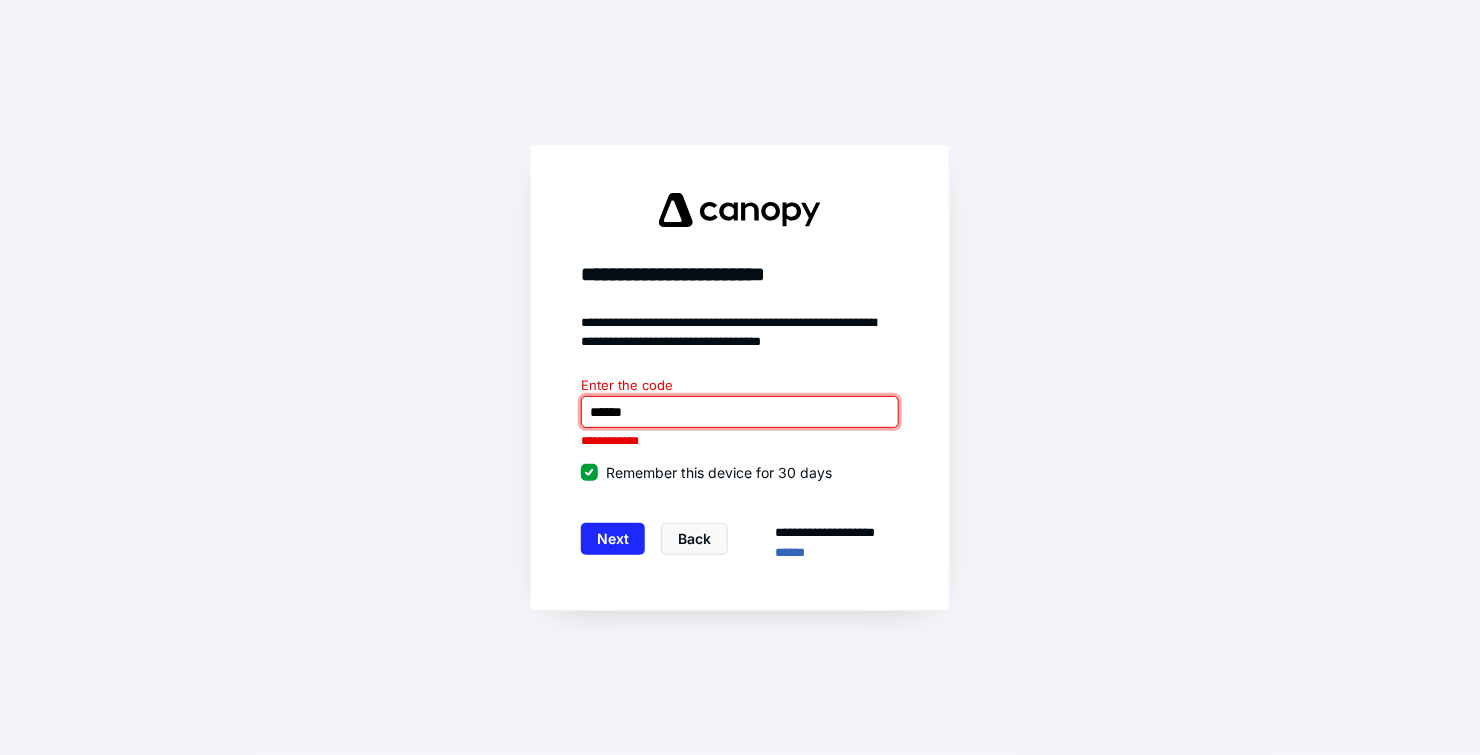paste on "**********" 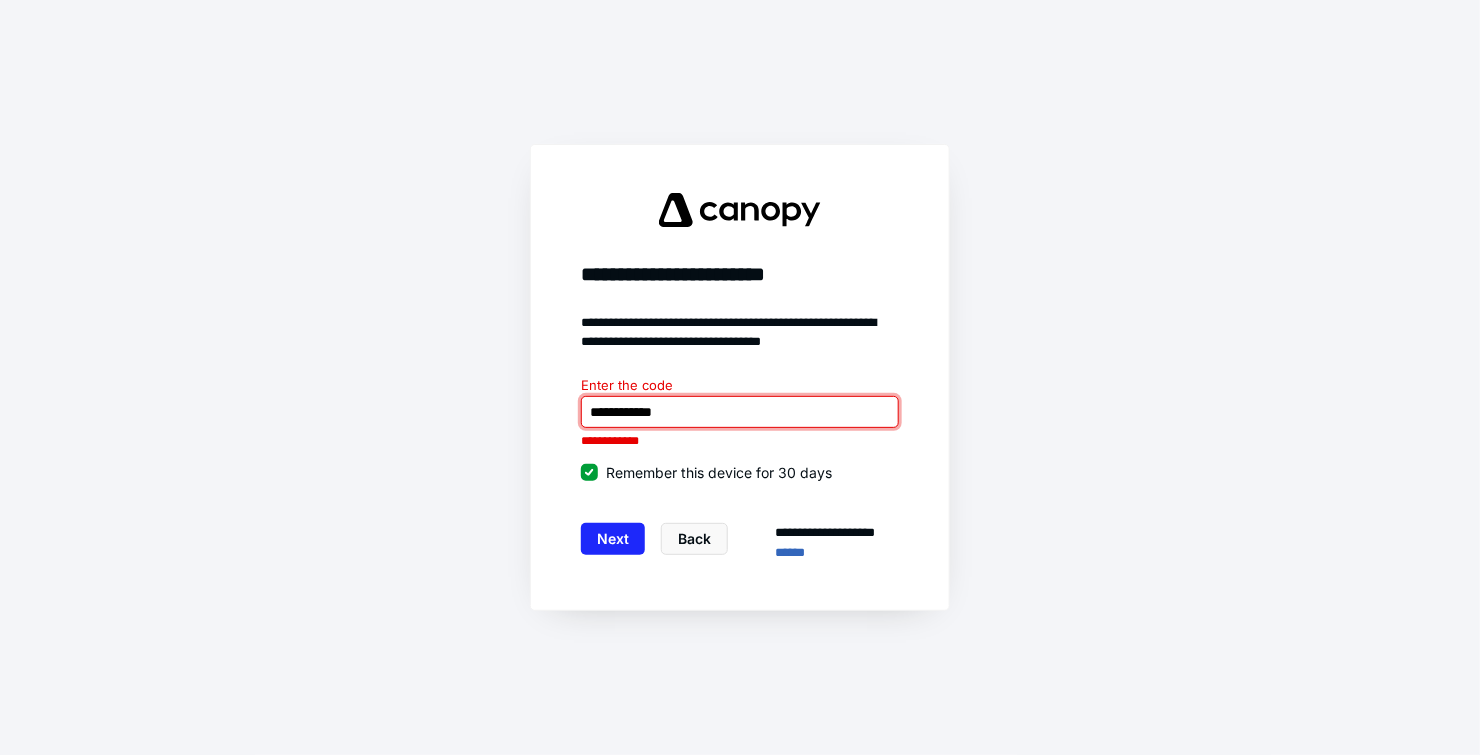 click at bounding box center (740, 412) 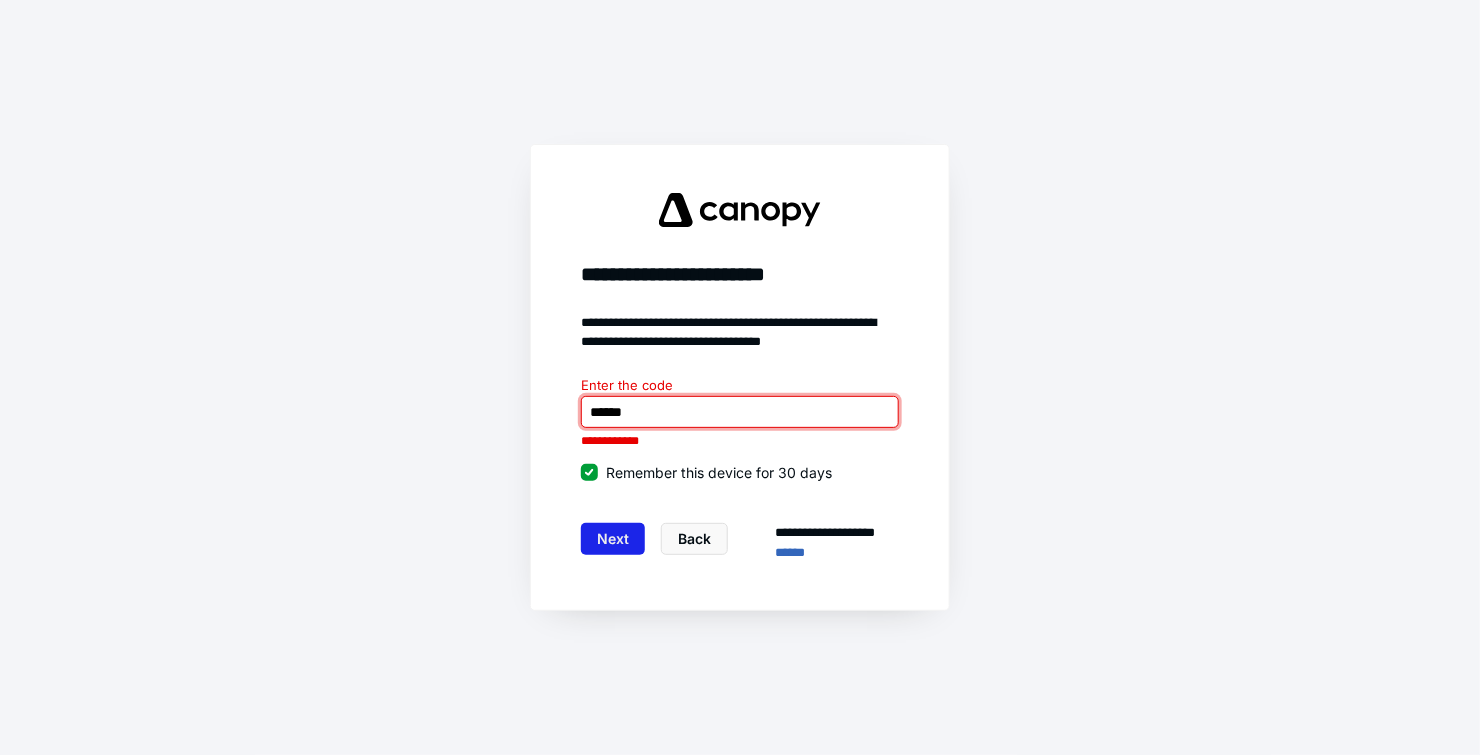 type on "******" 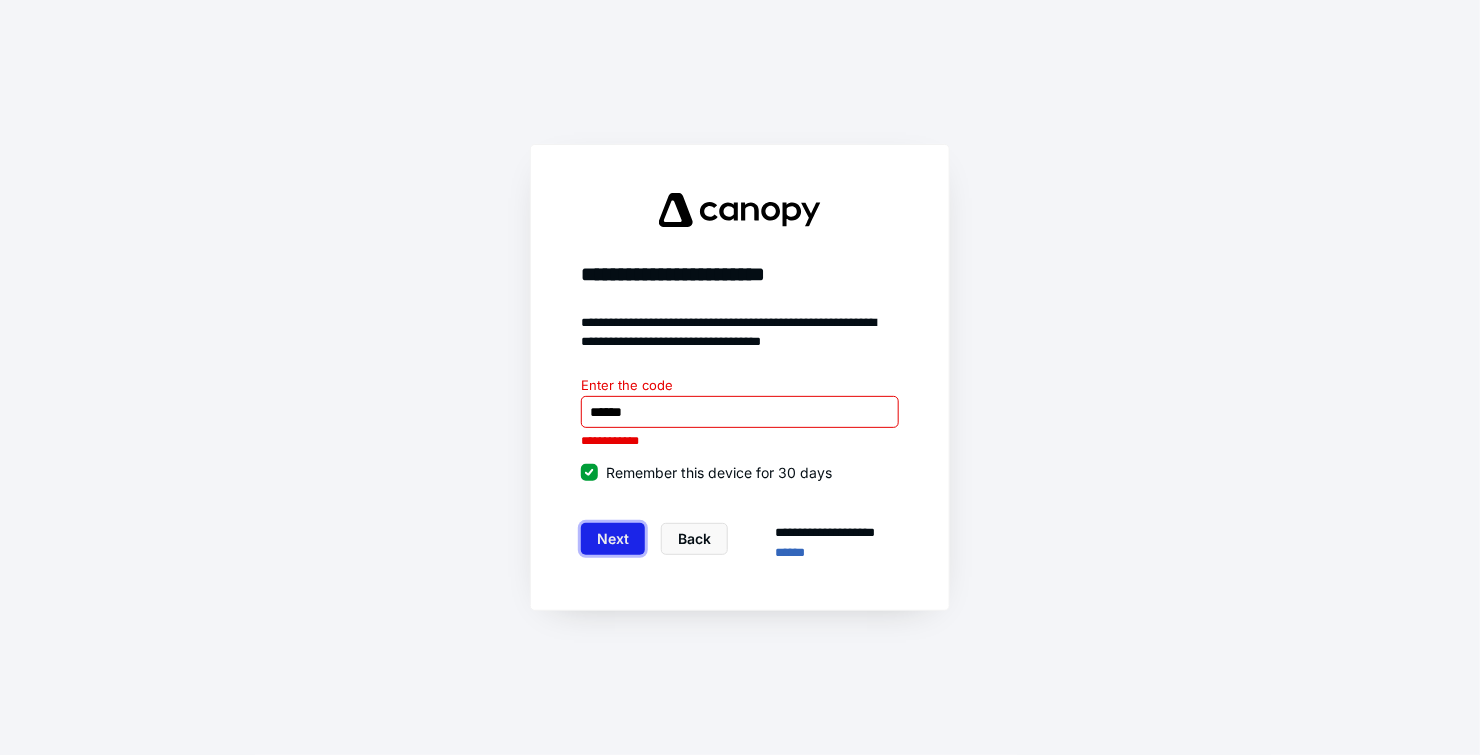 click on "Next" at bounding box center [613, 539] 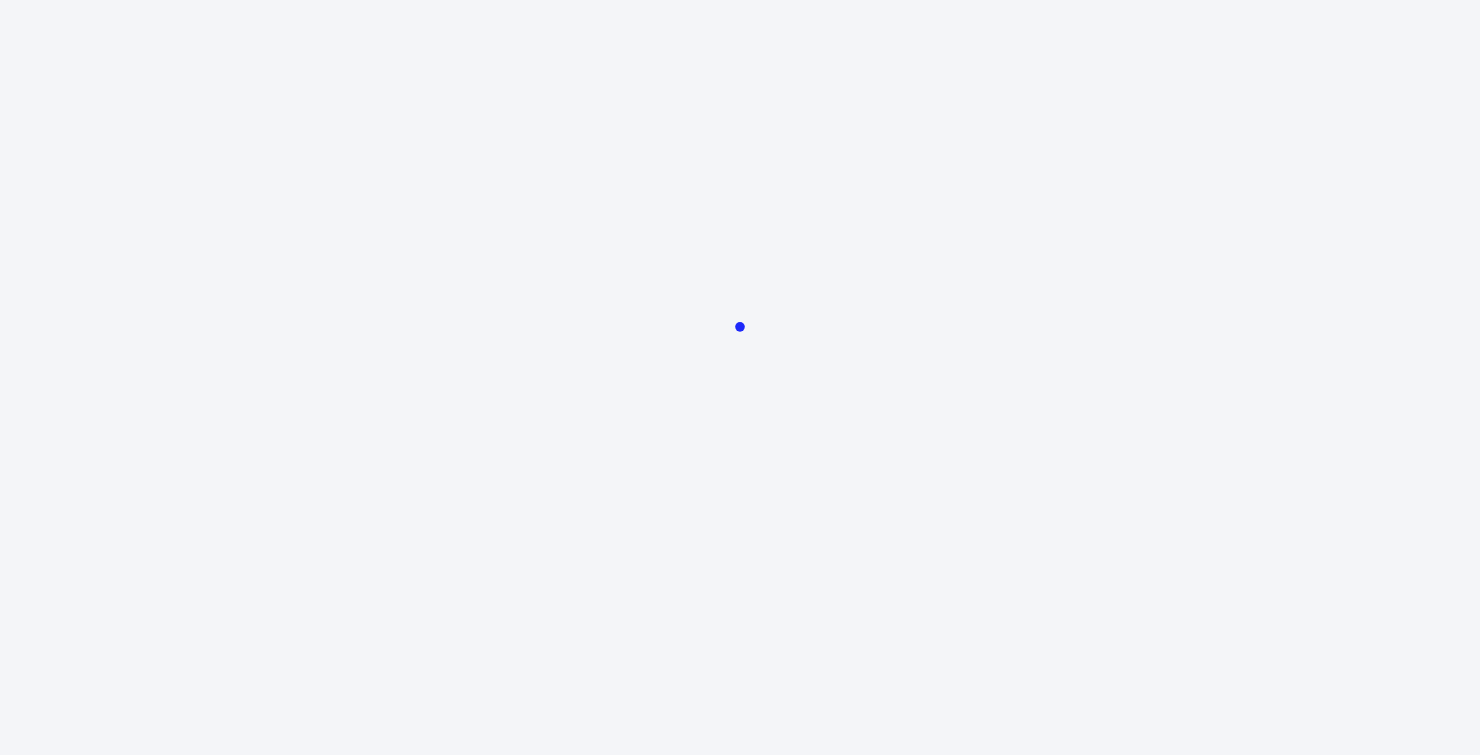 scroll, scrollTop: 0, scrollLeft: 0, axis: both 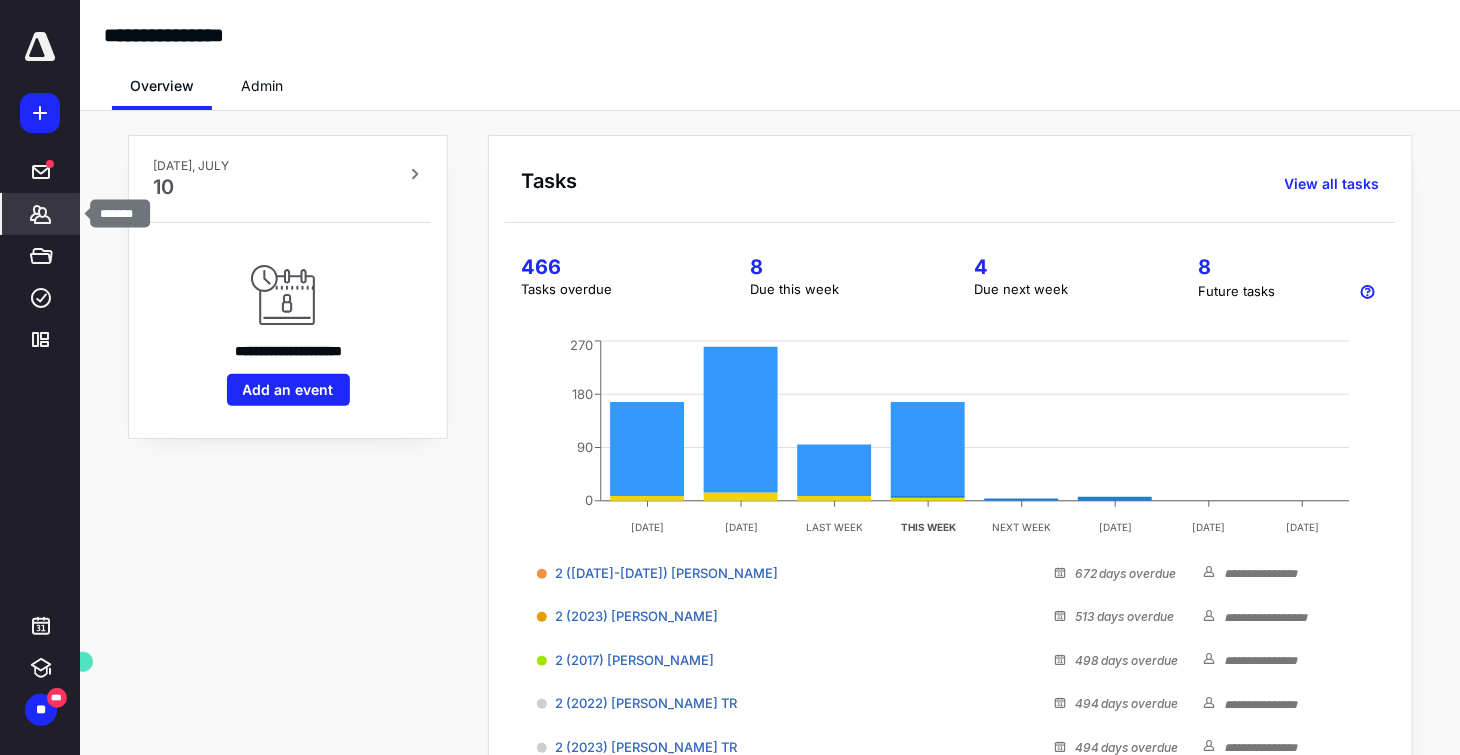 click 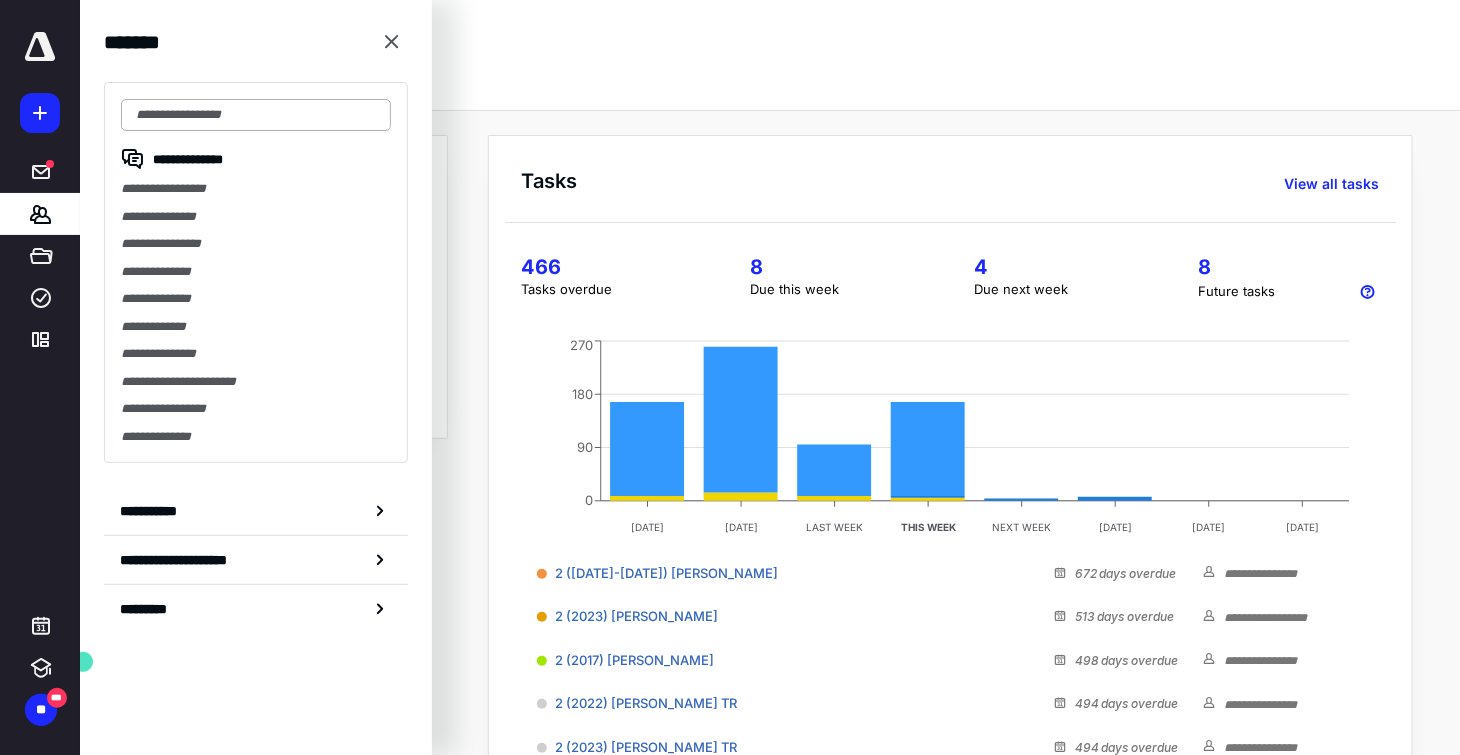 click at bounding box center (256, 115) 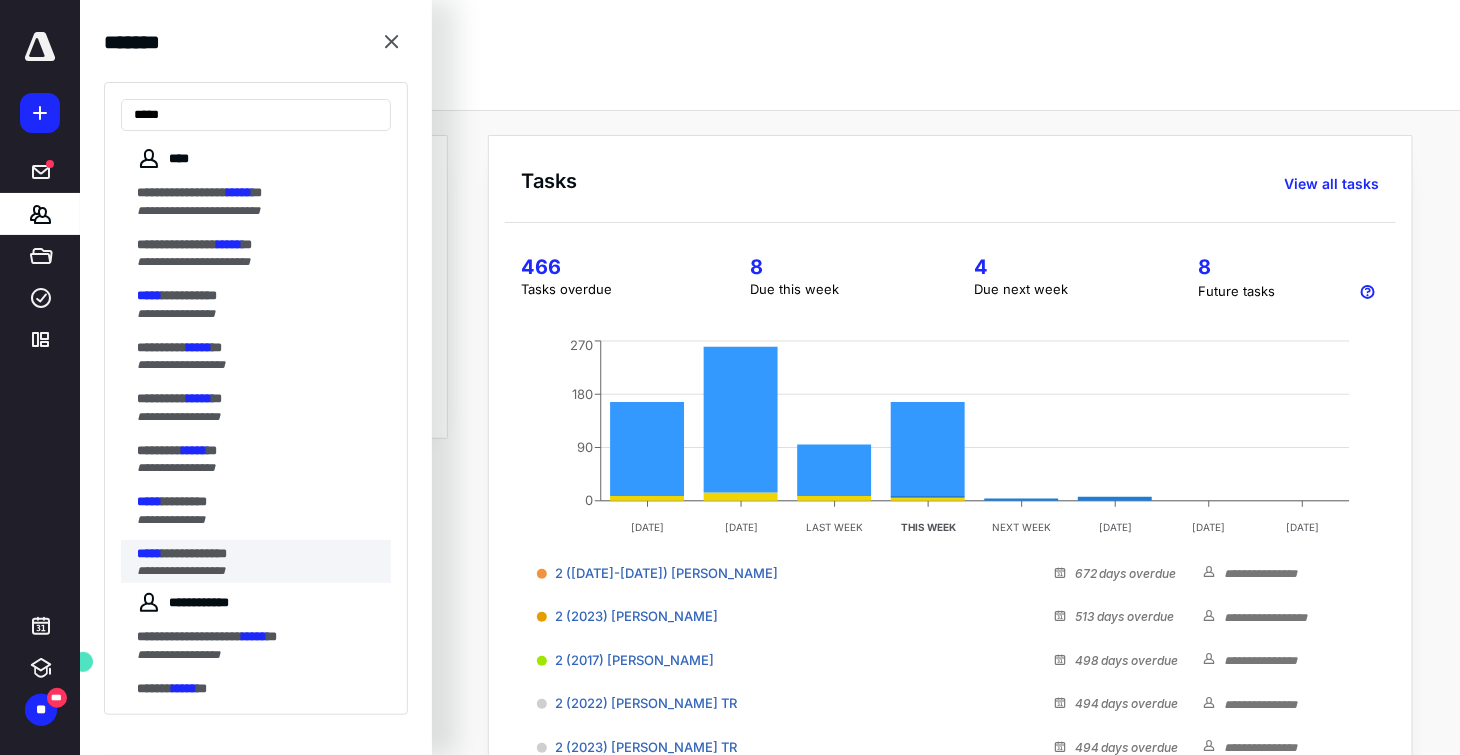 type on "*****" 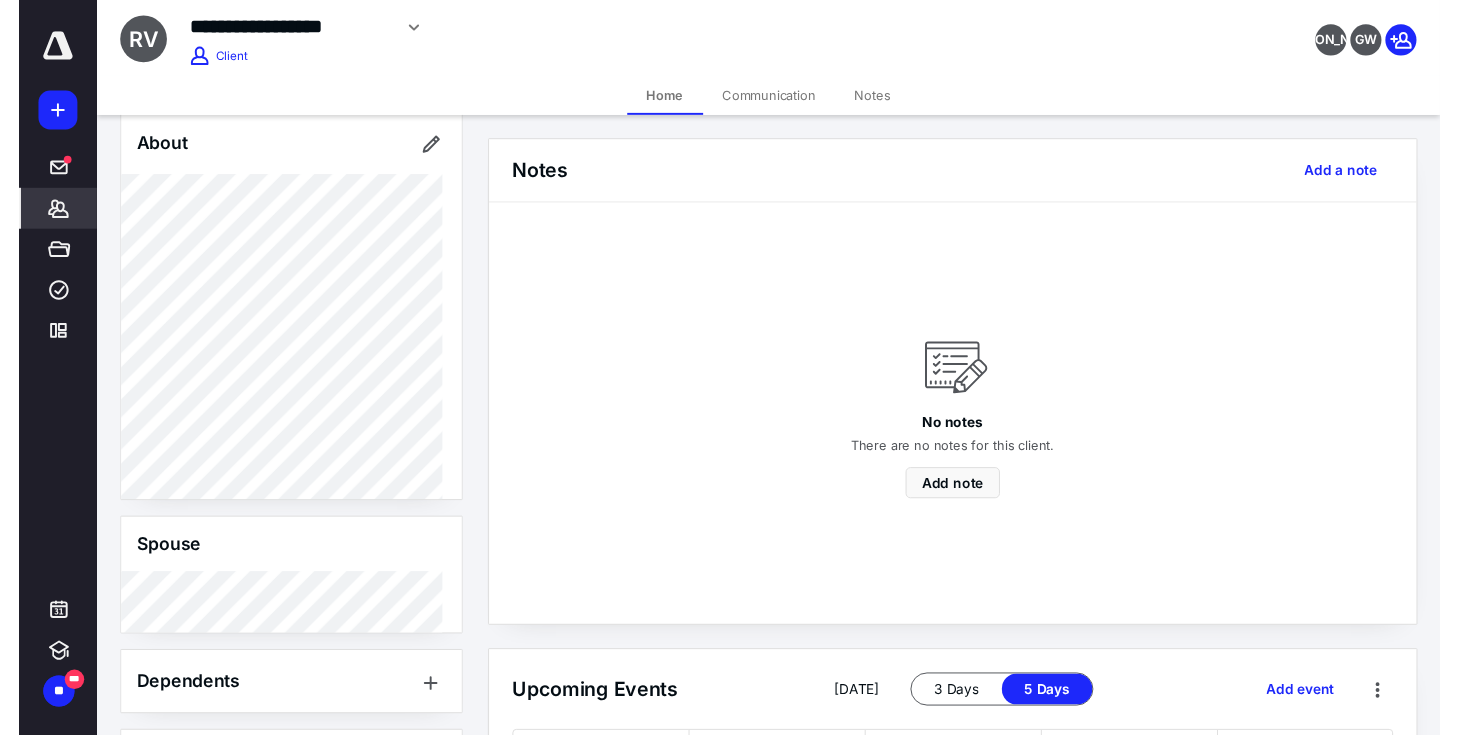 scroll, scrollTop: 472, scrollLeft: 0, axis: vertical 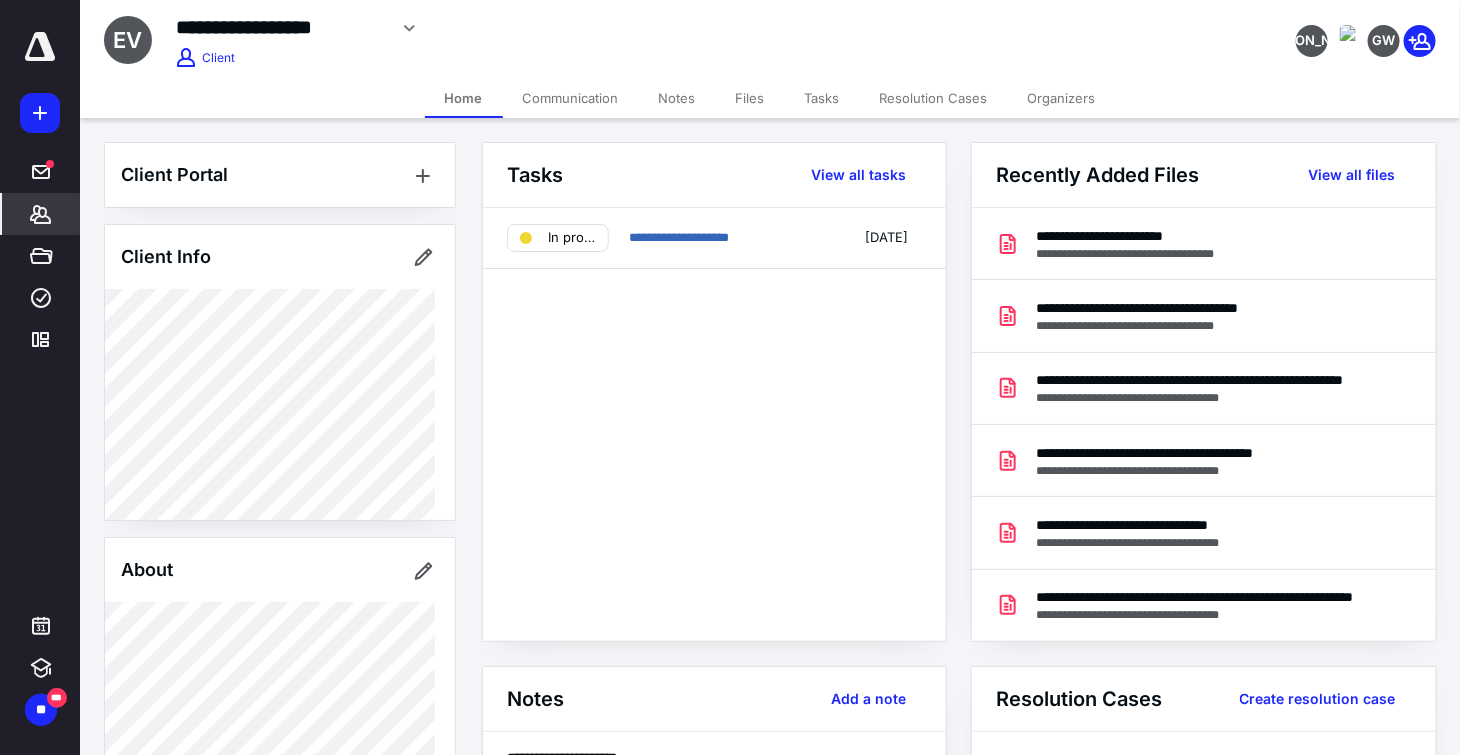 click on "Tasks" at bounding box center (822, 98) 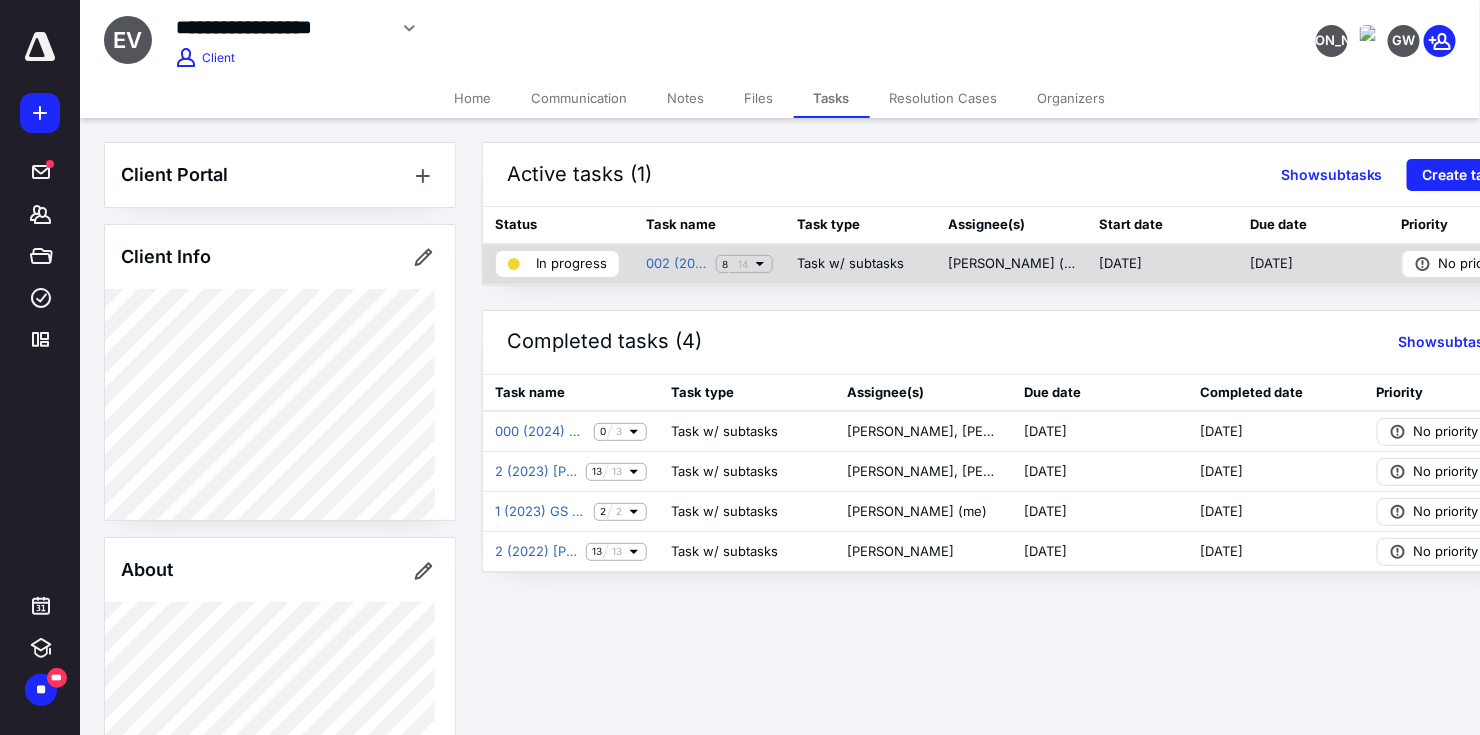 click 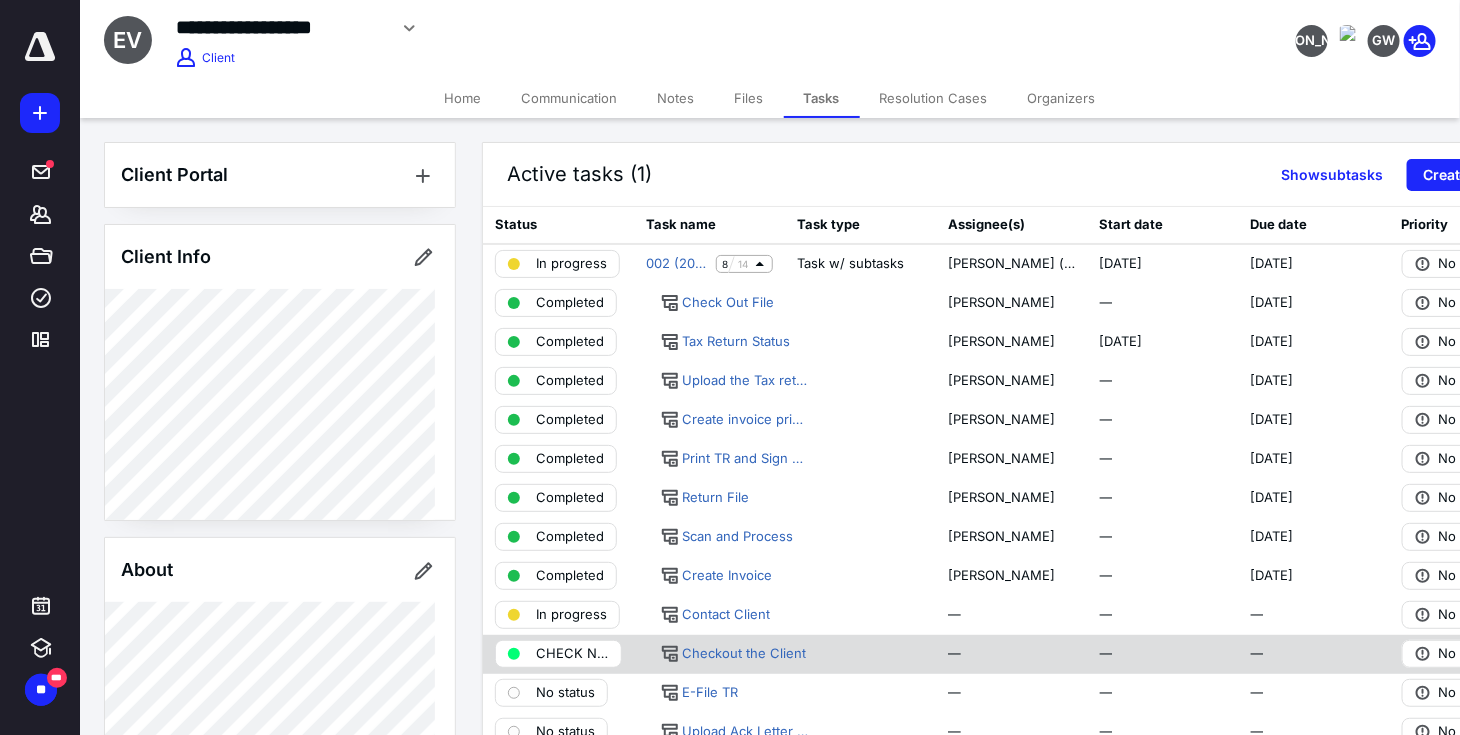 scroll, scrollTop: 400, scrollLeft: 0, axis: vertical 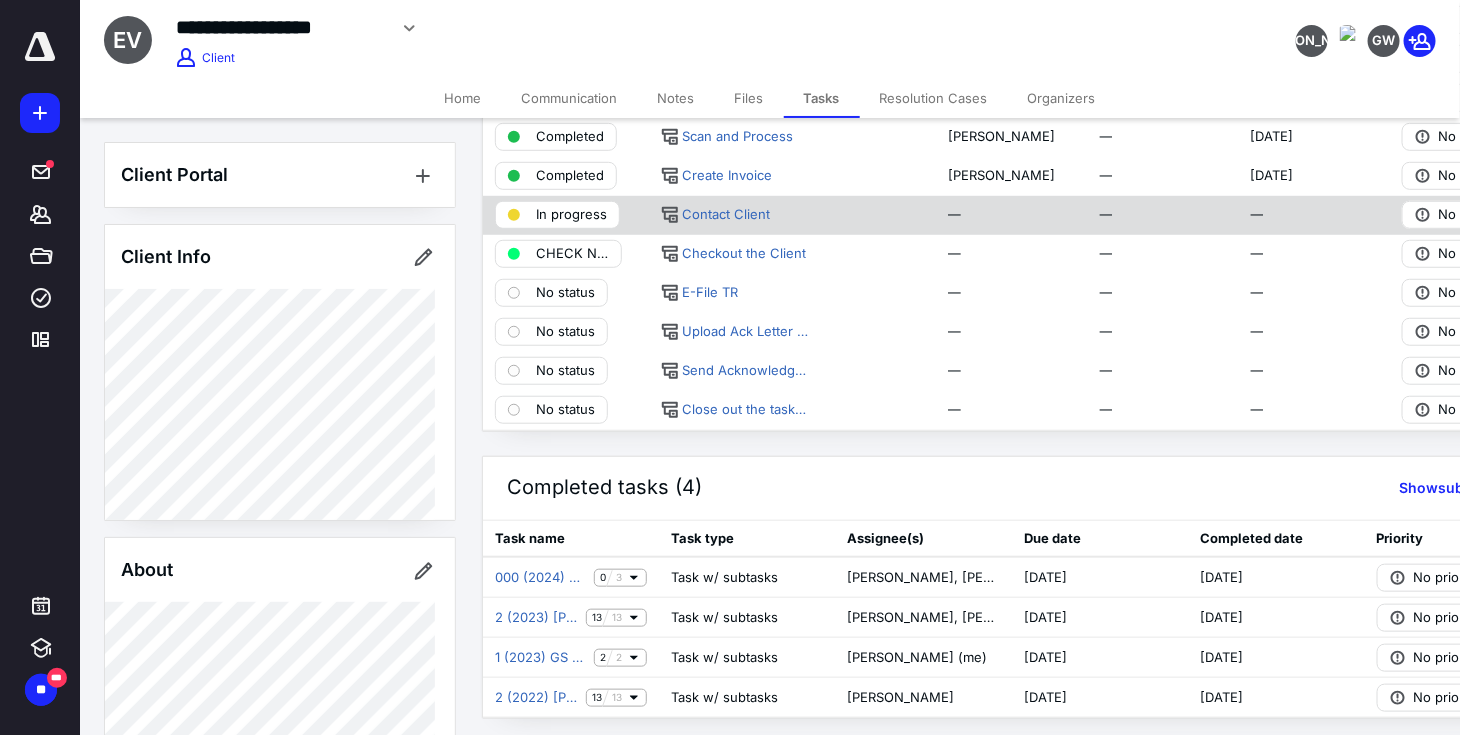 click on "In progress" at bounding box center (557, 215) 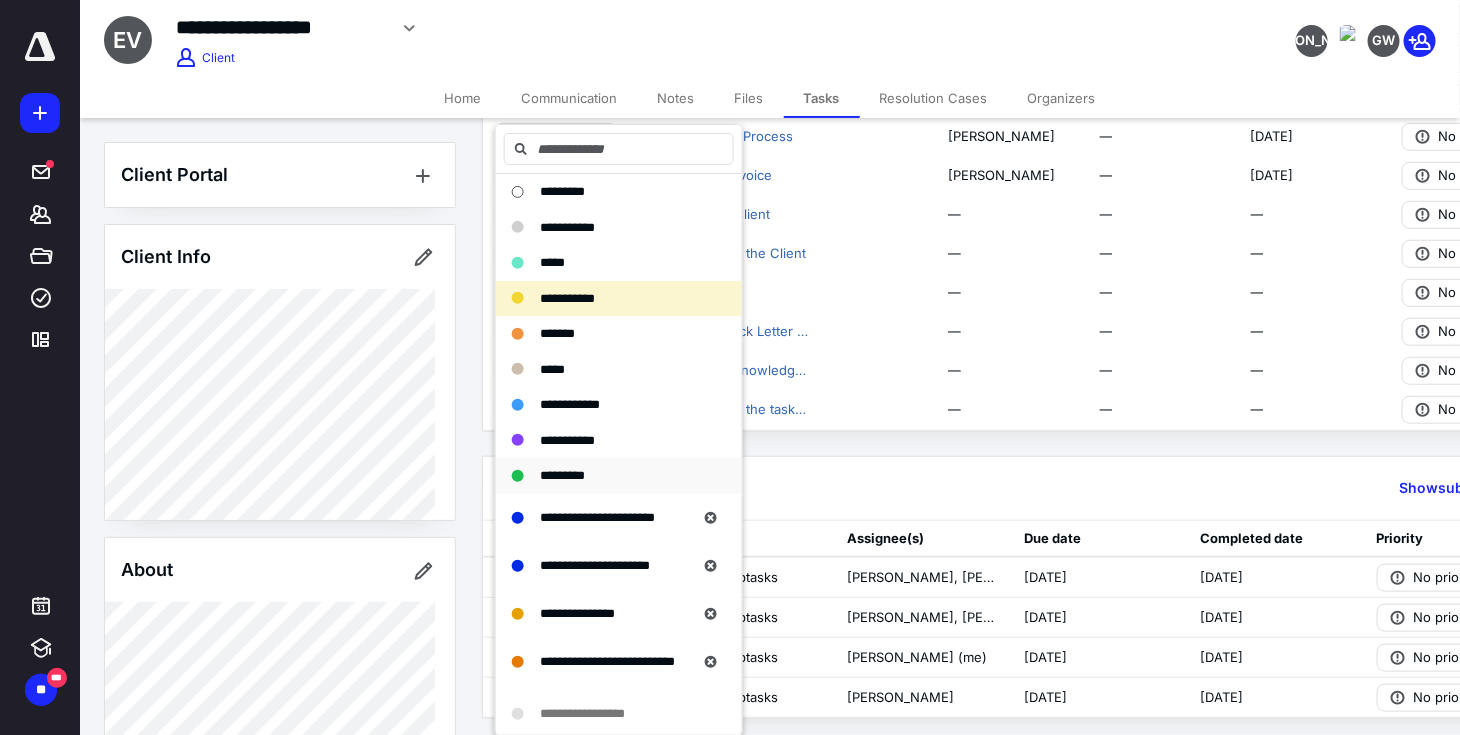 click on "*********" at bounding box center [562, 475] 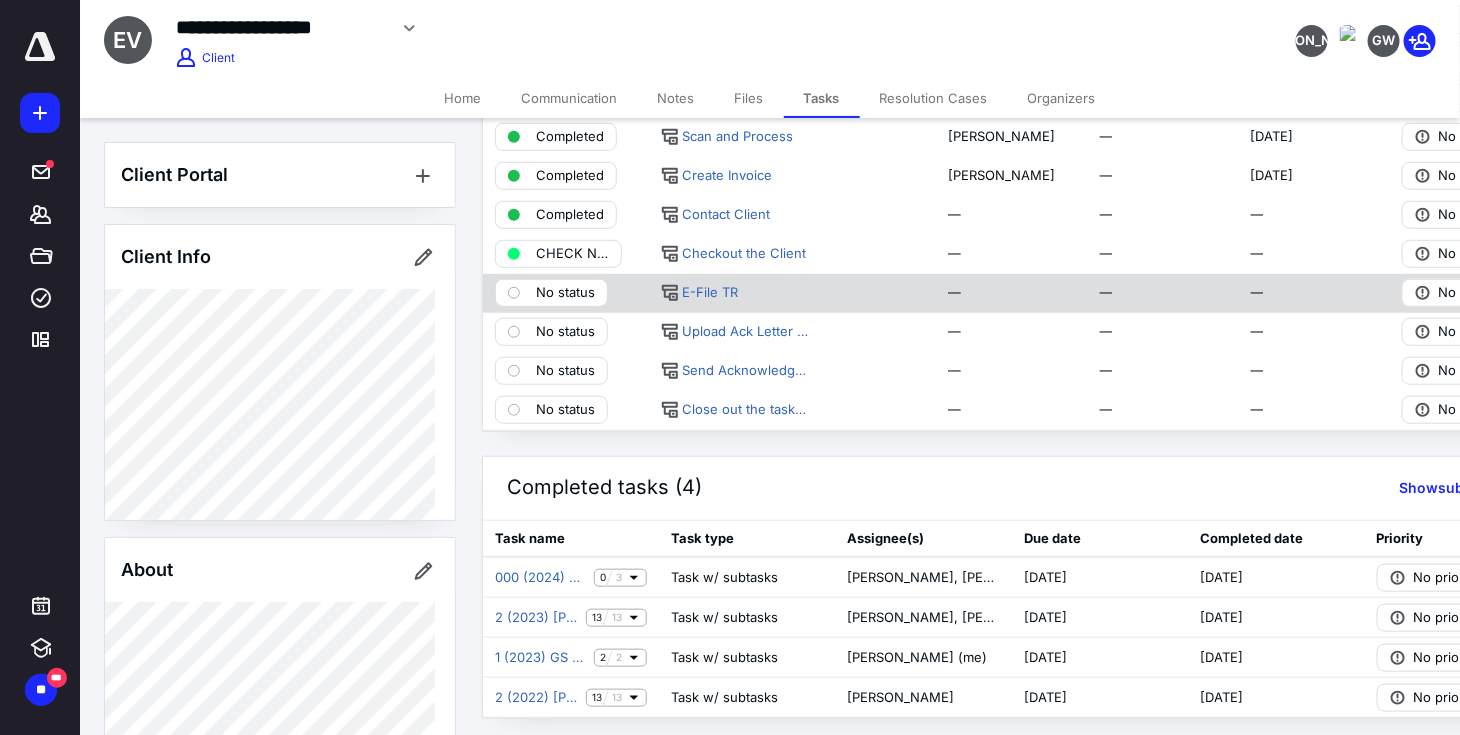 click on "No status" at bounding box center [565, 293] 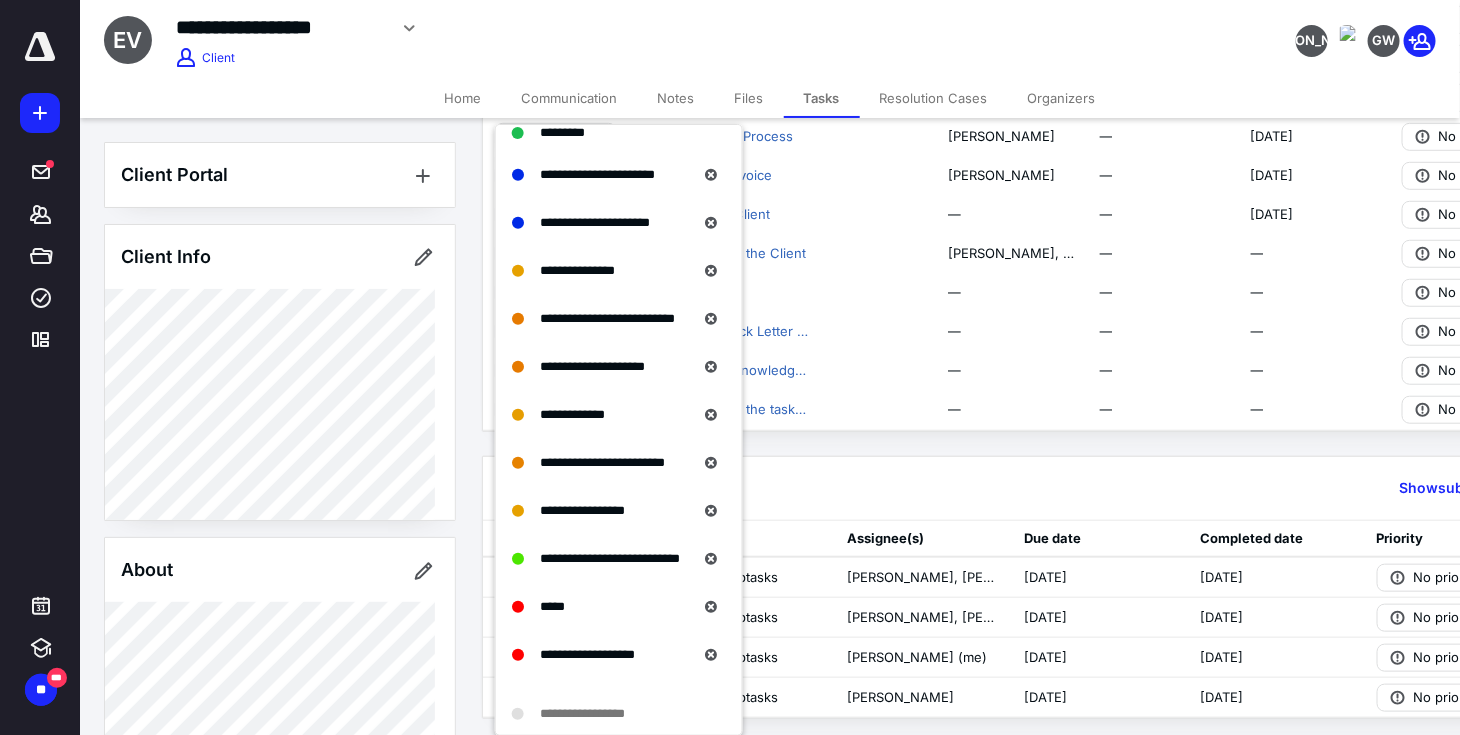 scroll, scrollTop: 533, scrollLeft: 0, axis: vertical 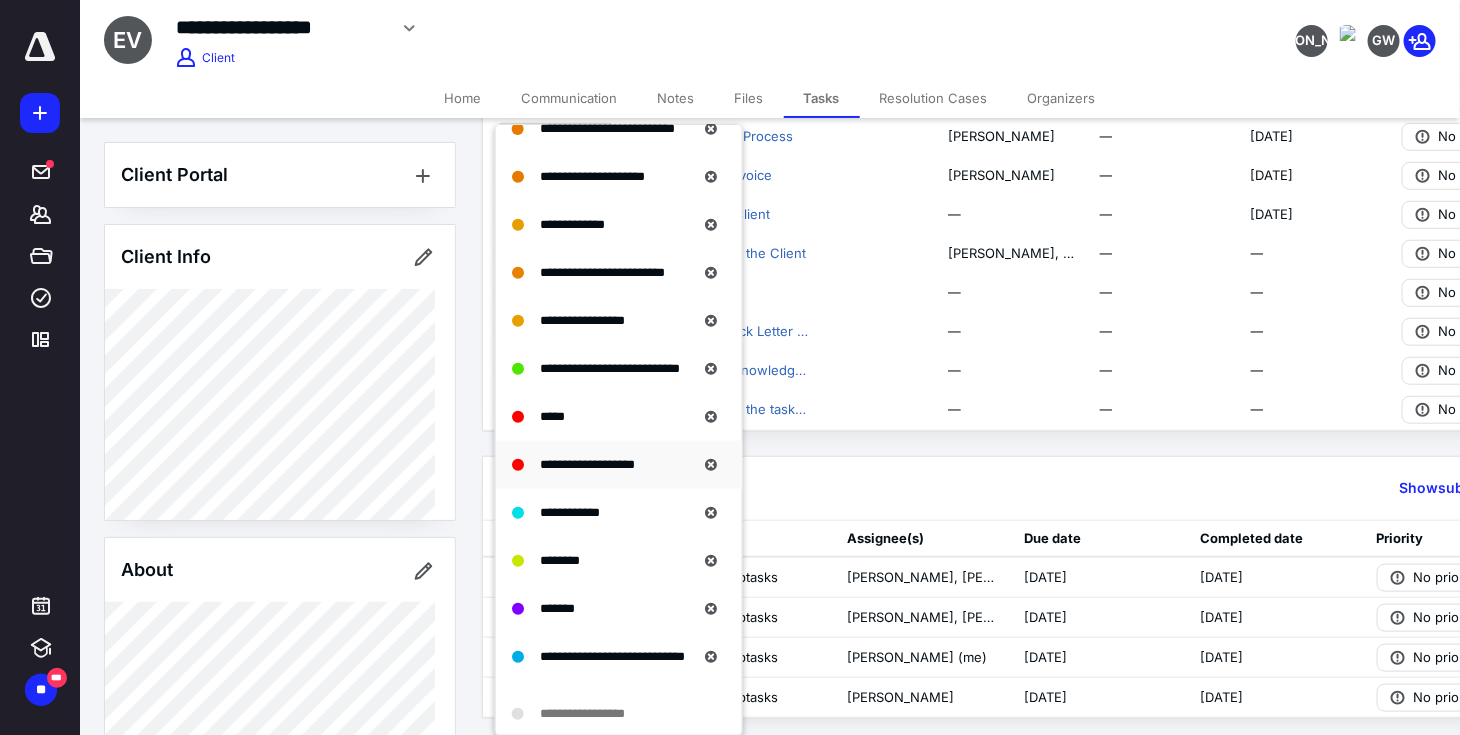 click on "**********" at bounding box center (587, 464) 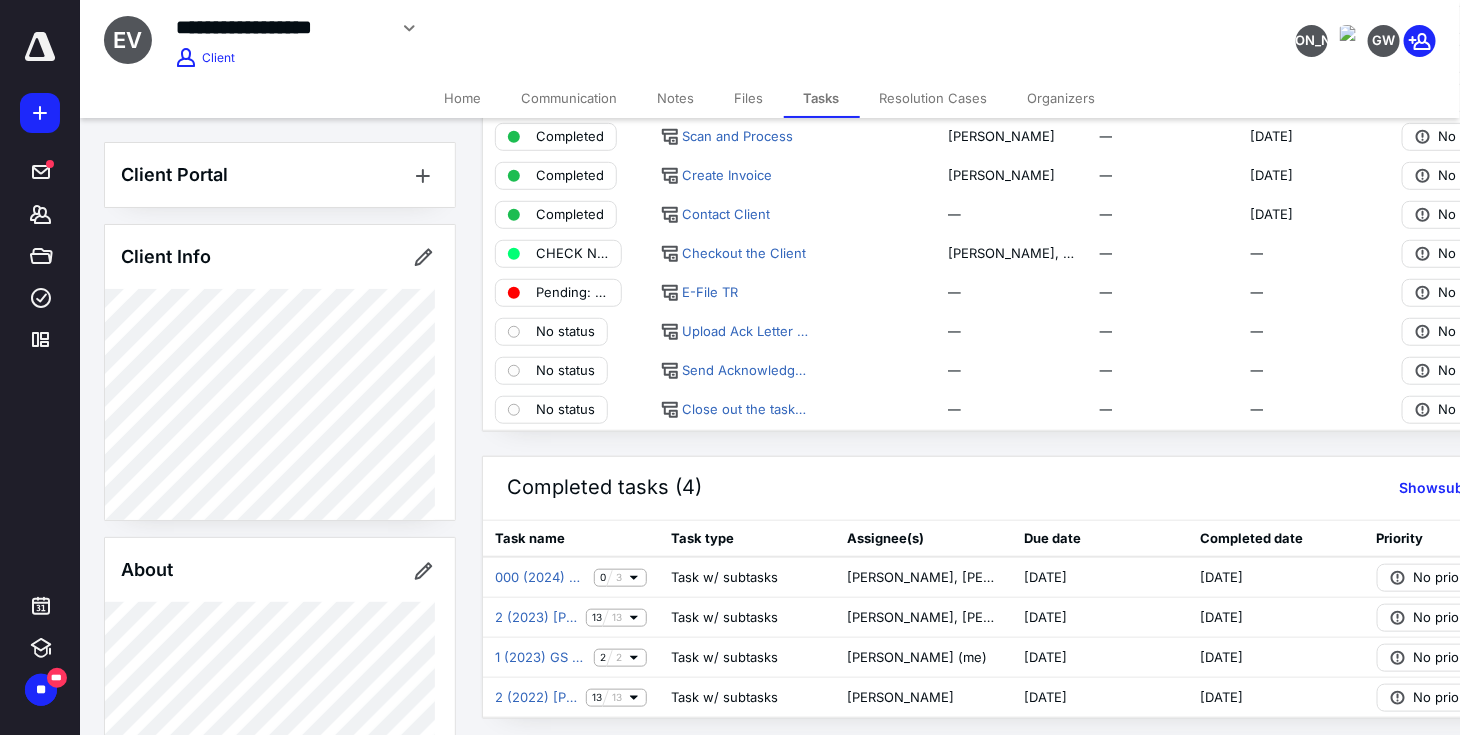 scroll, scrollTop: 666, scrollLeft: 0, axis: vertical 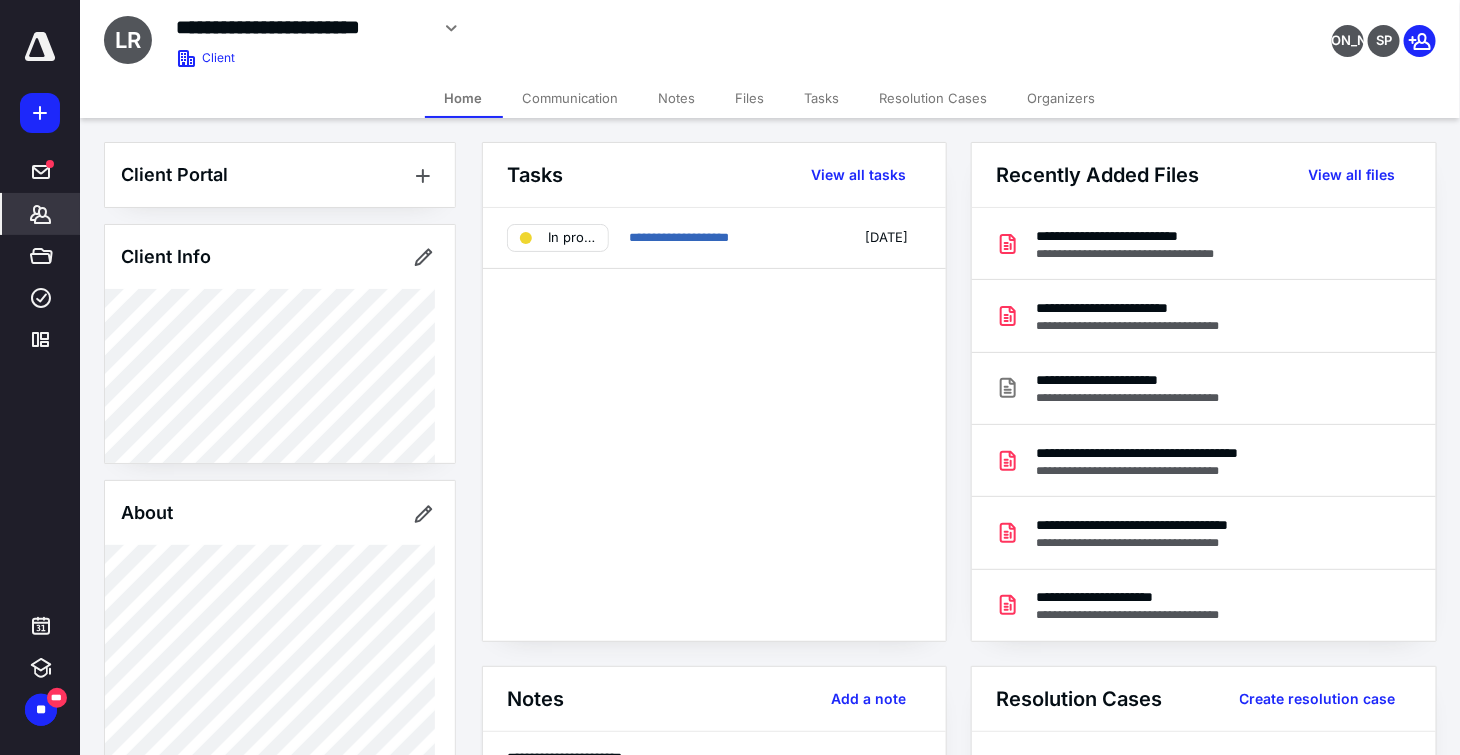 click on "Tasks" at bounding box center (822, 98) 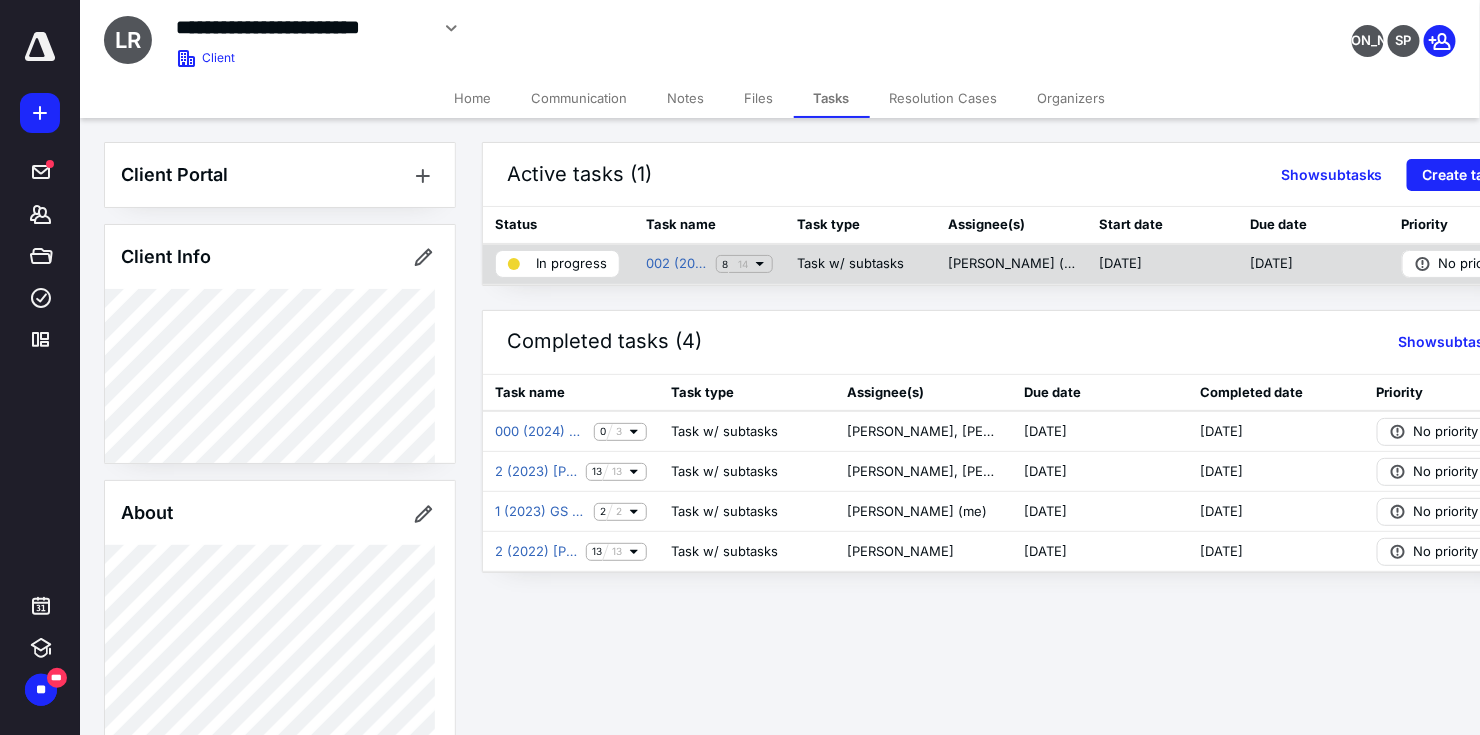click 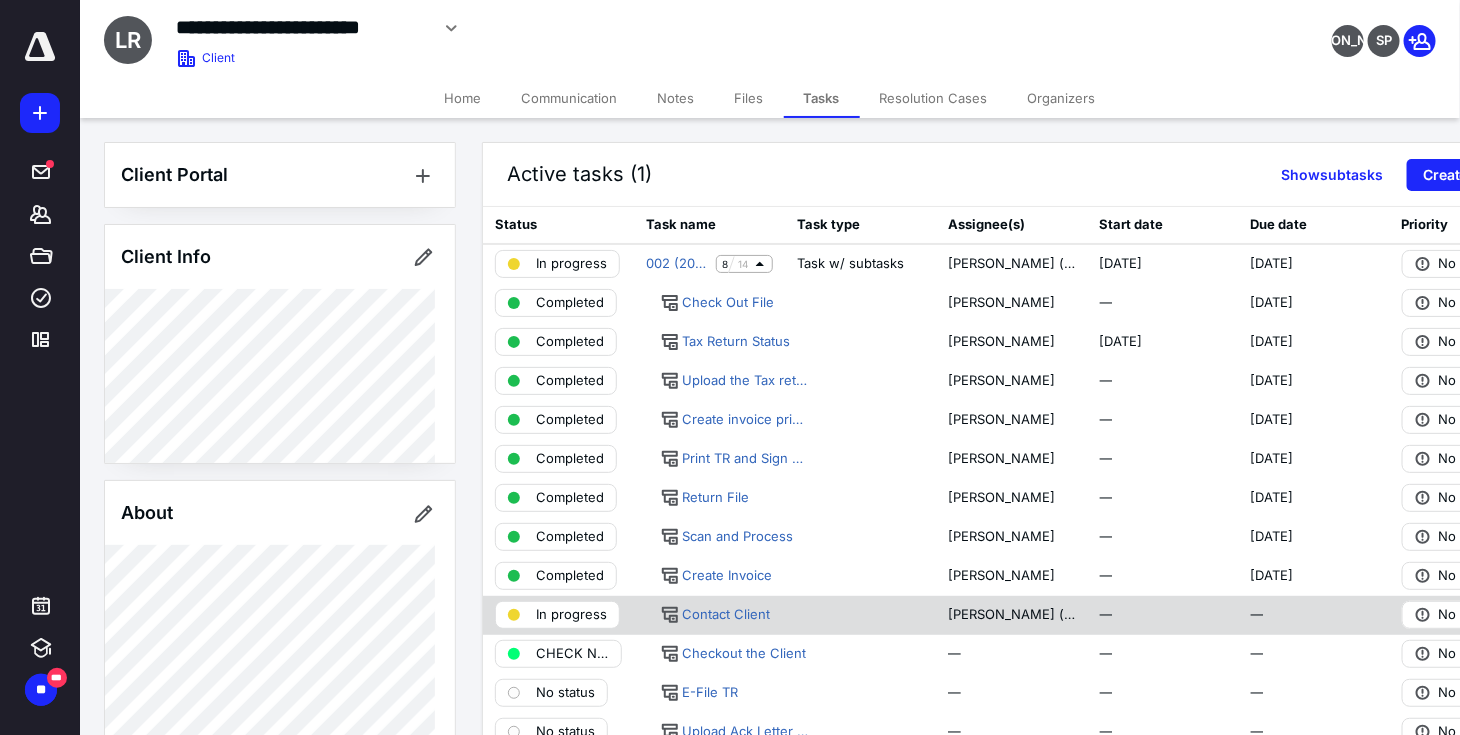click on "In progress" at bounding box center [571, 615] 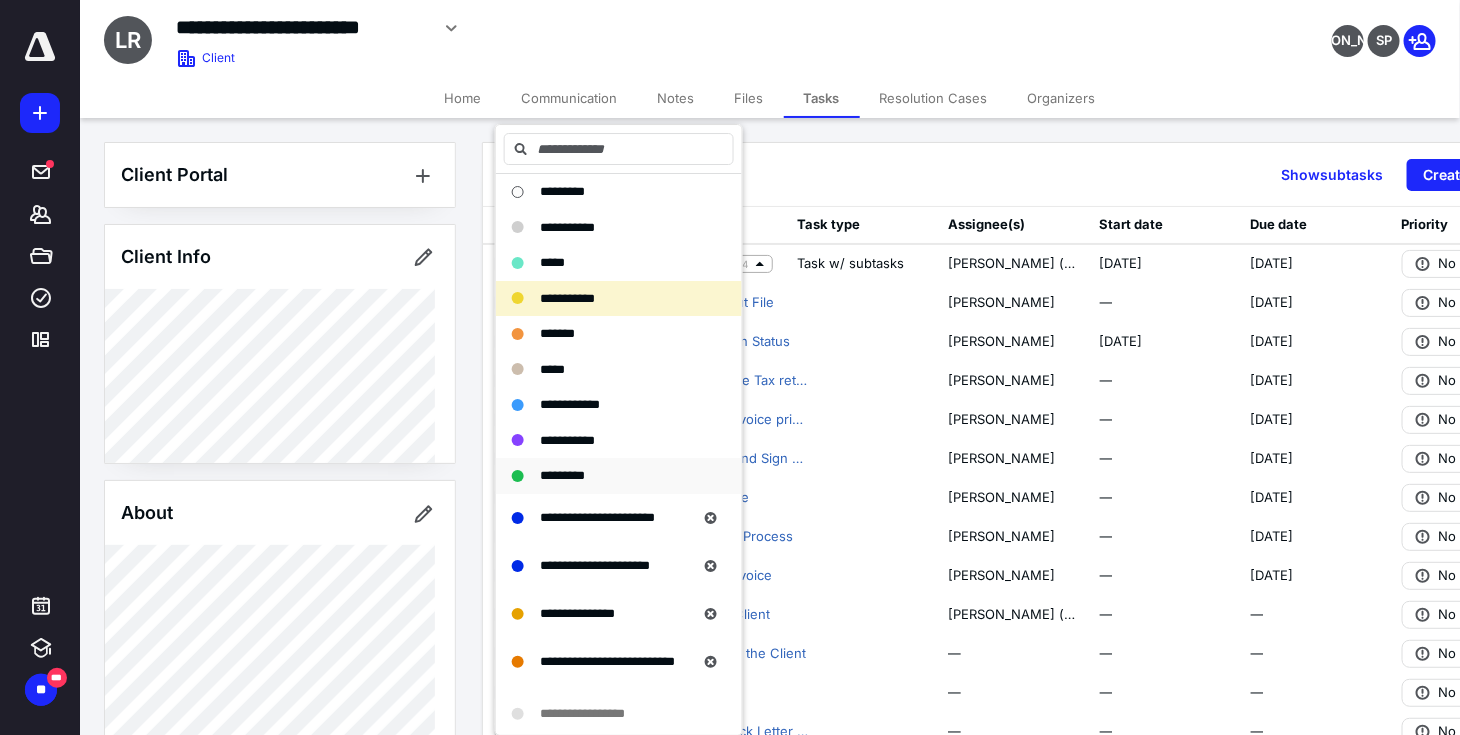 click on "*********" at bounding box center [562, 475] 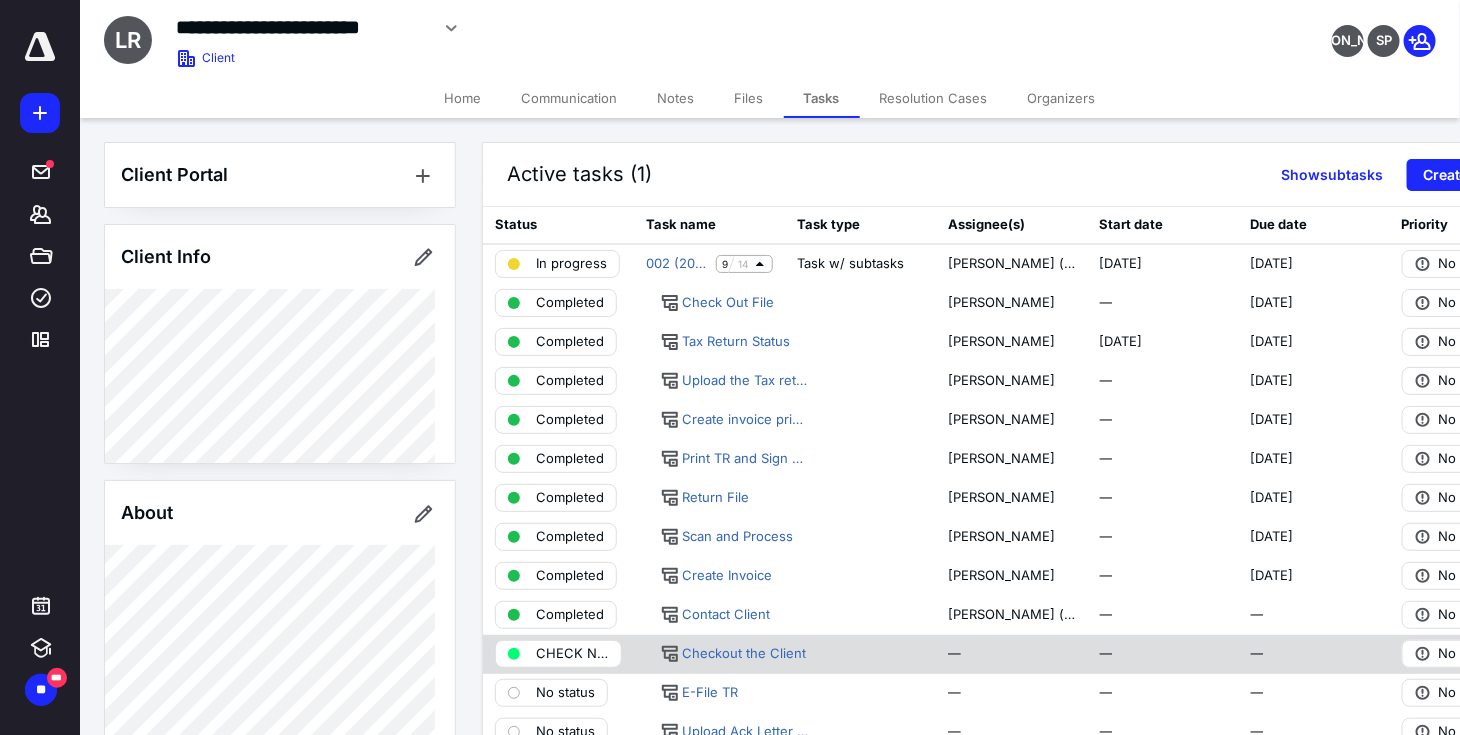 click on "CHECK NOTES" at bounding box center (572, 654) 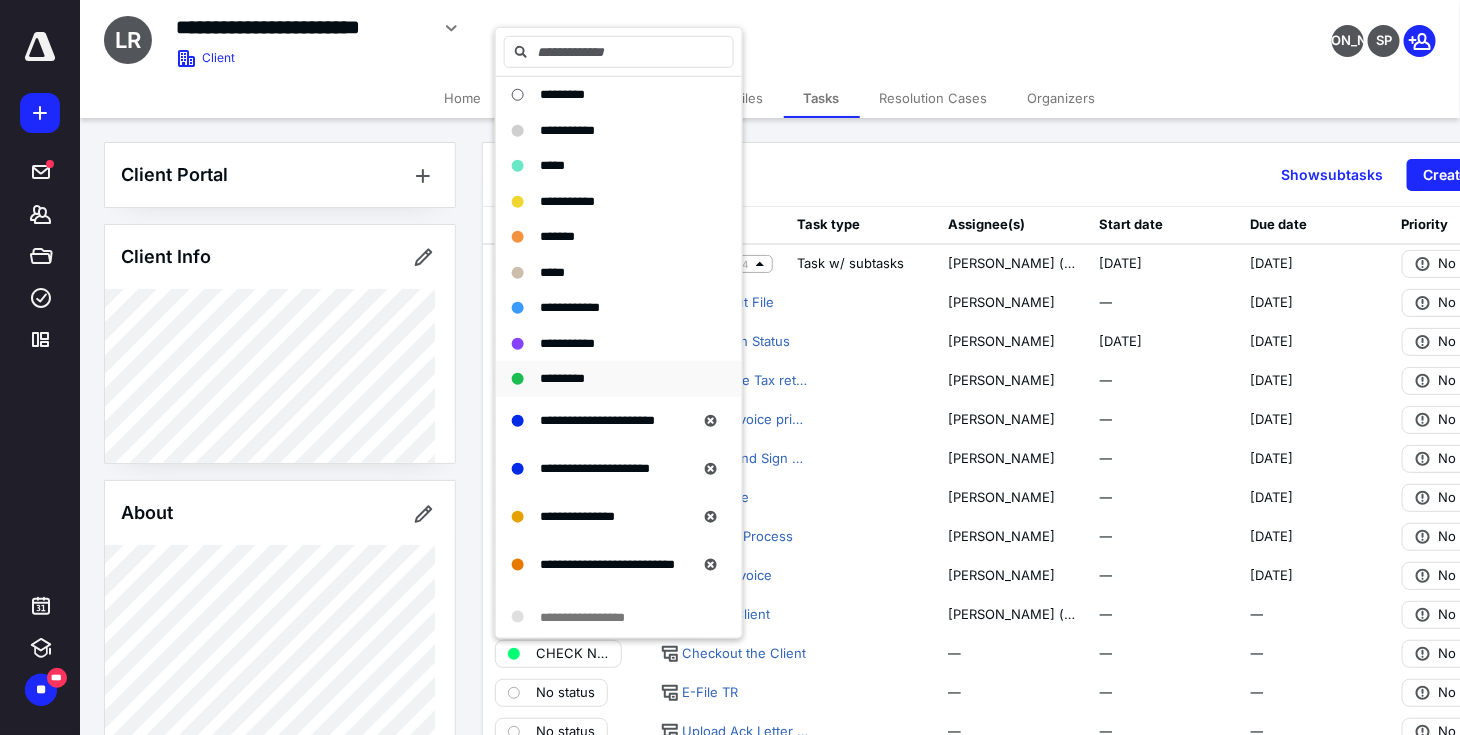 click on "*********" at bounding box center [562, 378] 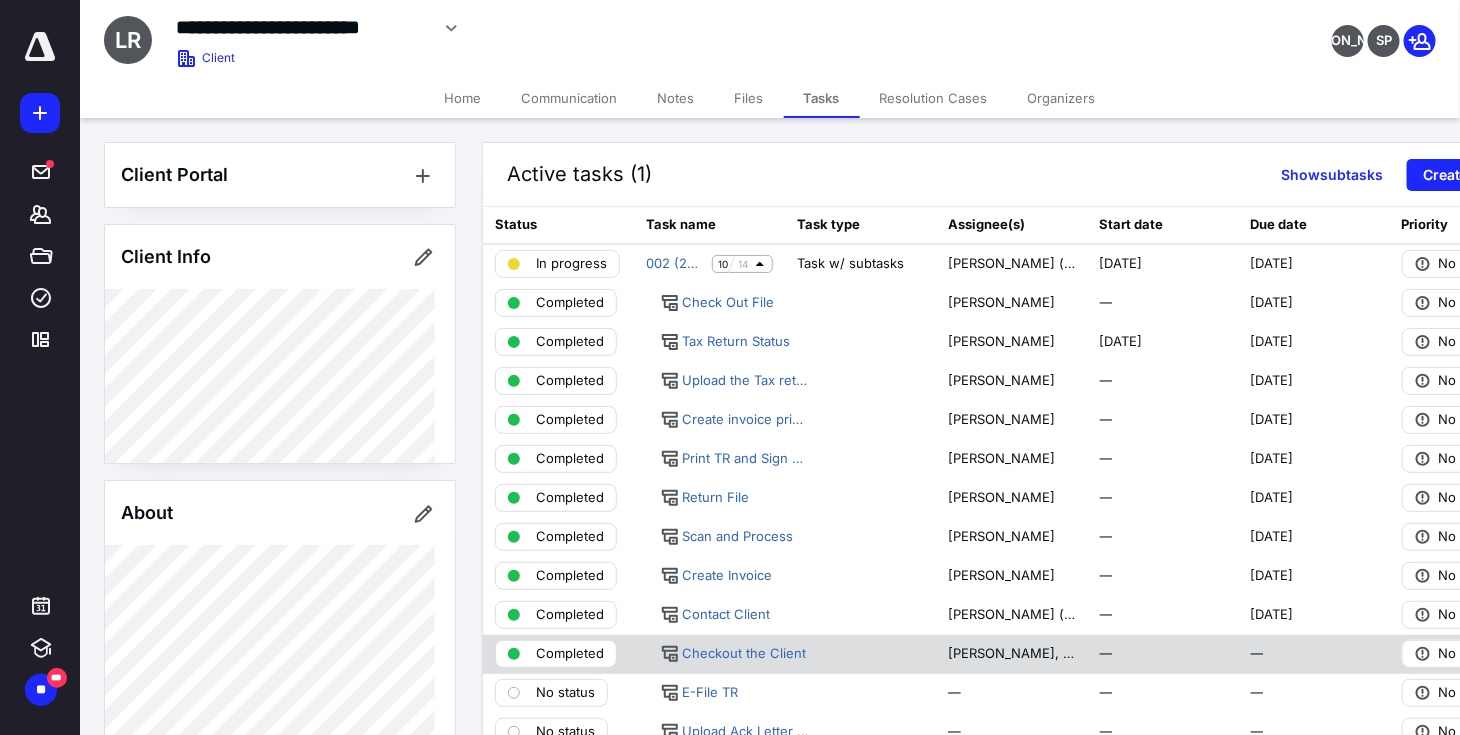 scroll, scrollTop: 403, scrollLeft: 0, axis: vertical 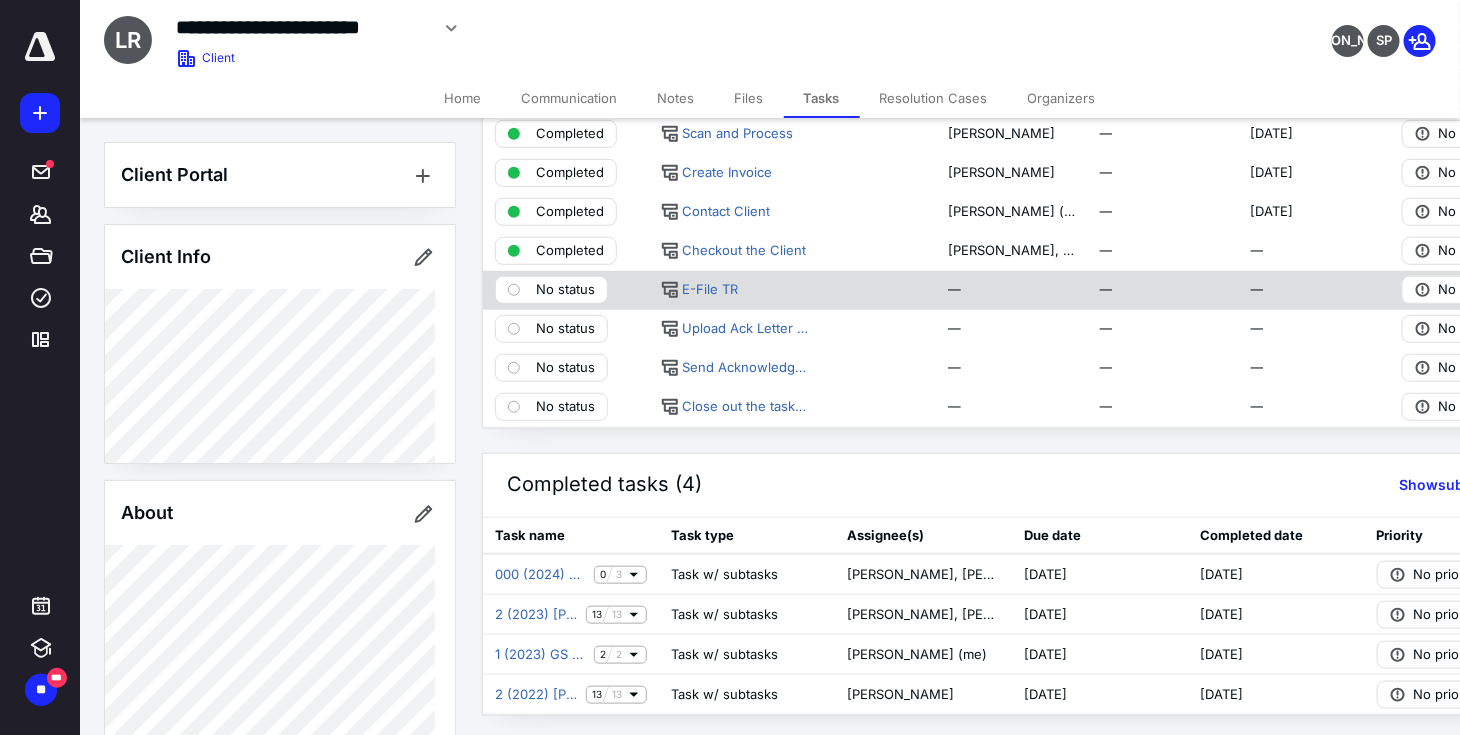 click on "No status" at bounding box center (565, 290) 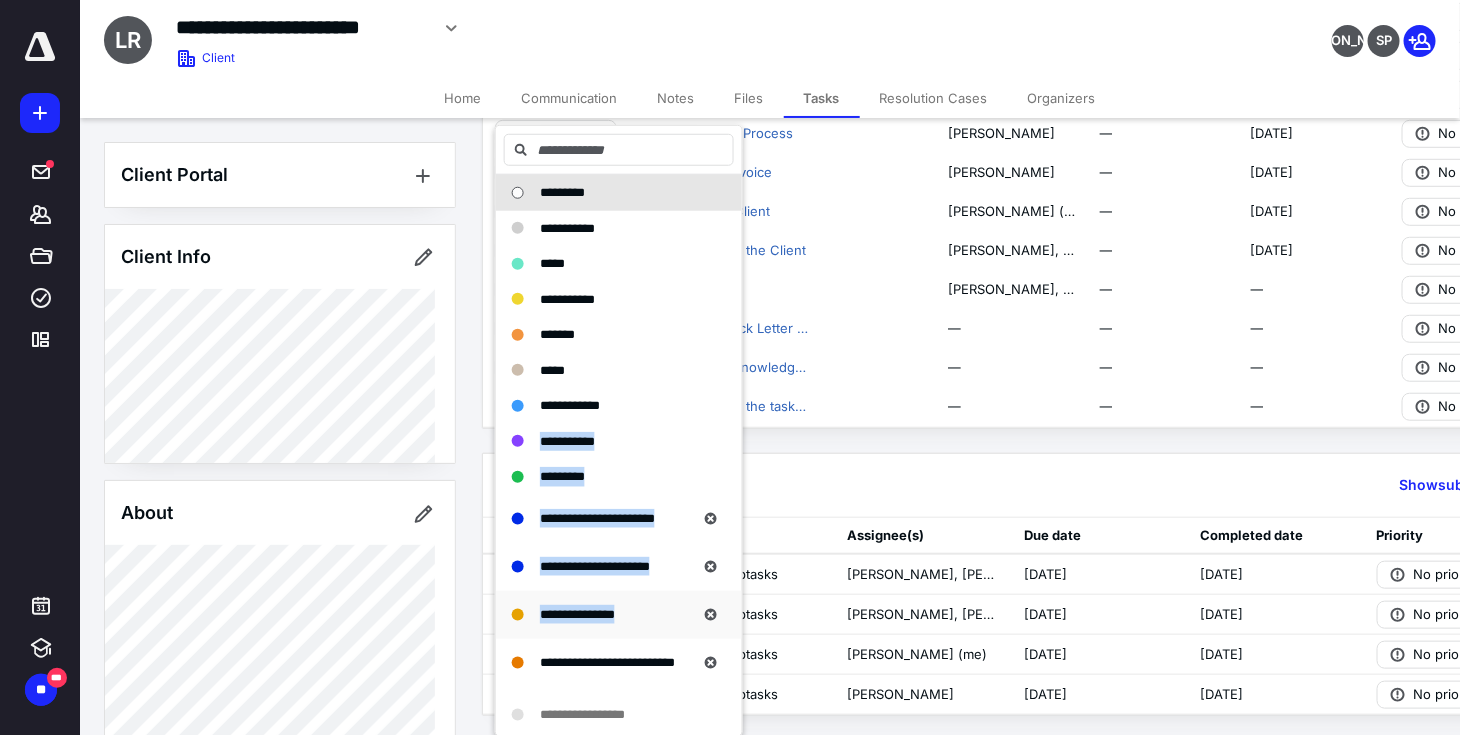 drag, startPoint x: 620, startPoint y: 441, endPoint x: 626, endPoint y: 616, distance: 175.10283 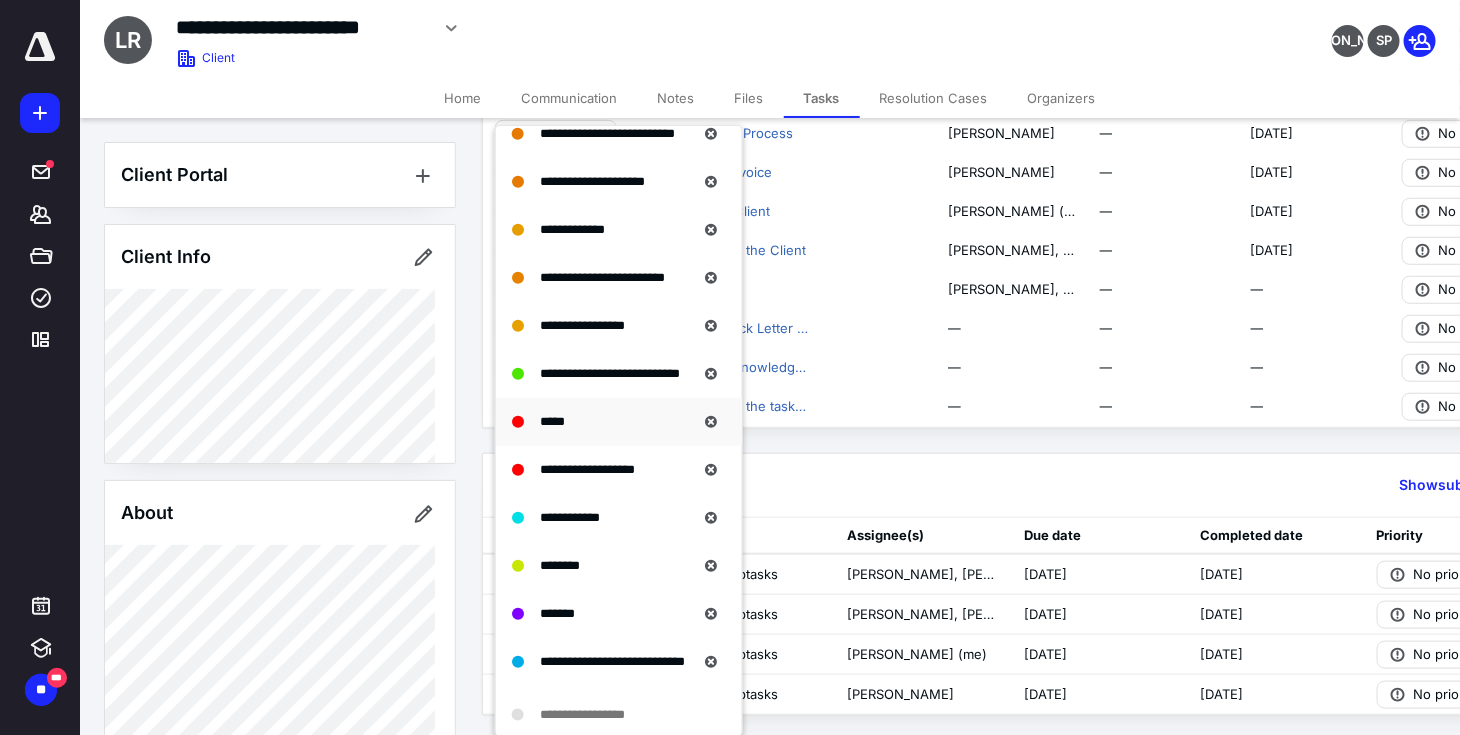scroll, scrollTop: 666, scrollLeft: 0, axis: vertical 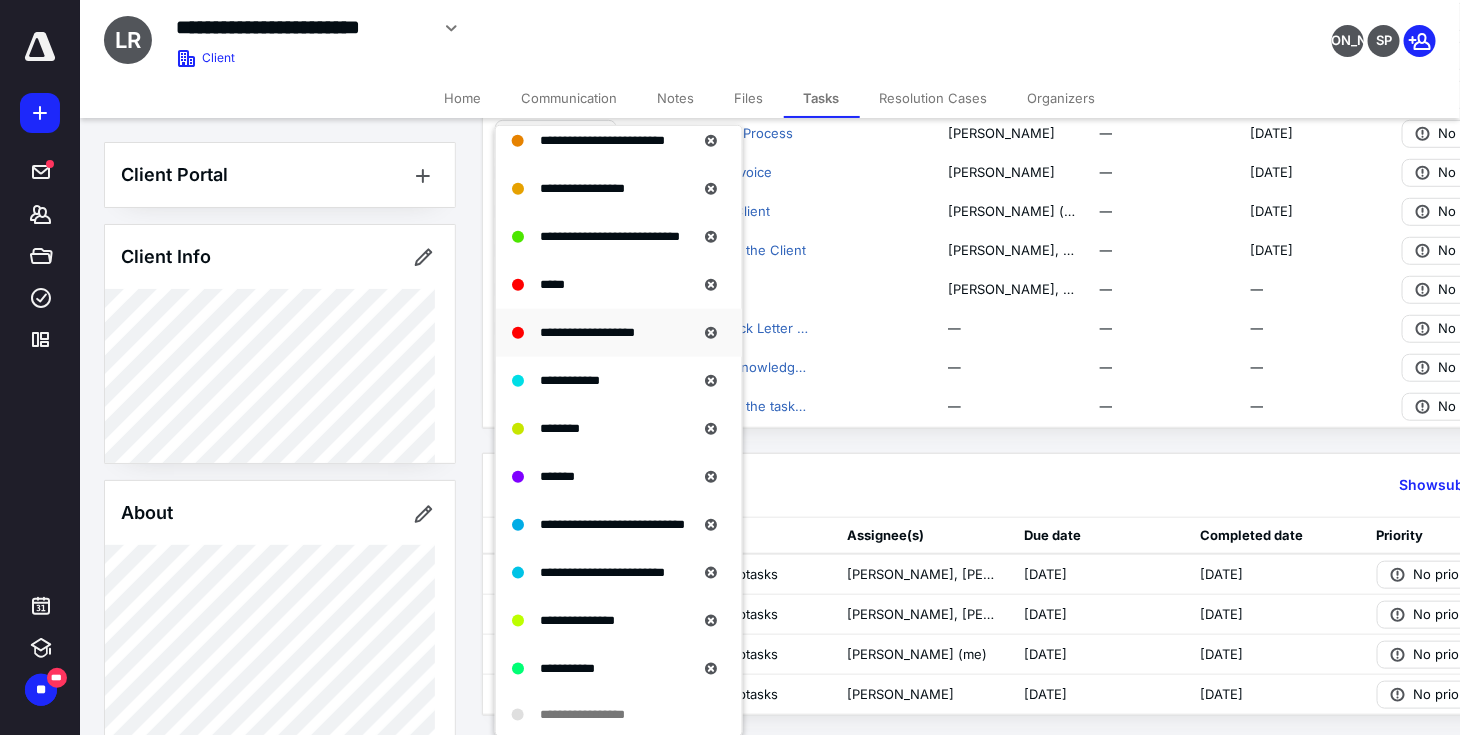 click on "**********" at bounding box center (587, 332) 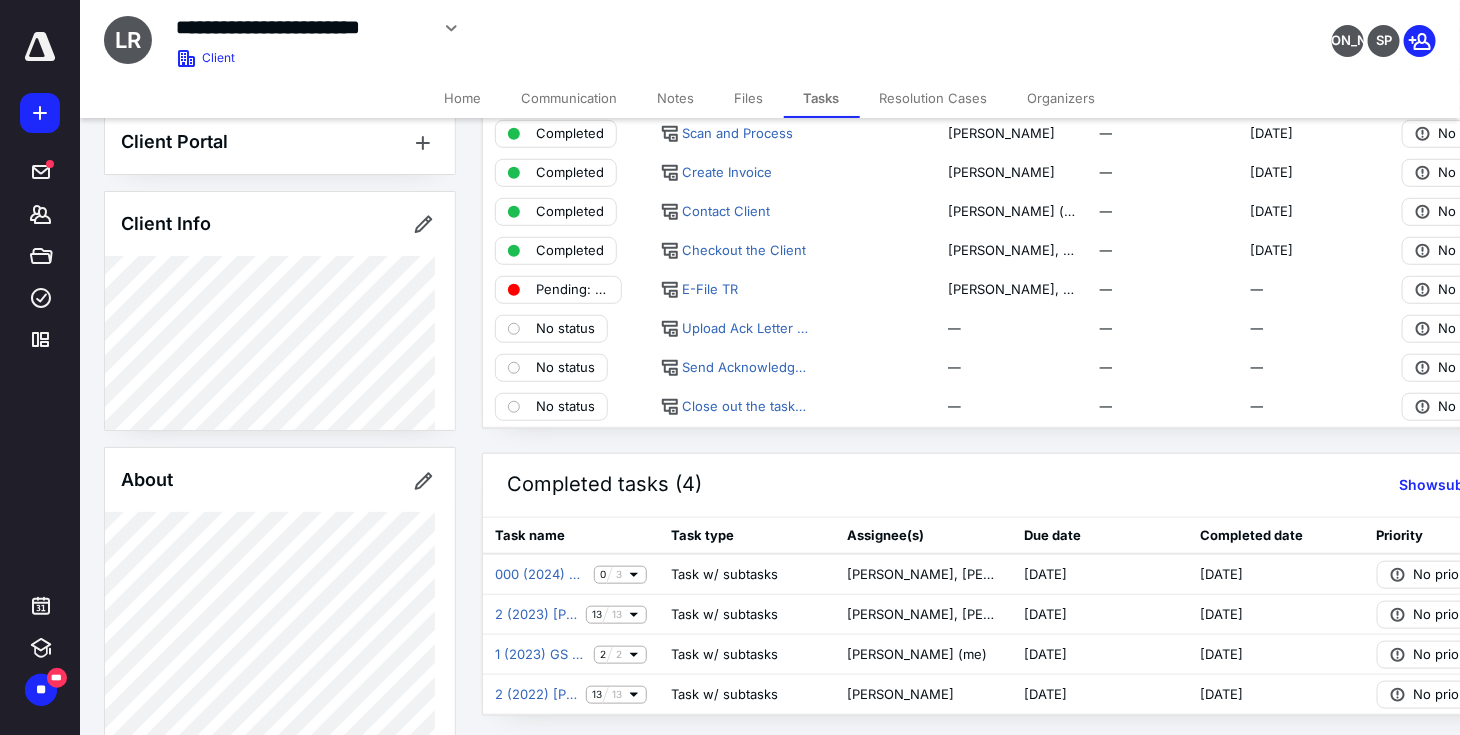 scroll, scrollTop: 0, scrollLeft: 0, axis: both 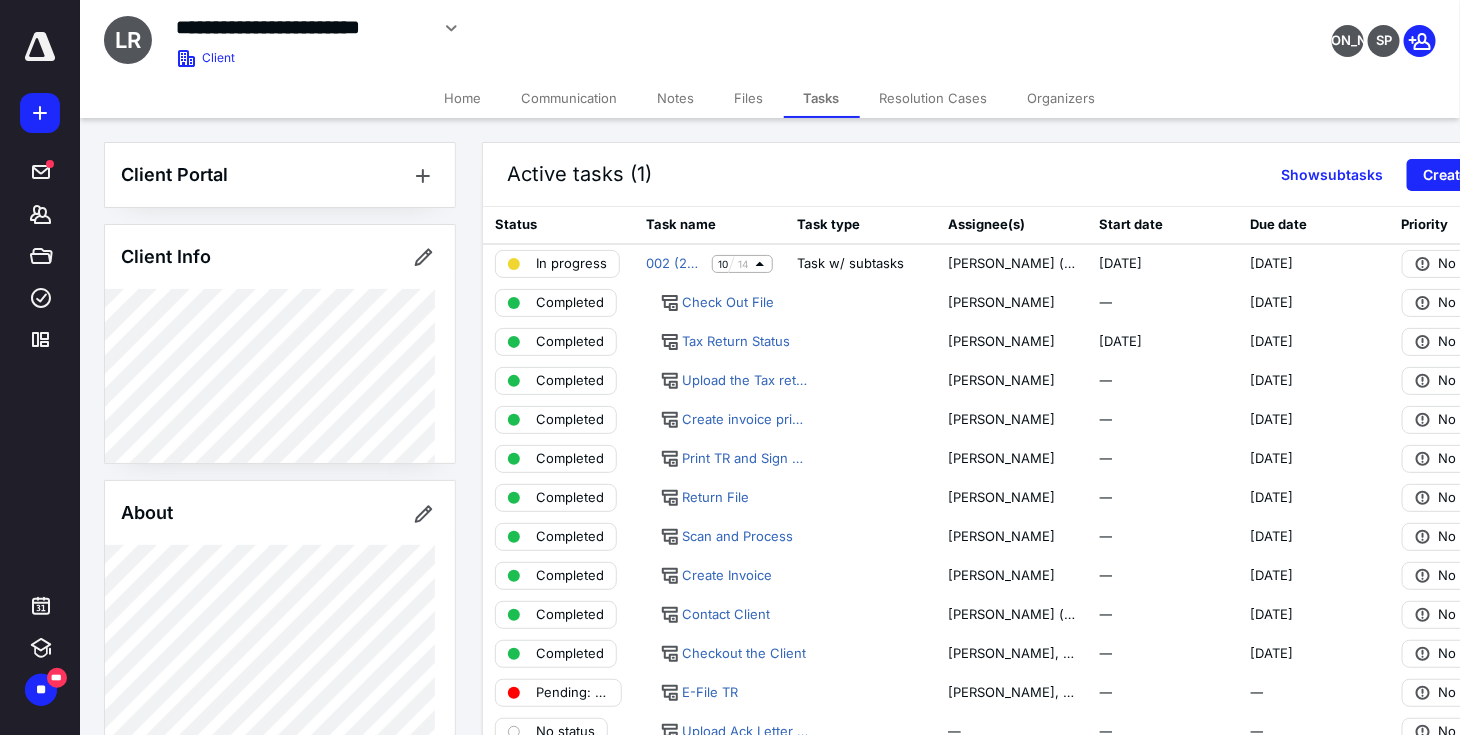 click on "Files" at bounding box center [749, 98] 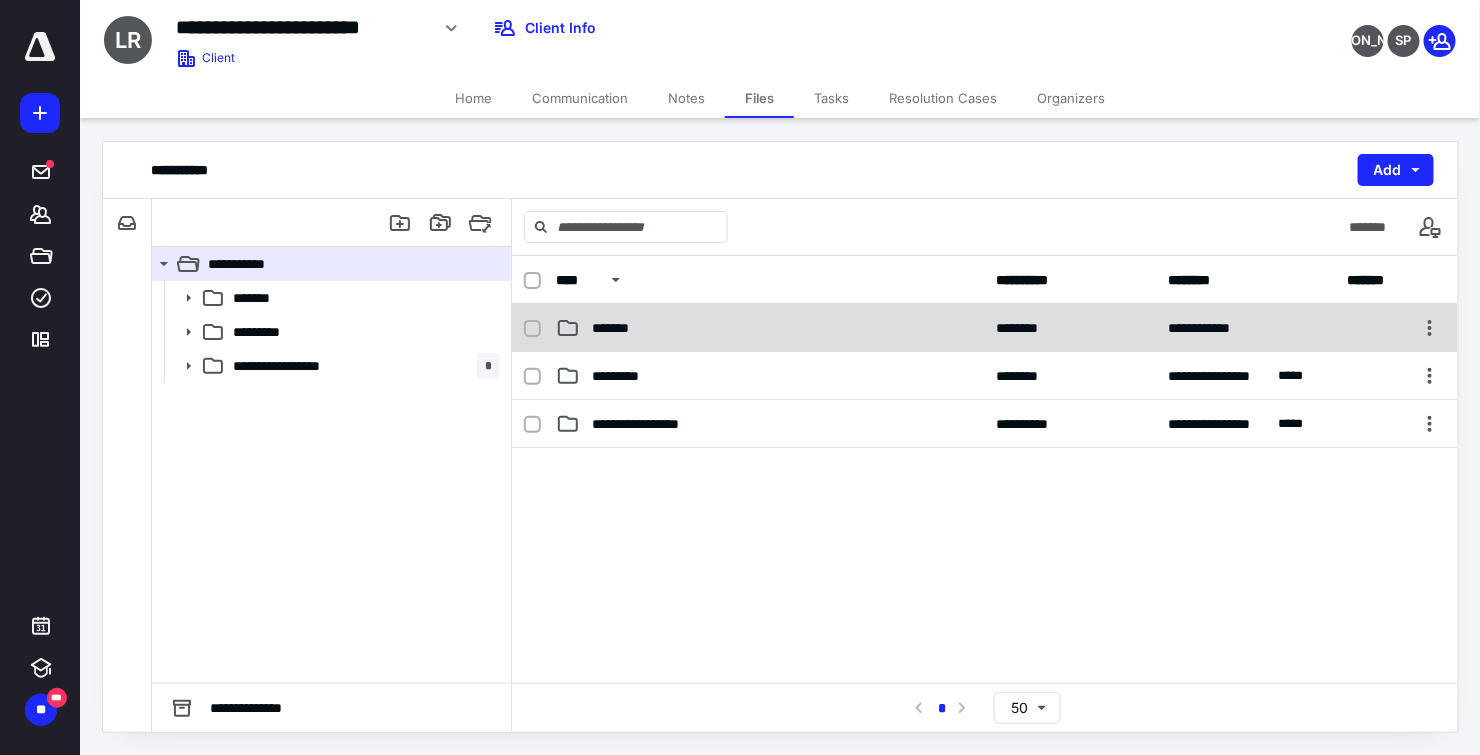 click on "*******" at bounding box center (770, 328) 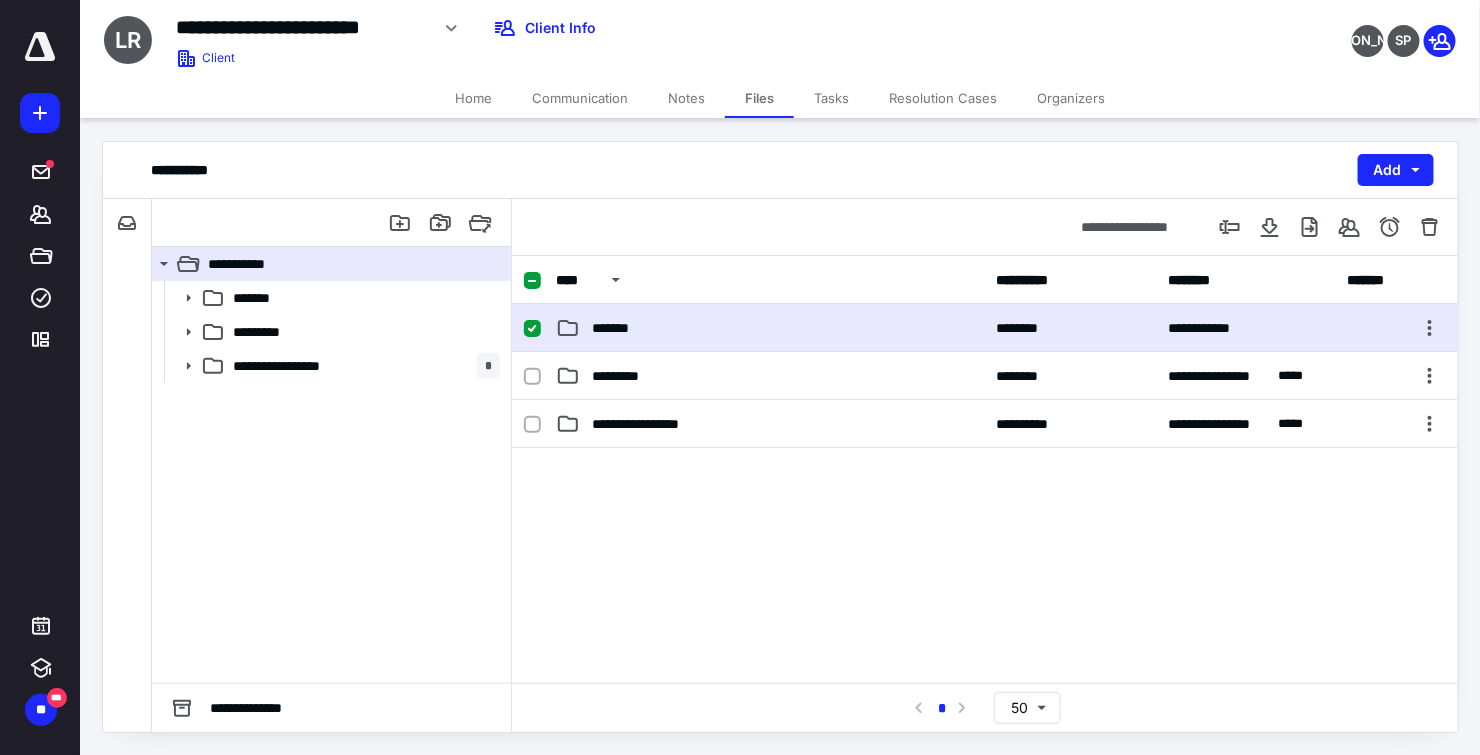 click on "*******" at bounding box center [770, 328] 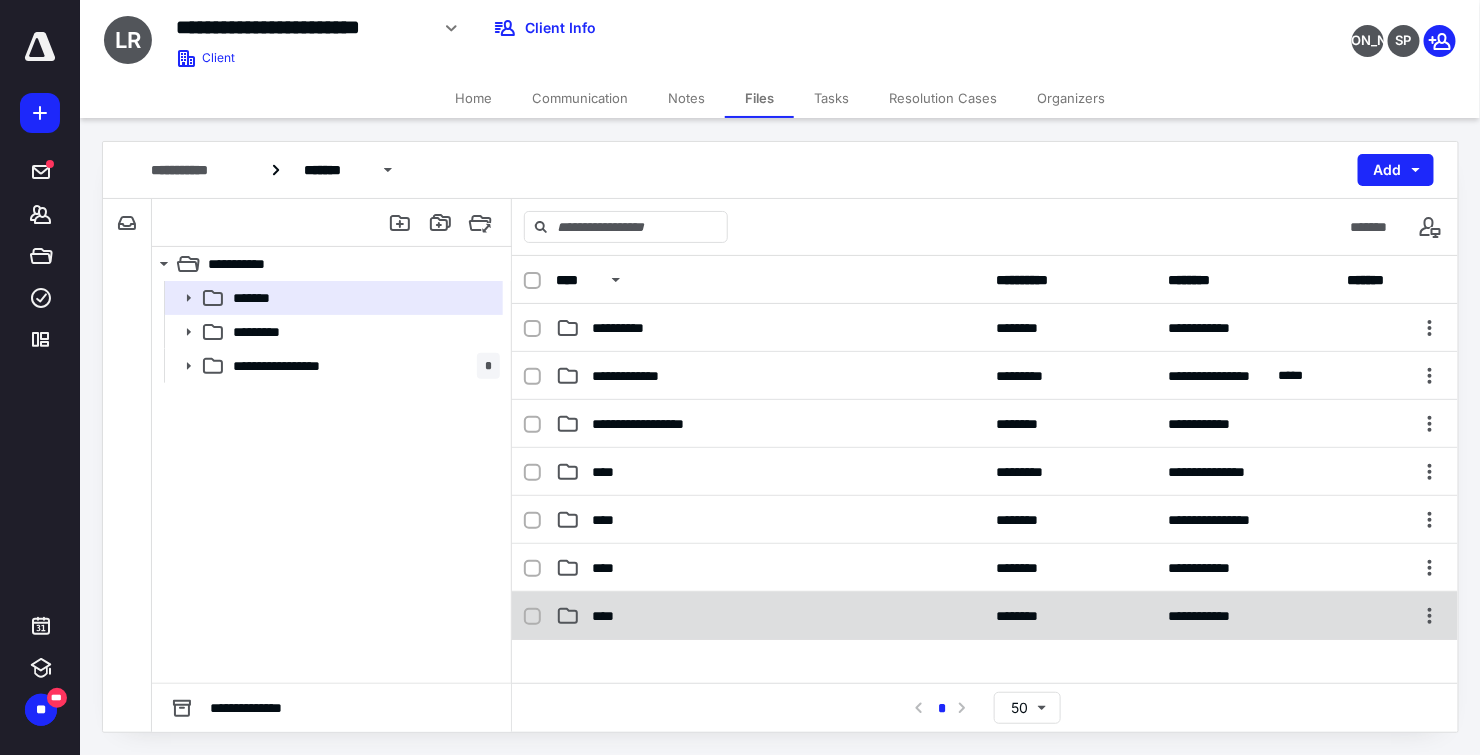 click on "****" at bounding box center (770, 616) 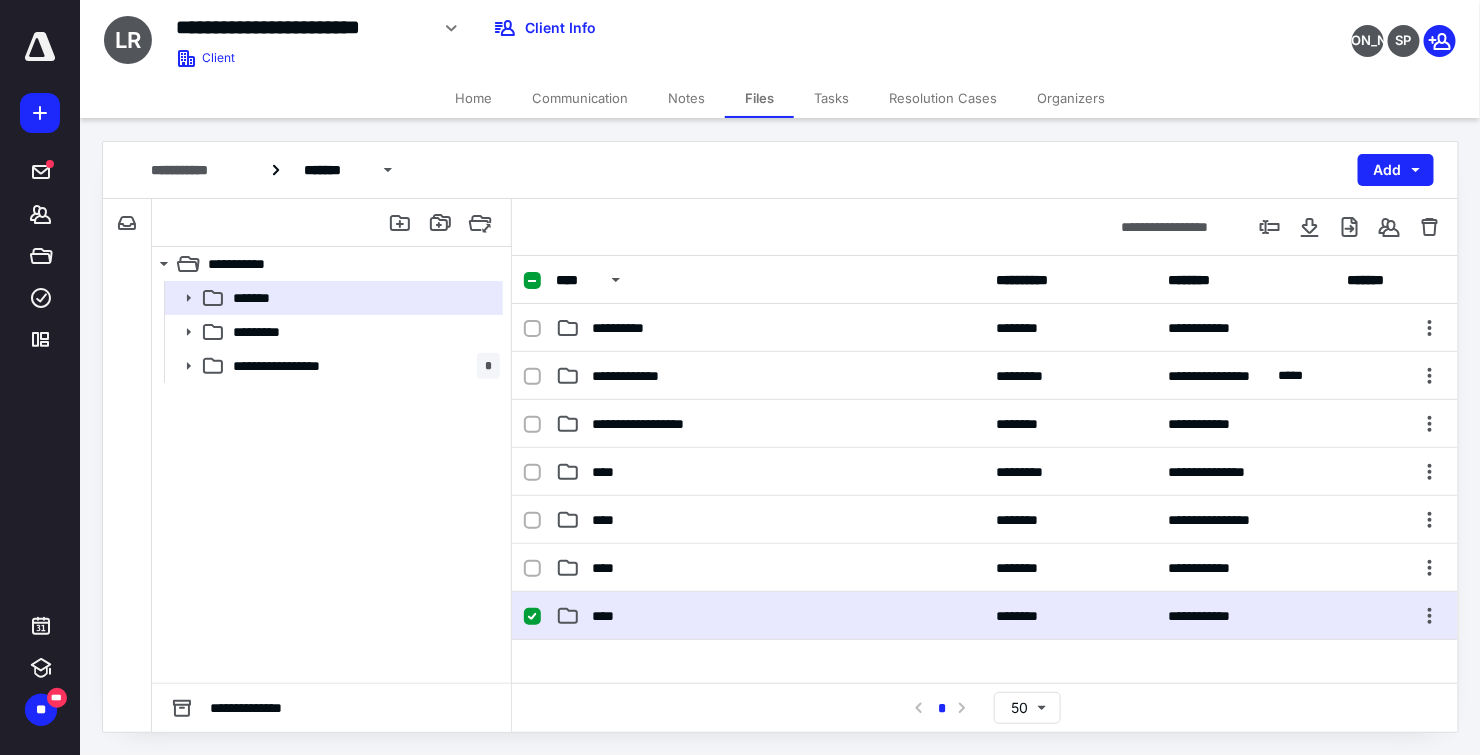 click on "****" at bounding box center (770, 616) 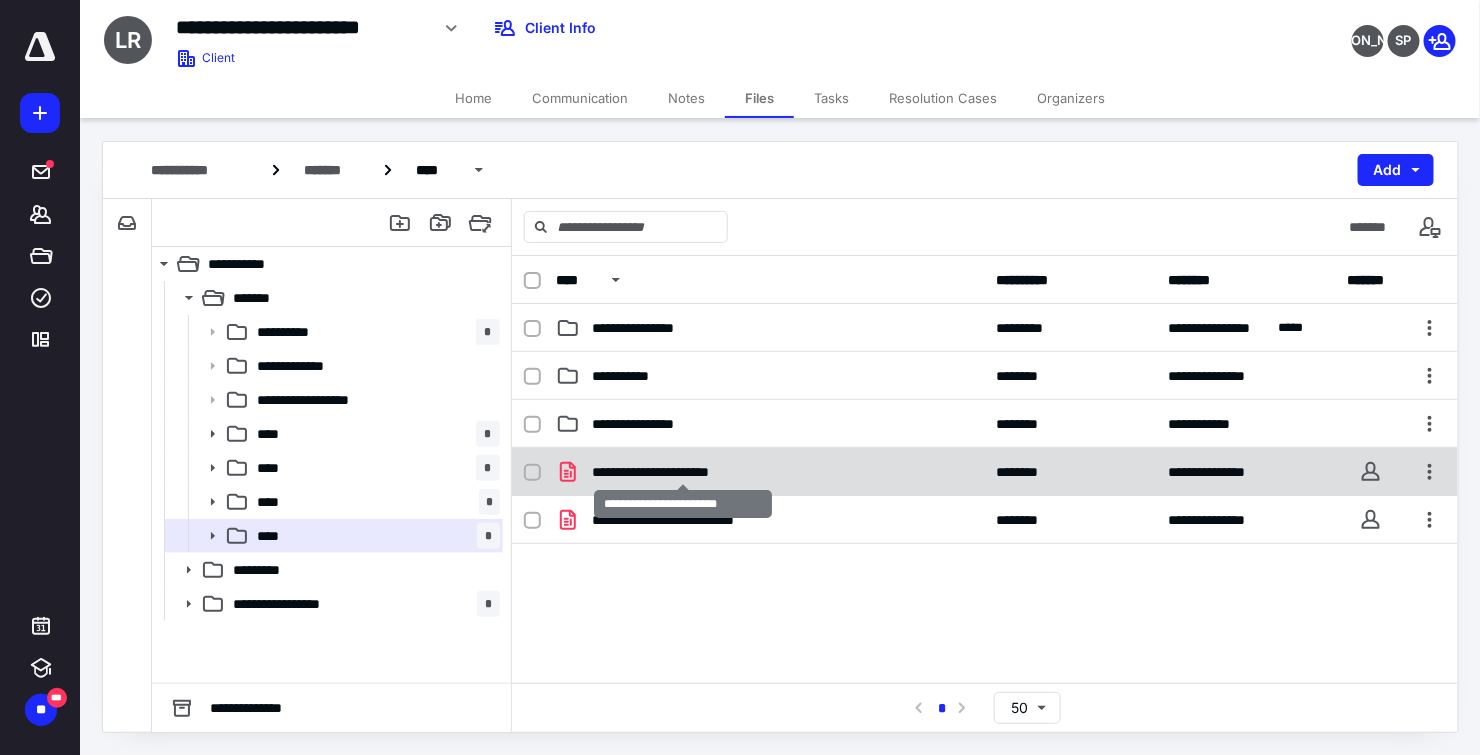 click on "**********" at bounding box center [683, 472] 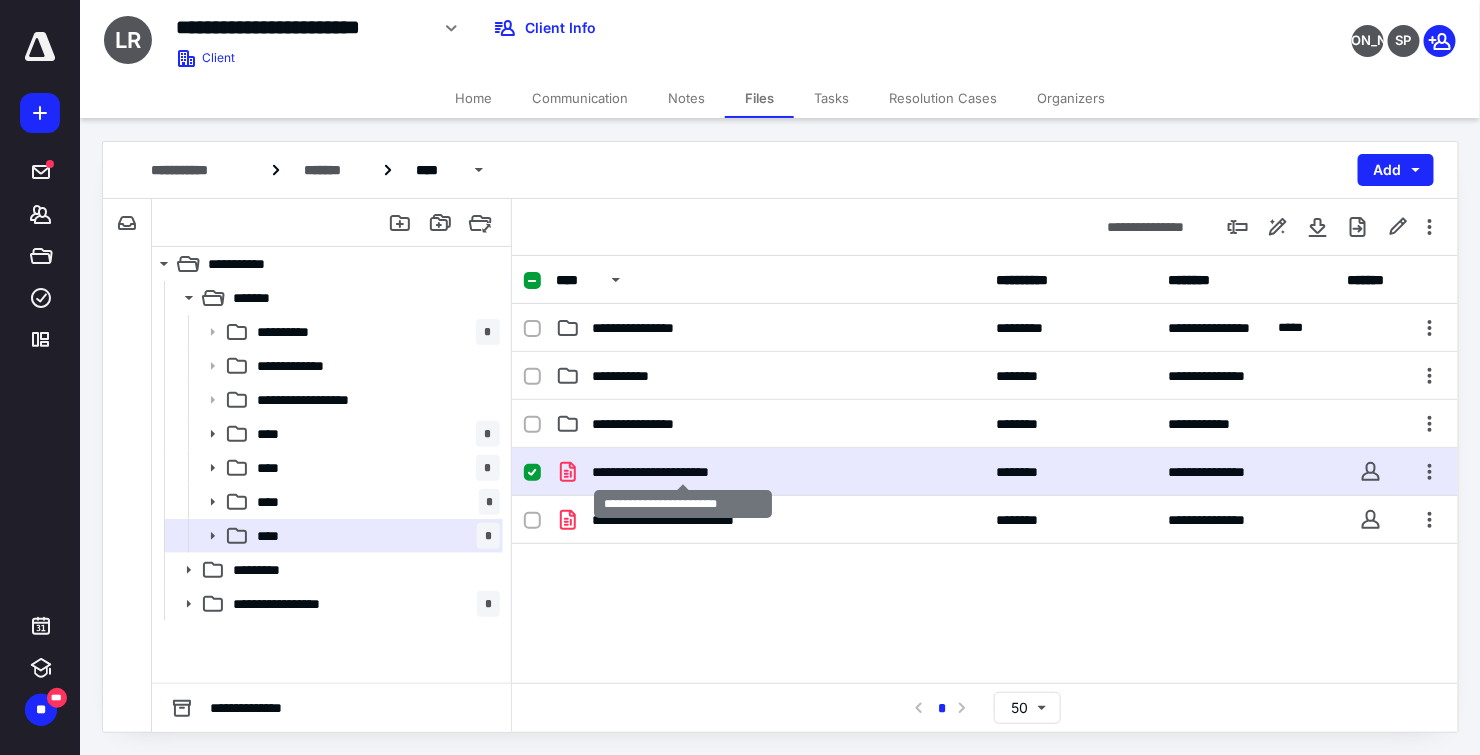 click on "**********" at bounding box center [683, 472] 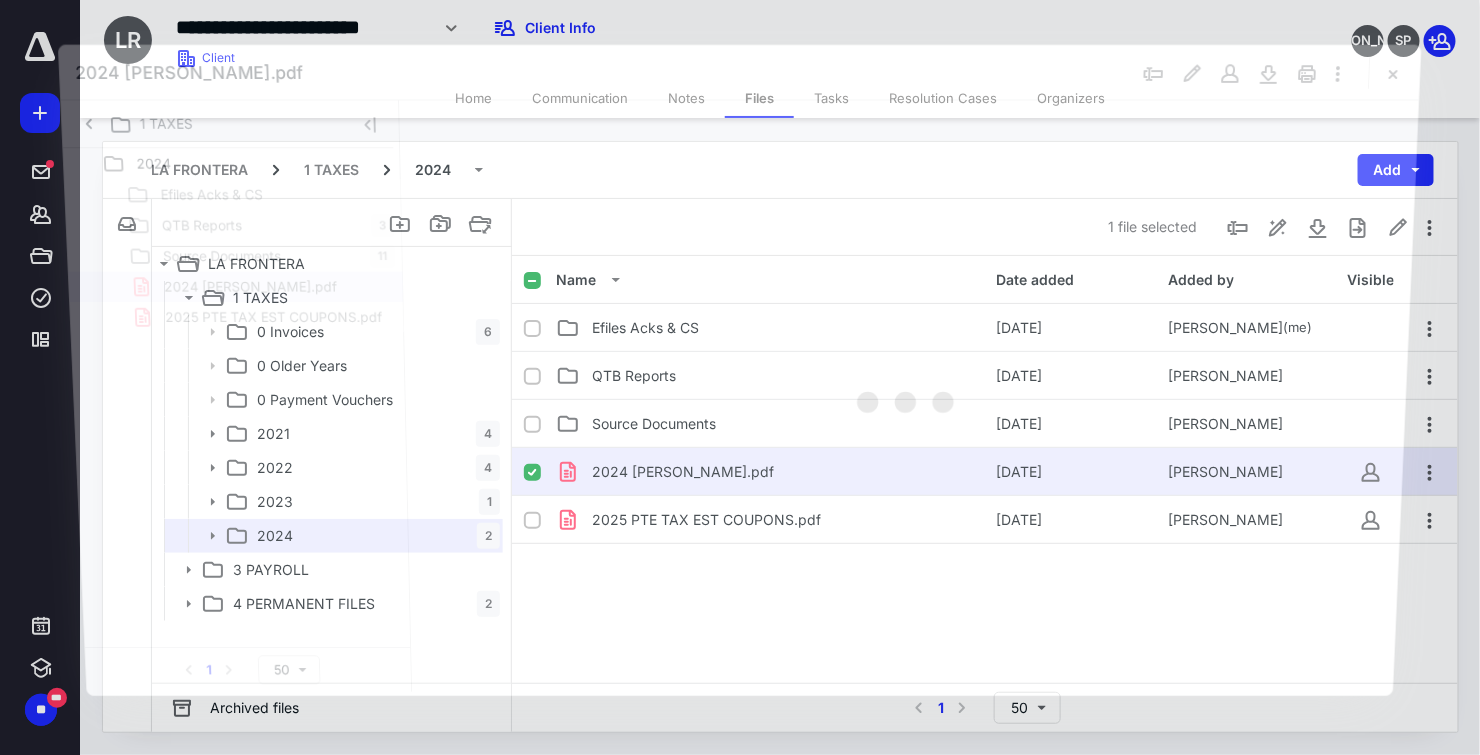 scroll, scrollTop: 0, scrollLeft: 0, axis: both 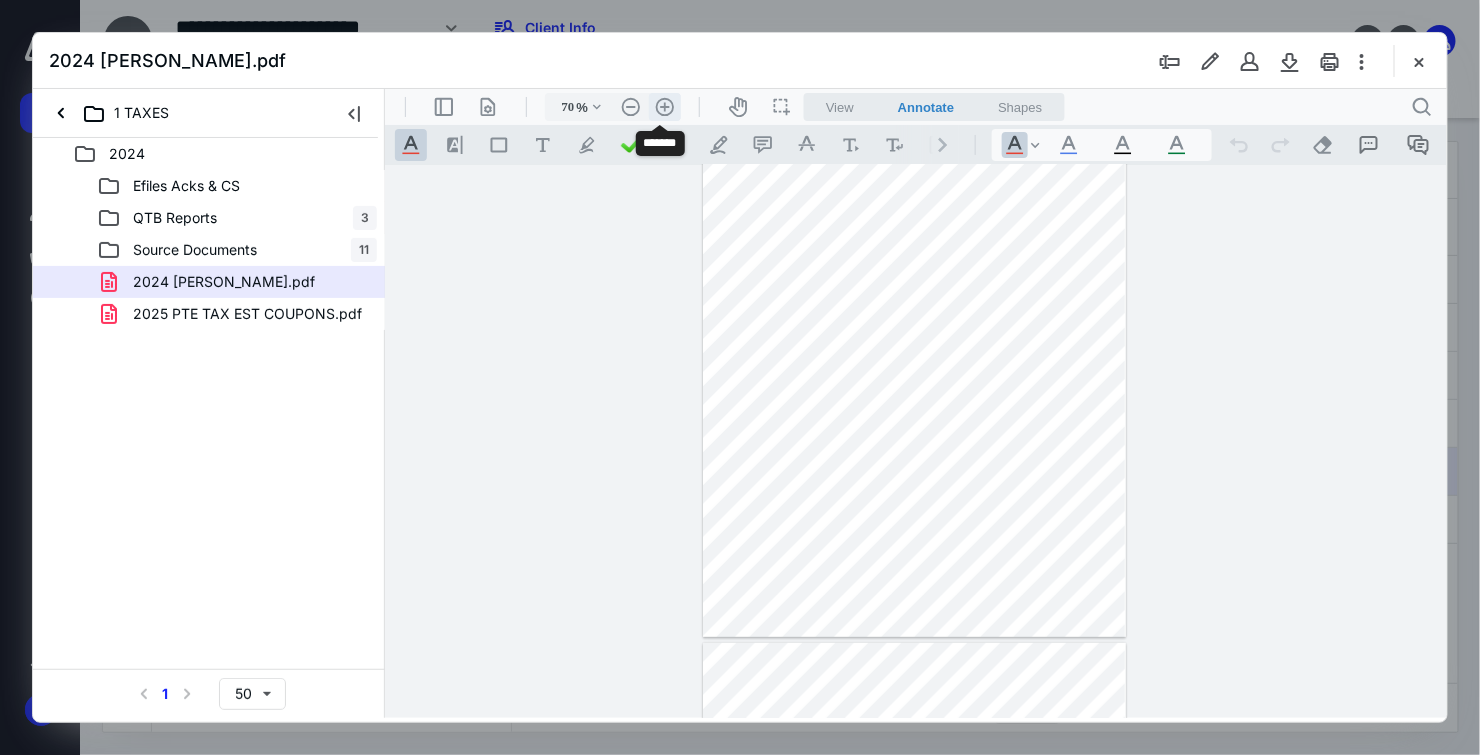 click on ".cls-1{fill:#abb0c4;} icon - header - zoom - in - line" at bounding box center (664, 106) 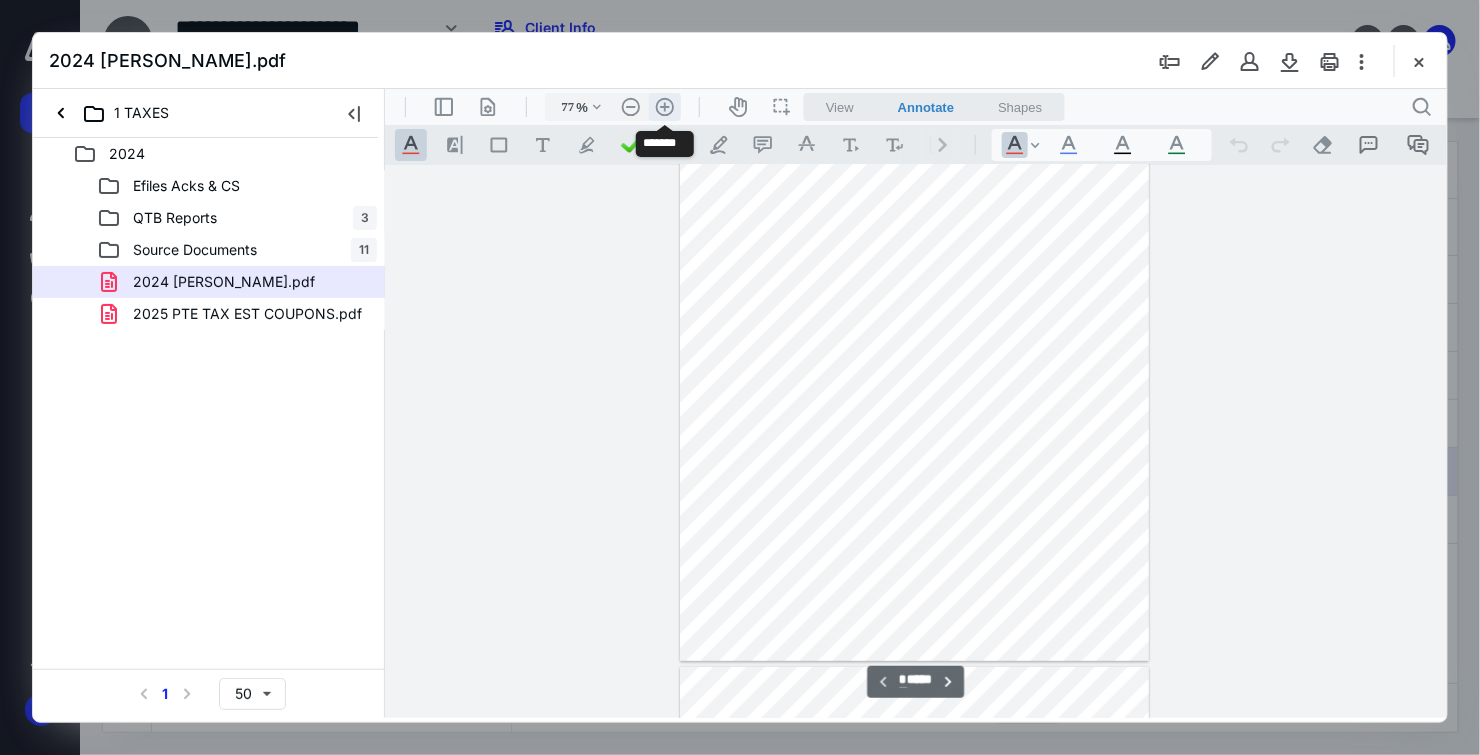 click on ".cls-1{fill:#abb0c4;} icon - header - zoom - in - line" at bounding box center (664, 106) 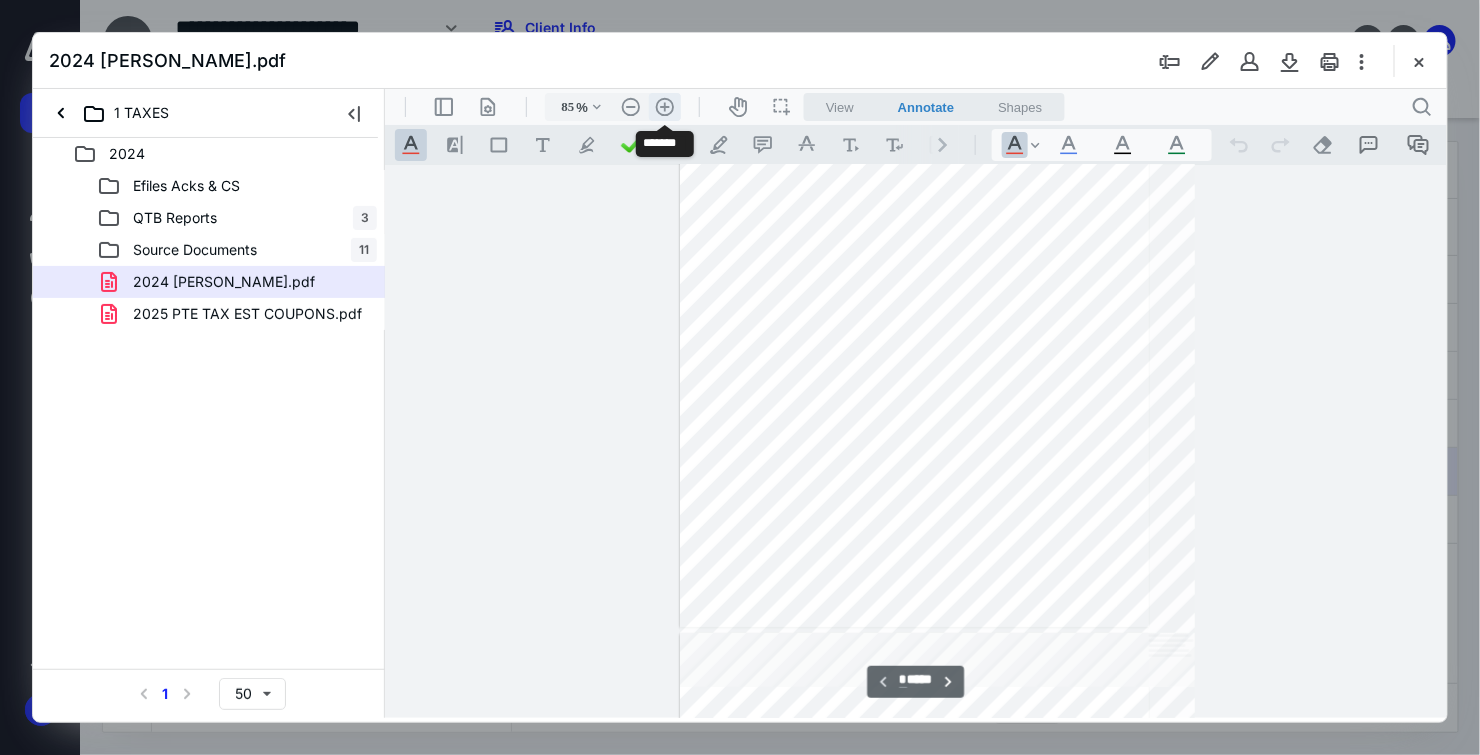 click on ".cls-1{fill:#abb0c4;} icon - header - zoom - in - line" at bounding box center [664, 106] 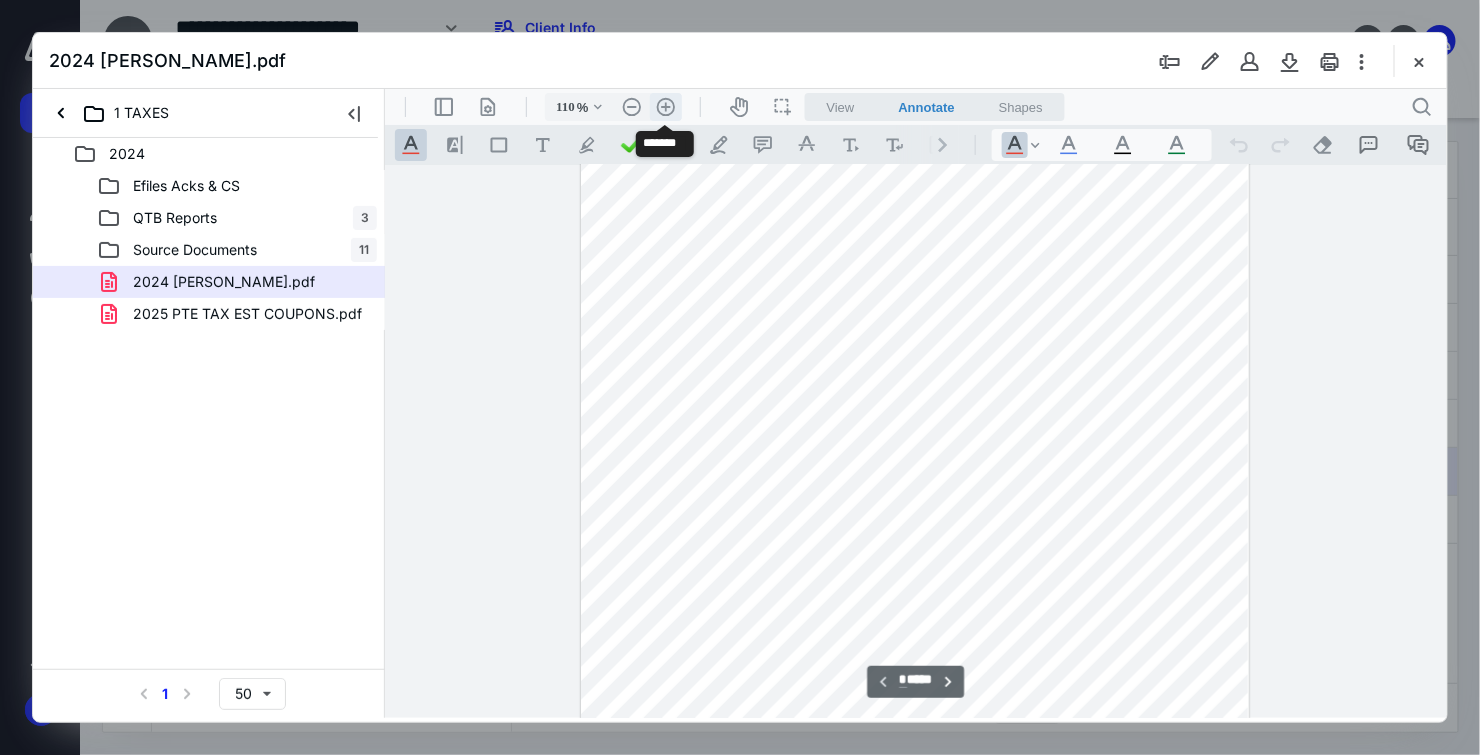 scroll, scrollTop: 263, scrollLeft: 0, axis: vertical 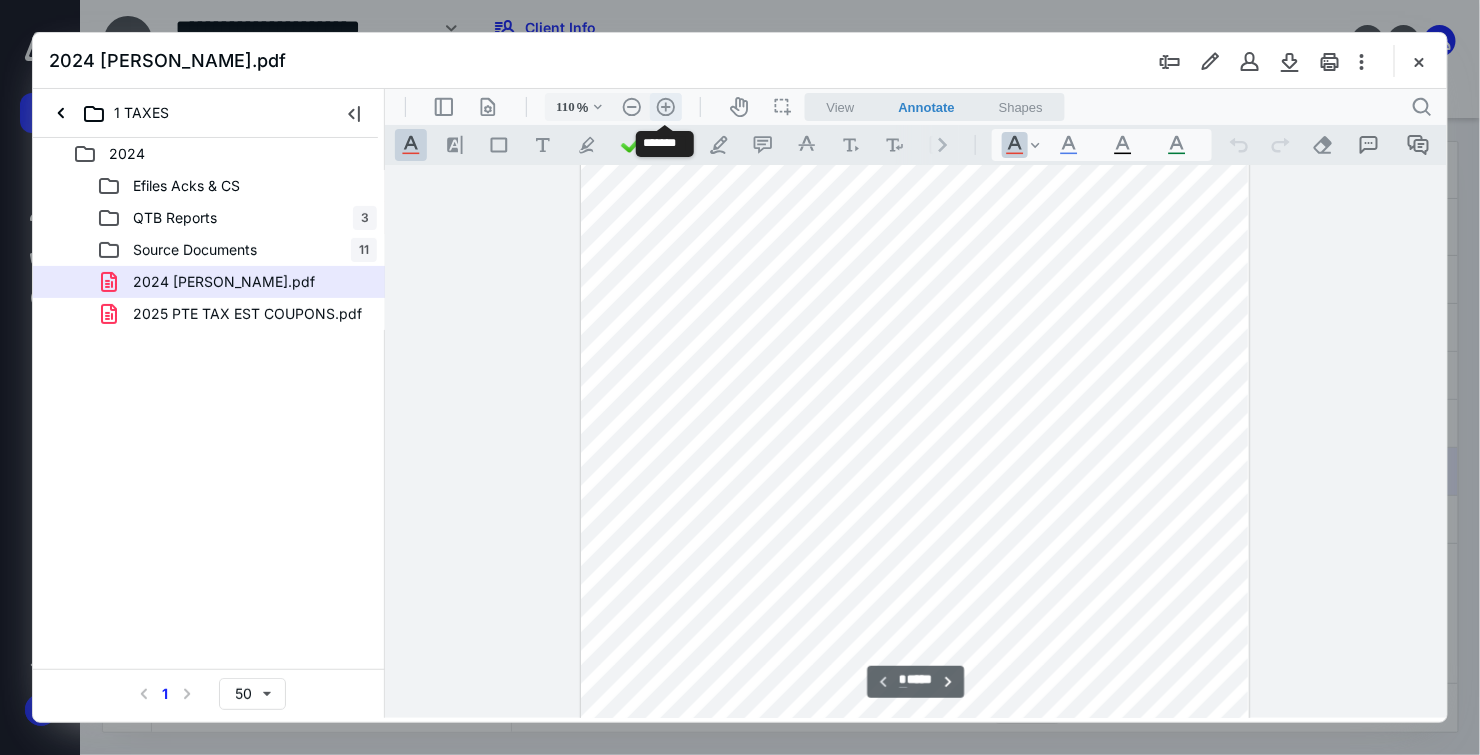 click on ".cls-1{fill:#abb0c4;} icon - header - zoom - in - line" at bounding box center (665, 106) 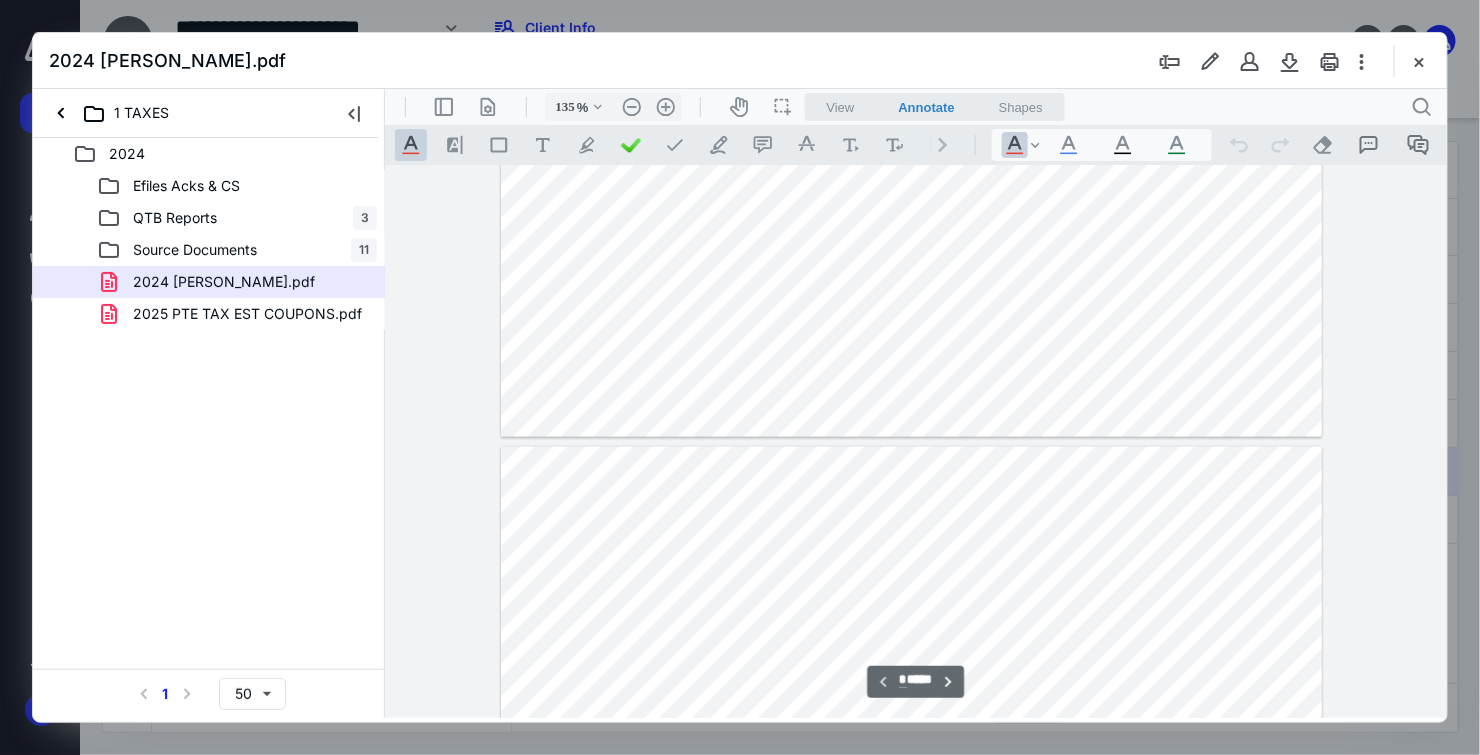 type on "*" 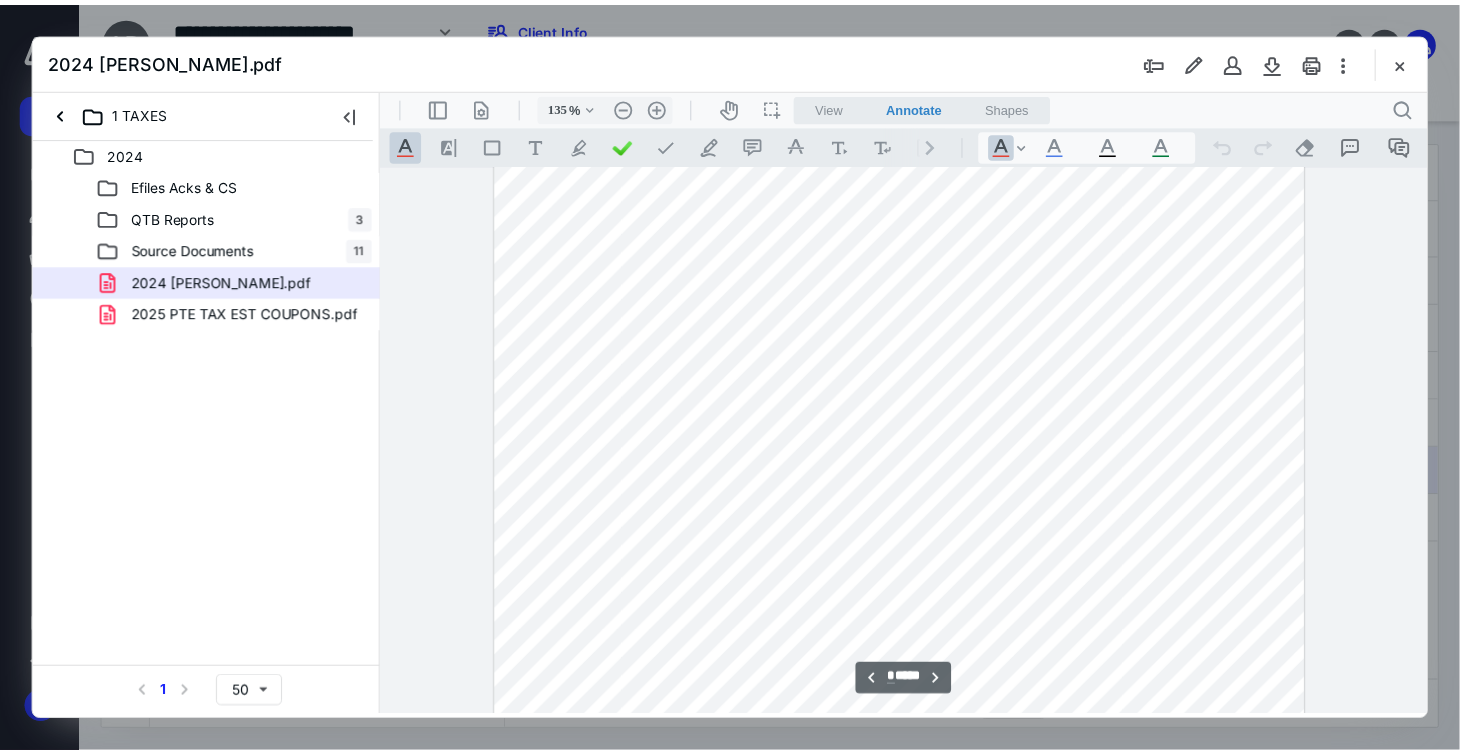 scroll, scrollTop: 1445, scrollLeft: 10, axis: both 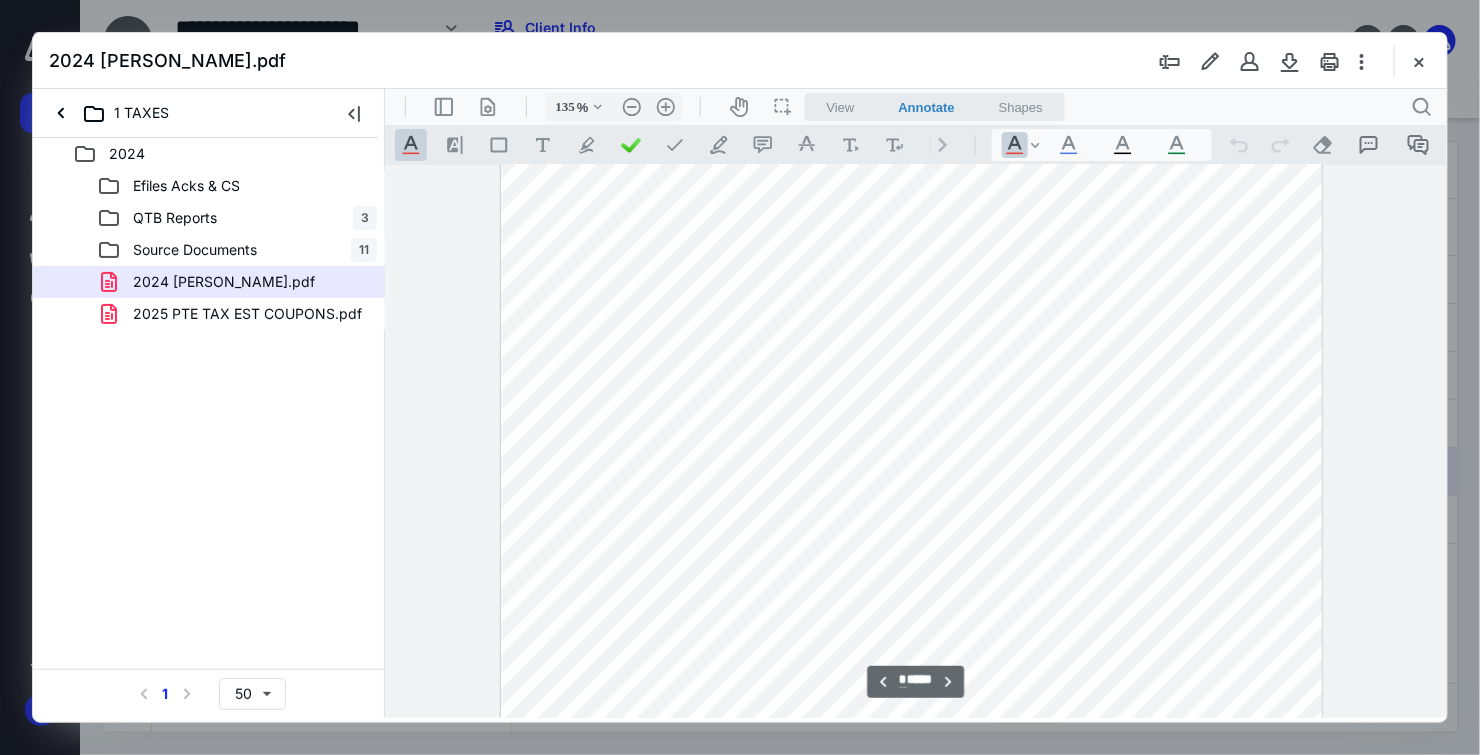 click on ".cls-1{fill:#abb0c4;} icon - chevron - right .cls-1{fill:#abb0c4;} icon - tool - text manipulation - underline .cls-1{fill:#8c8c8c;} icon - line - tool - highlight  .st0{fill:#868E96;}  .cls-1{fill:#abb0c4;} icon - tool - text - free text .cls-1{fill:#abb0c4;} icon - tool - pen - highlight .cls-1{fill:#abb0c4;} icon - tool - pen - line .cls-1{fill:#abb0c4;} icon - tool - comment - line .cls-1{fill:#abb0c4;} icon - tool - text manipulation - strikethrough .cls-1{fill:#abb0c4;} icon - tool - image - line  .st0{fill:#868E96;}  .cls-1{fill:#abb0c4;} icon - tool - text manipulation - underline .cls-1{fill:#abb0c4;} icon - chevron - down .cls-1{fill:#abb0c4;} icon - tool - text manipulation - underline .cls-1{fill:#abb0c4;} icon - tool - text manipulation - underline .cls-1{fill:#abb0c4;} icon - tool - text manipulation - underline .cls-1{fill:#abb0c4;} icon - operation - undo .cls-1{fill:#abb0c4;} icon - operation - redo .cls-1{fill:#abb0c4;} icon - operation - eraser" at bounding box center (915, 144) 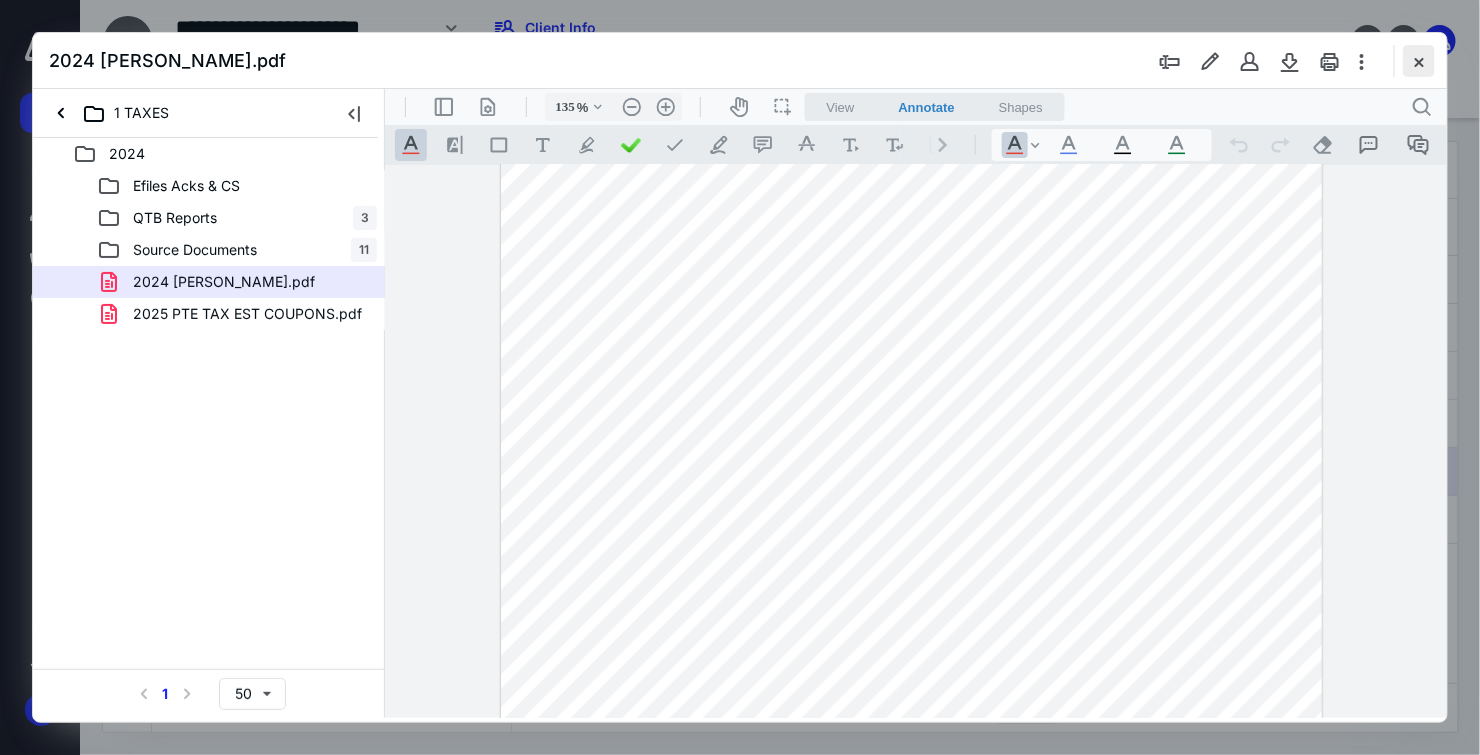 click at bounding box center [1419, 61] 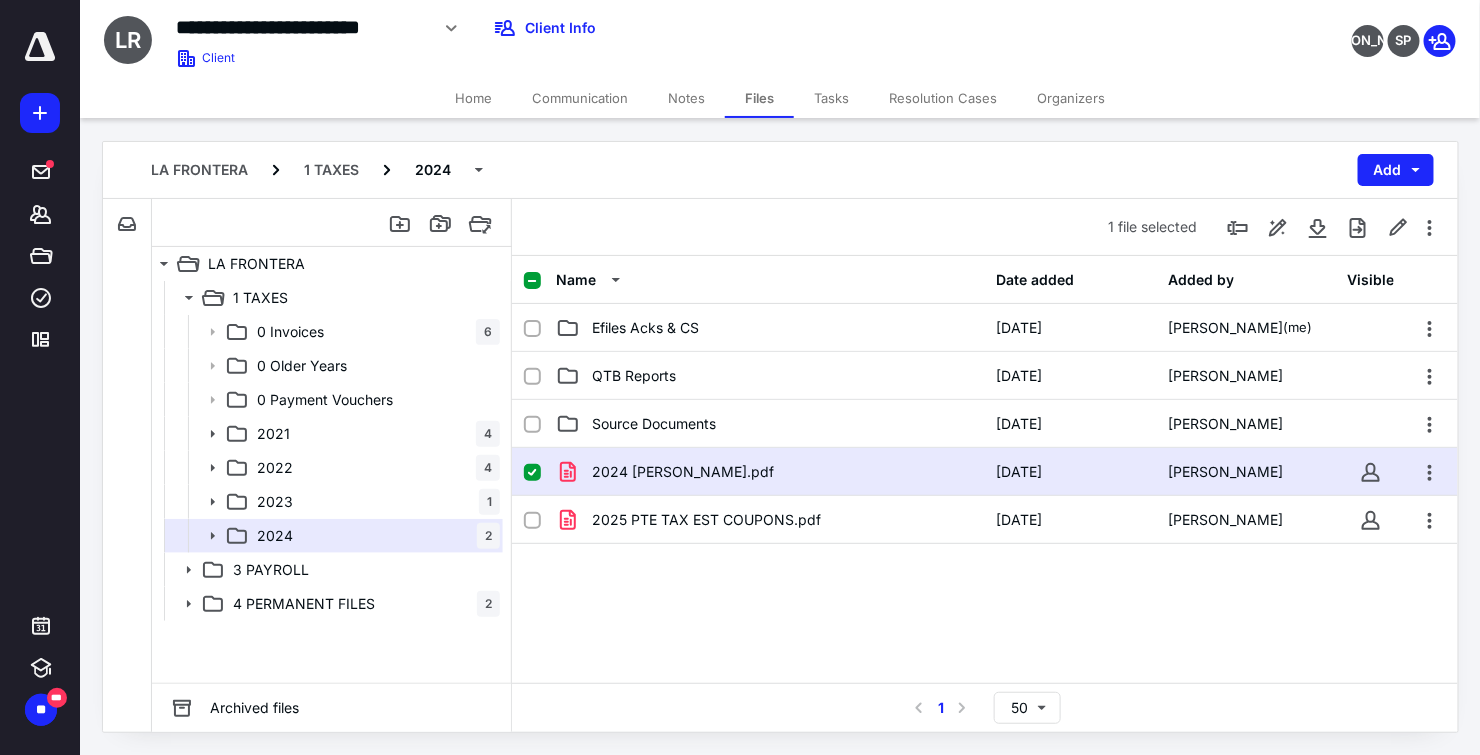 click on "Home" at bounding box center (473, 98) 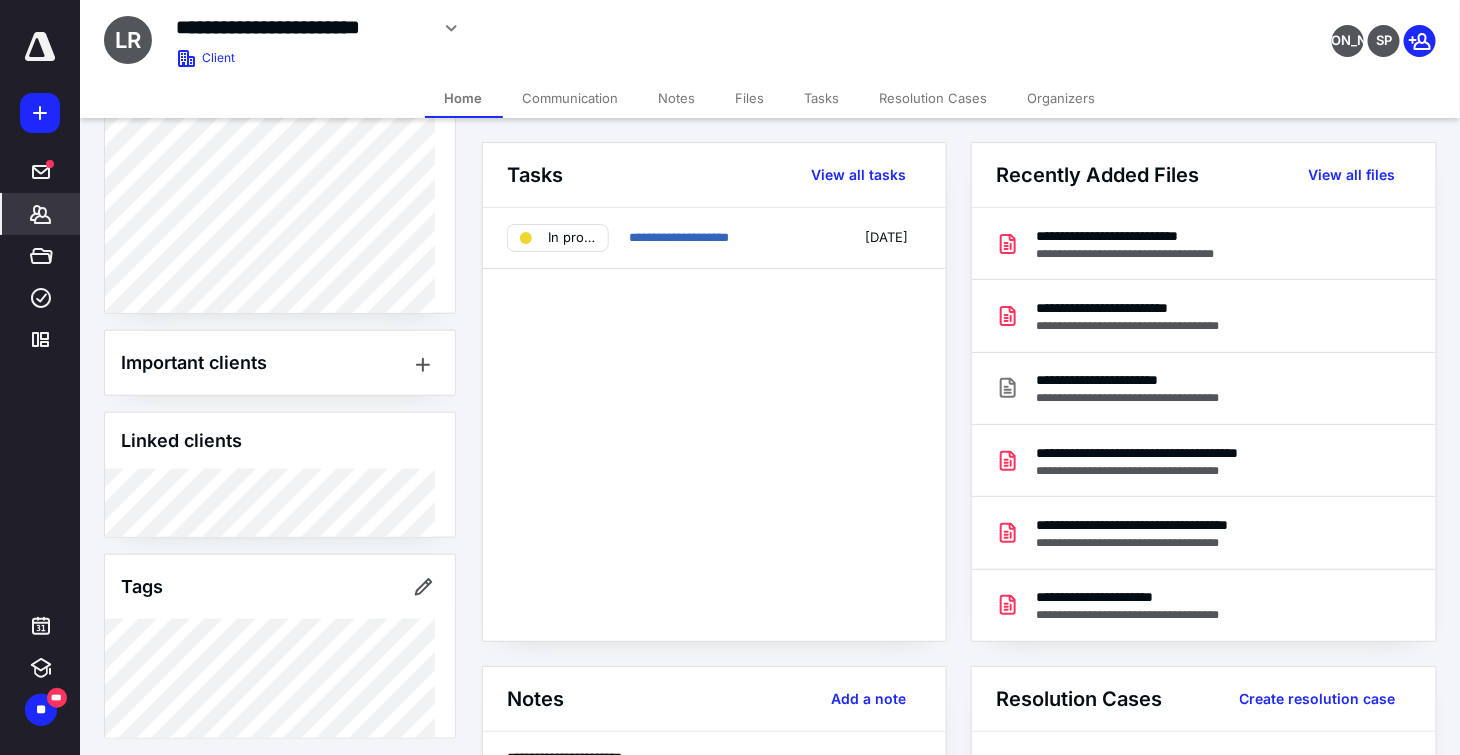 scroll, scrollTop: 635, scrollLeft: 0, axis: vertical 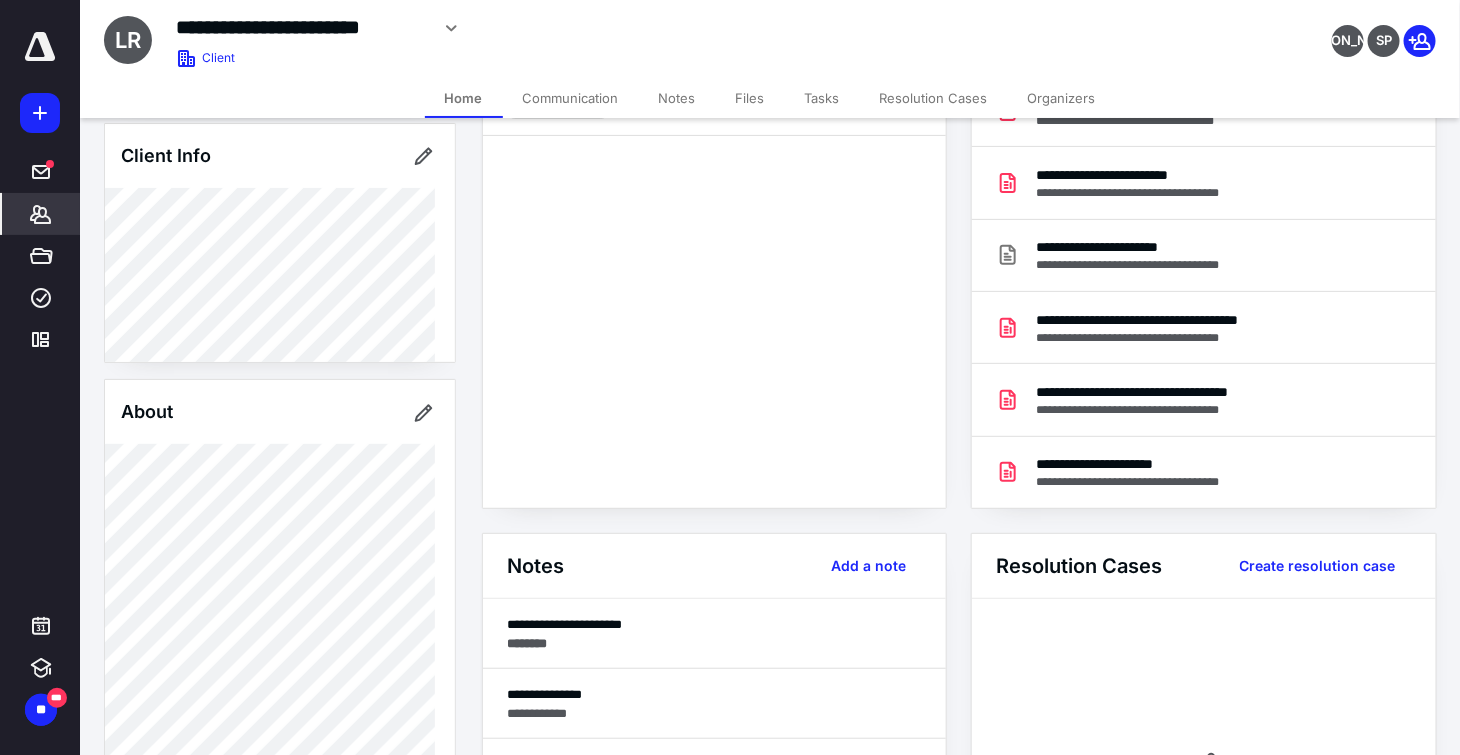 click 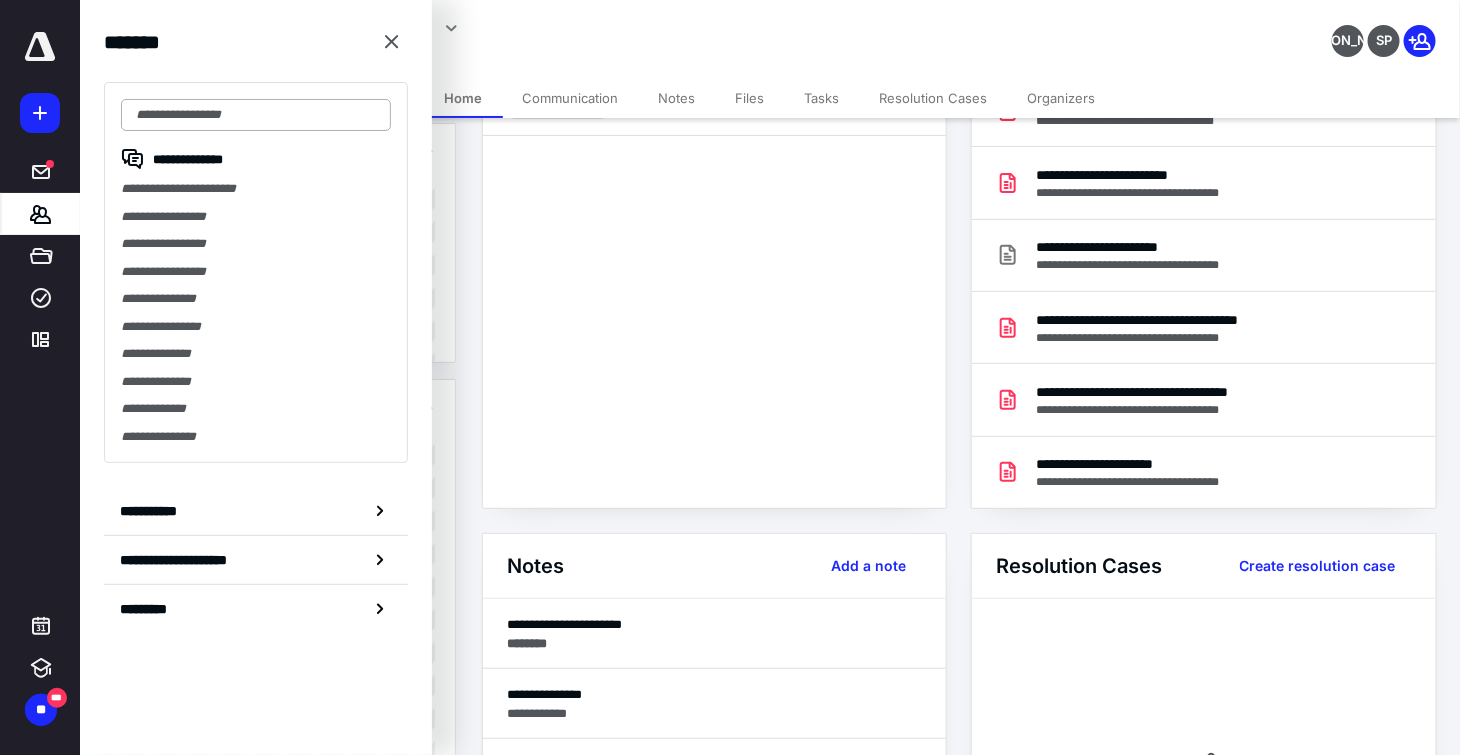 click at bounding box center (256, 115) 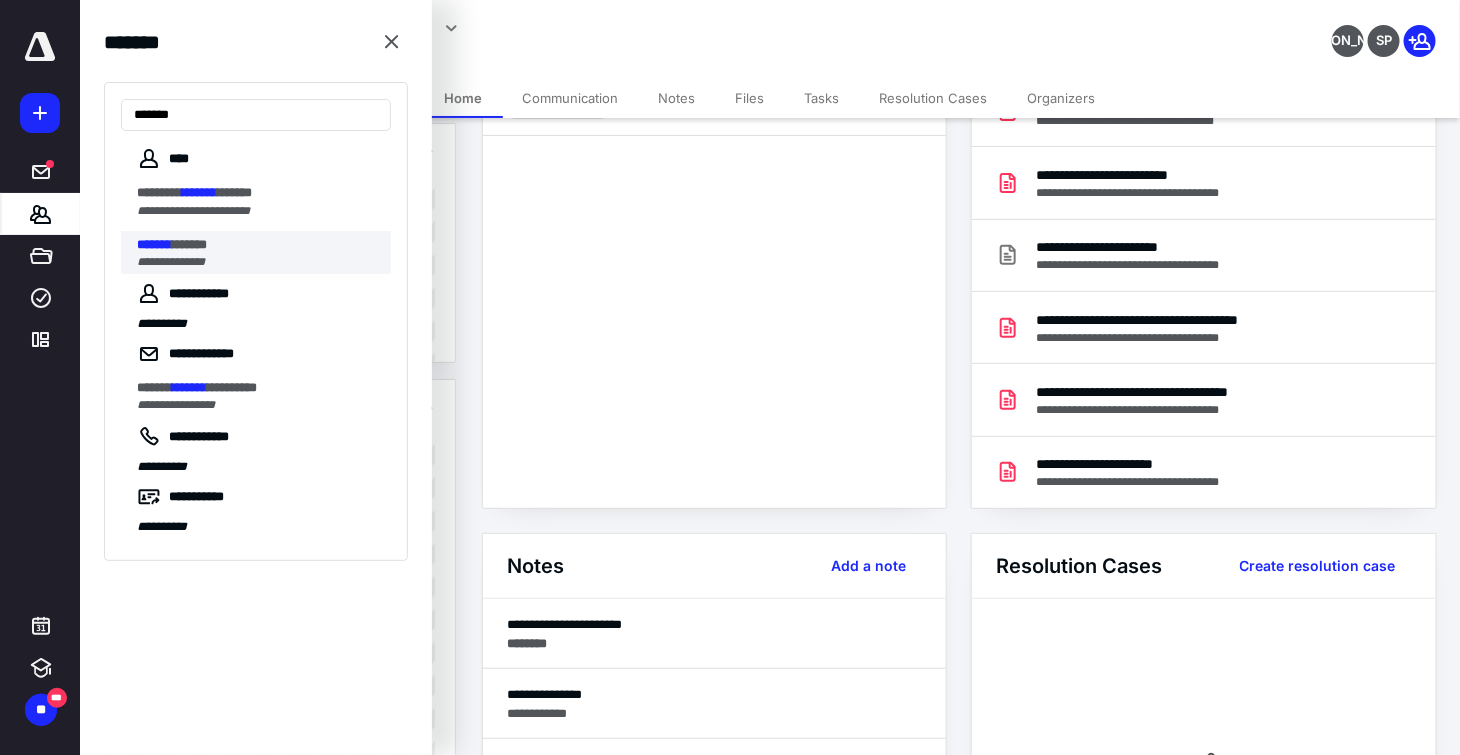 type on "*******" 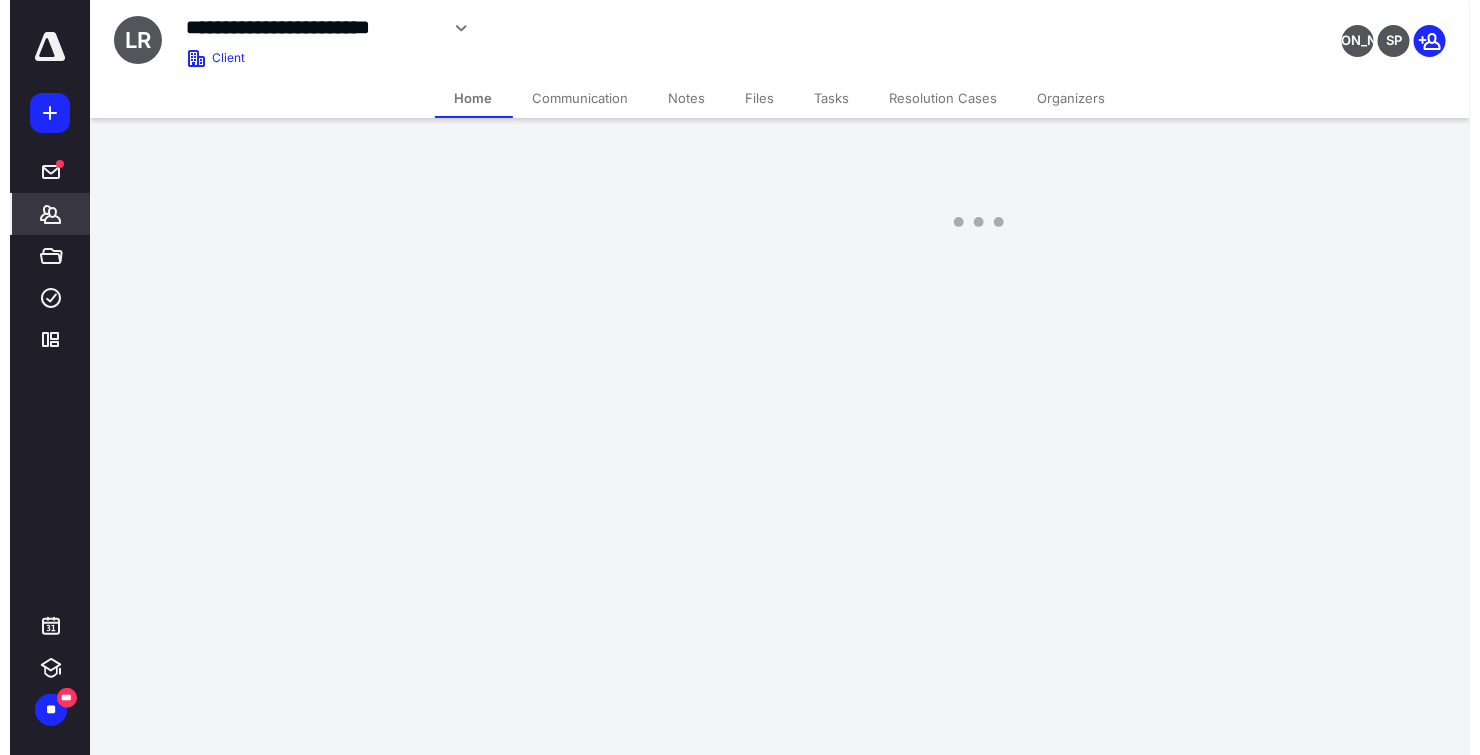 scroll, scrollTop: 0, scrollLeft: 0, axis: both 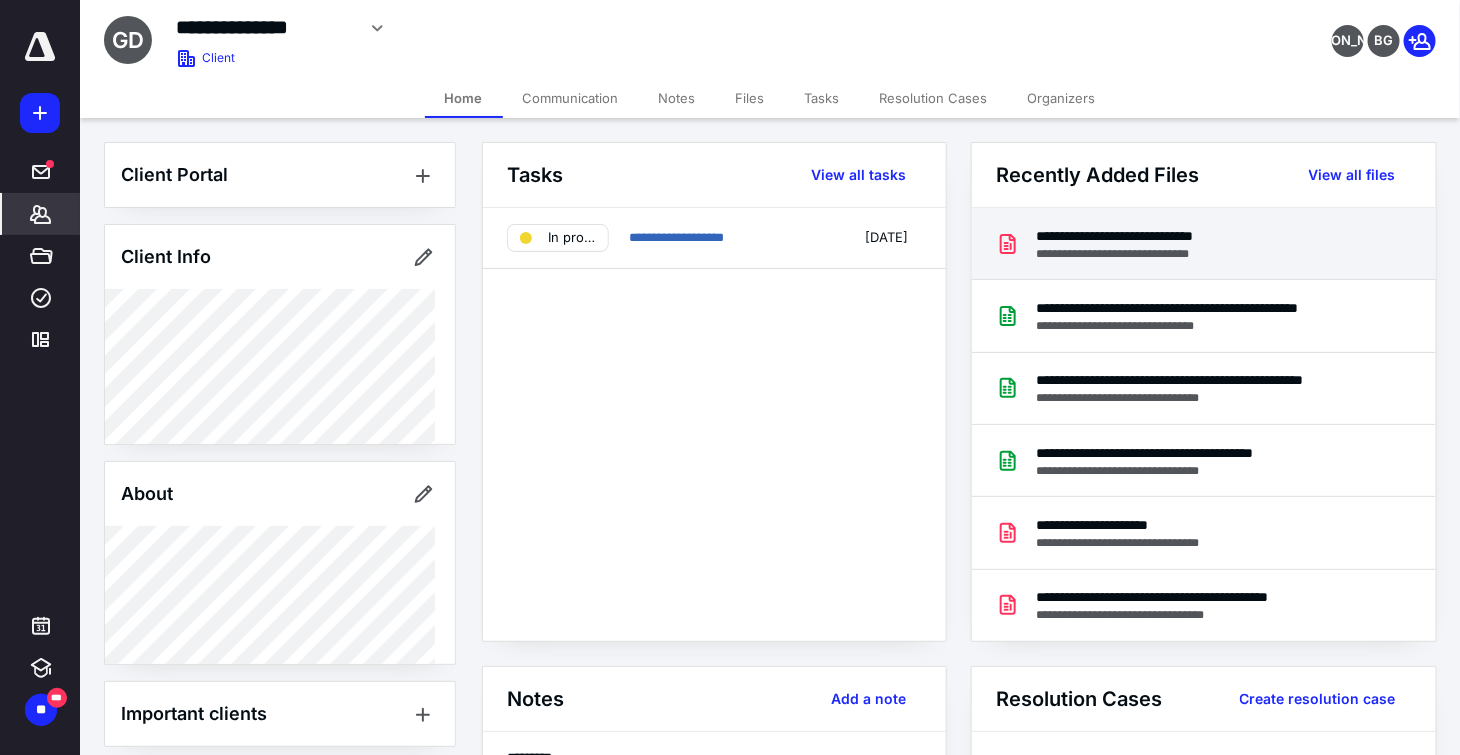 click on "**********" at bounding box center (1146, 236) 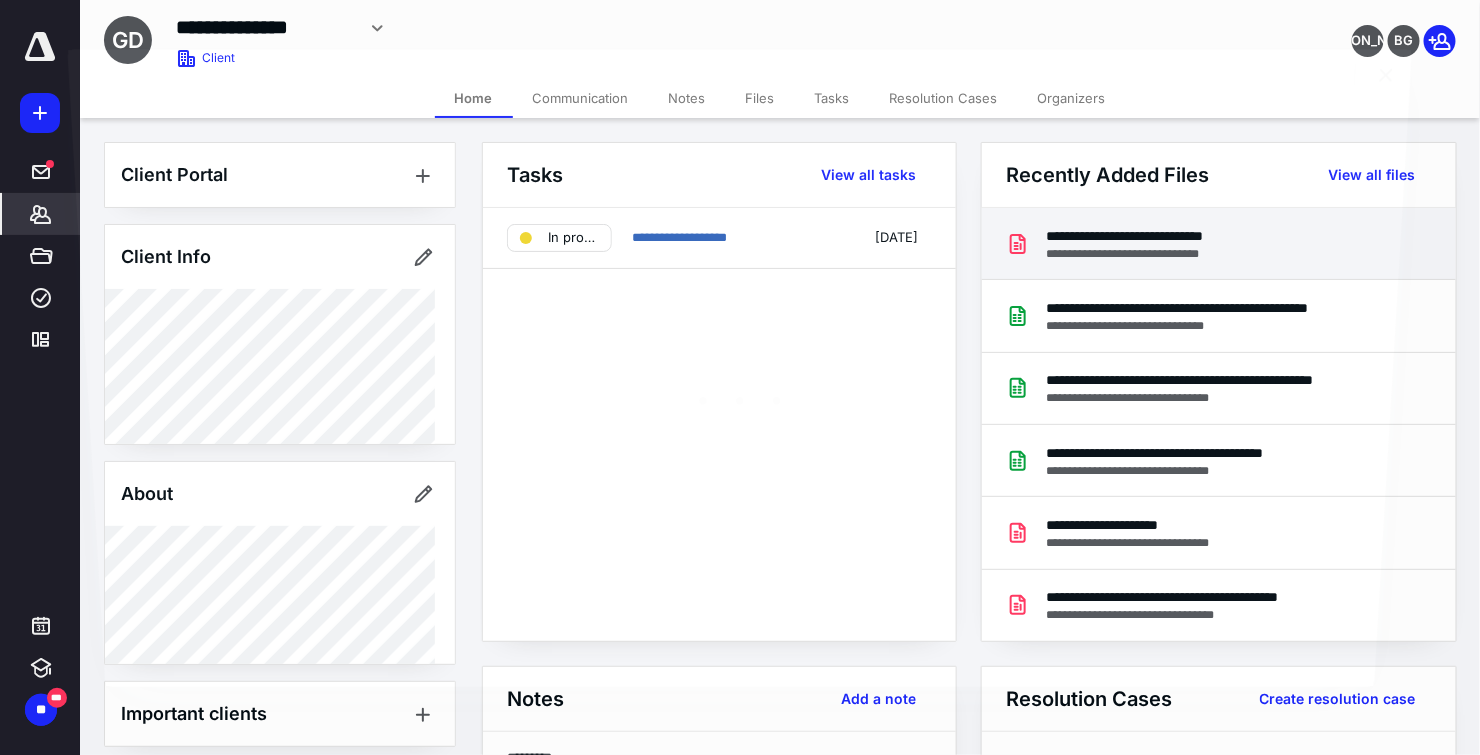 click at bounding box center [740, 392] 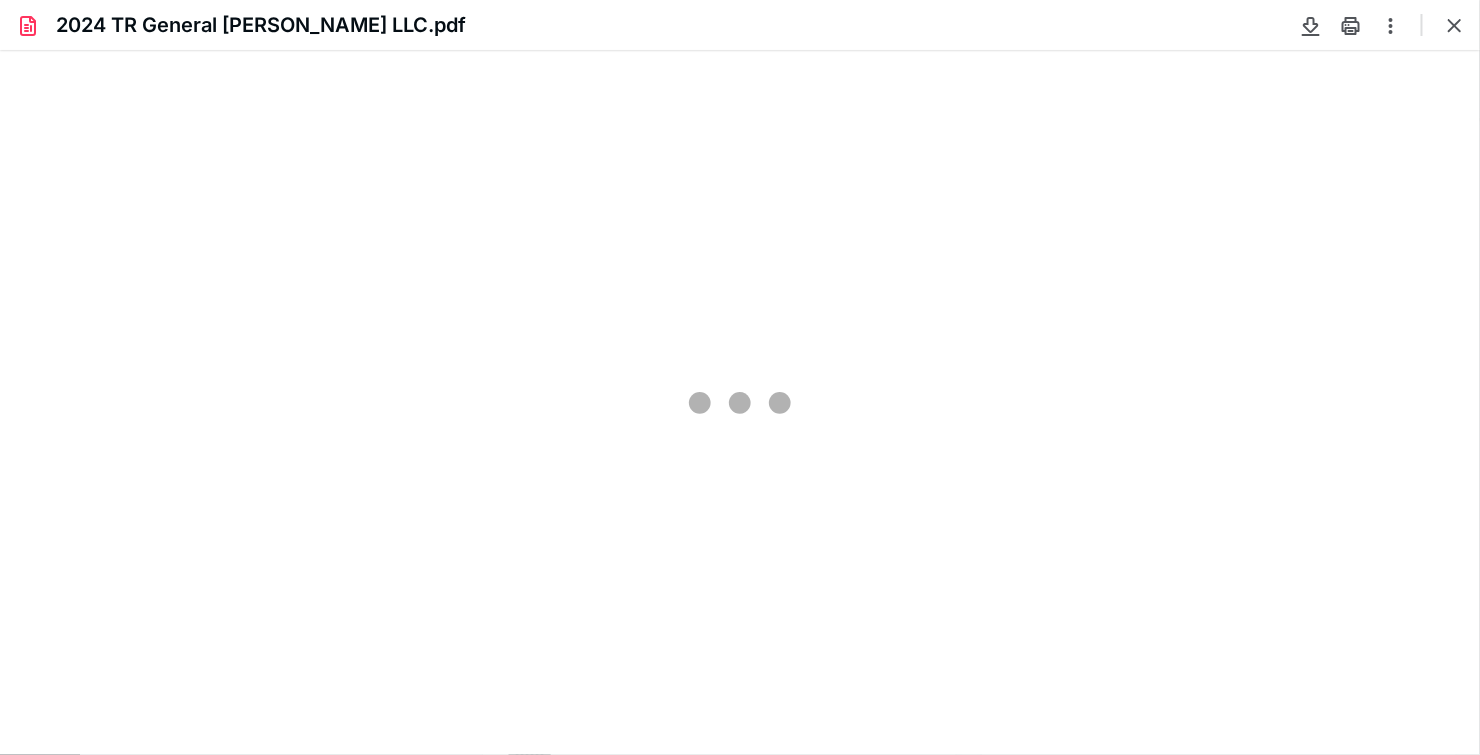 scroll, scrollTop: 0, scrollLeft: 0, axis: both 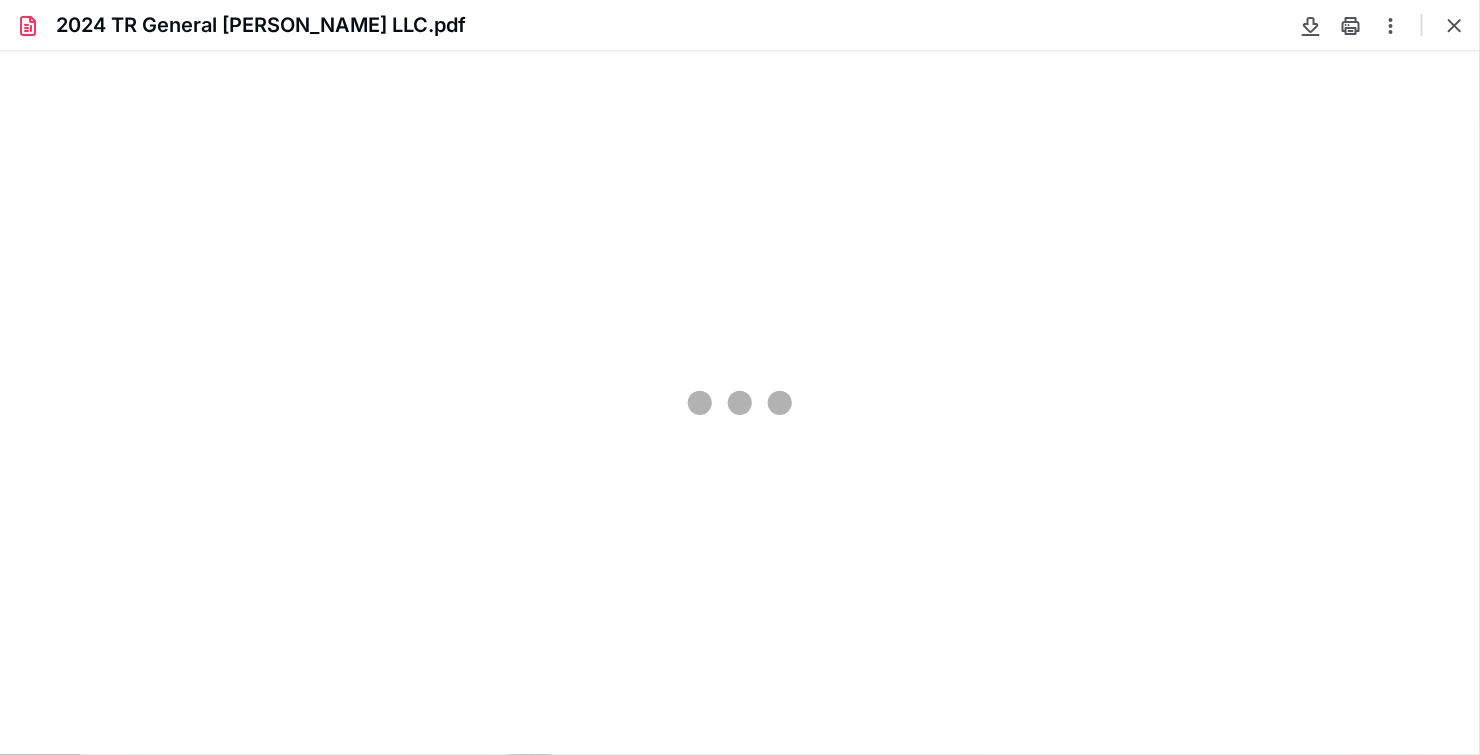 type on "84" 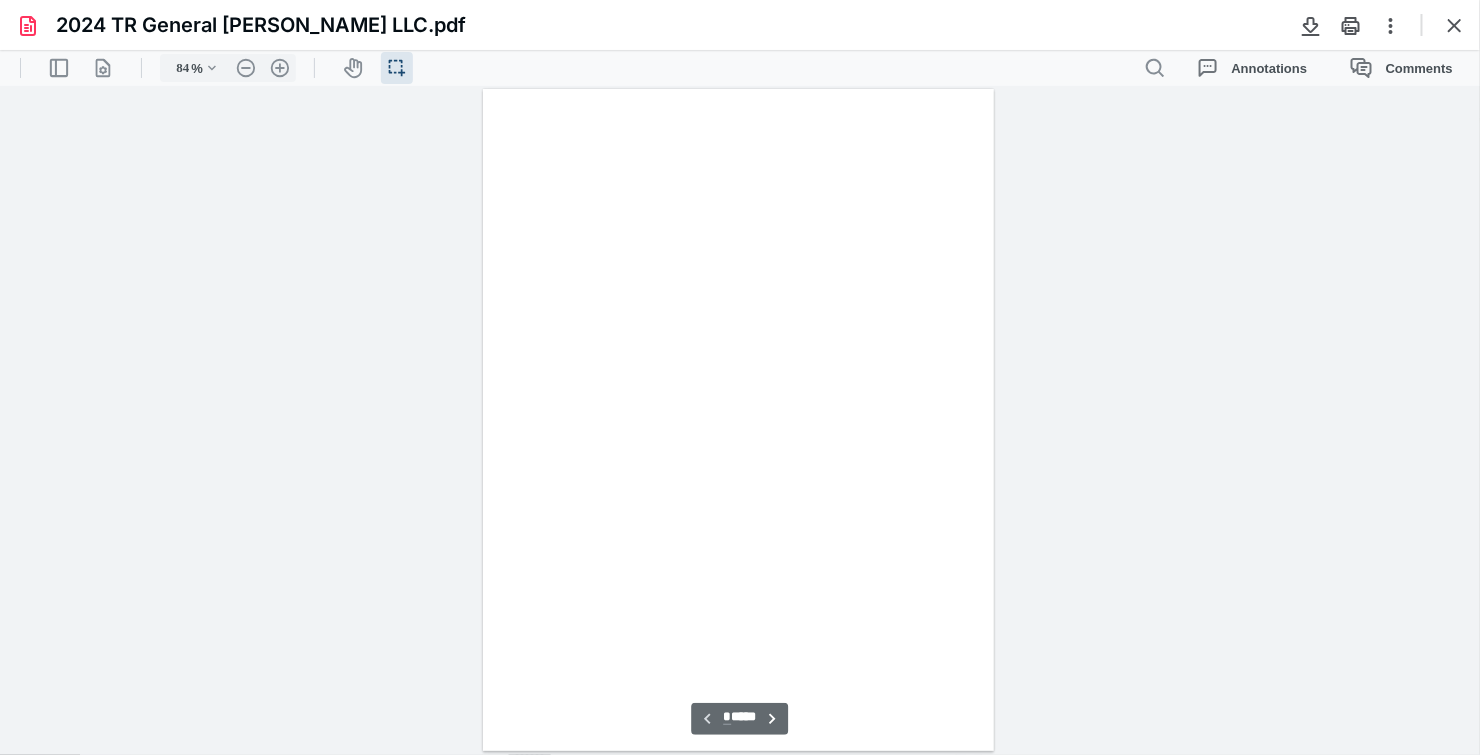 scroll, scrollTop: 39, scrollLeft: 0, axis: vertical 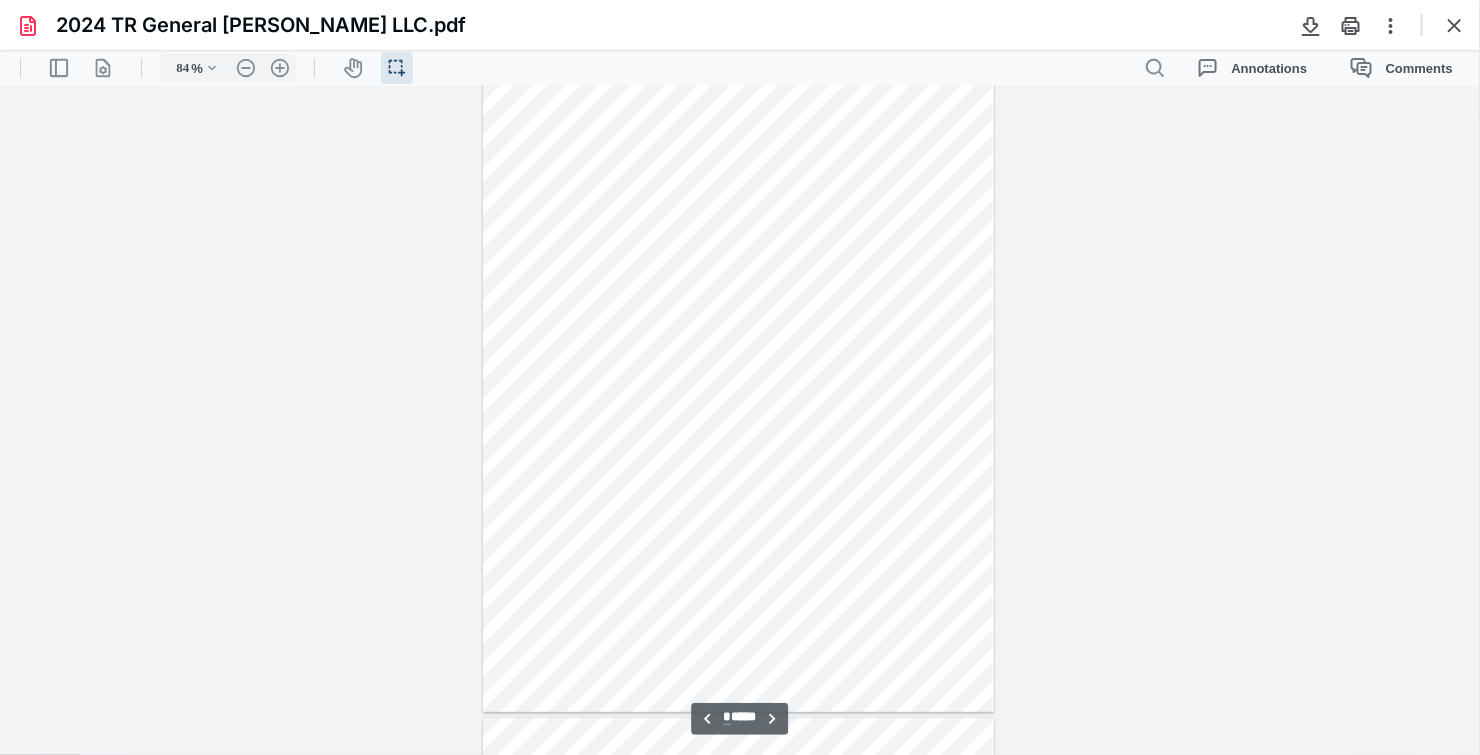 type on "*" 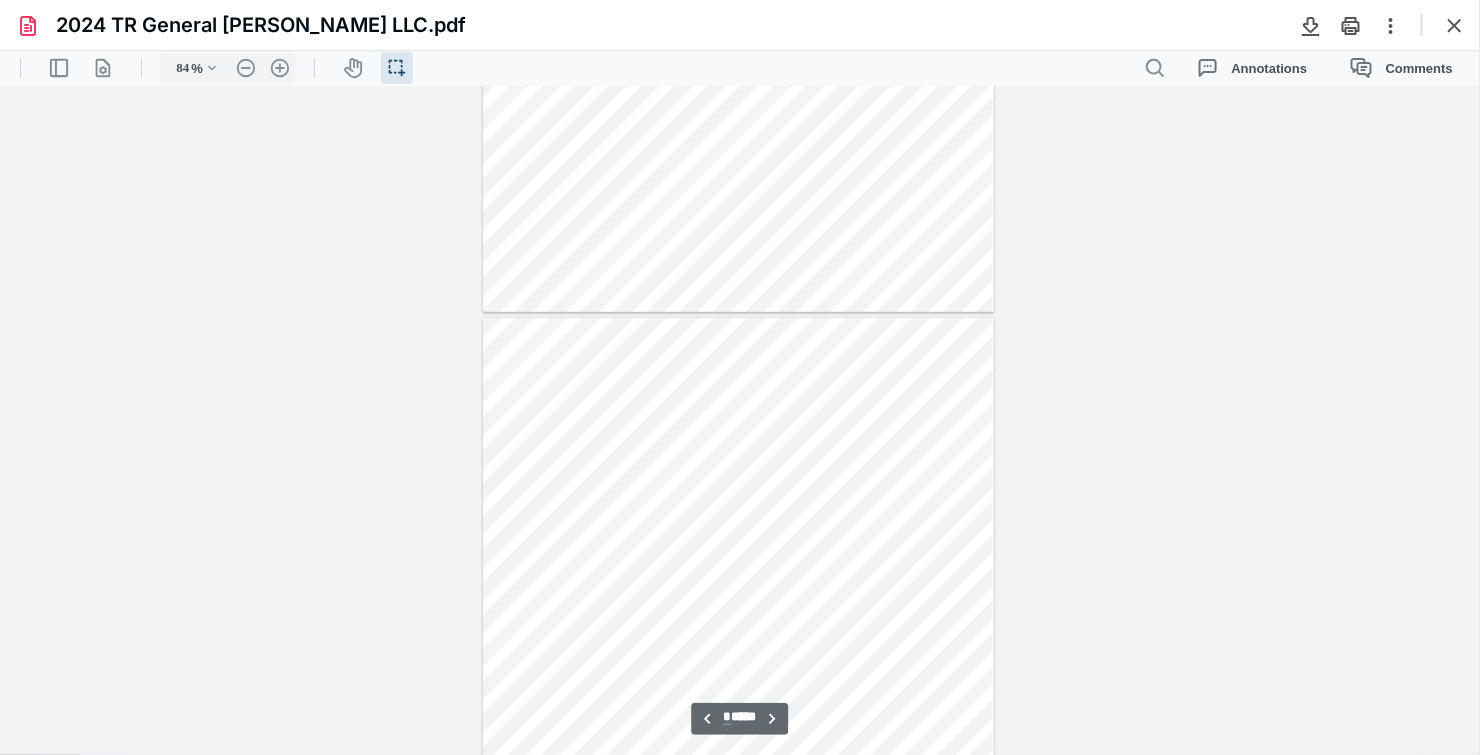 scroll, scrollTop: 705, scrollLeft: 0, axis: vertical 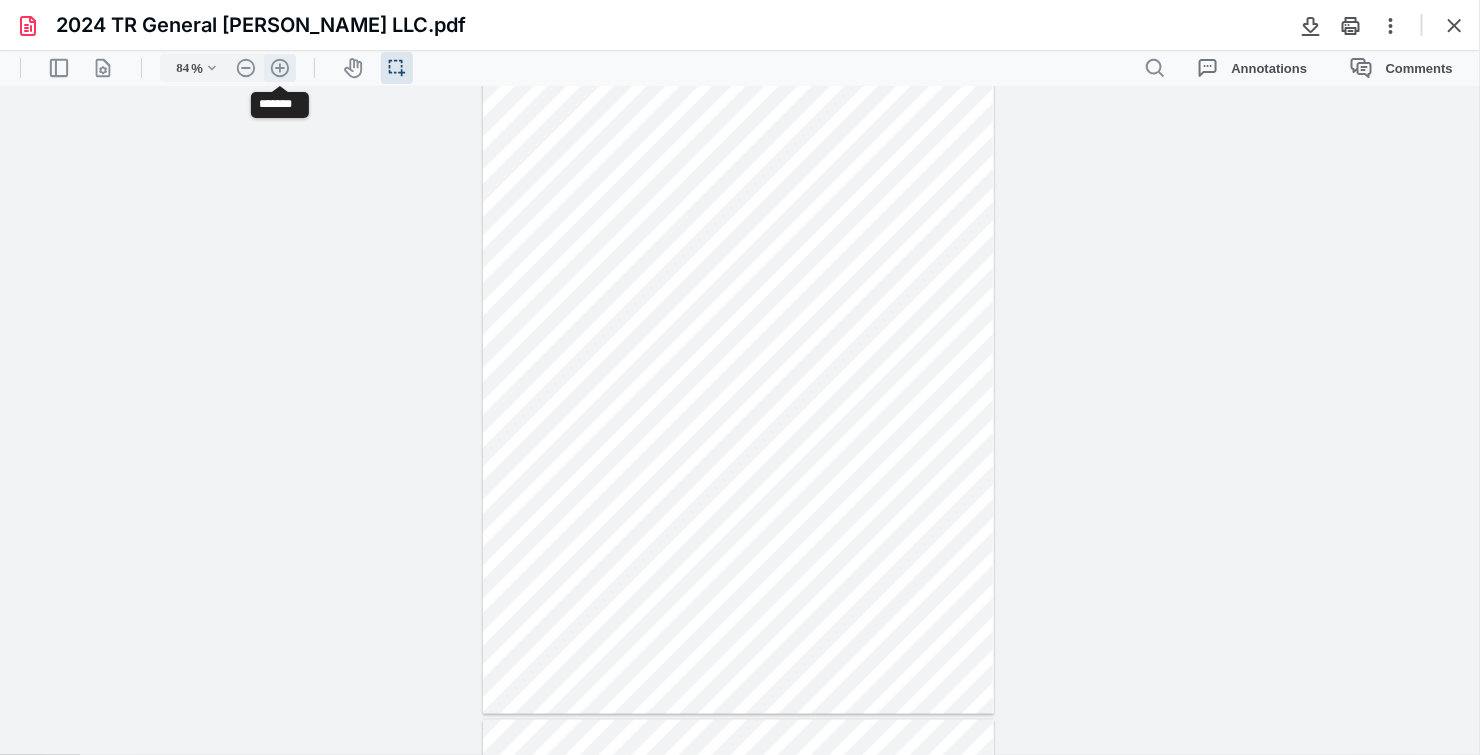 click on ".cls-1{fill:#abb0c4;} icon - header - zoom - in - line" at bounding box center [280, 67] 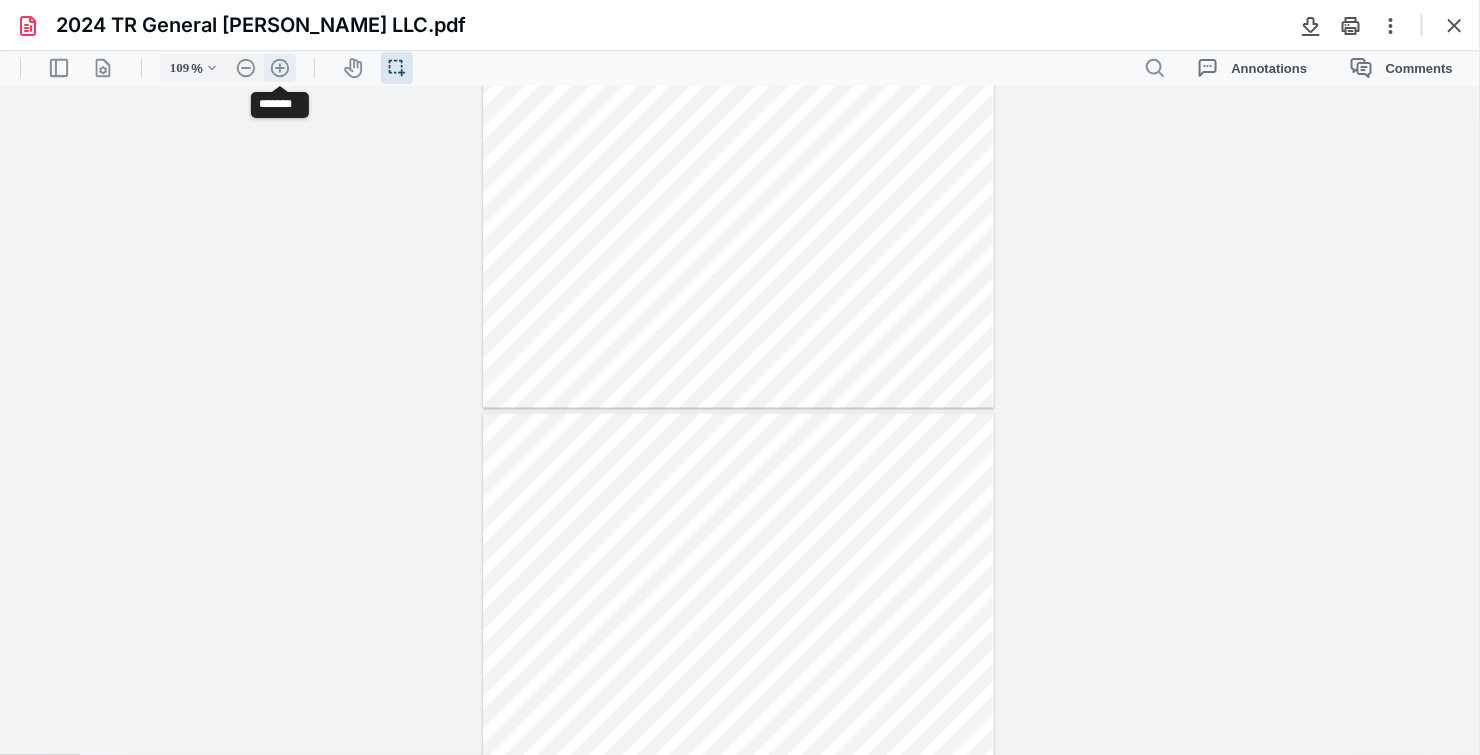 click on ".cls-1{fill:#abb0c4;} icon - header - zoom - in - line" at bounding box center (280, 67) 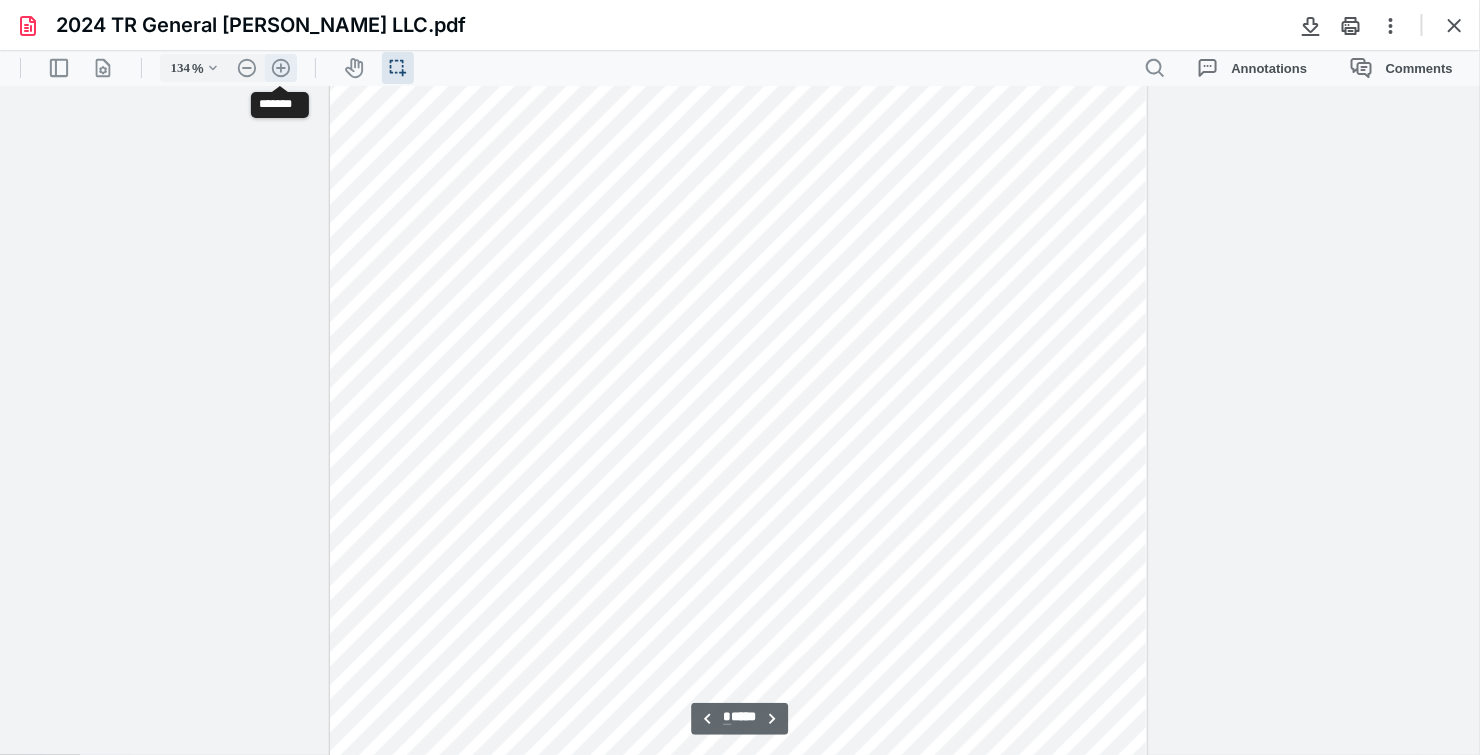 click on ".cls-1{fill:#abb0c4;} icon - header - zoom - in - line" at bounding box center [281, 67] 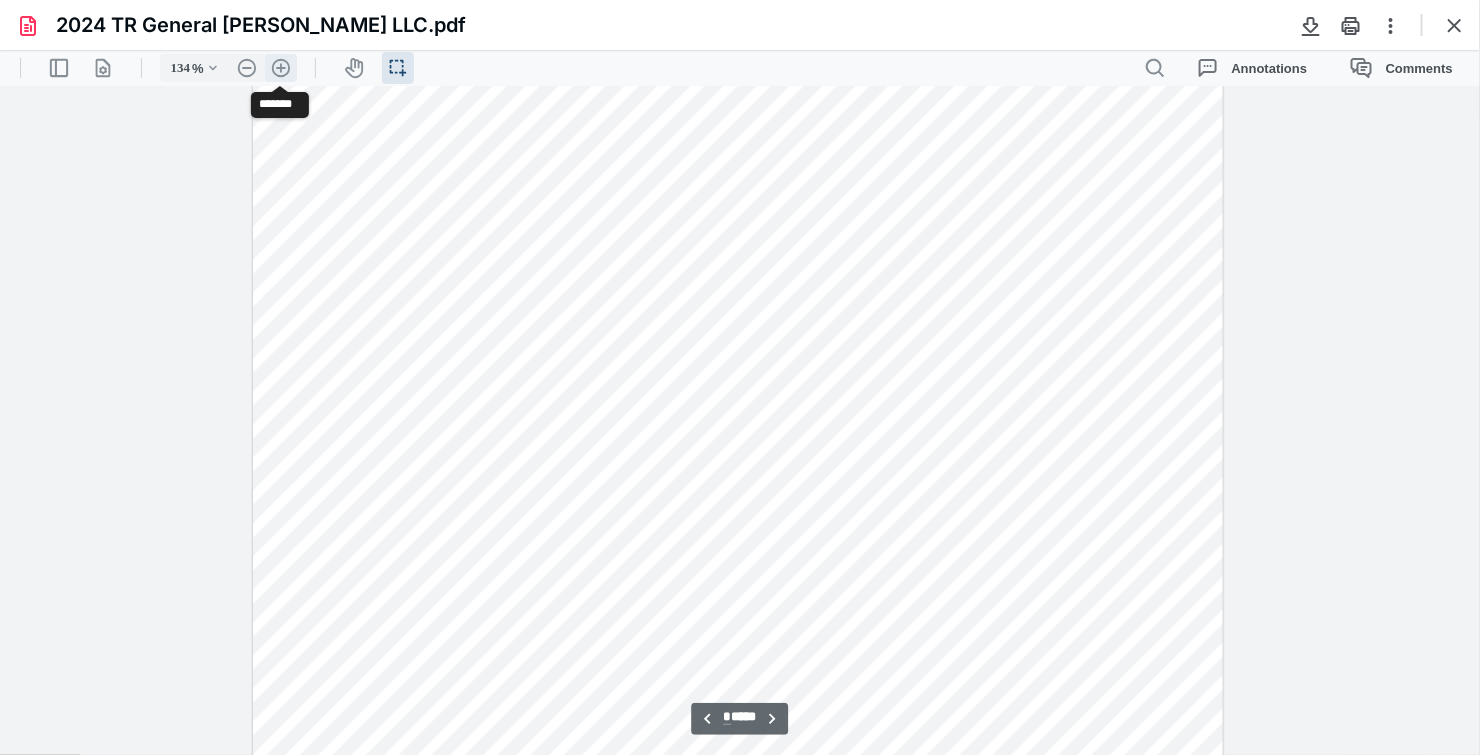 type on "159" 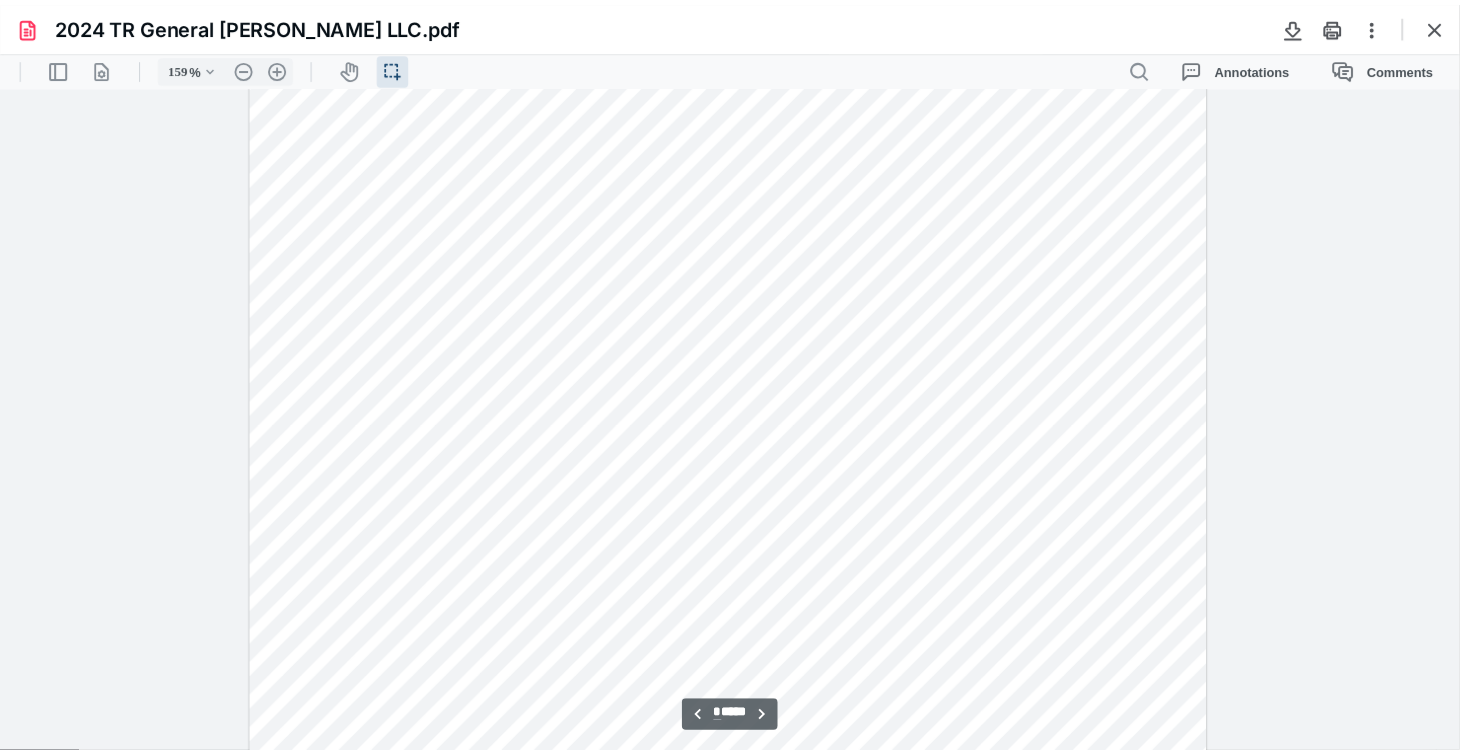 scroll, scrollTop: 1357, scrollLeft: 0, axis: vertical 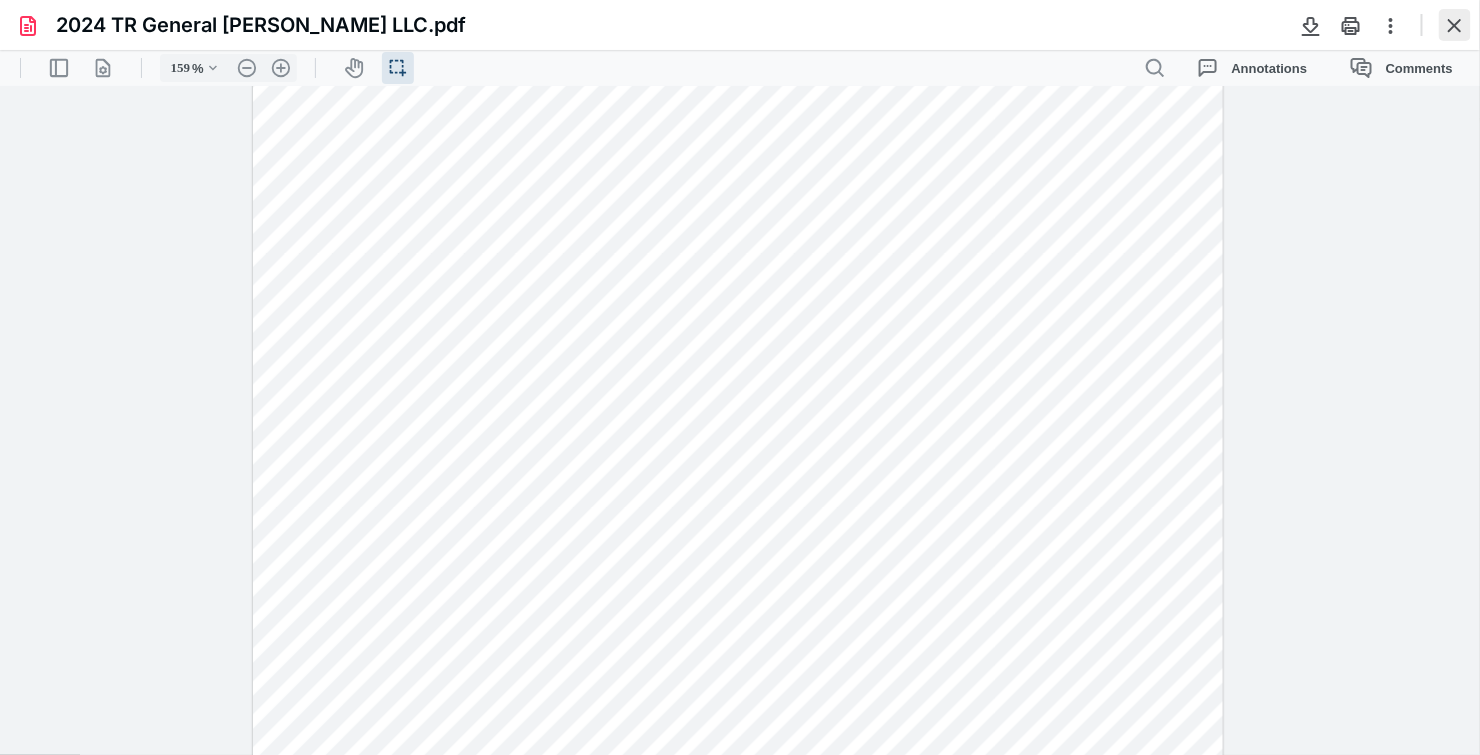click at bounding box center [1455, 25] 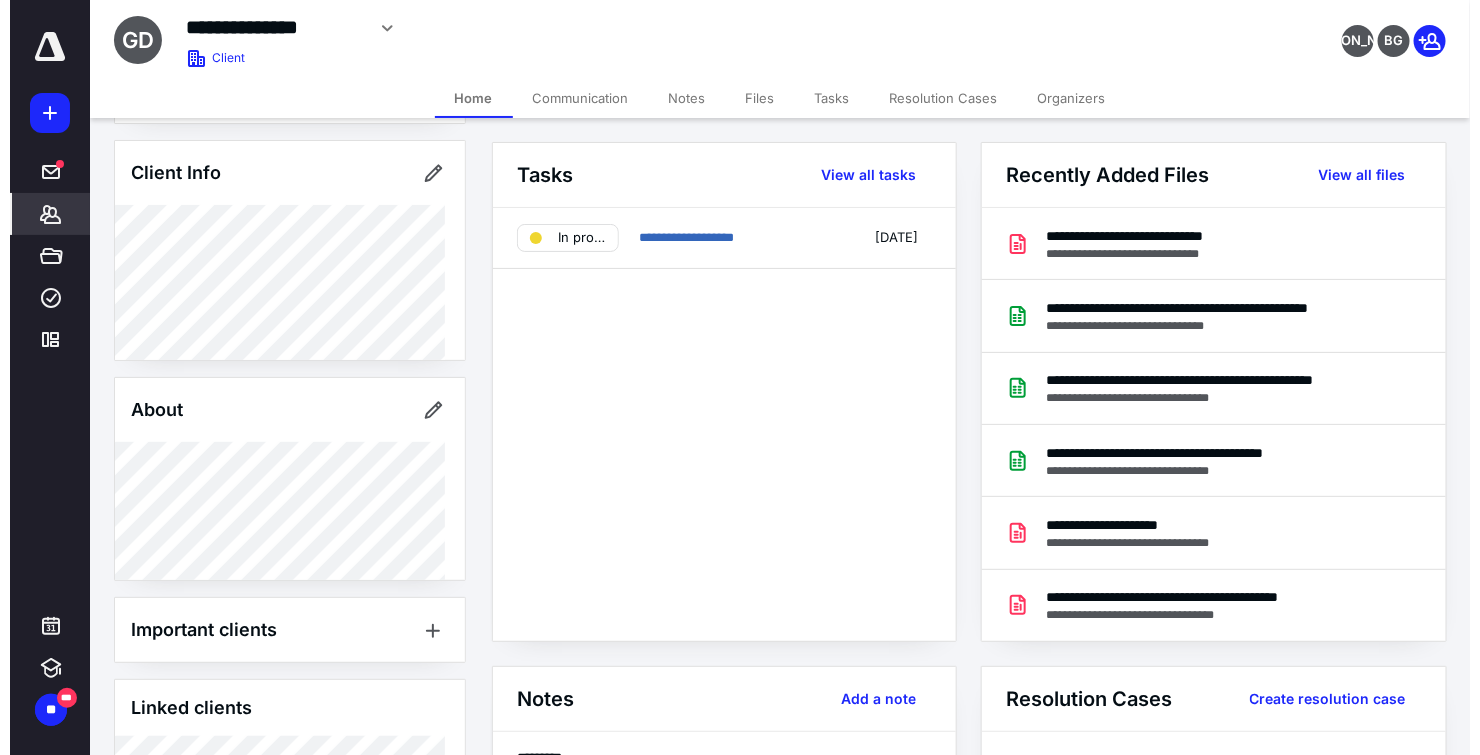 scroll, scrollTop: 0, scrollLeft: 0, axis: both 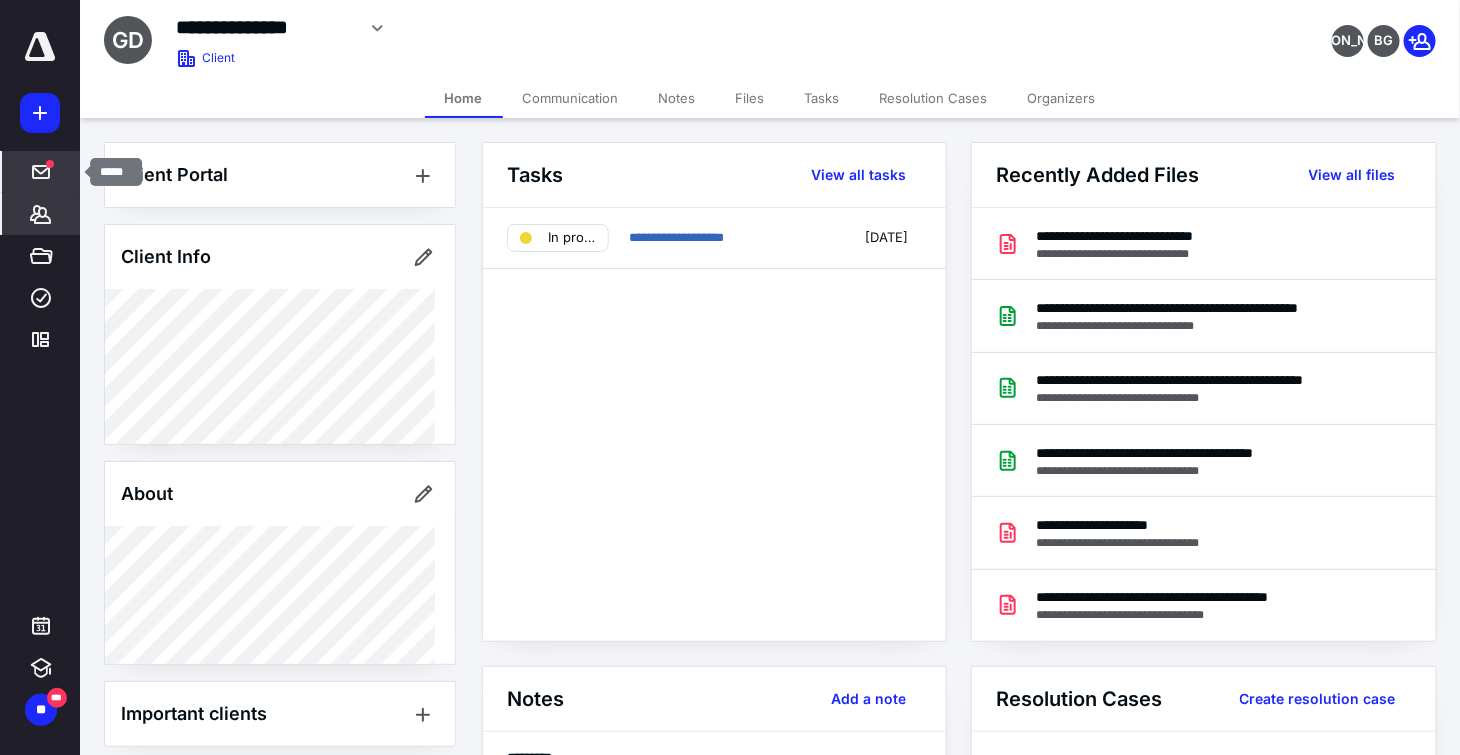 click 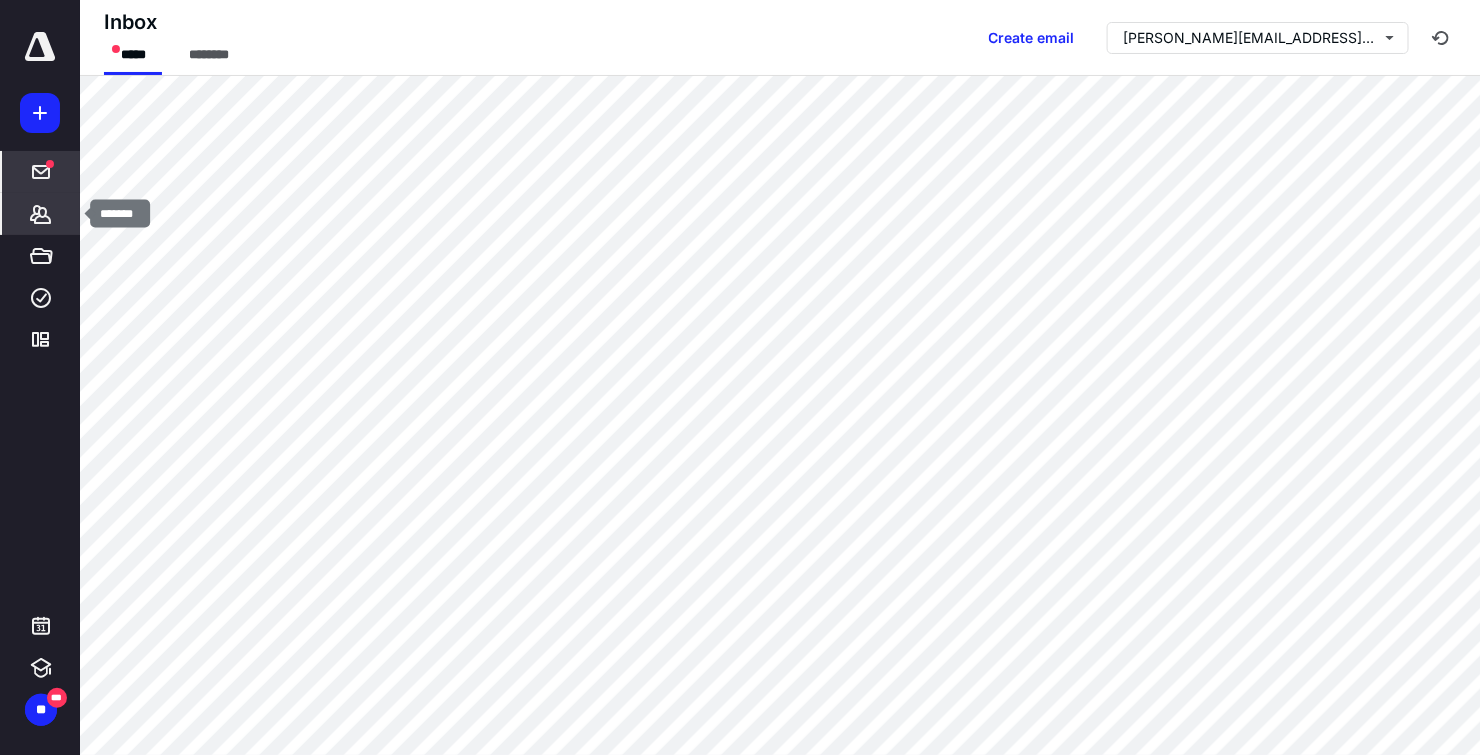 click 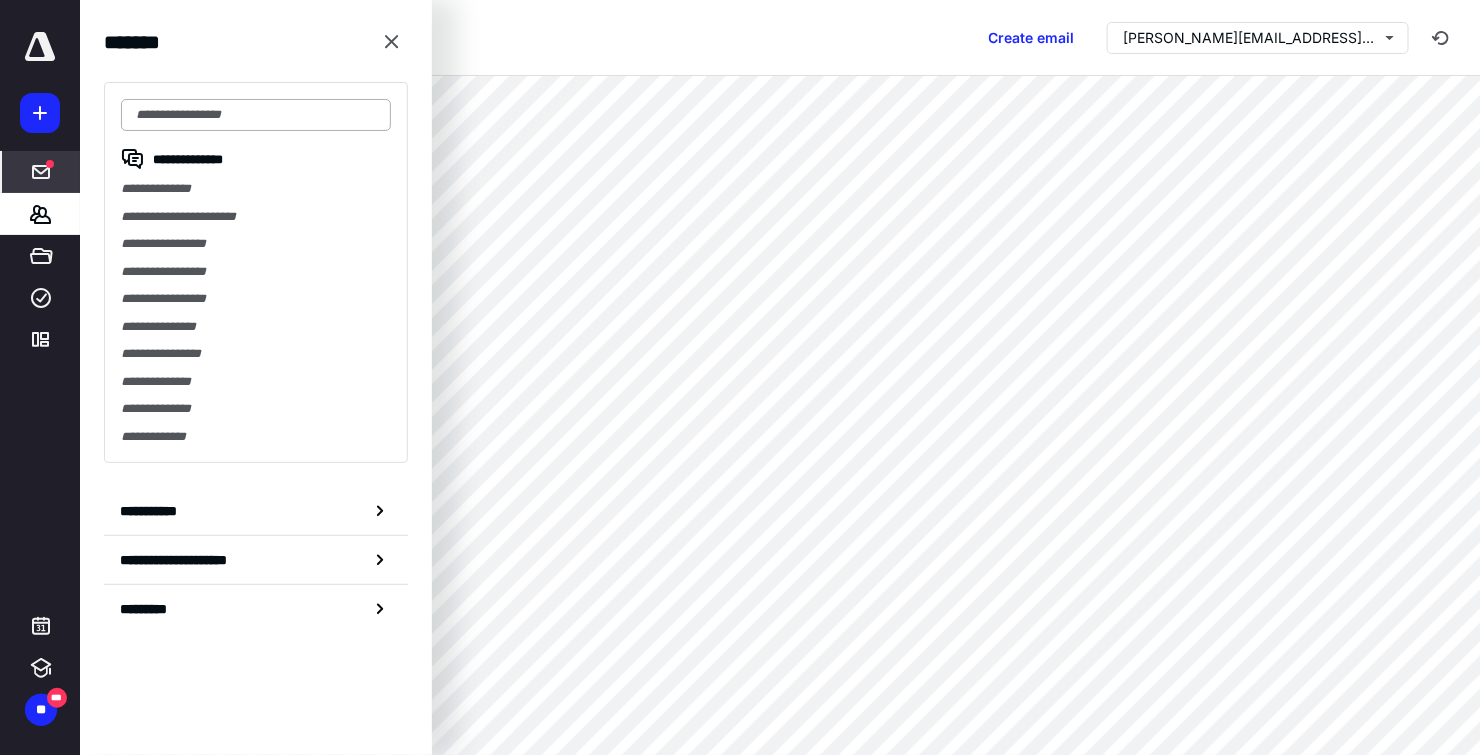 click at bounding box center [256, 115] 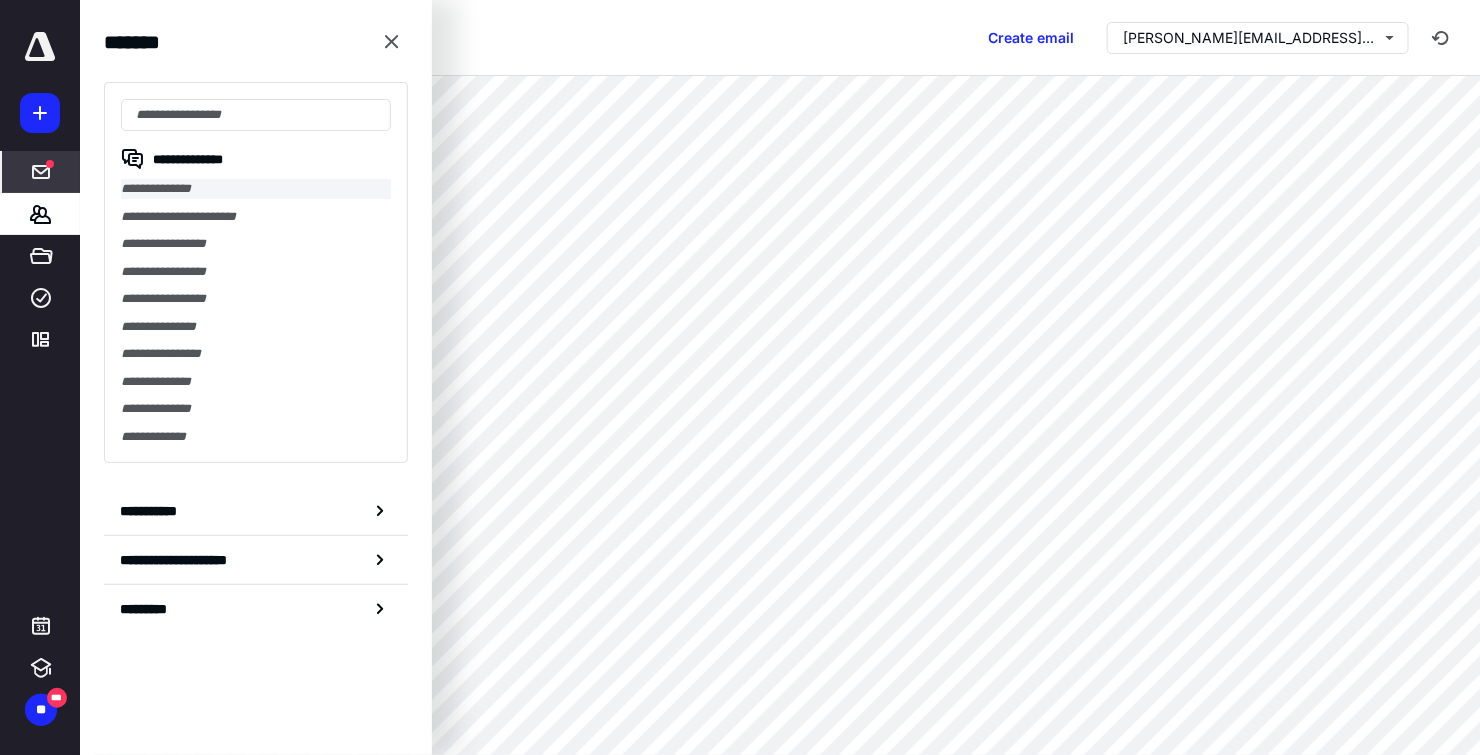 click on "**********" at bounding box center [256, 189] 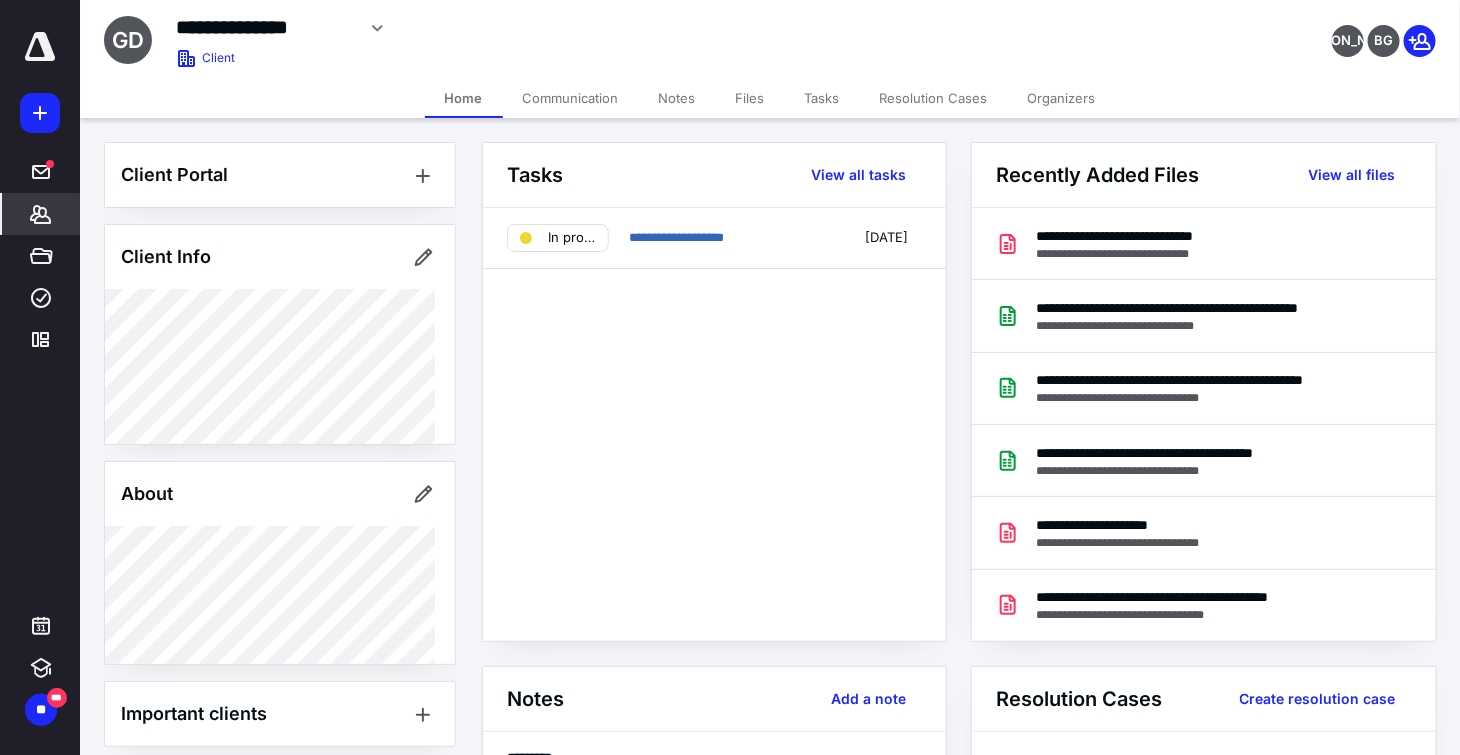 click on "Files" at bounding box center (750, 98) 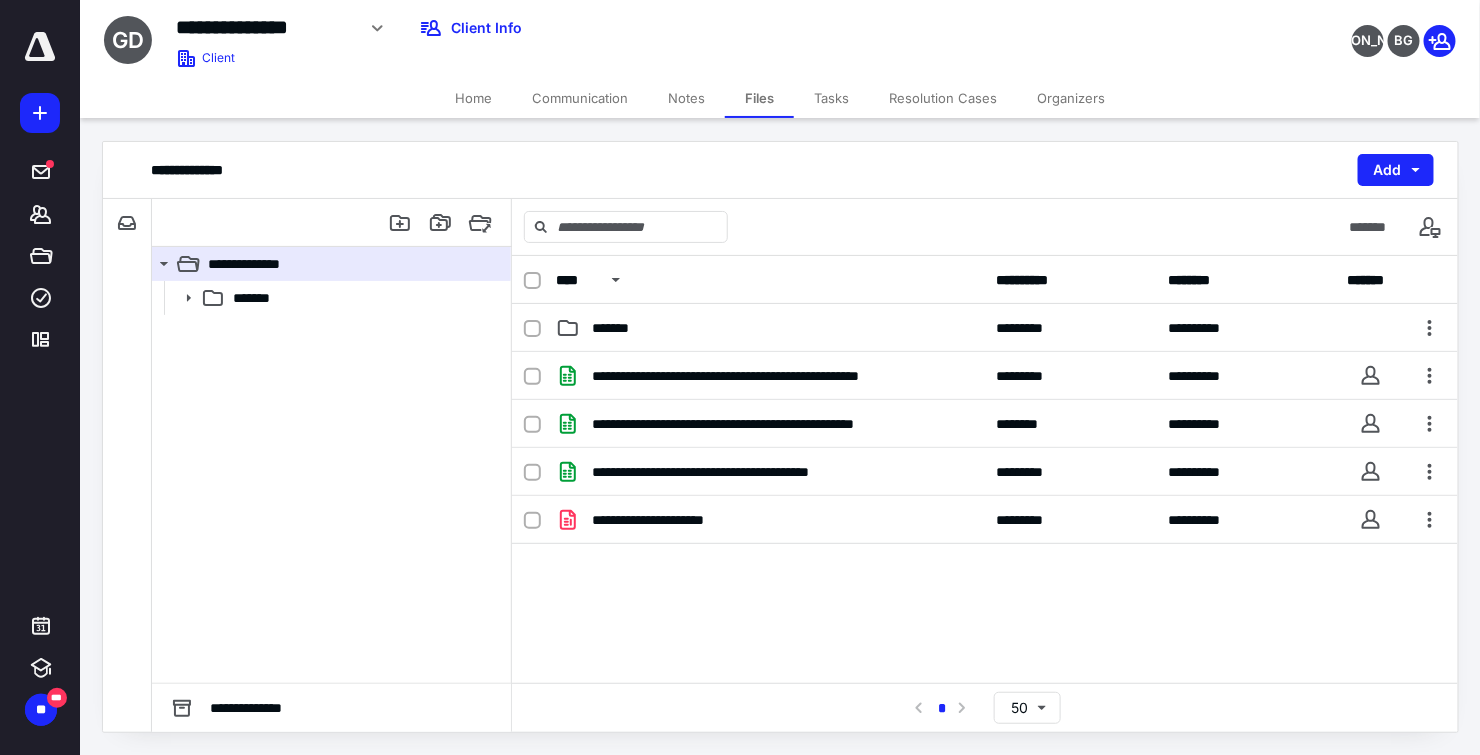 click on "Tasks" at bounding box center [831, 98] 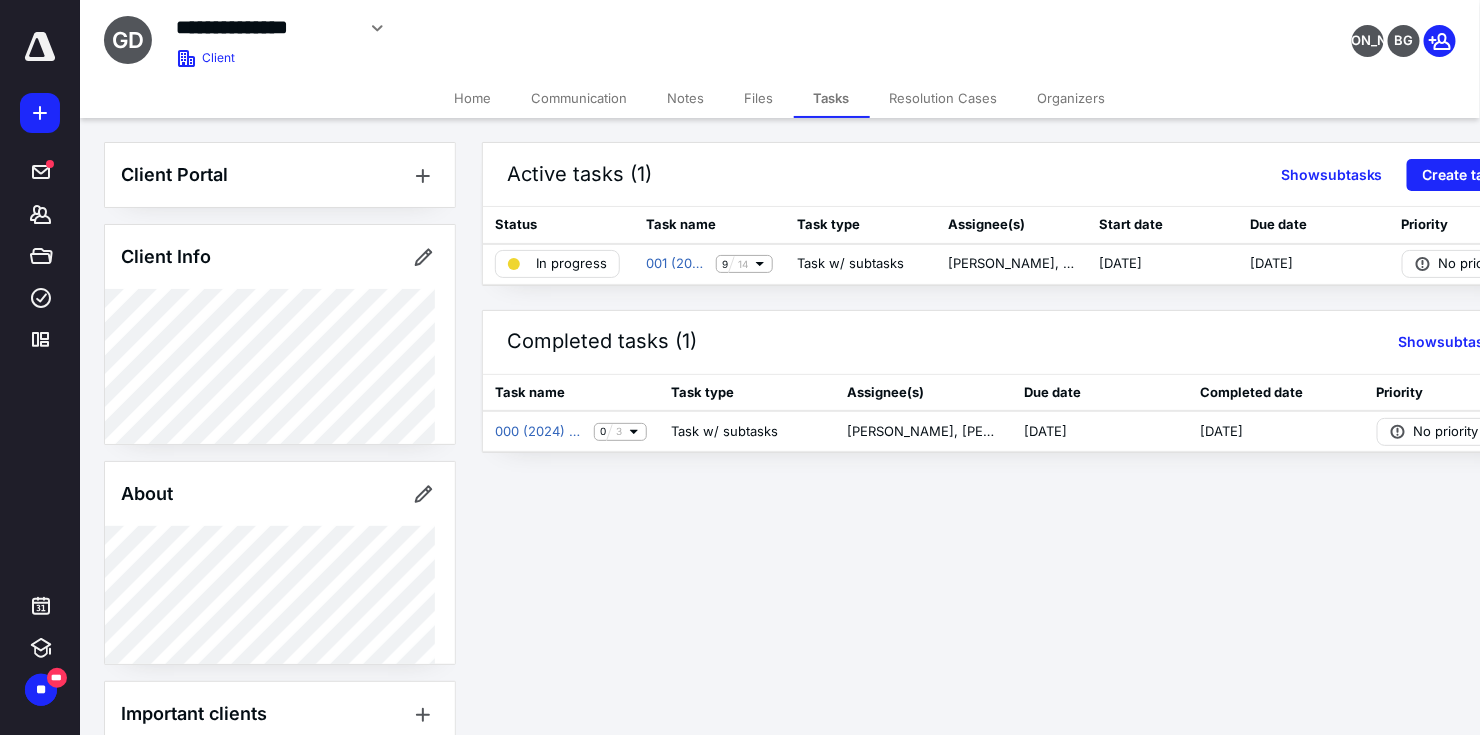 click on "Home" at bounding box center (473, 98) 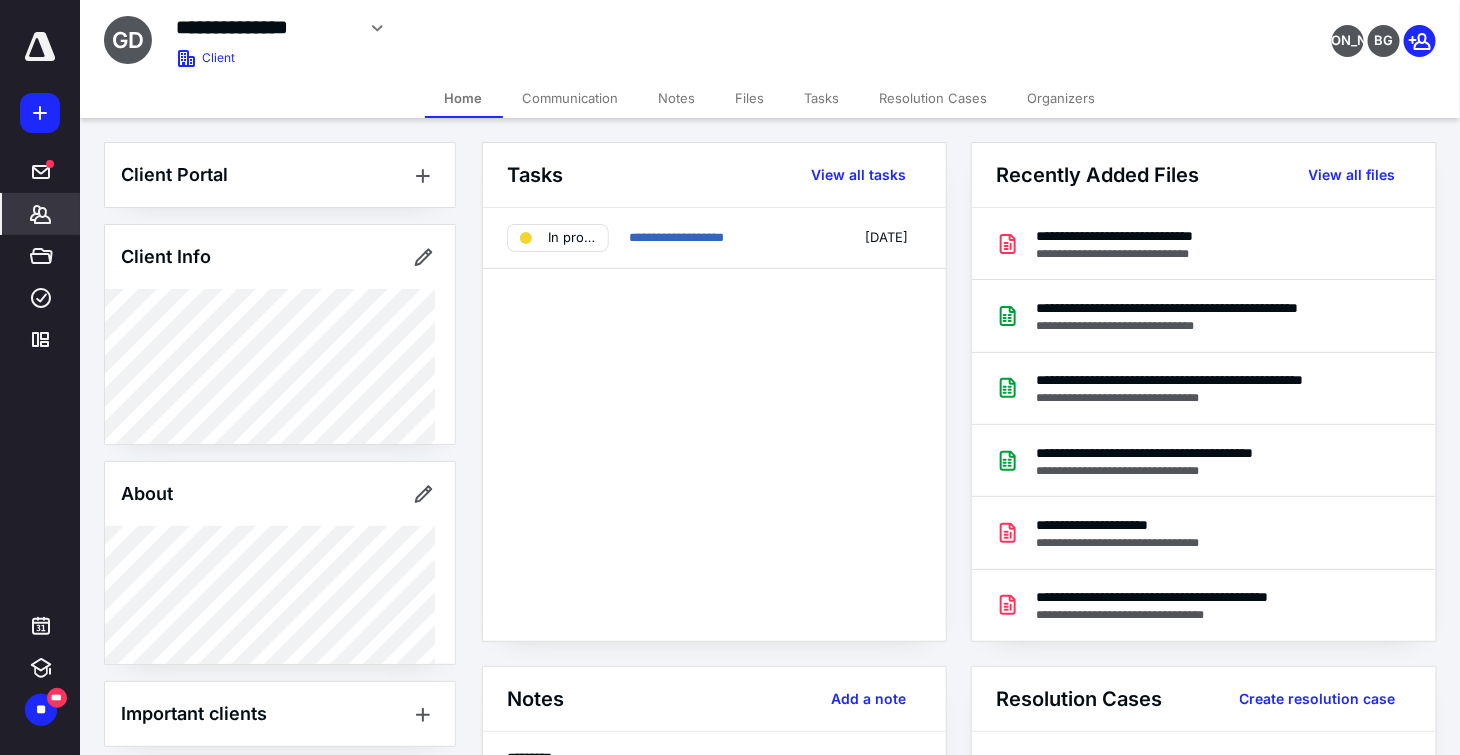 click on "Communication" at bounding box center [571, 98] 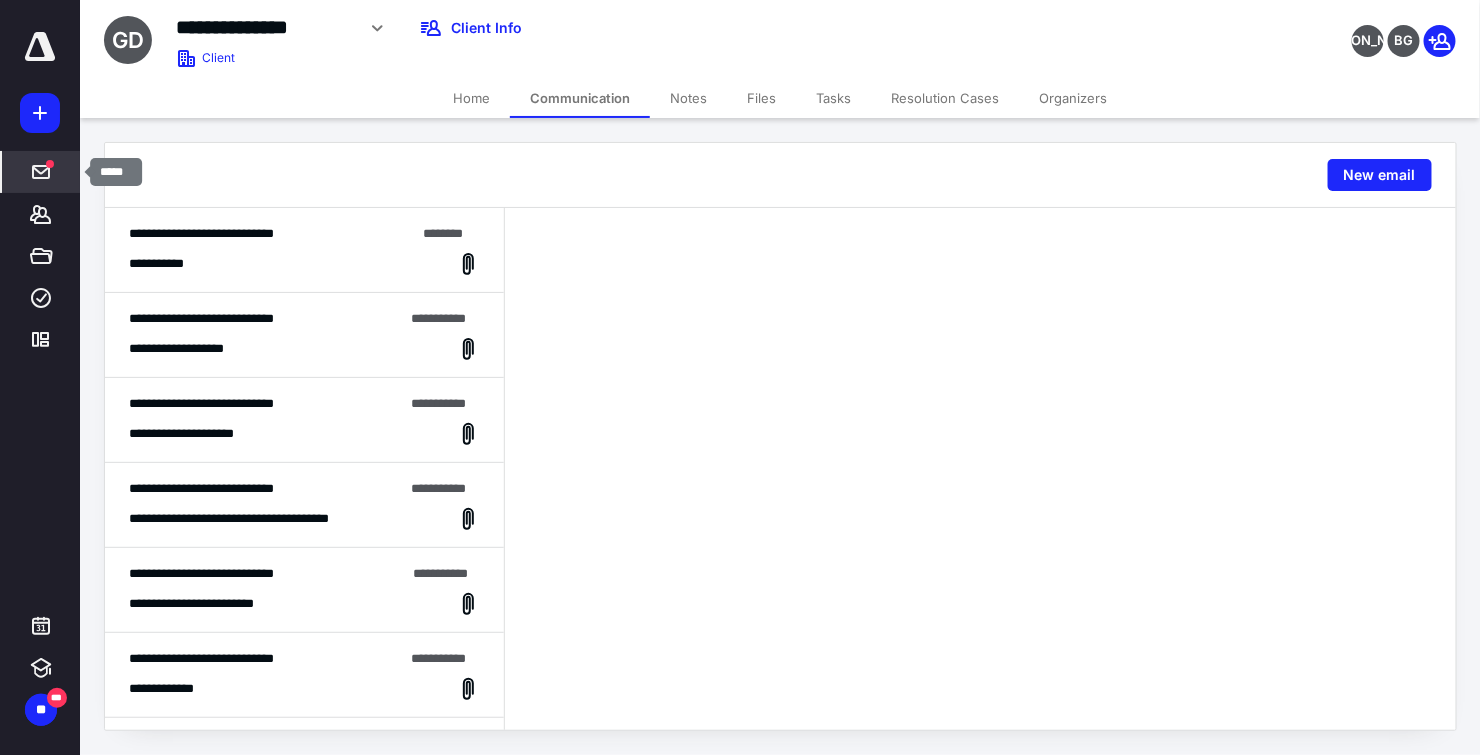 click at bounding box center [50, 164] 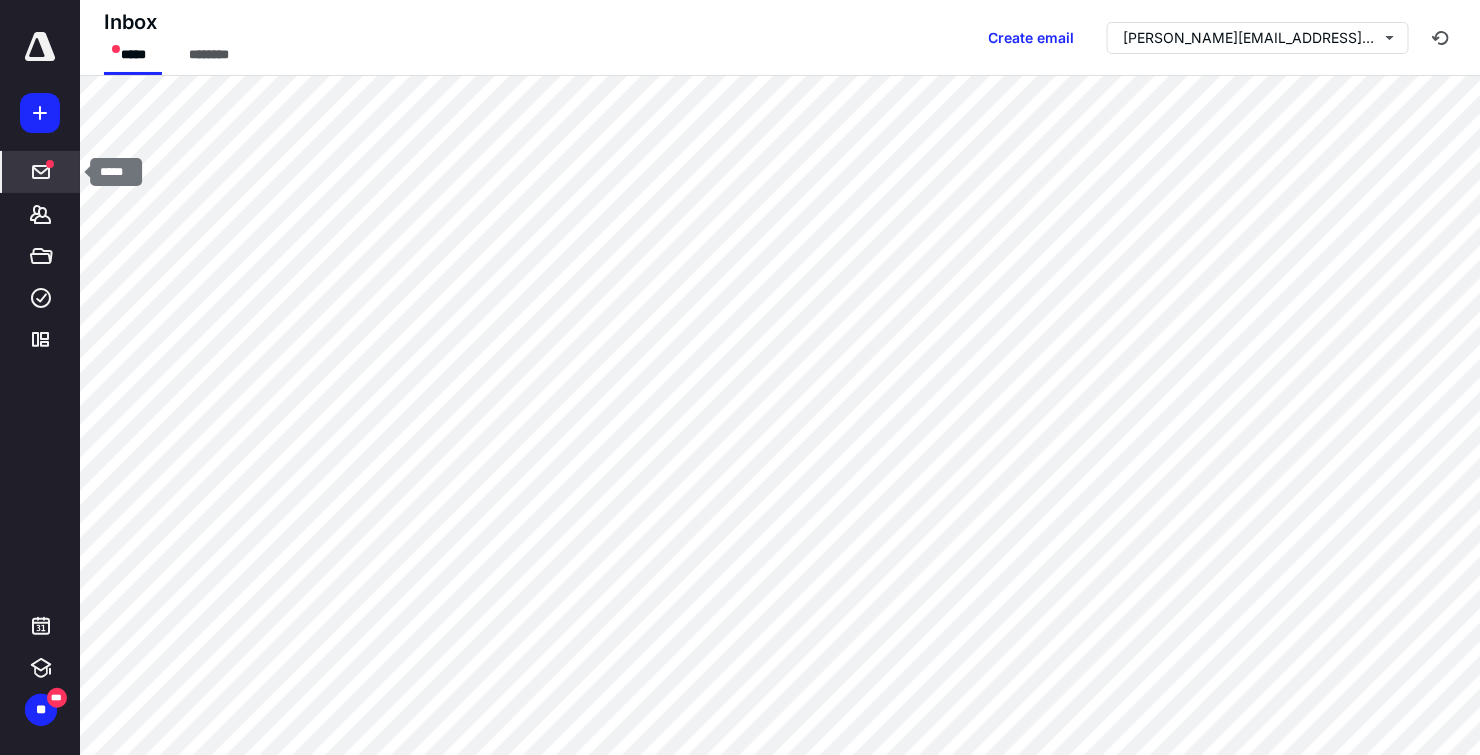 click 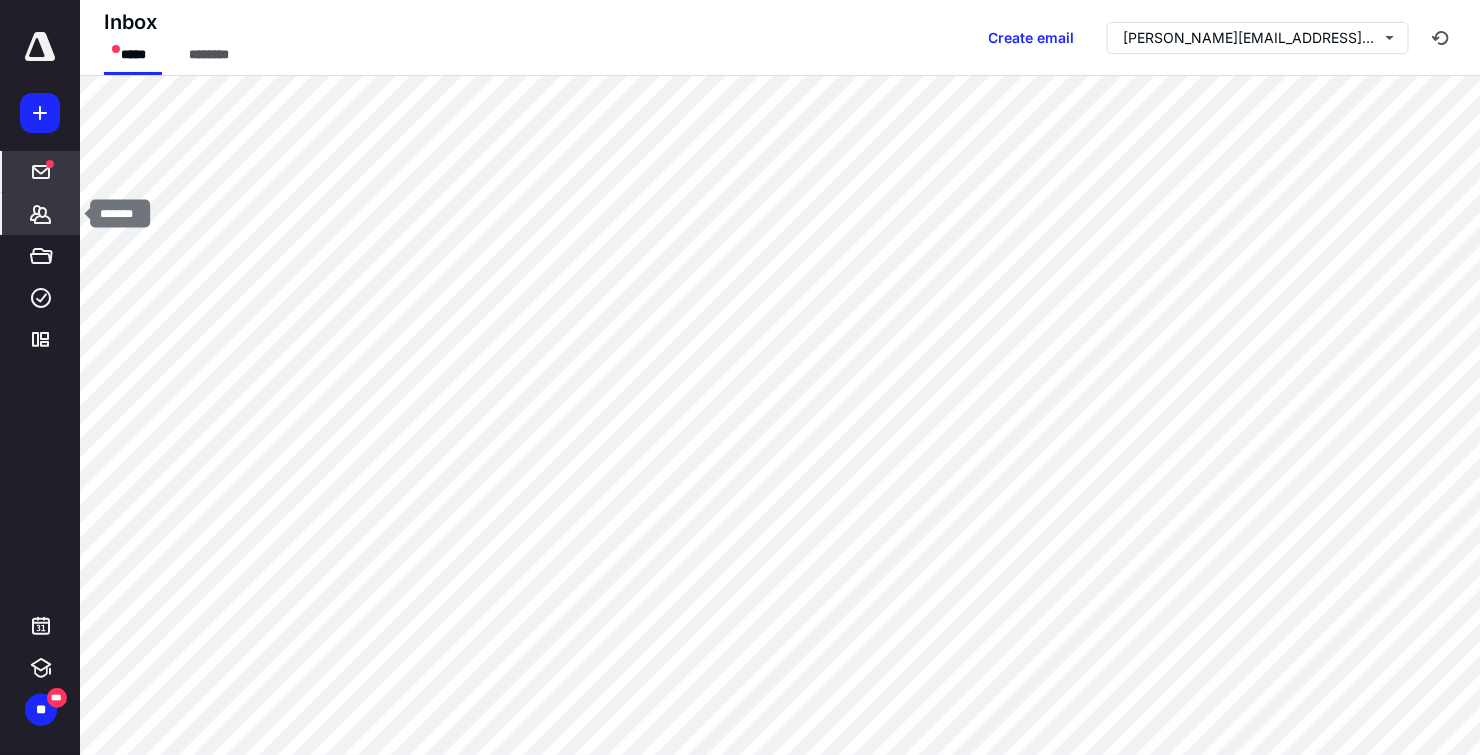 click 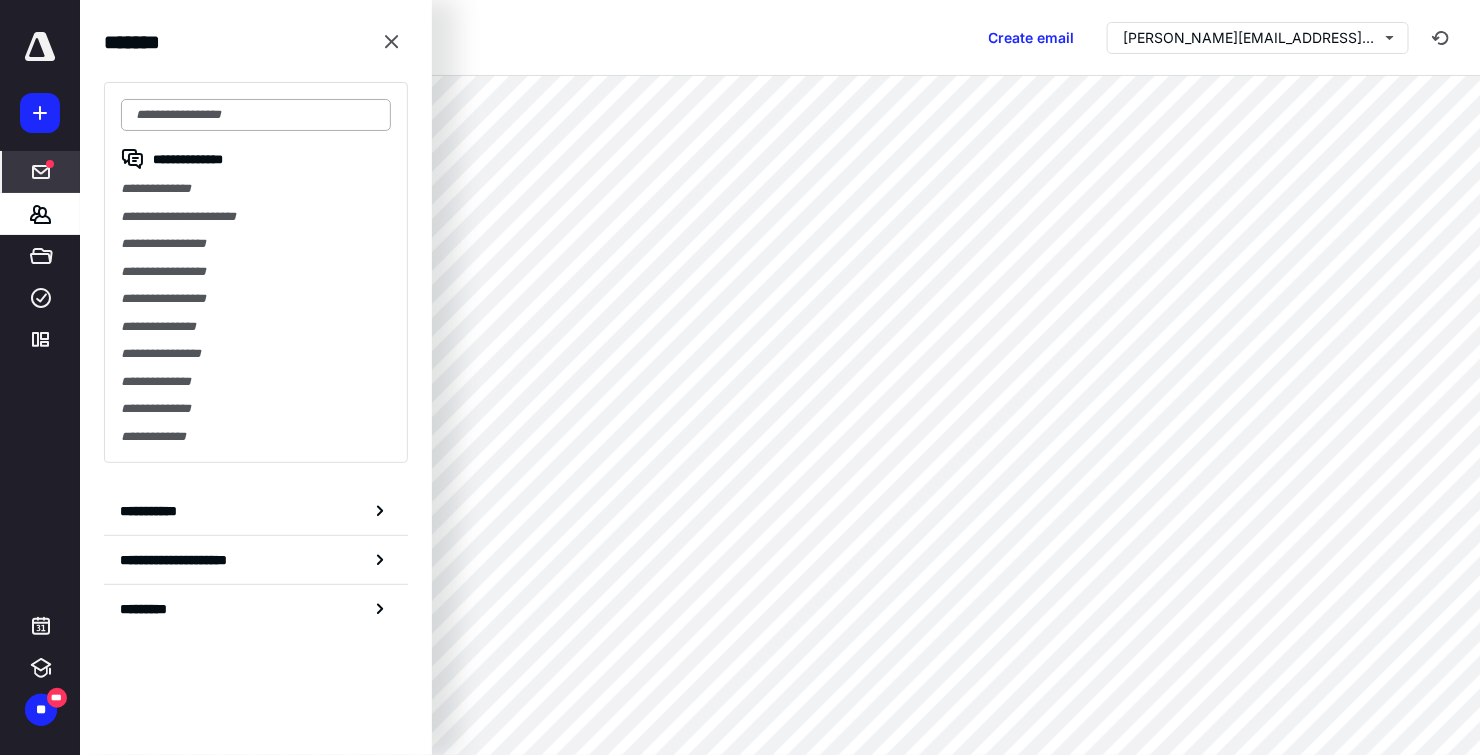 click at bounding box center (256, 115) 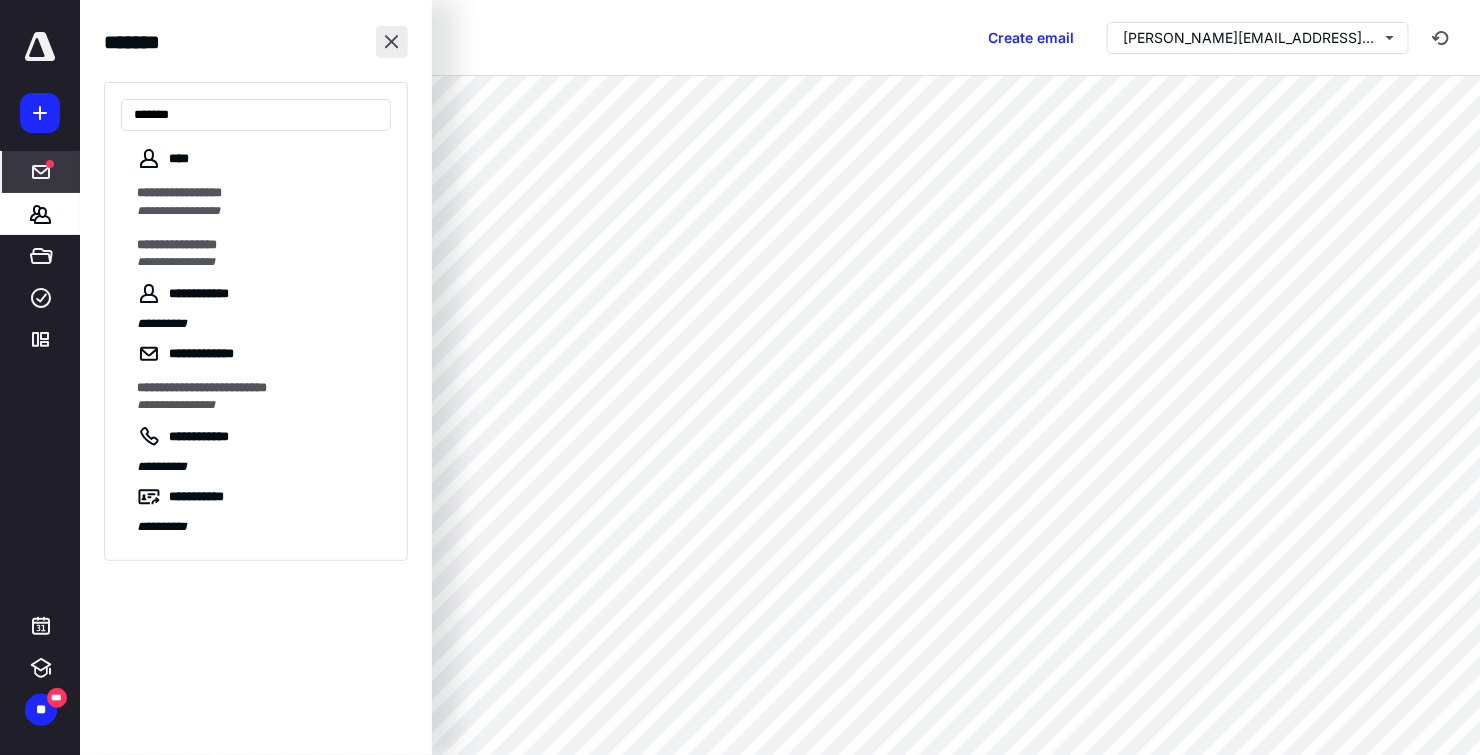 type on "******" 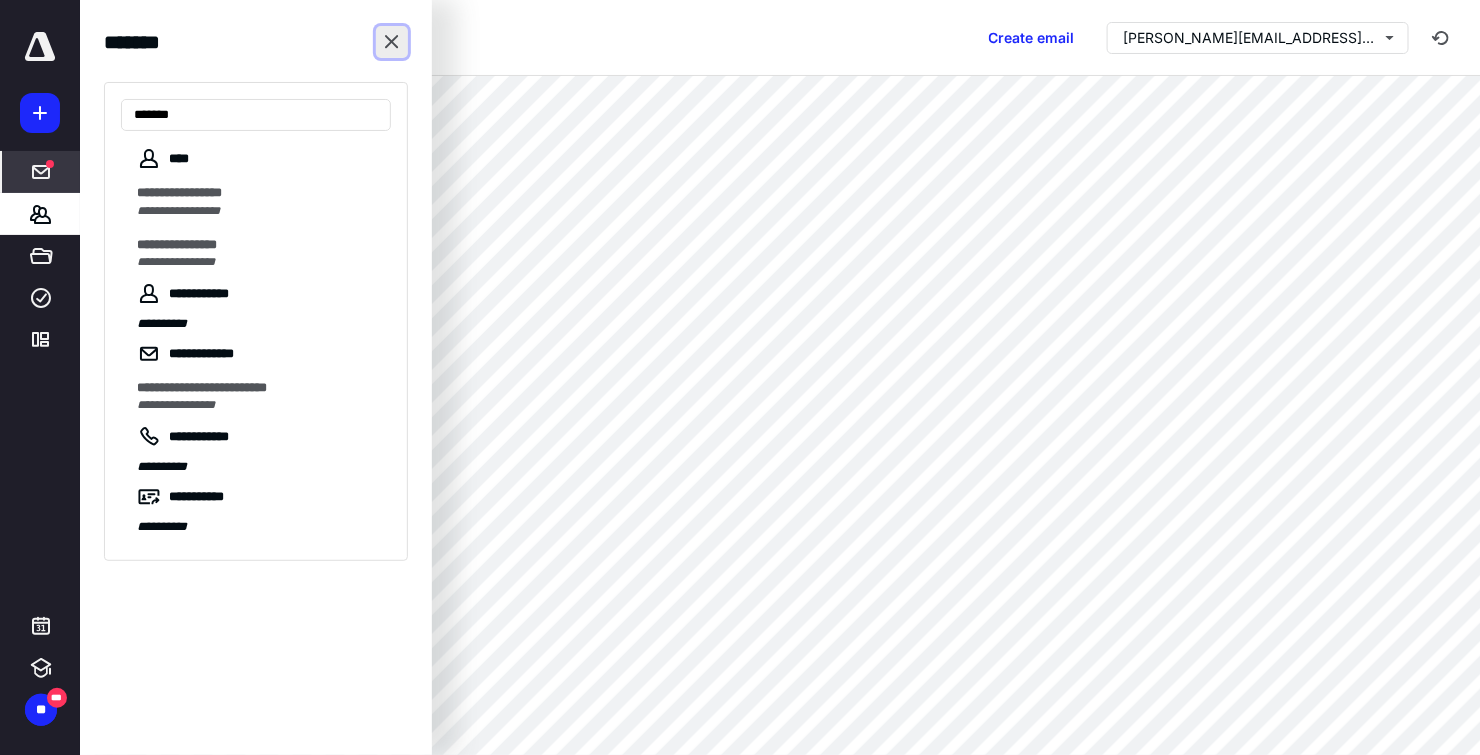 click at bounding box center [392, 42] 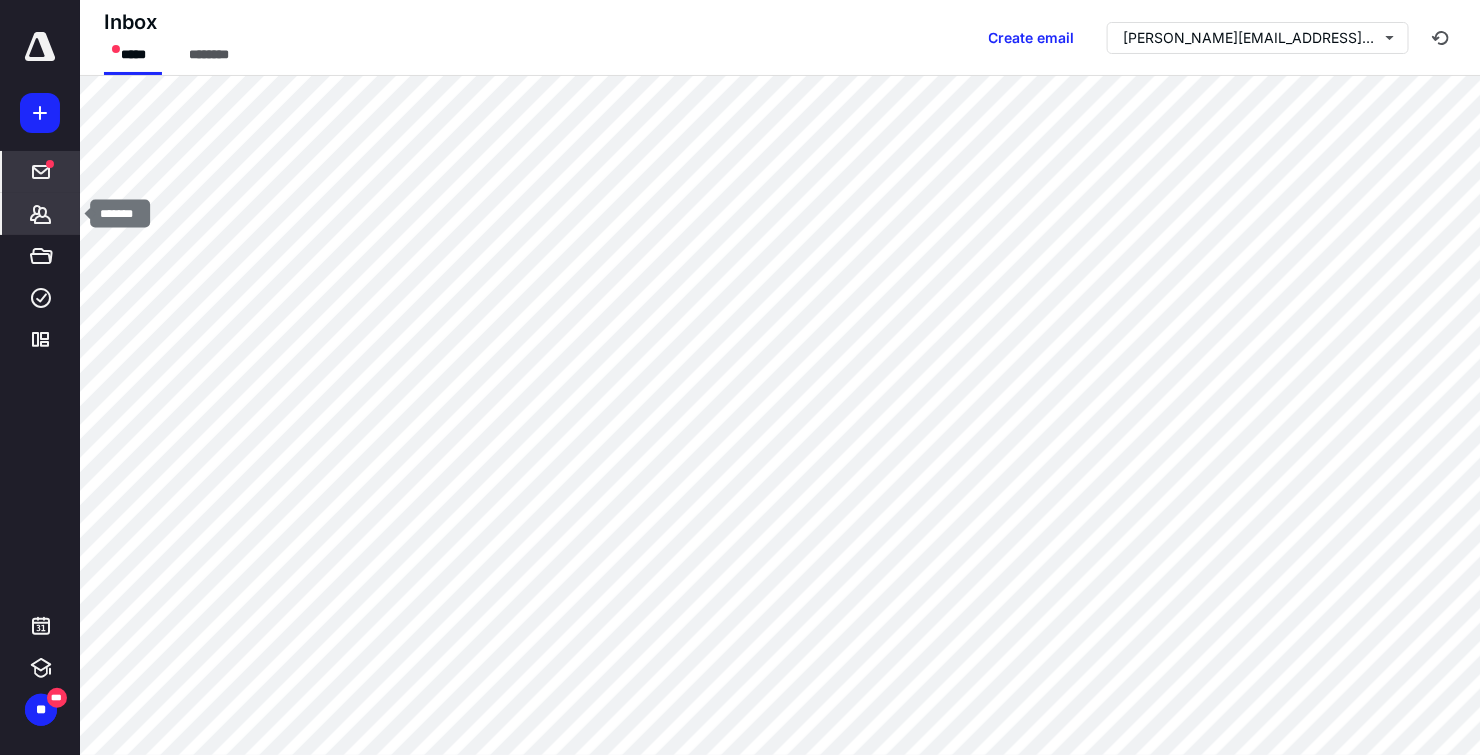 drag, startPoint x: 37, startPoint y: 207, endPoint x: 47, endPoint y: 210, distance: 10.440307 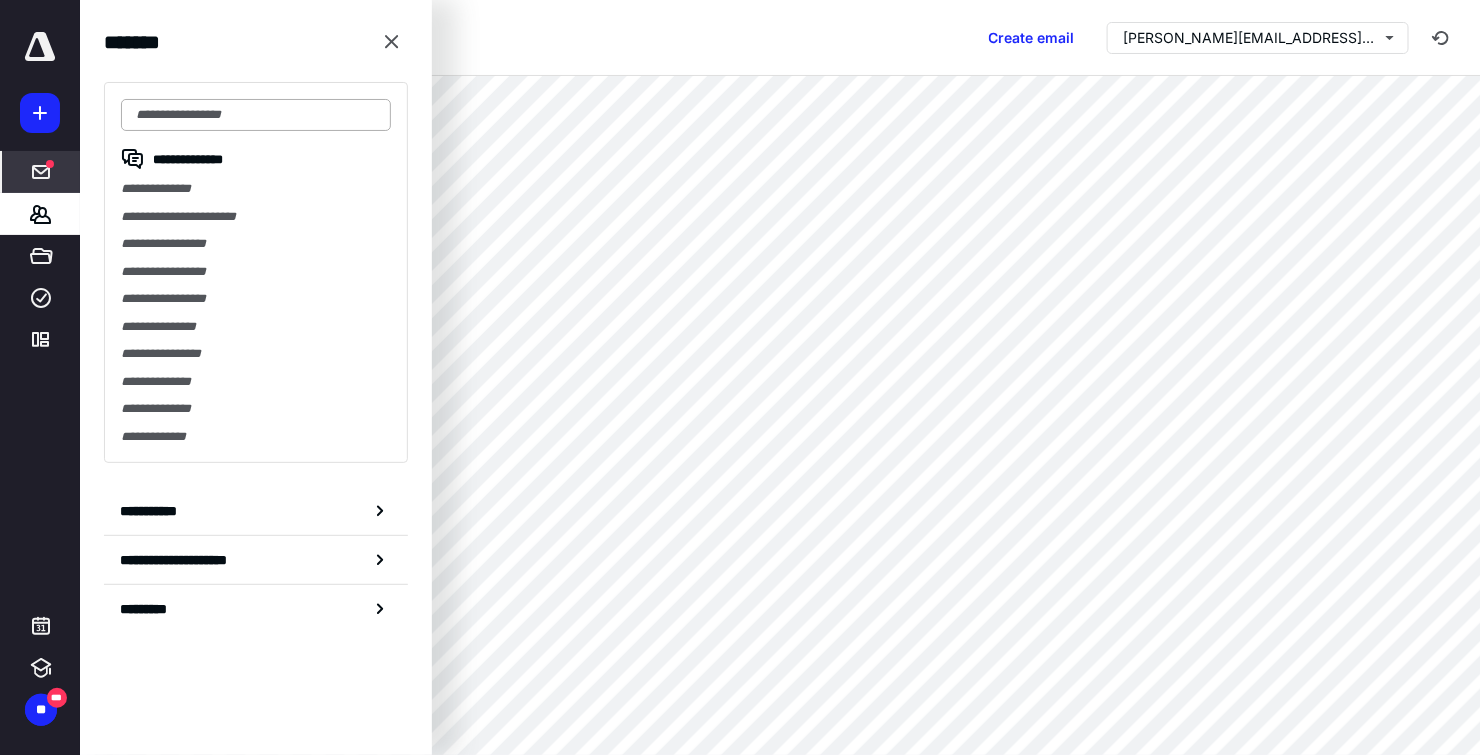 click at bounding box center [256, 115] 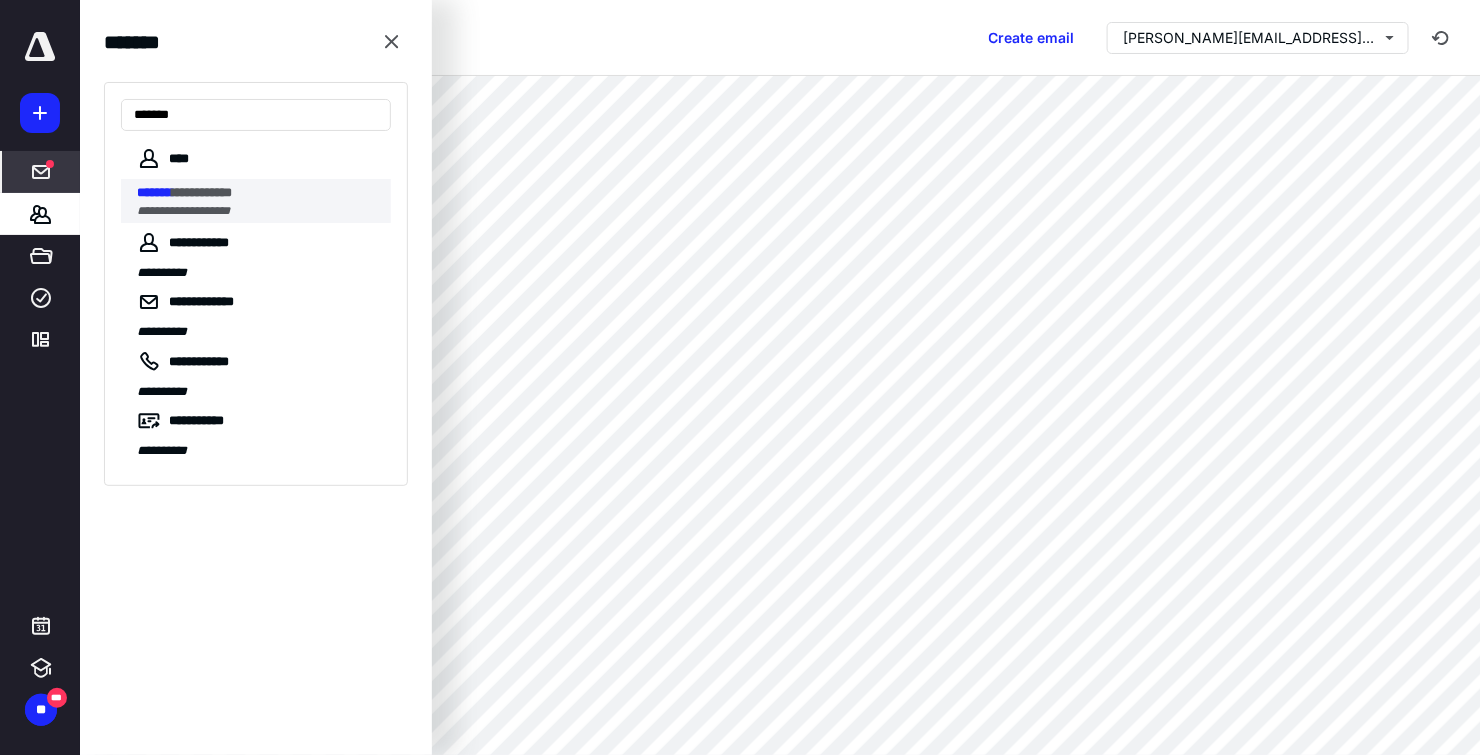 type on "*******" 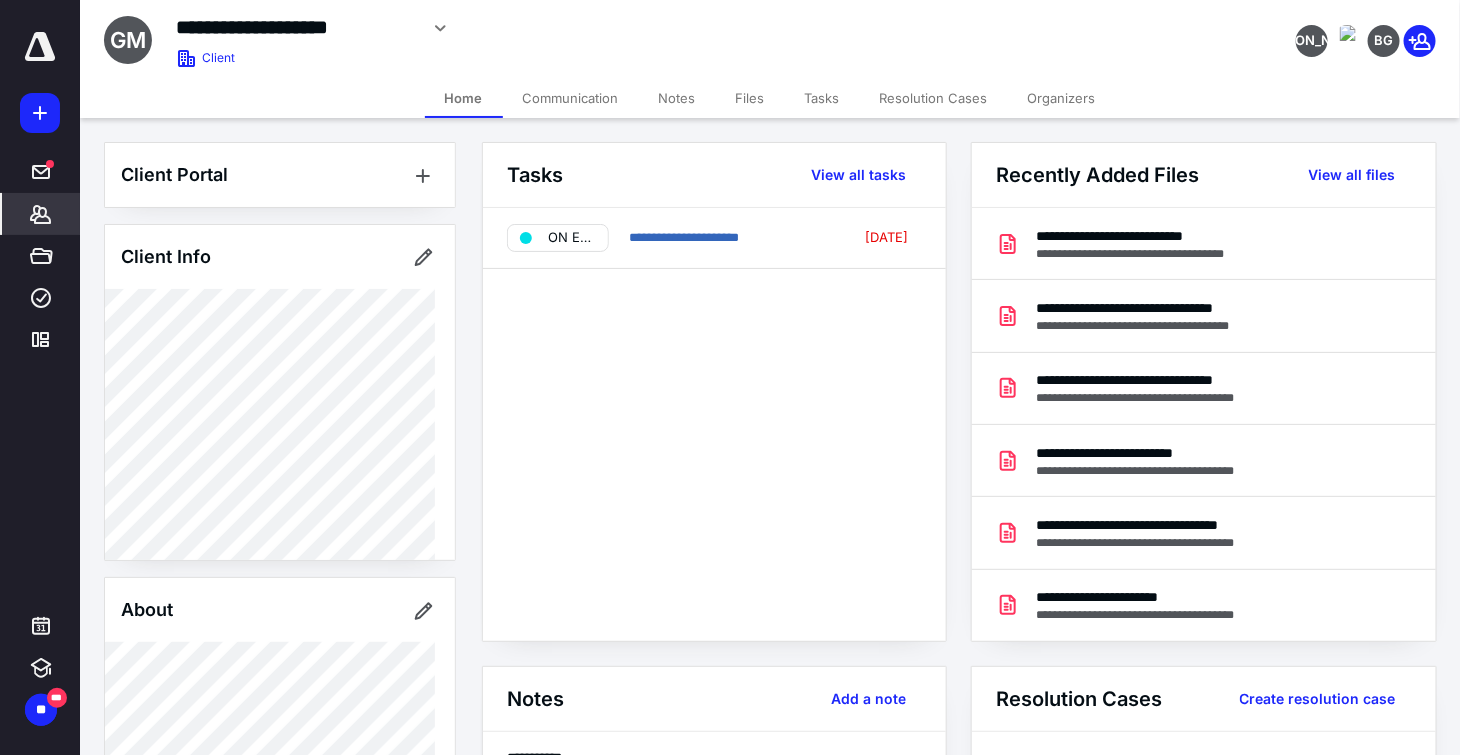 drag, startPoint x: 752, startPoint y: 92, endPoint x: 766, endPoint y: 92, distance: 14 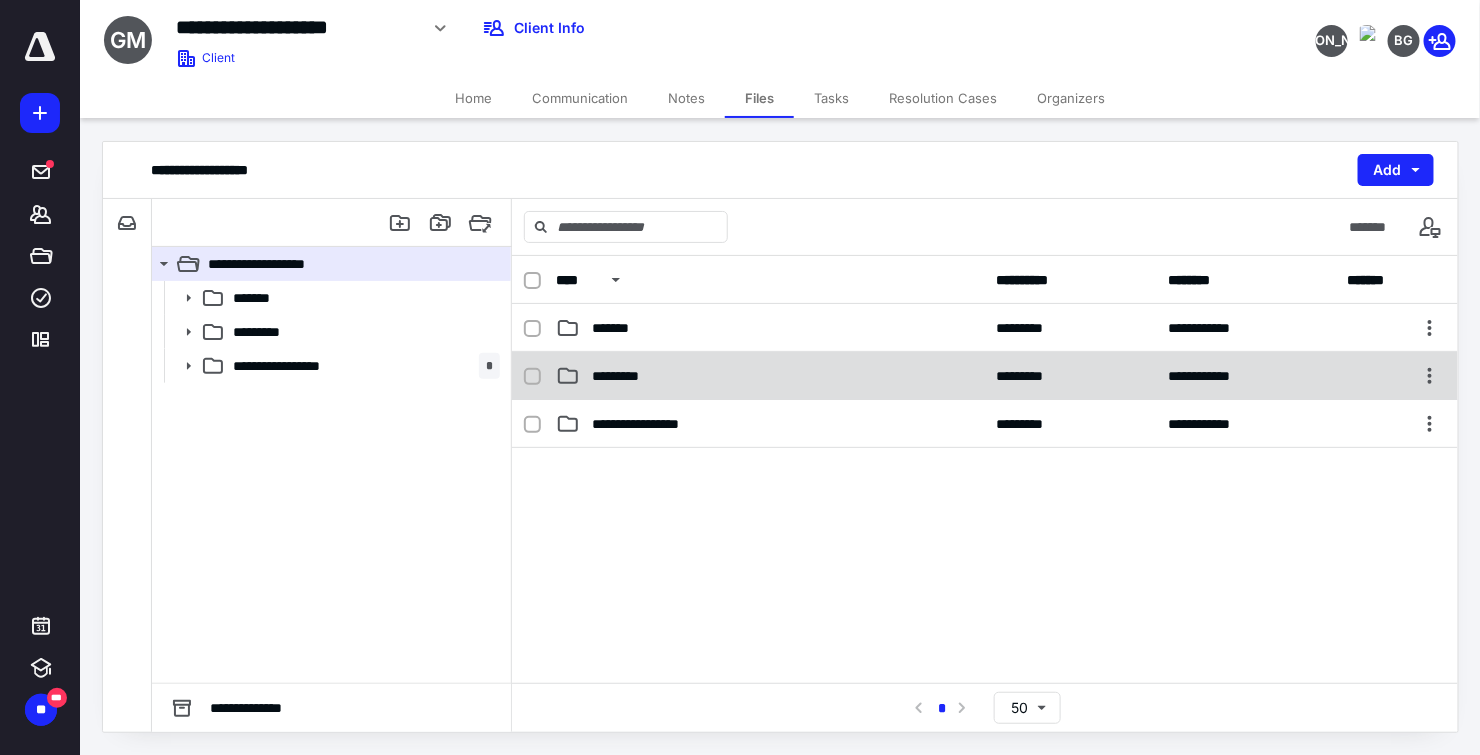 click on "*********" at bounding box center (770, 376) 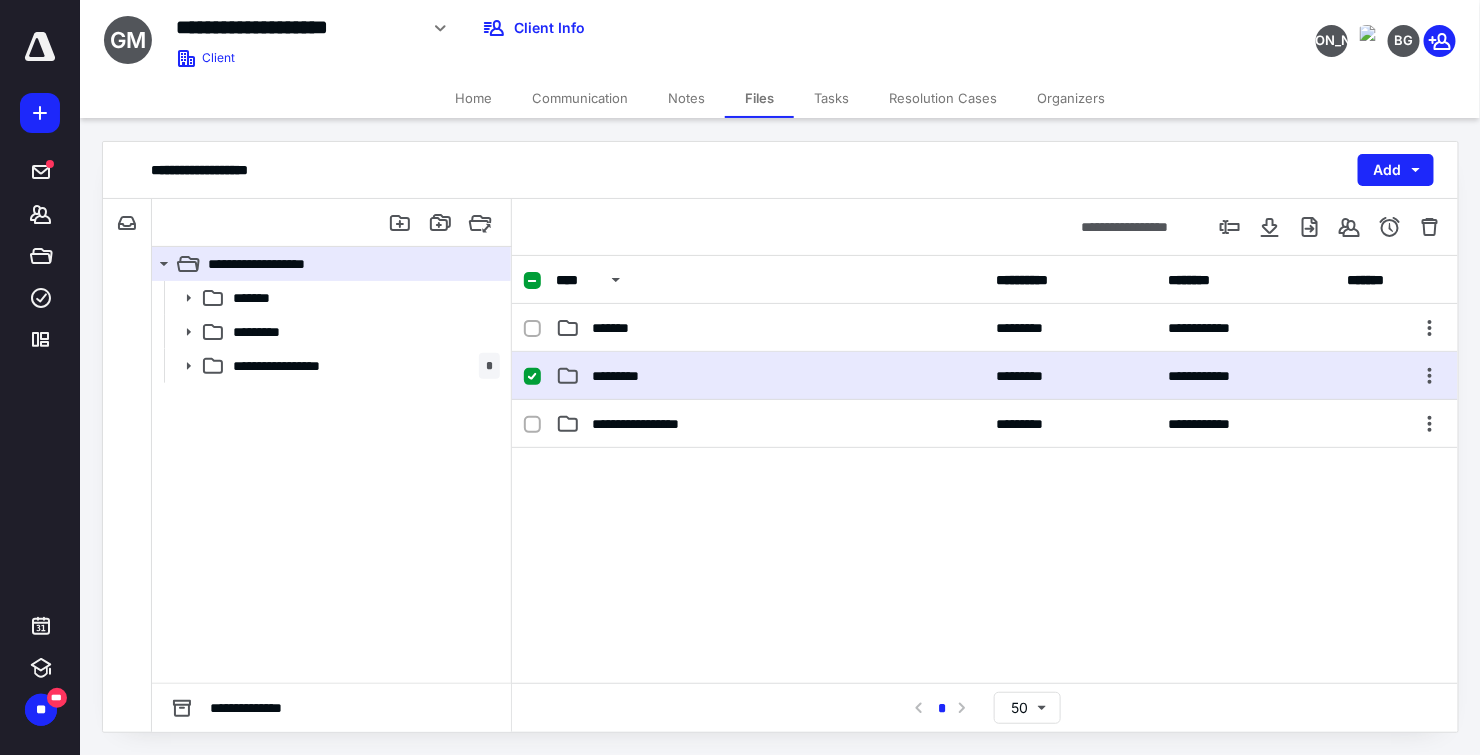click on "*********" at bounding box center [770, 376] 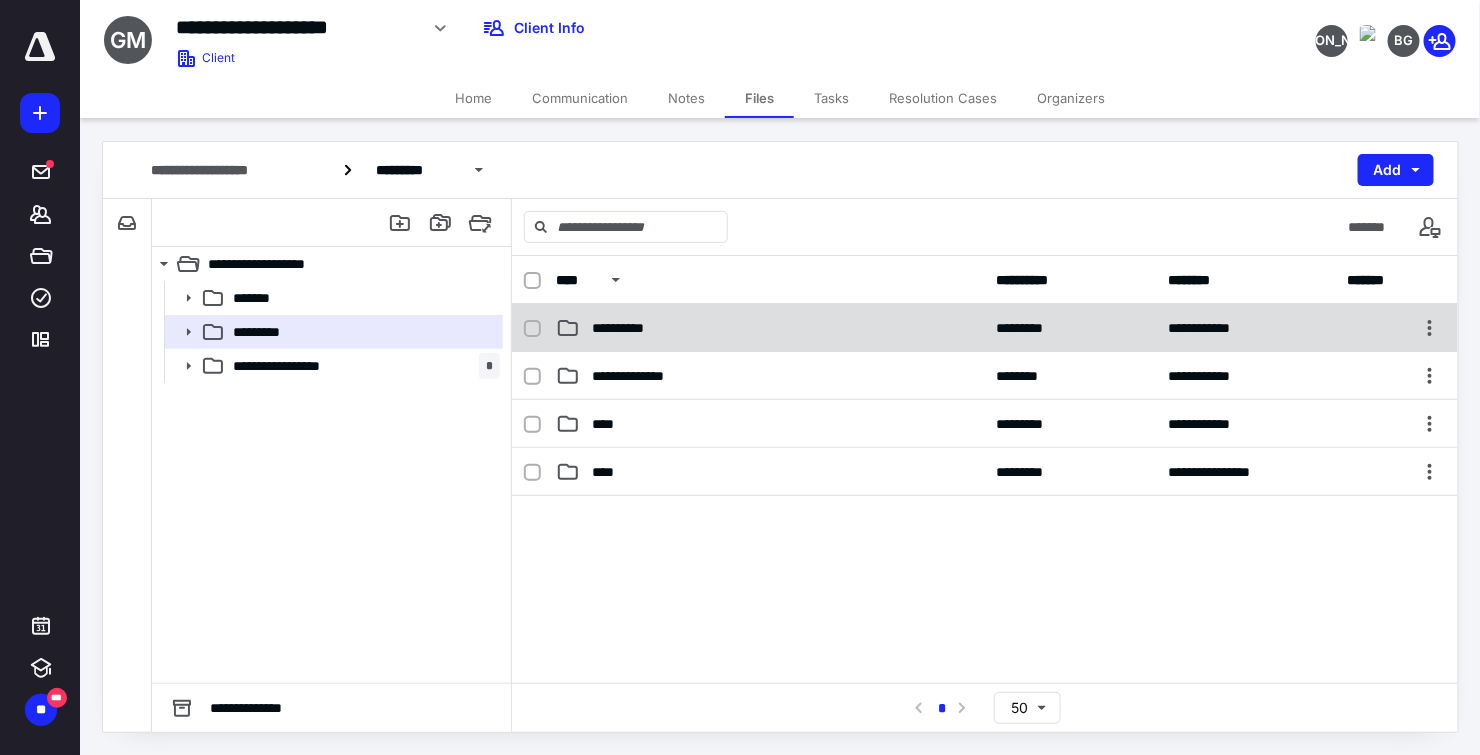 click on "**********" at bounding box center (770, 328) 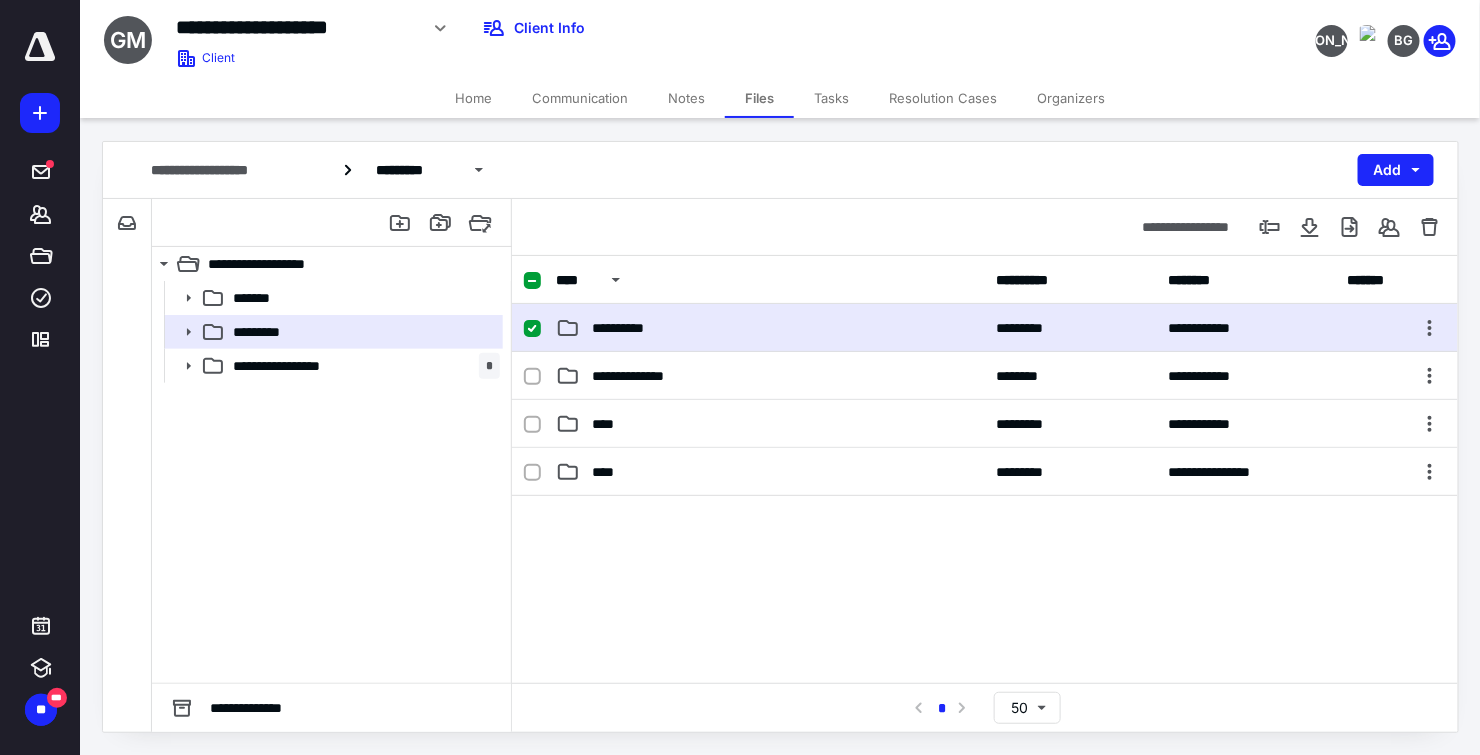 click on "**********" at bounding box center [770, 328] 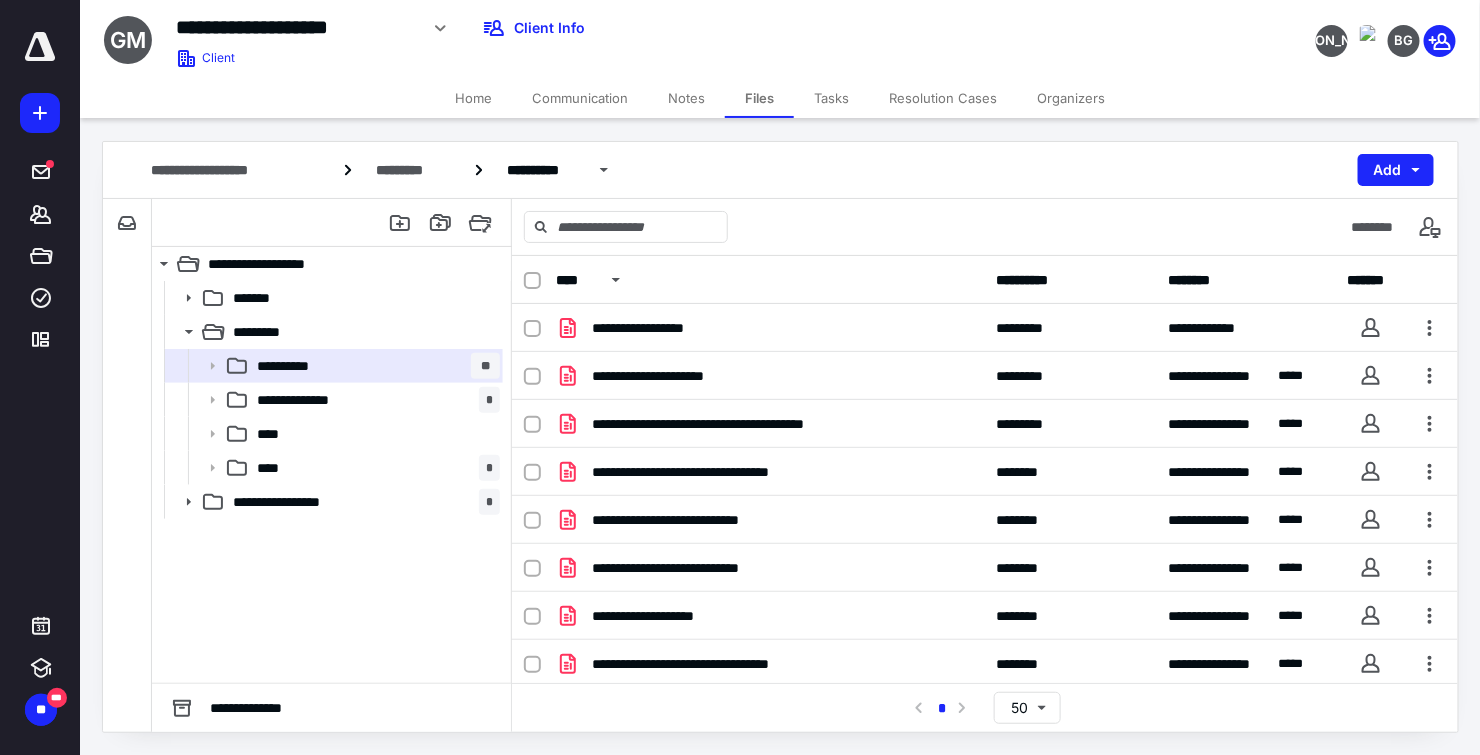 click on "Home Communication Notes Files Tasks Resolution Cases Organizers" at bounding box center [780, 98] 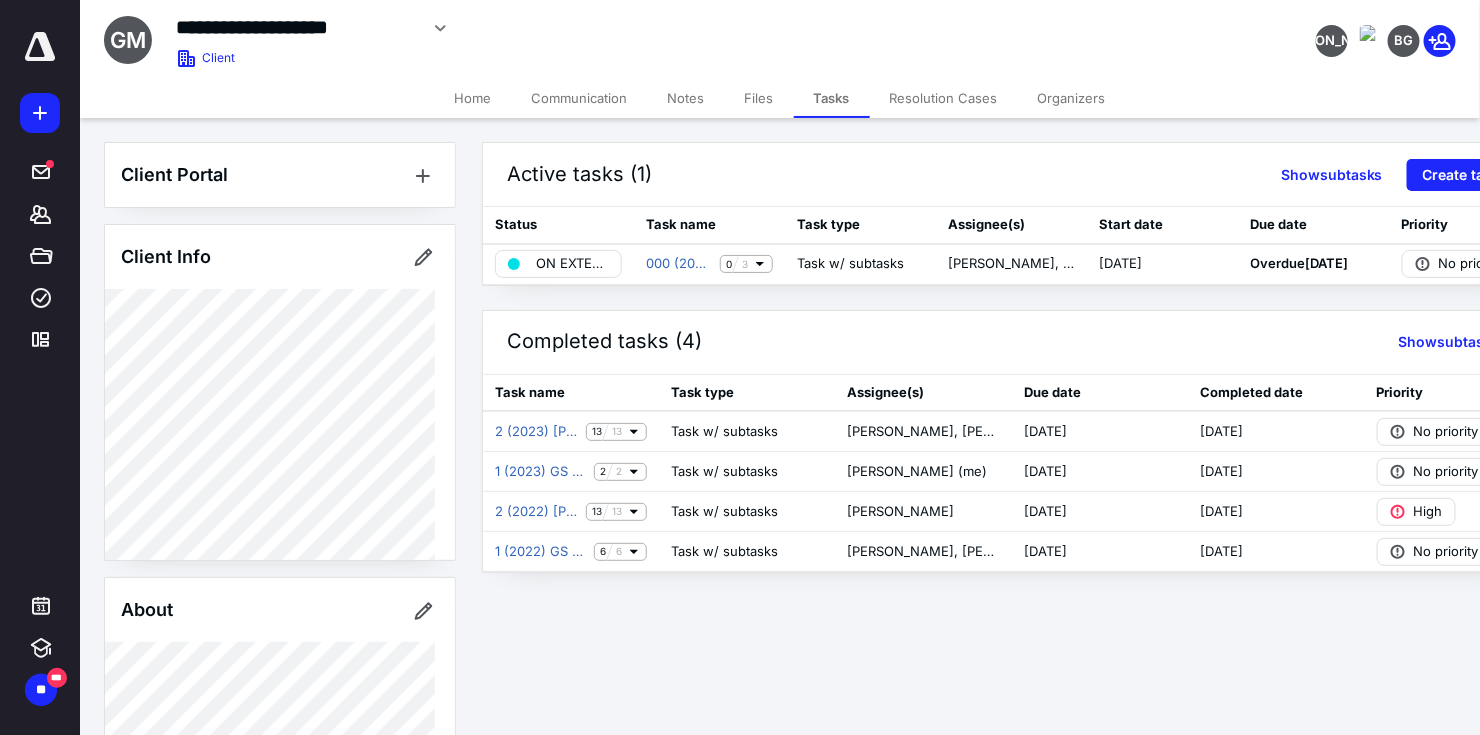 click on "Files" at bounding box center [759, 98] 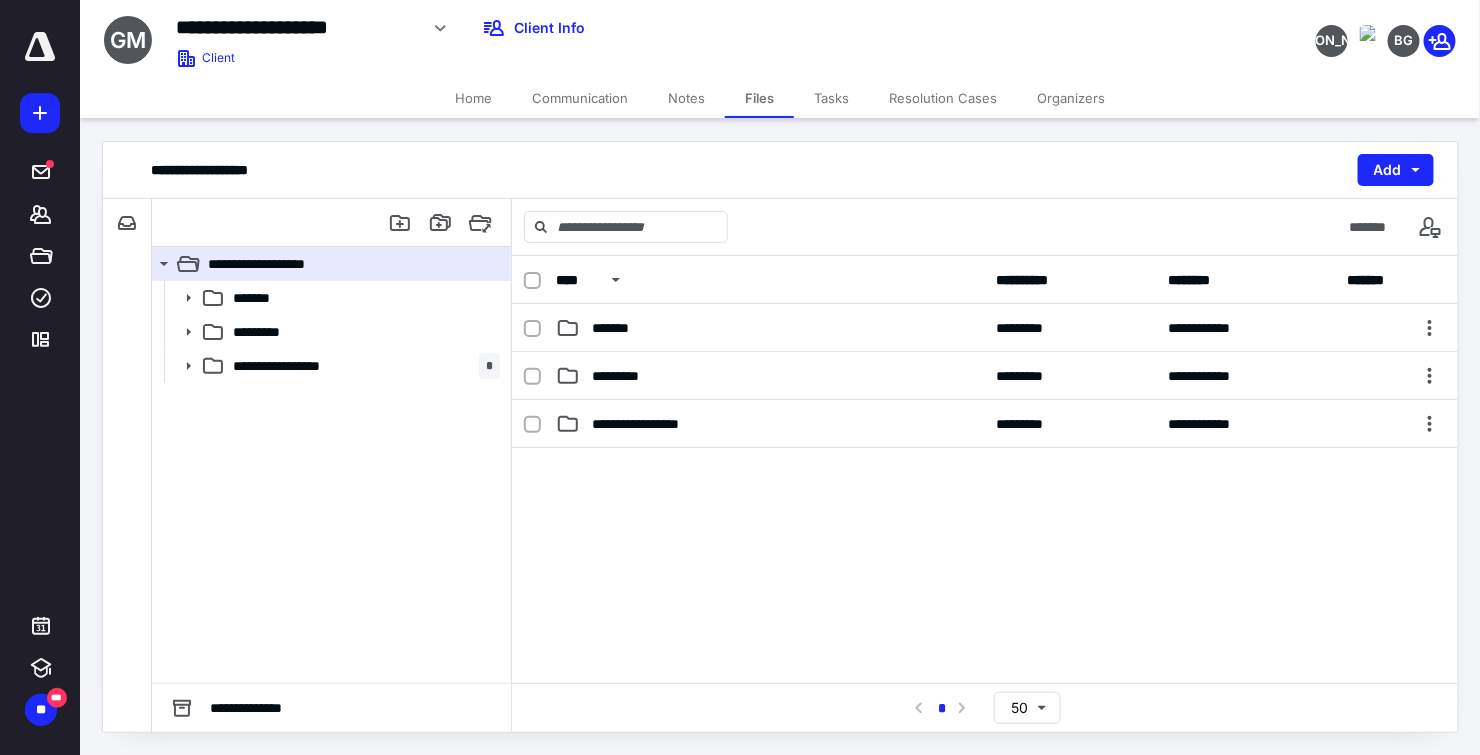 click on "Tasks" at bounding box center [831, 98] 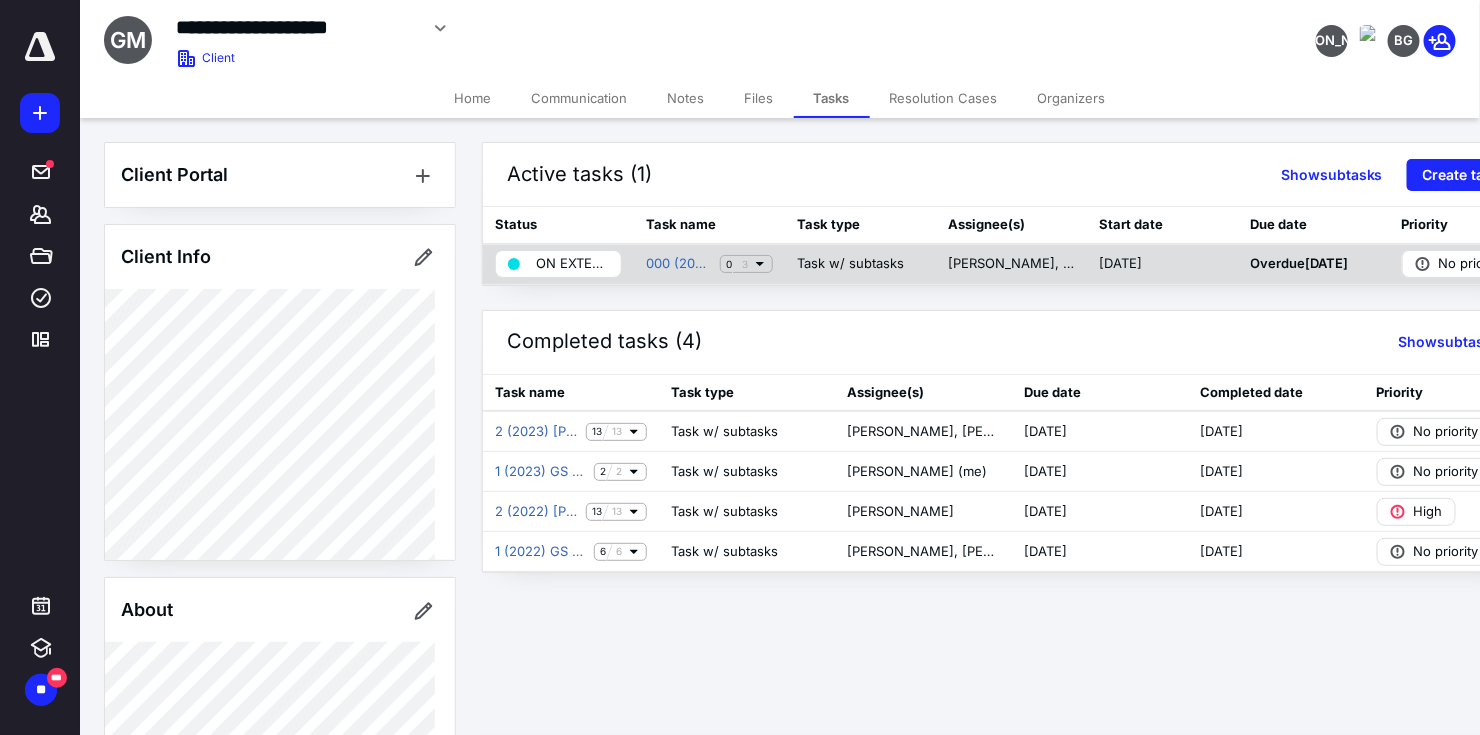 click 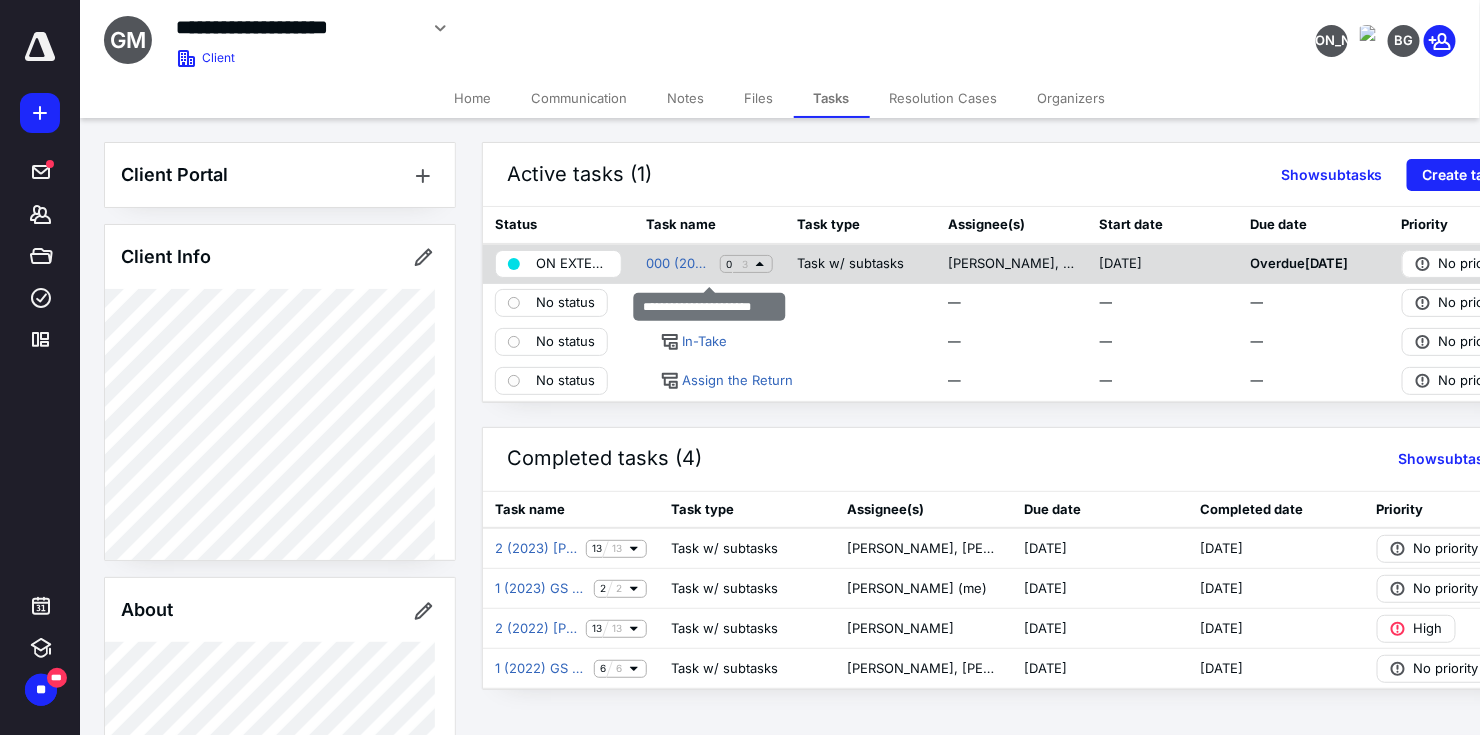 click 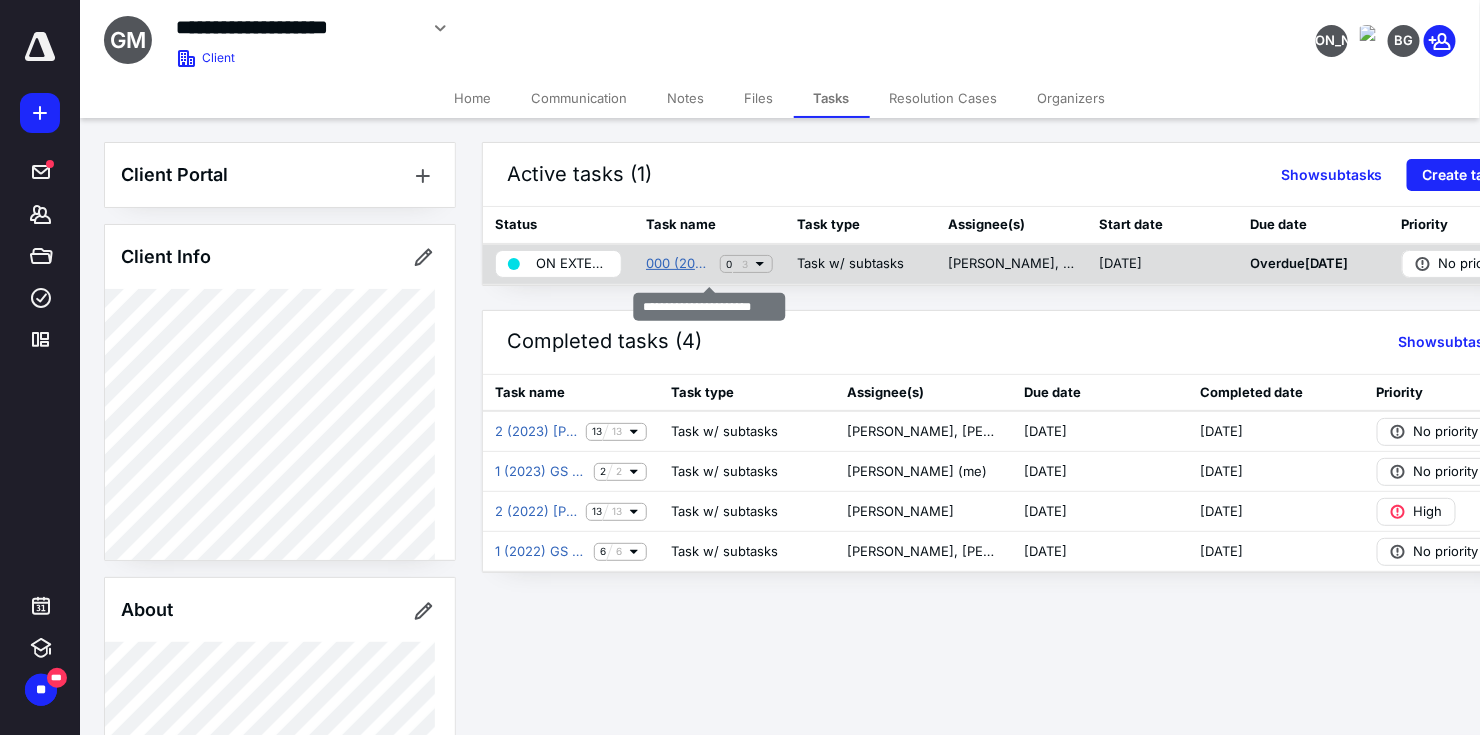 click on "000 (2024) GS - Intake" at bounding box center [679, 264] 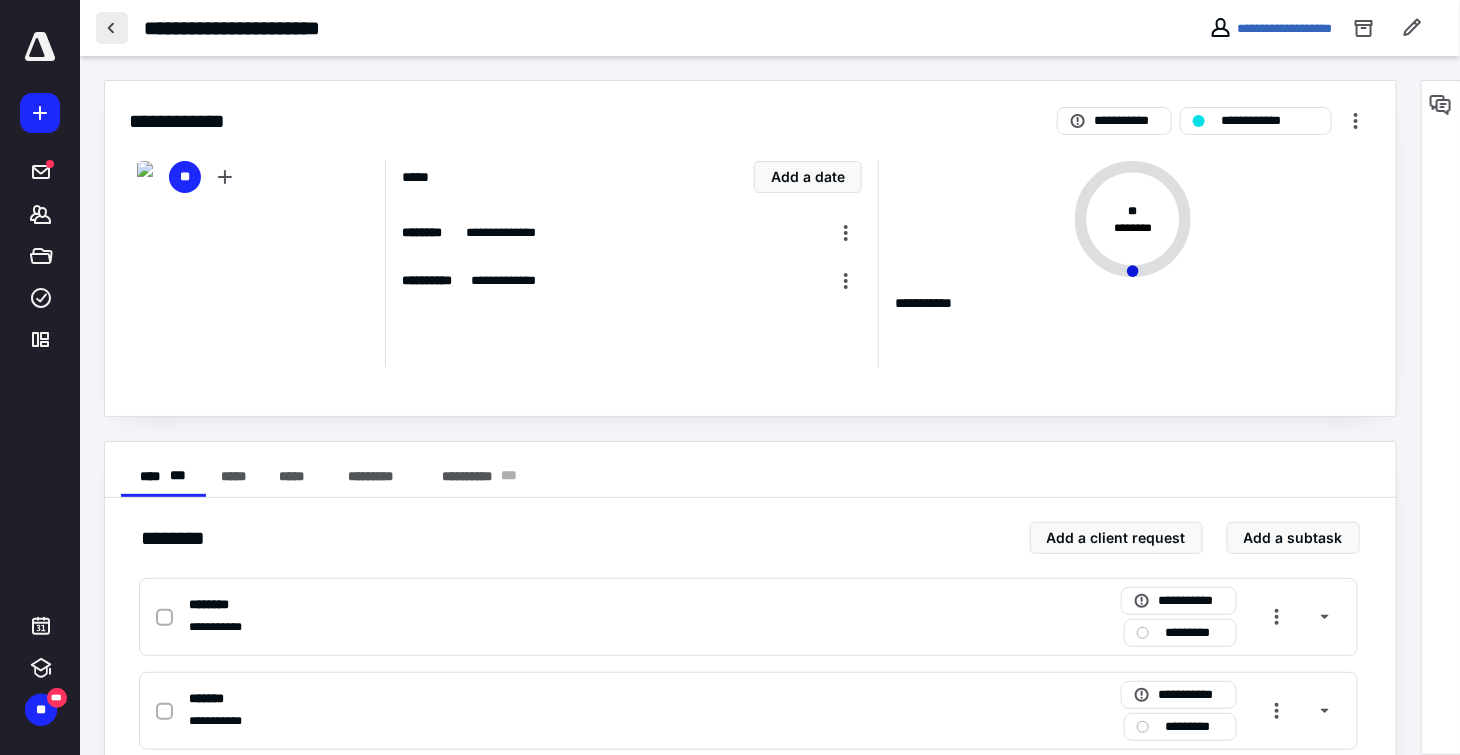 click at bounding box center (112, 28) 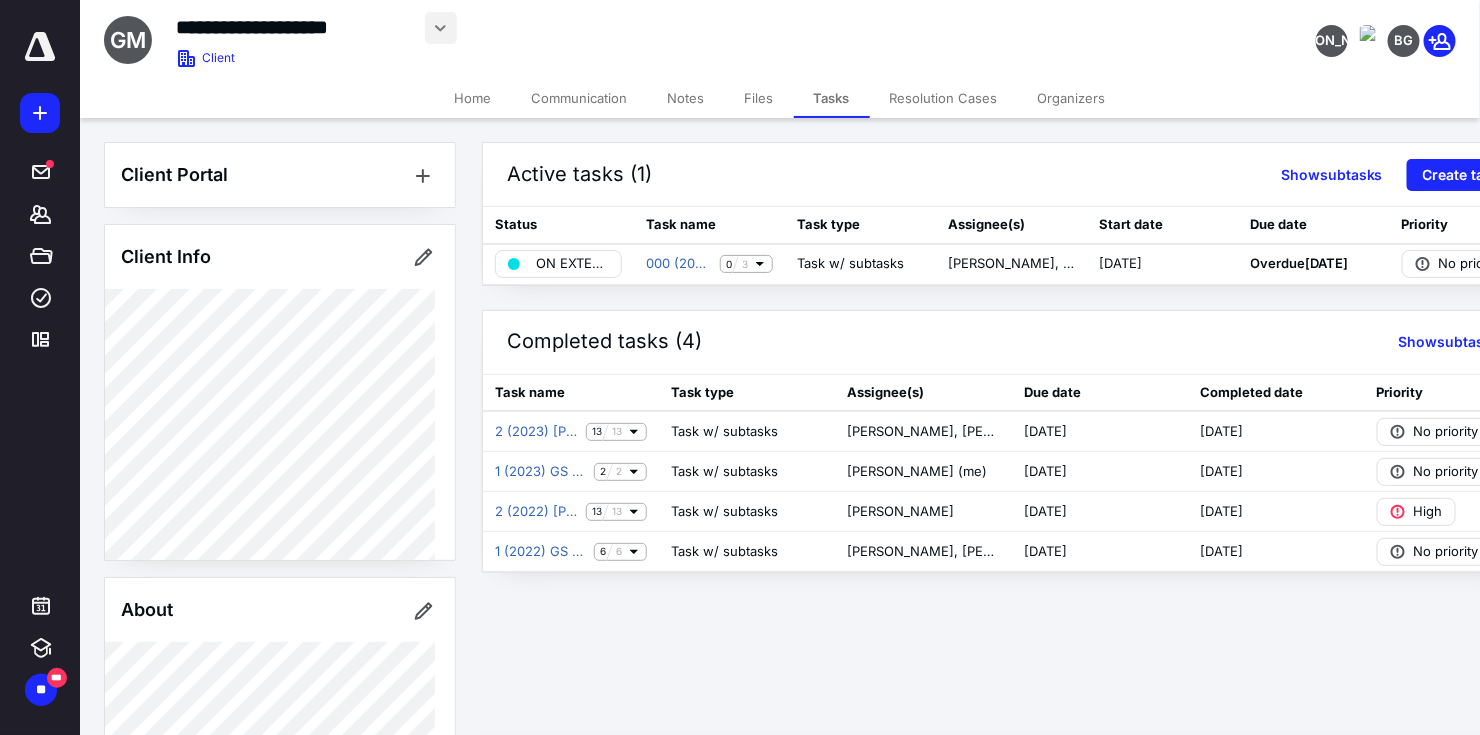 click at bounding box center [441, 28] 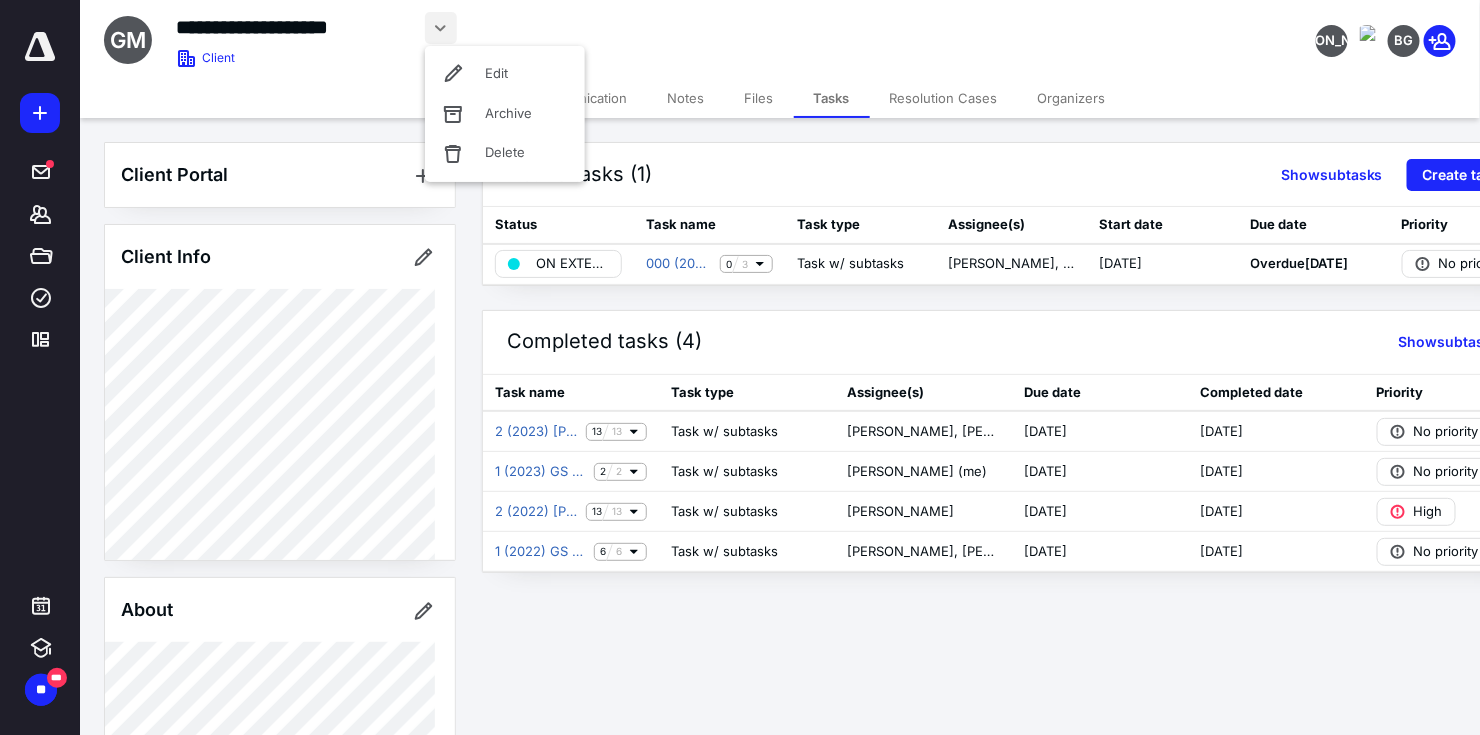 click on "**********" at bounding box center [587, 28] 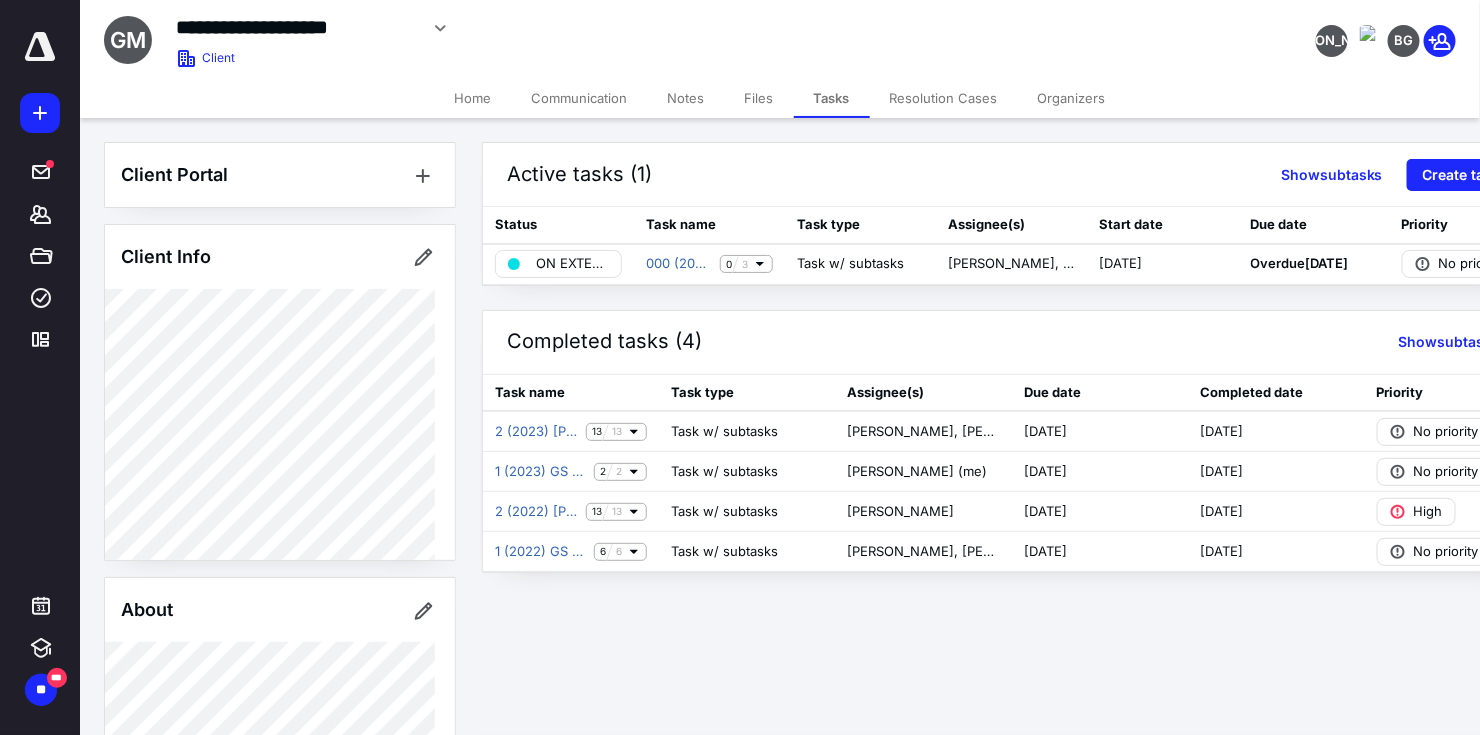 click on "Files" at bounding box center (759, 98) 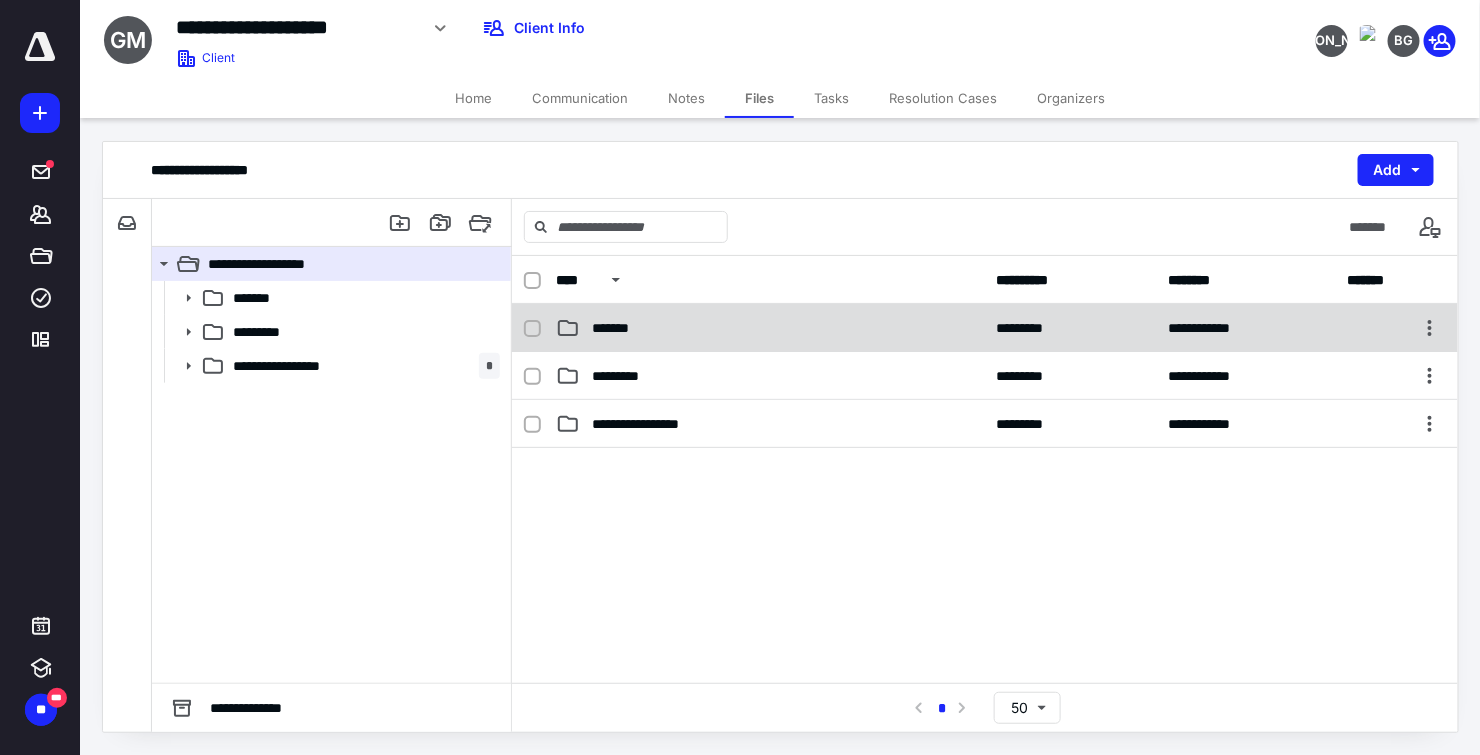 click on "**********" at bounding box center (985, 328) 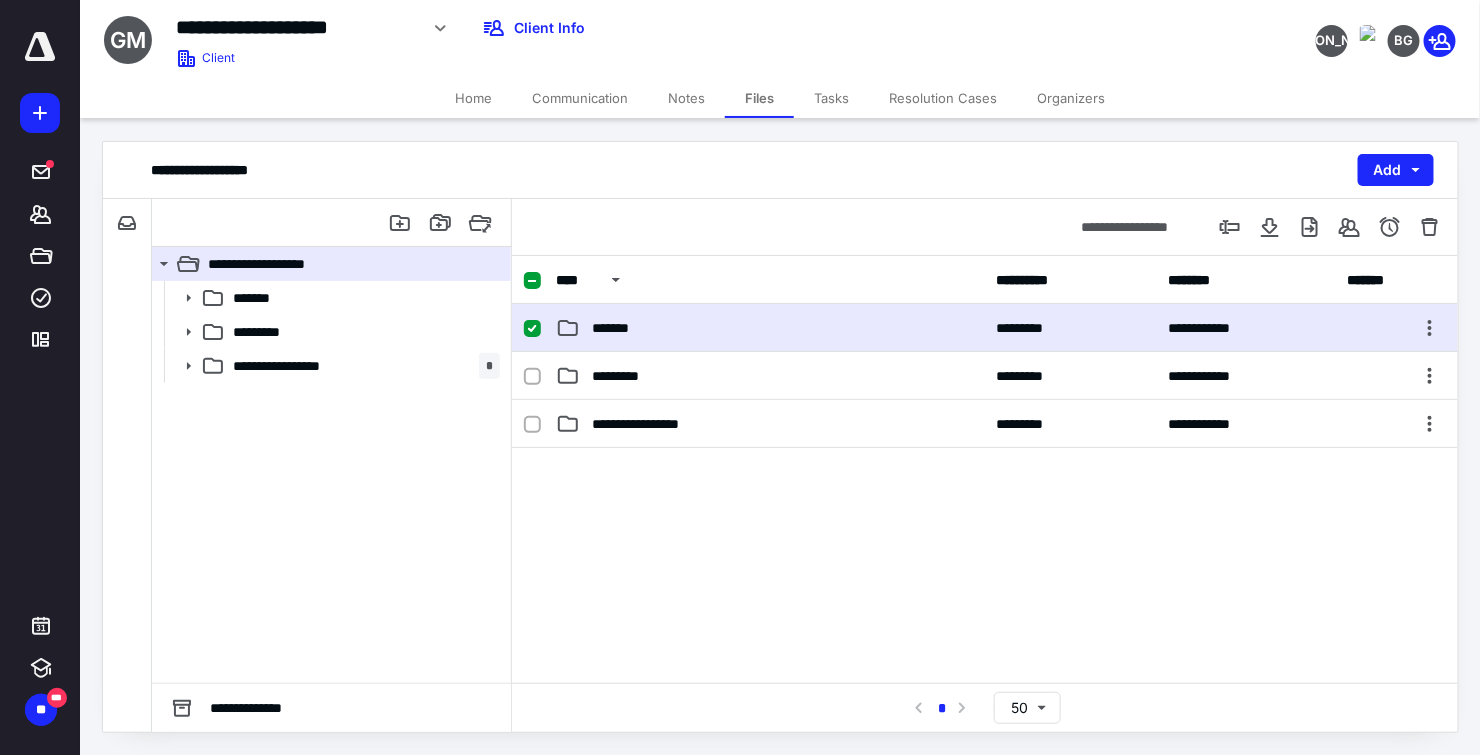 click on "**********" at bounding box center (985, 328) 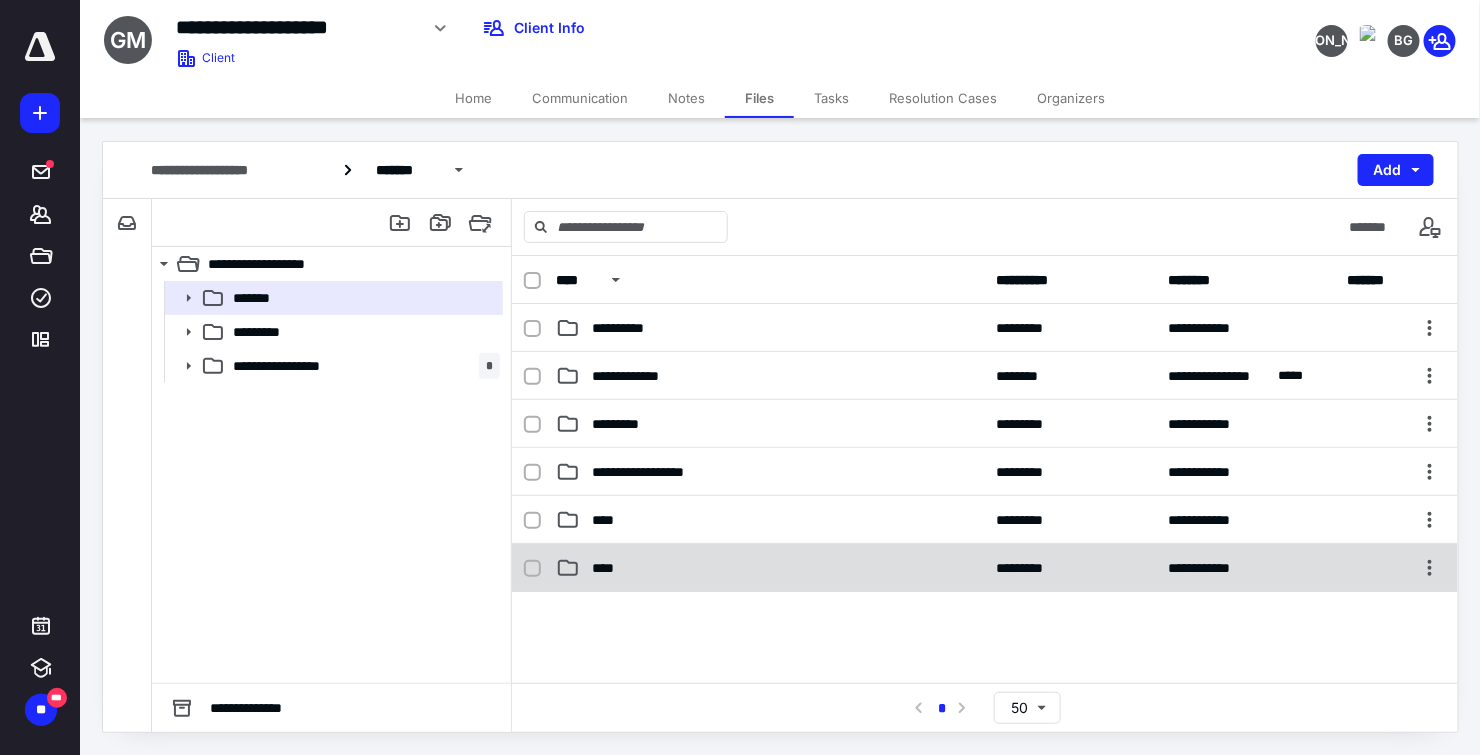 click on "****" at bounding box center (770, 568) 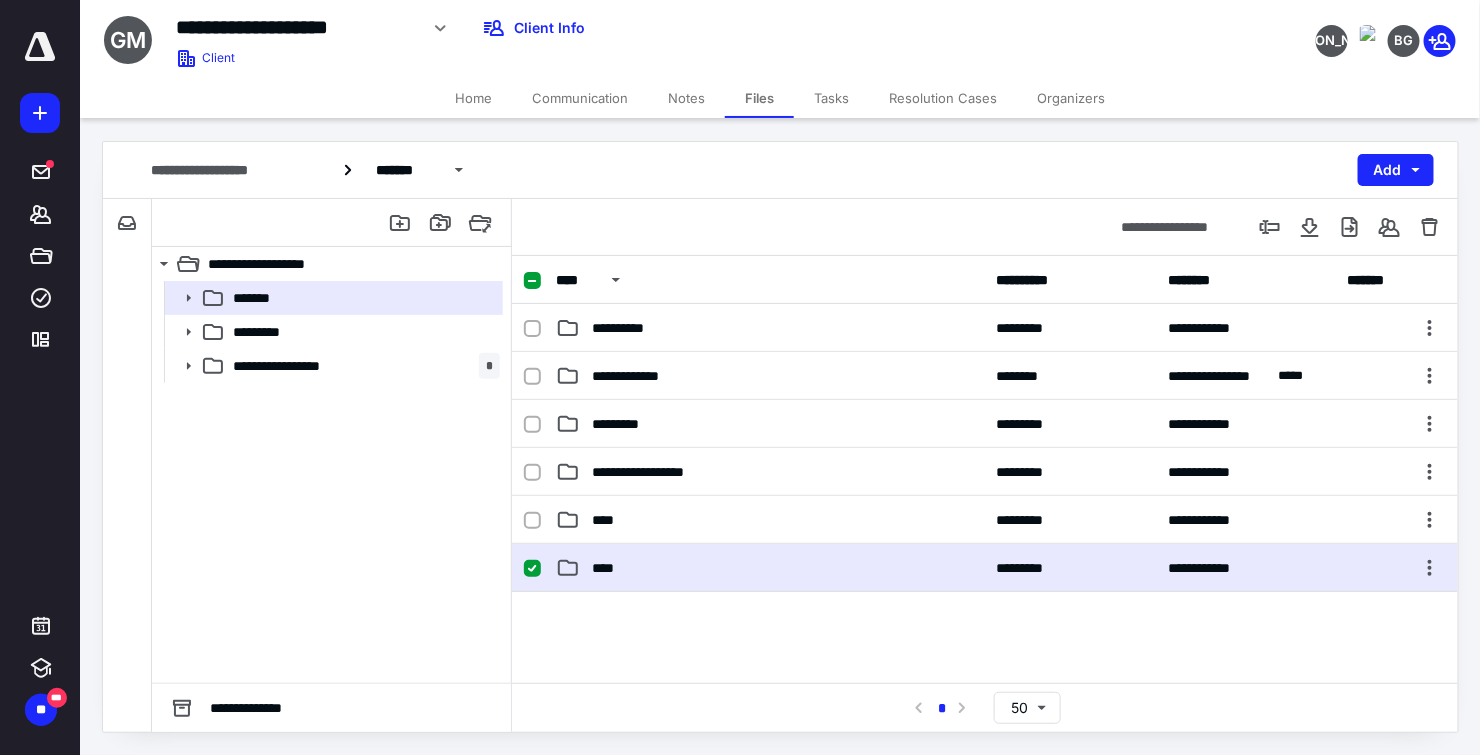 click on "****" at bounding box center (770, 568) 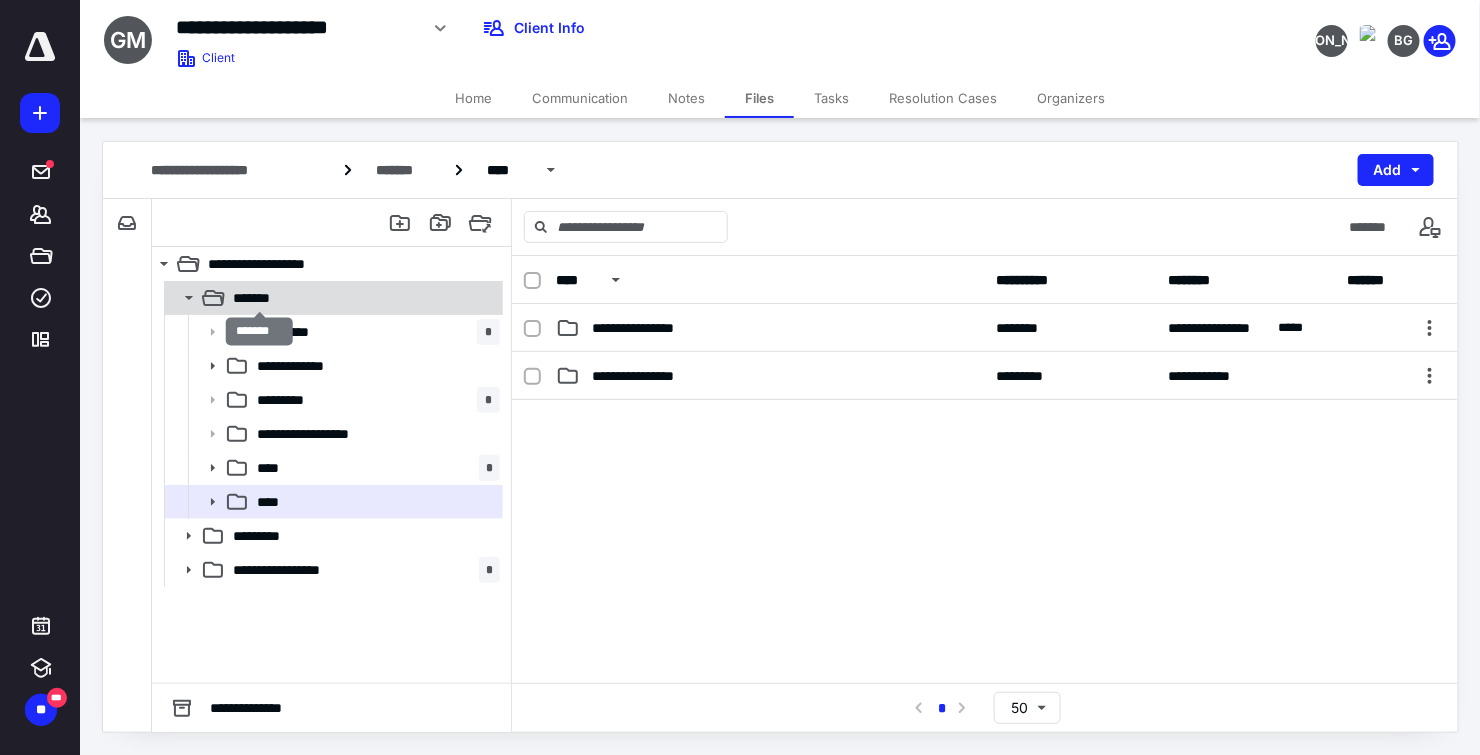 click on "*******" at bounding box center (260, 298) 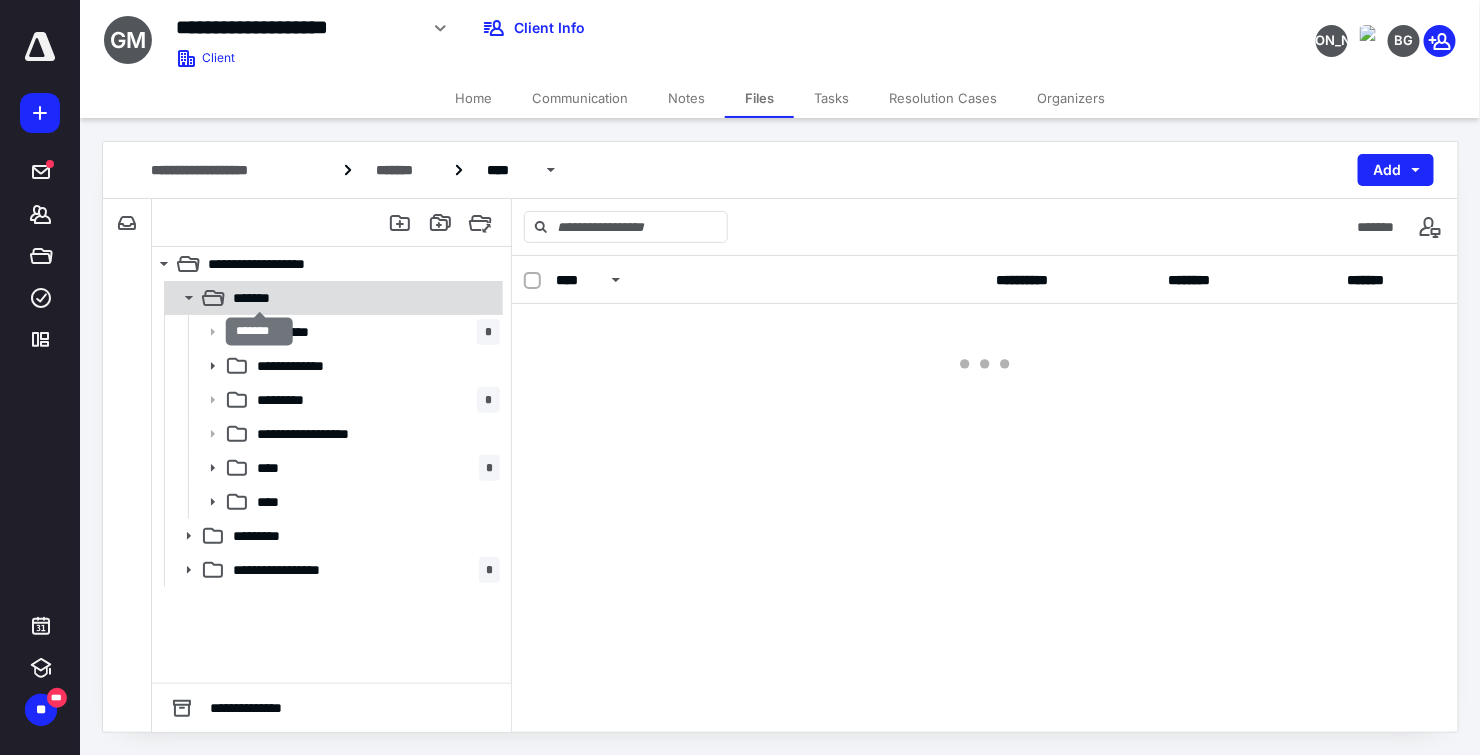 click on "*******" at bounding box center [260, 298] 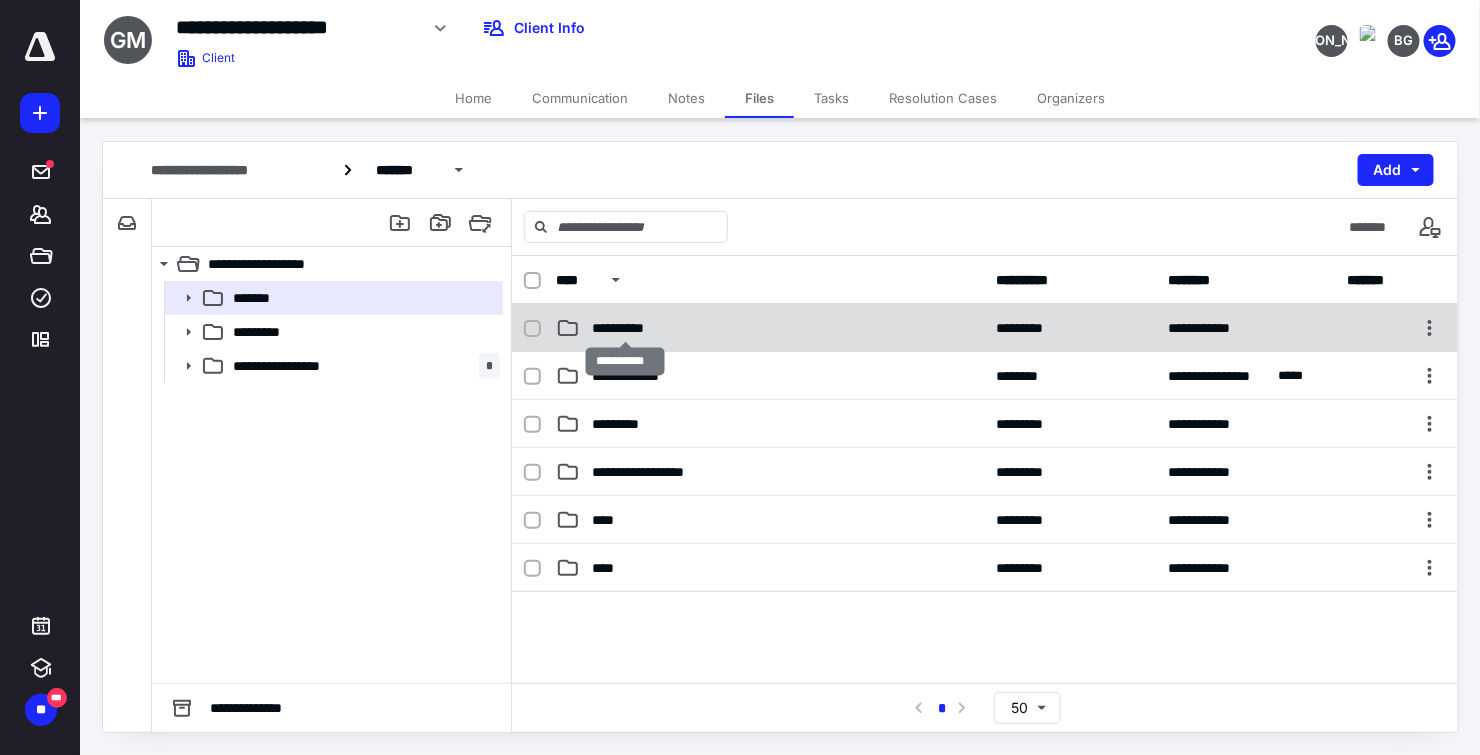 click on "**********" at bounding box center [626, 328] 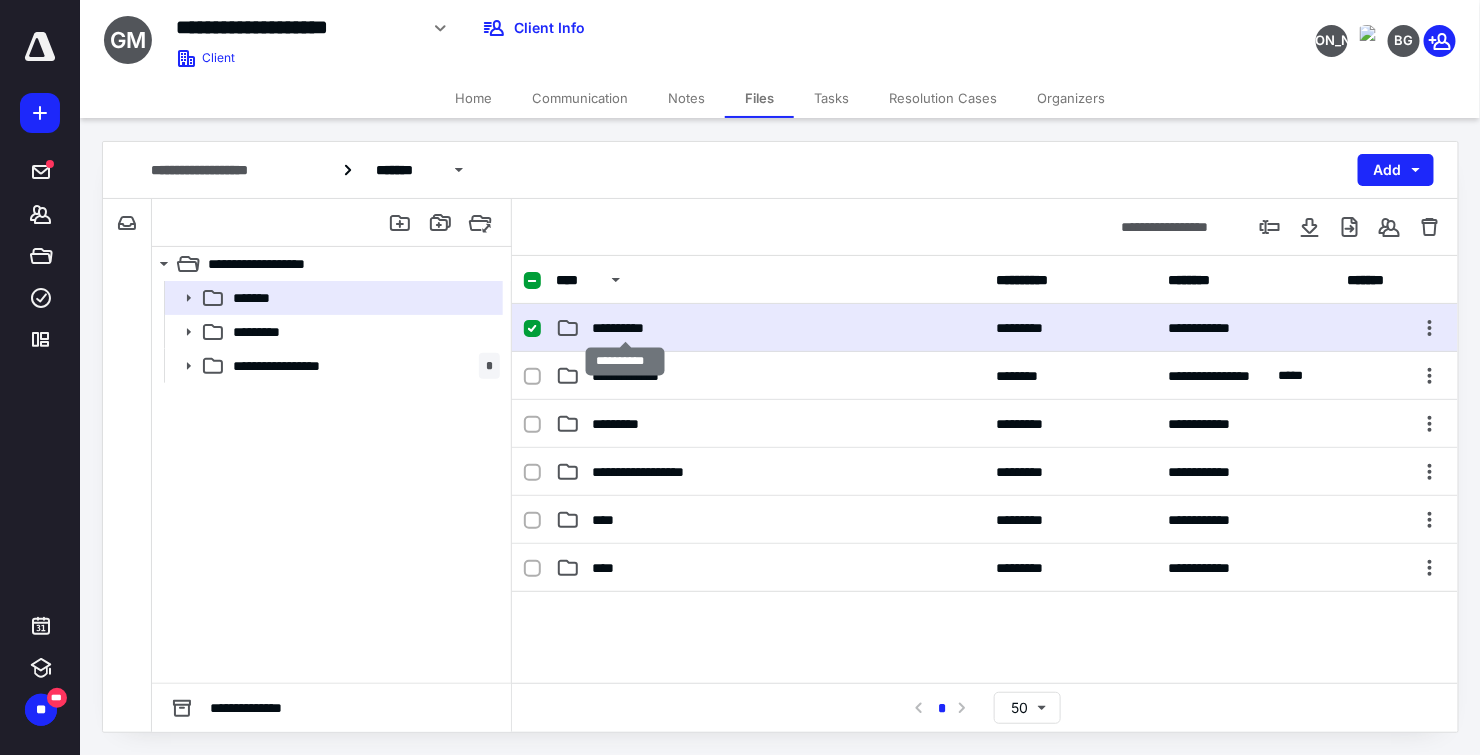 click on "**********" at bounding box center (626, 328) 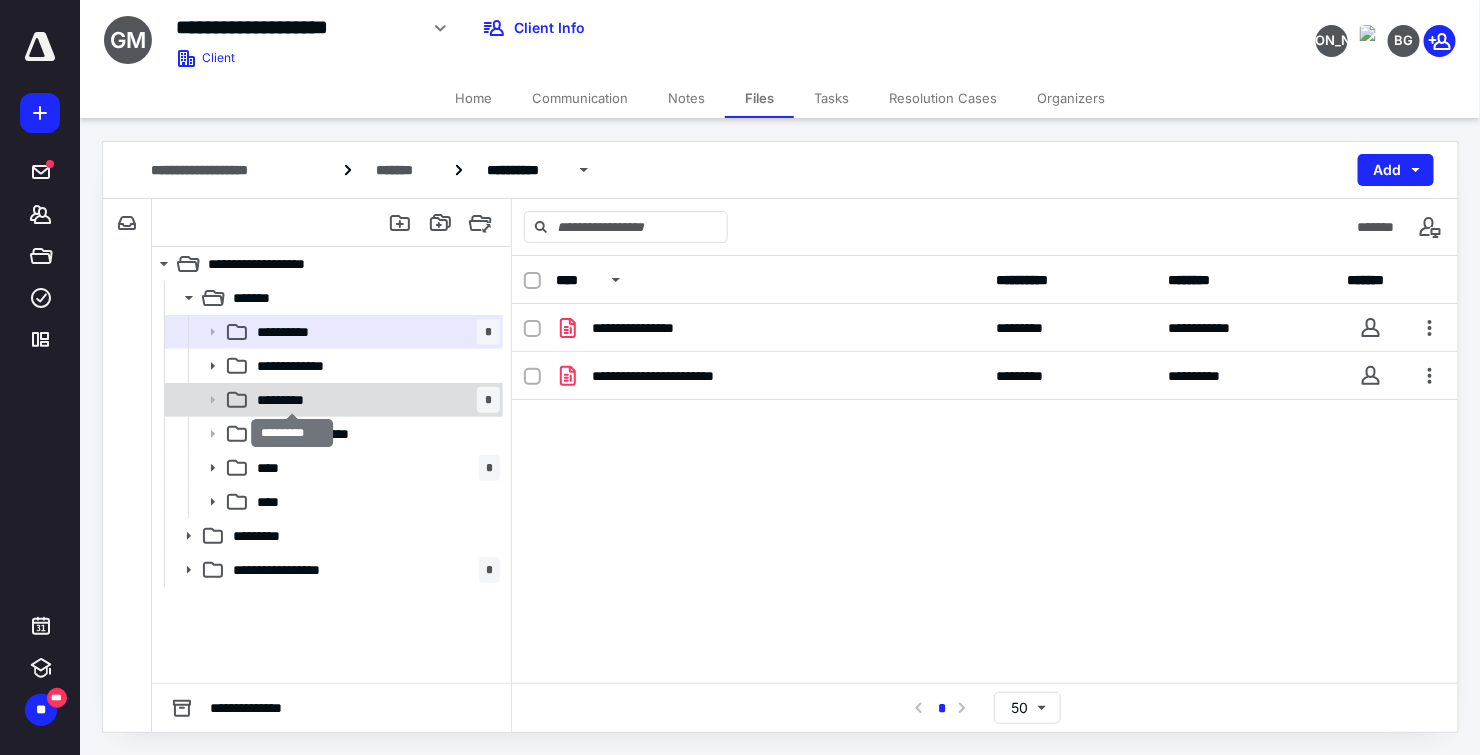 click on "*********" at bounding box center (292, 400) 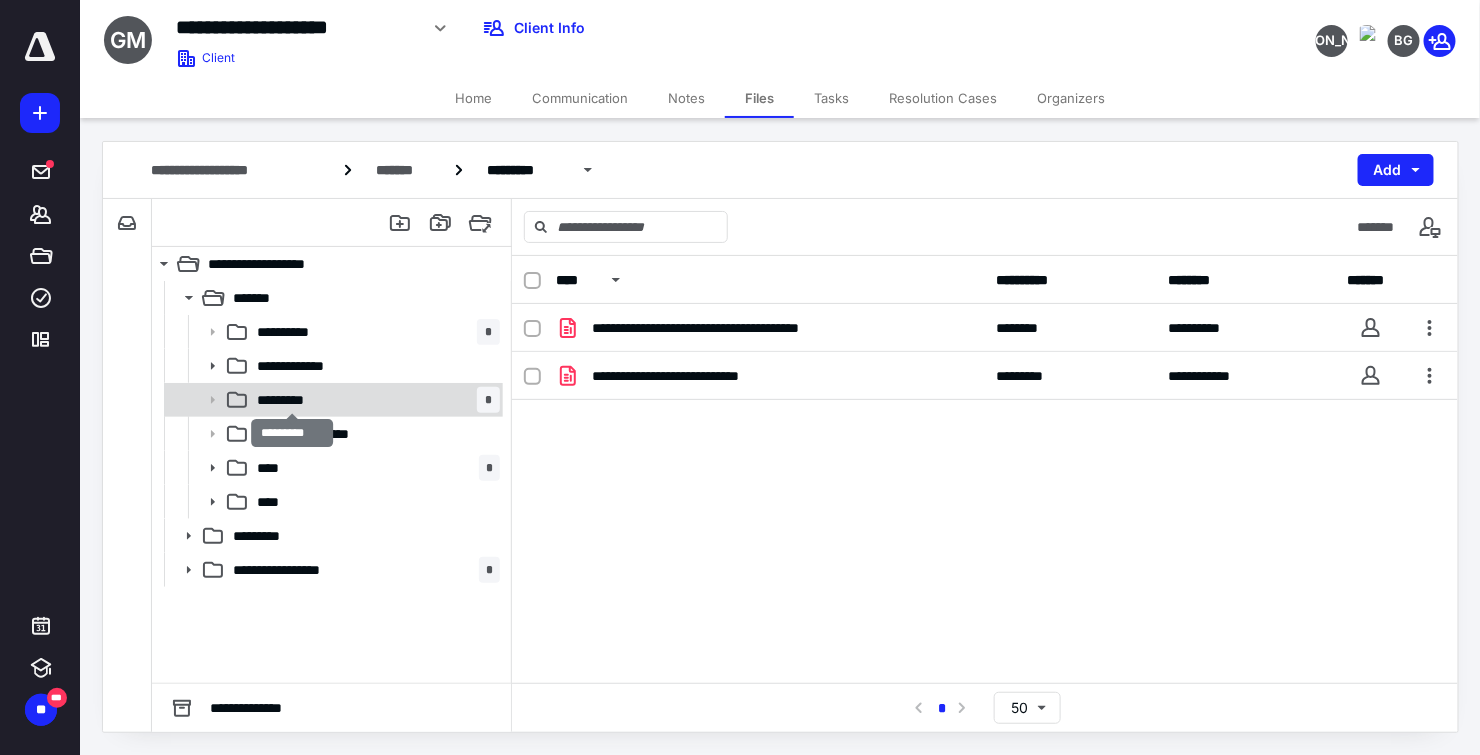 click on "*********" at bounding box center [292, 400] 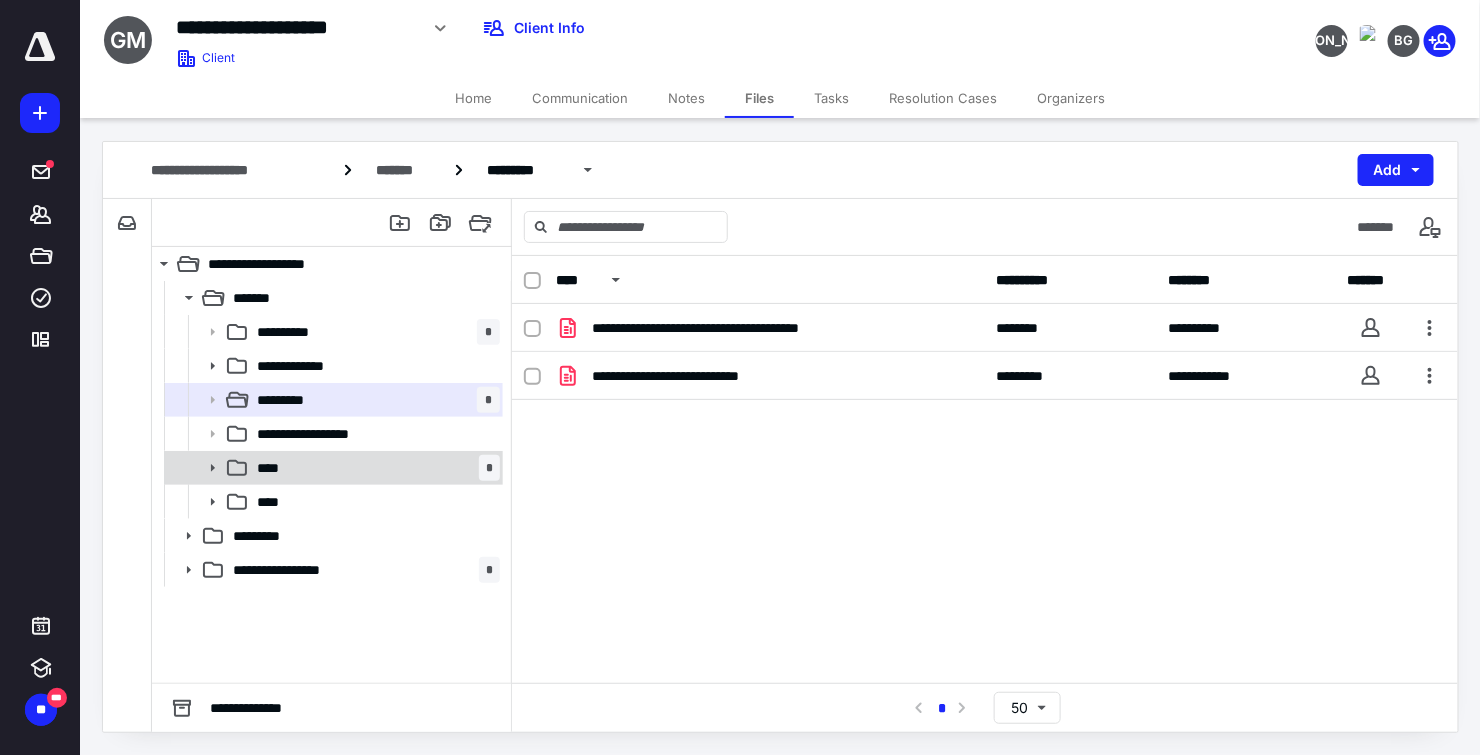 click on "**** *" at bounding box center [374, 468] 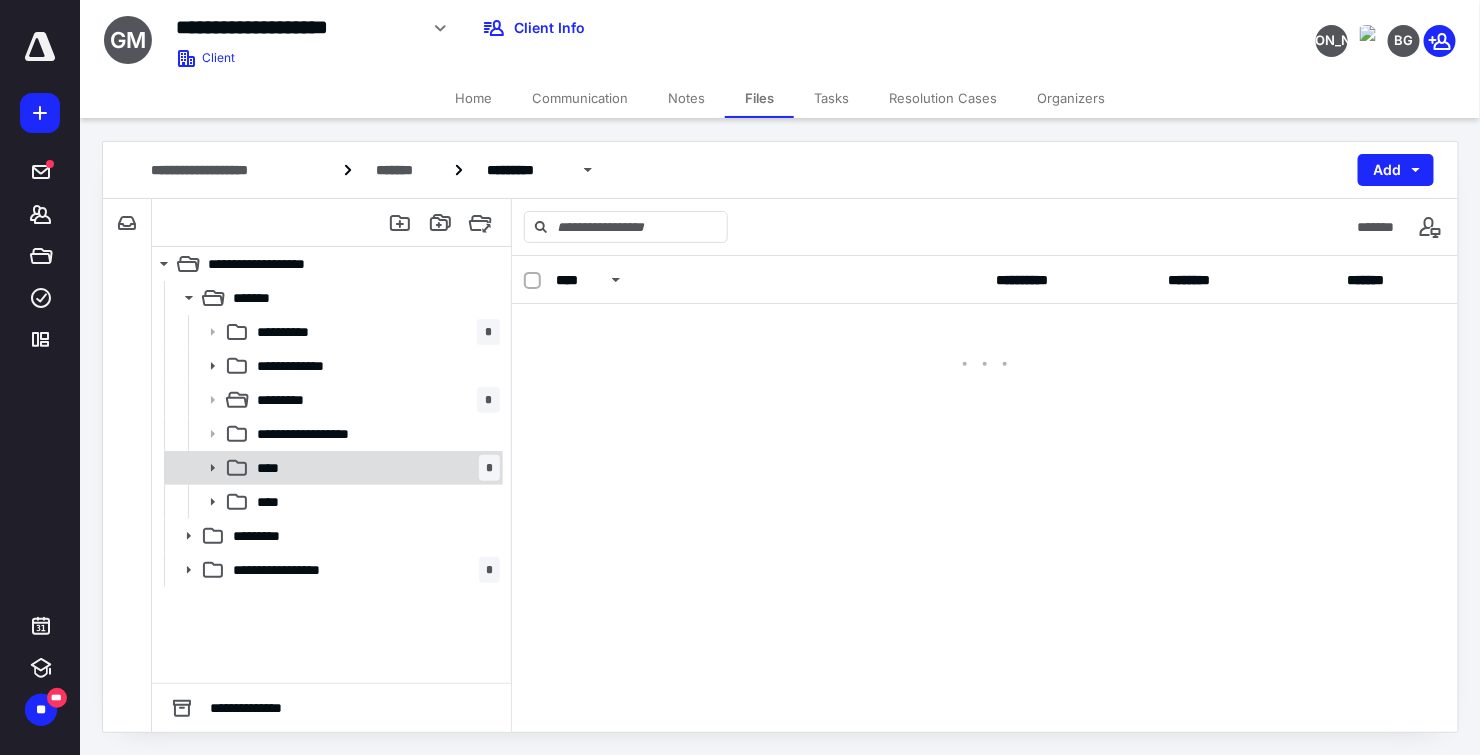 click on "**** *" at bounding box center [374, 468] 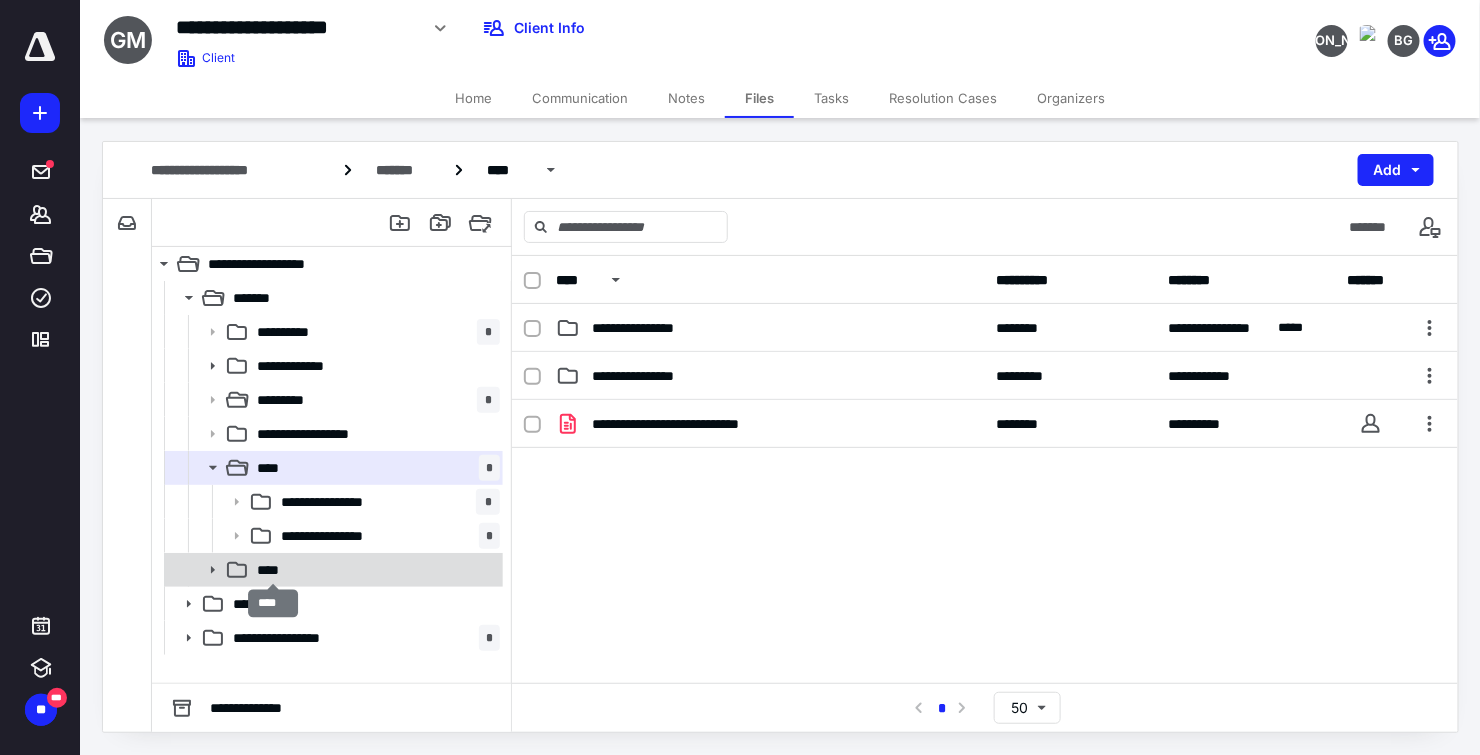 click on "****" at bounding box center [274, 570] 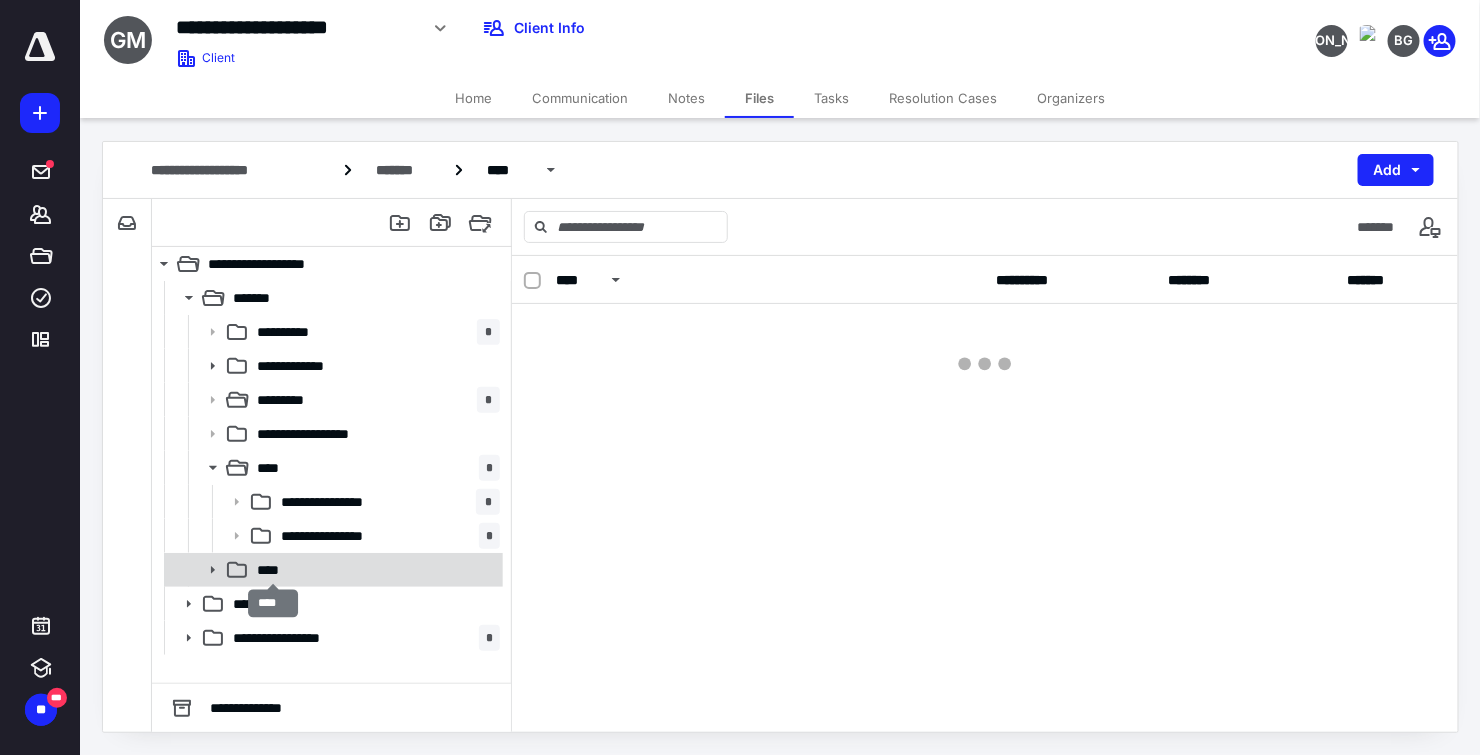click on "****" at bounding box center (274, 570) 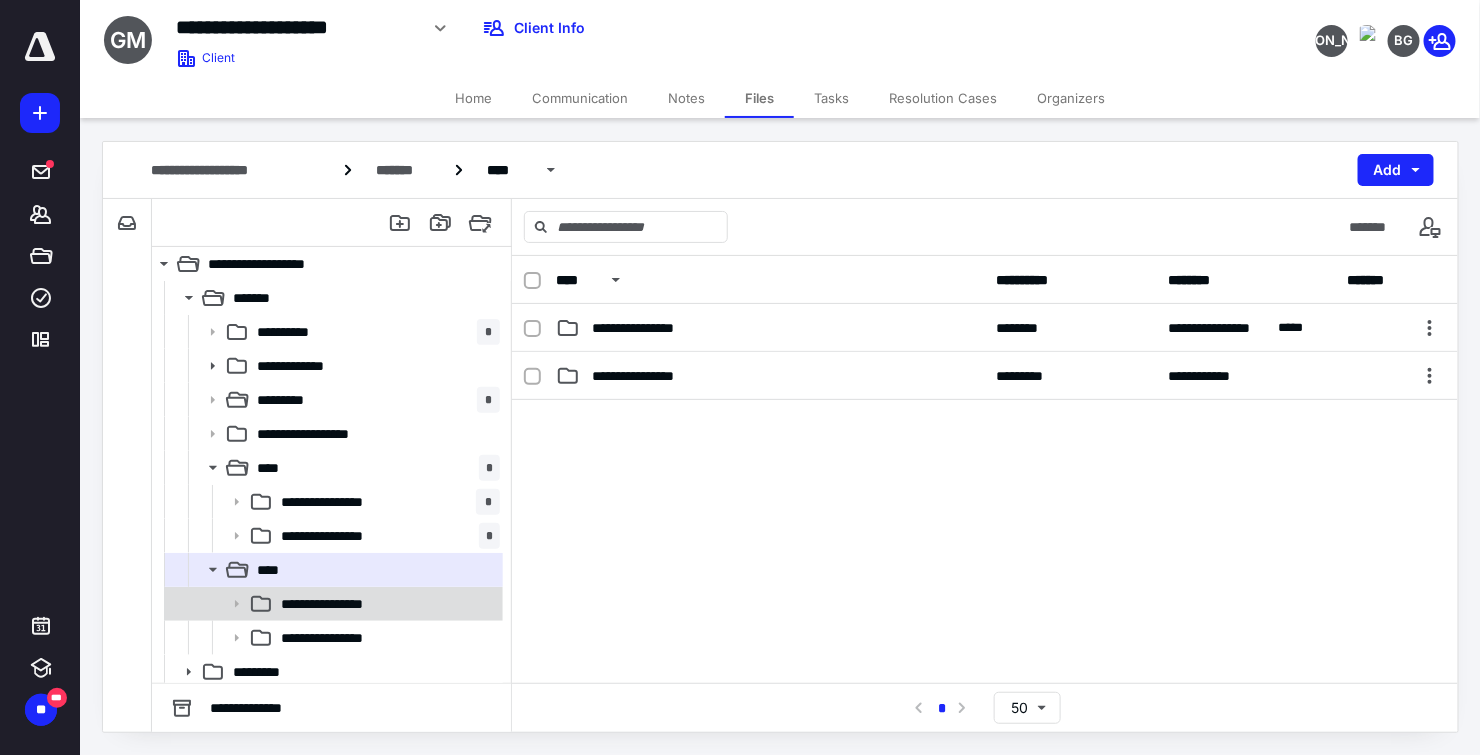 scroll, scrollTop: 38, scrollLeft: 0, axis: vertical 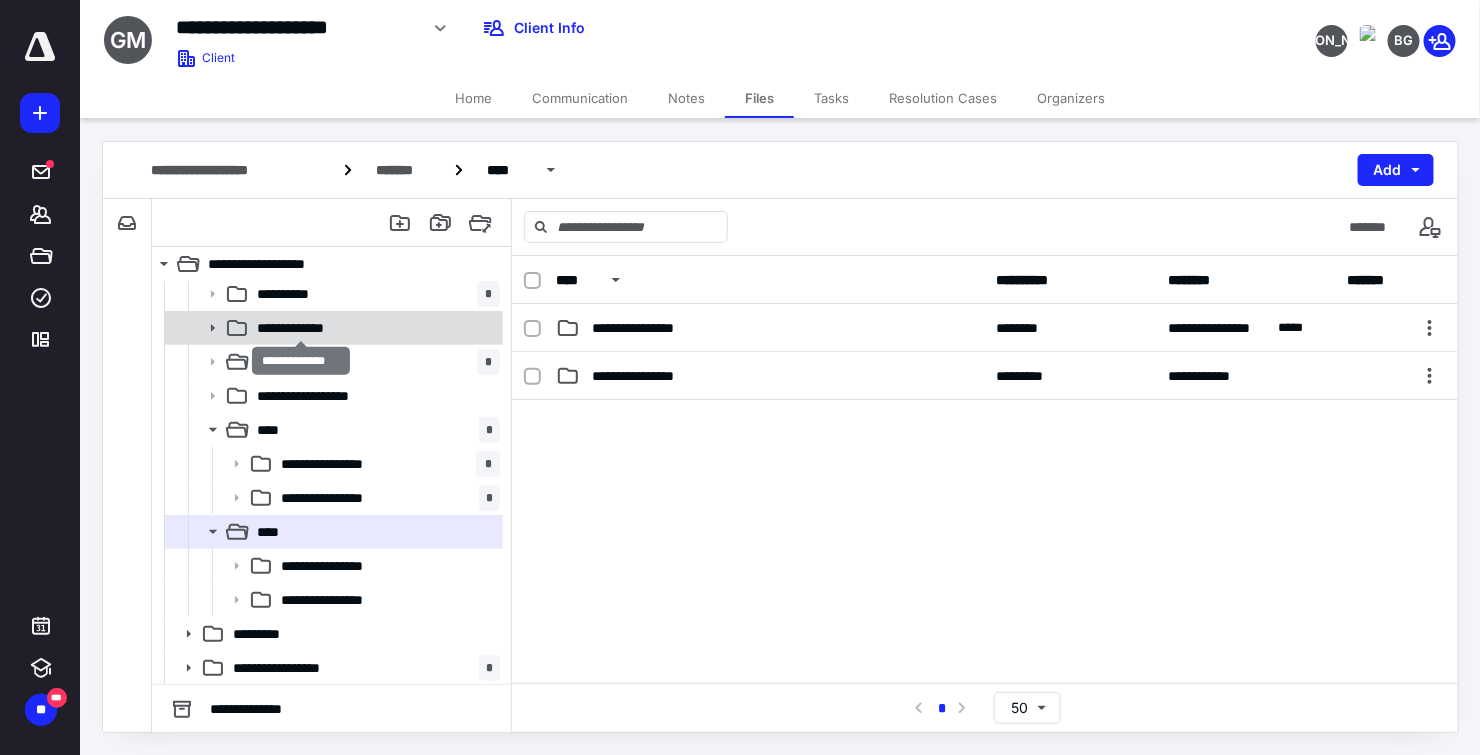 click on "**********" at bounding box center (302, 328) 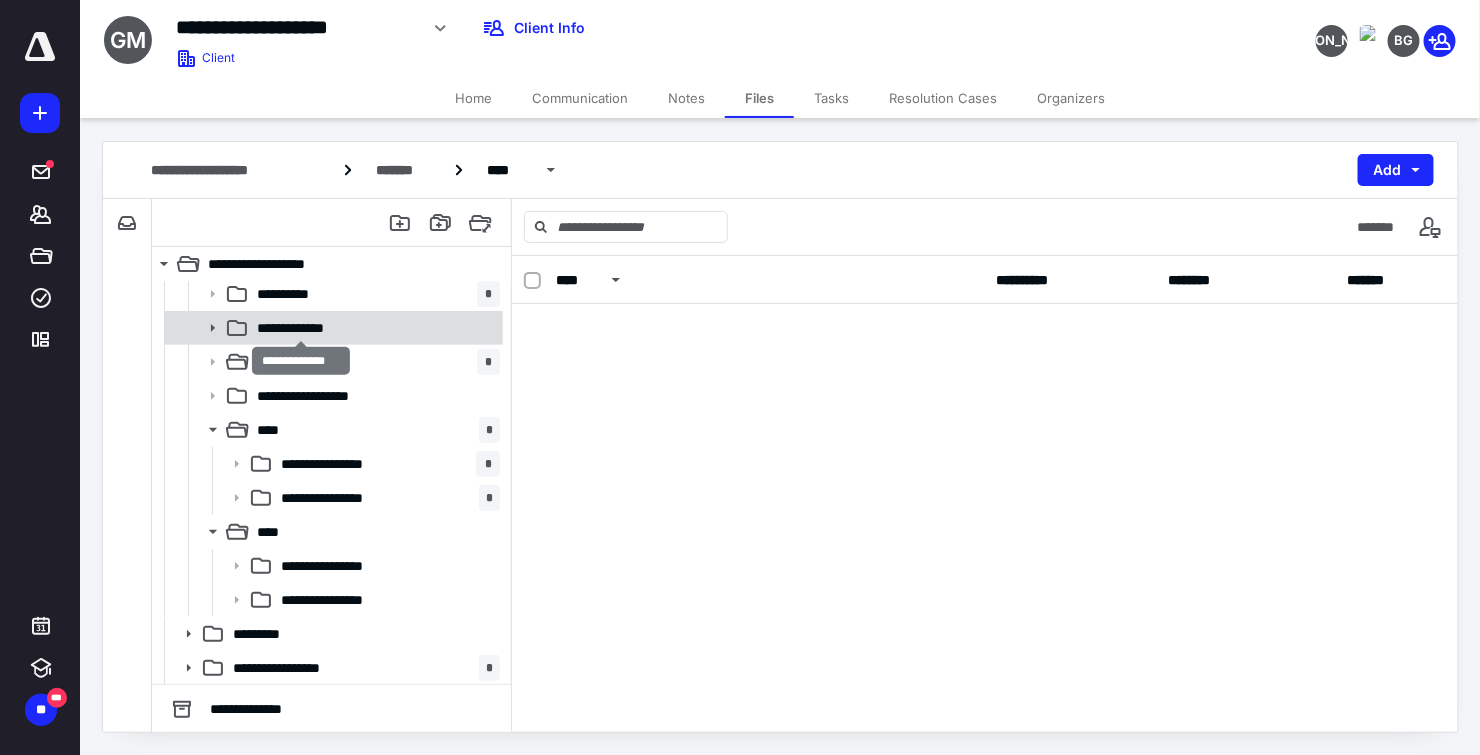 click on "**********" at bounding box center [302, 328] 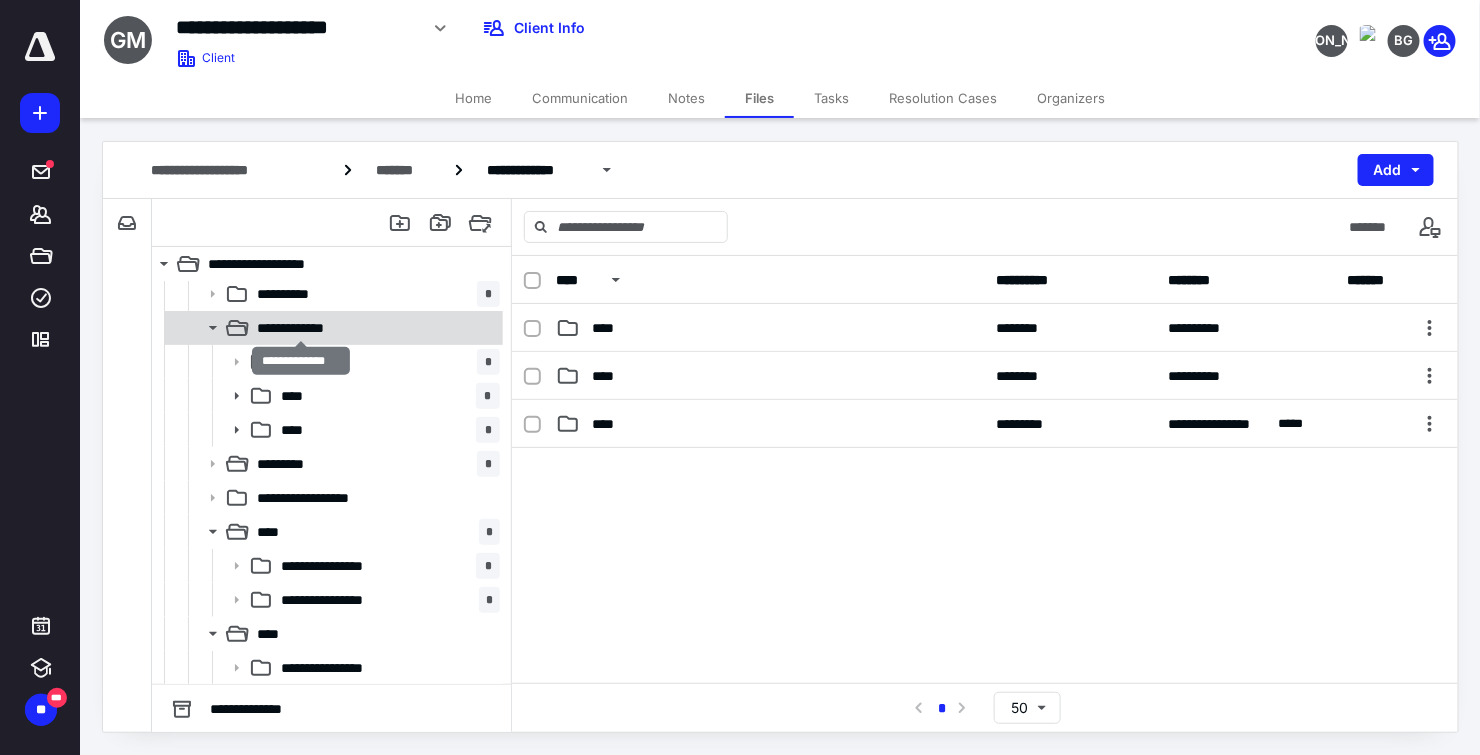 click on "**********" at bounding box center [302, 328] 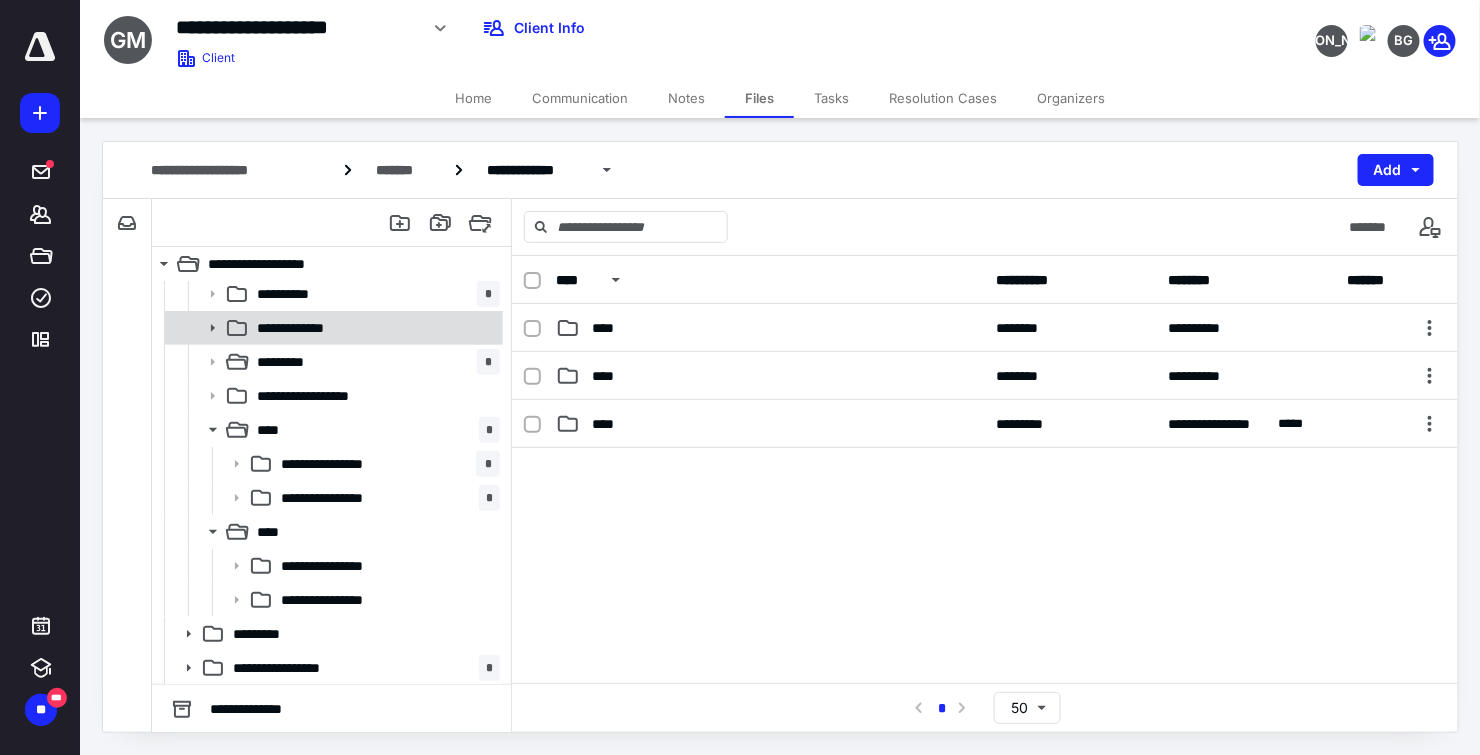 click on "**********" at bounding box center [374, 328] 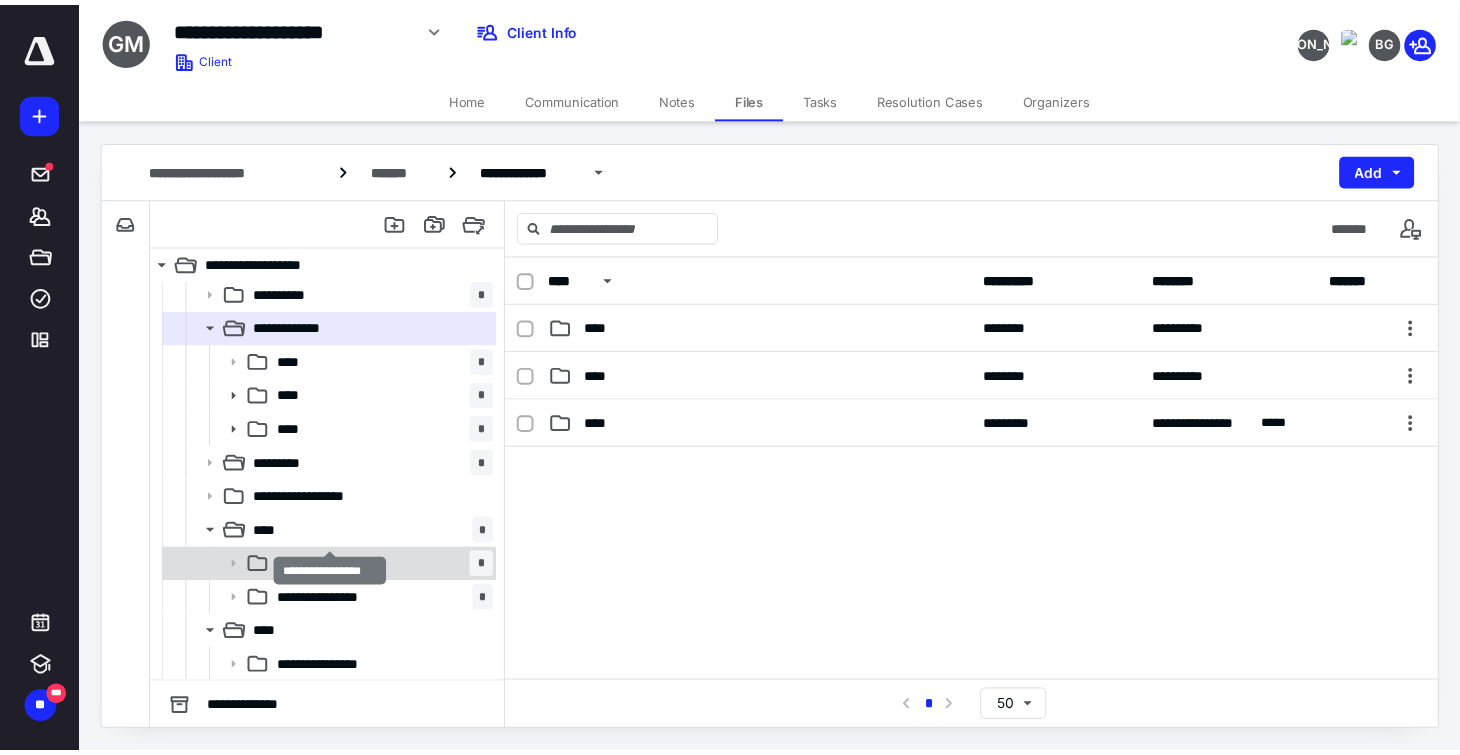 scroll, scrollTop: 141, scrollLeft: 0, axis: vertical 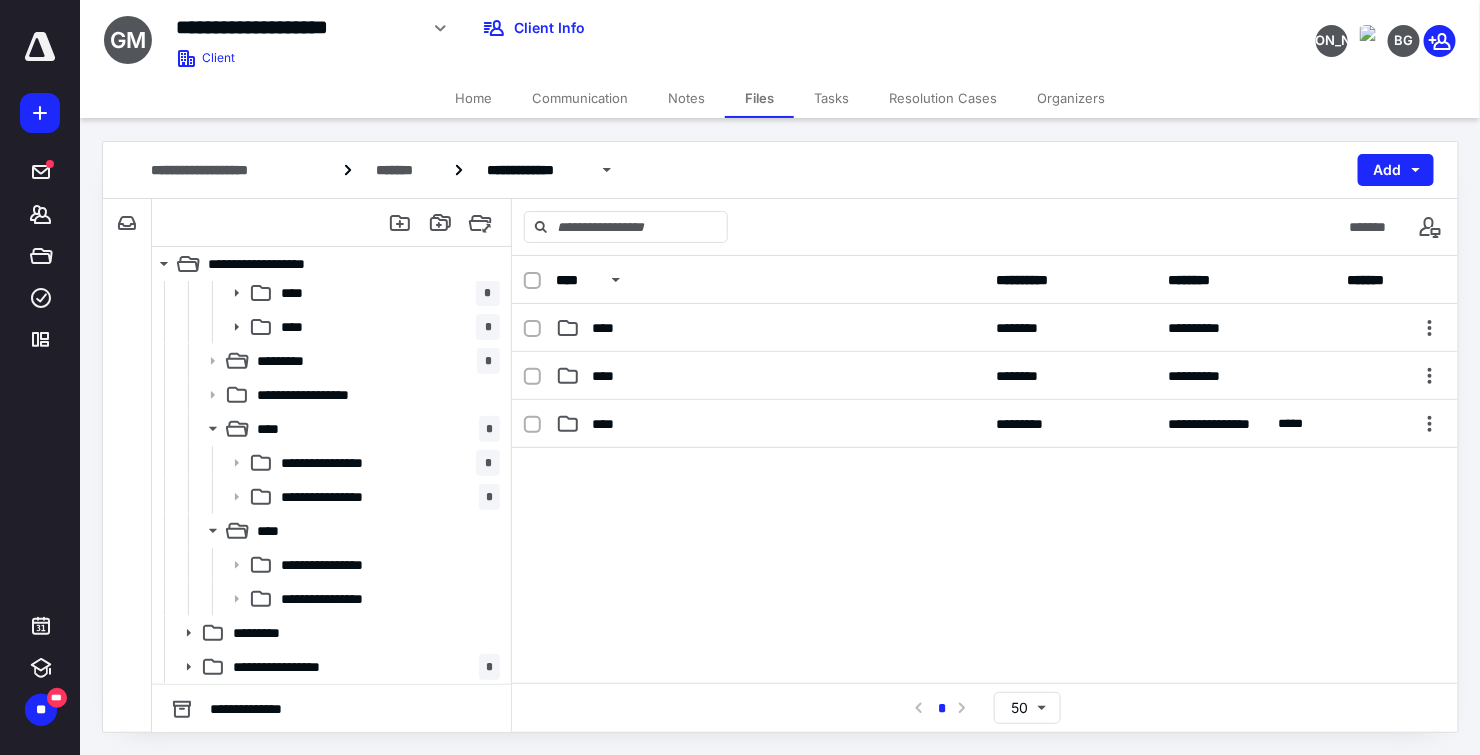 click on "Tasks" at bounding box center [831, 98] 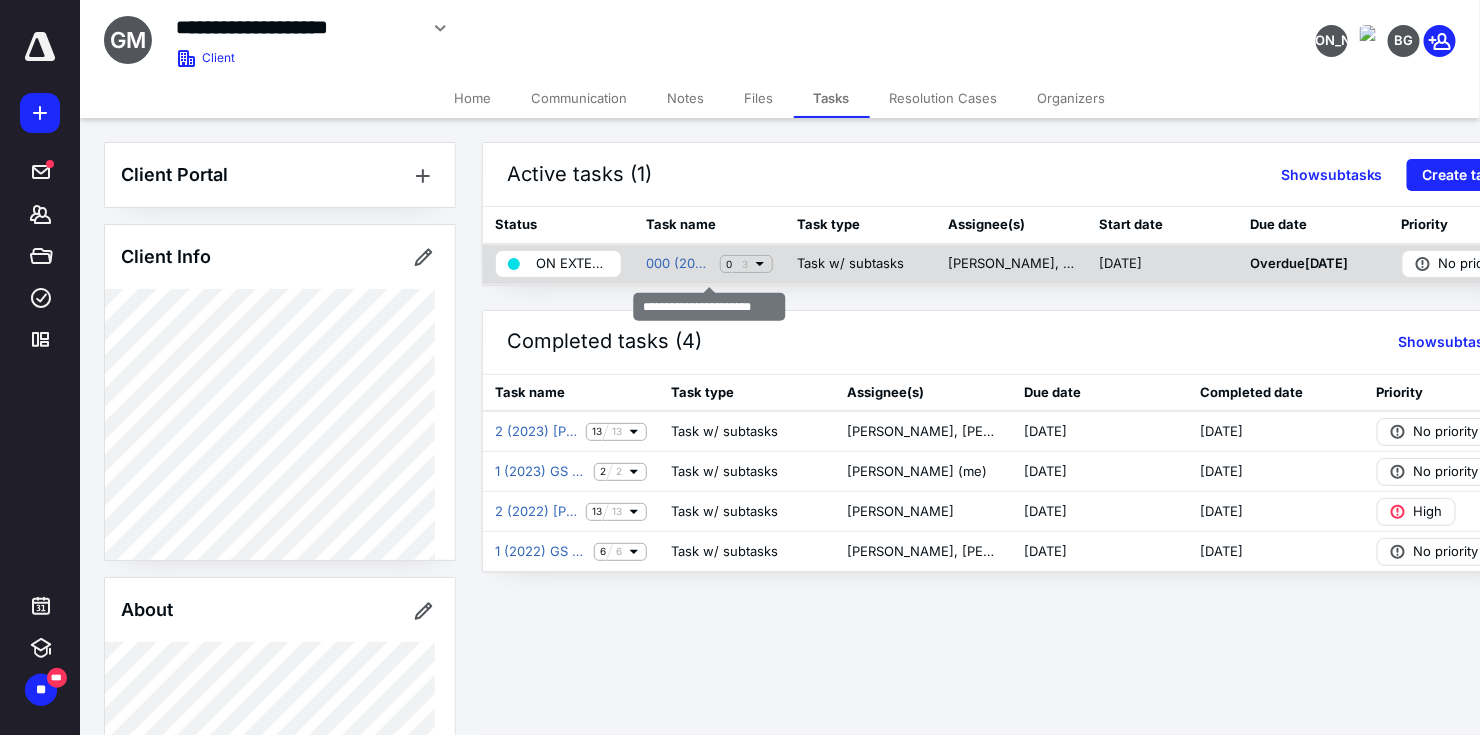 click 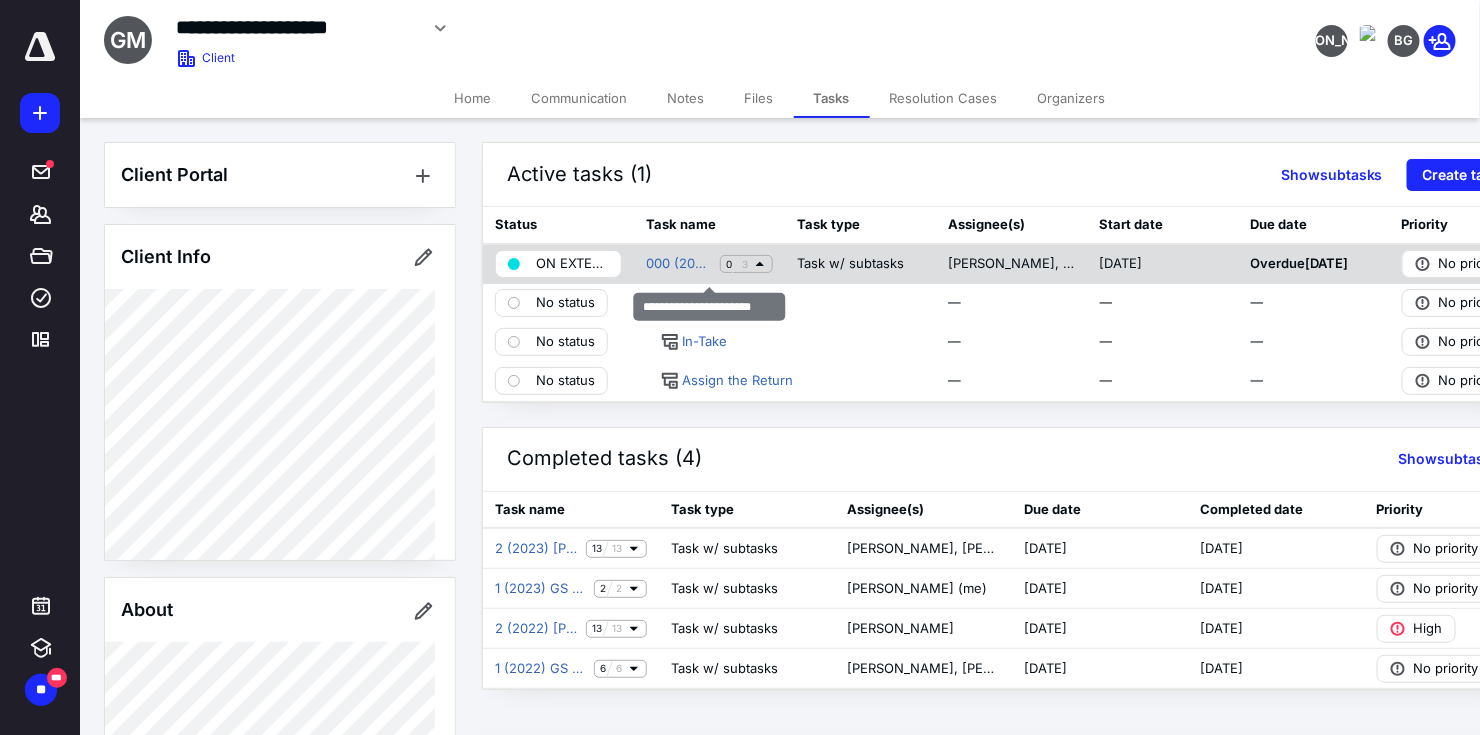 click 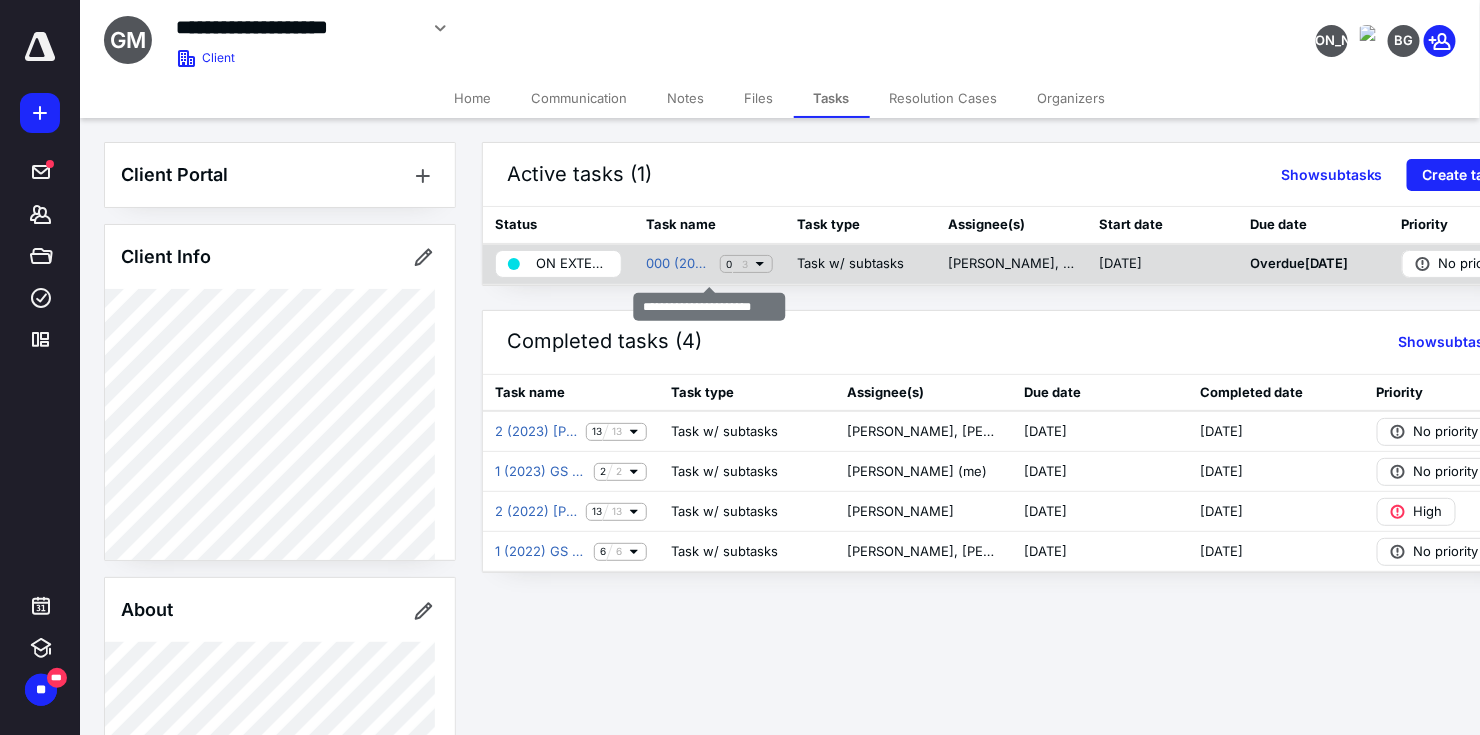 click 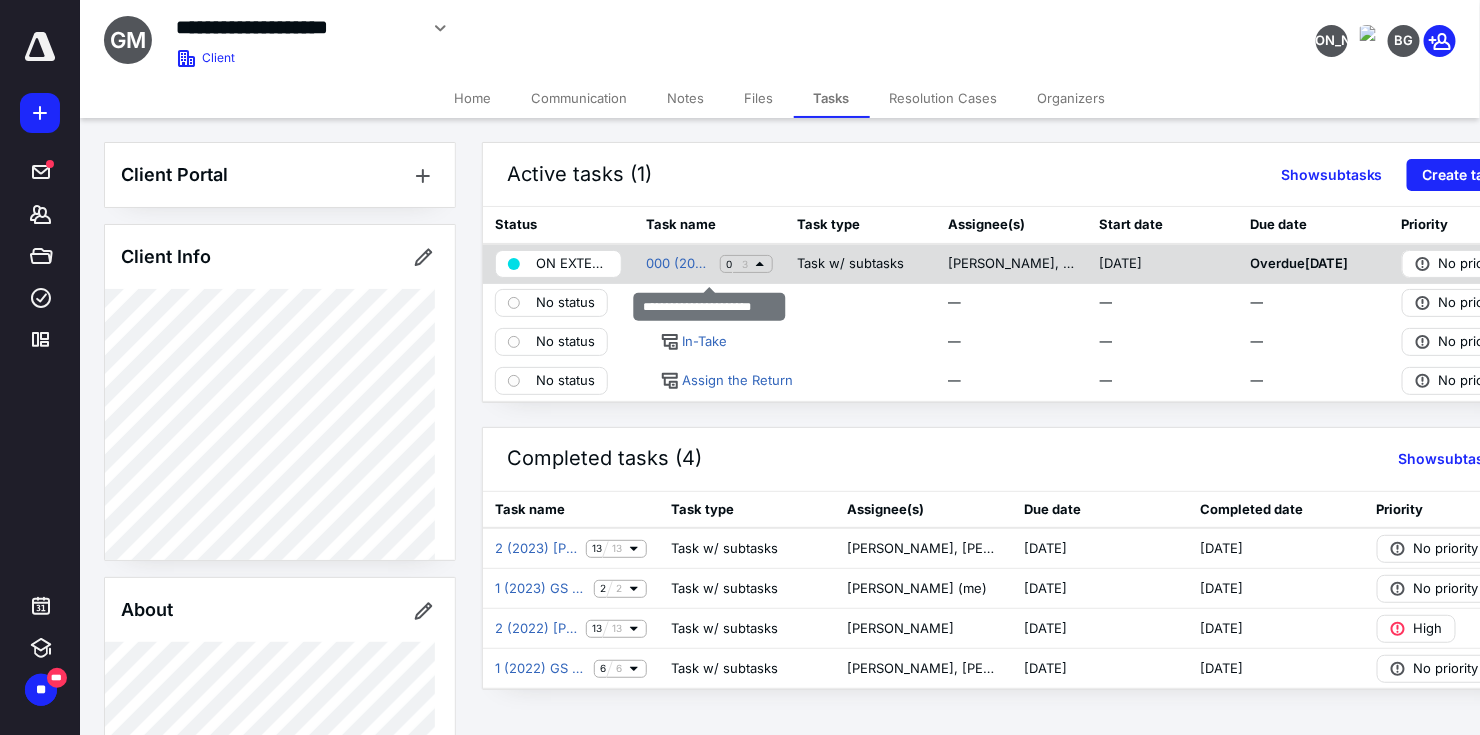 click 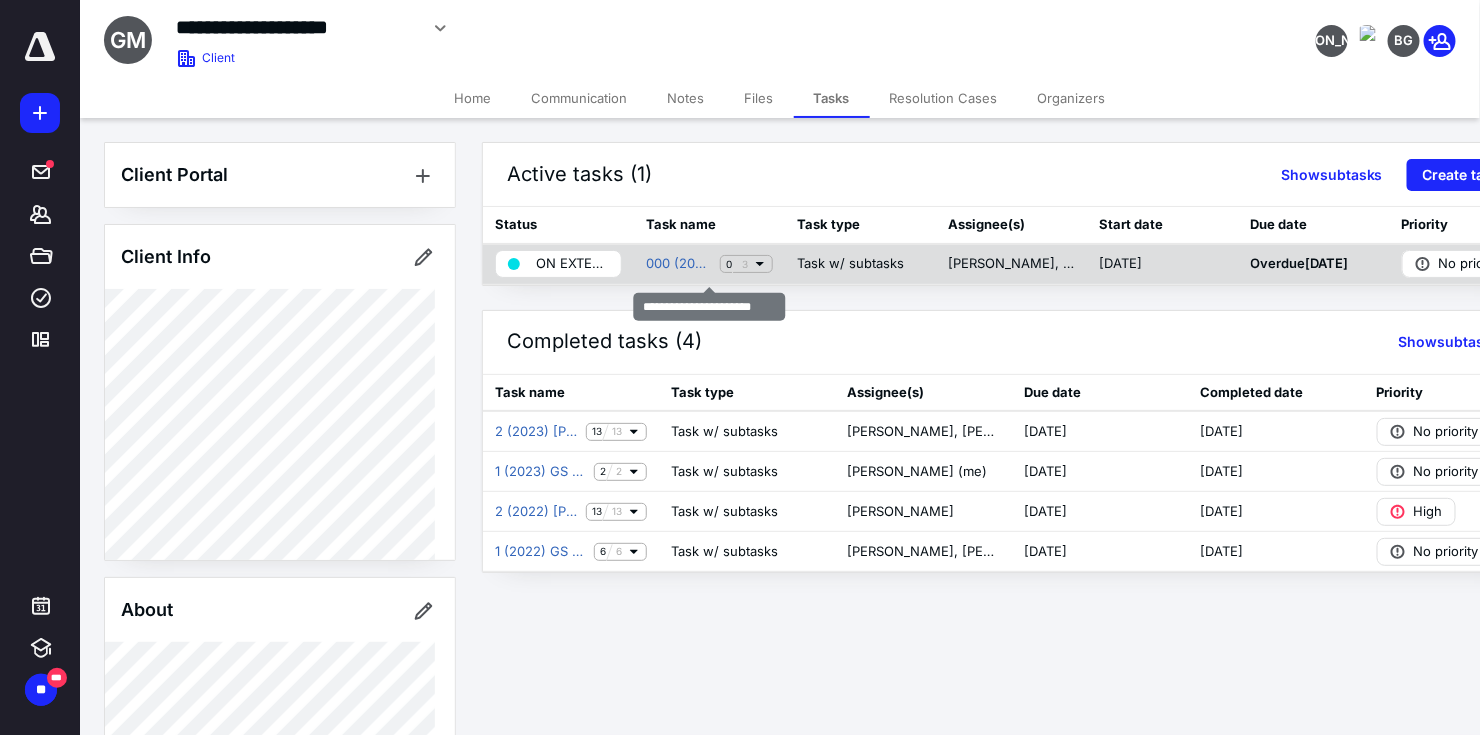 click 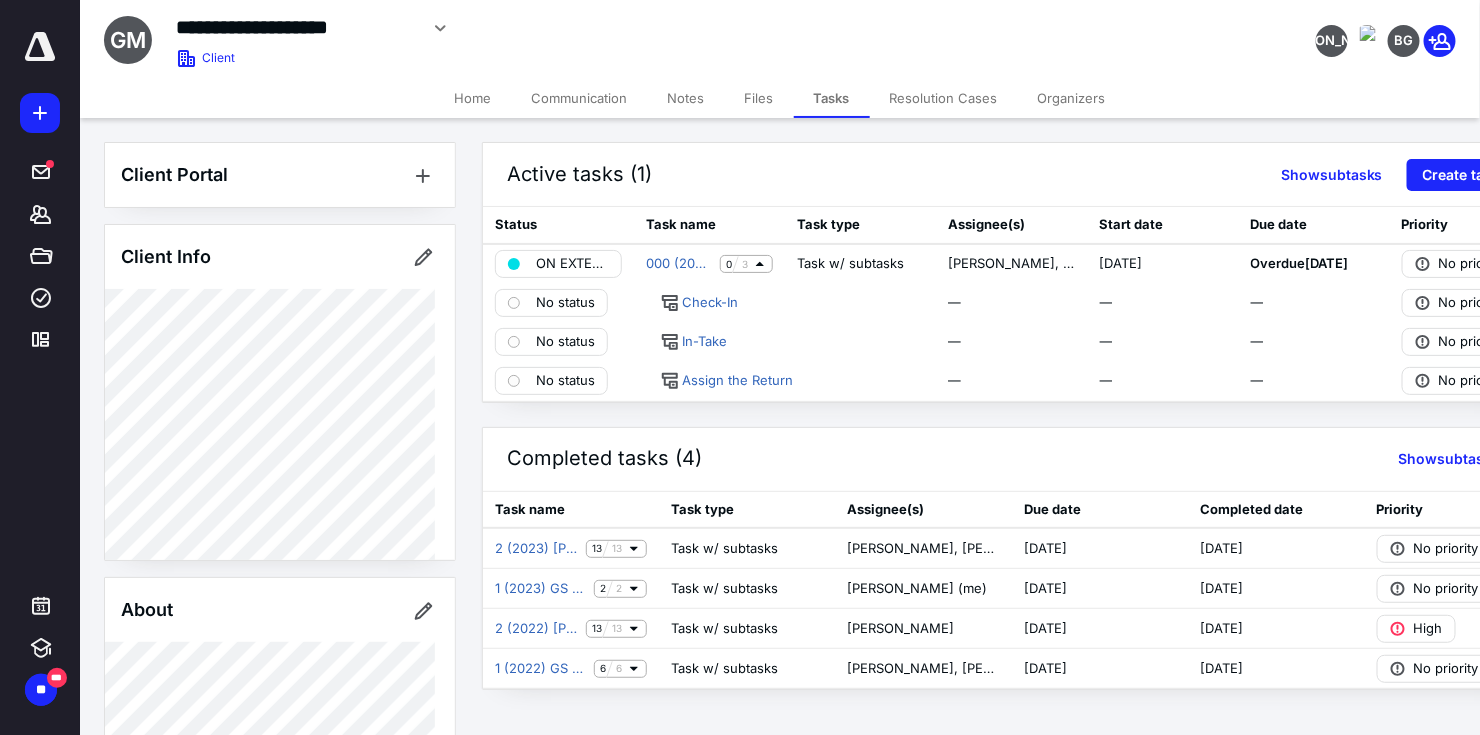 click on "Files" at bounding box center (759, 98) 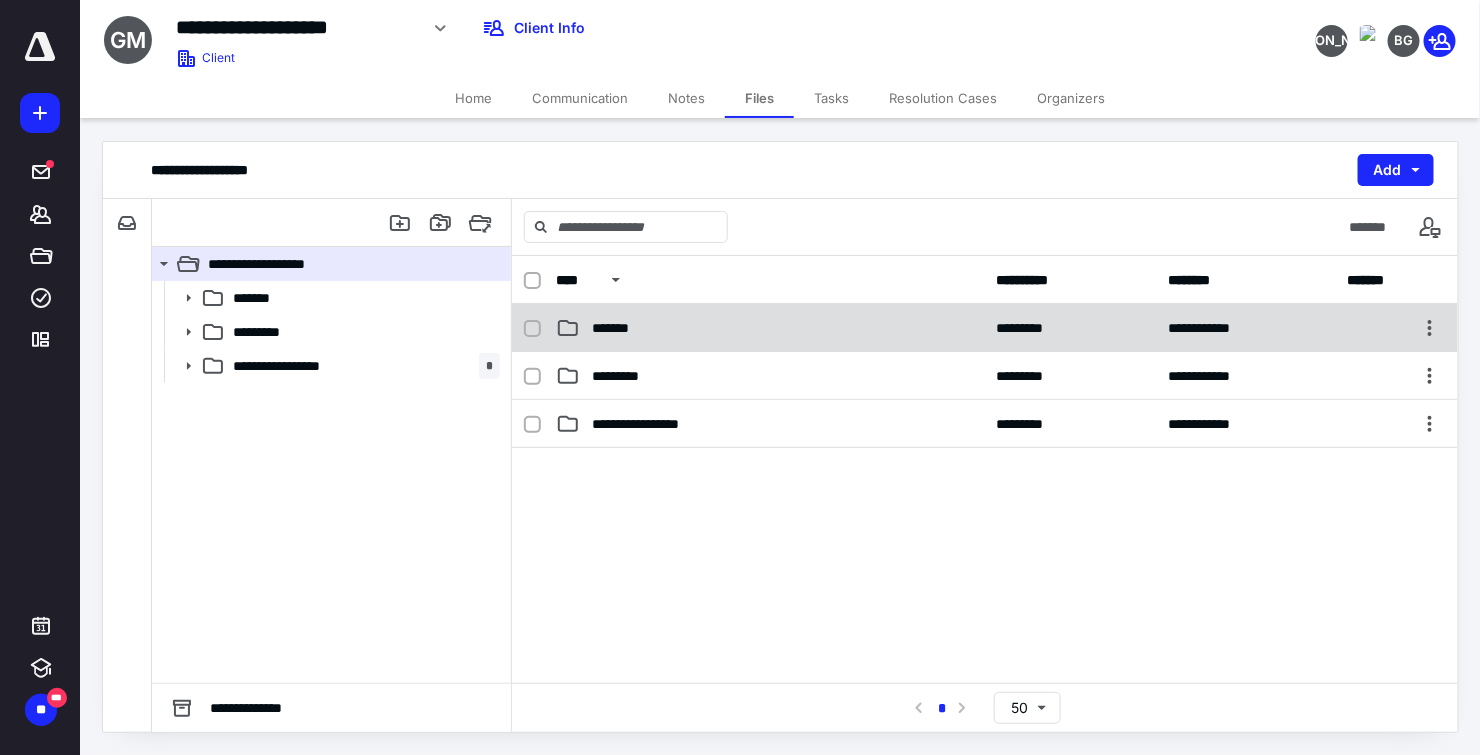 click on "*******" at bounding box center (770, 328) 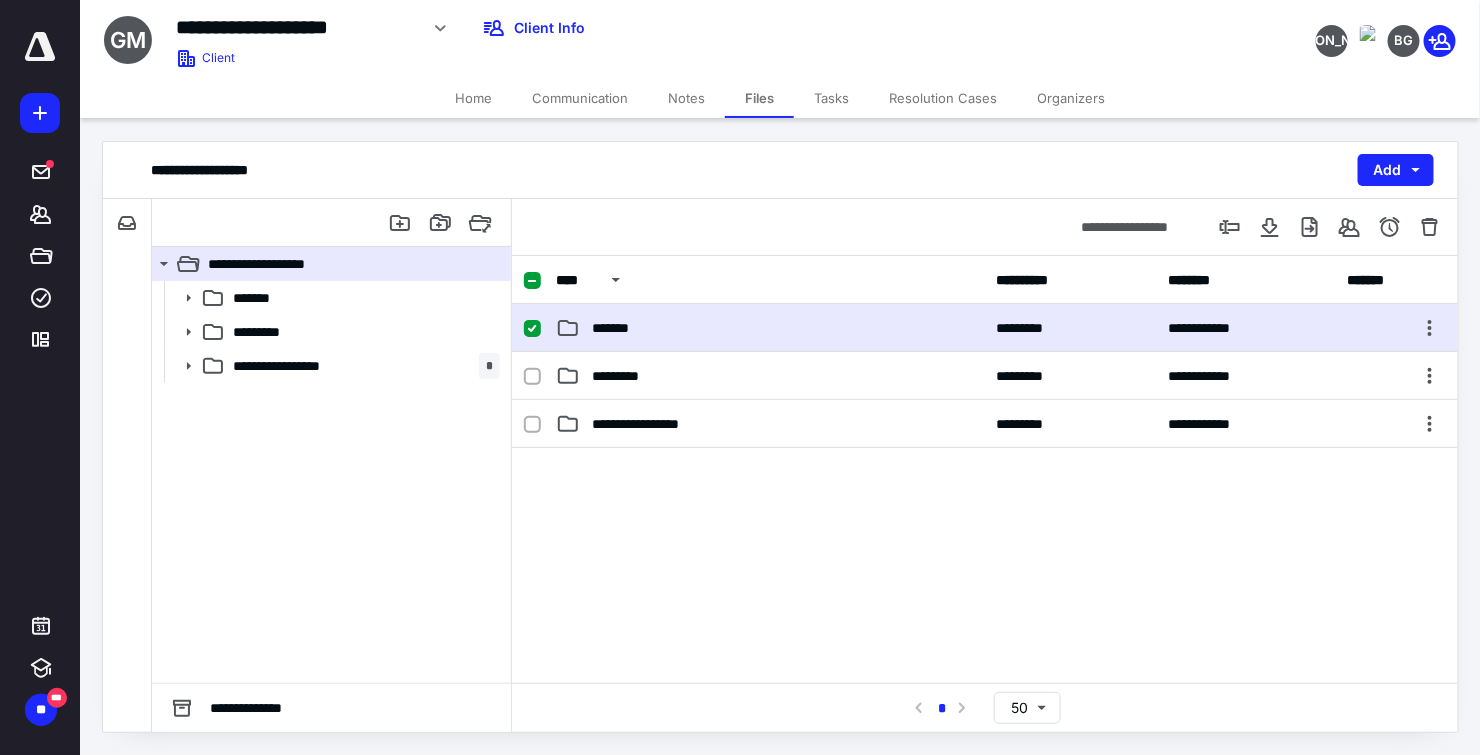 click on "*******" at bounding box center [770, 328] 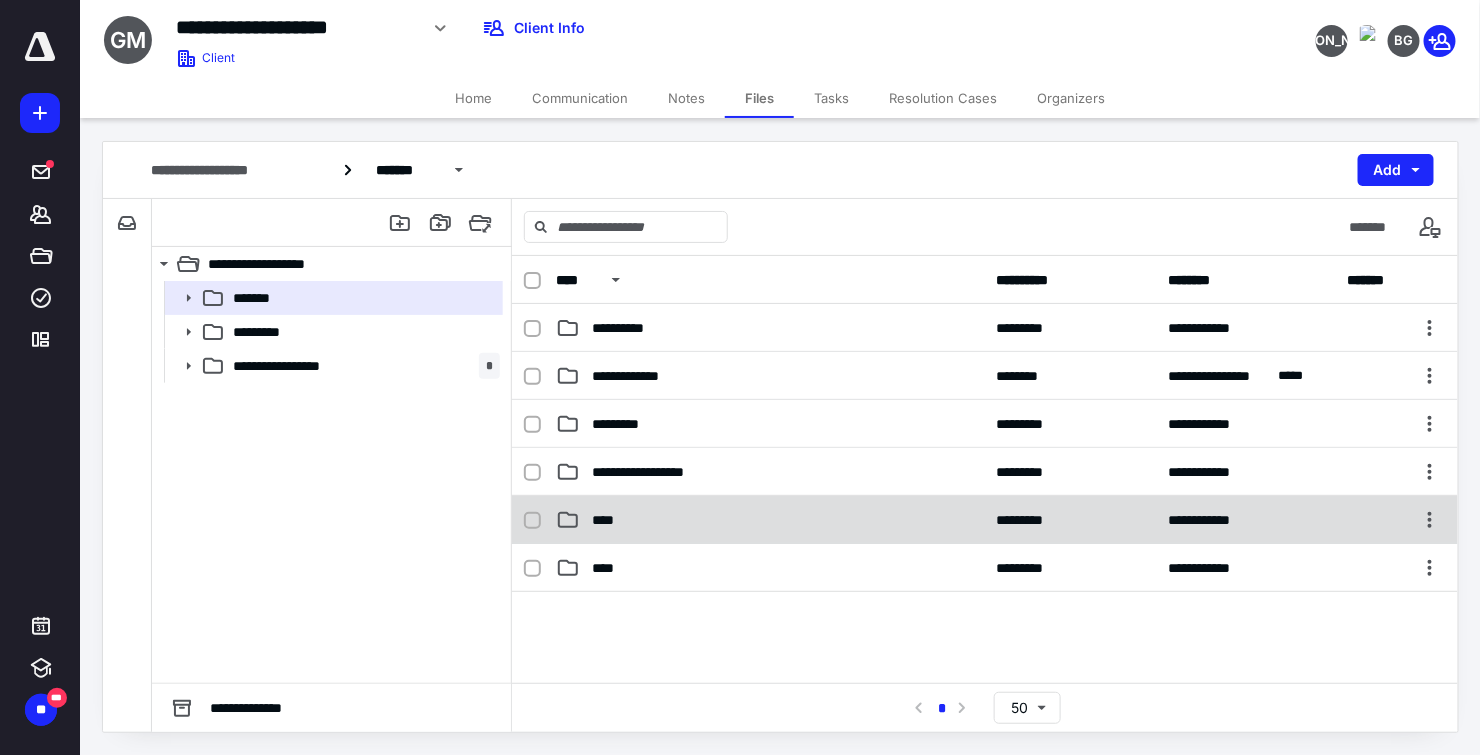 click on "****" at bounding box center [770, 520] 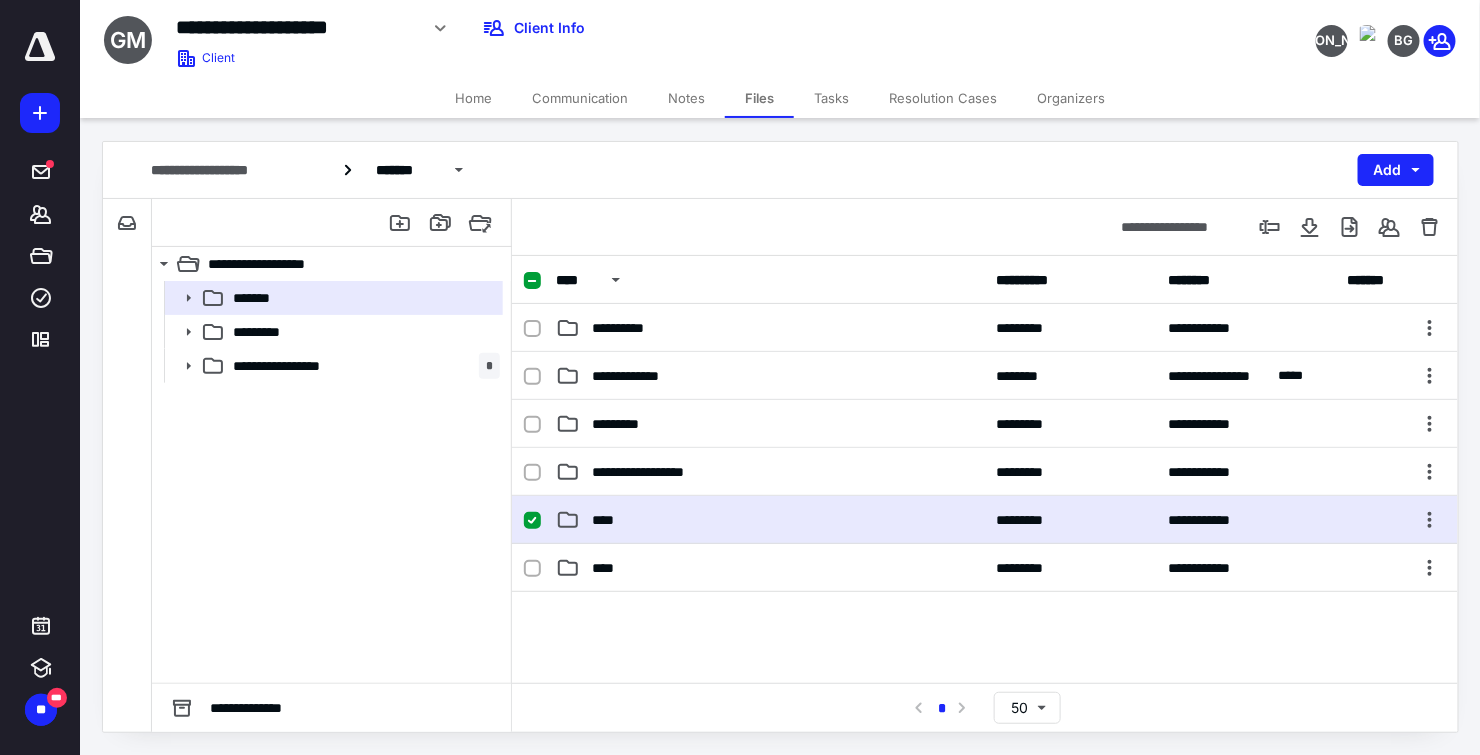 click on "****" at bounding box center (770, 520) 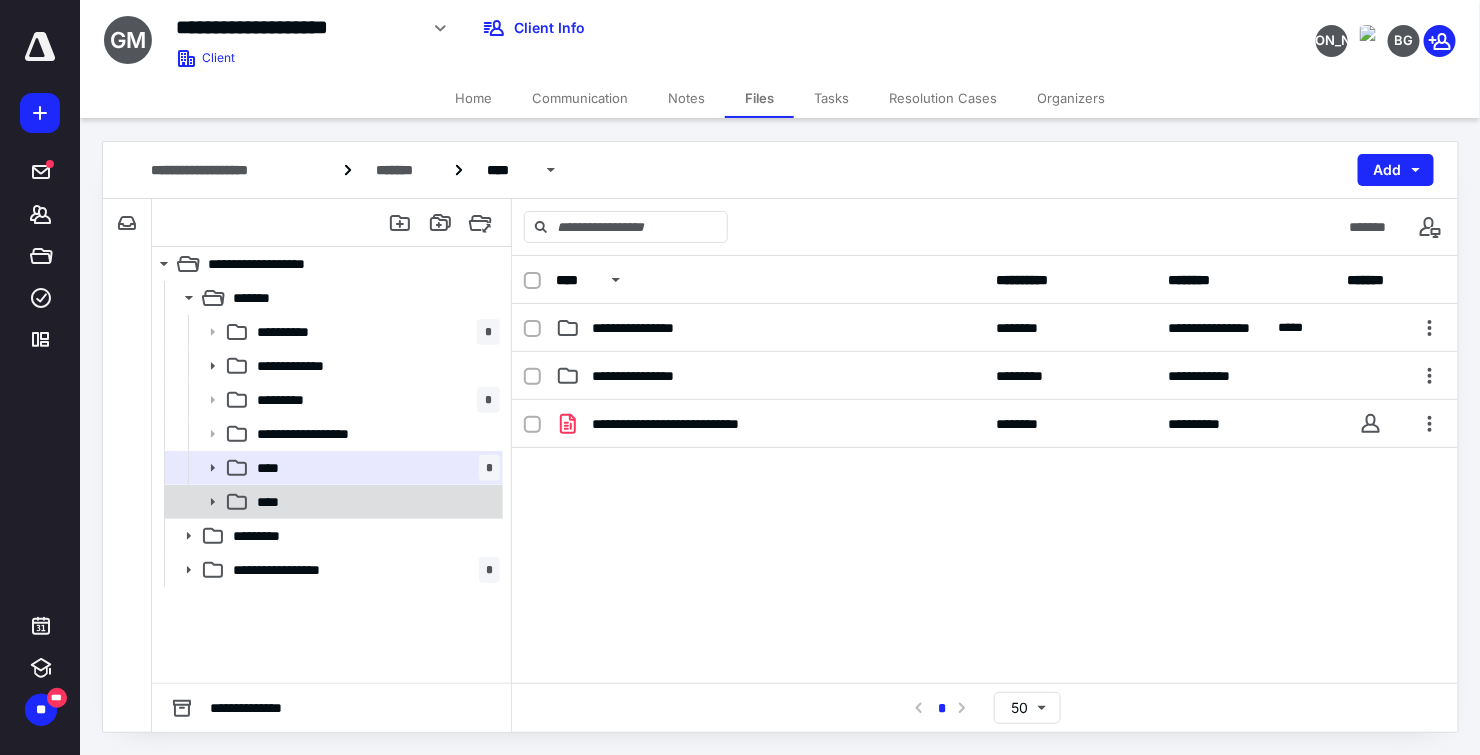 click on "****" at bounding box center (374, 502) 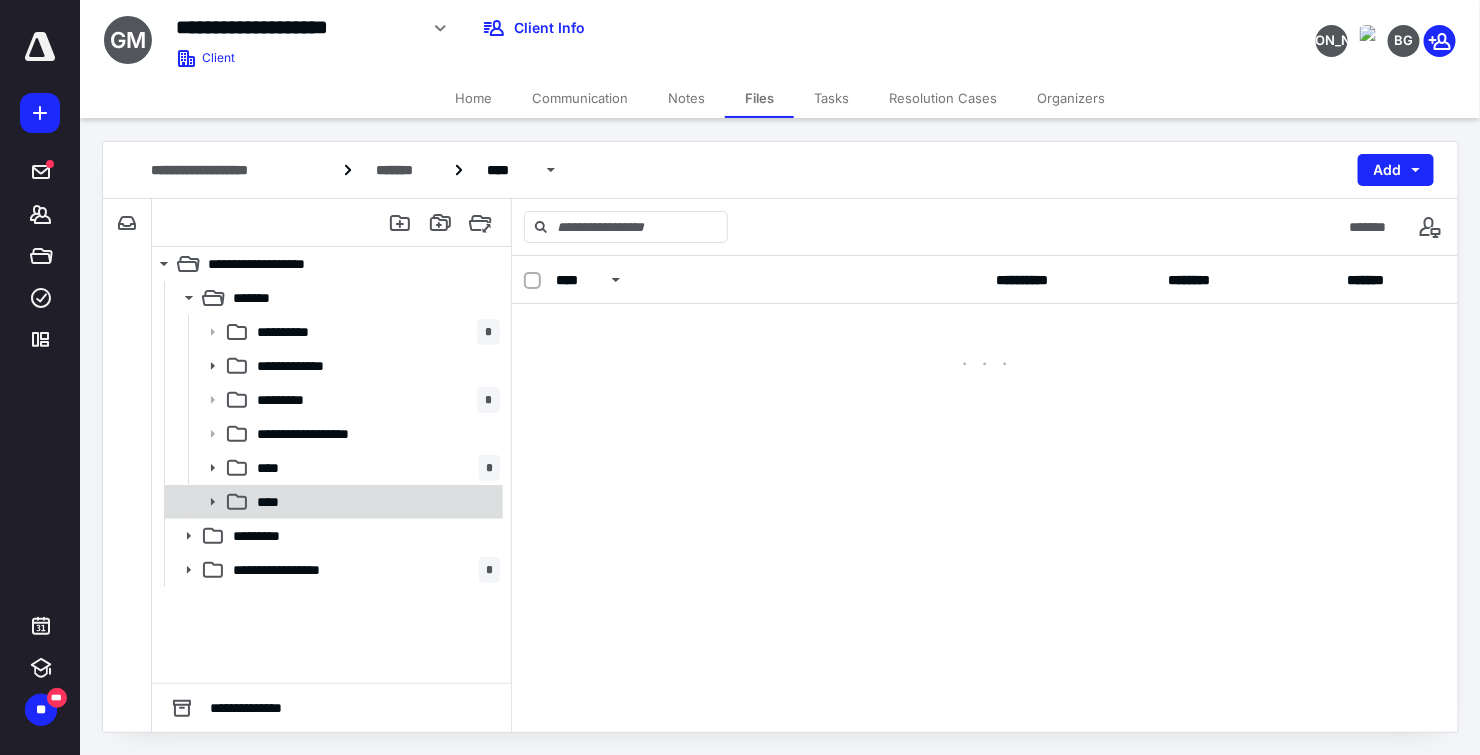 click on "****" at bounding box center (374, 502) 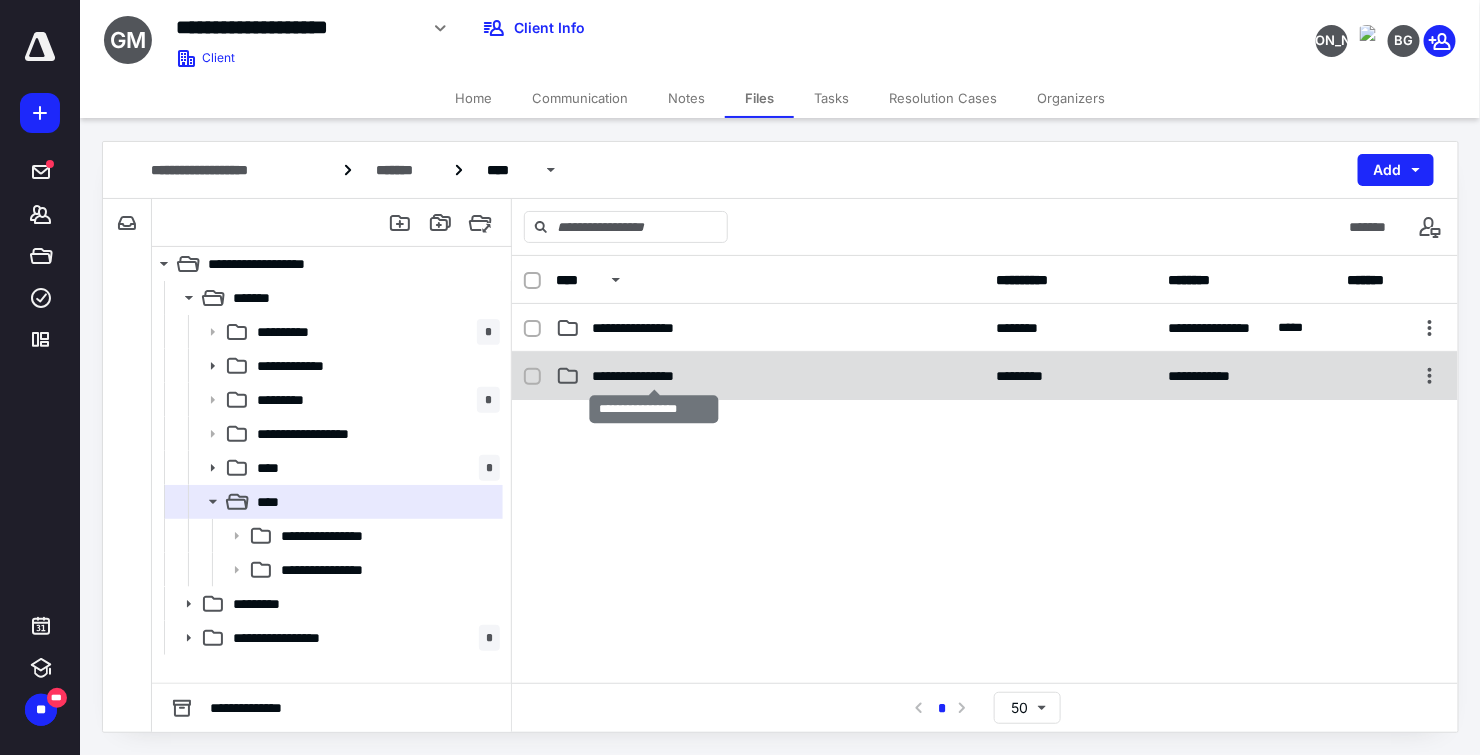 click on "**********" at bounding box center (655, 376) 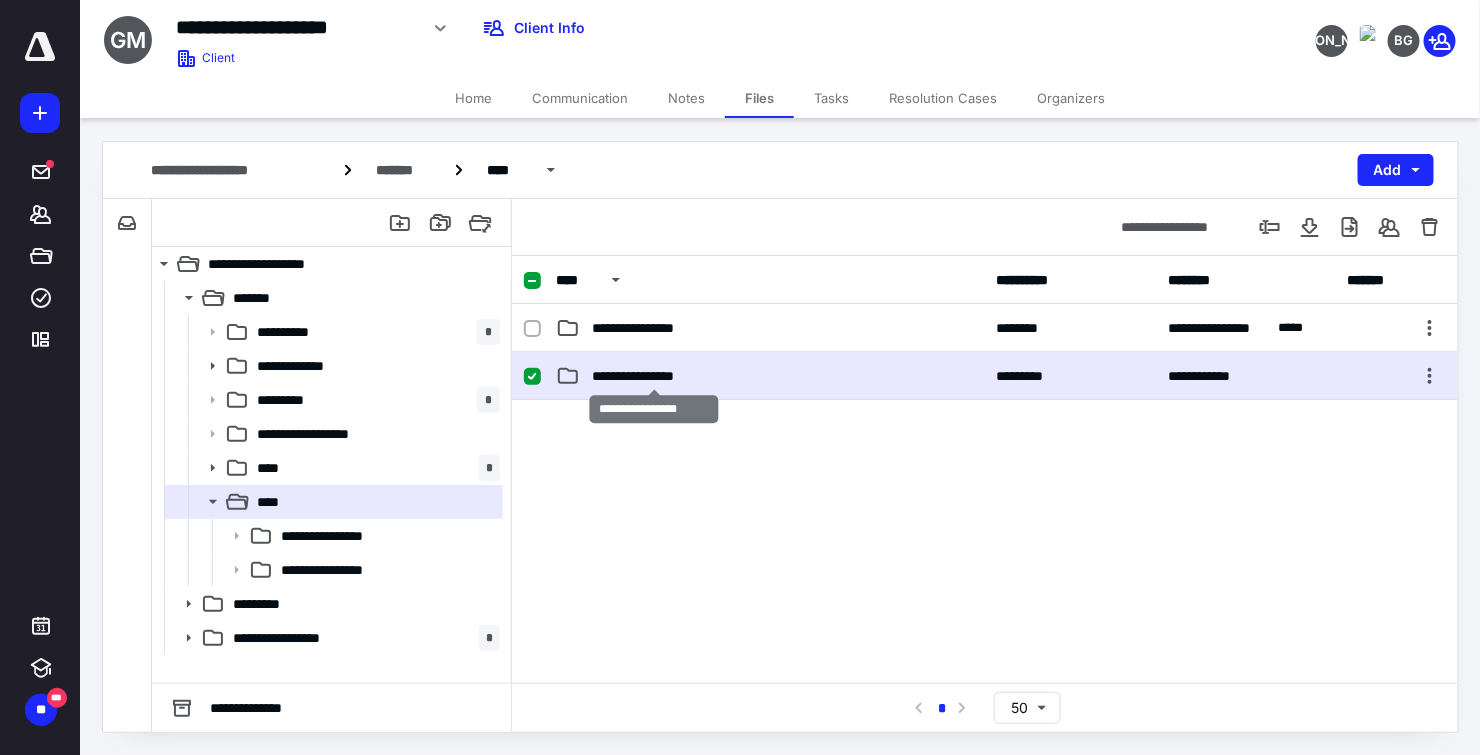 click on "**********" at bounding box center (655, 376) 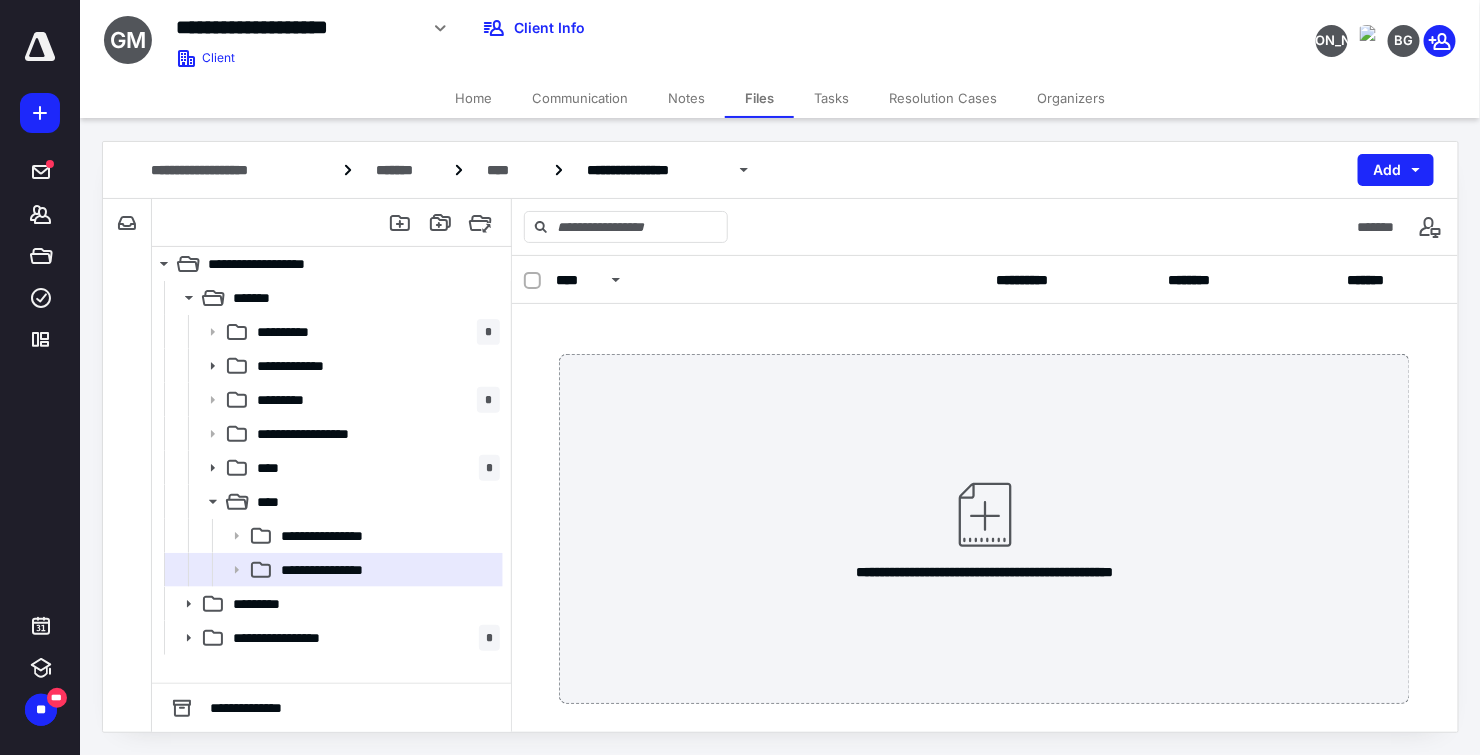 click on "Tasks" at bounding box center [831, 98] 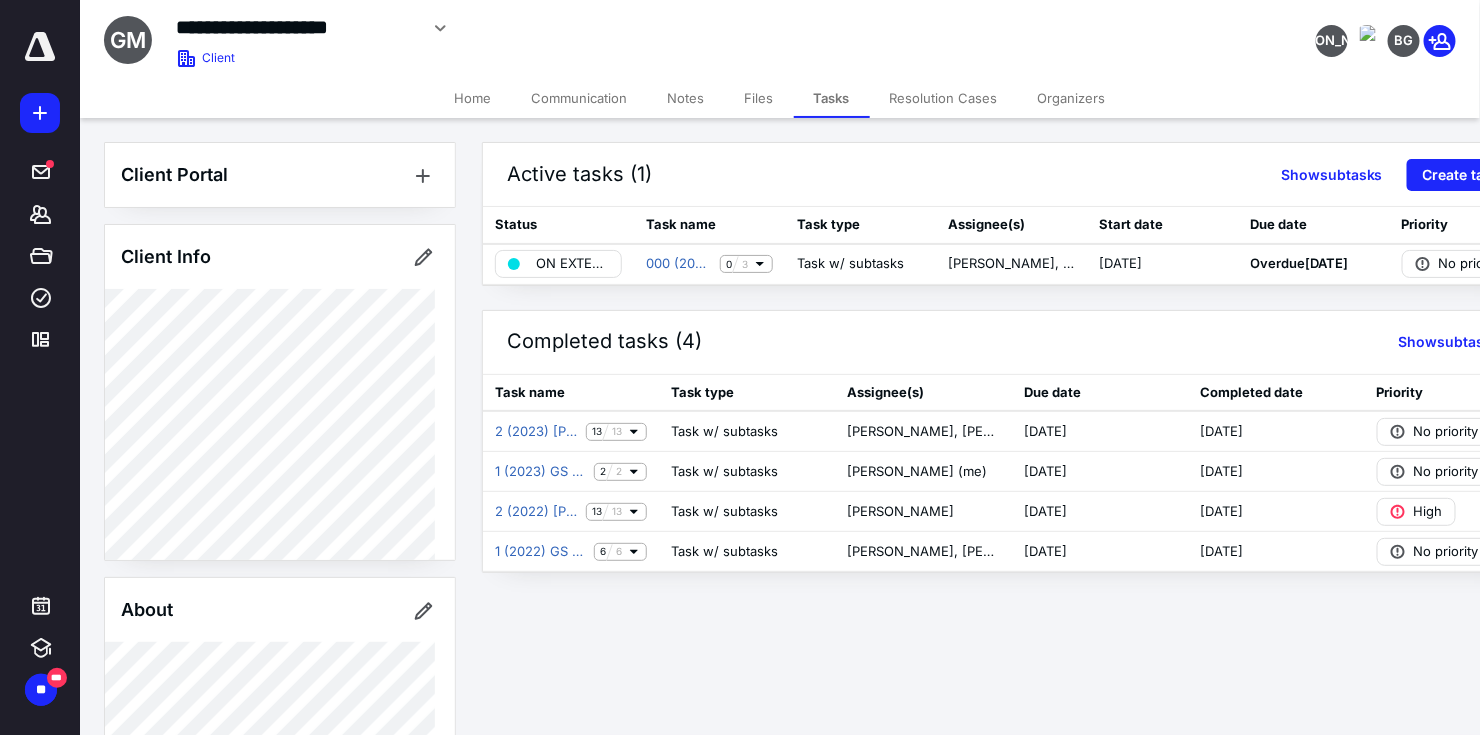 click on "Files" at bounding box center [759, 98] 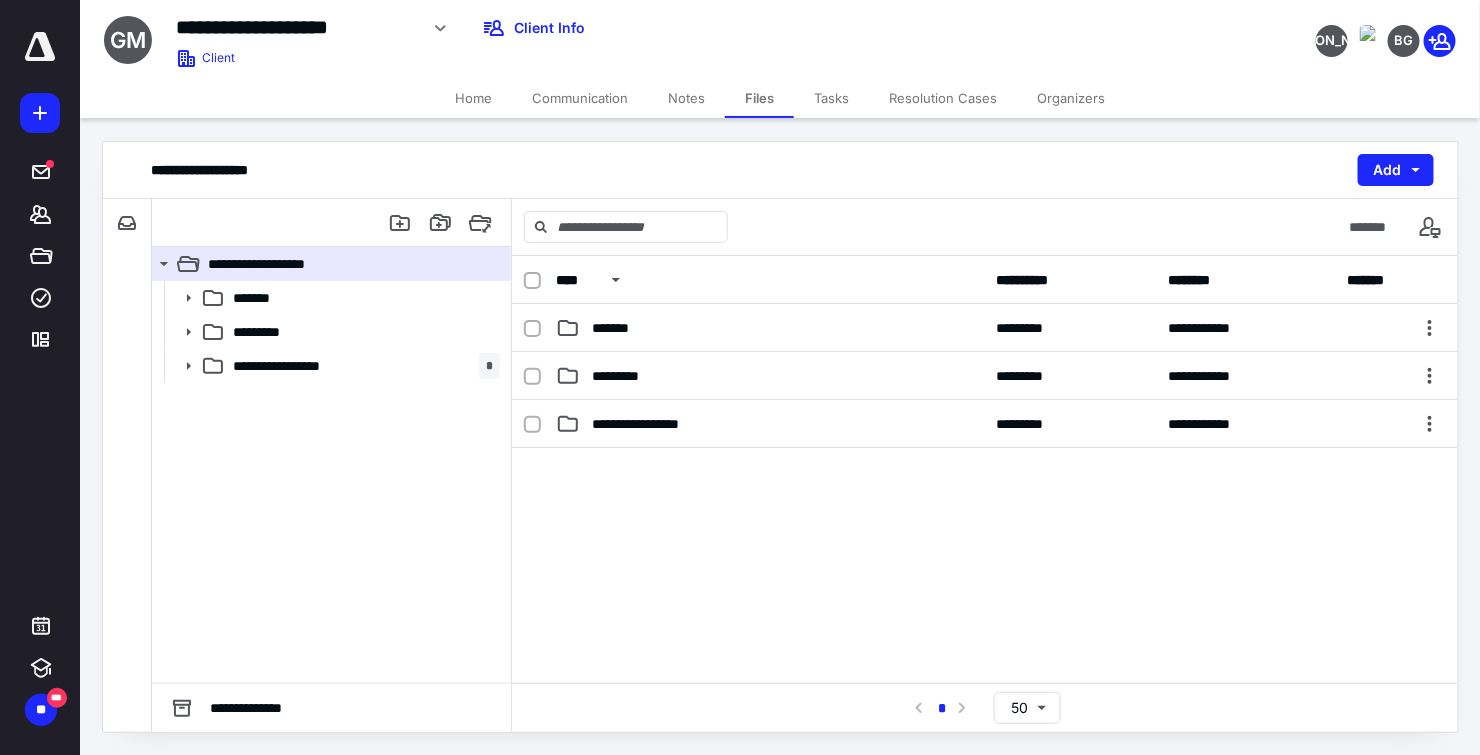 click on "Notes" at bounding box center [686, 98] 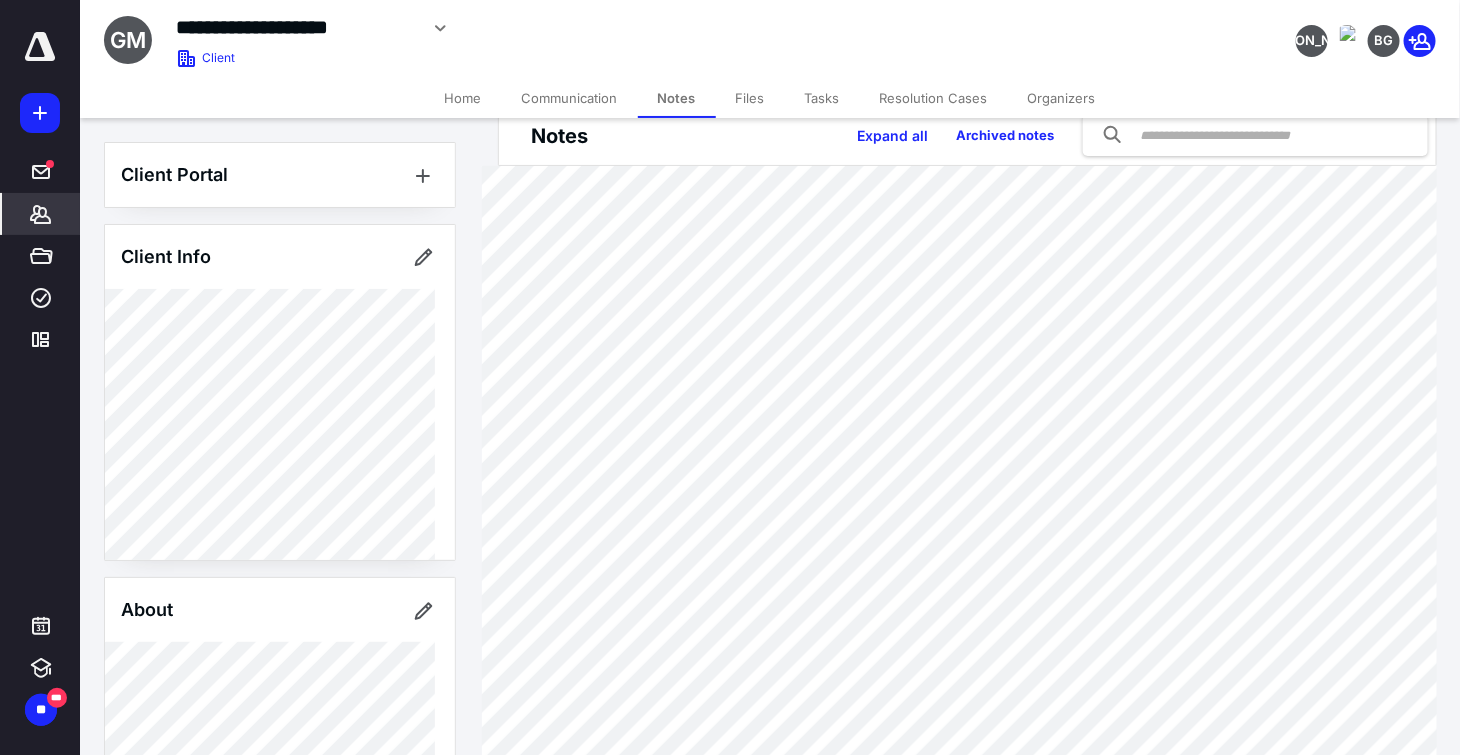 scroll, scrollTop: 0, scrollLeft: 0, axis: both 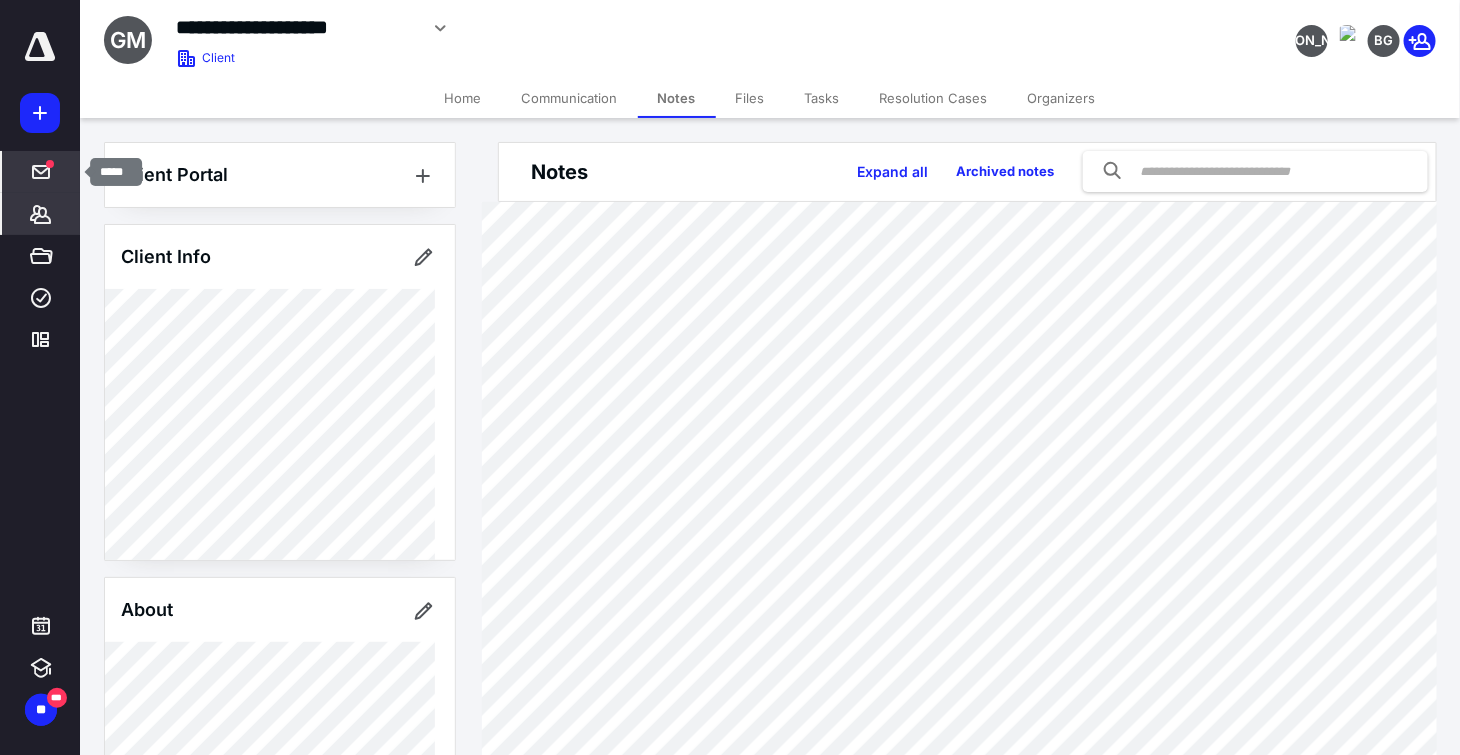 click 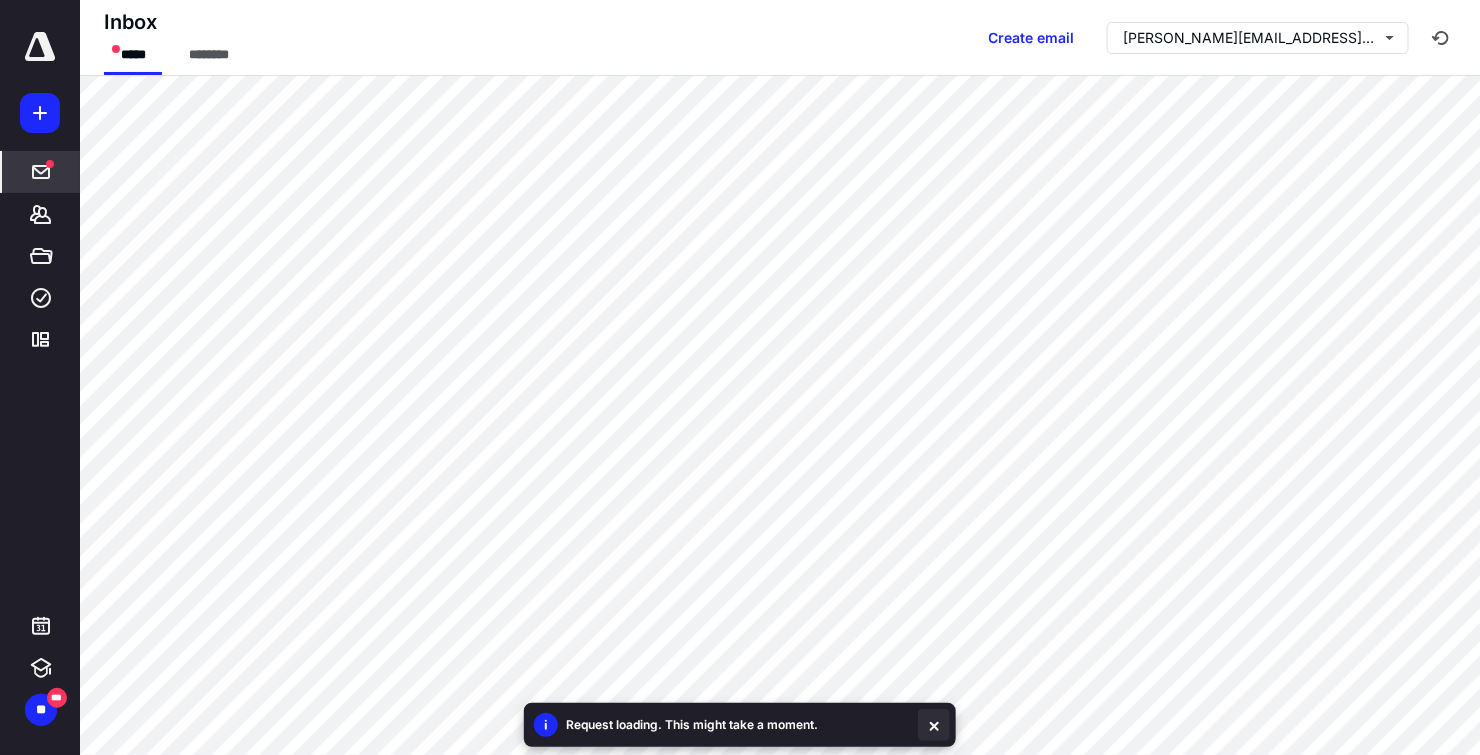 click at bounding box center (934, 725) 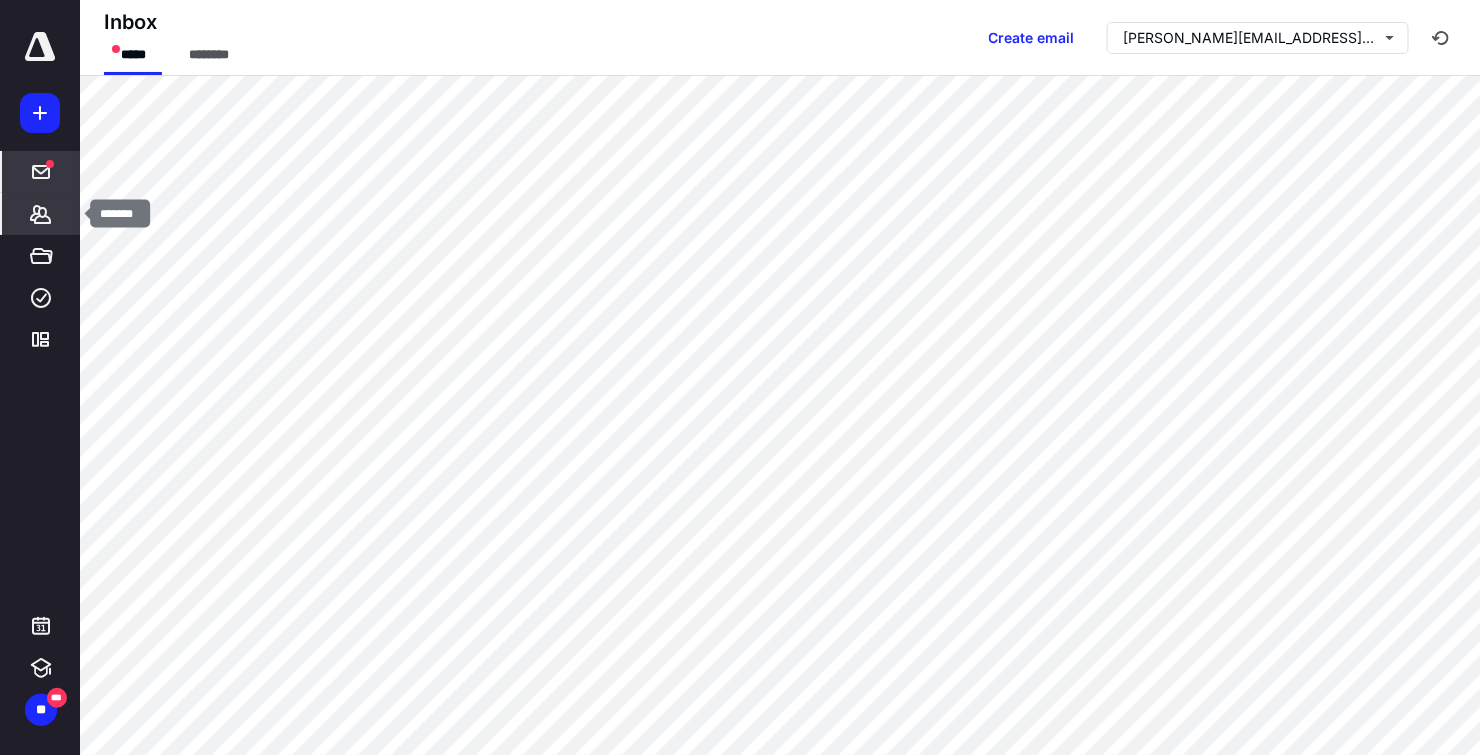 click 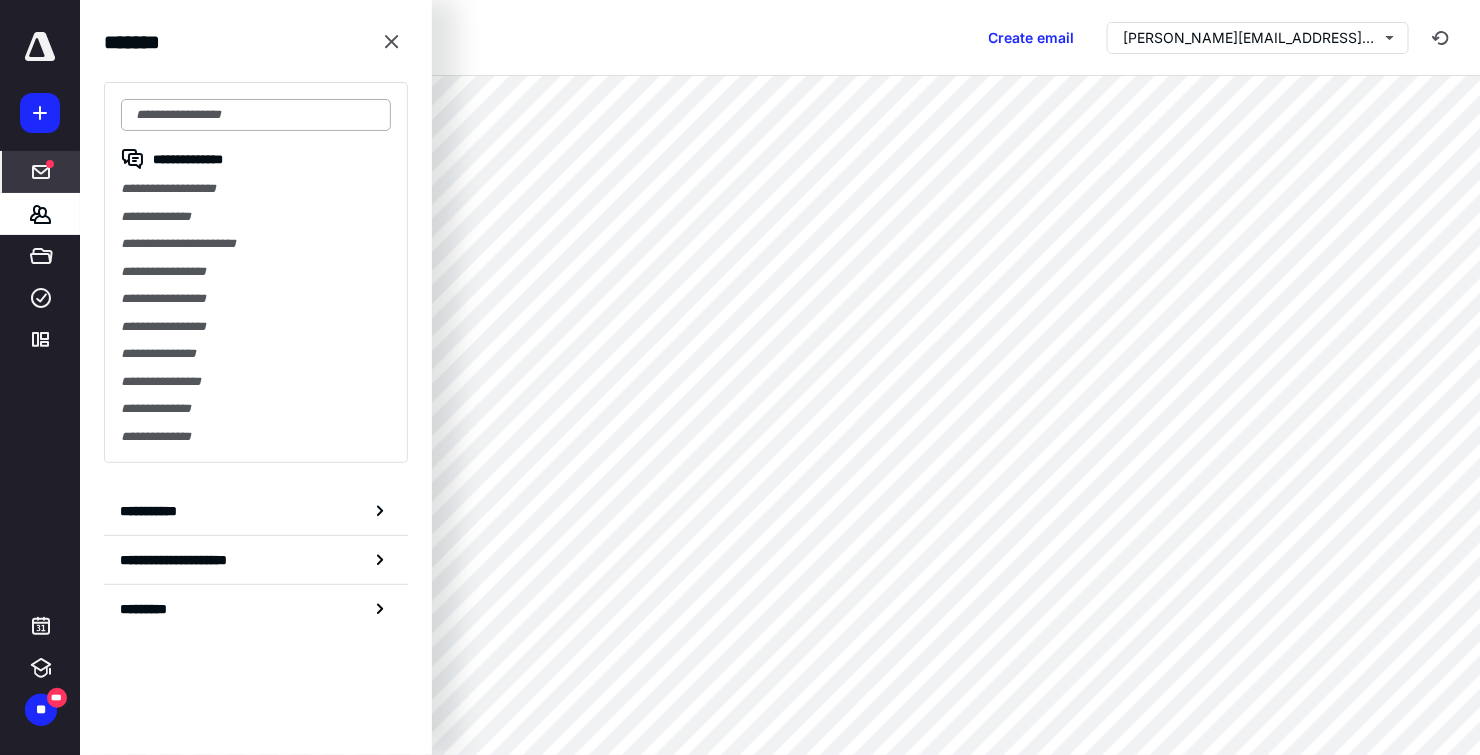 click at bounding box center [256, 115] 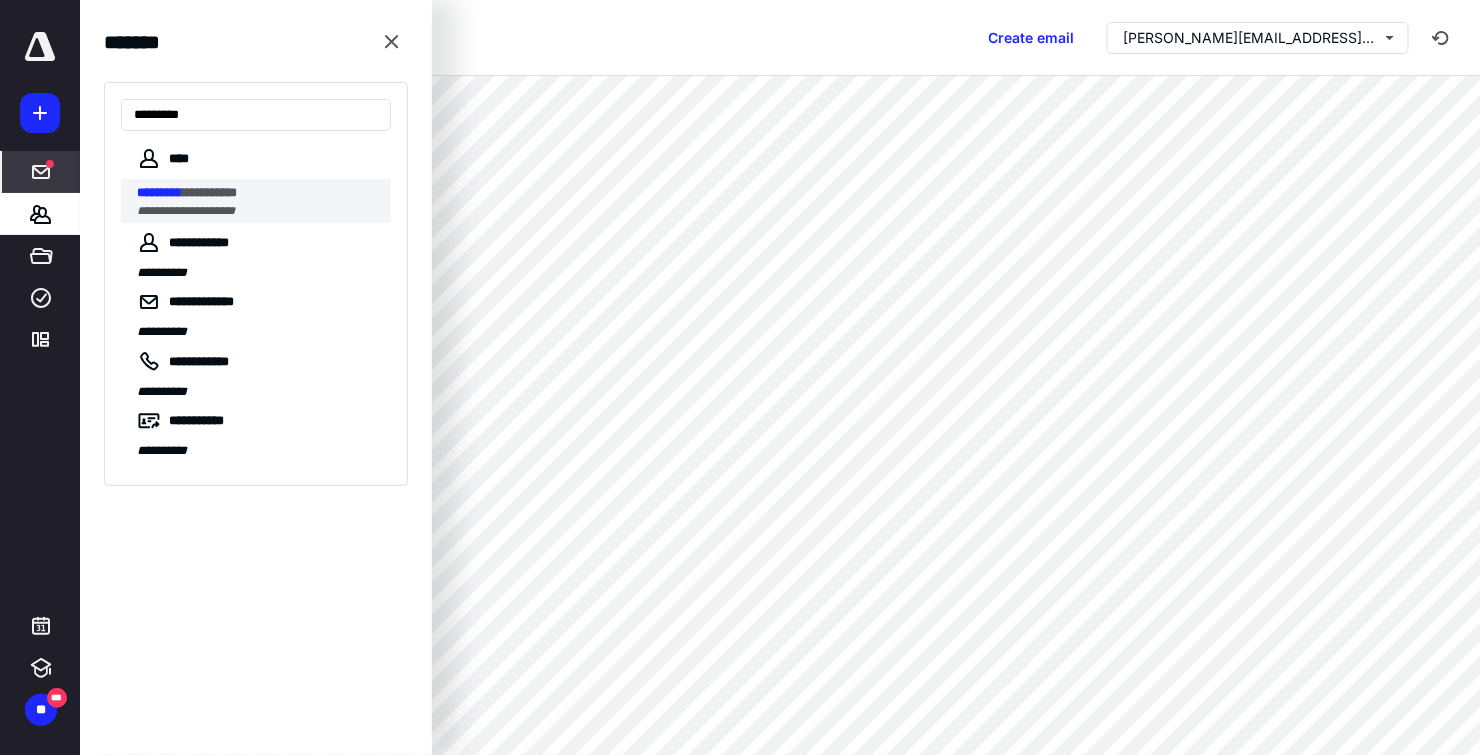 type on "*********" 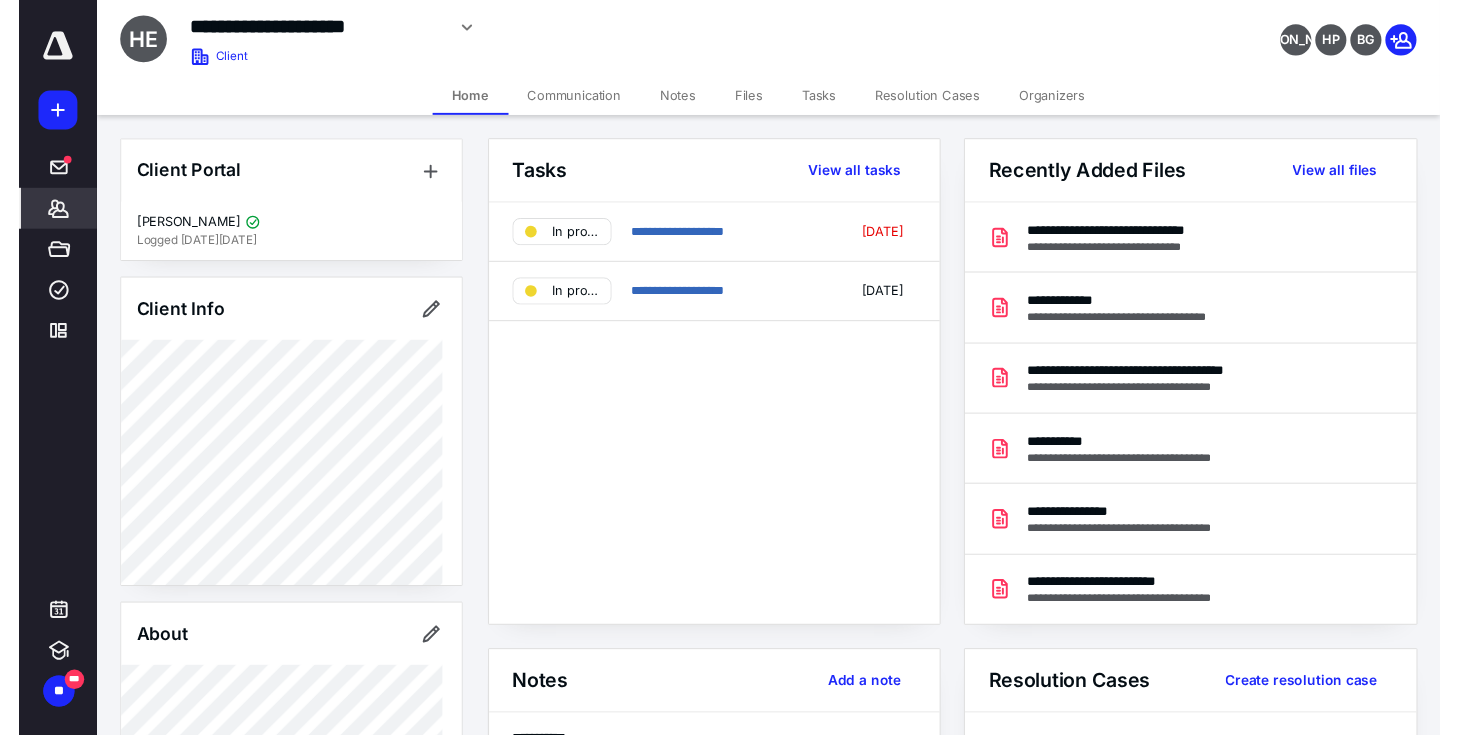 scroll, scrollTop: 533, scrollLeft: 0, axis: vertical 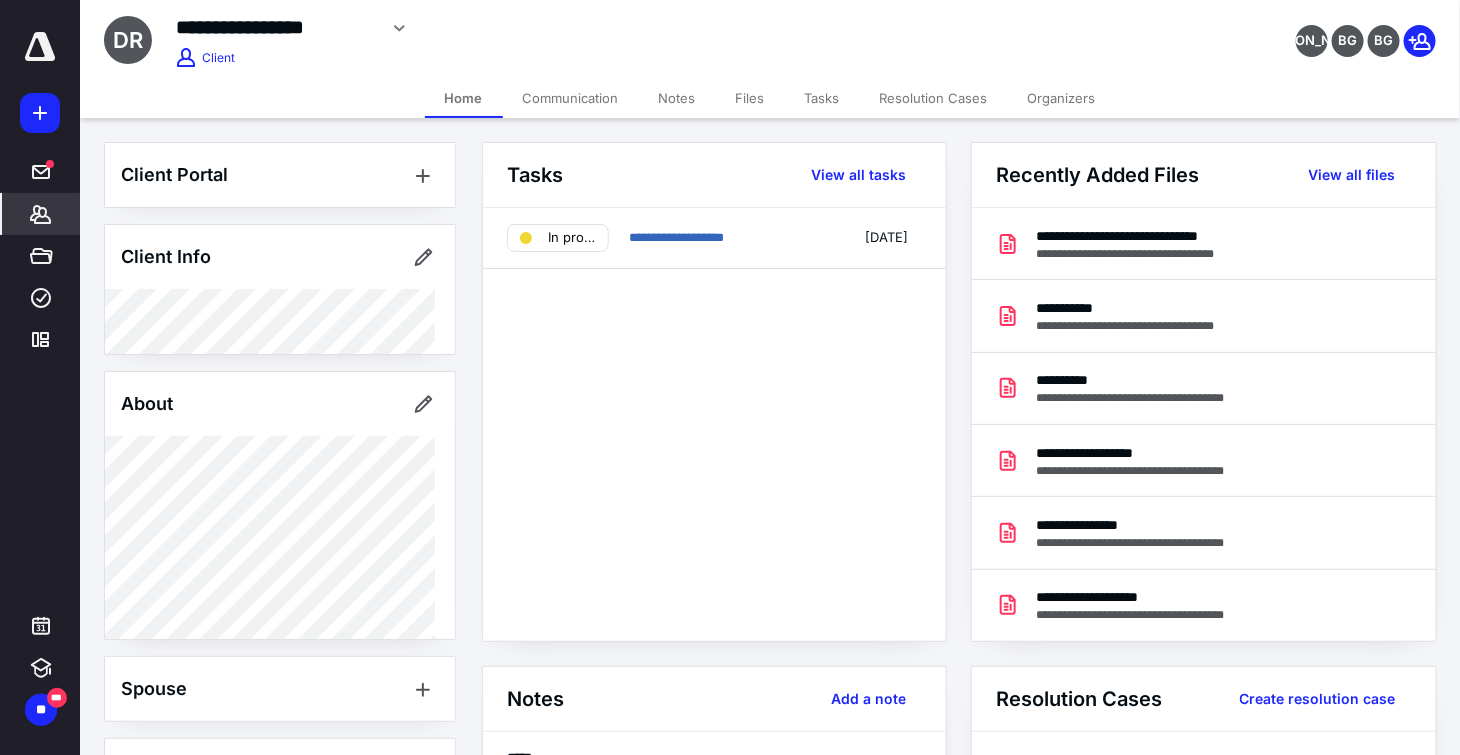 click on "Tasks" at bounding box center (822, 98) 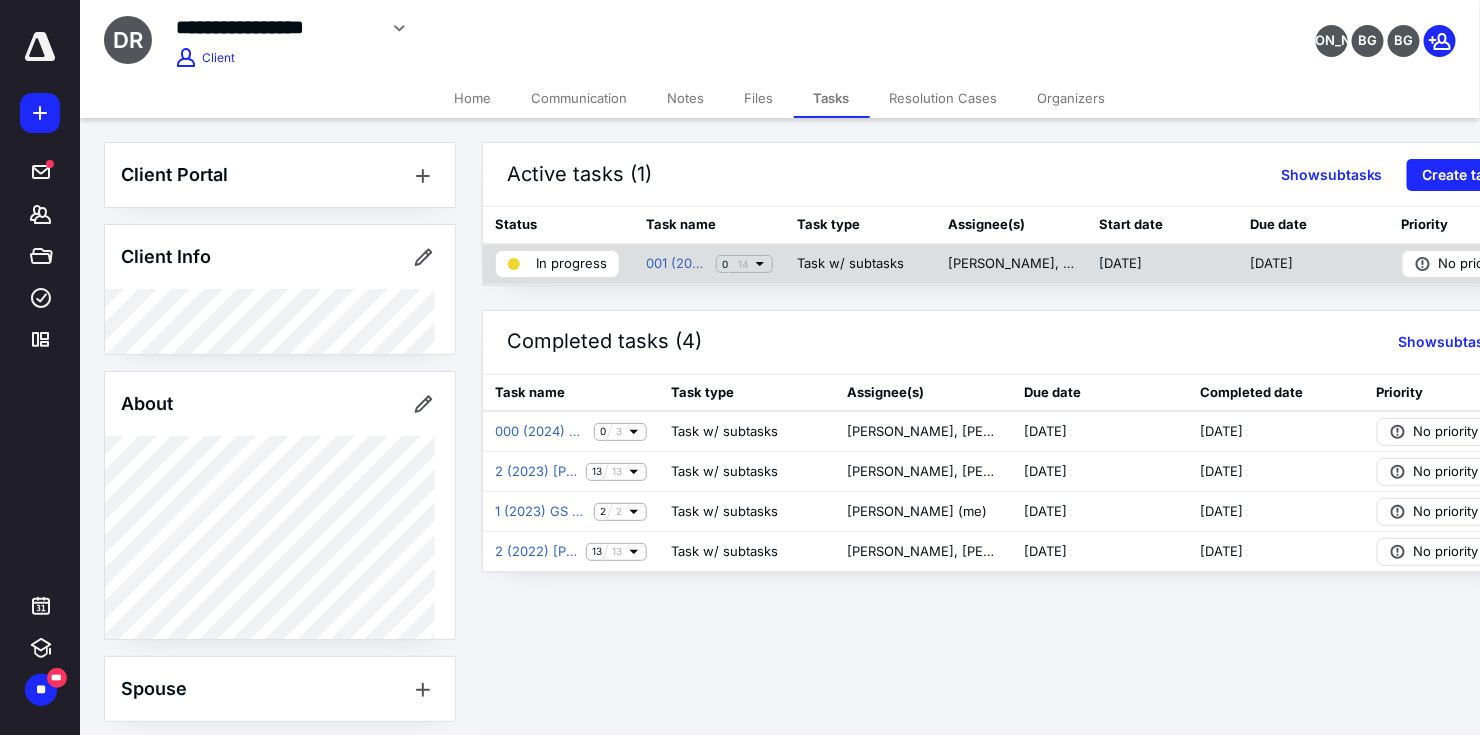 click 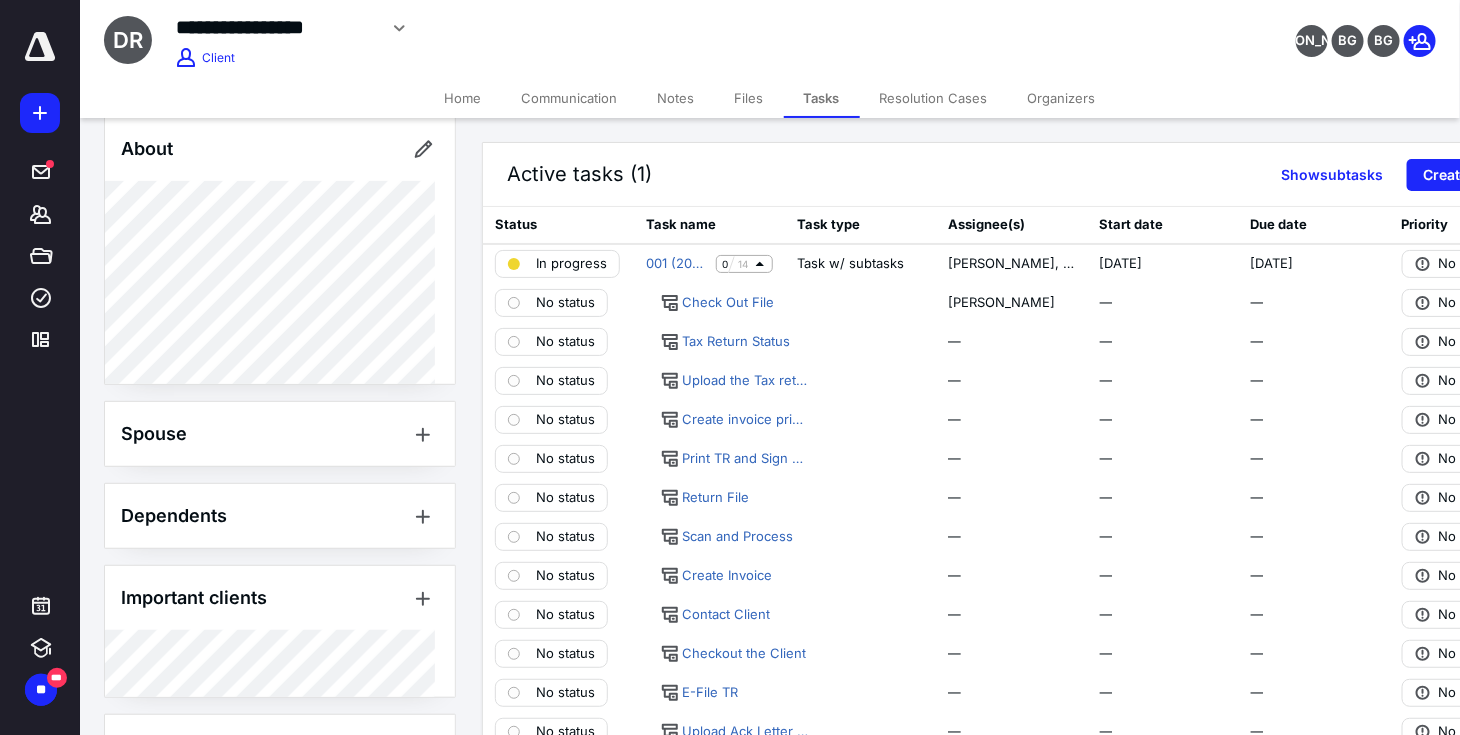 scroll, scrollTop: 410, scrollLeft: 0, axis: vertical 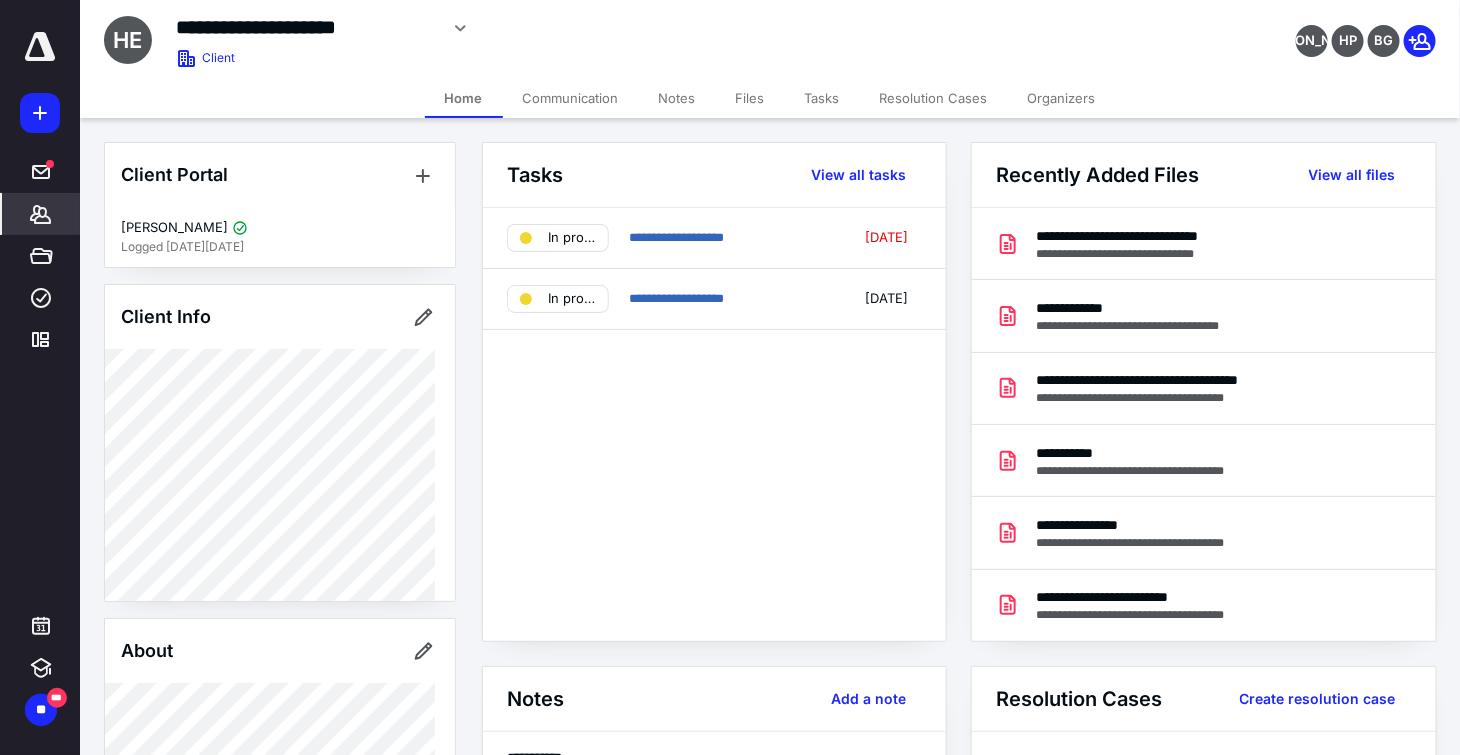 click on "Tasks" at bounding box center [822, 98] 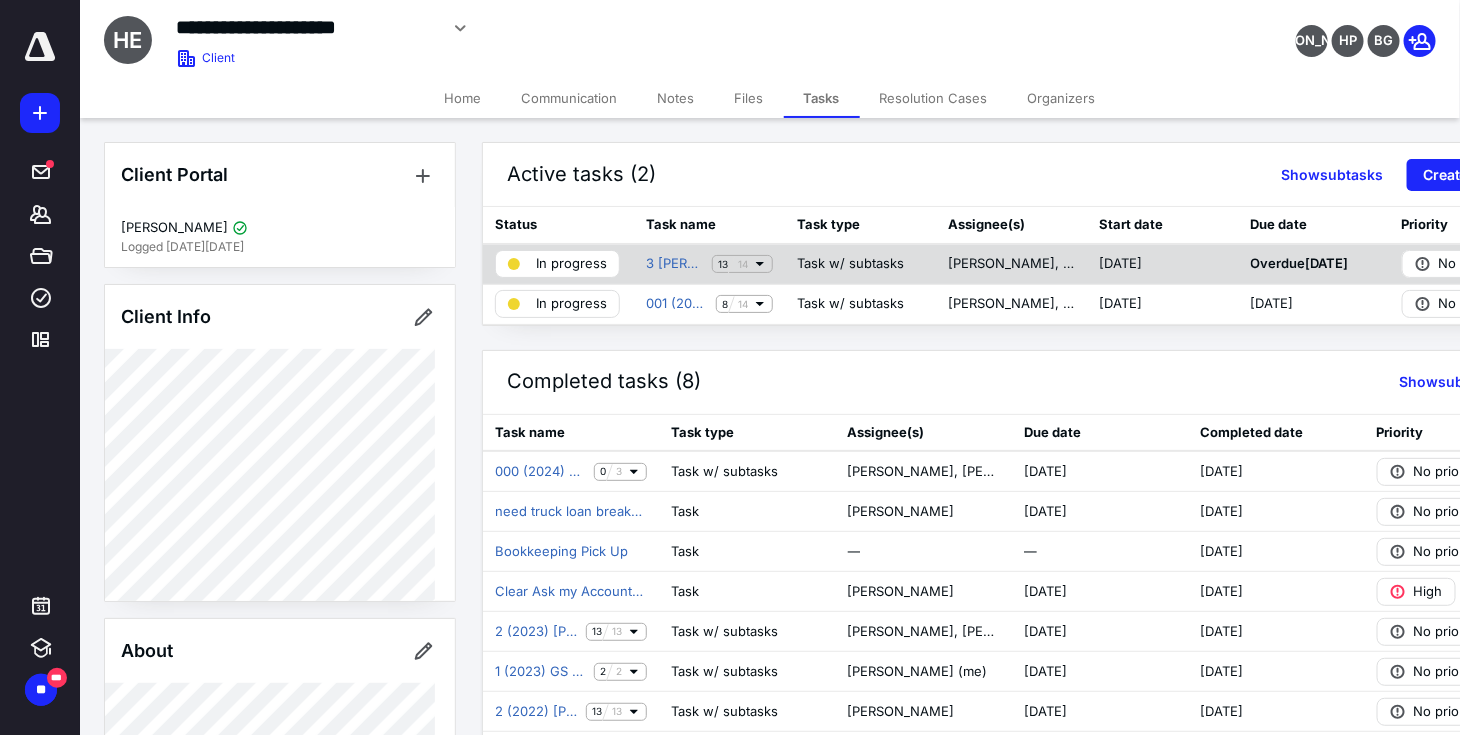 click 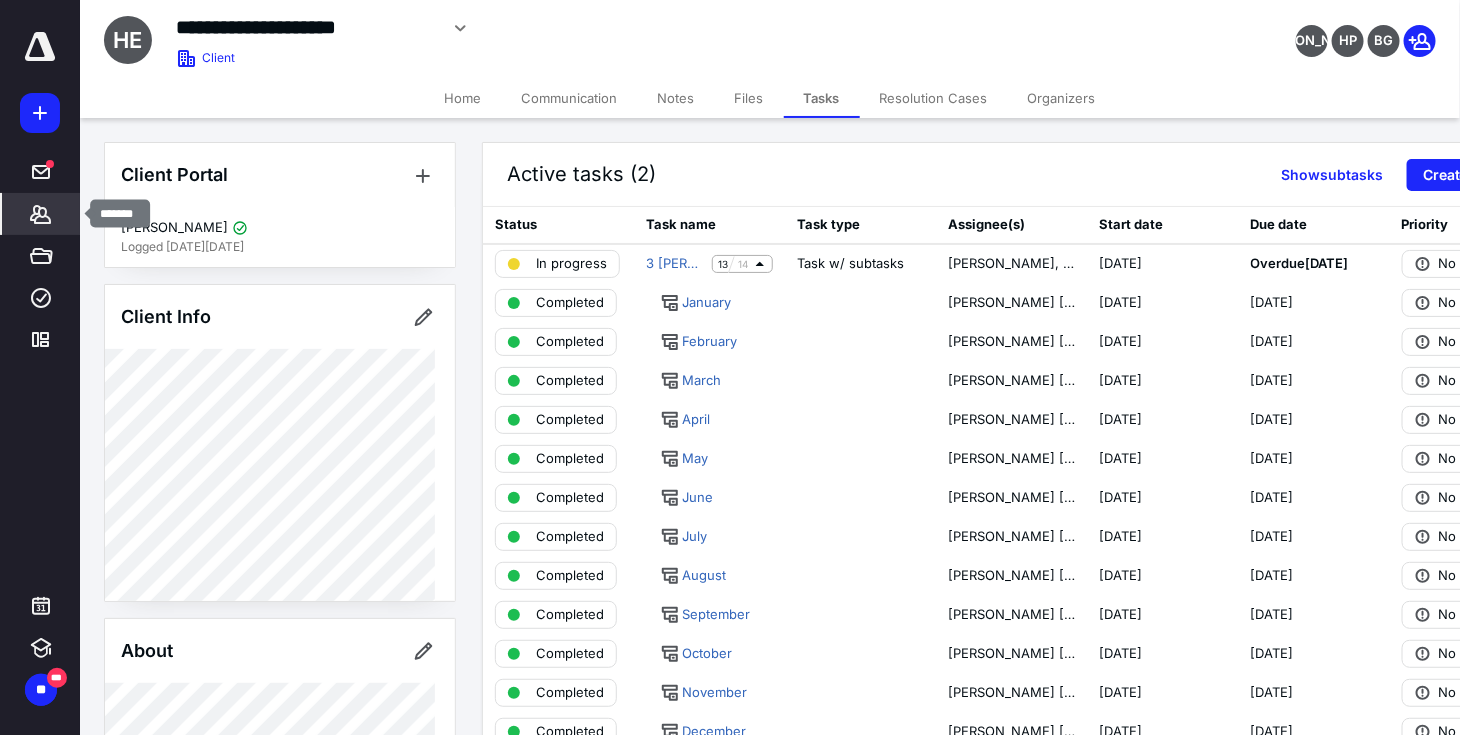 click 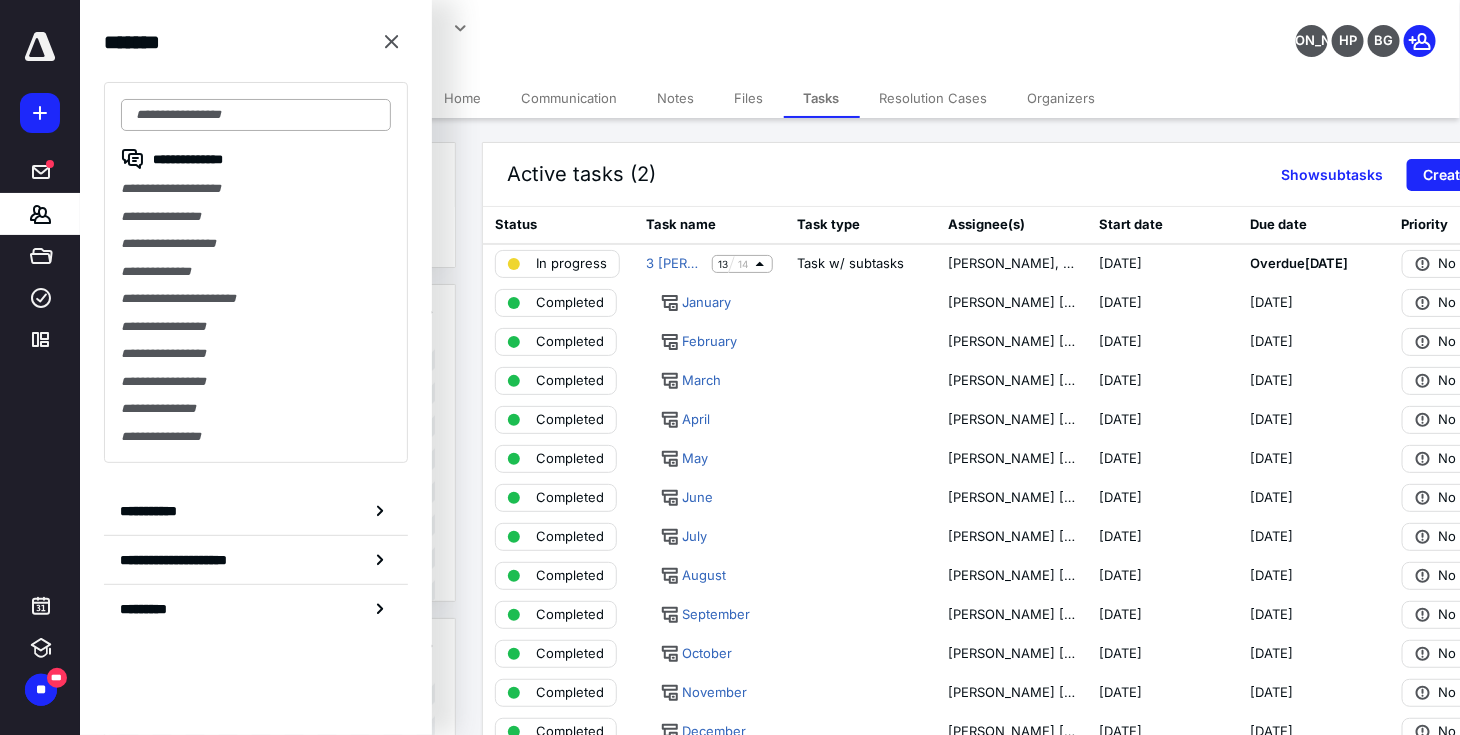 click at bounding box center (256, 115) 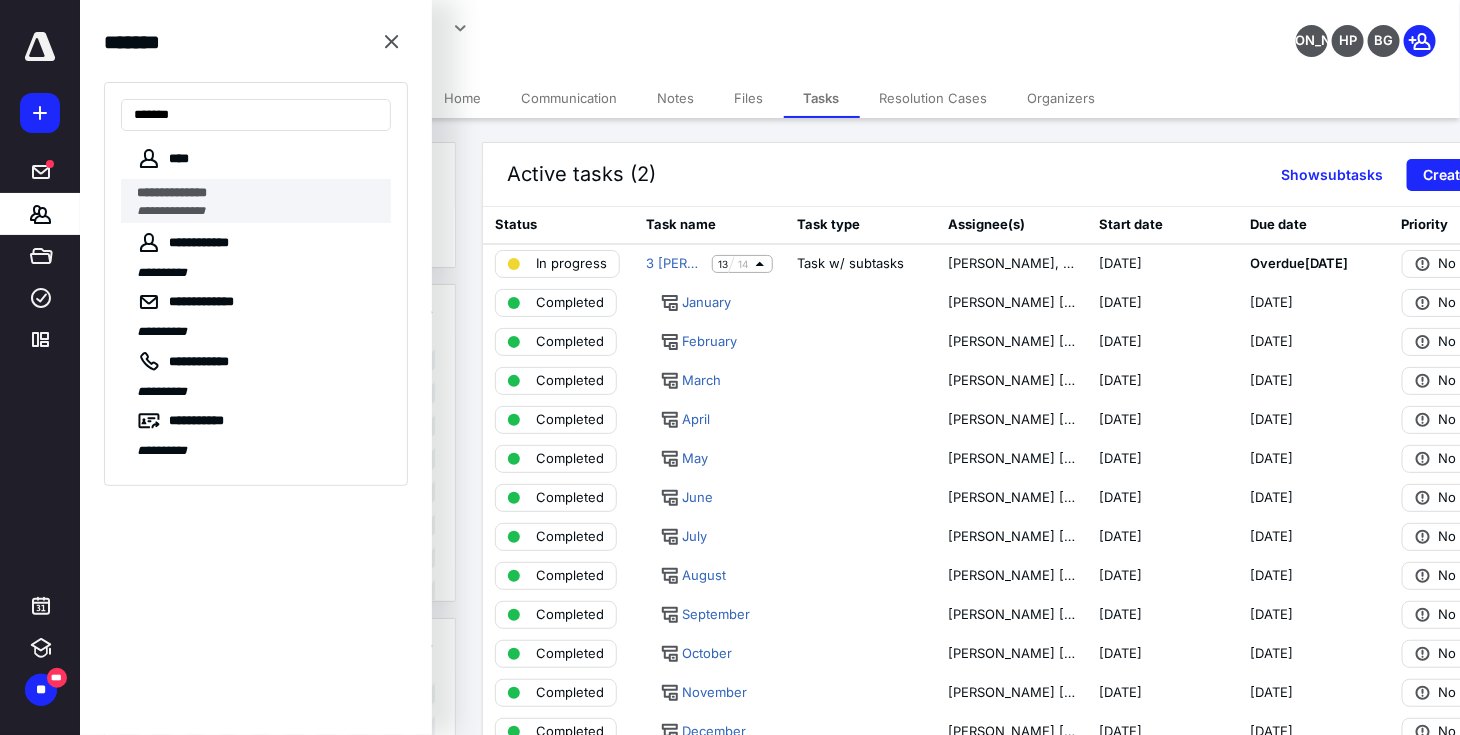 type on "******" 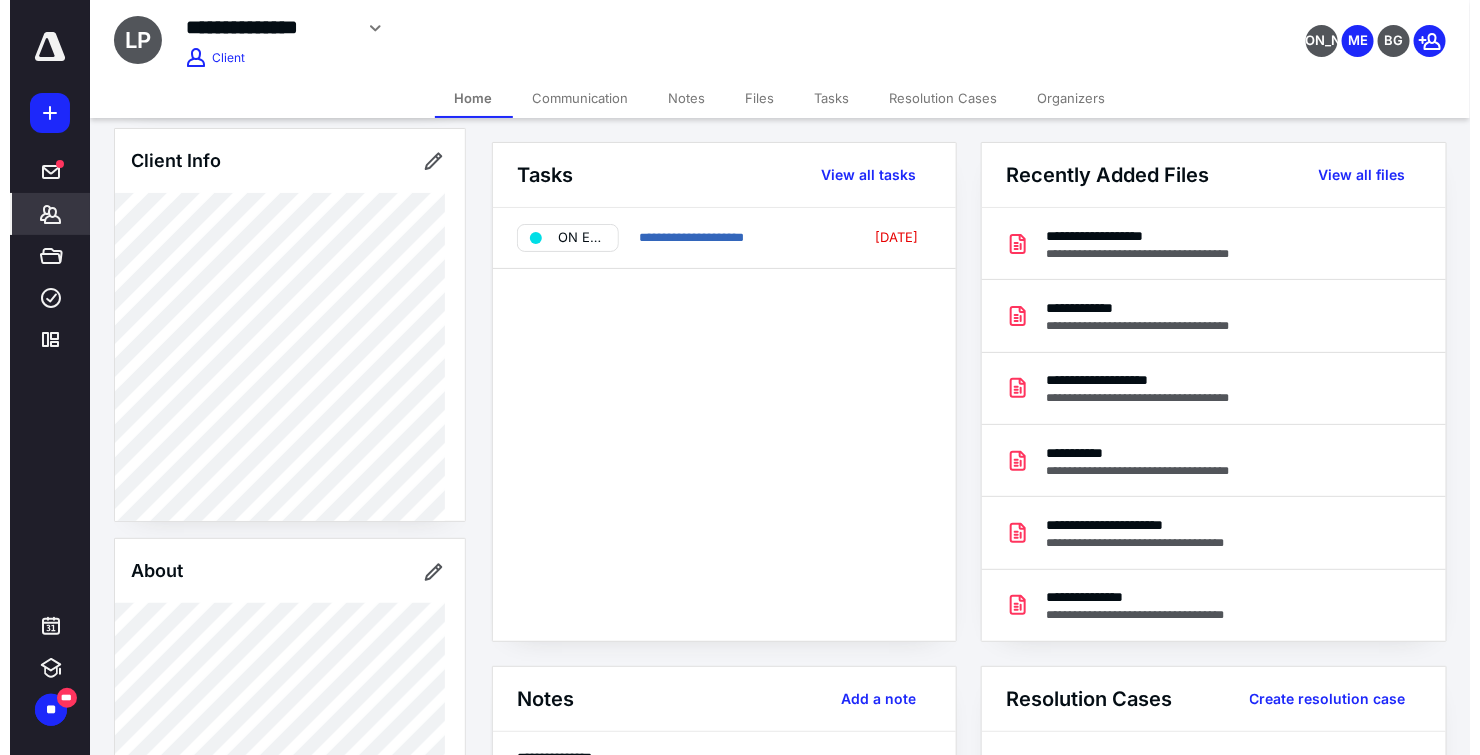 scroll, scrollTop: 133, scrollLeft: 0, axis: vertical 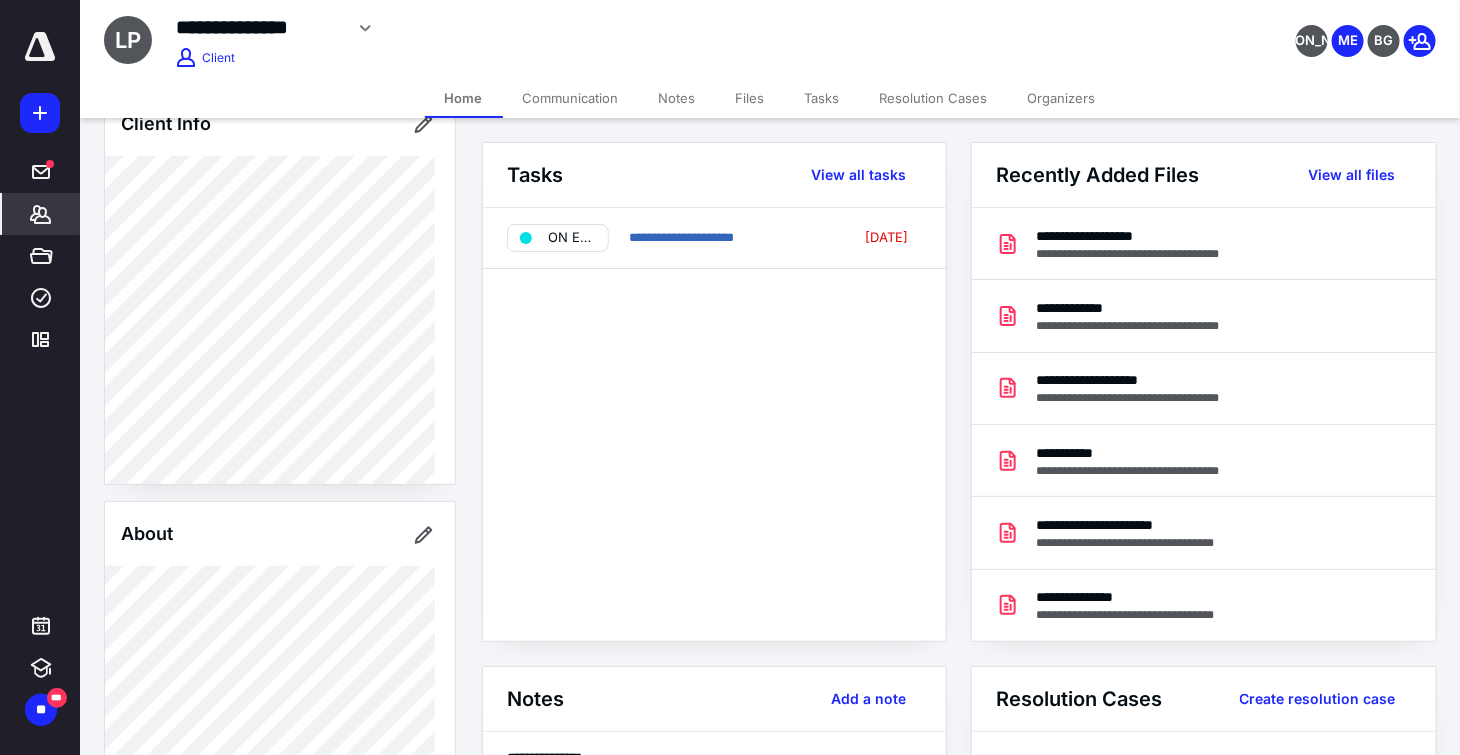 click on "Files" at bounding box center (750, 98) 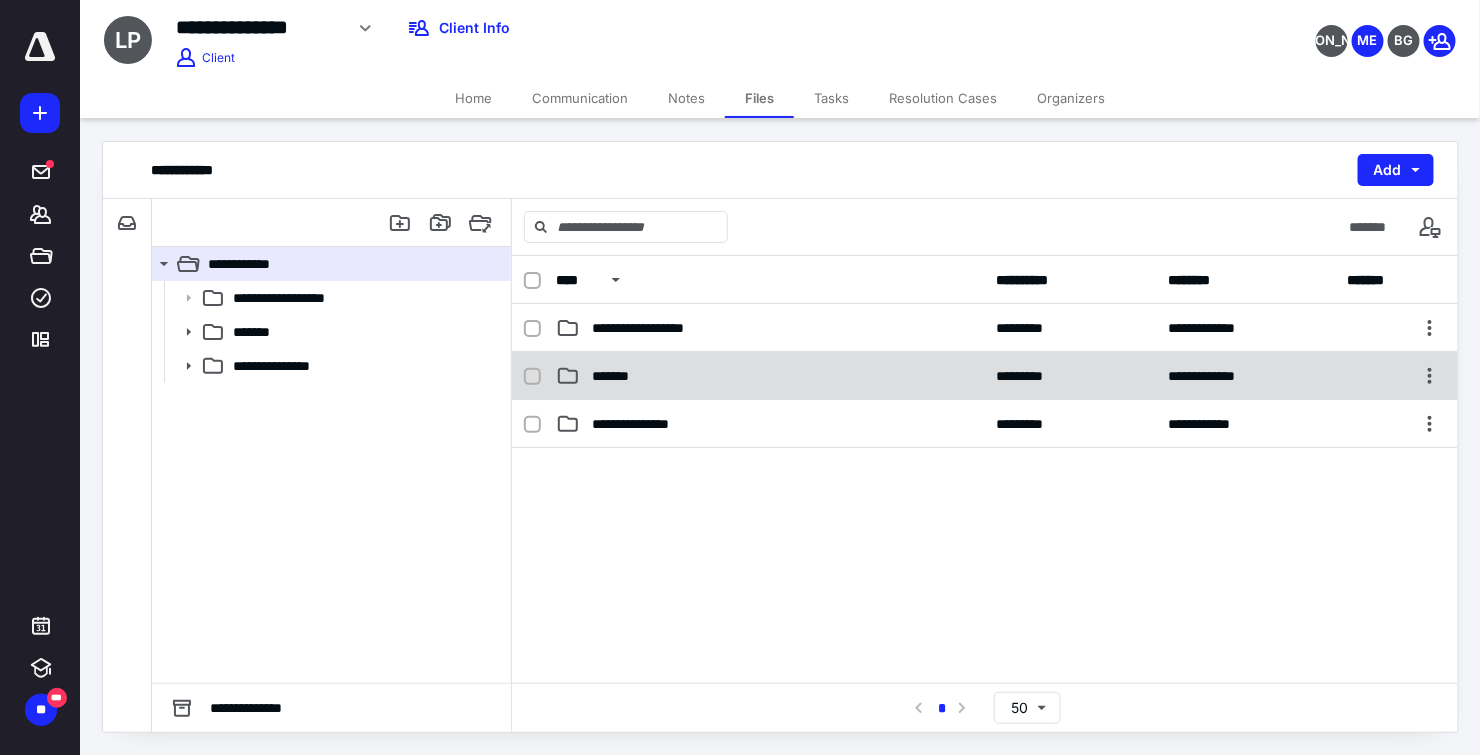 click on "*******" at bounding box center [619, 376] 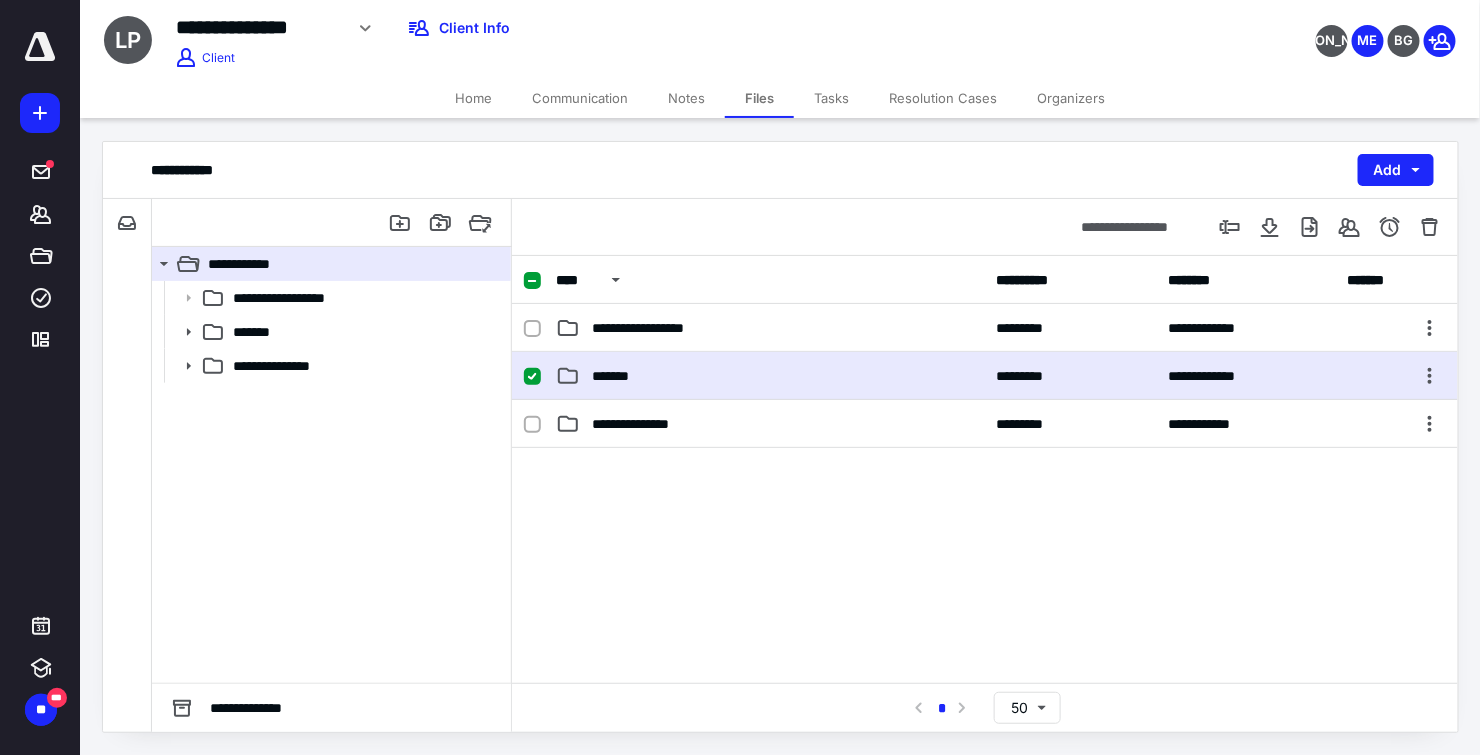 click on "*******" at bounding box center (770, 376) 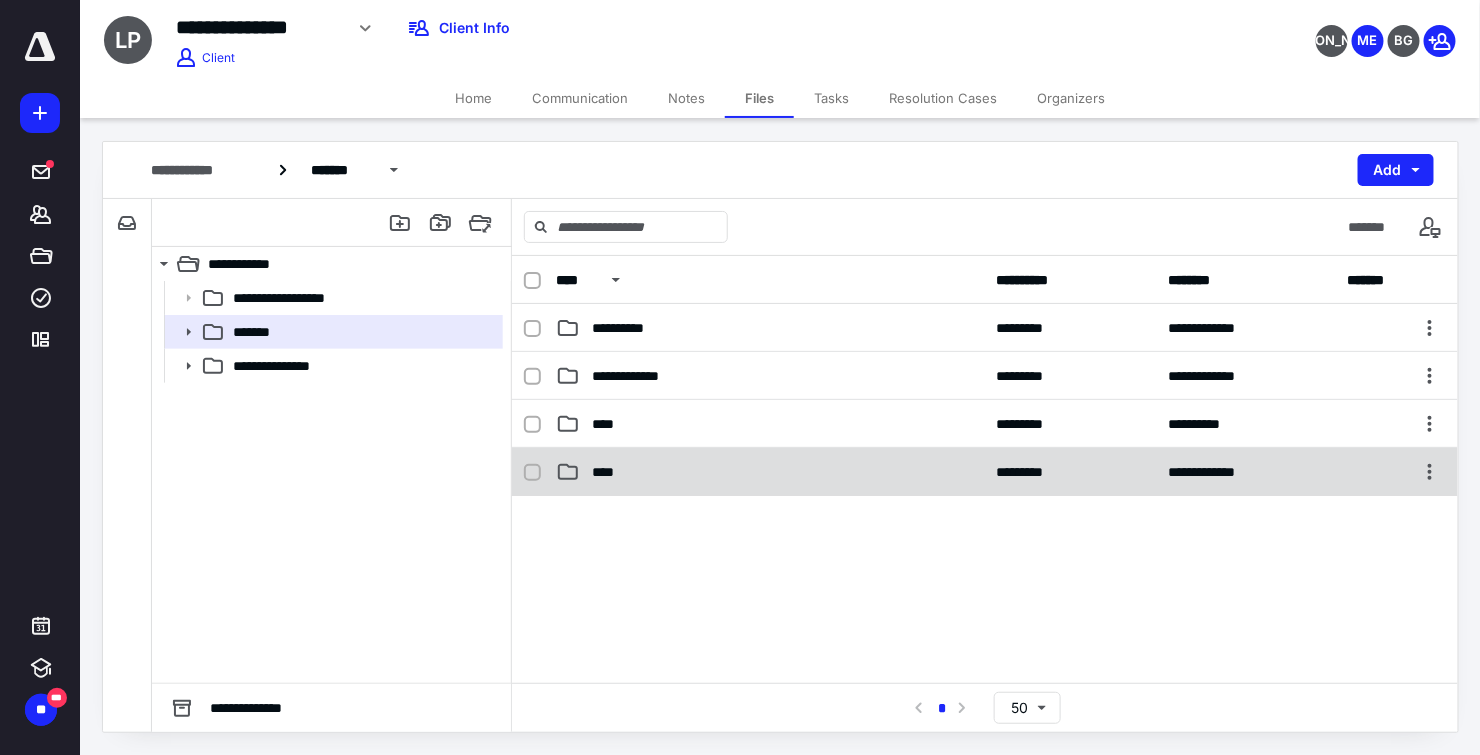 click on "****" at bounding box center [770, 472] 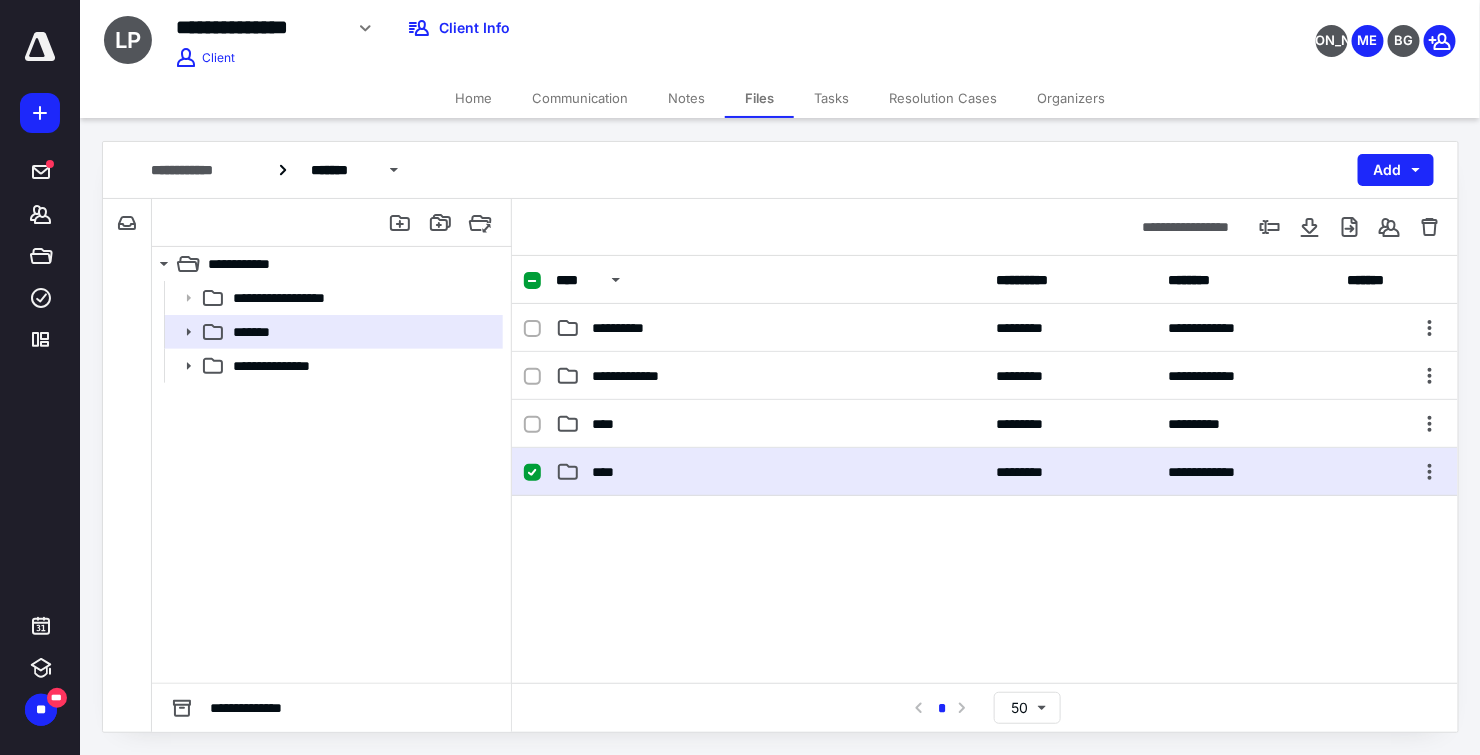 click on "****" at bounding box center [770, 472] 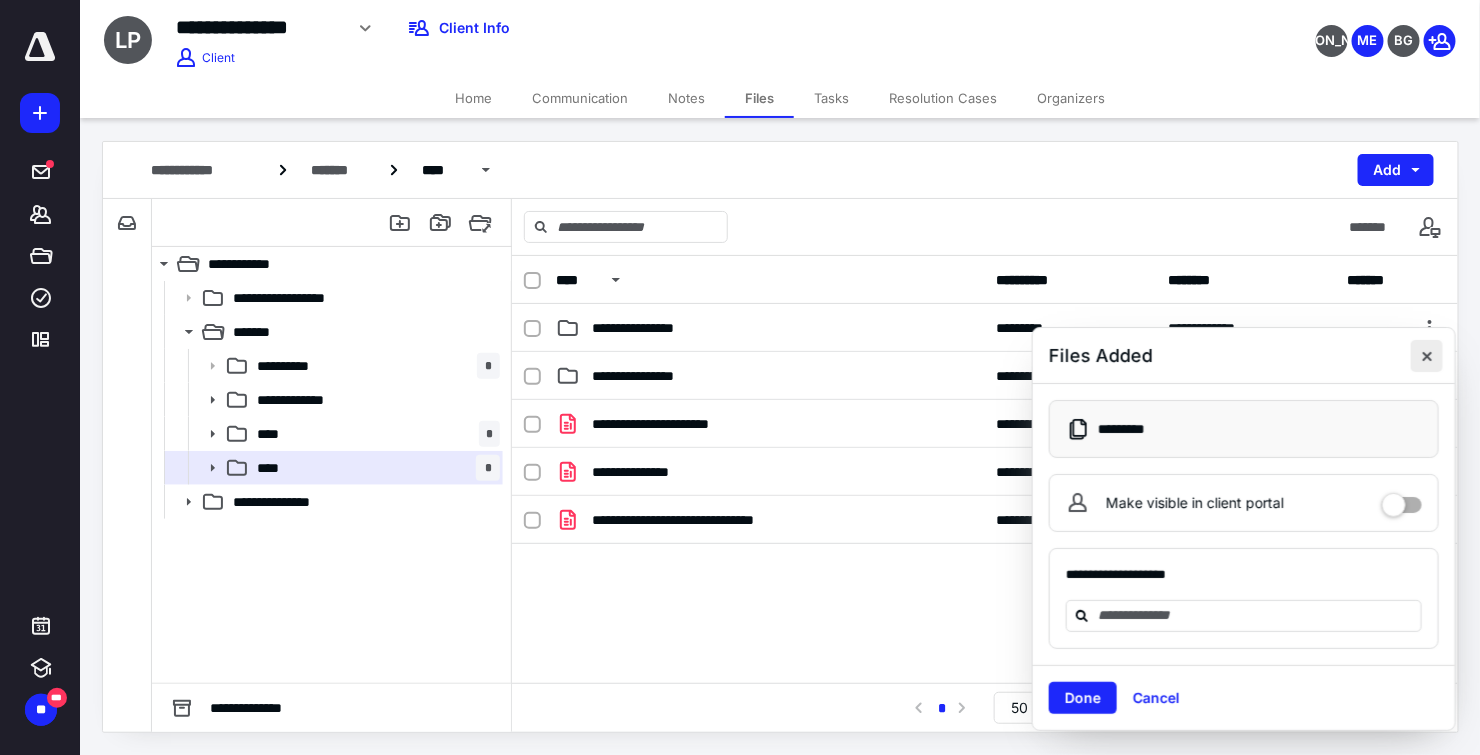 click at bounding box center (1427, 356) 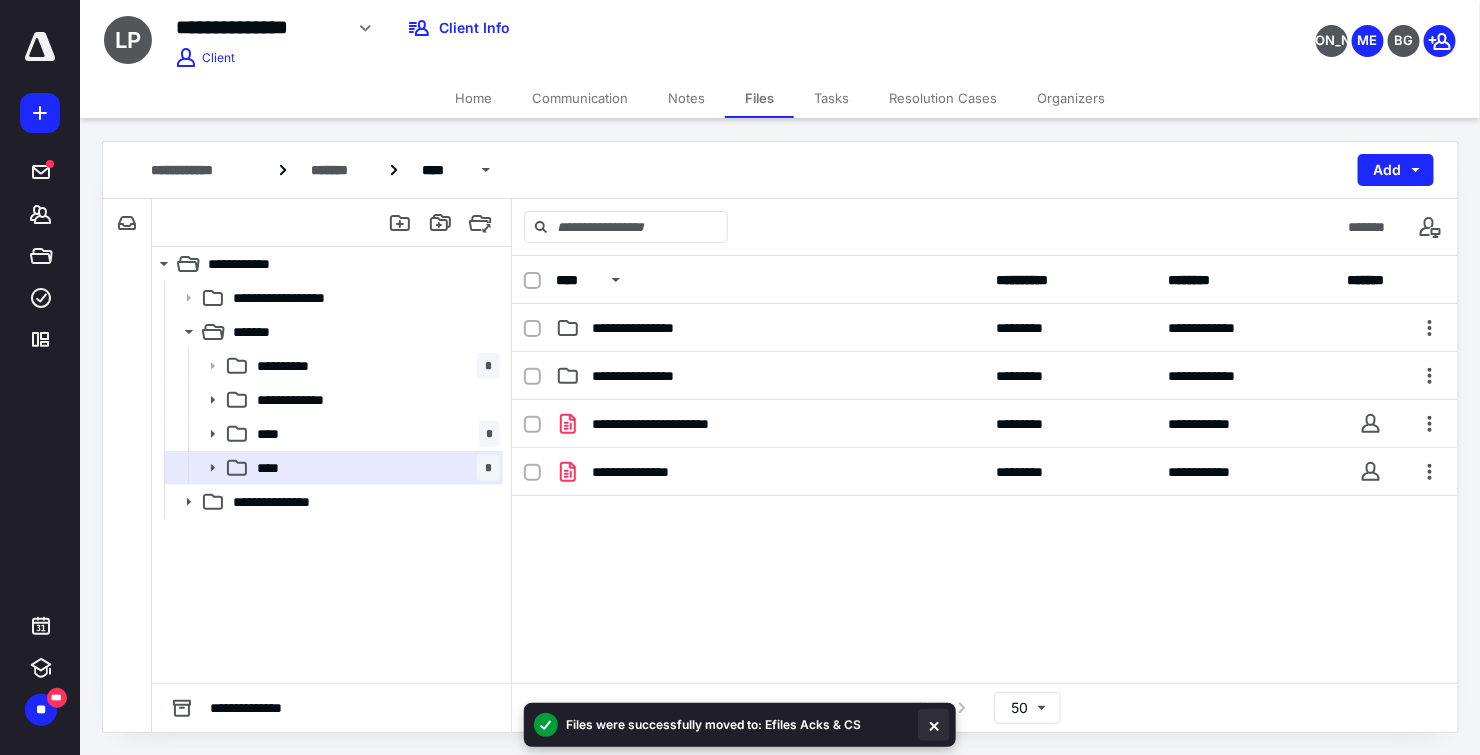 click at bounding box center (934, 725) 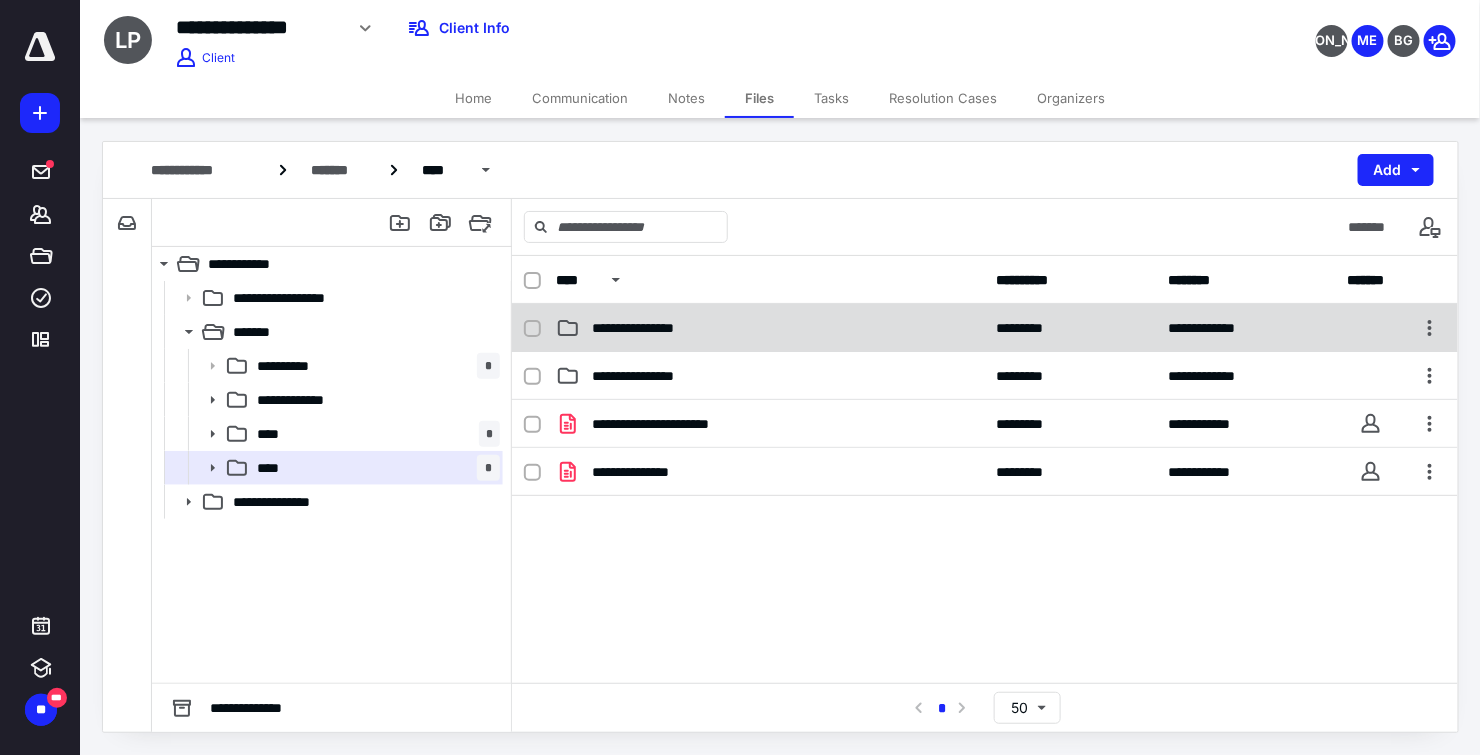 click on "**********" at bounding box center [770, 328] 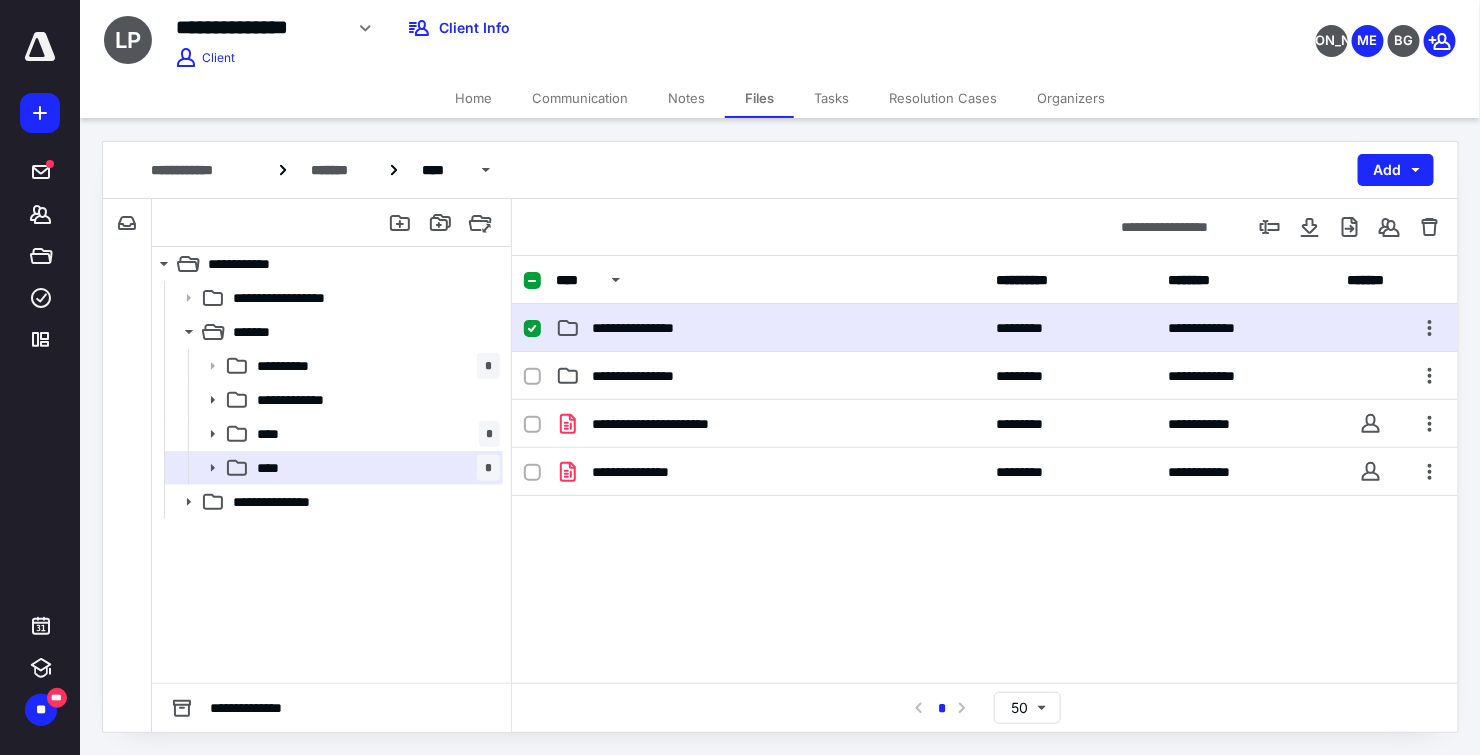 click on "**********" at bounding box center (770, 328) 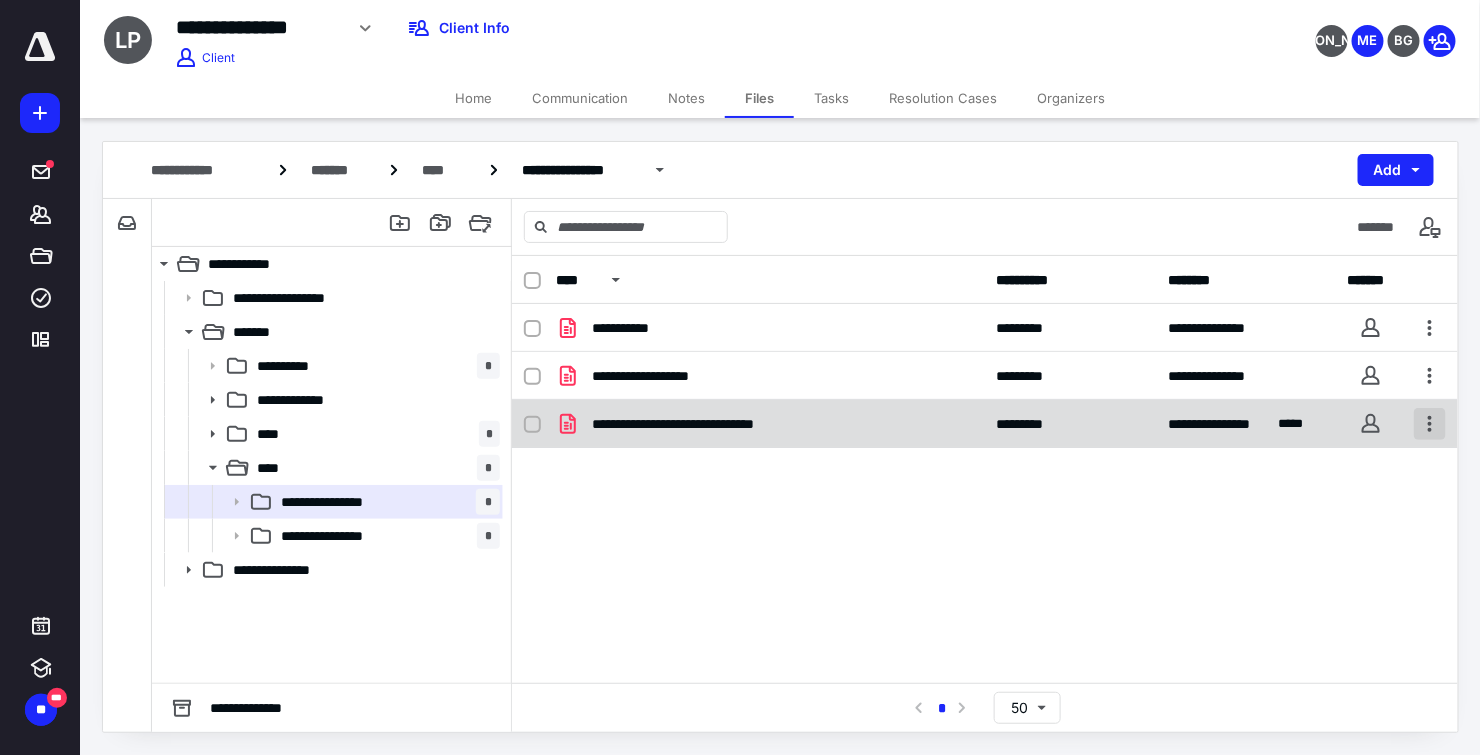 click at bounding box center (1430, 424) 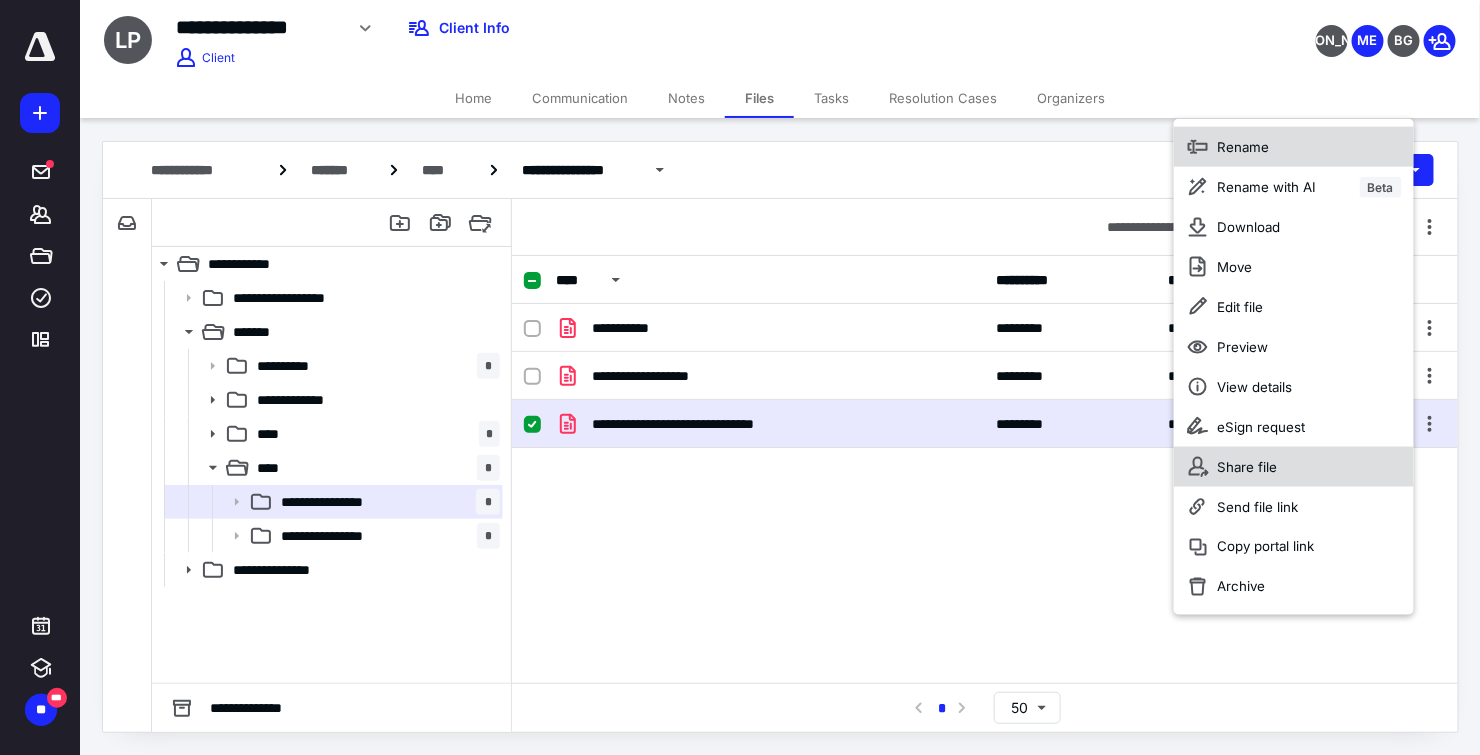 click on "**********" at bounding box center [740, 377] 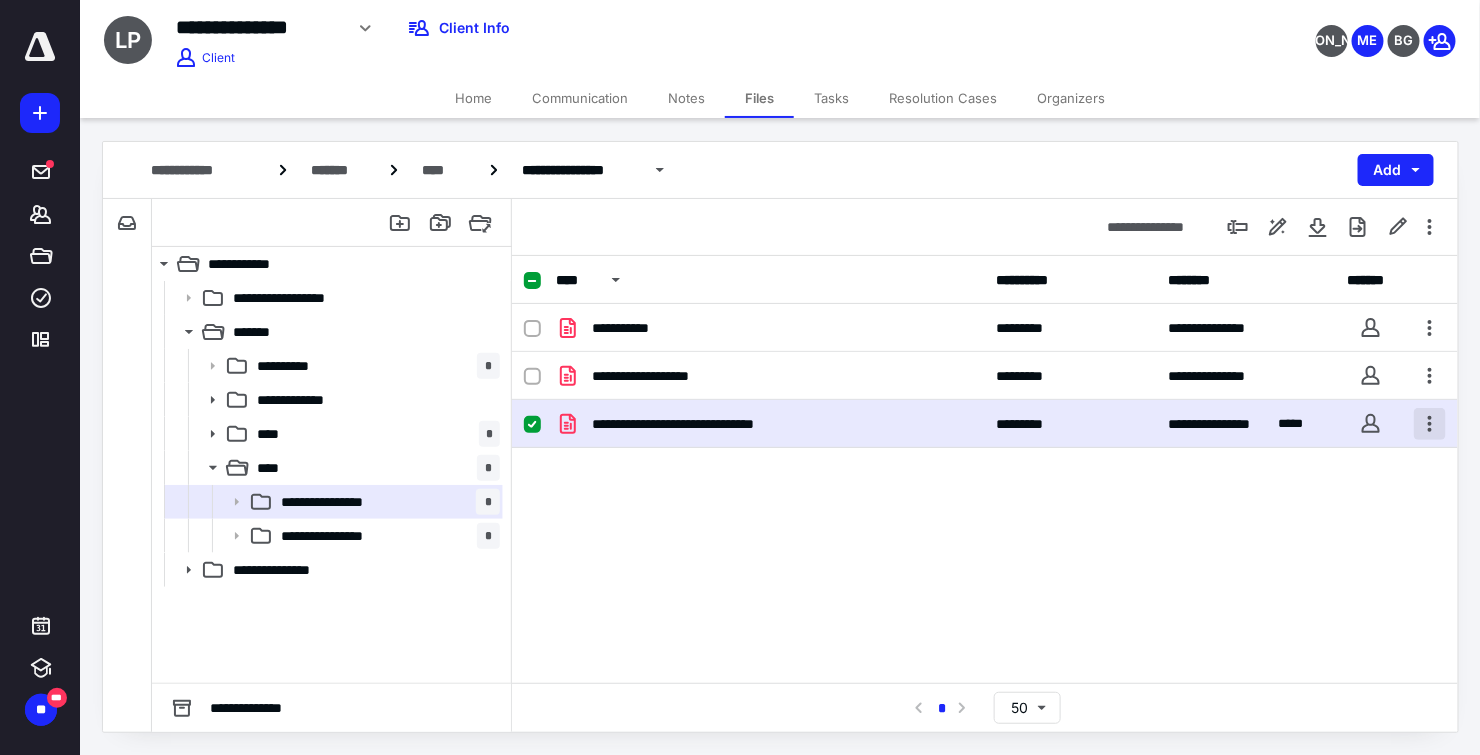 click at bounding box center (1430, 424) 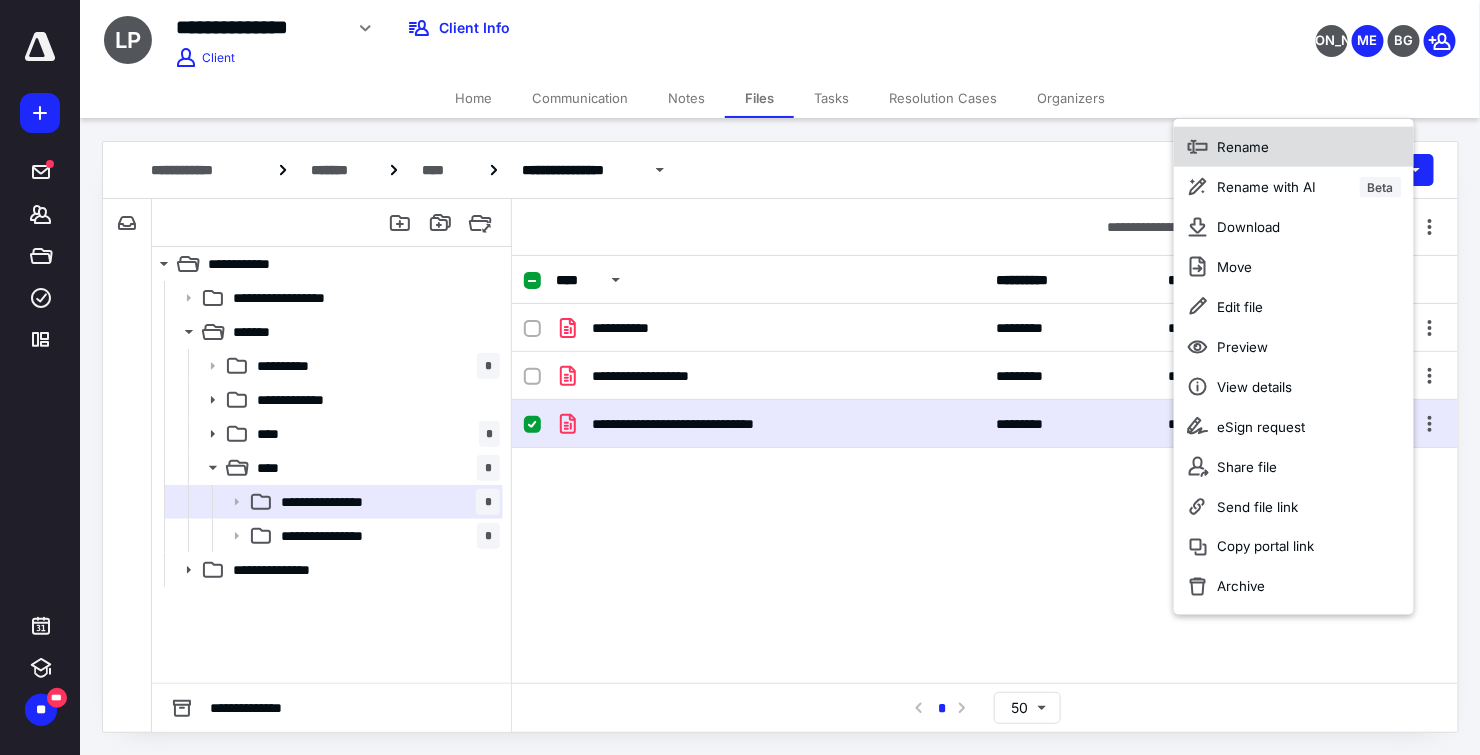 click on "Rename" at bounding box center [1293, 147] 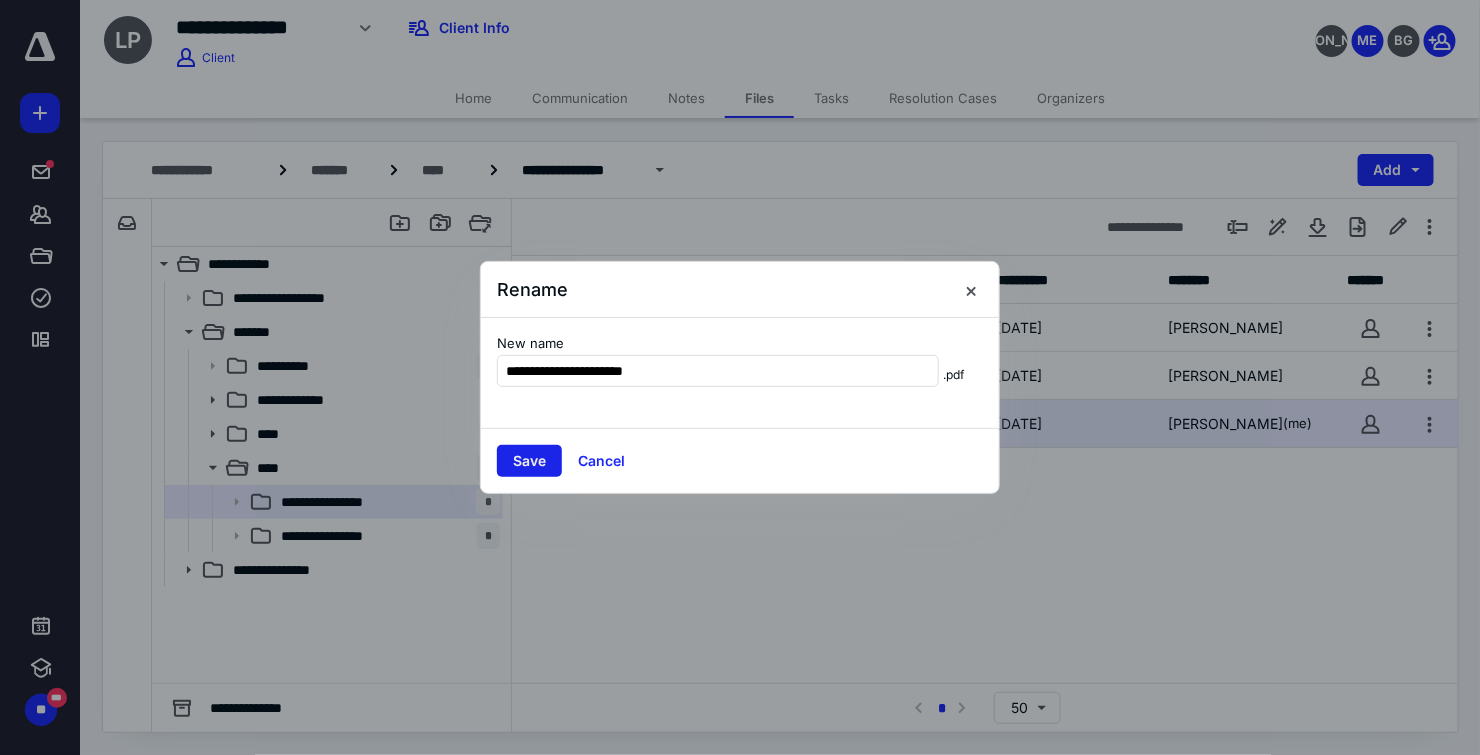 type on "**********" 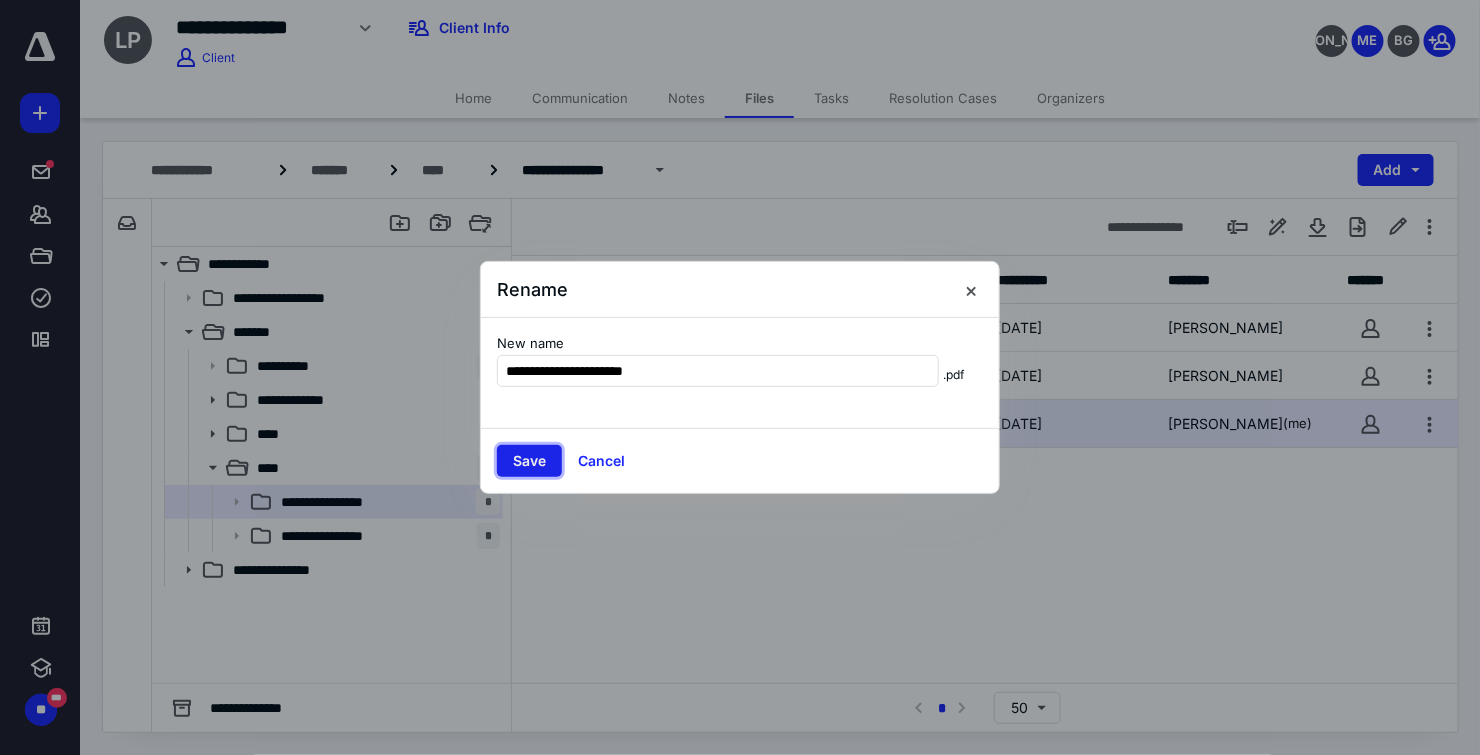 click on "Save" at bounding box center [529, 461] 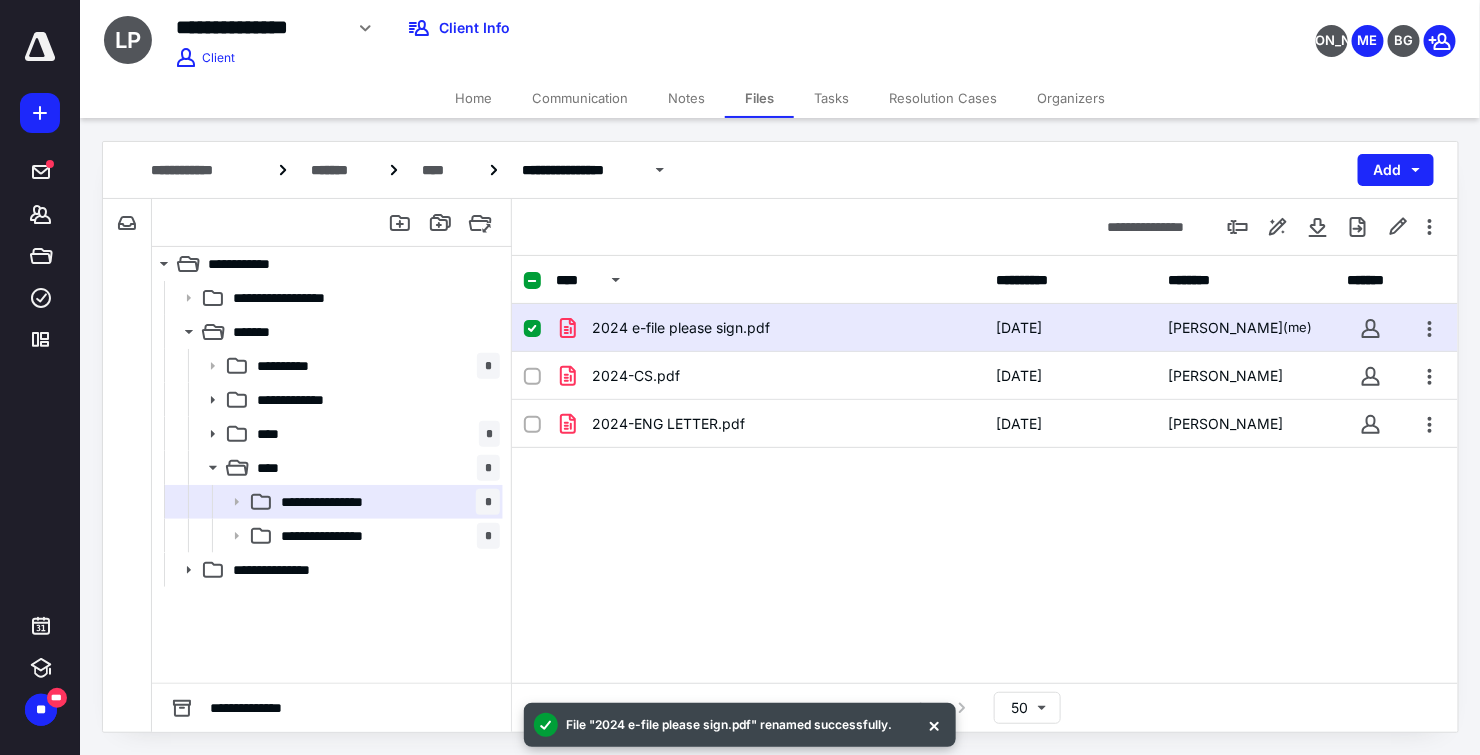 drag, startPoint x: 937, startPoint y: 720, endPoint x: 943, endPoint y: 705, distance: 16.155495 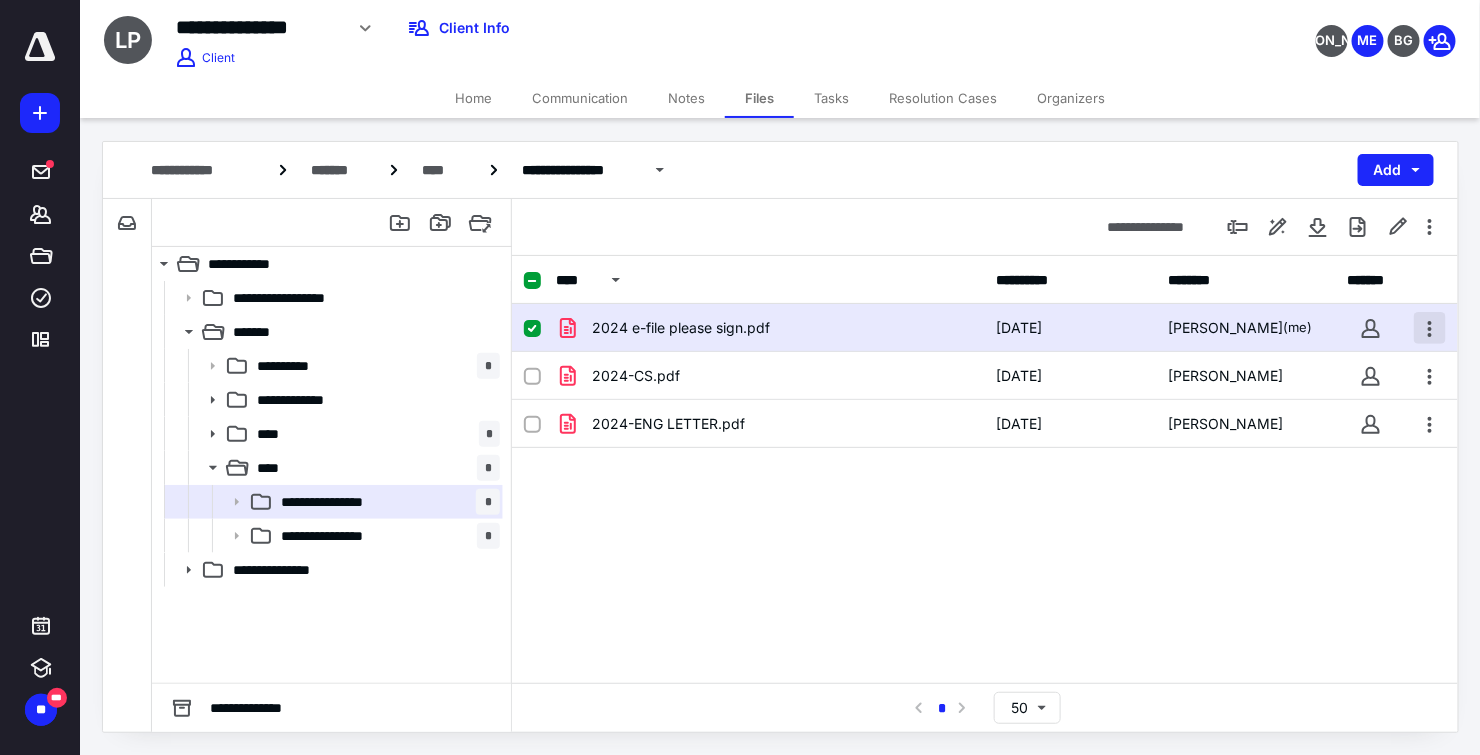click at bounding box center [1430, 328] 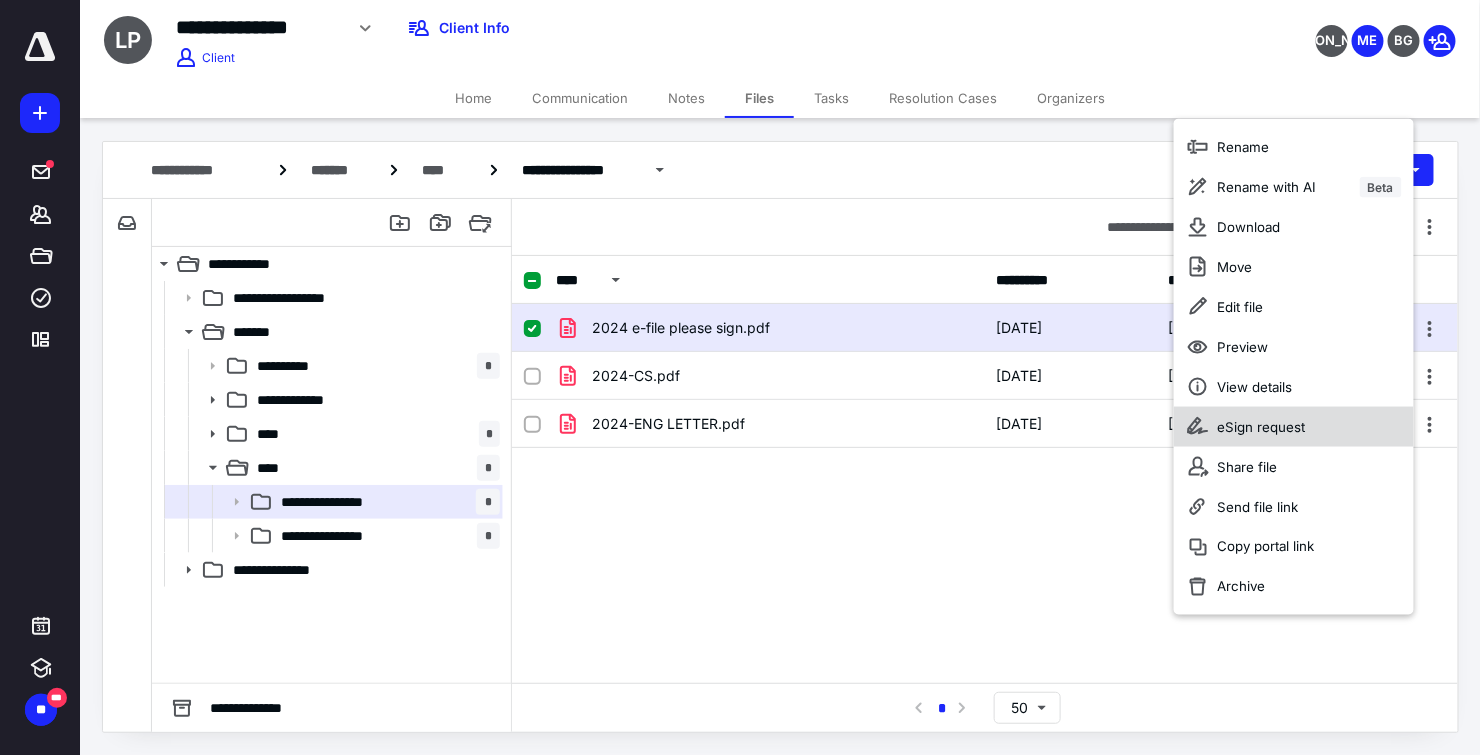 click on "eSign request" at bounding box center [1261, 427] 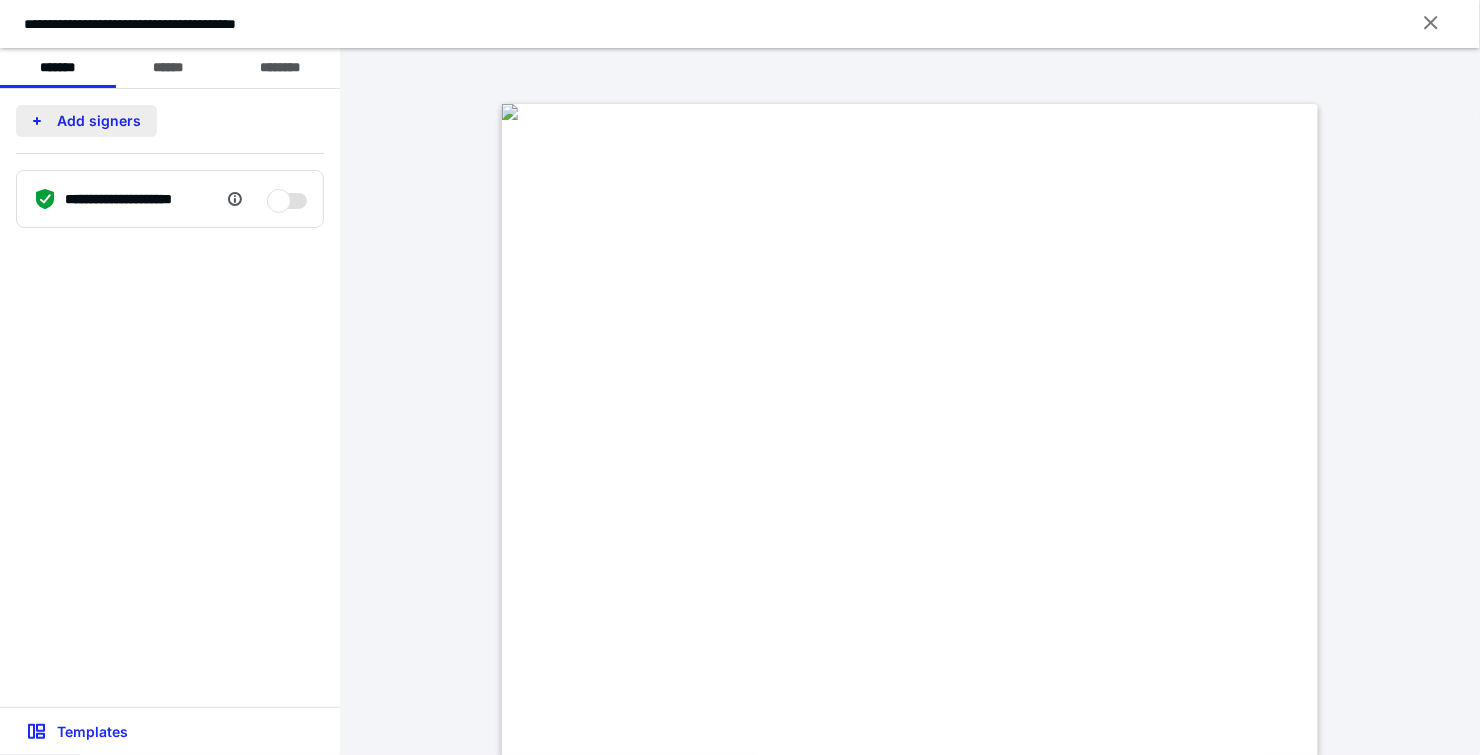 click on "Add signers" at bounding box center [86, 121] 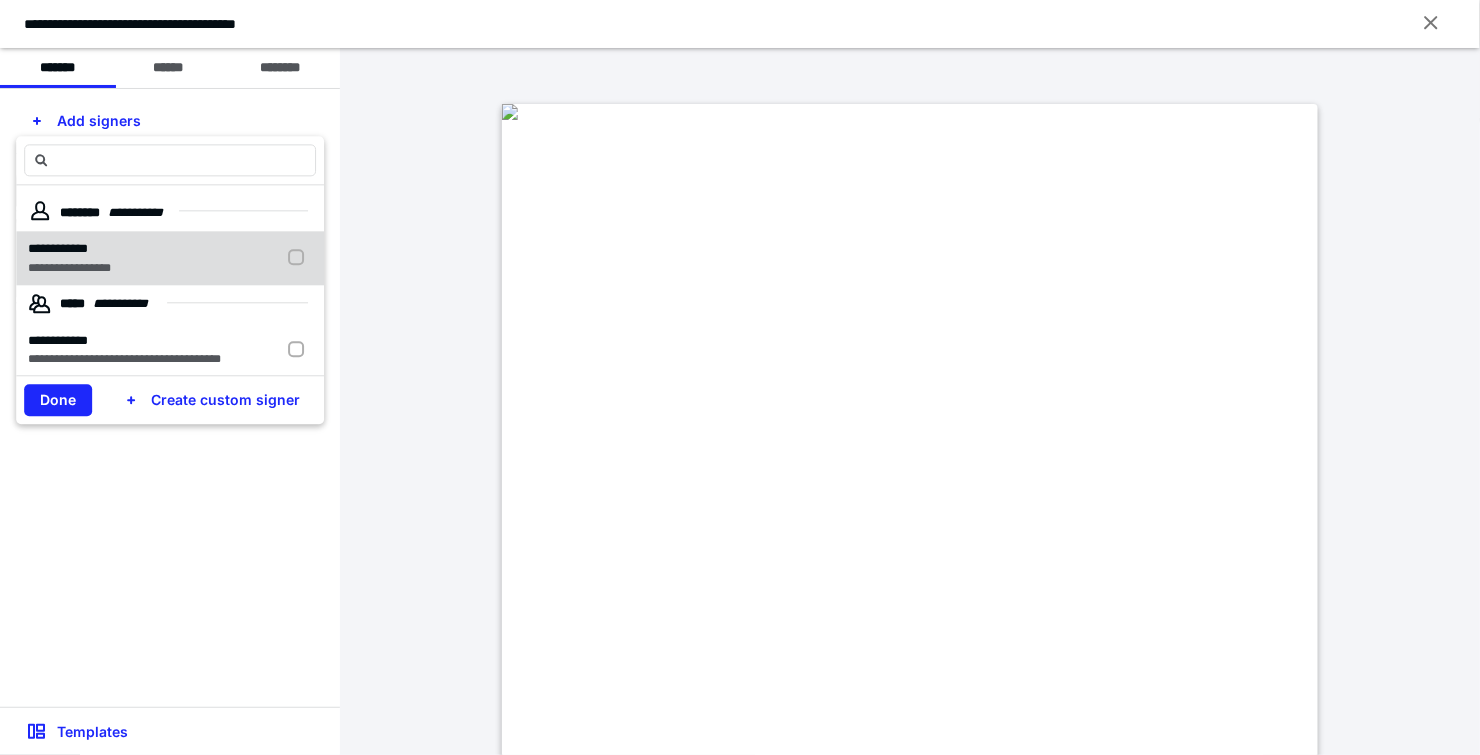 click on "**********" at bounding box center (170, 258) 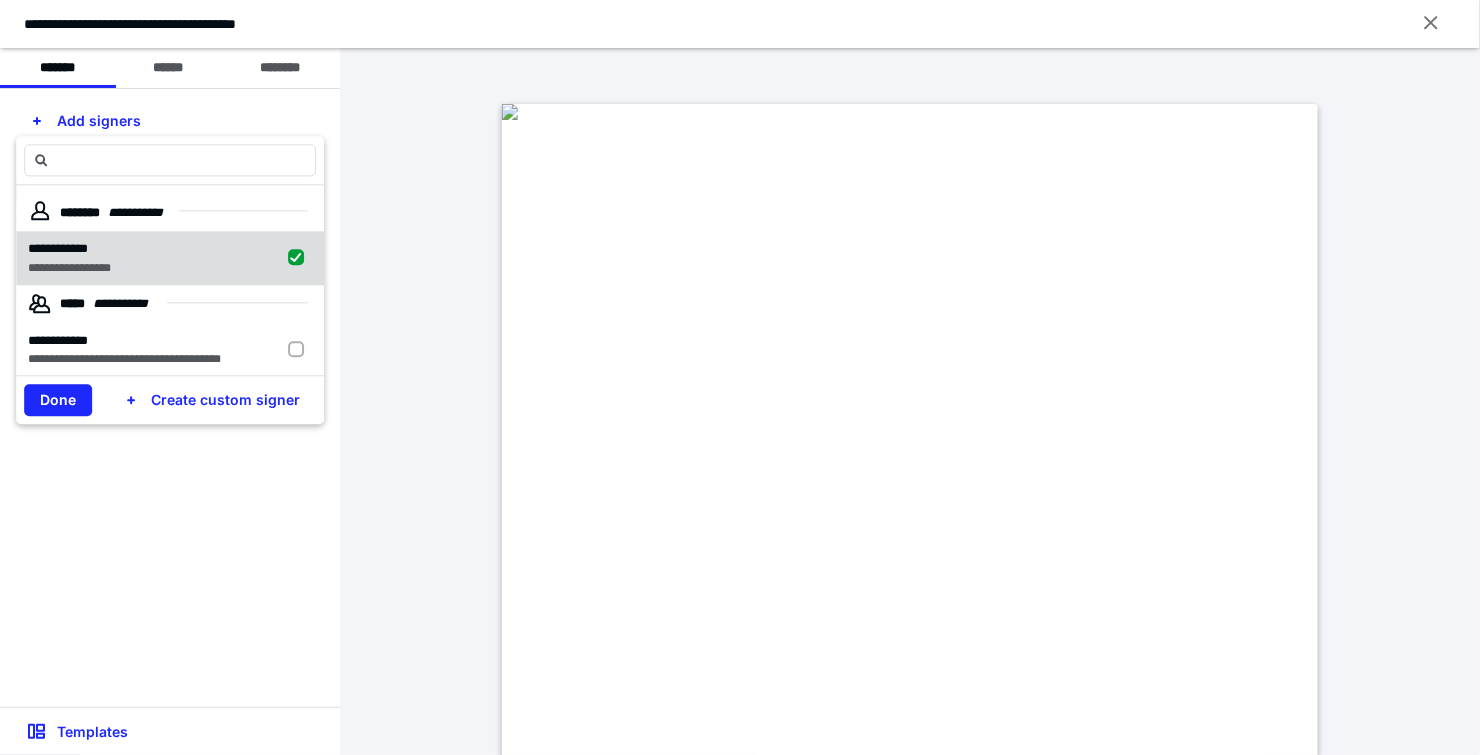 checkbox on "true" 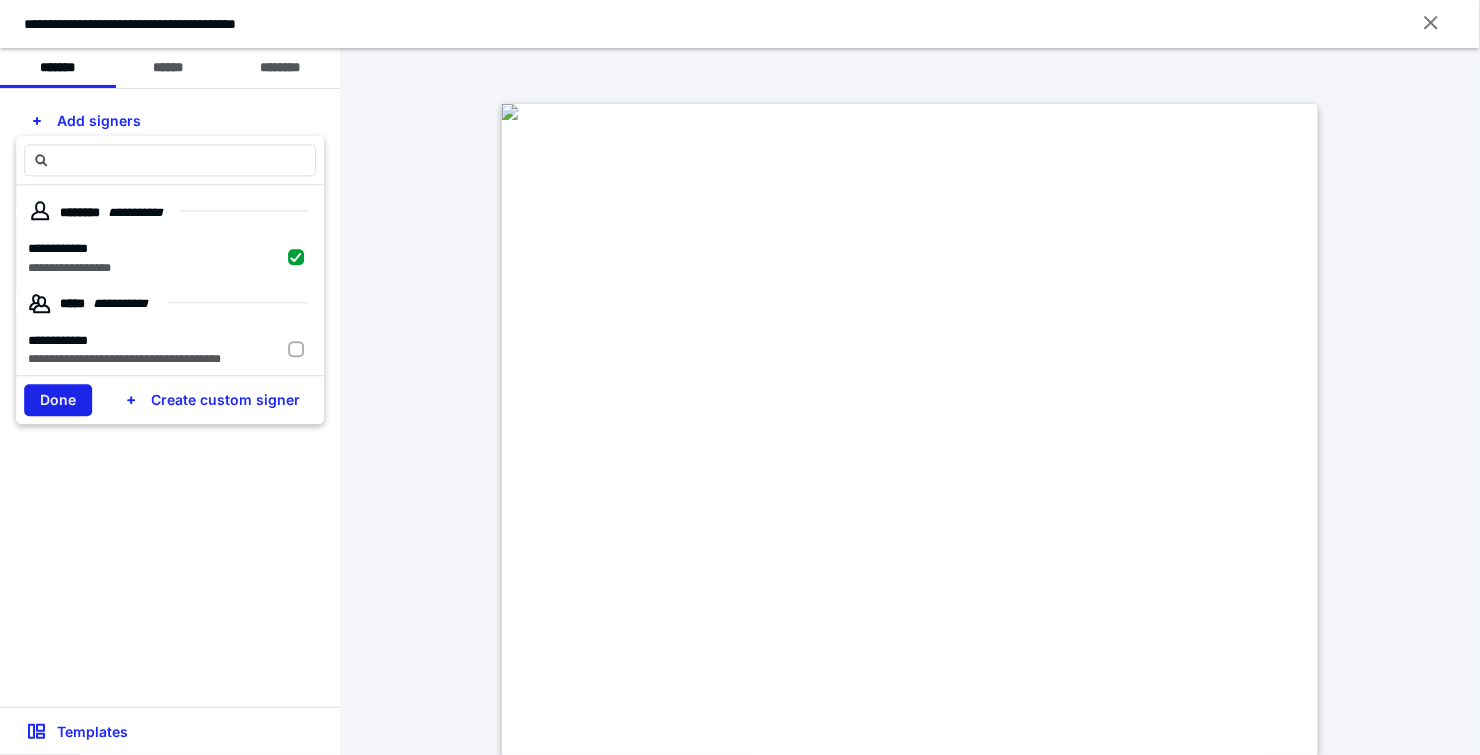 click on "Done" at bounding box center [58, 400] 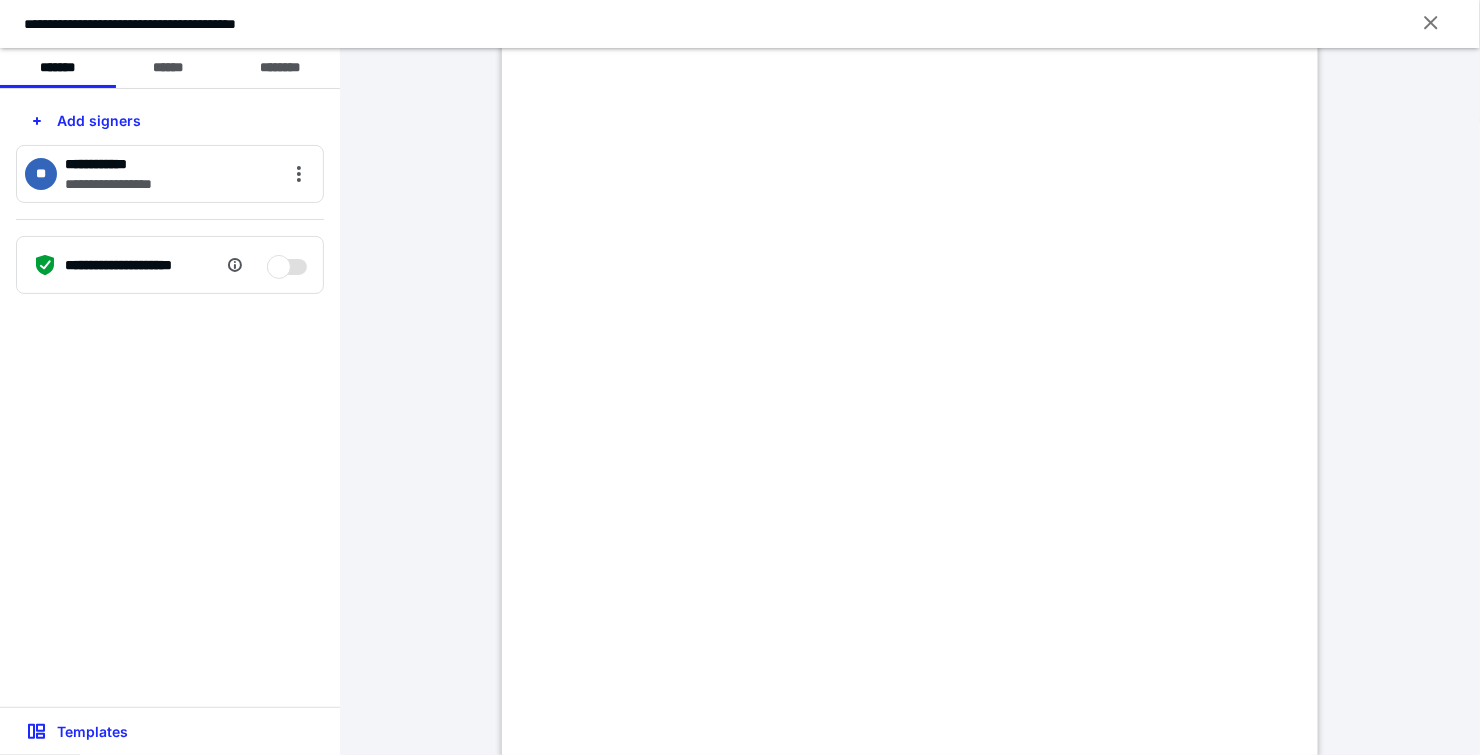 scroll, scrollTop: 266, scrollLeft: 0, axis: vertical 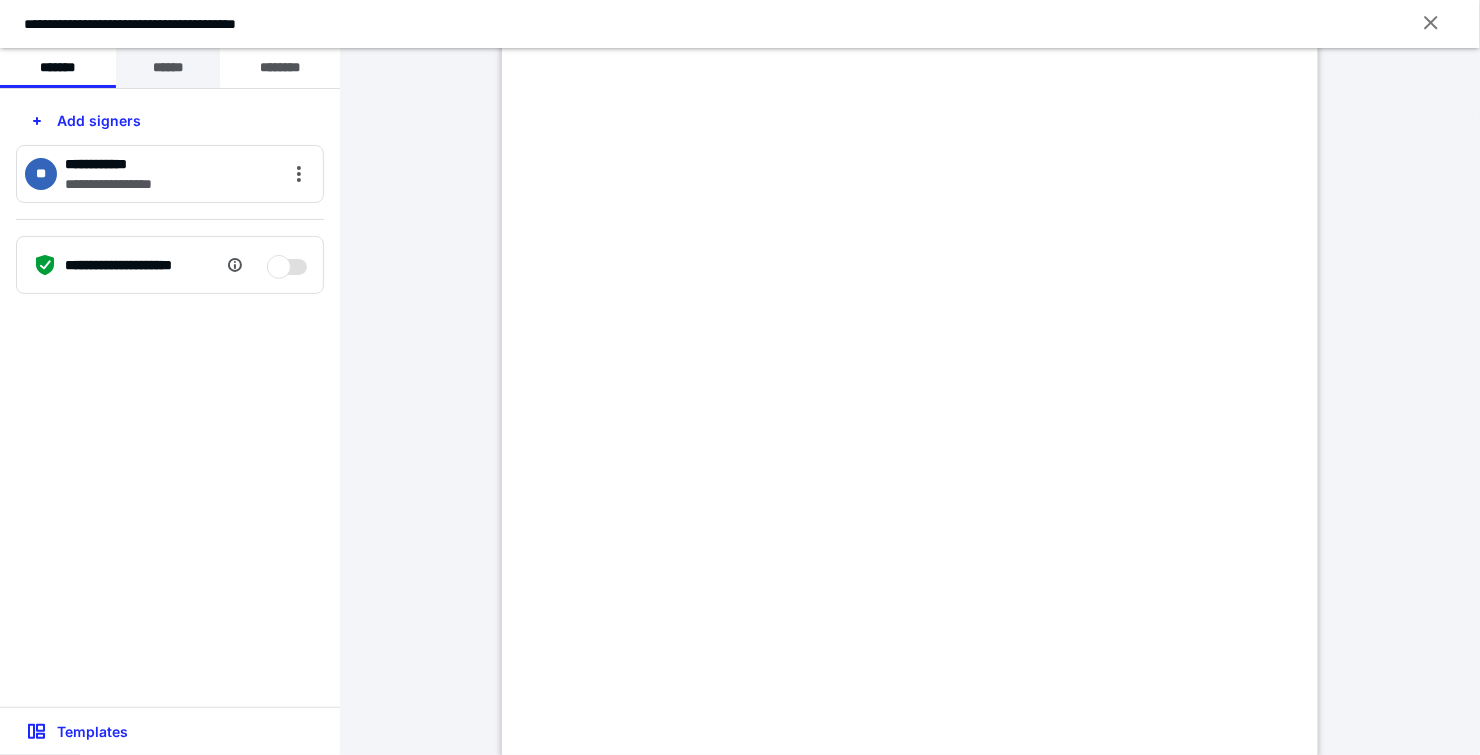 click on "******" at bounding box center (168, 68) 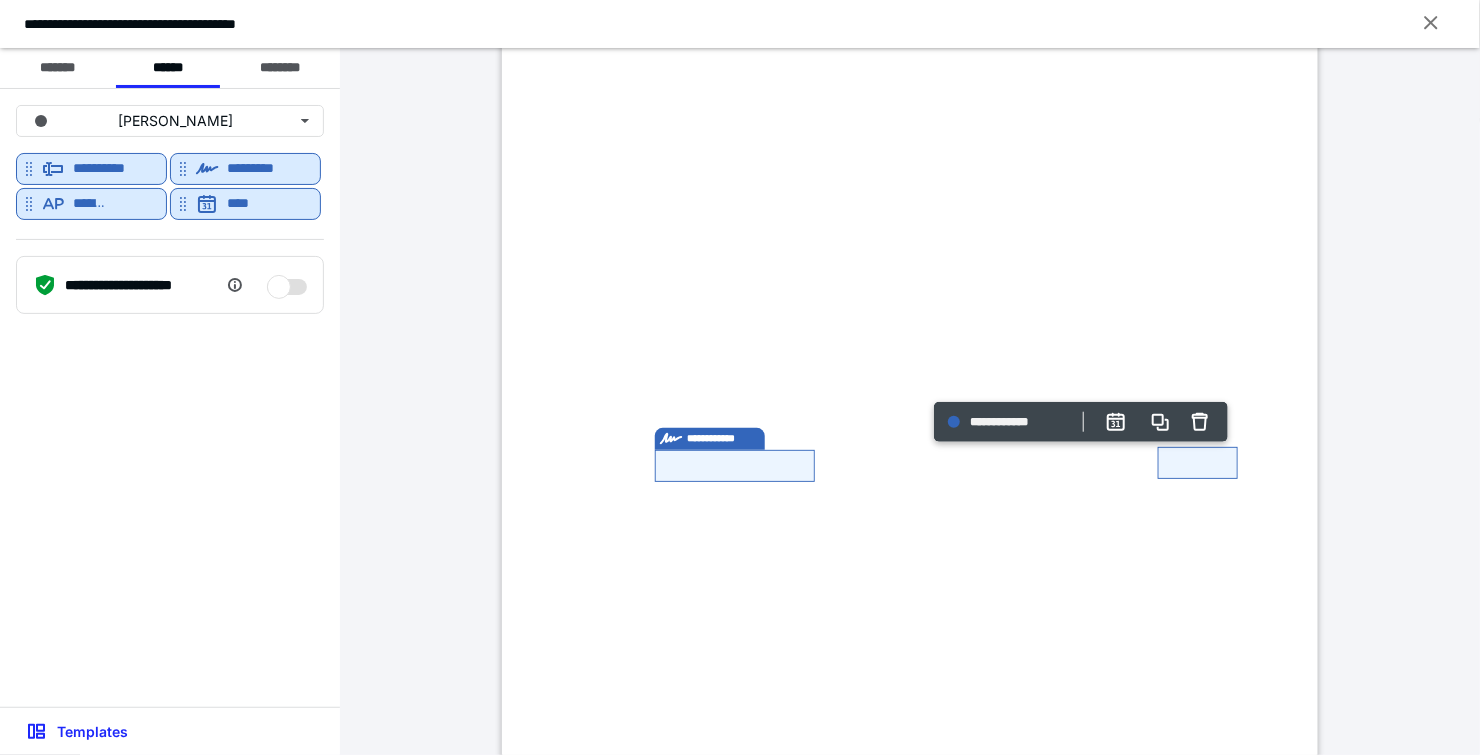 click at bounding box center [1198, 463] 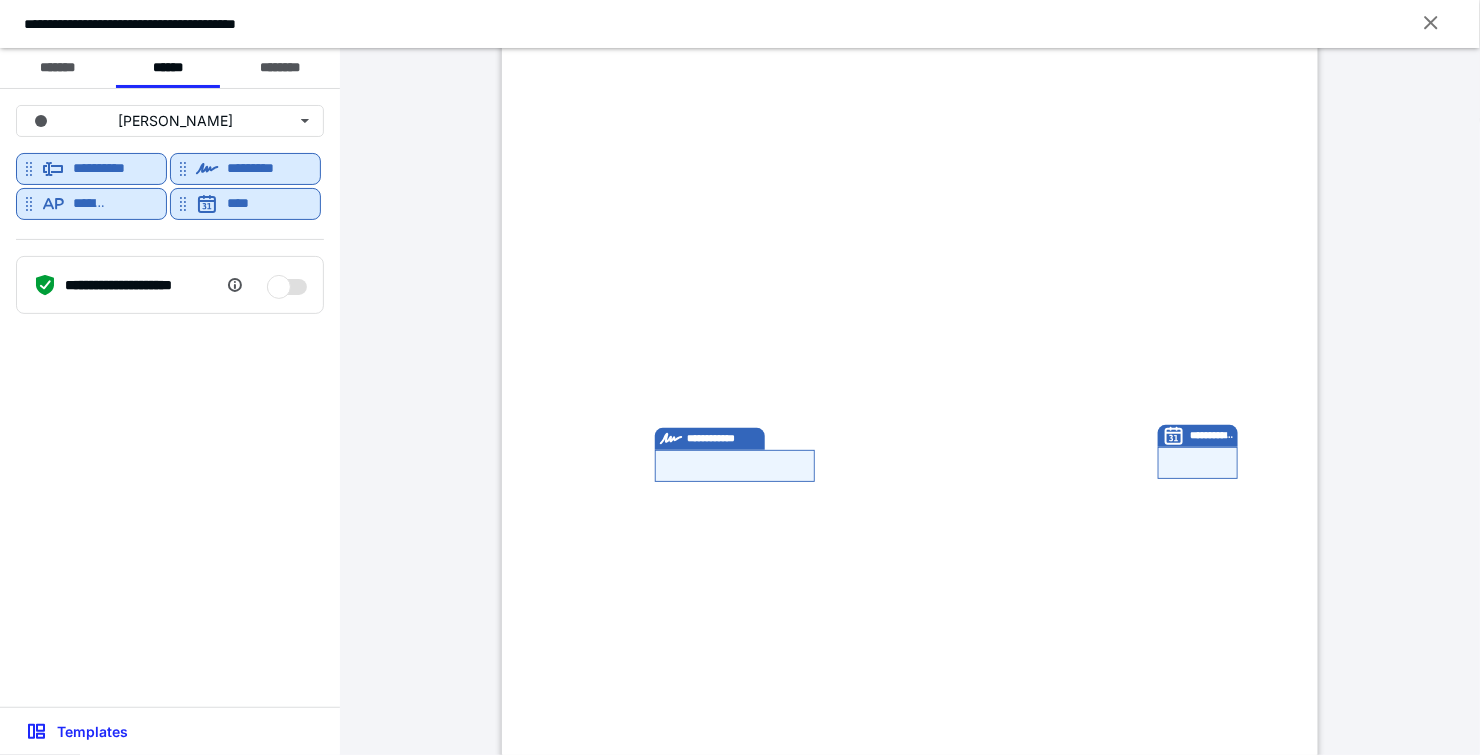 click at bounding box center [1198, 463] 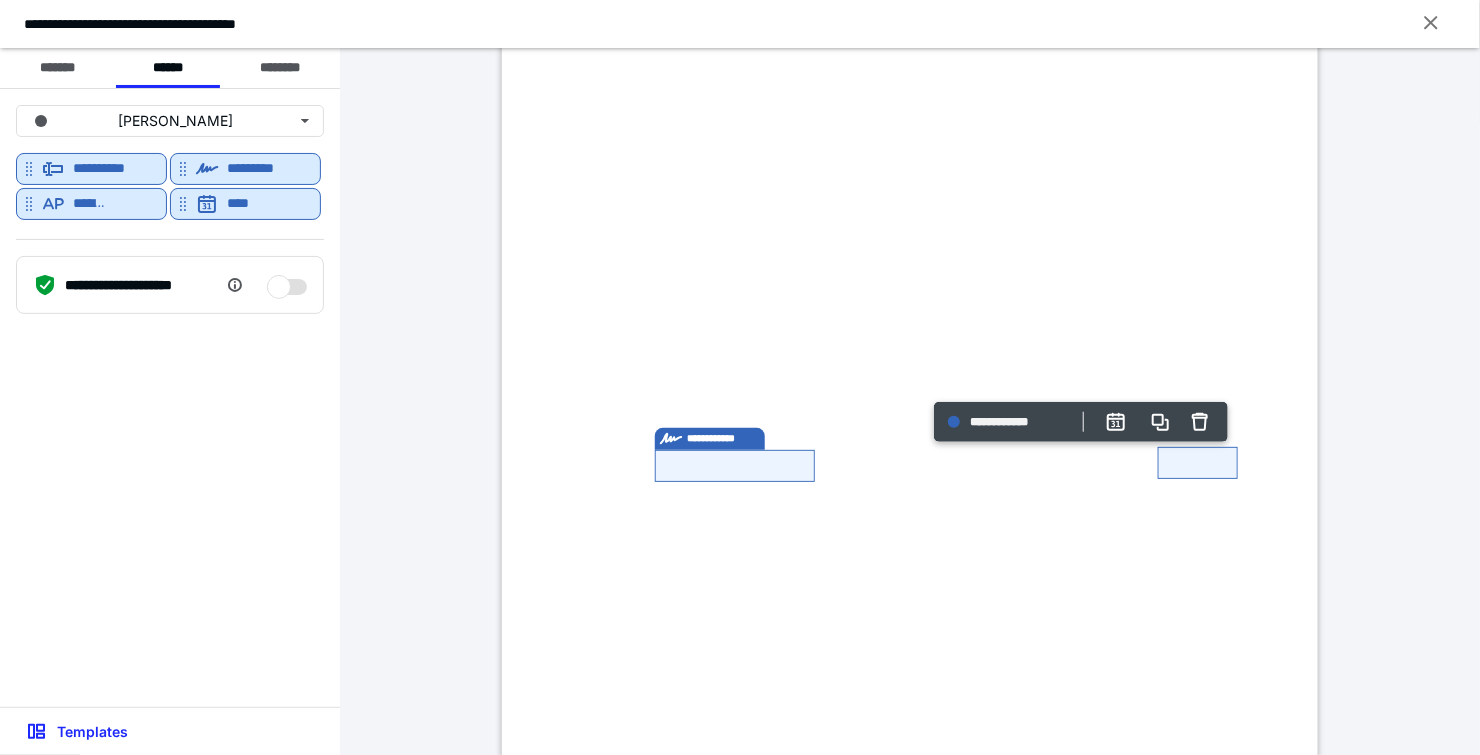 click at bounding box center [1198, 463] 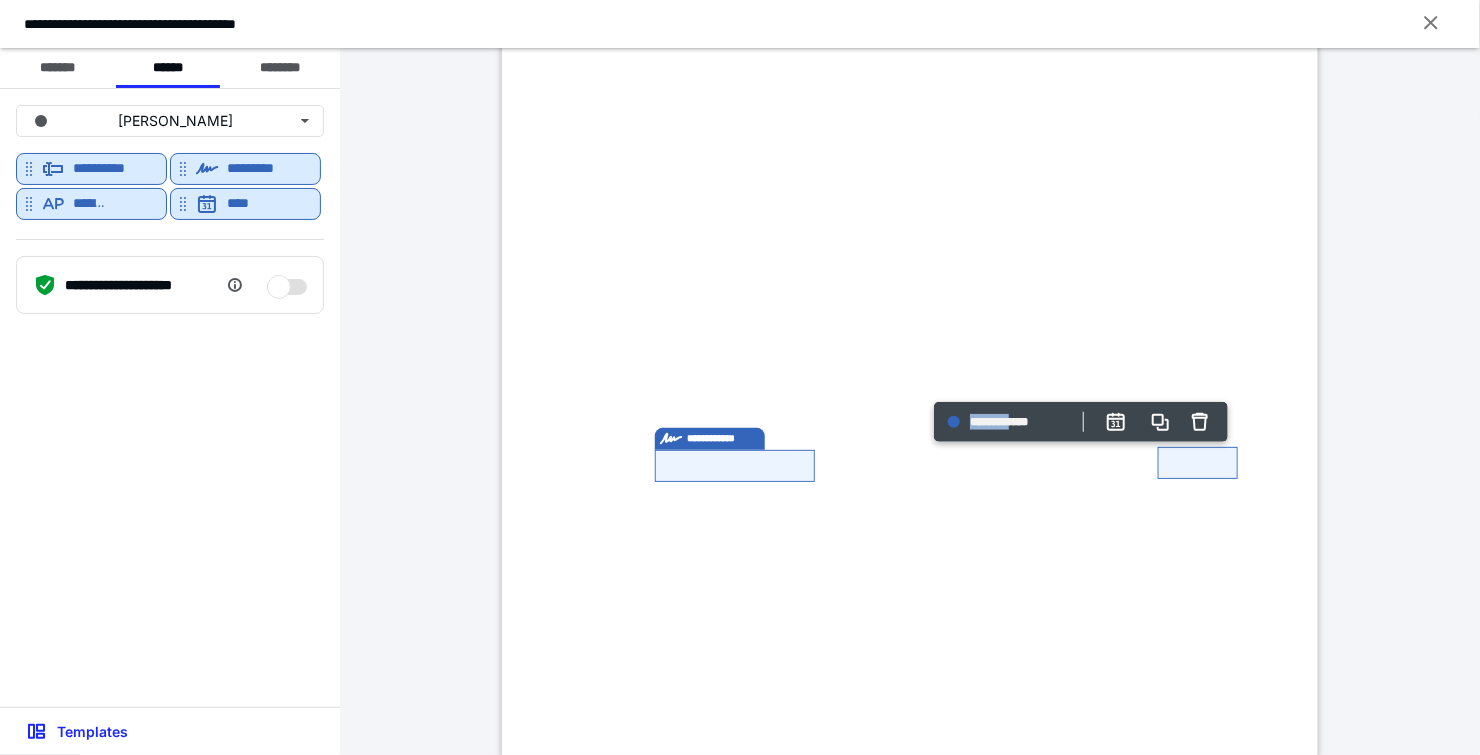 drag, startPoint x: 1028, startPoint y: 424, endPoint x: 1207, endPoint y: 471, distance: 185.06755 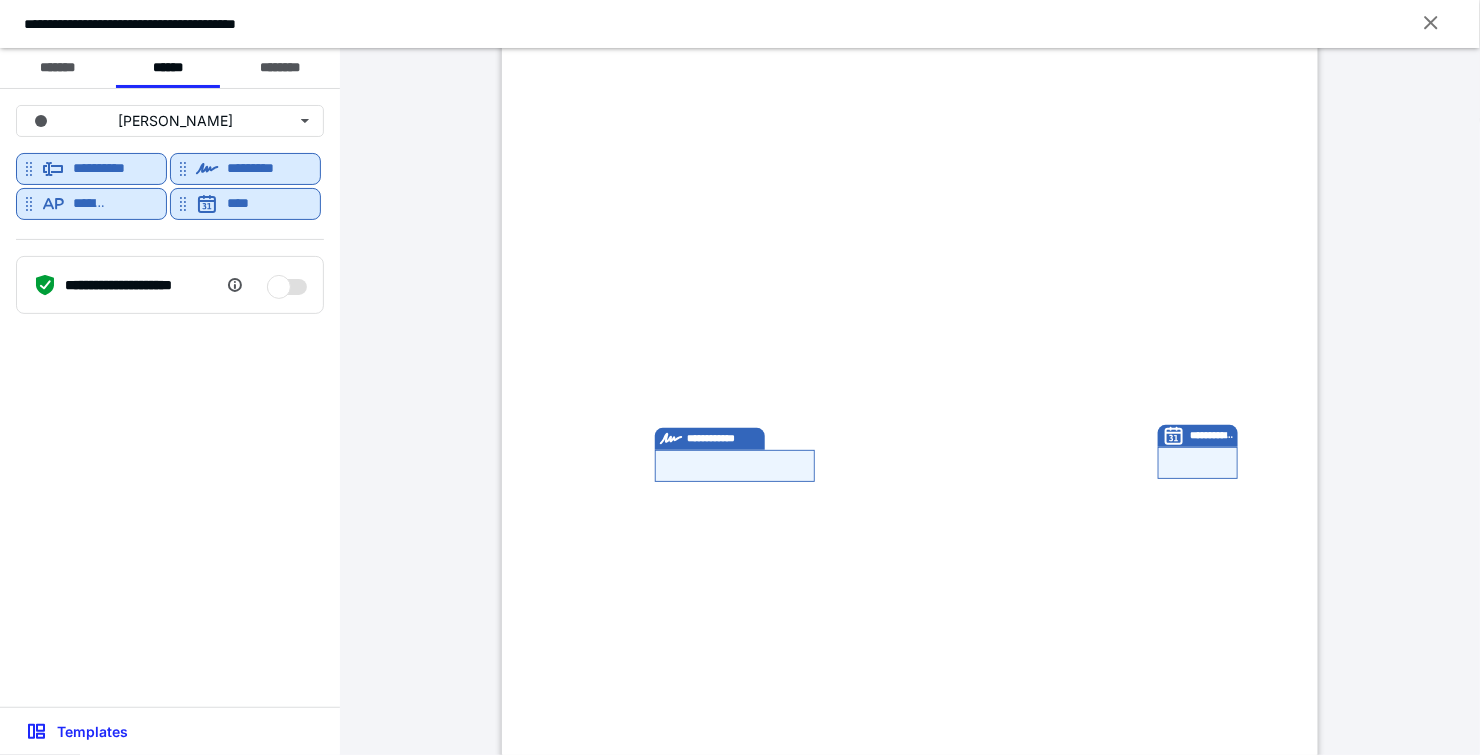 click on "**********" at bounding box center [910, 366] 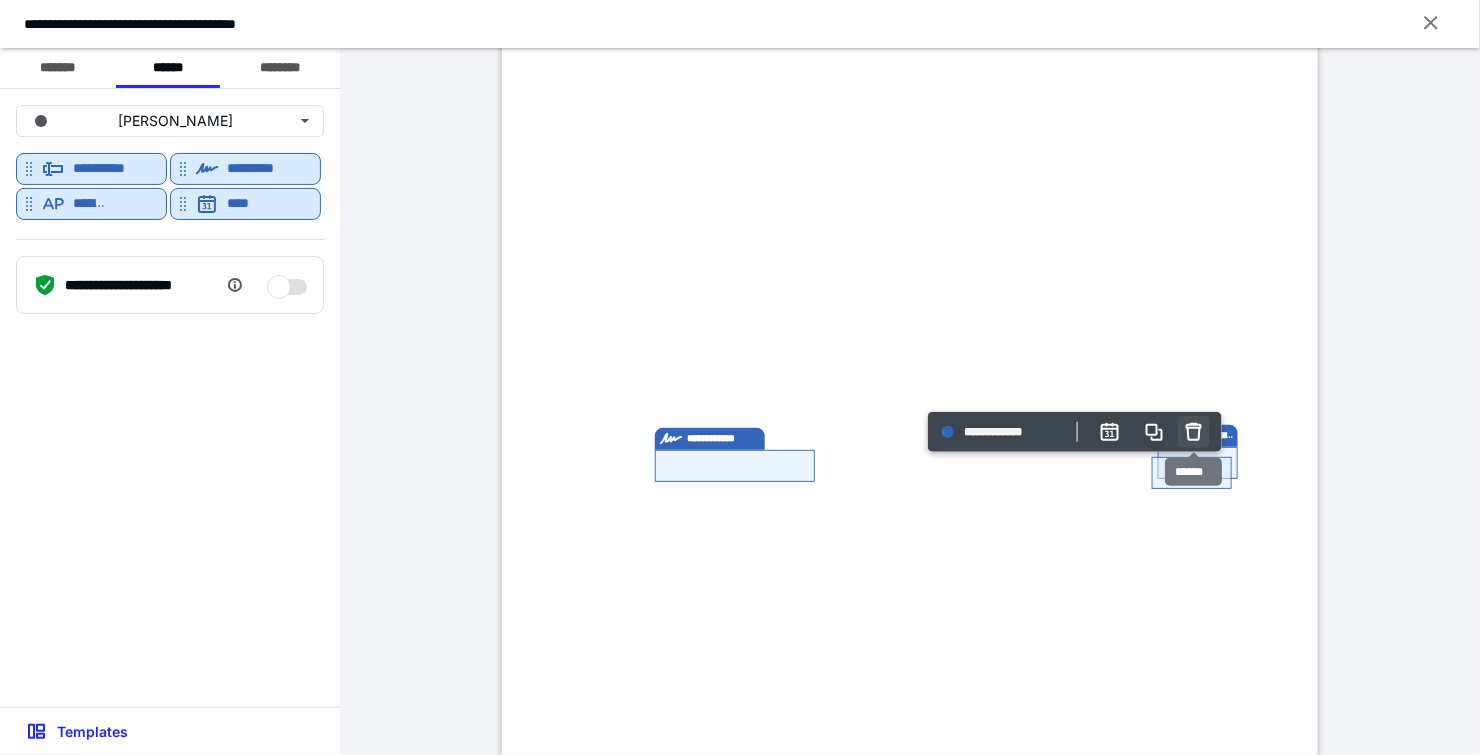 click at bounding box center [1194, 432] 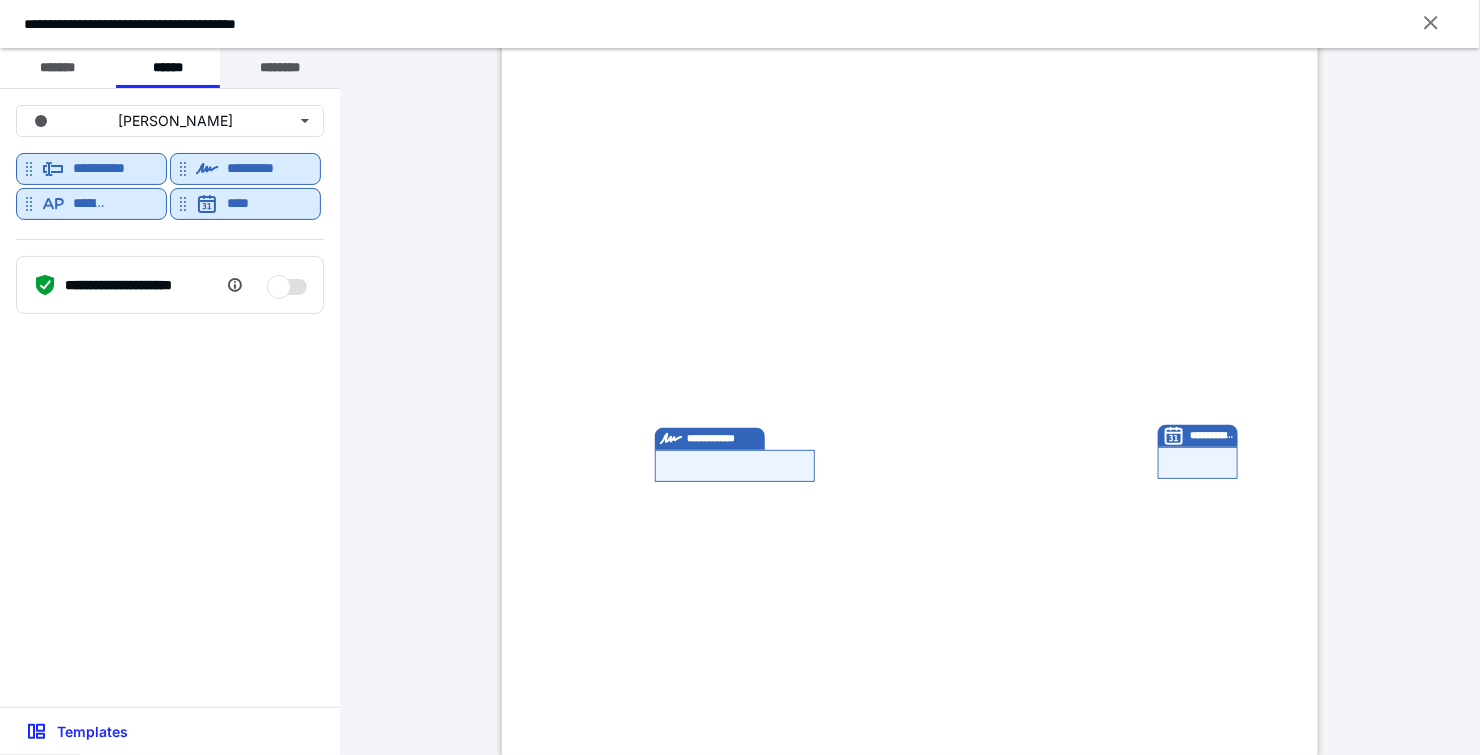 click on "********" at bounding box center [280, 68] 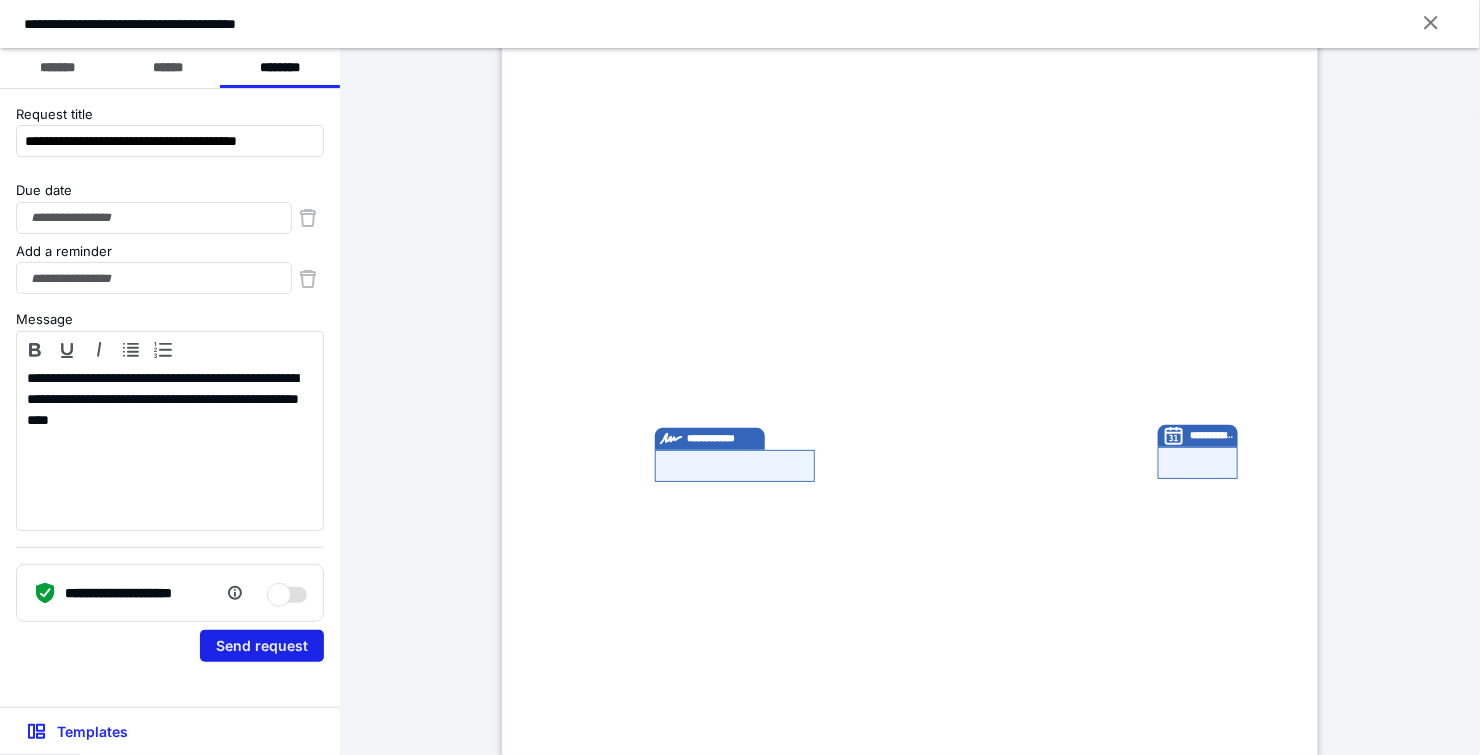 click on "Send request" at bounding box center (262, 646) 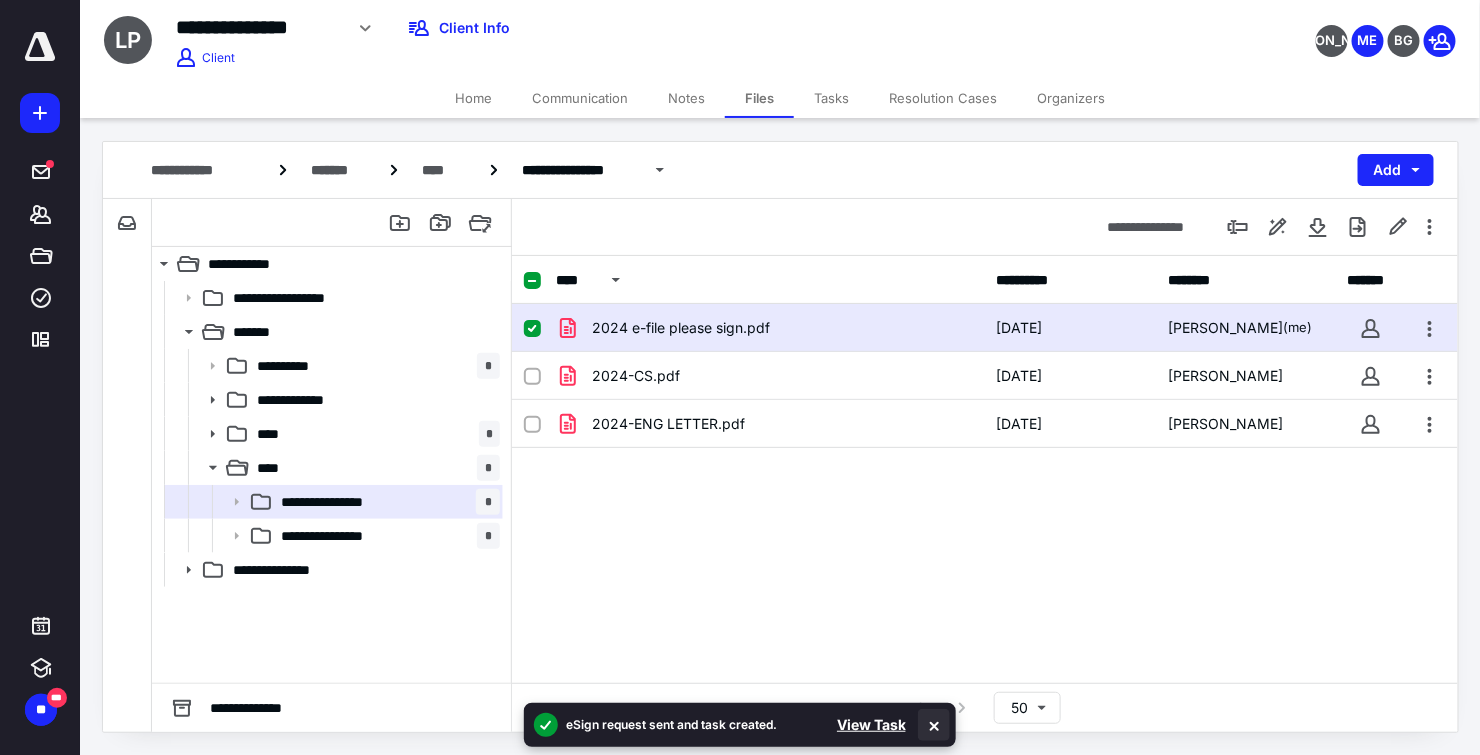 click at bounding box center (934, 725) 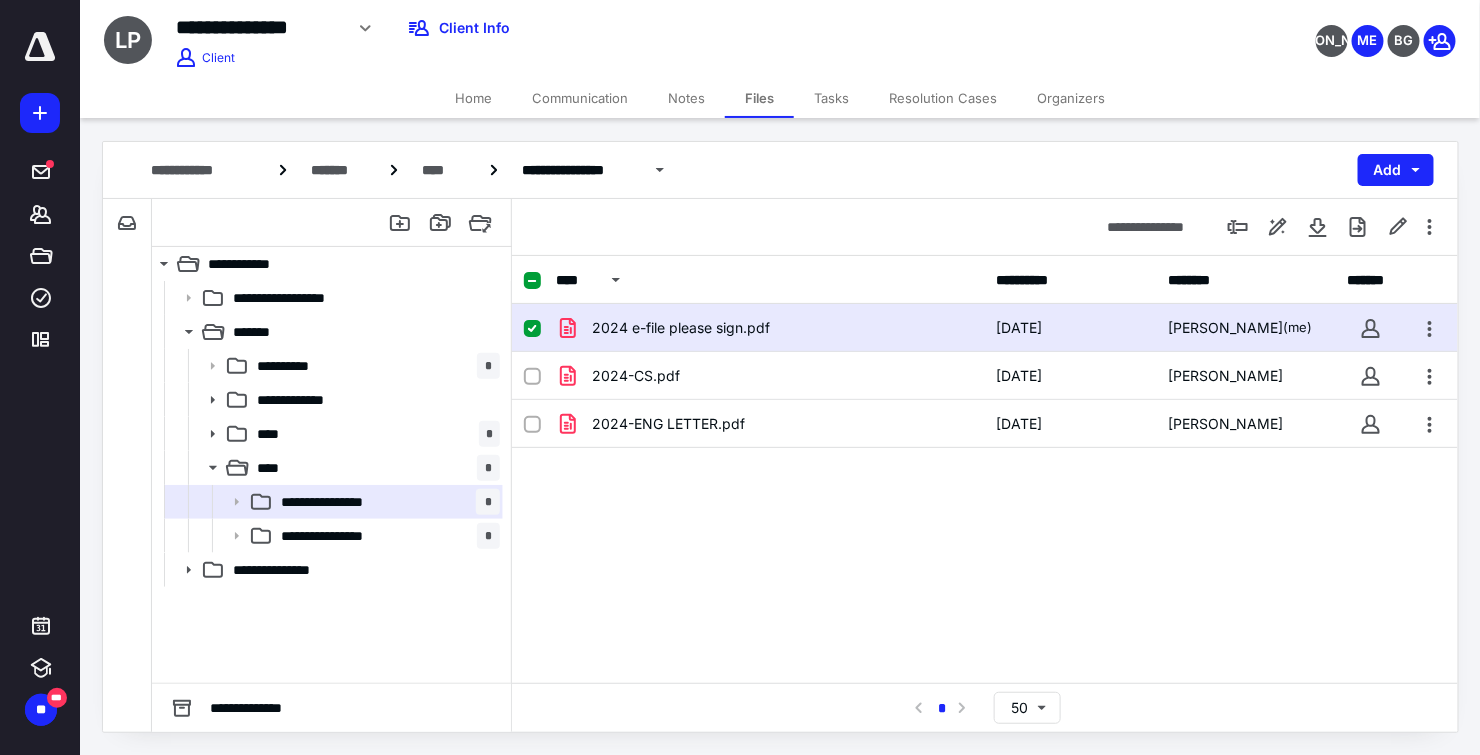 click on "Tasks" at bounding box center (831, 98) 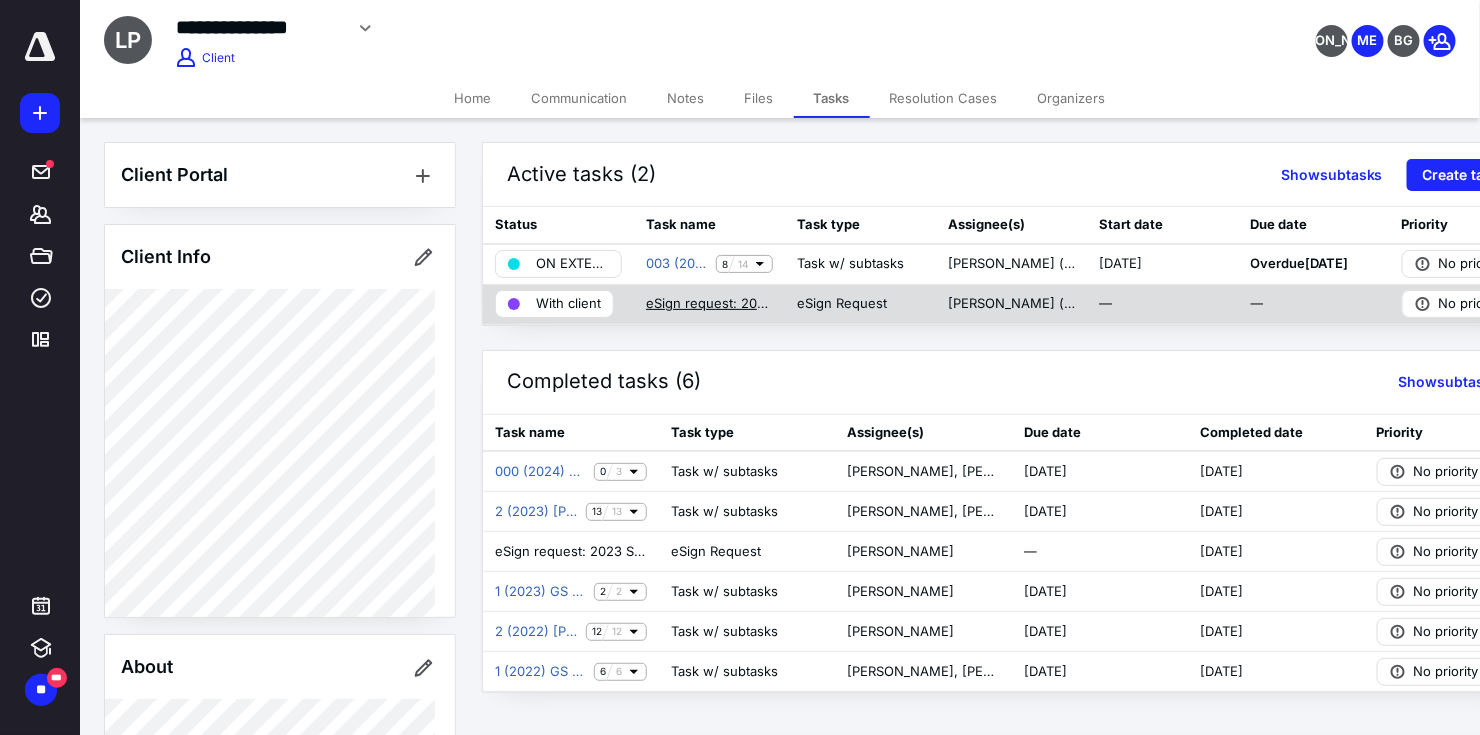 click on "eSign request: 2024 e-file please sign.pdf" at bounding box center (709, 304) 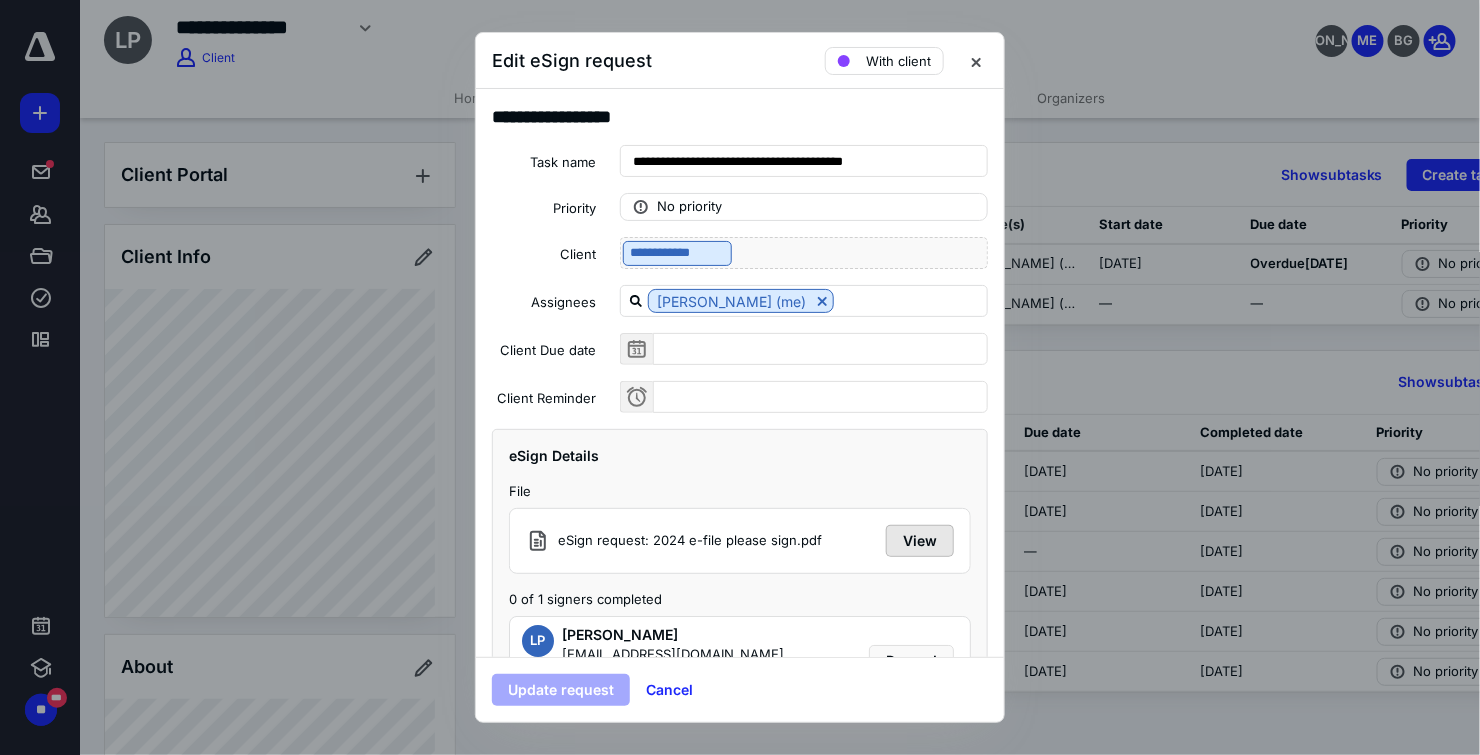click on "View" at bounding box center (920, 541) 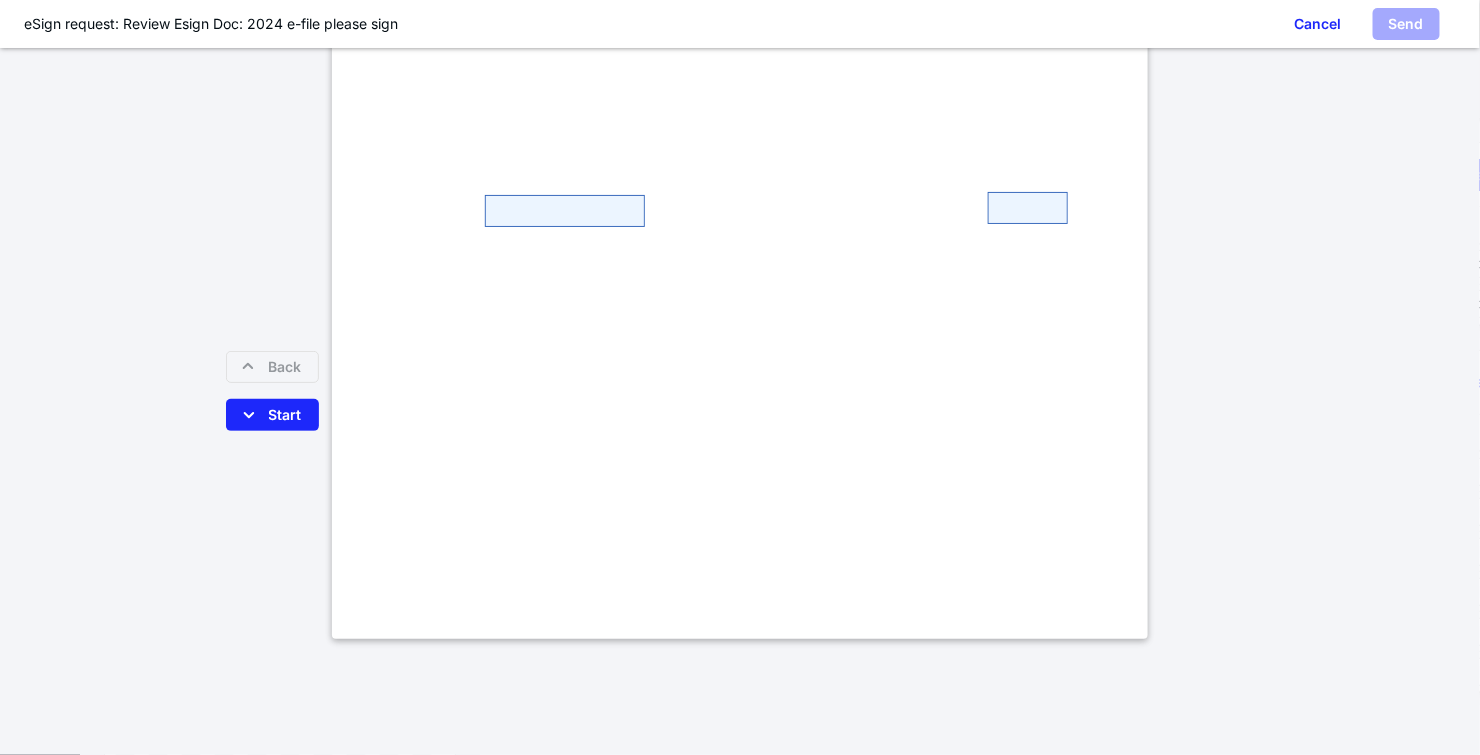 scroll, scrollTop: 533, scrollLeft: 0, axis: vertical 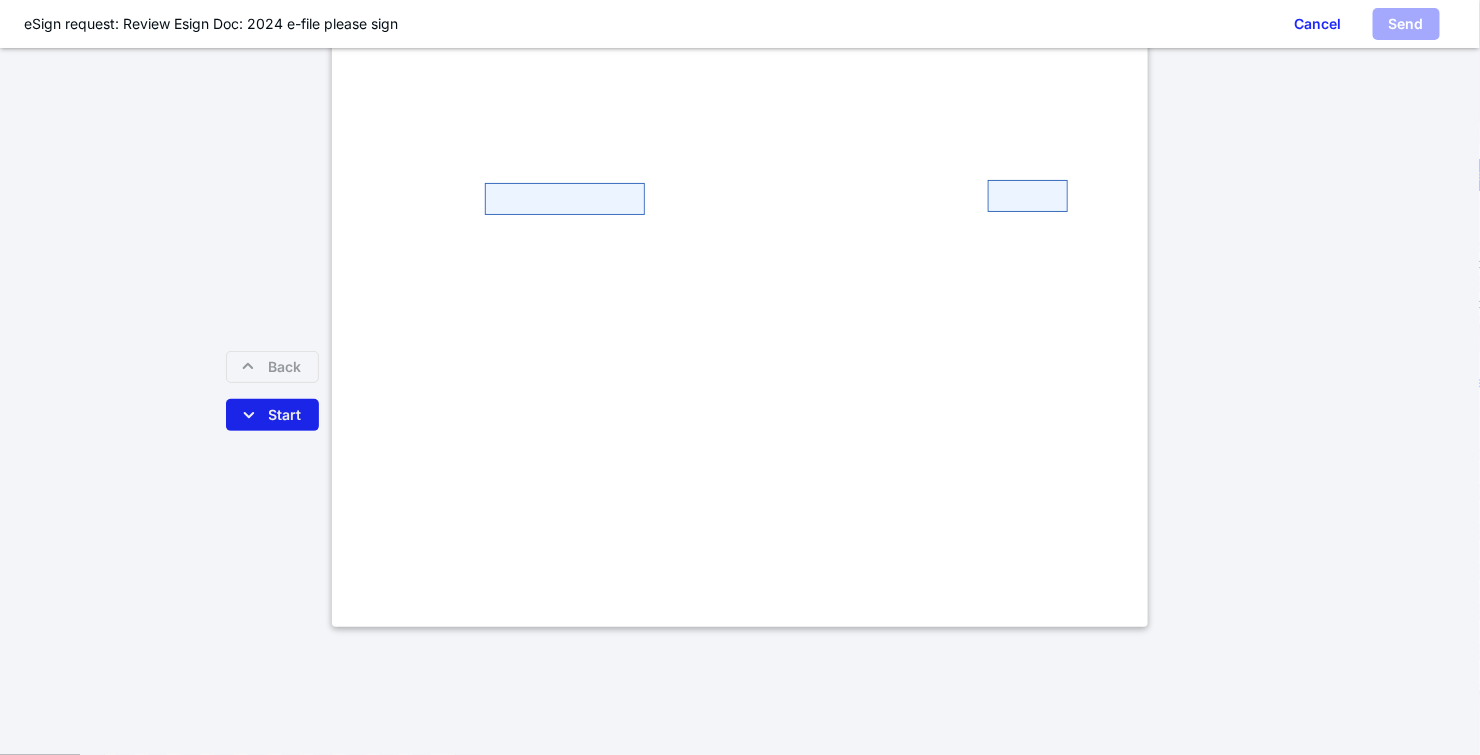 click on "Start" at bounding box center [272, 415] 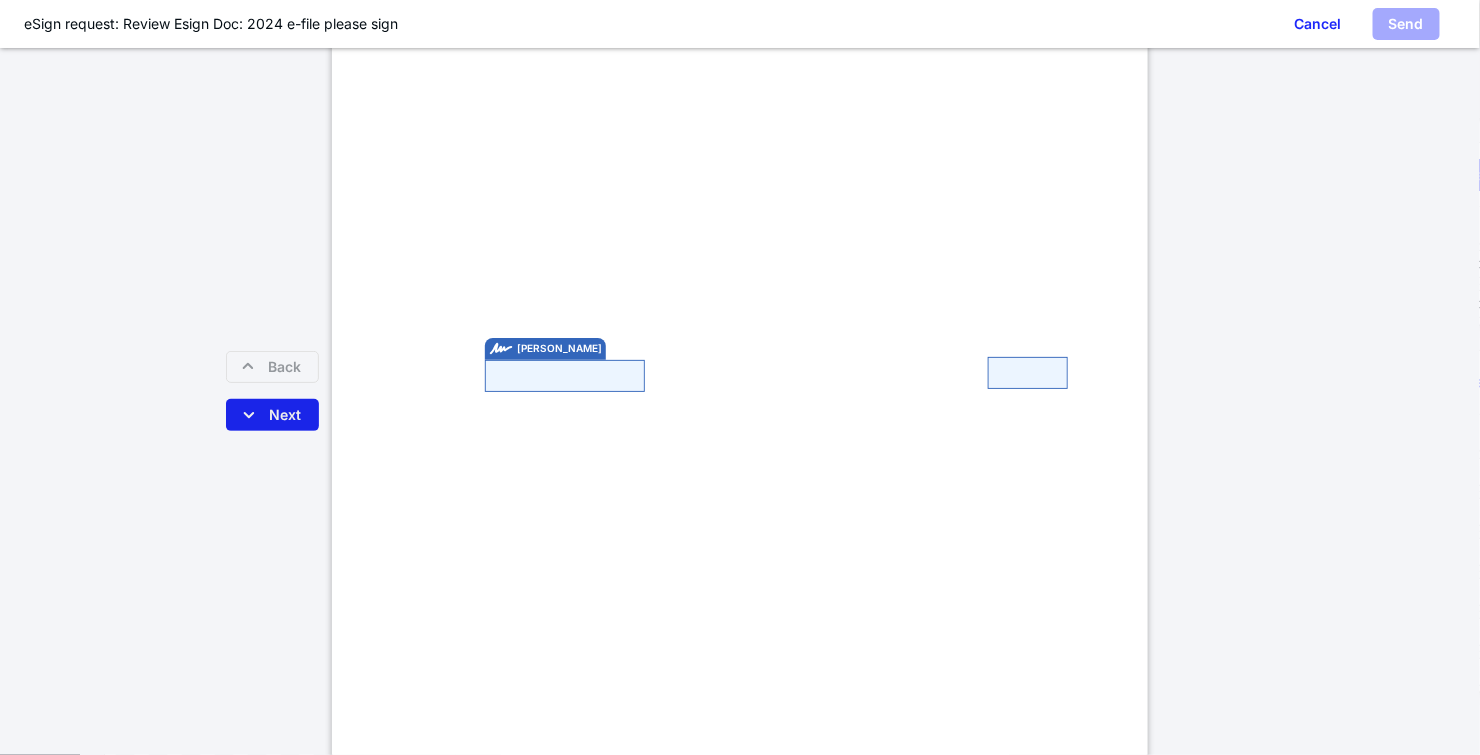 scroll, scrollTop: 346, scrollLeft: 0, axis: vertical 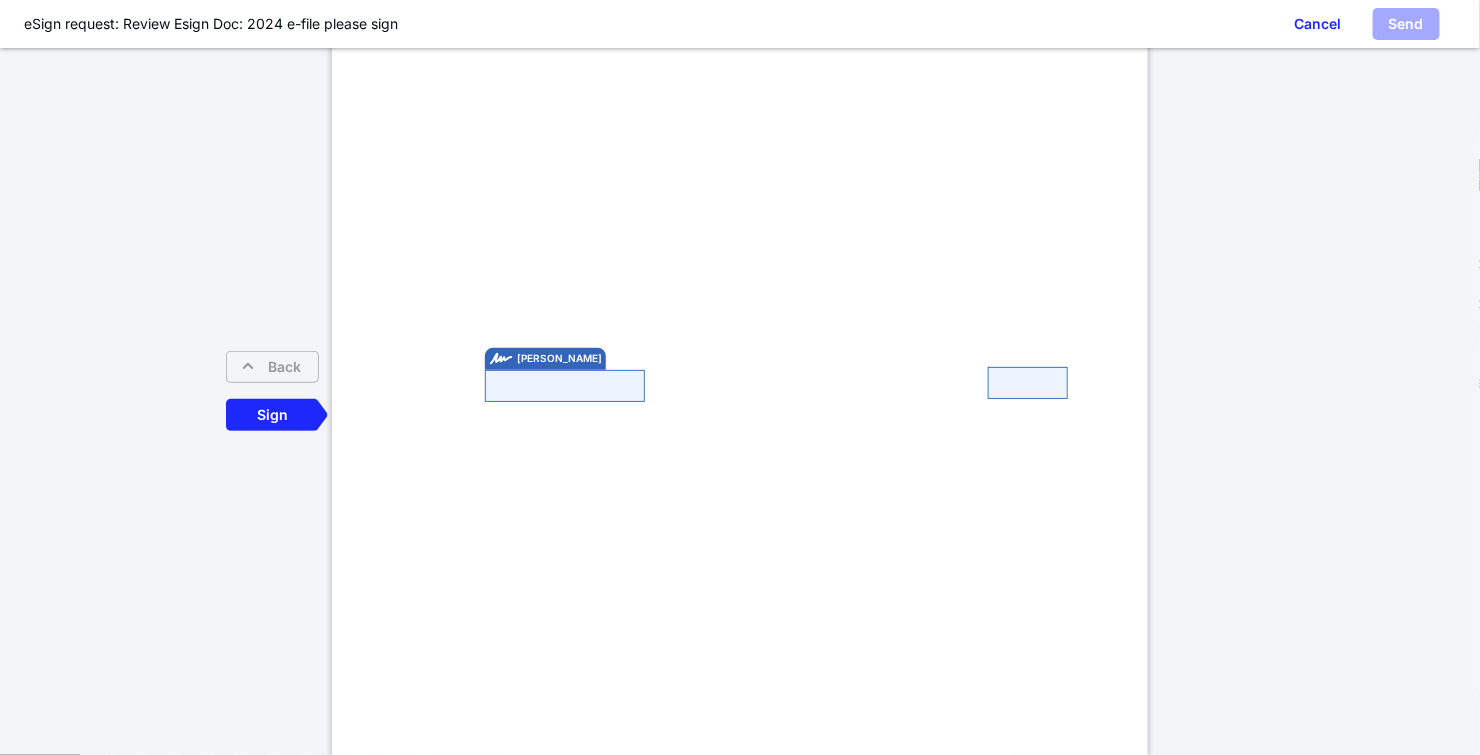 click on "Back" at bounding box center [284, 367] 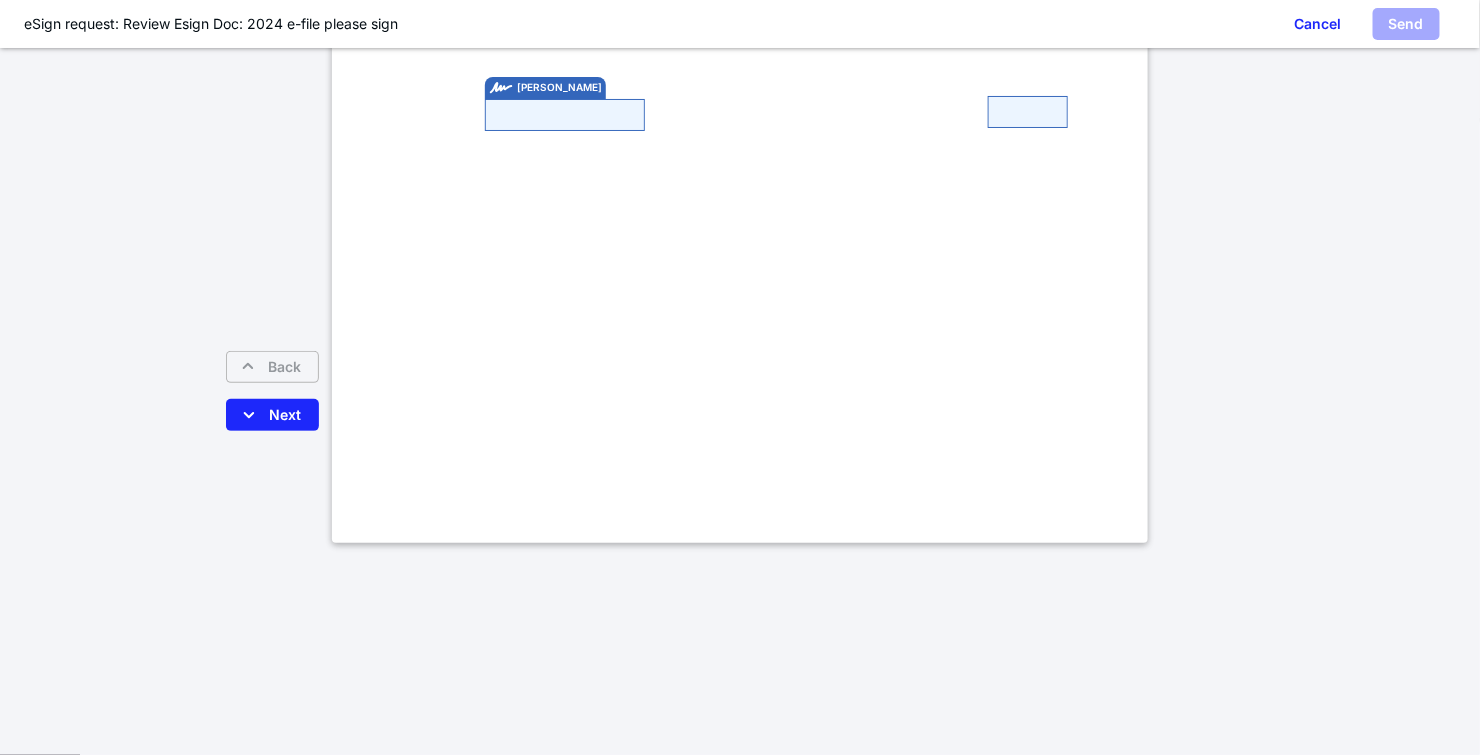 scroll, scrollTop: 660, scrollLeft: 0, axis: vertical 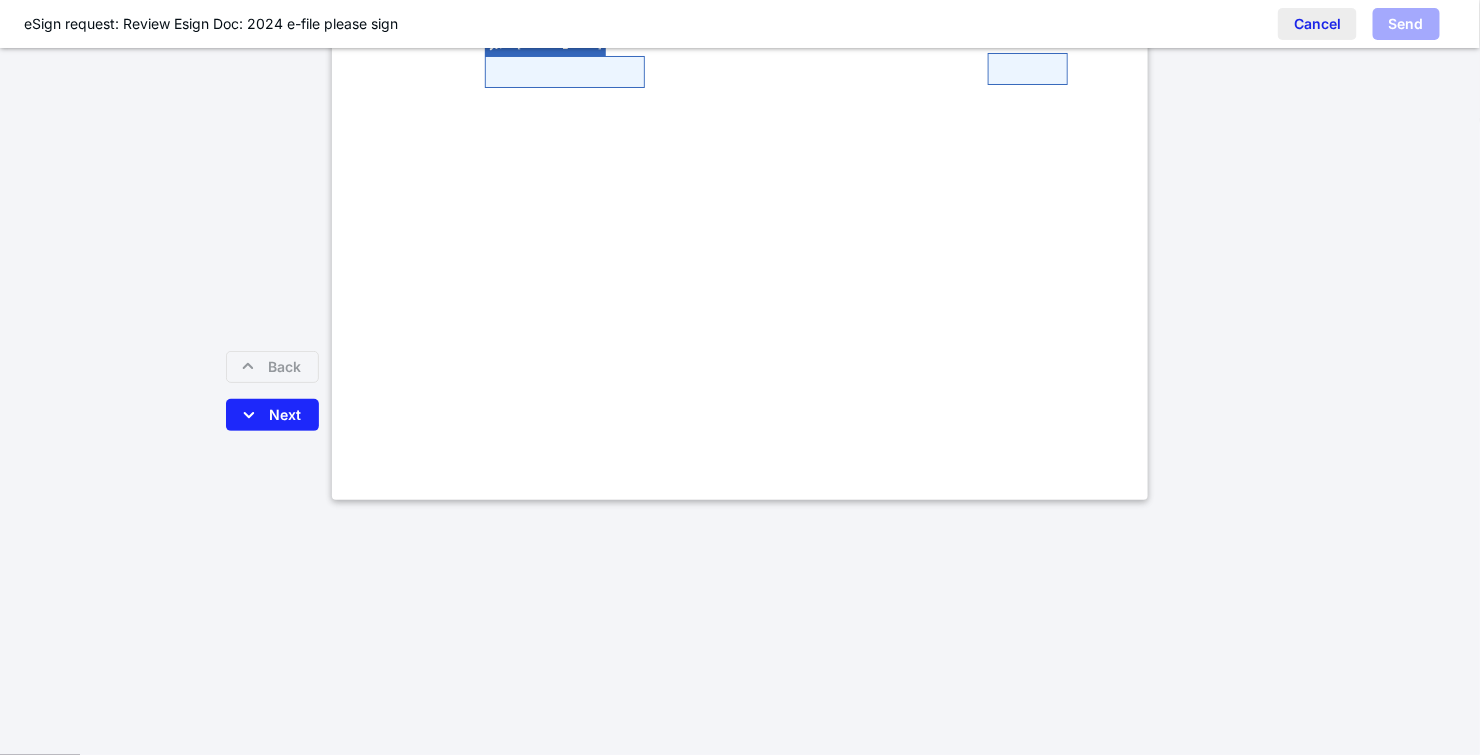 click on "Cancel" at bounding box center [1317, 24] 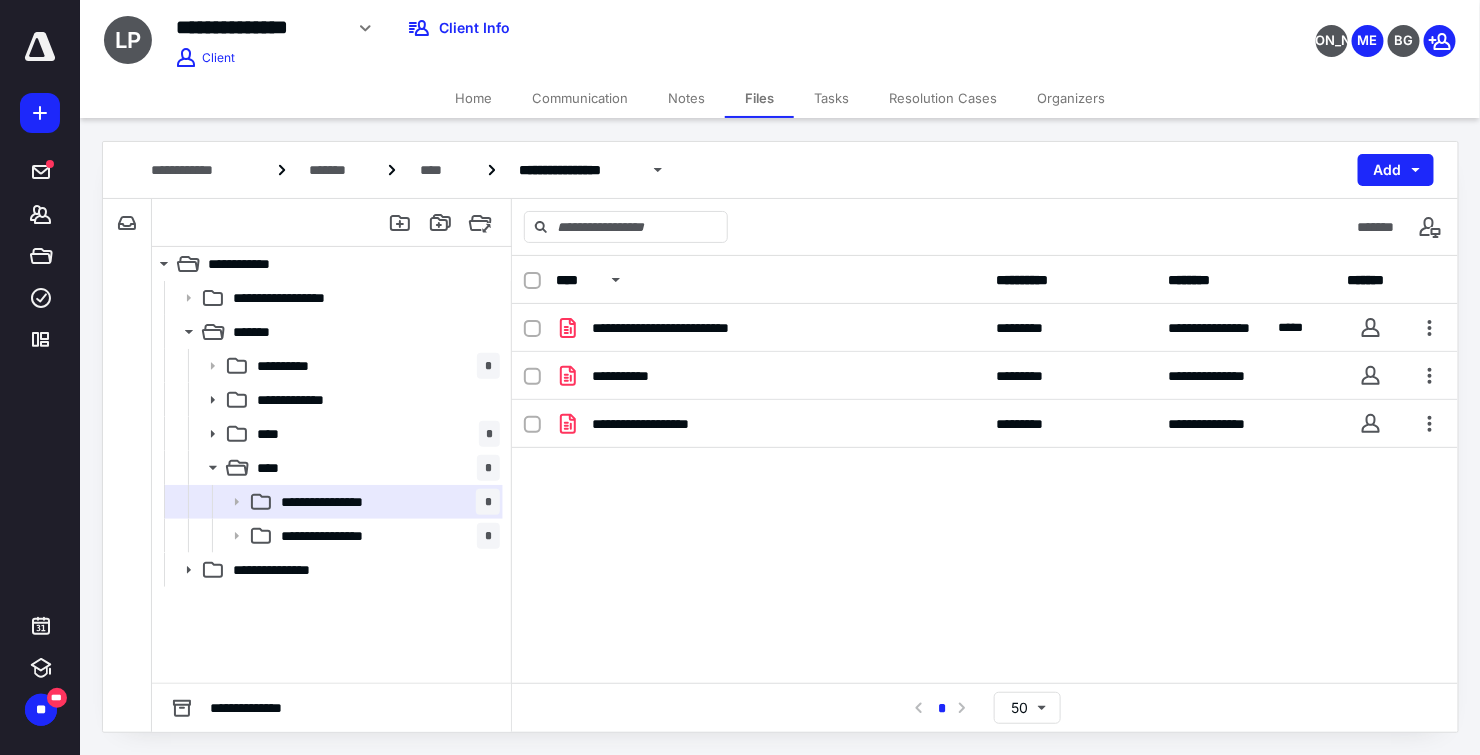 click on "Tasks" at bounding box center [831, 98] 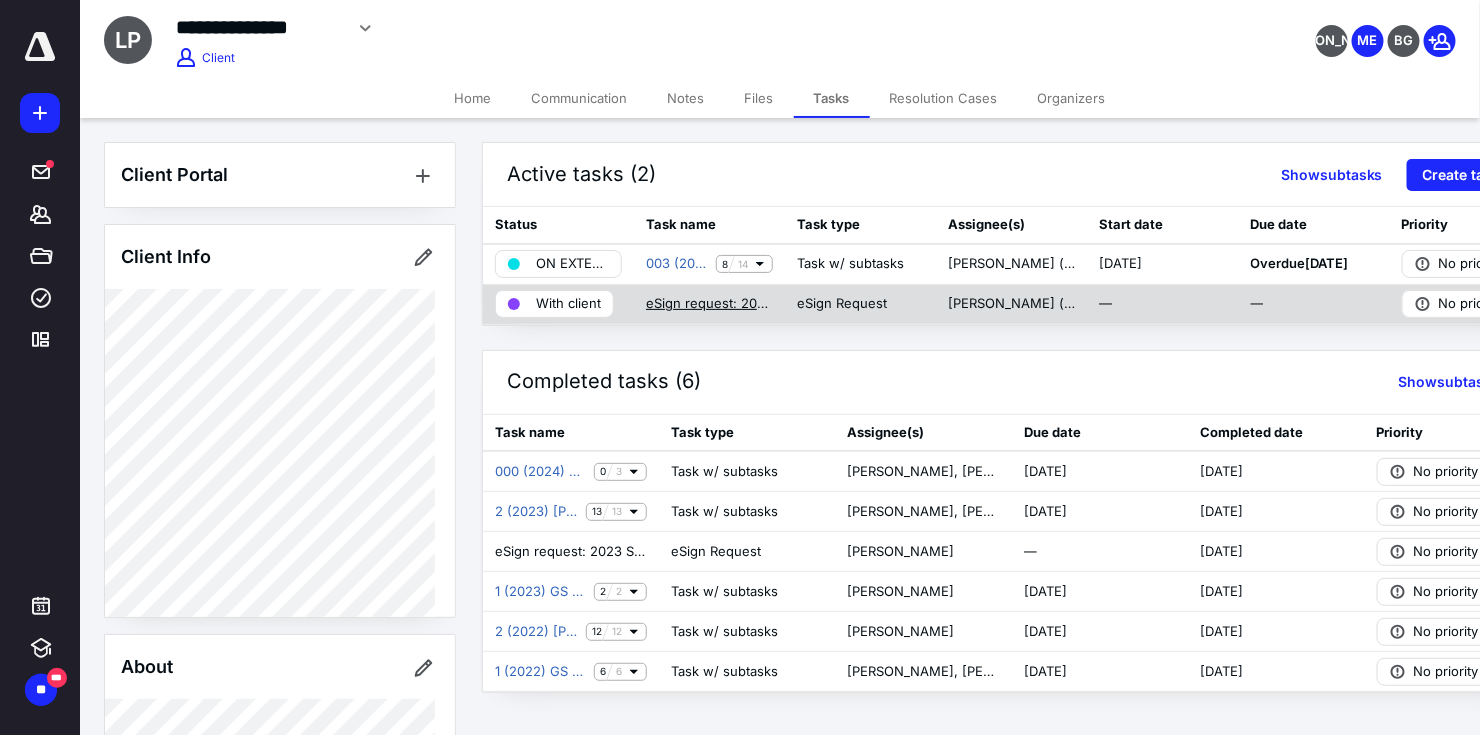 click on "eSign request: 2024 e-file please sign.pdf" at bounding box center (709, 304) 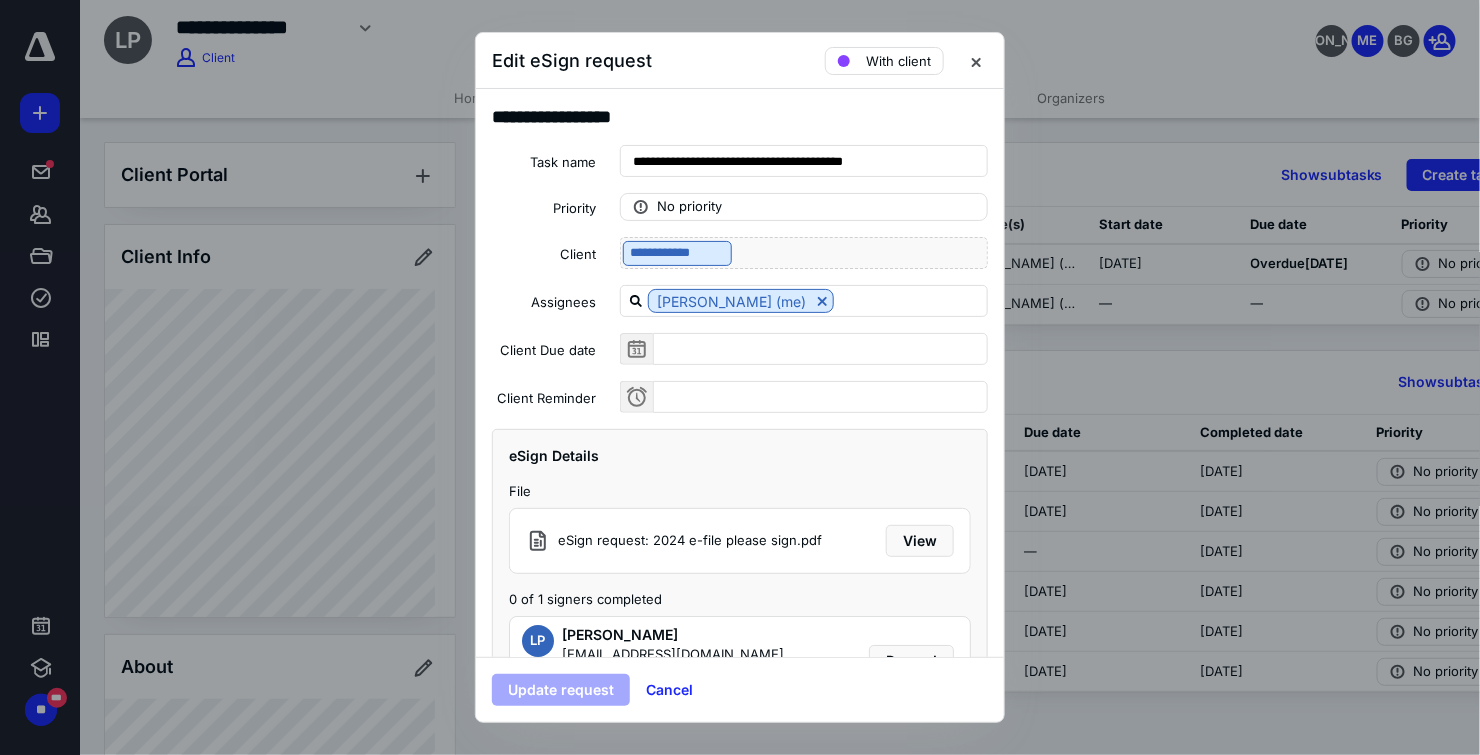 scroll, scrollTop: 31, scrollLeft: 0, axis: vertical 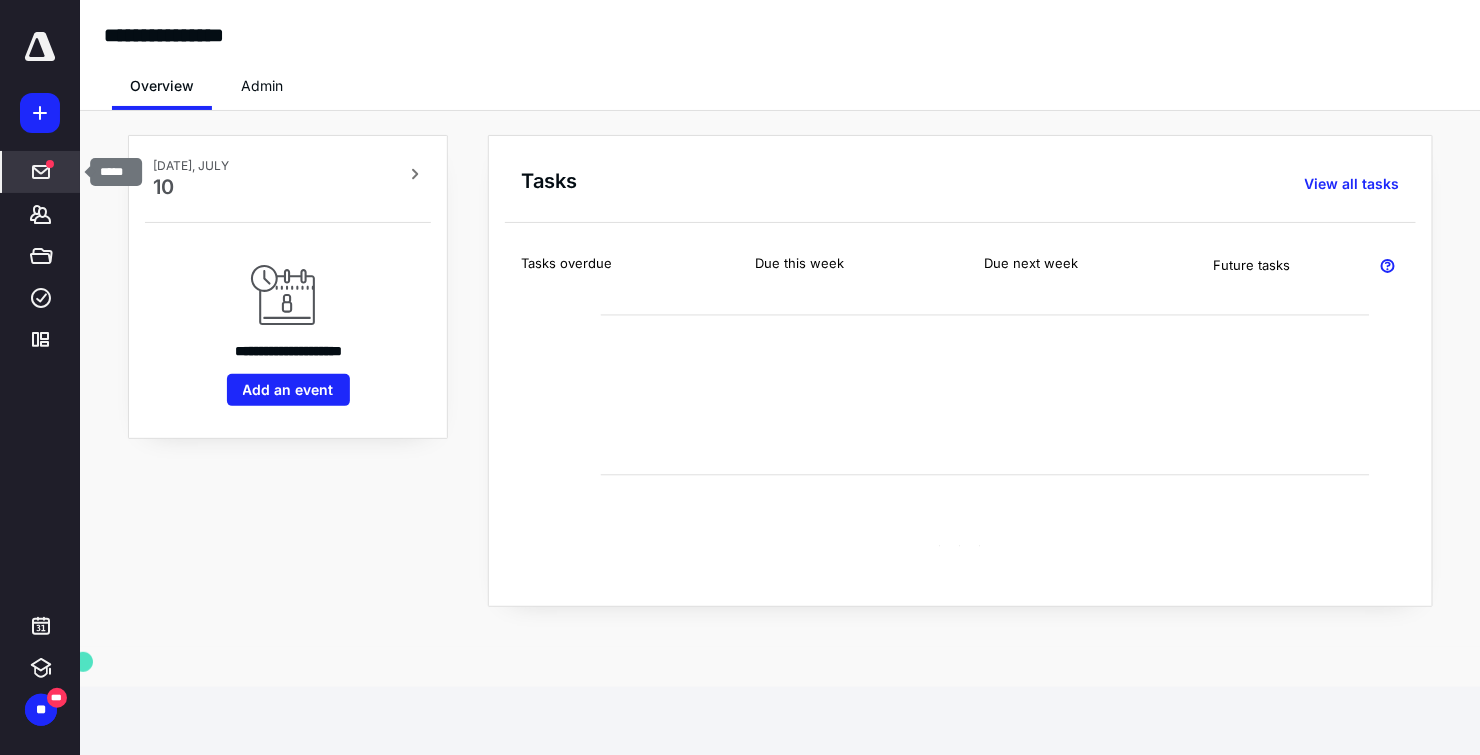 click 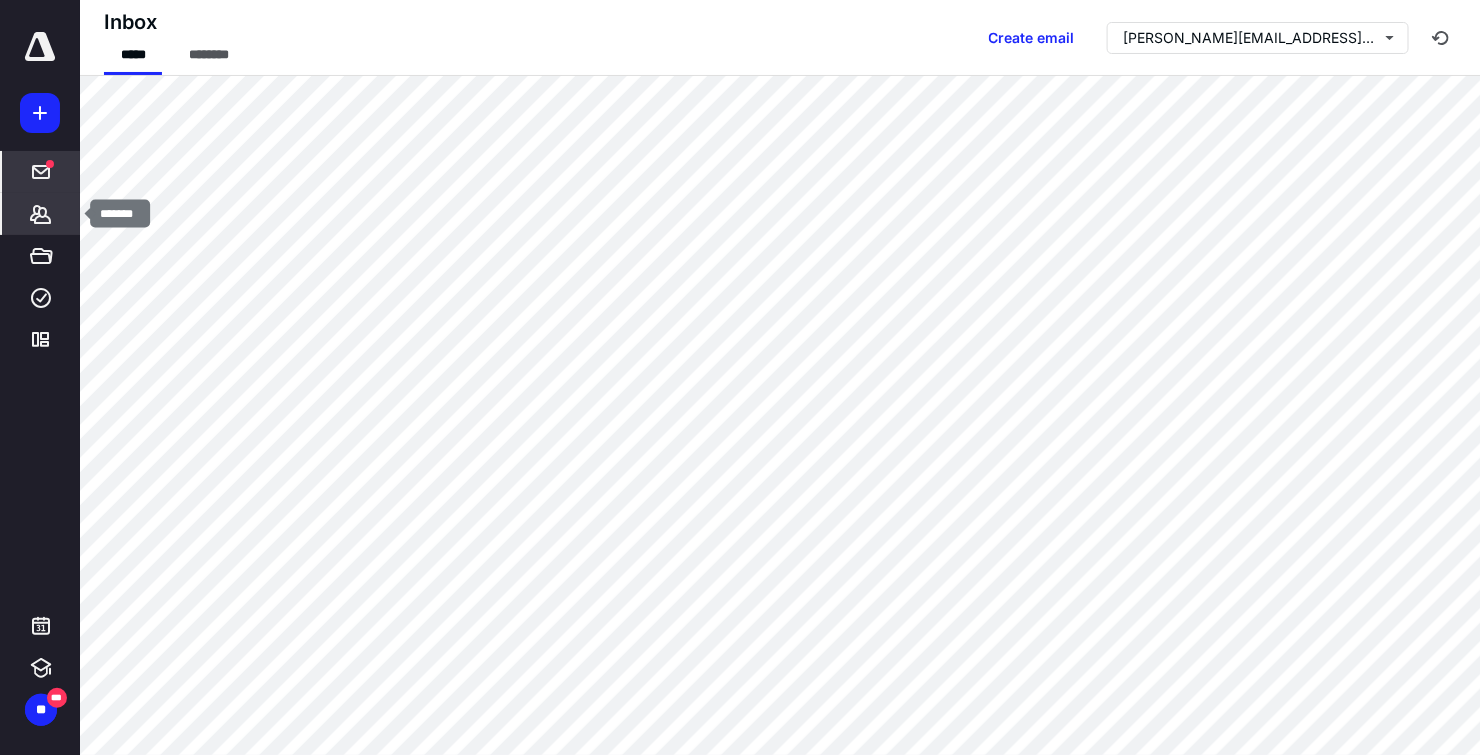 click 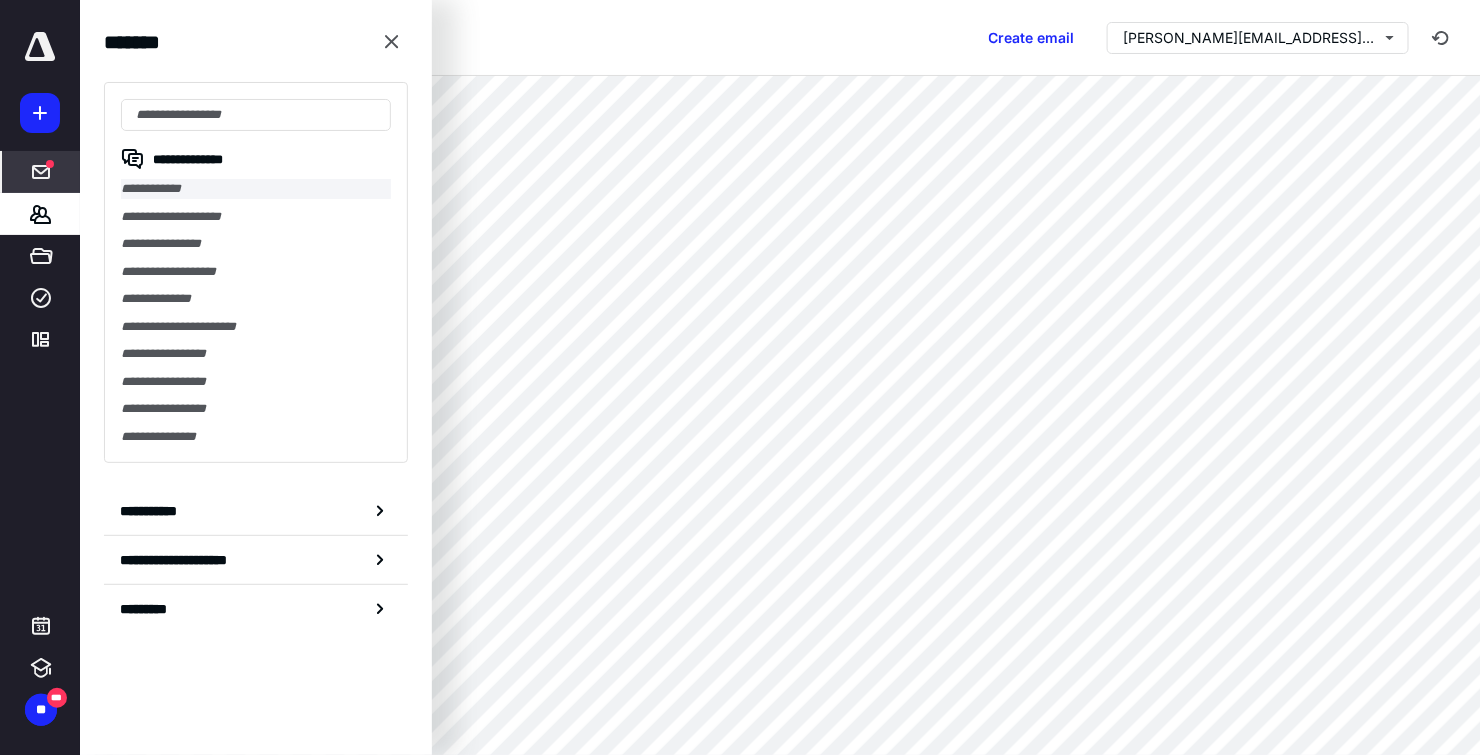 click on "**********" at bounding box center [256, 189] 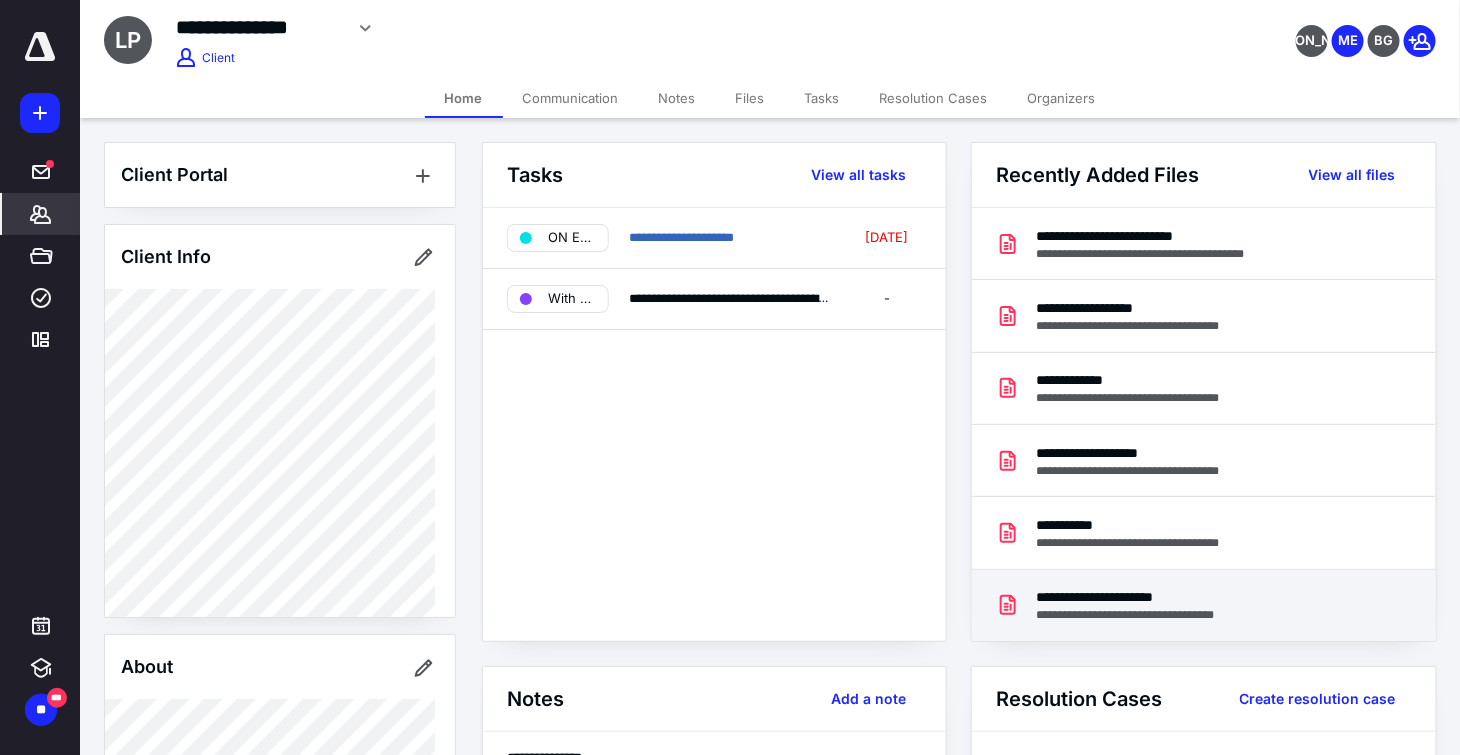 click on "**********" at bounding box center [1146, 597] 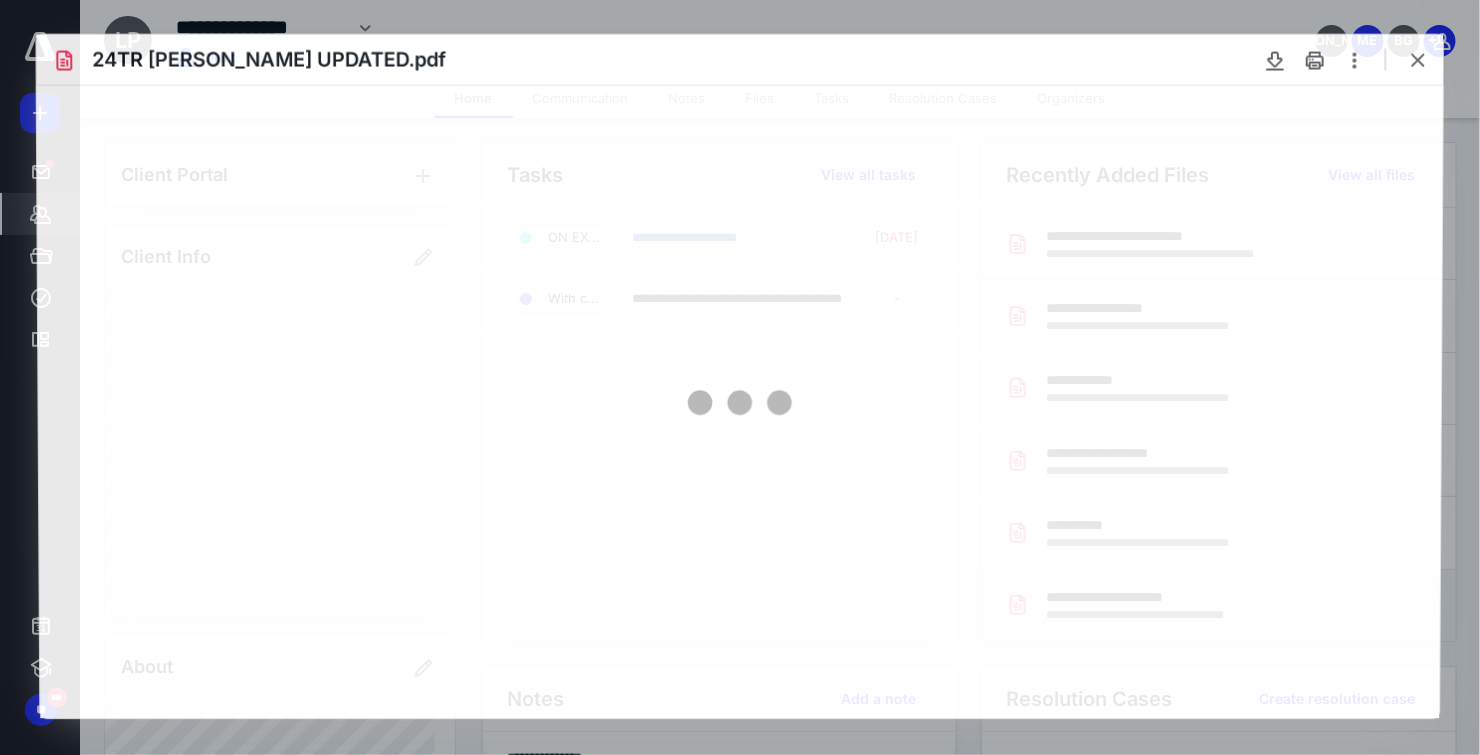 scroll, scrollTop: 0, scrollLeft: 0, axis: both 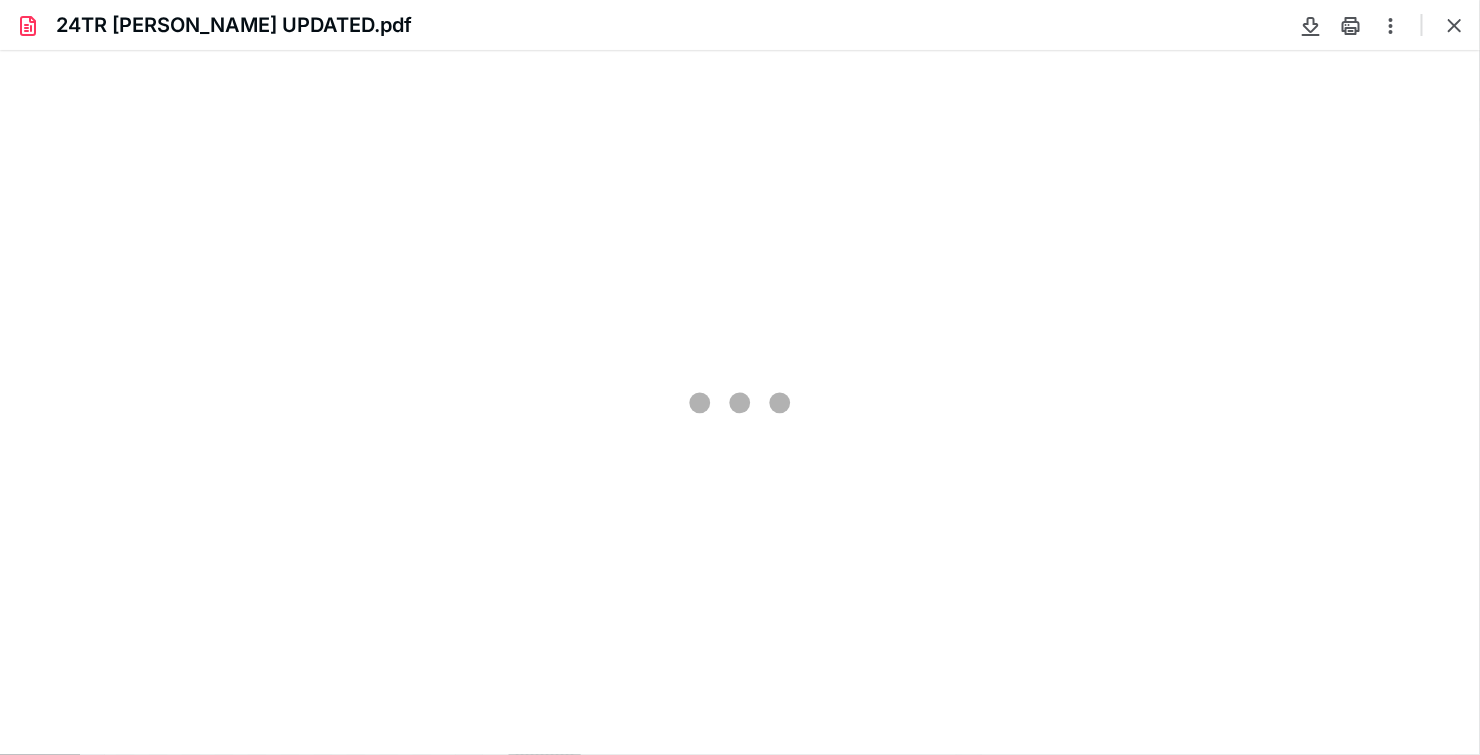 type on "84" 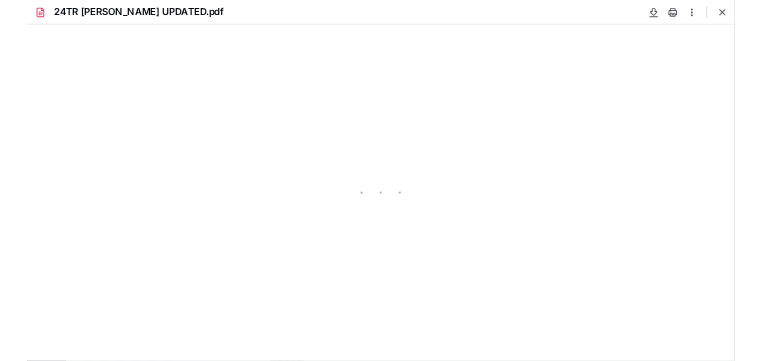 scroll, scrollTop: 39, scrollLeft: 0, axis: vertical 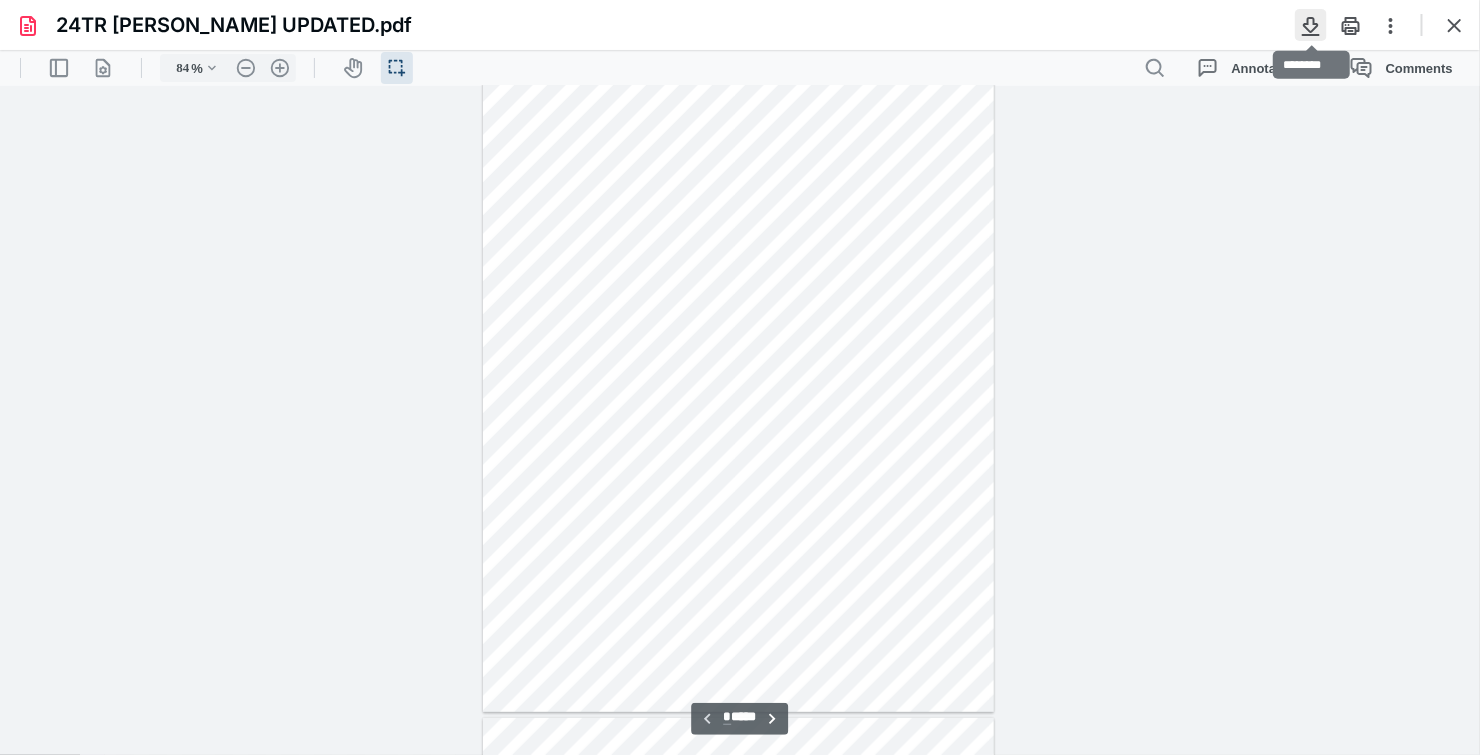 click at bounding box center (1311, 25) 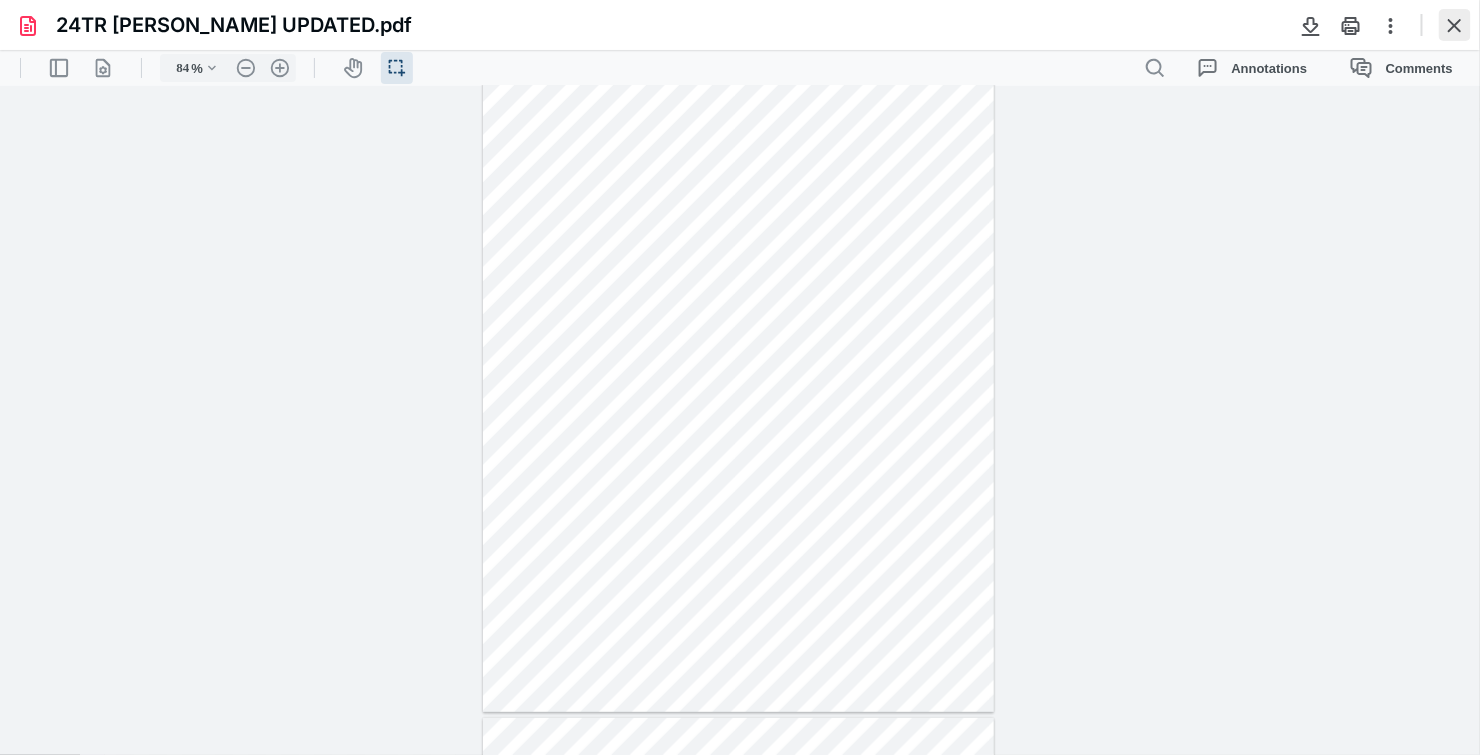 click at bounding box center (1455, 25) 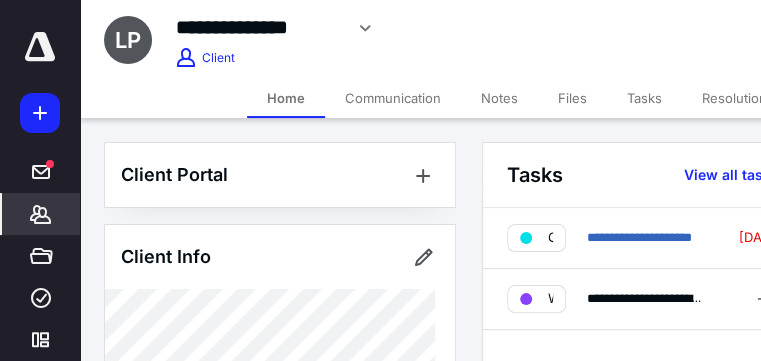 click on "**********" at bounding box center [426, 35] 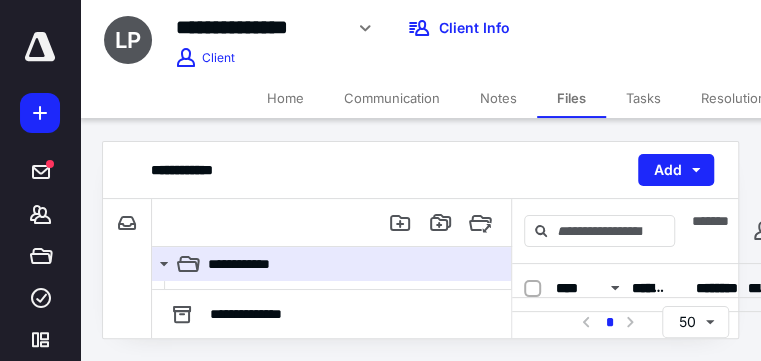 scroll, scrollTop: 20, scrollLeft: 0, axis: vertical 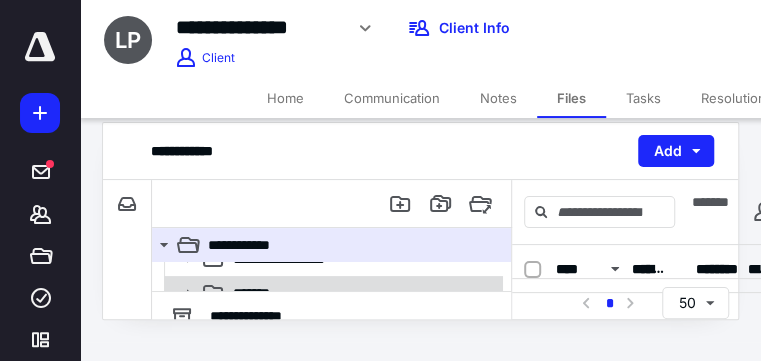 click on "*******" at bounding box center [362, 293] 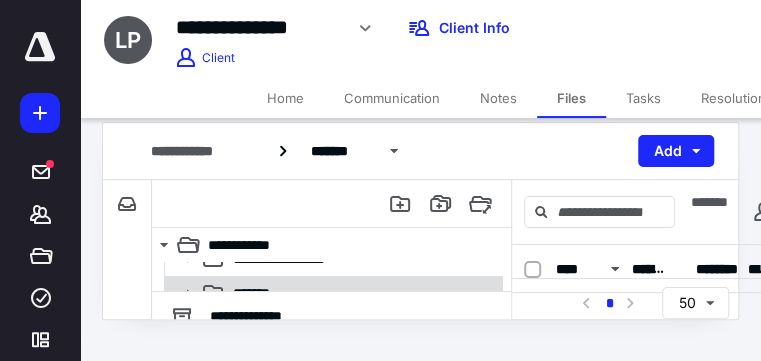 click on "*******" at bounding box center (362, 293) 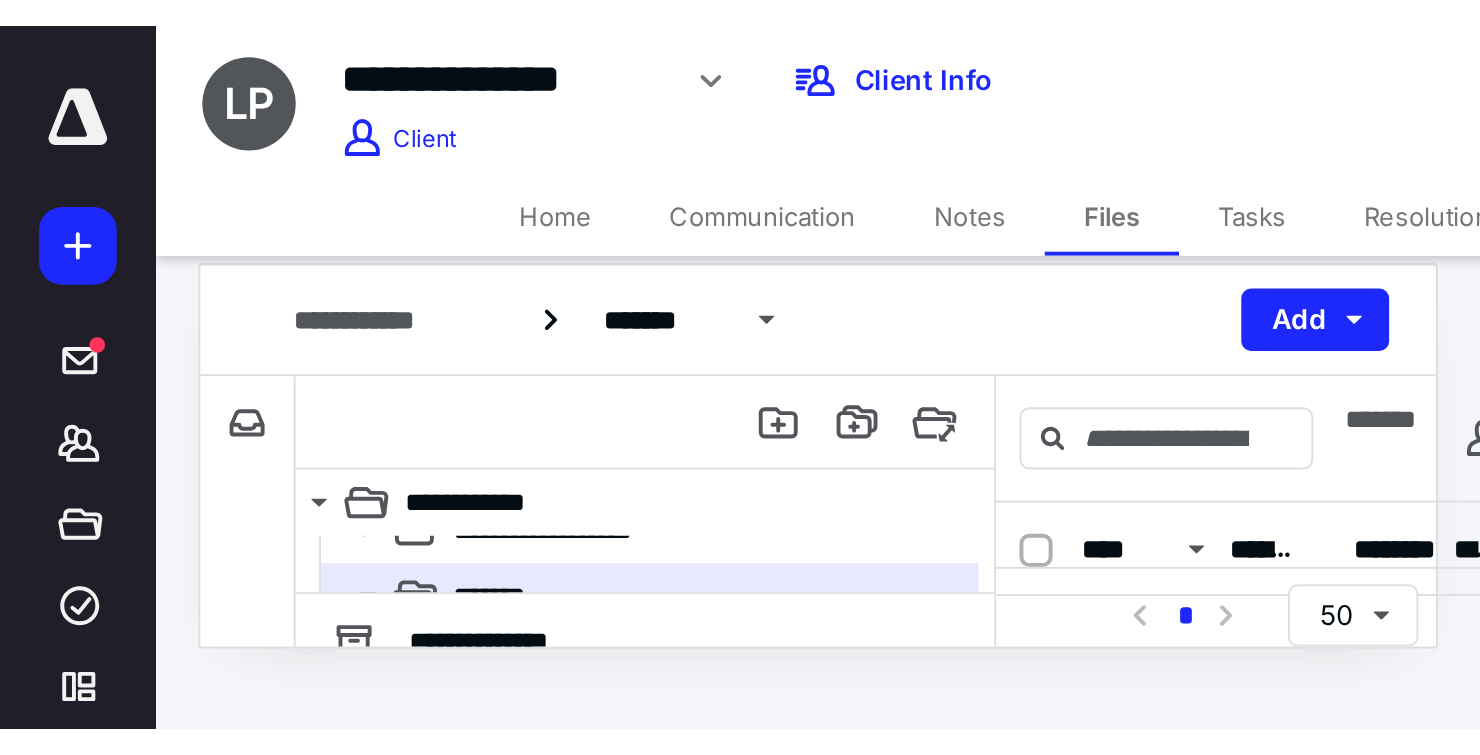 scroll, scrollTop: 0, scrollLeft: 0, axis: both 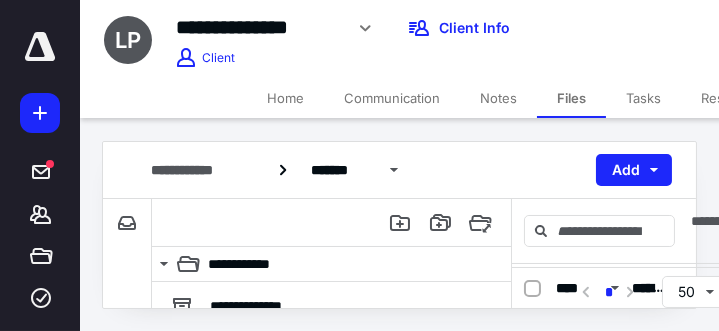 click on "Files" at bounding box center [571, 98] 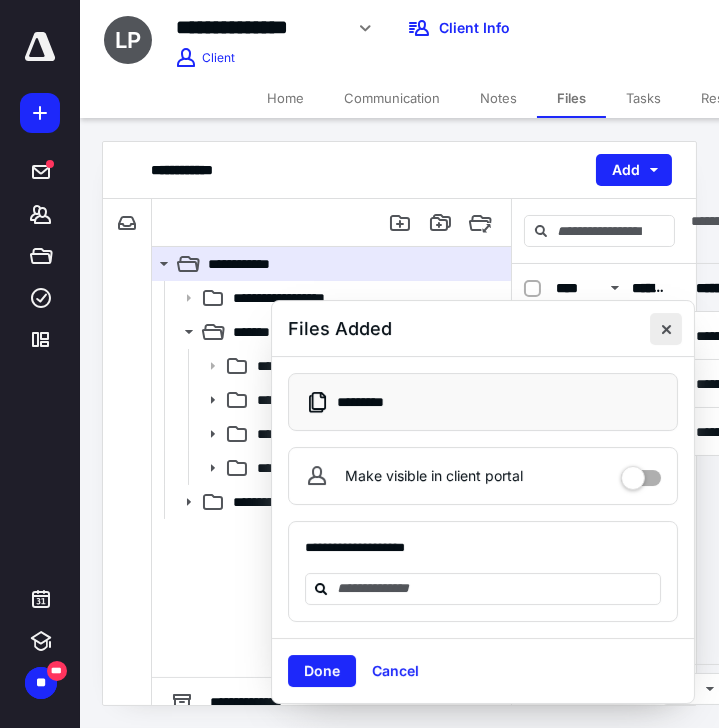 click at bounding box center [666, 329] 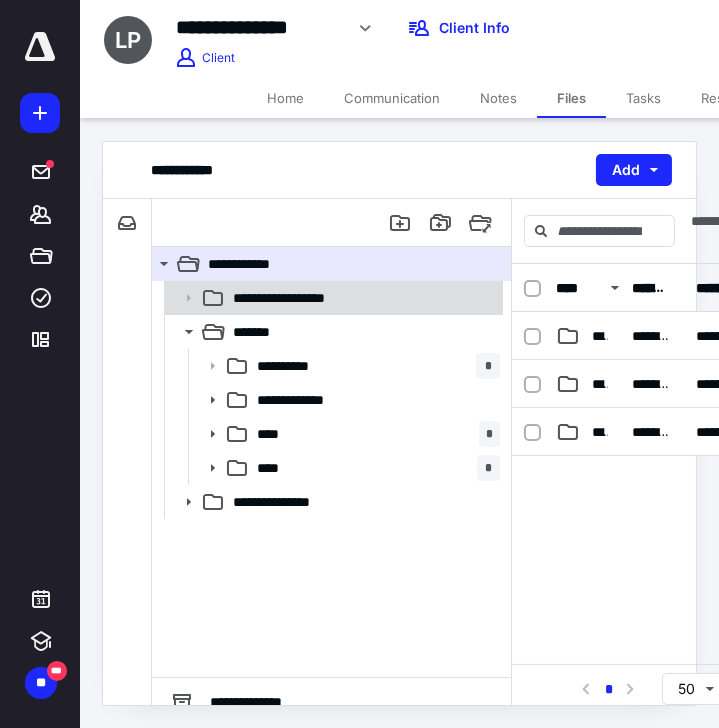 click on "**********" at bounding box center [293, 298] 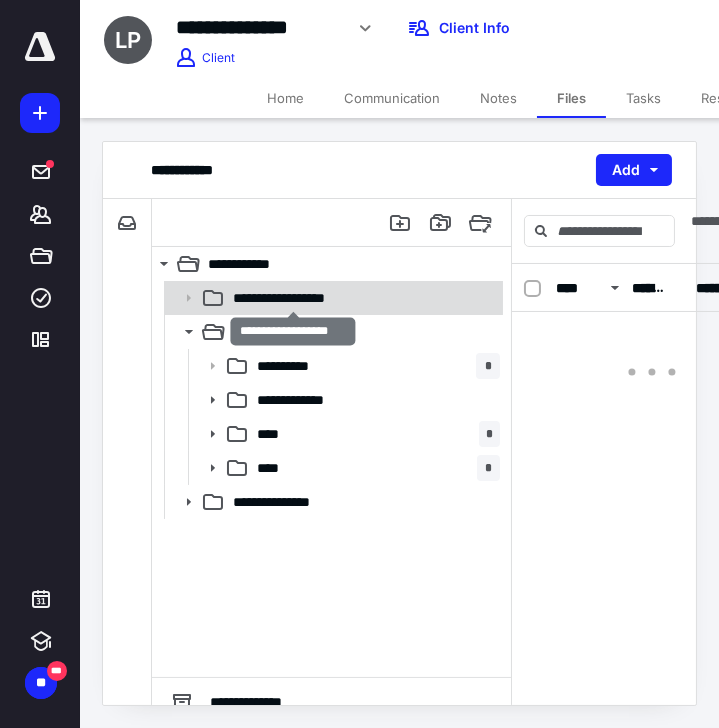 click on "**********" at bounding box center [293, 298] 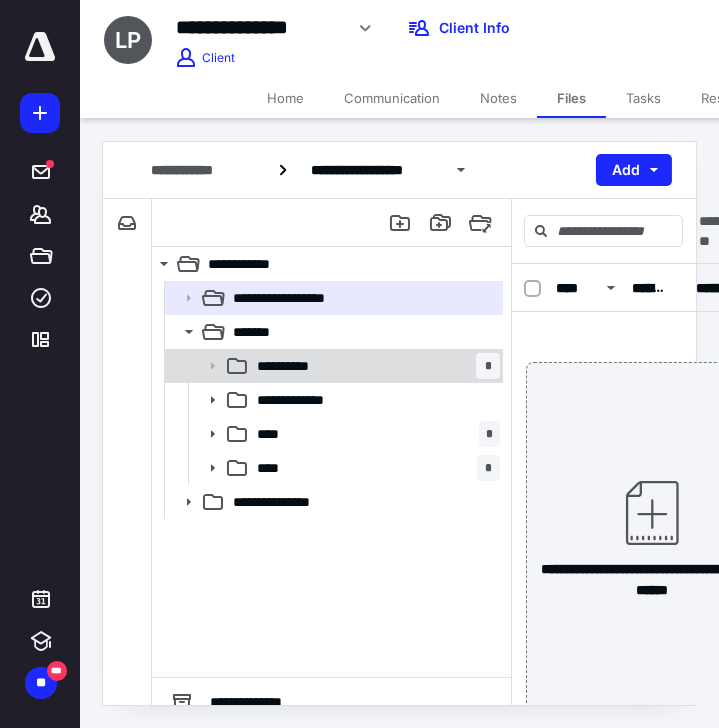 click on "**********" at bounding box center (291, 366) 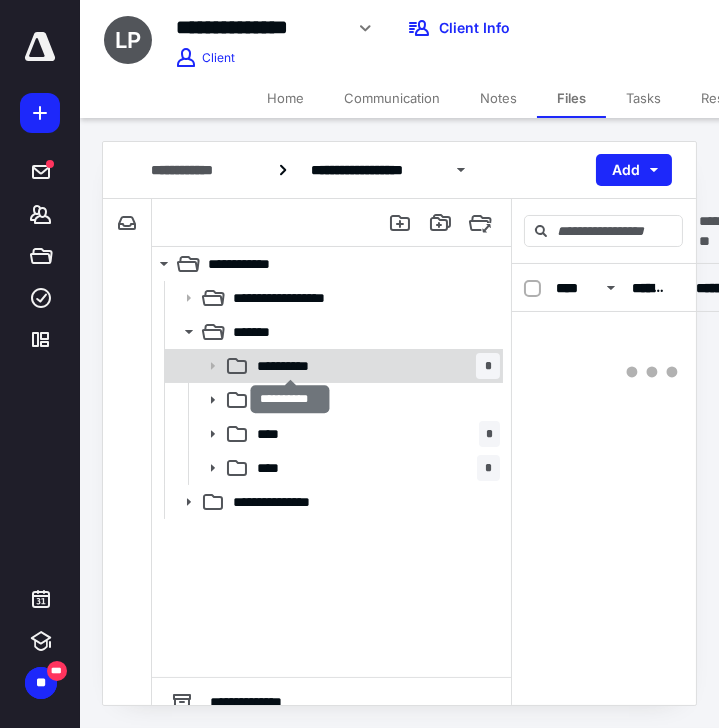 click on "**********" at bounding box center [291, 366] 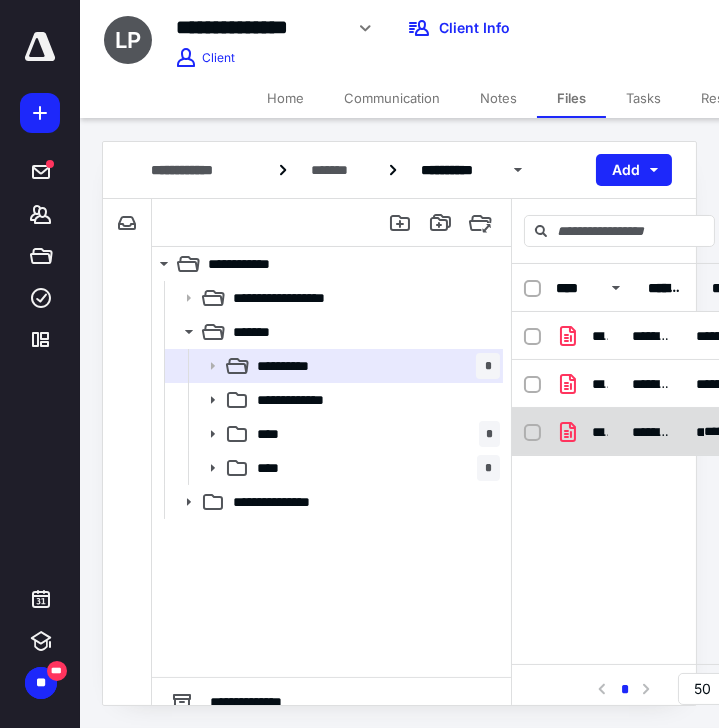 click on "*********" at bounding box center (652, 432) 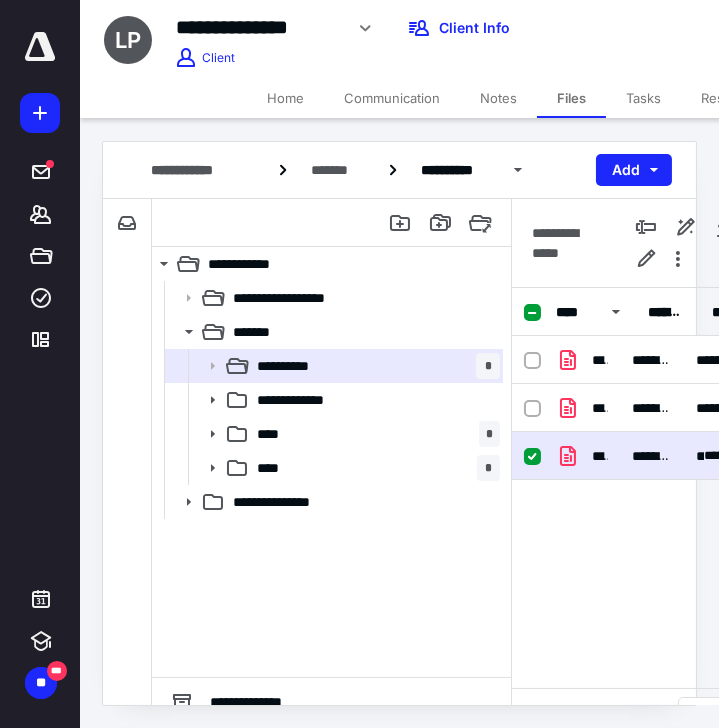 click on "**********" at bounding box center [668, 456] 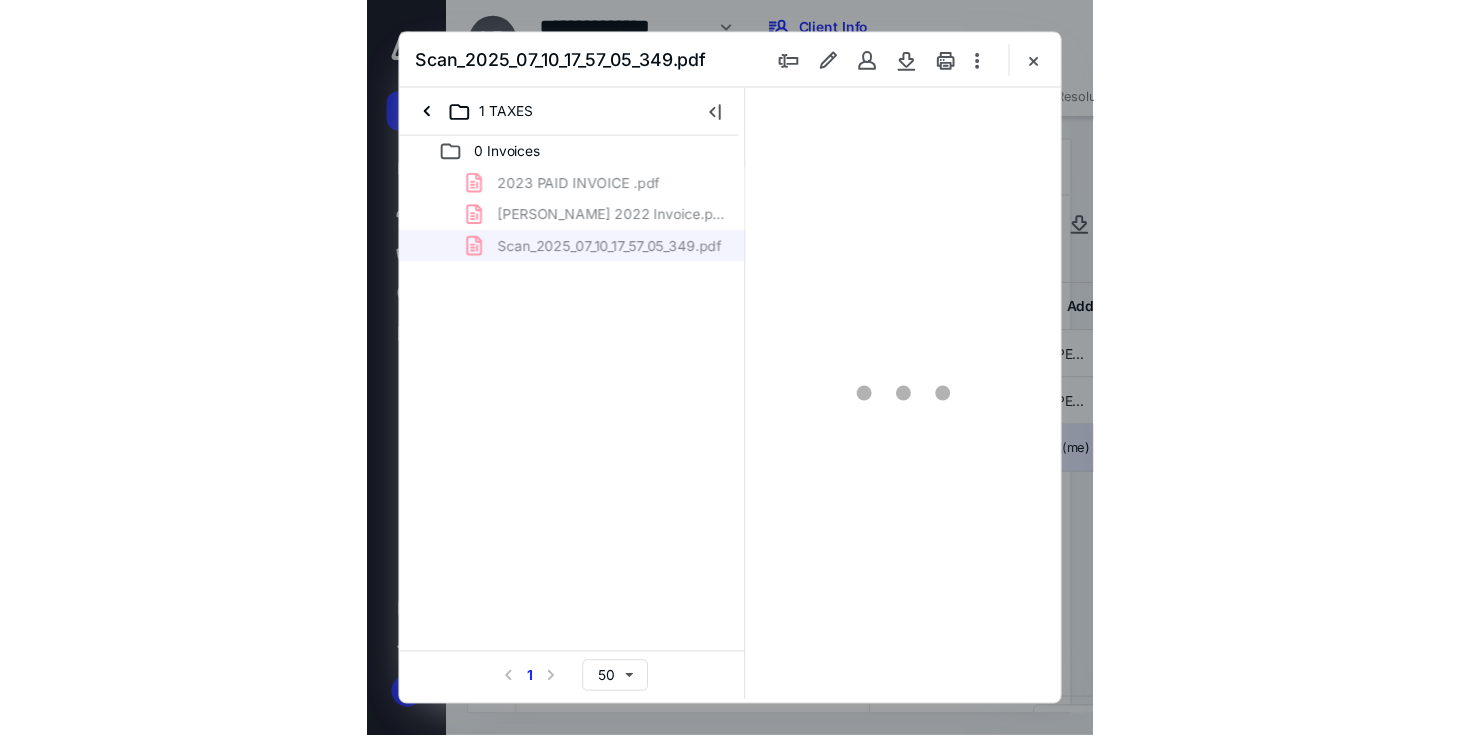 scroll, scrollTop: 0, scrollLeft: 0, axis: both 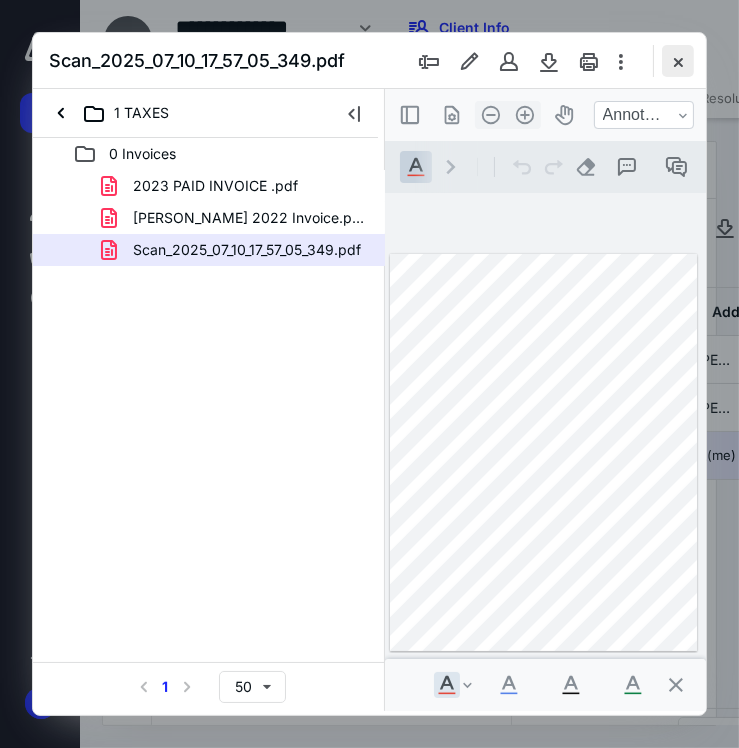 click at bounding box center (678, 61) 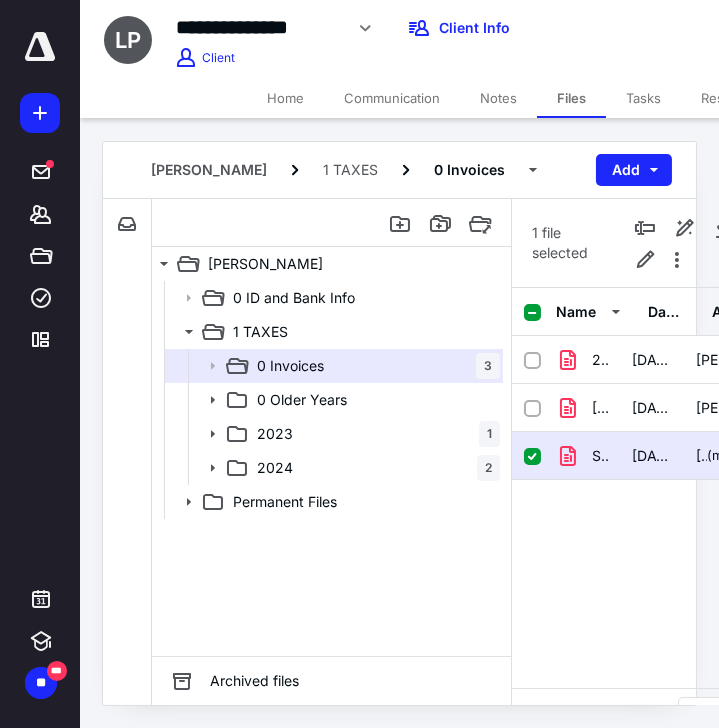 click on "**********" at bounding box center (426, 35) 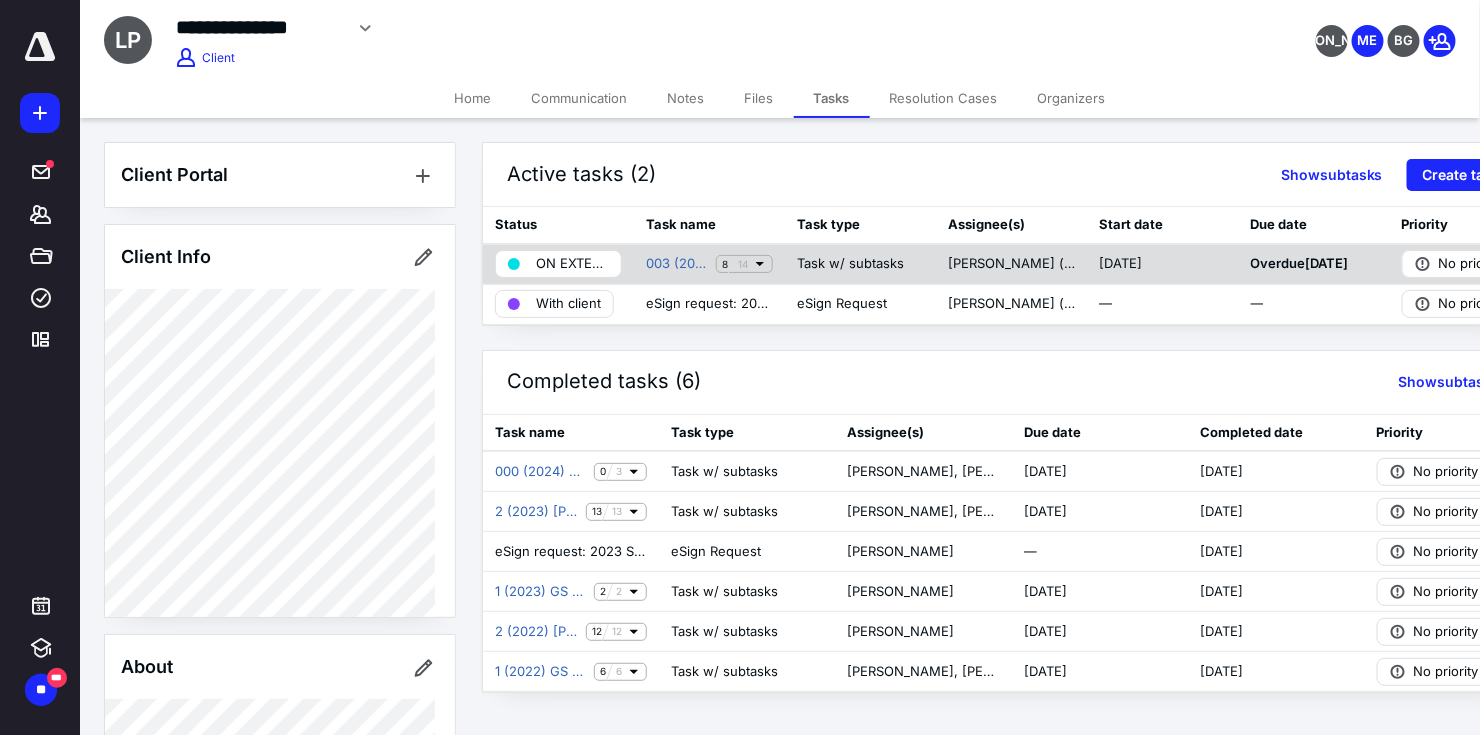 click 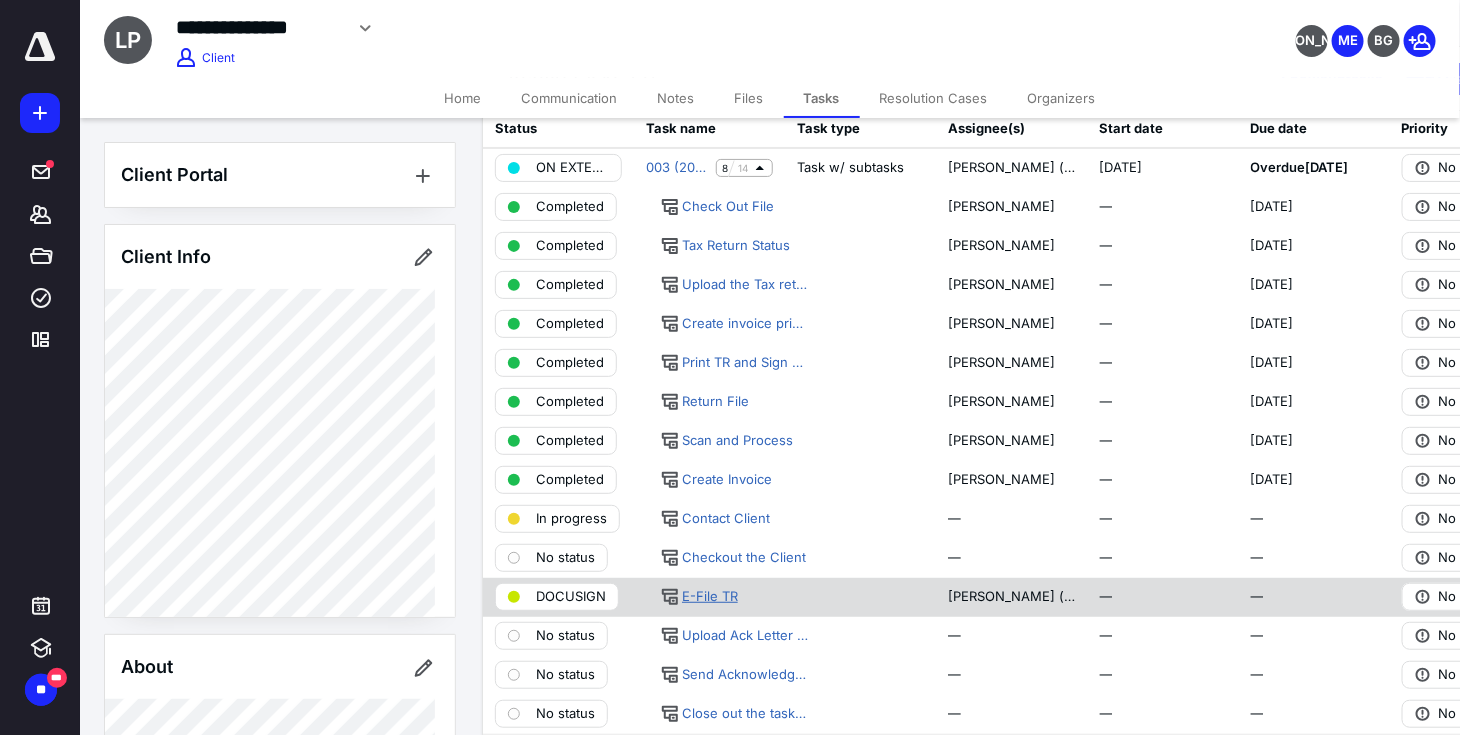 scroll, scrollTop: 133, scrollLeft: 0, axis: vertical 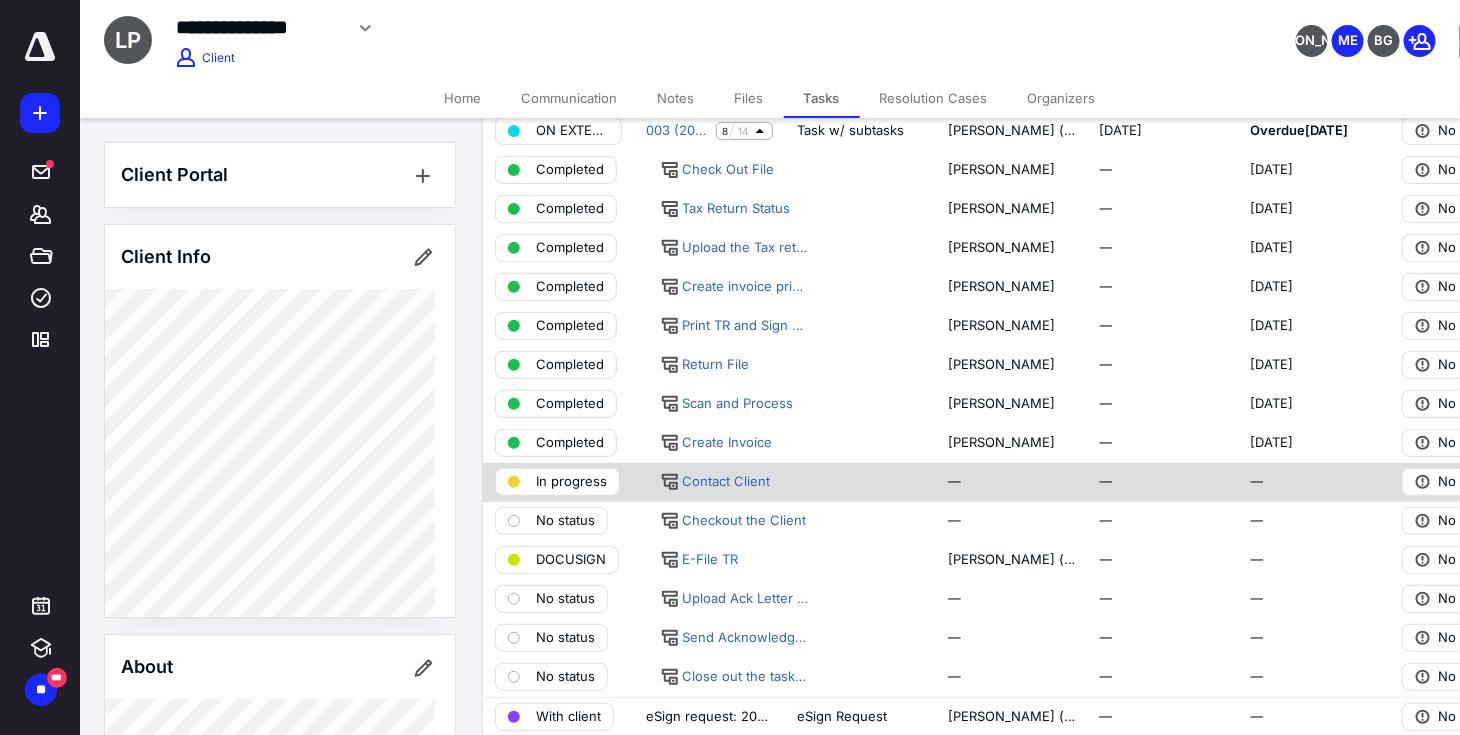 click on "In progress" at bounding box center (571, 482) 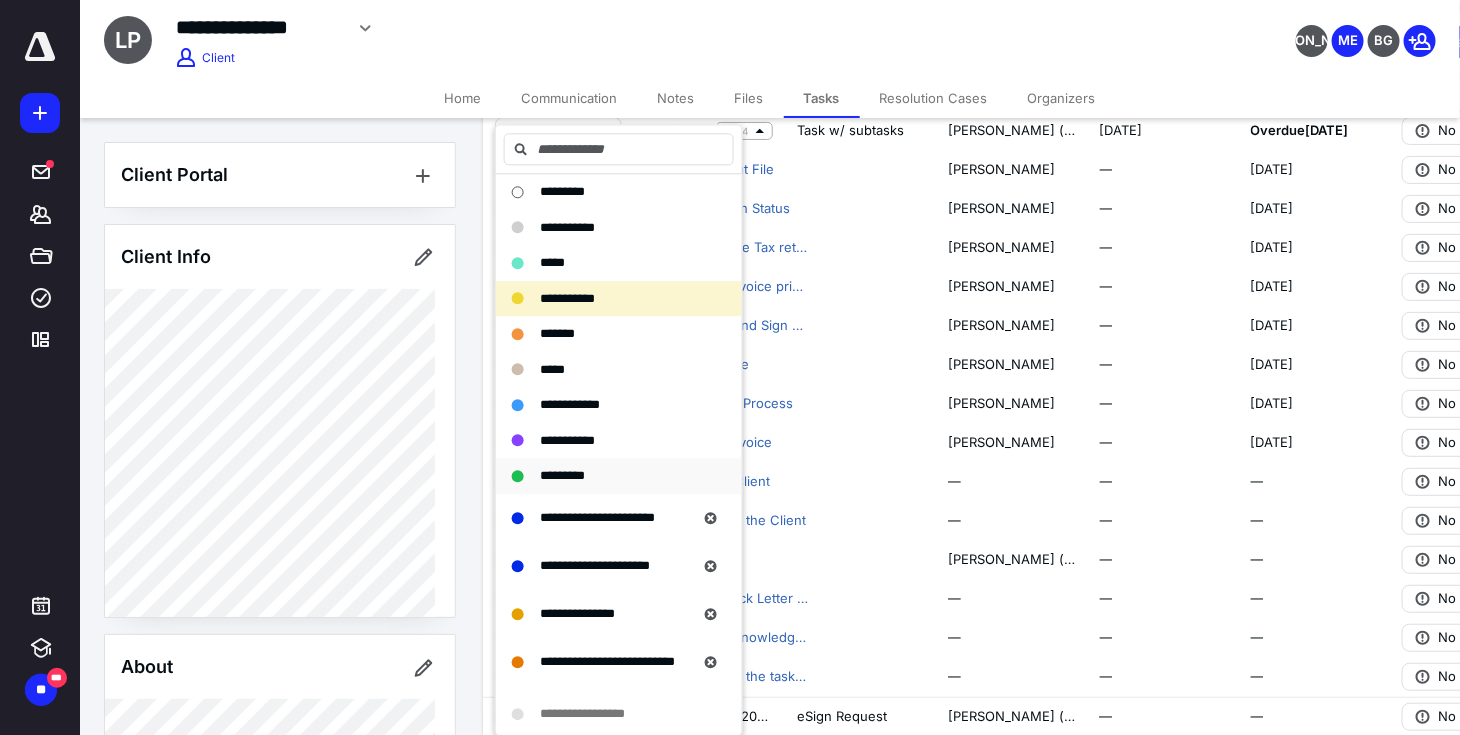 click on "*********" at bounding box center [562, 475] 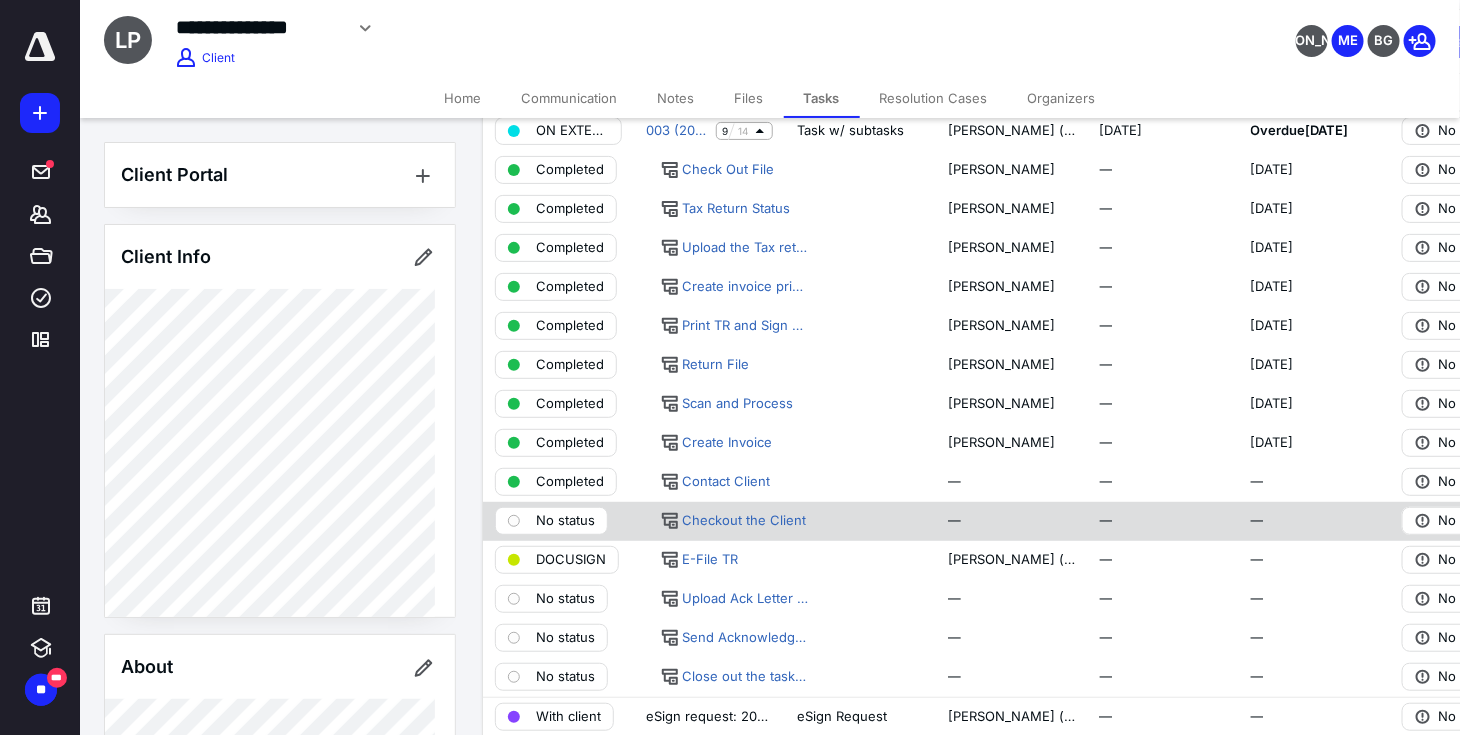 click on "No status" at bounding box center [565, 521] 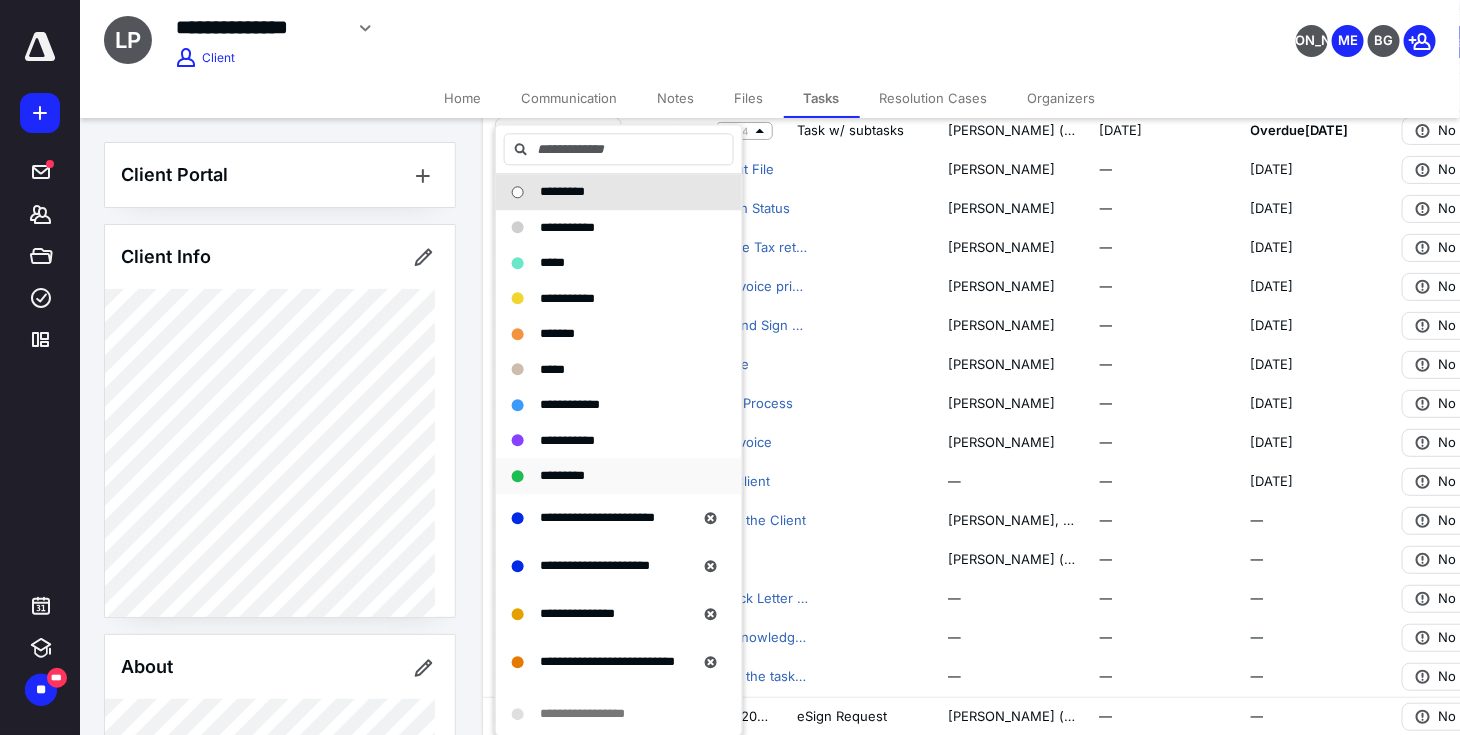 drag, startPoint x: 587, startPoint y: 477, endPoint x: 588, endPoint y: 460, distance: 17.029387 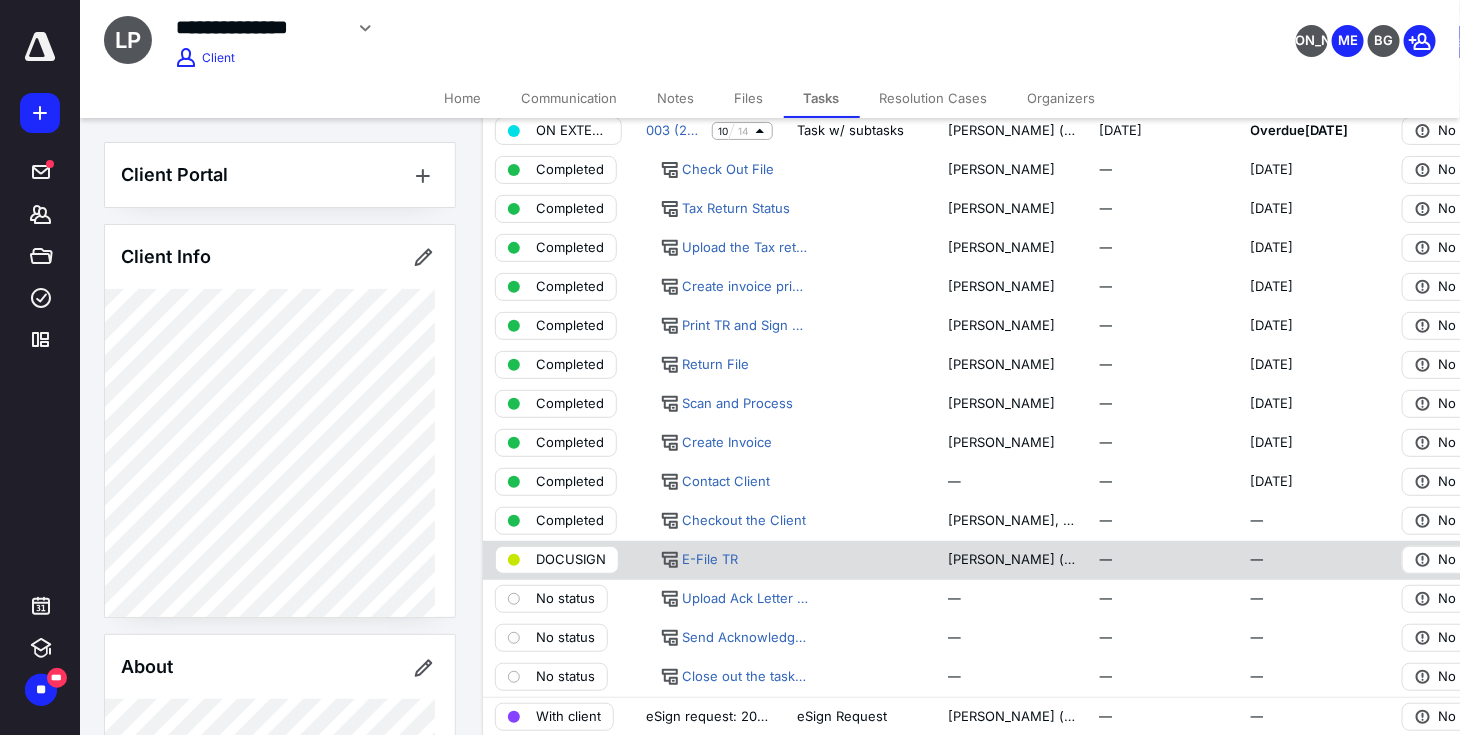 click on "DOCUSIGN" at bounding box center [571, 560] 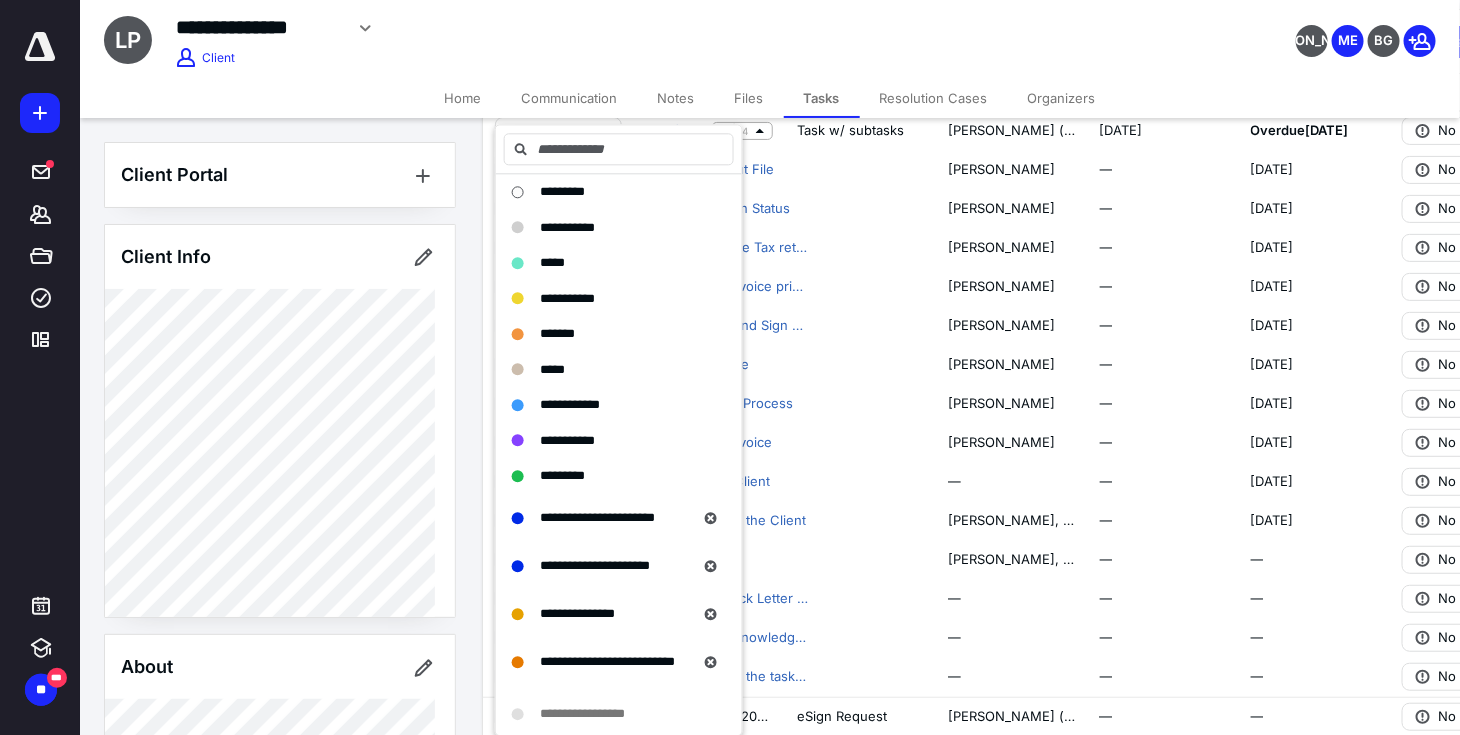 click on "**********" at bounding box center (581, 28) 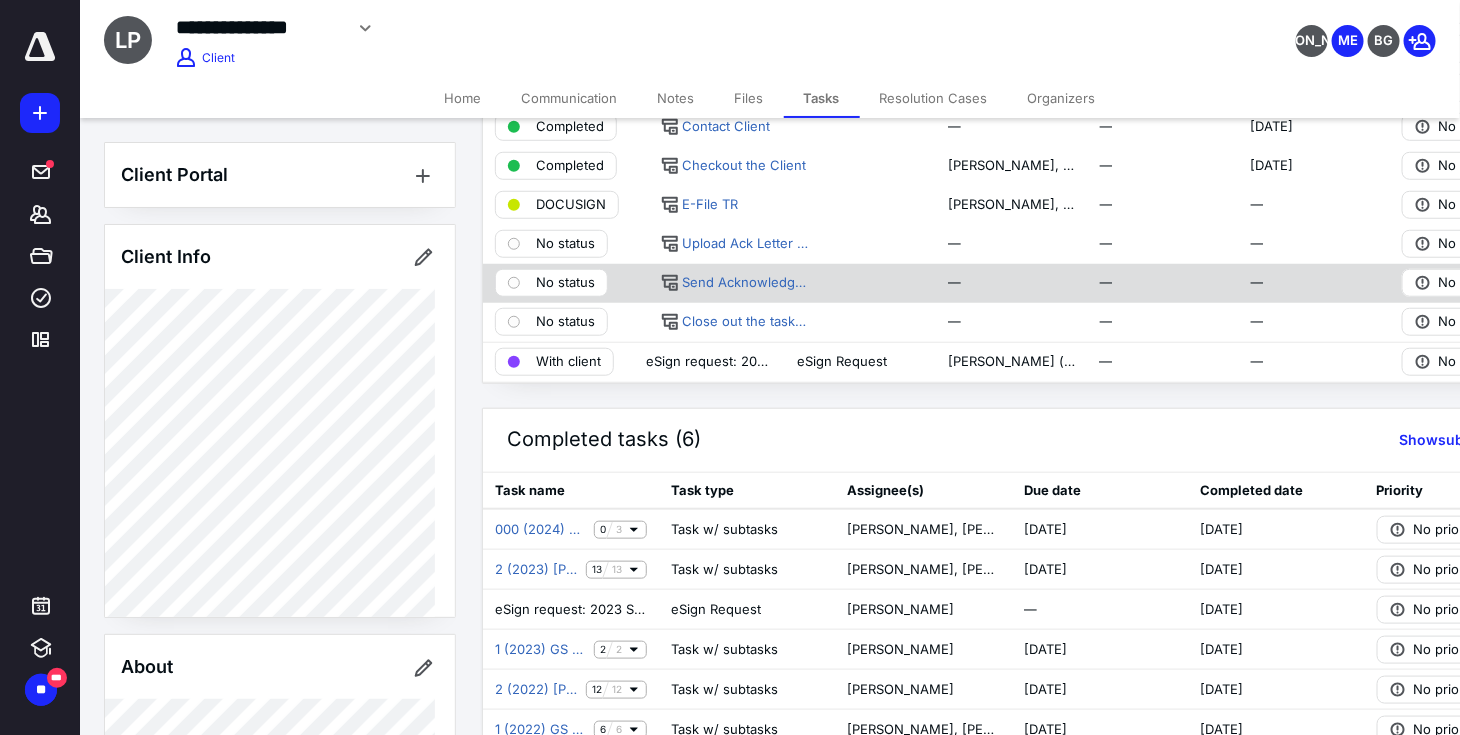 scroll, scrollTop: 523, scrollLeft: 0, axis: vertical 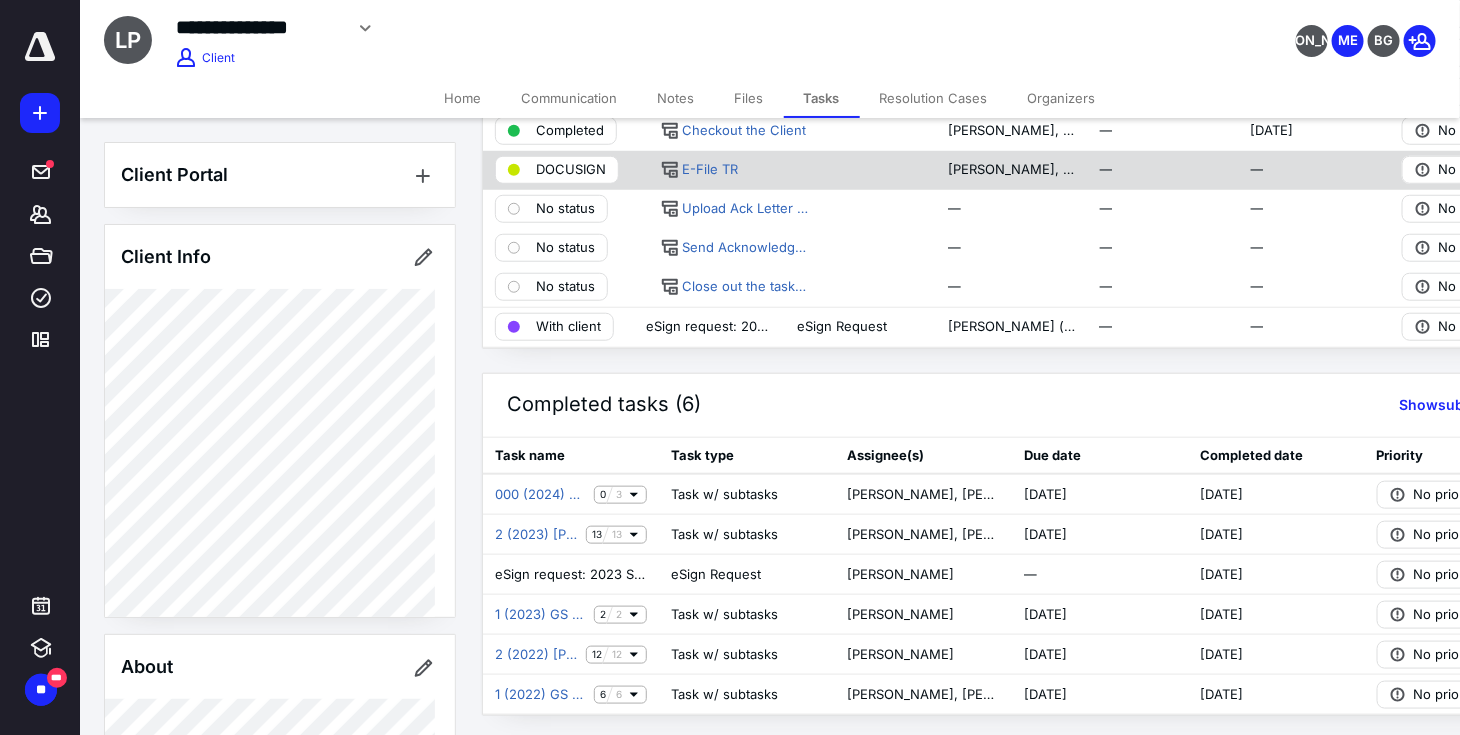 click on "DOCUSIGN" at bounding box center (571, 170) 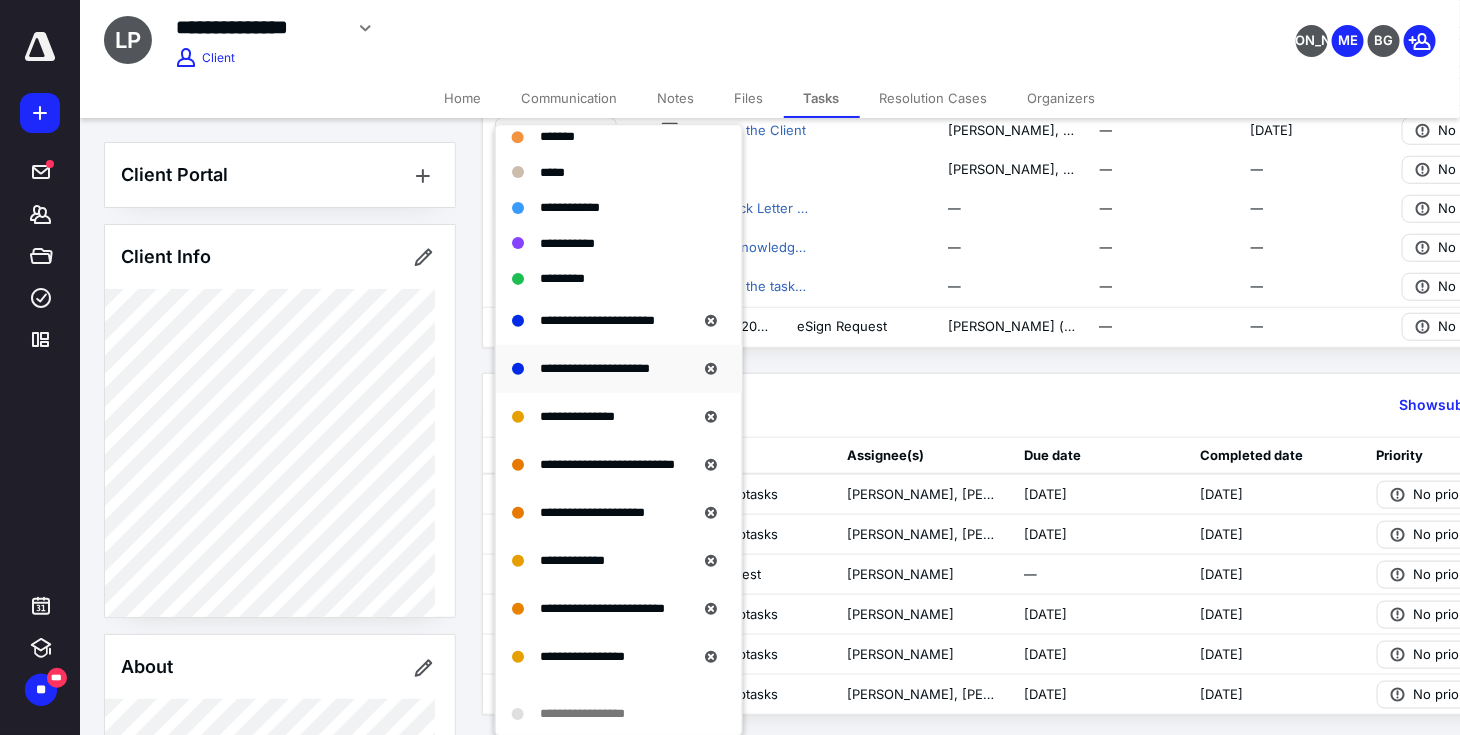 scroll, scrollTop: 266, scrollLeft: 0, axis: vertical 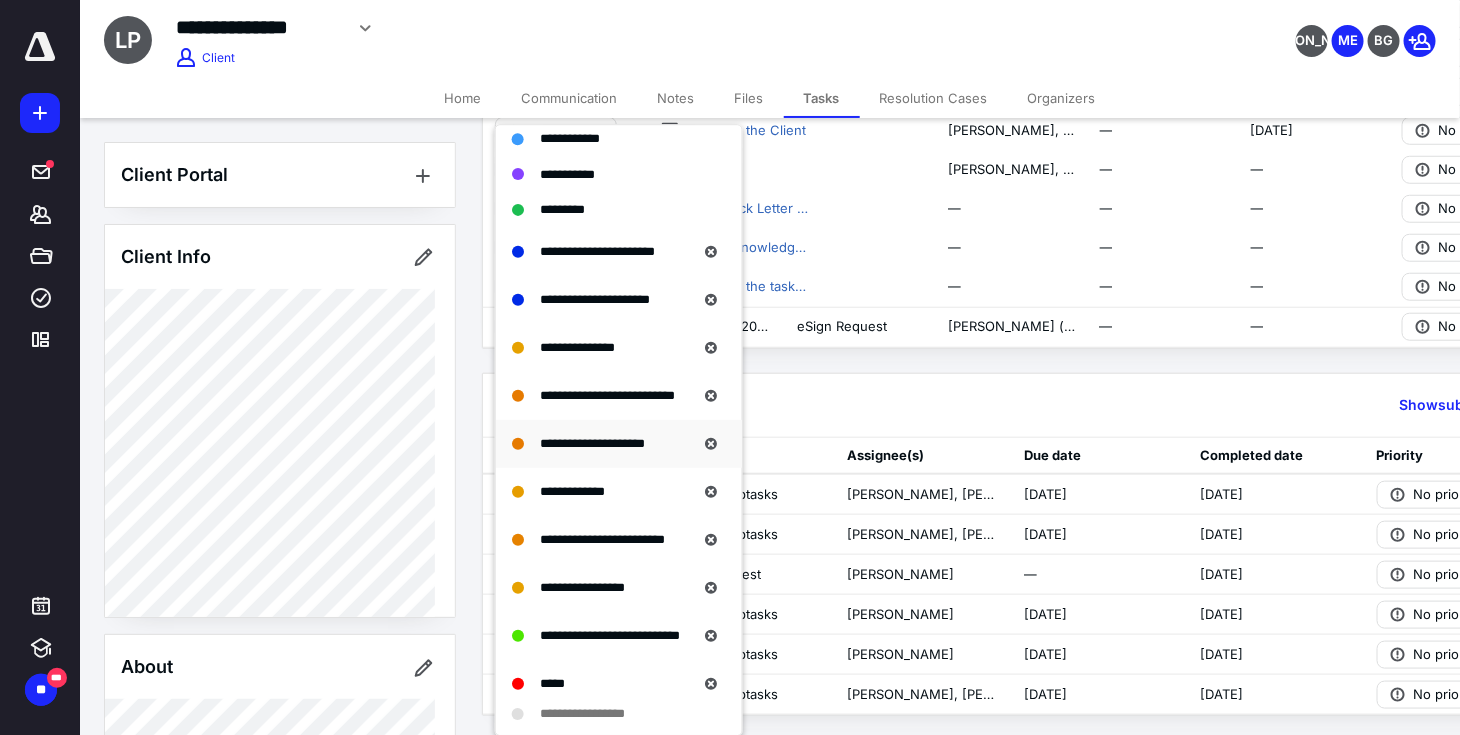 click on "**********" at bounding box center (592, 443) 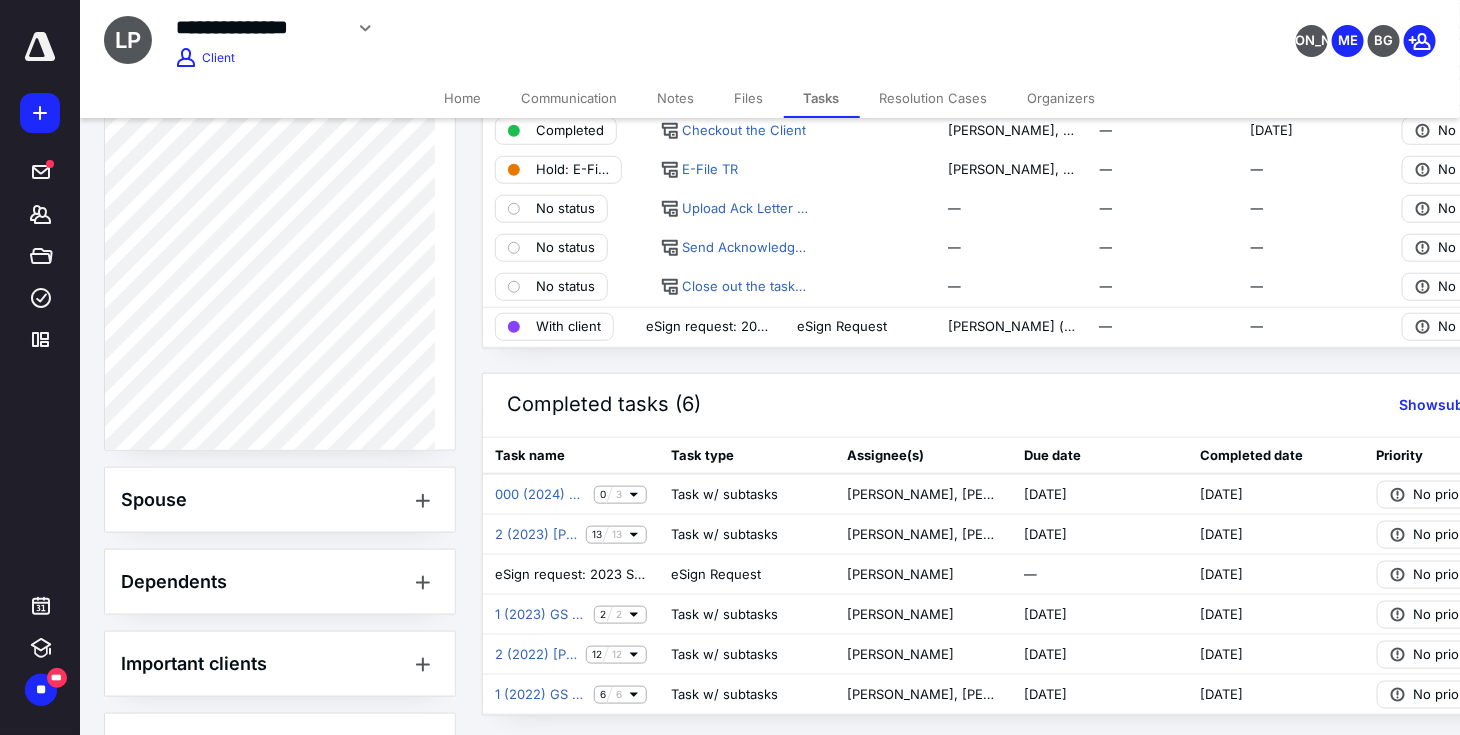 scroll, scrollTop: 811, scrollLeft: 0, axis: vertical 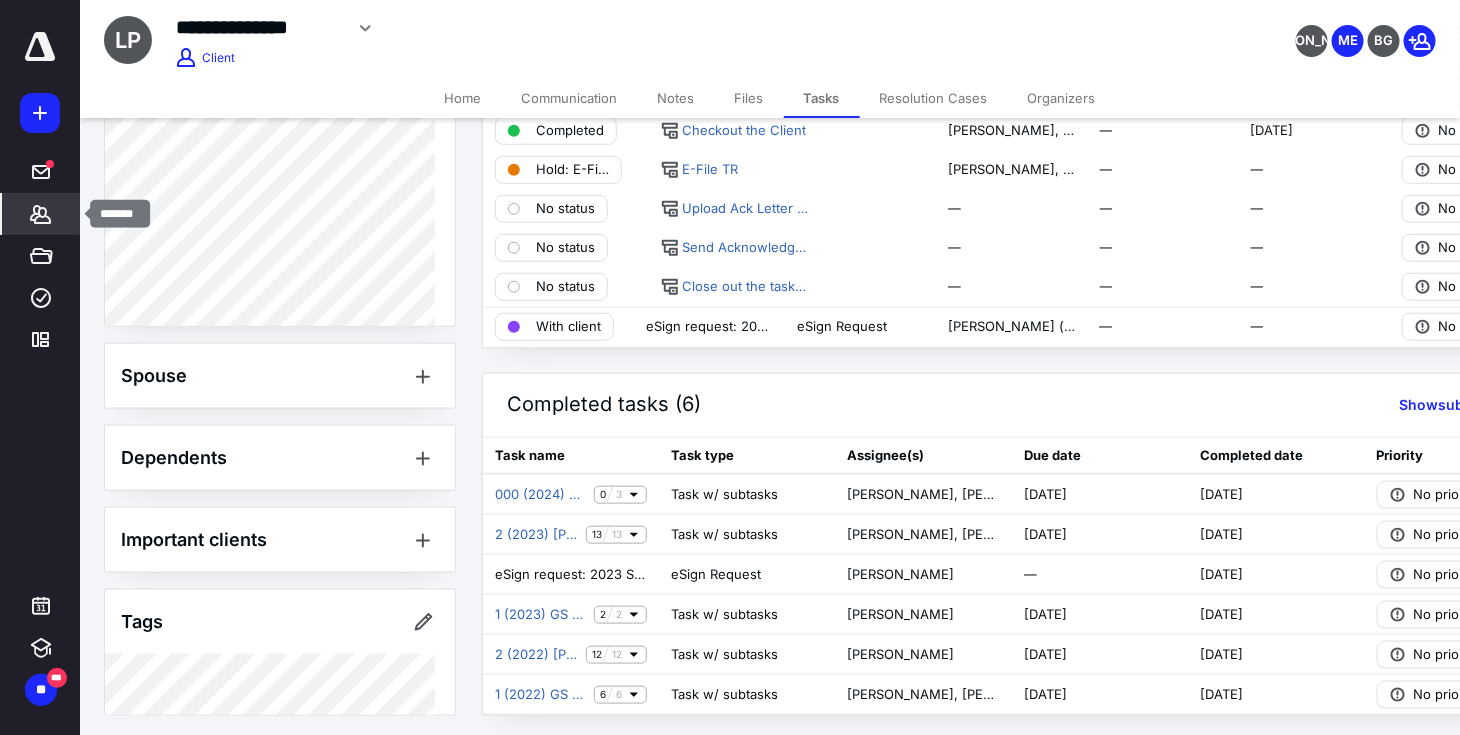 click 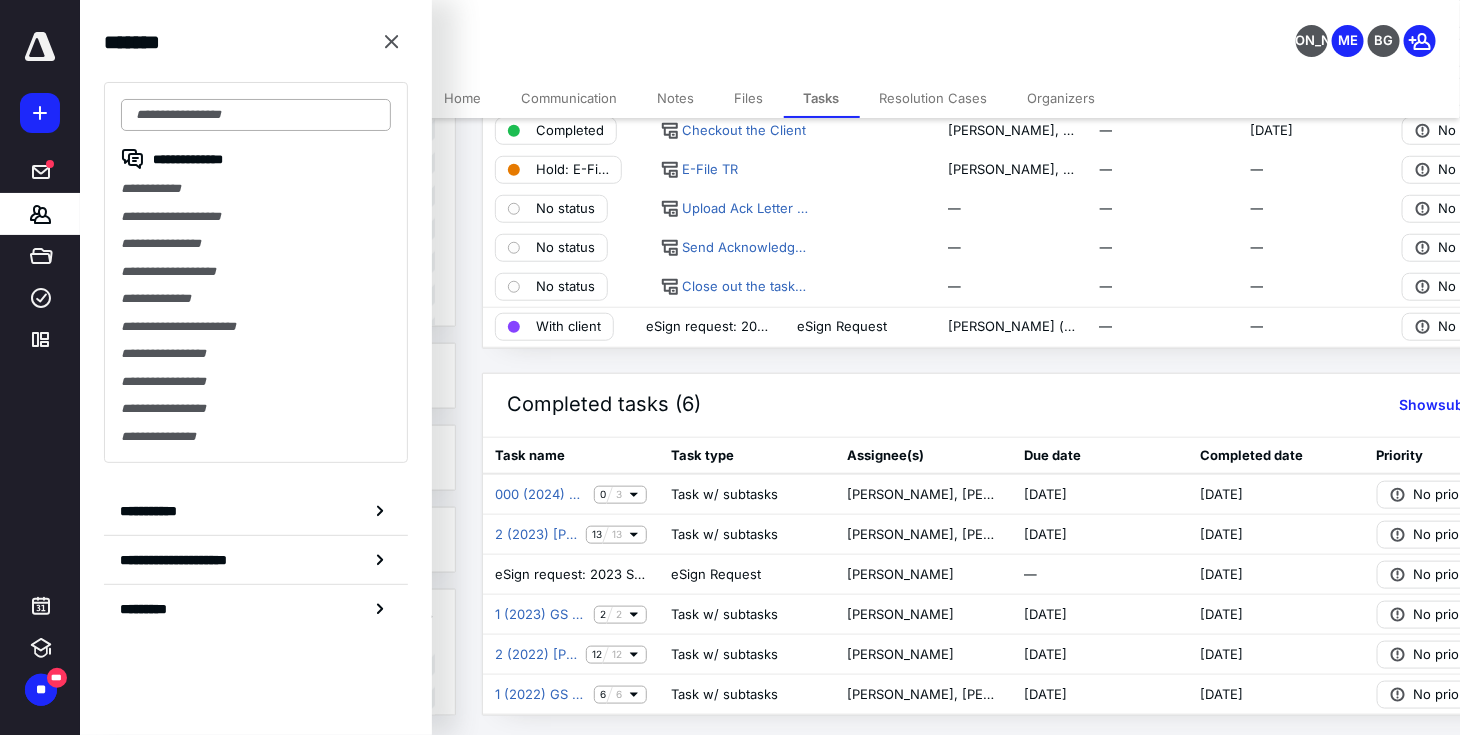 click at bounding box center [256, 115] 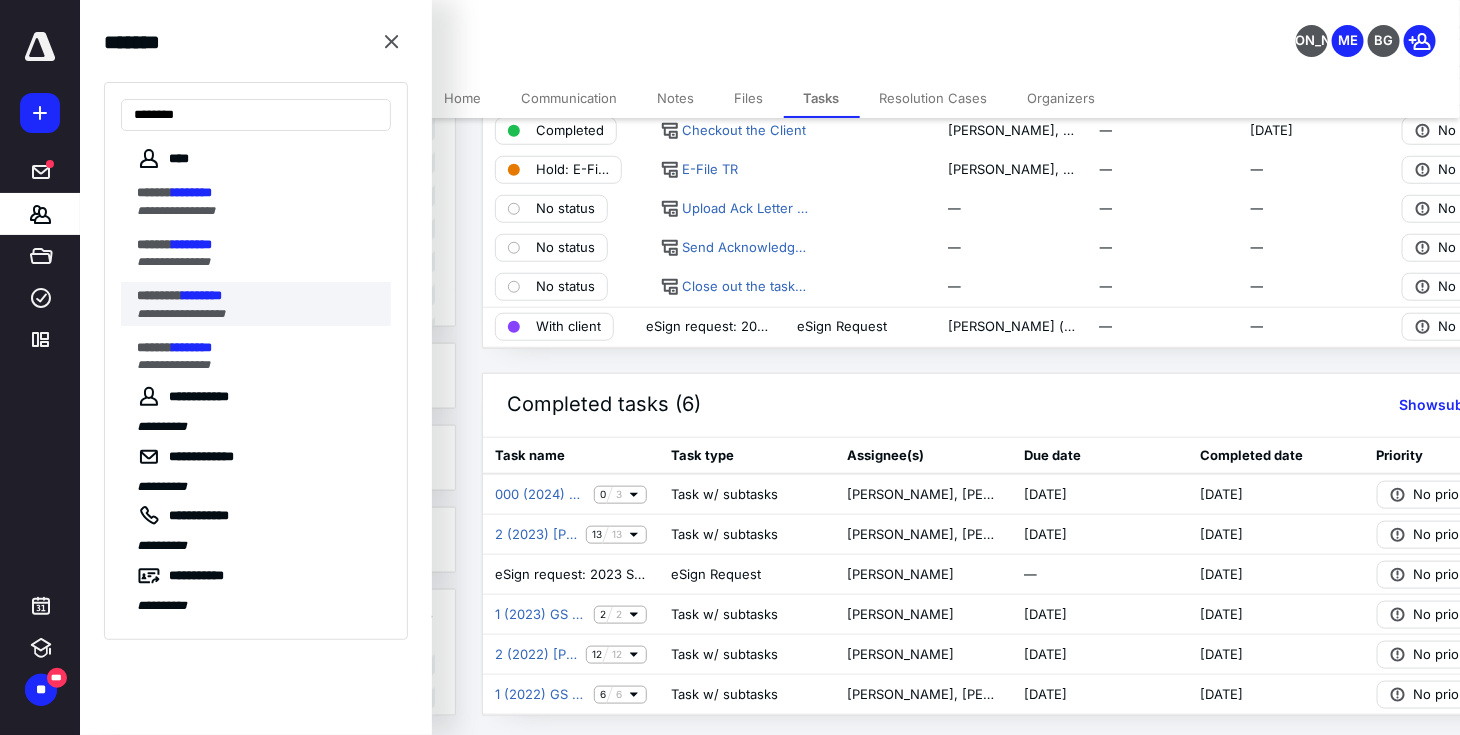 type on "********" 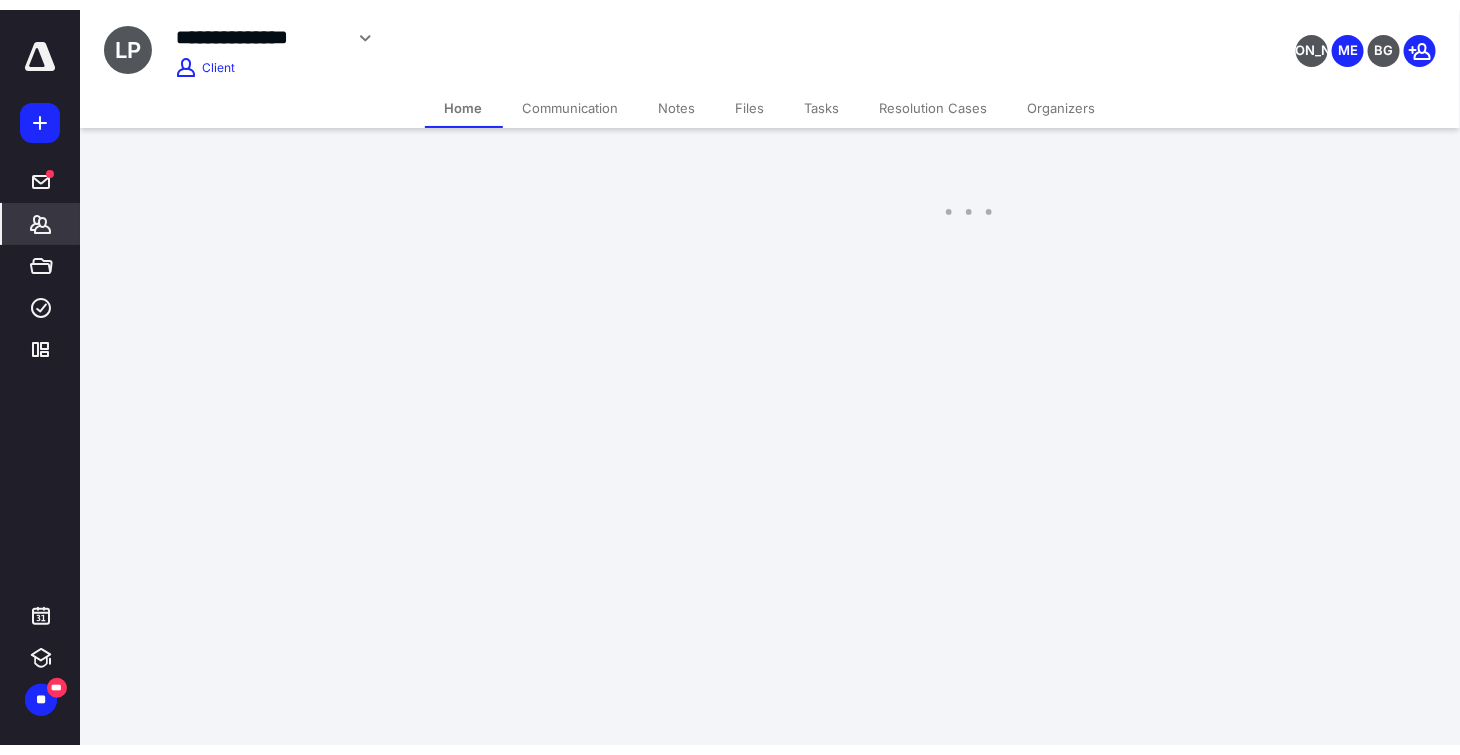 scroll, scrollTop: 0, scrollLeft: 0, axis: both 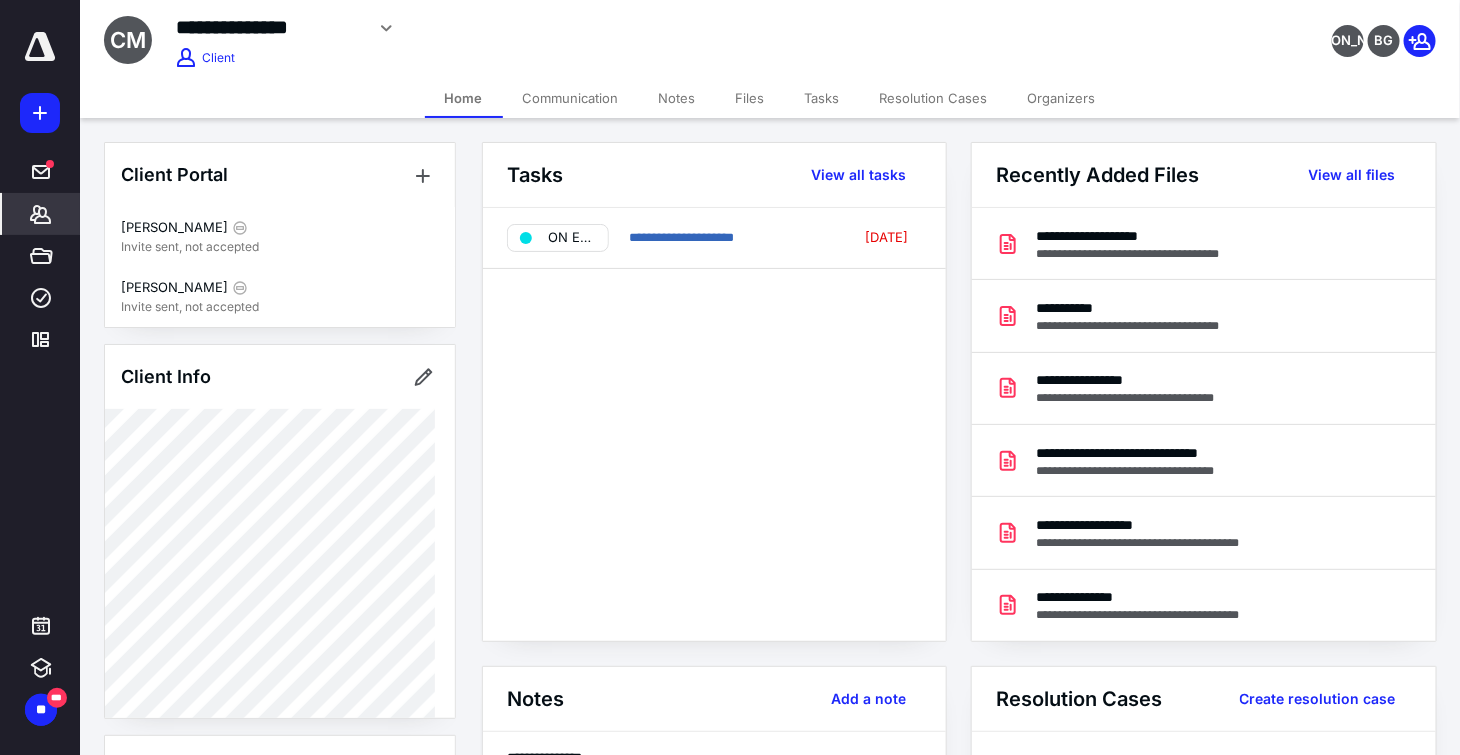 click on "Tasks" at bounding box center [822, 98] 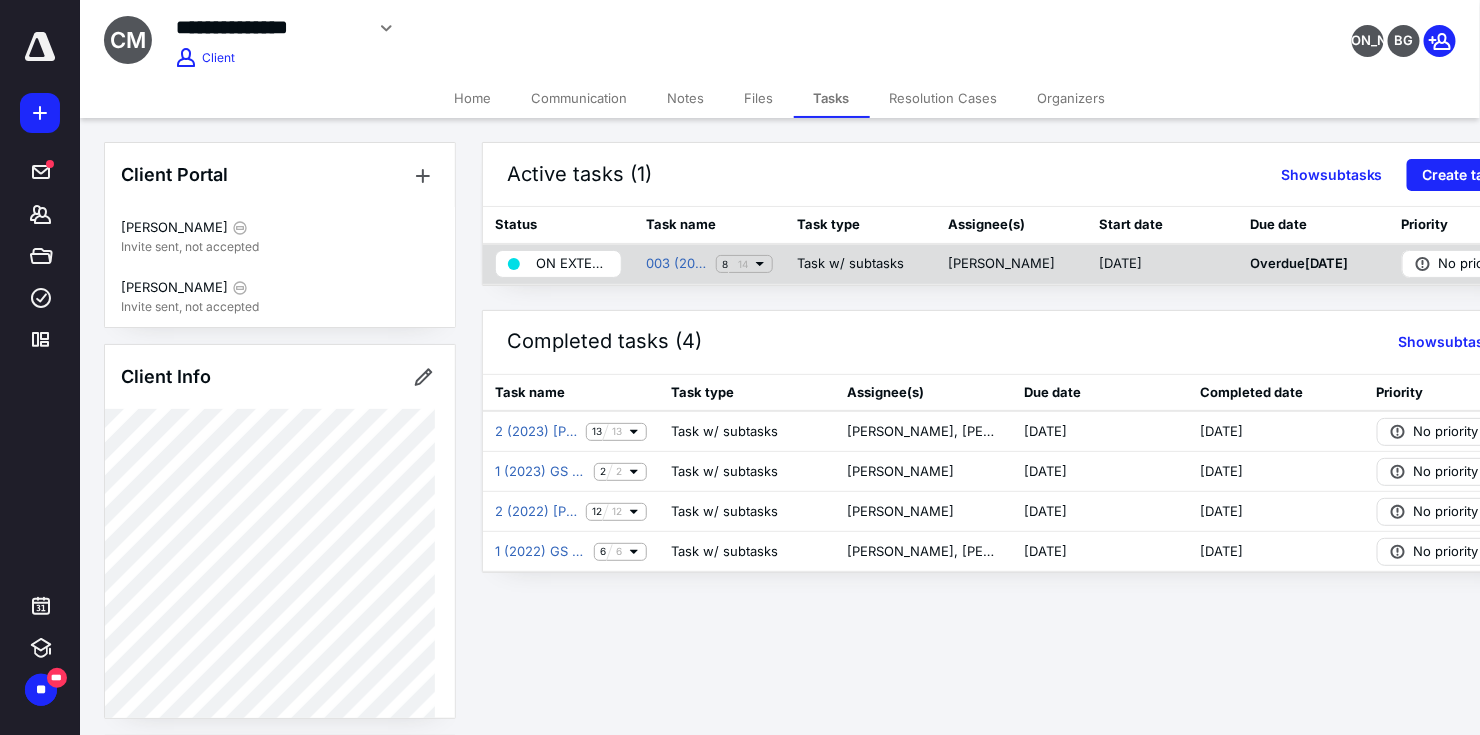 click 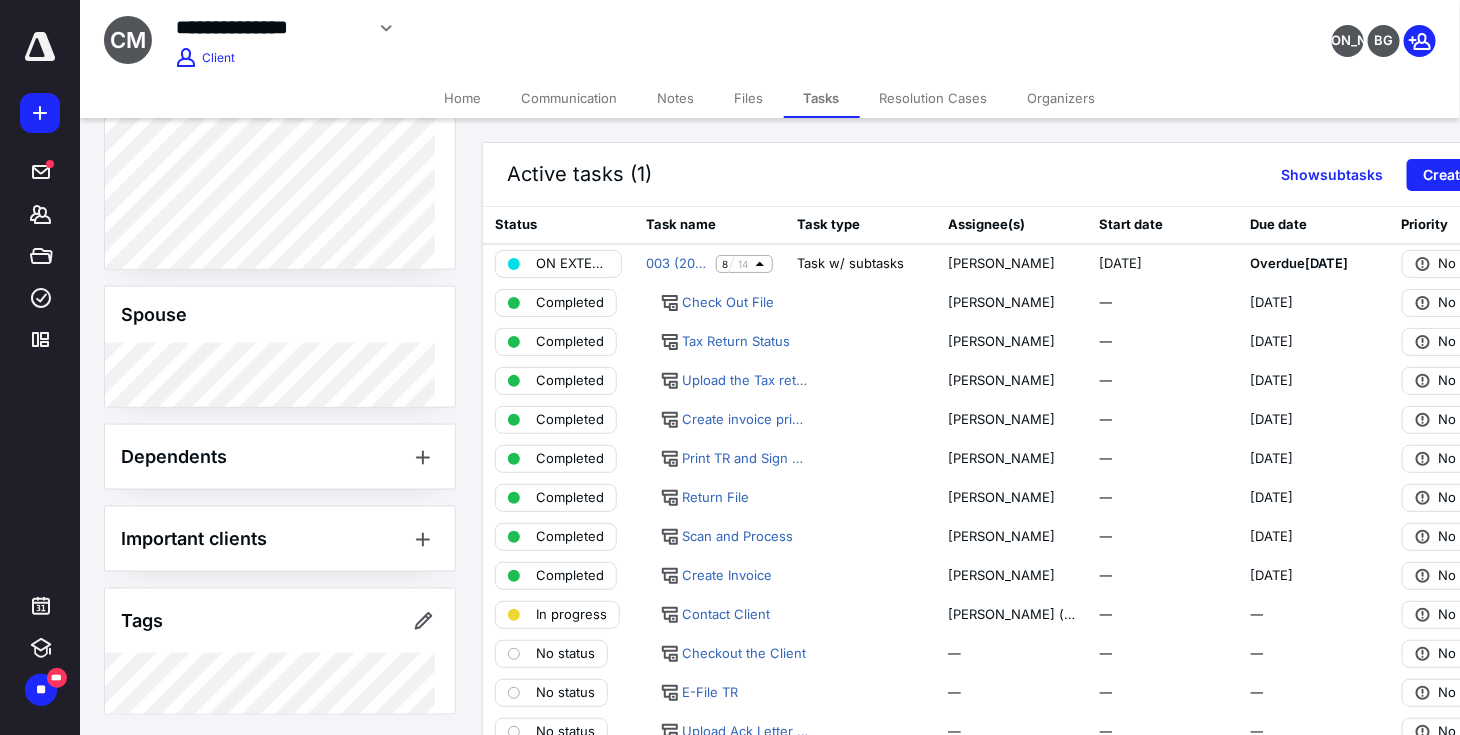 scroll, scrollTop: 662, scrollLeft: 0, axis: vertical 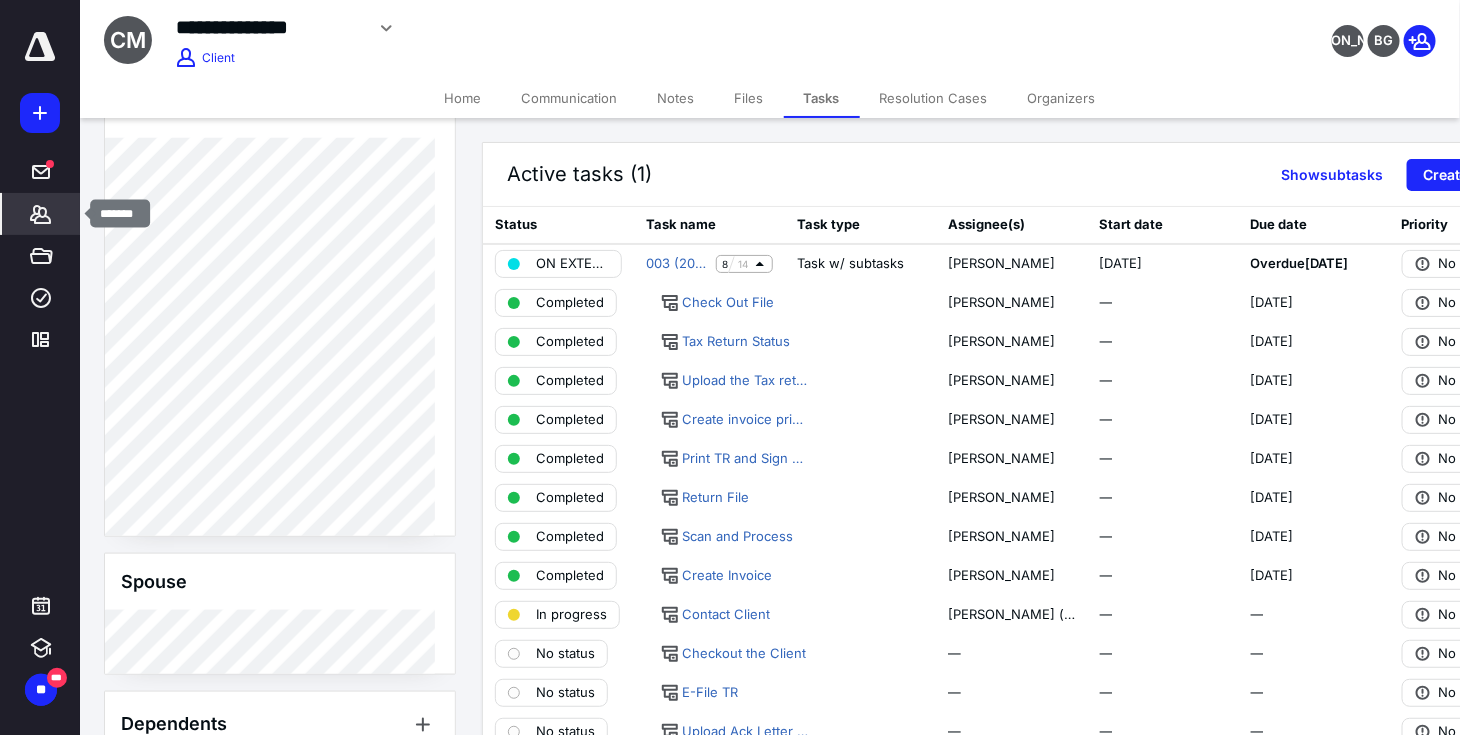 click 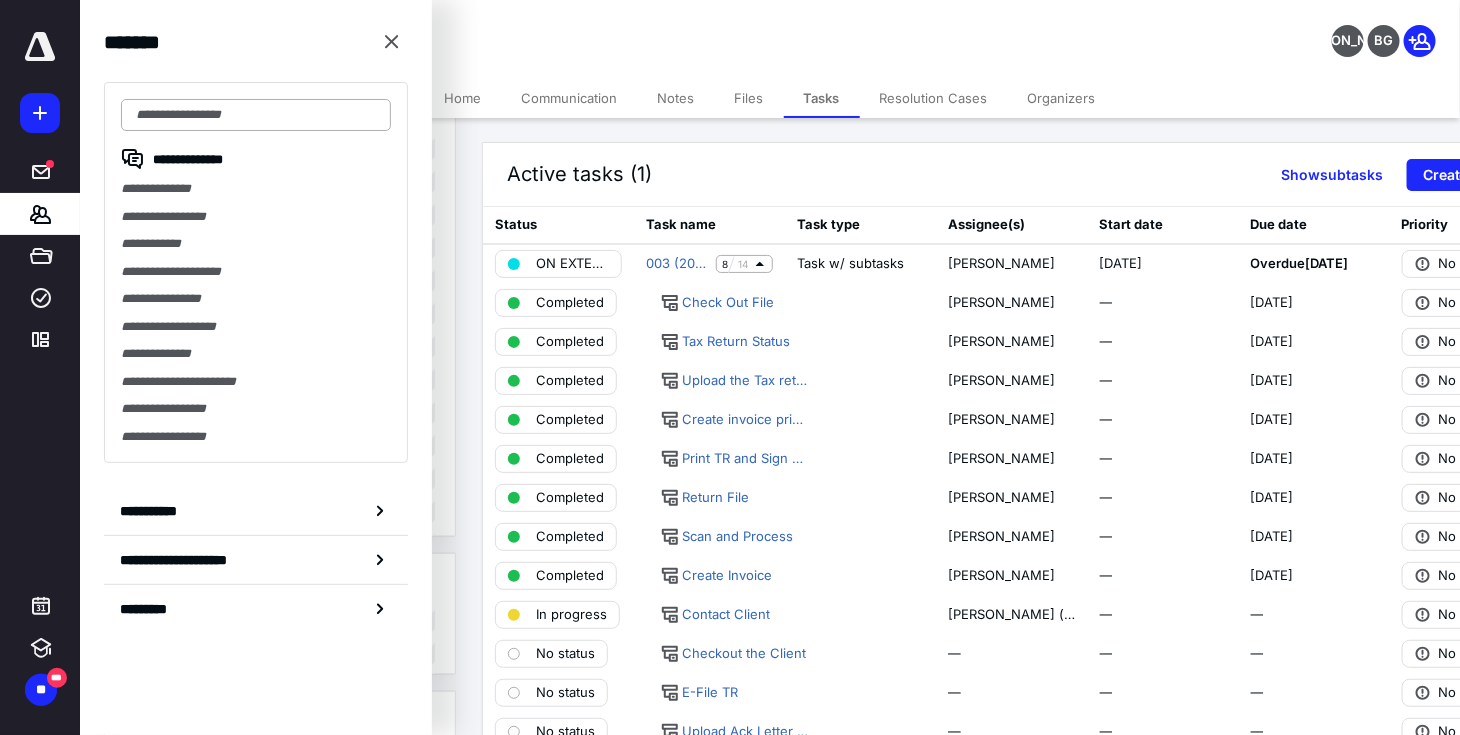 click at bounding box center (256, 115) 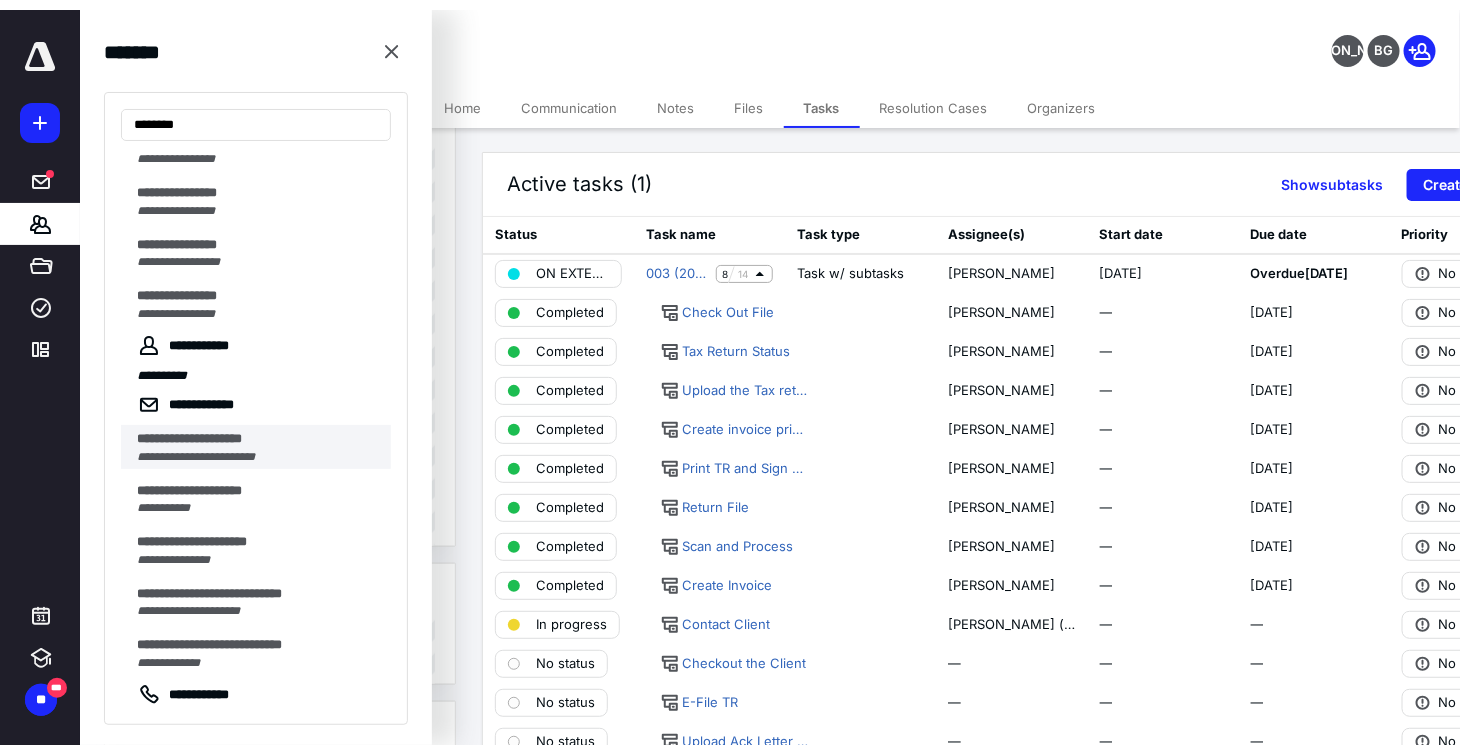 scroll, scrollTop: 514, scrollLeft: 0, axis: vertical 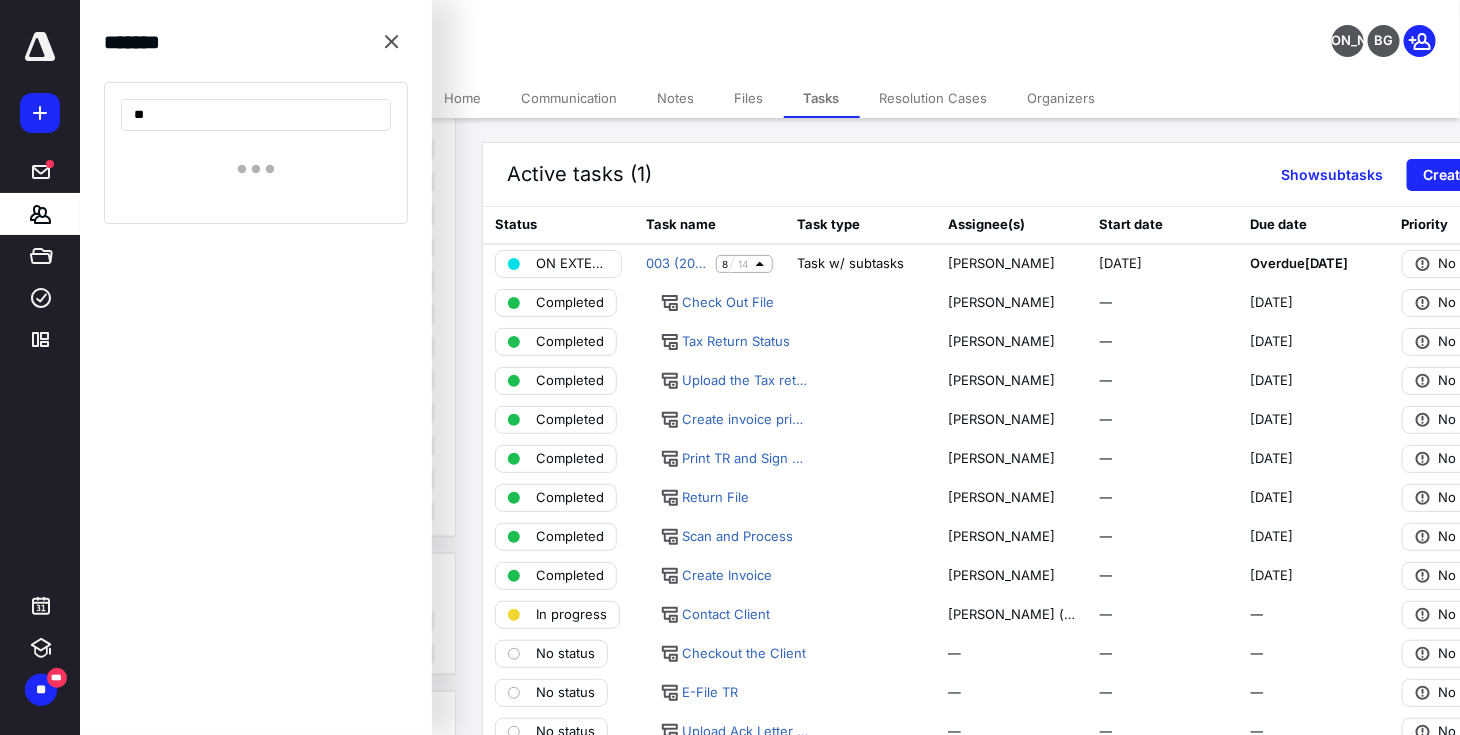 type on "*" 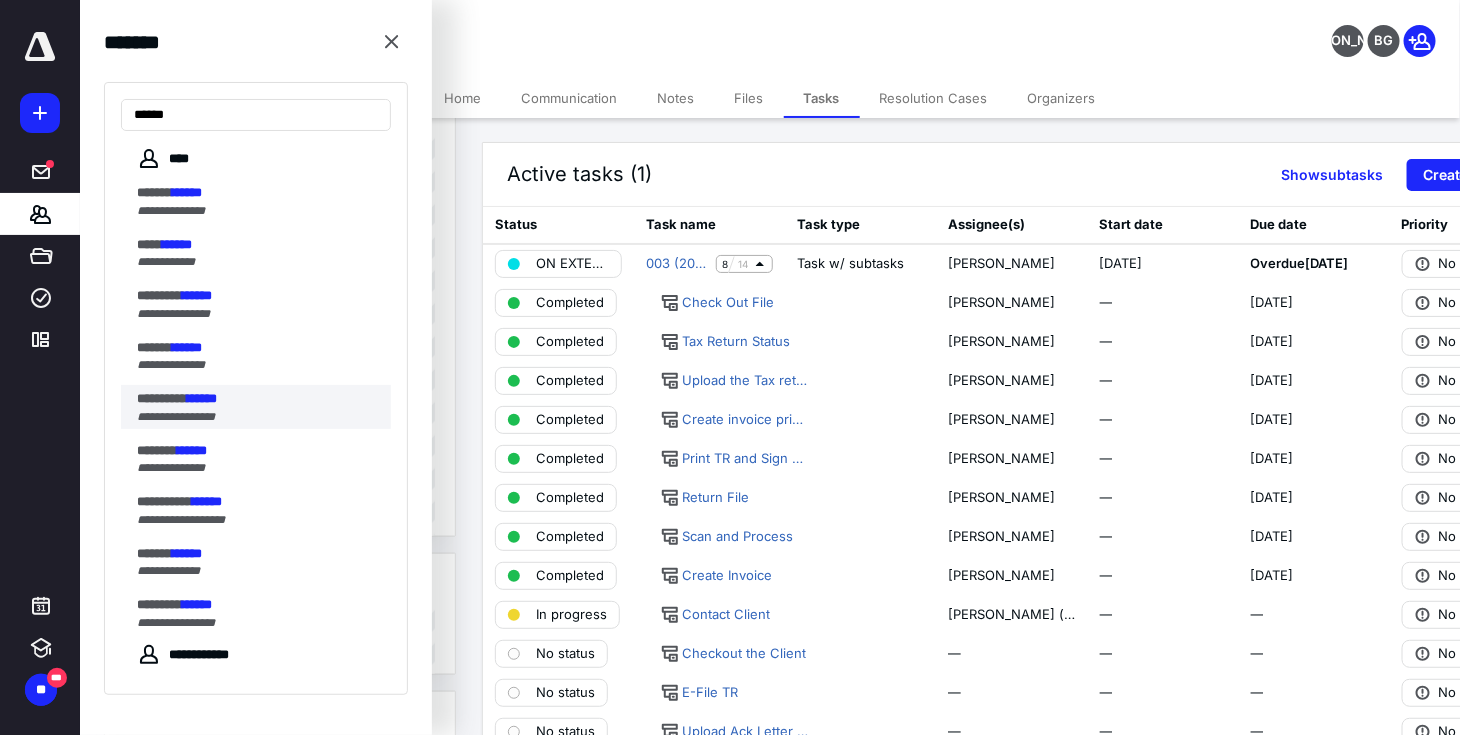 type on "******" 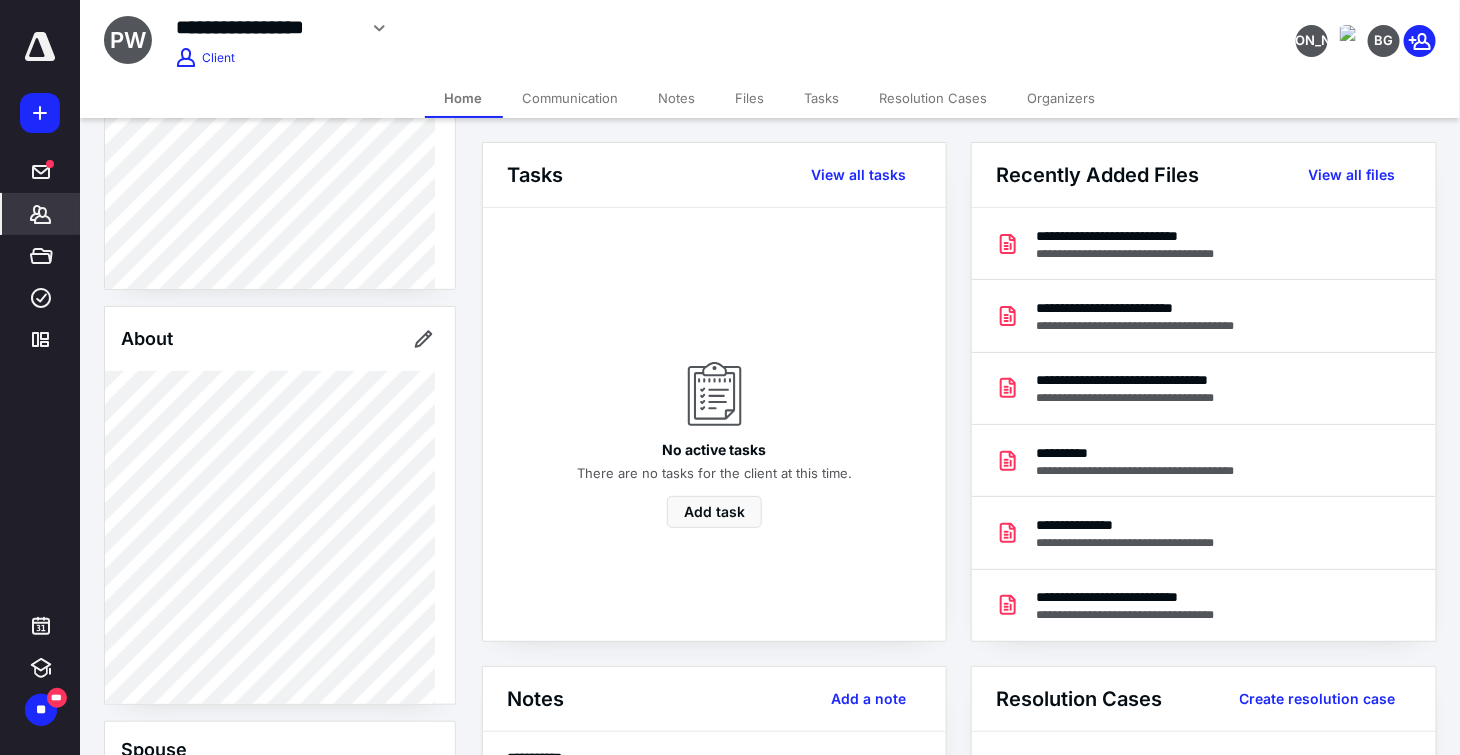 scroll, scrollTop: 533, scrollLeft: 0, axis: vertical 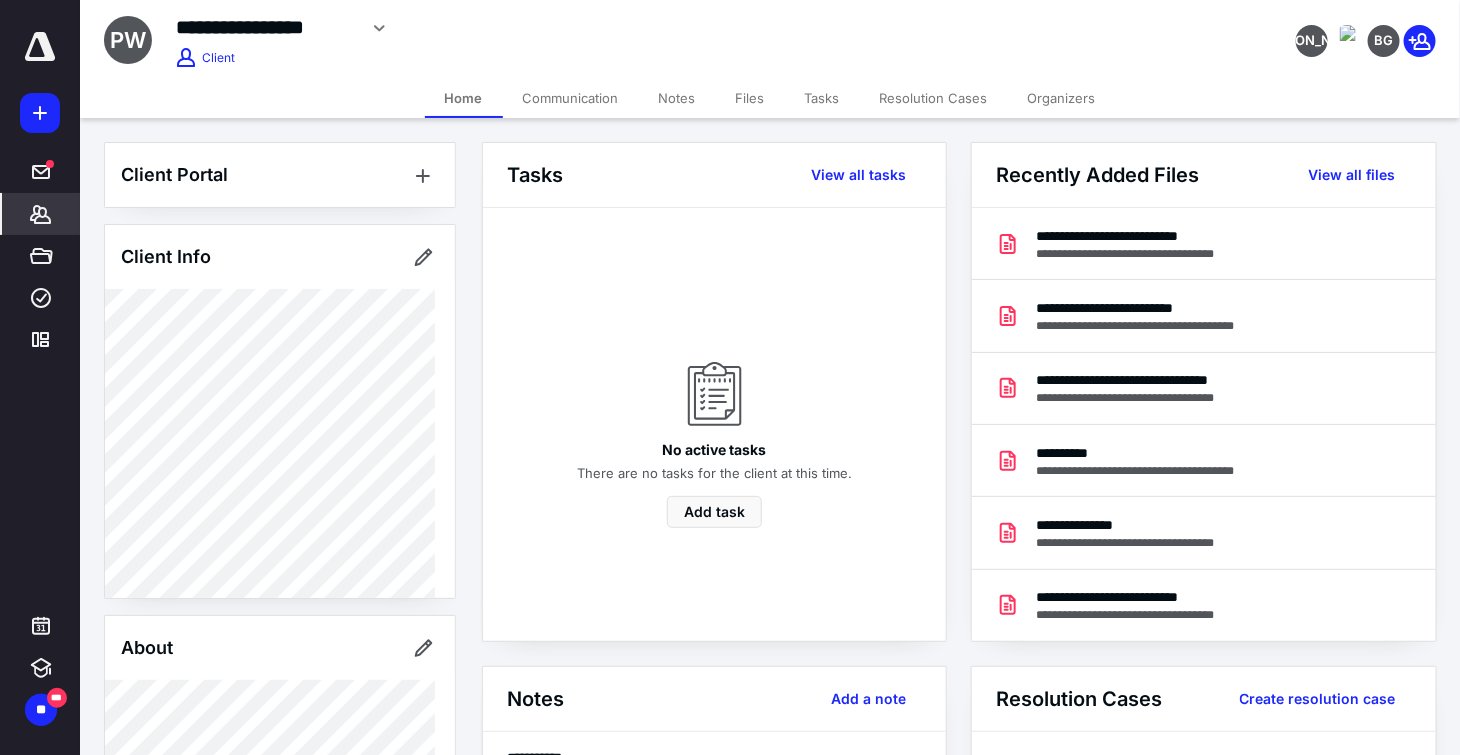 click on "Notes" at bounding box center (677, 98) 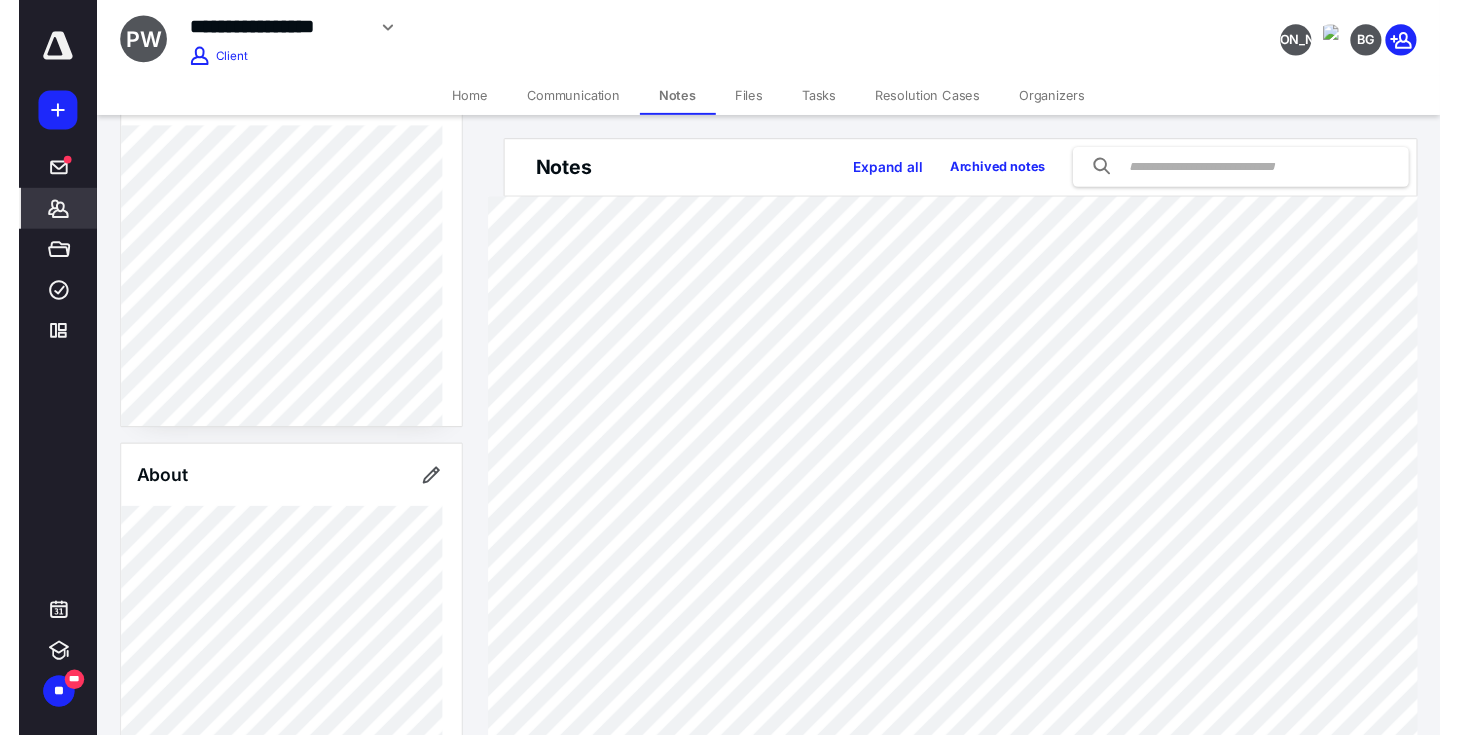 scroll, scrollTop: 0, scrollLeft: 0, axis: both 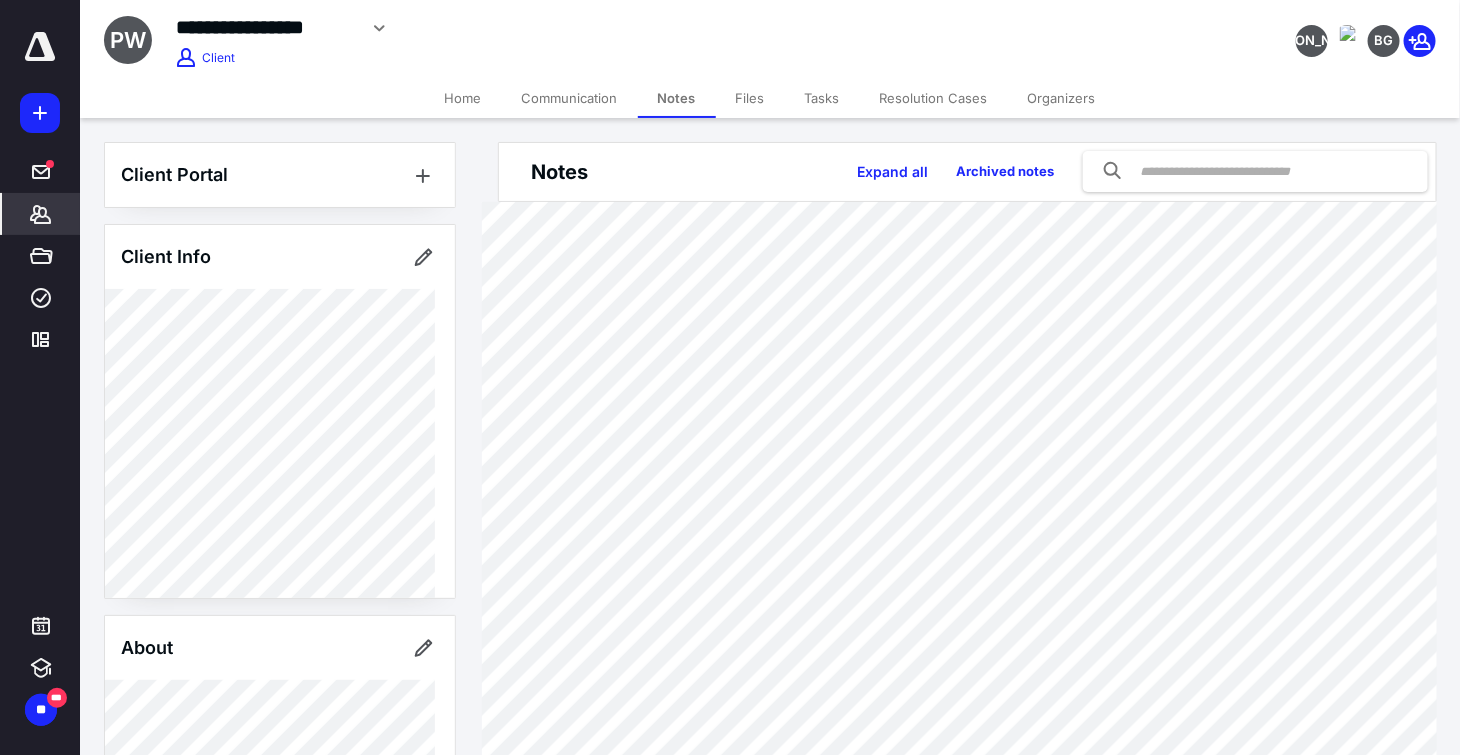 click on "Tasks" at bounding box center (822, 98) 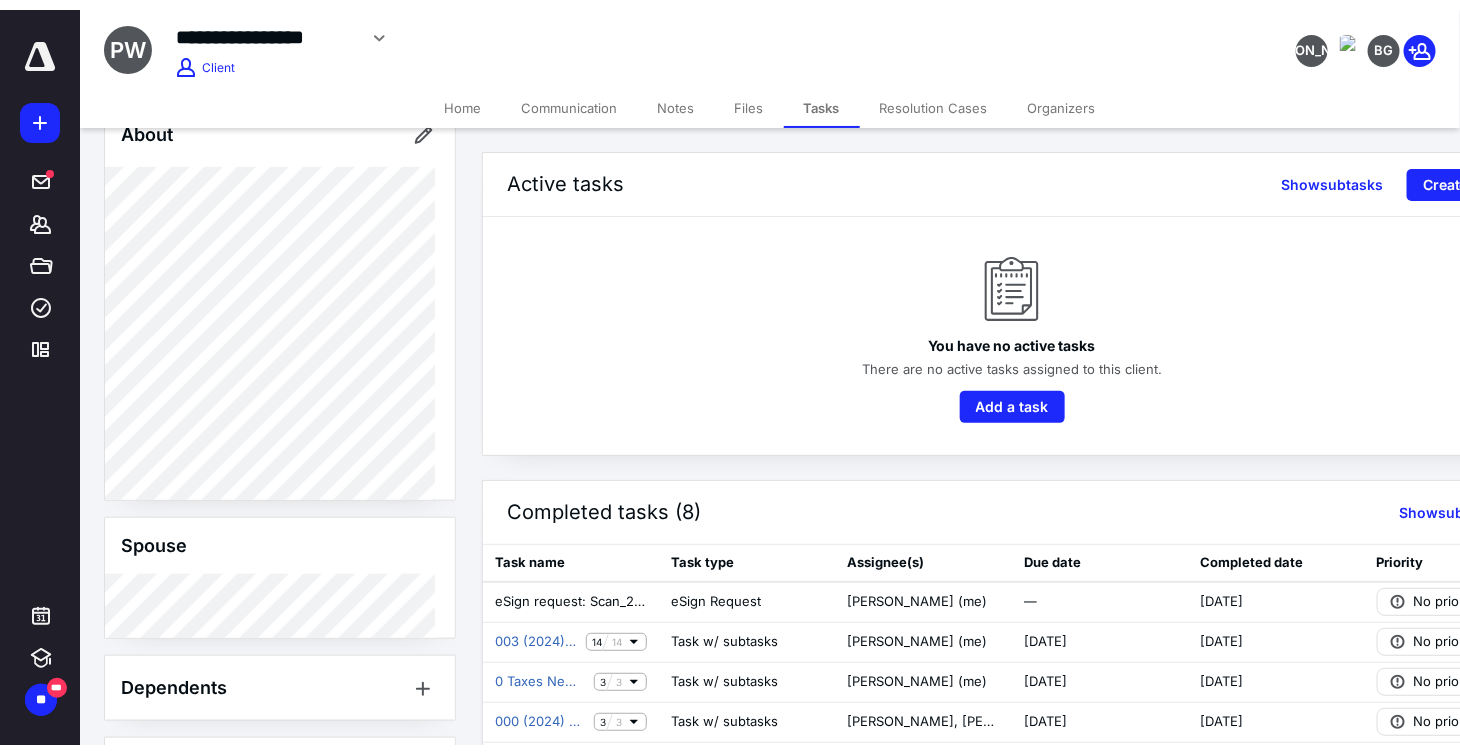 scroll, scrollTop: 666, scrollLeft: 0, axis: vertical 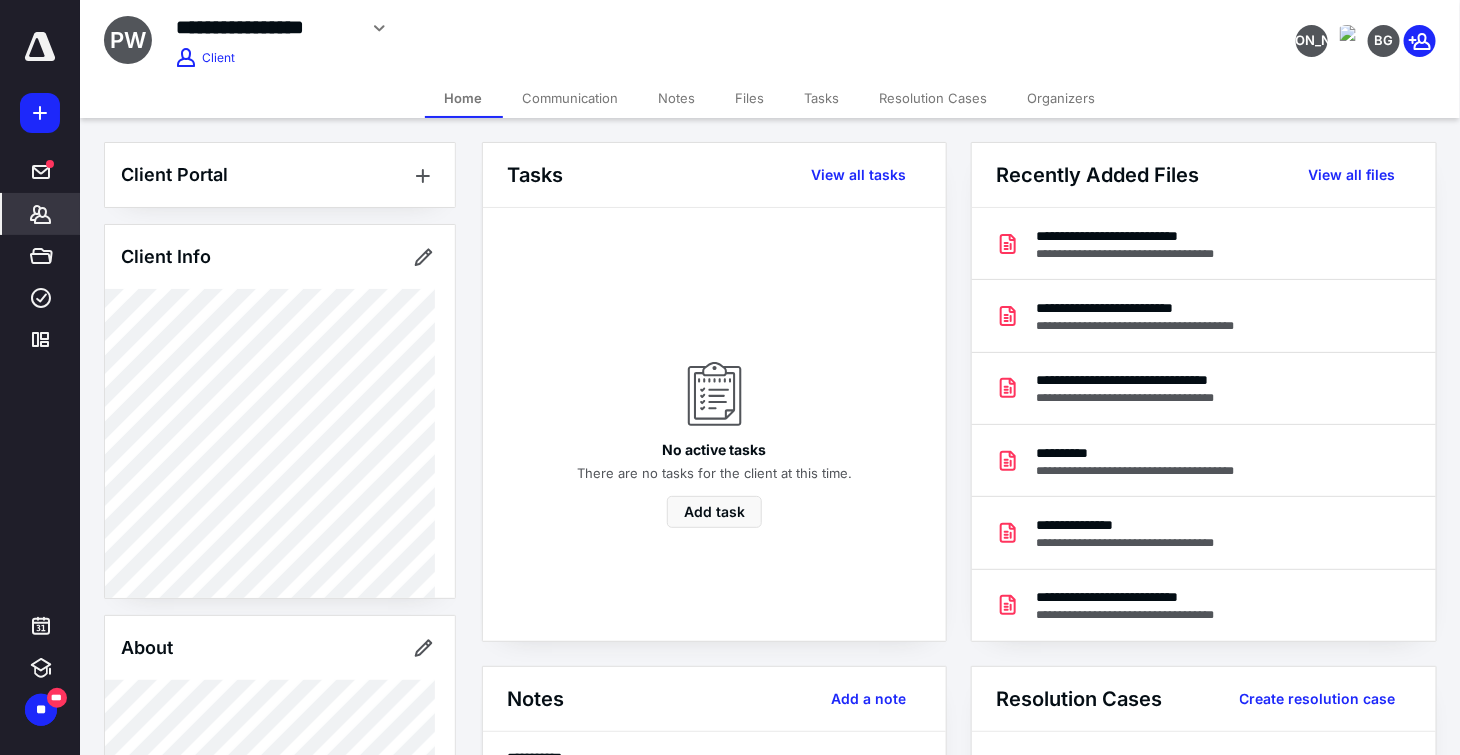 click on "Files" at bounding box center (750, 98) 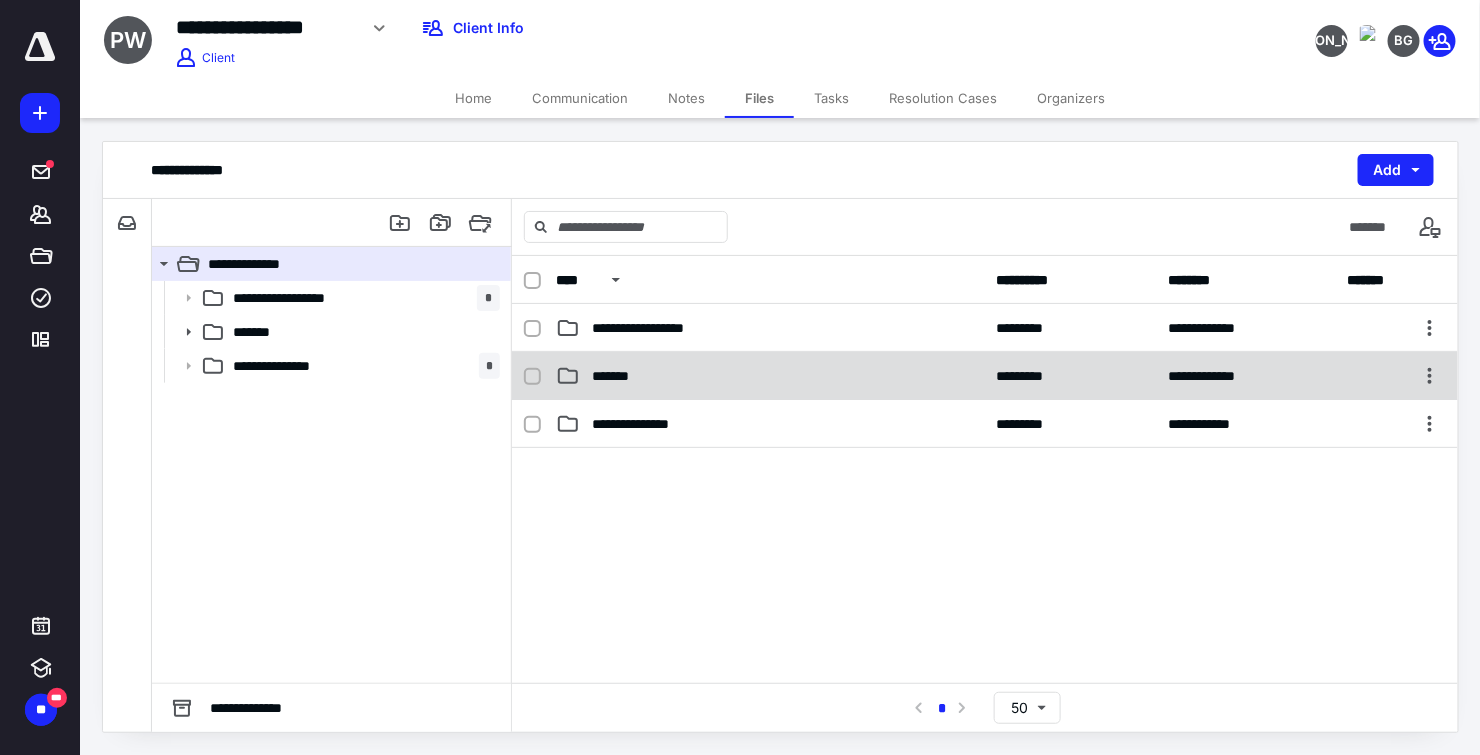 click on "*******" at bounding box center (770, 376) 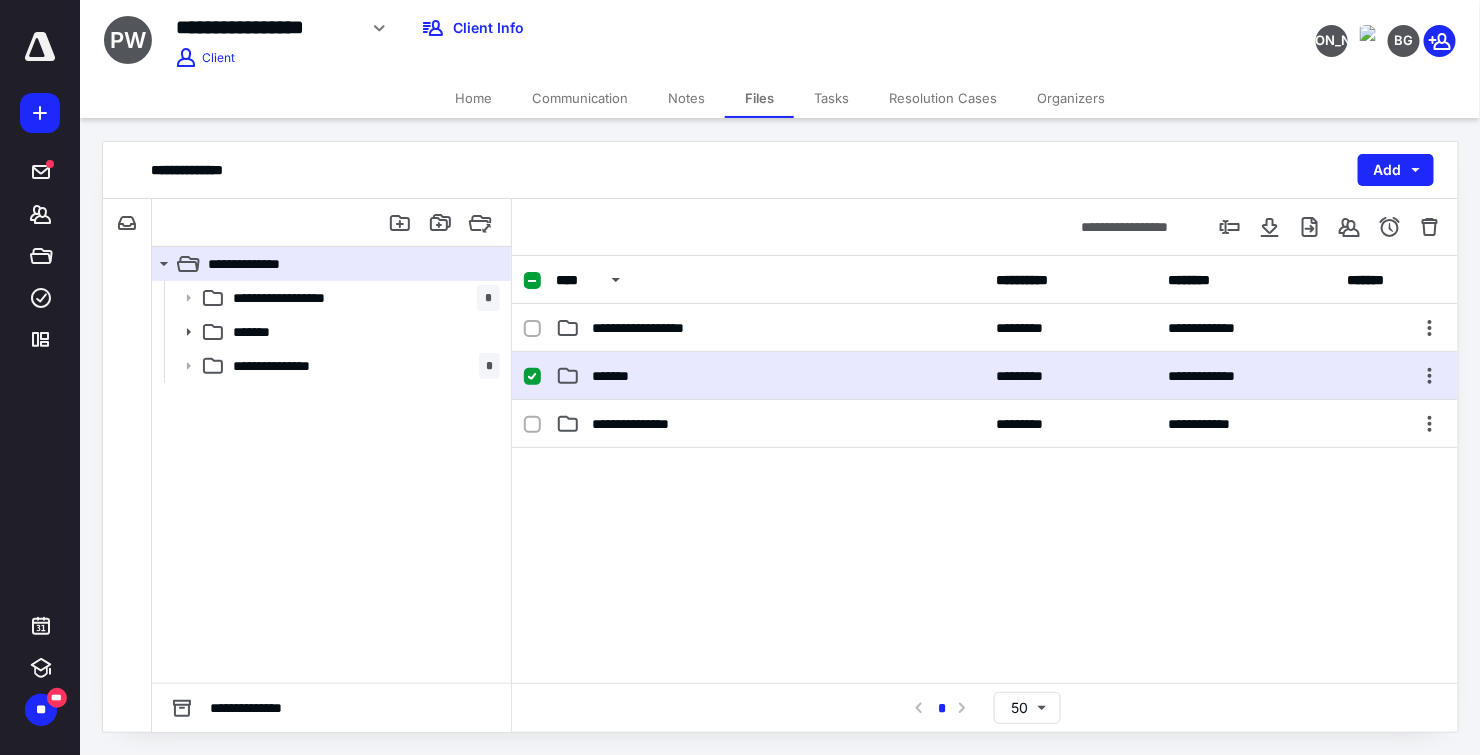 click on "*******" at bounding box center [770, 376] 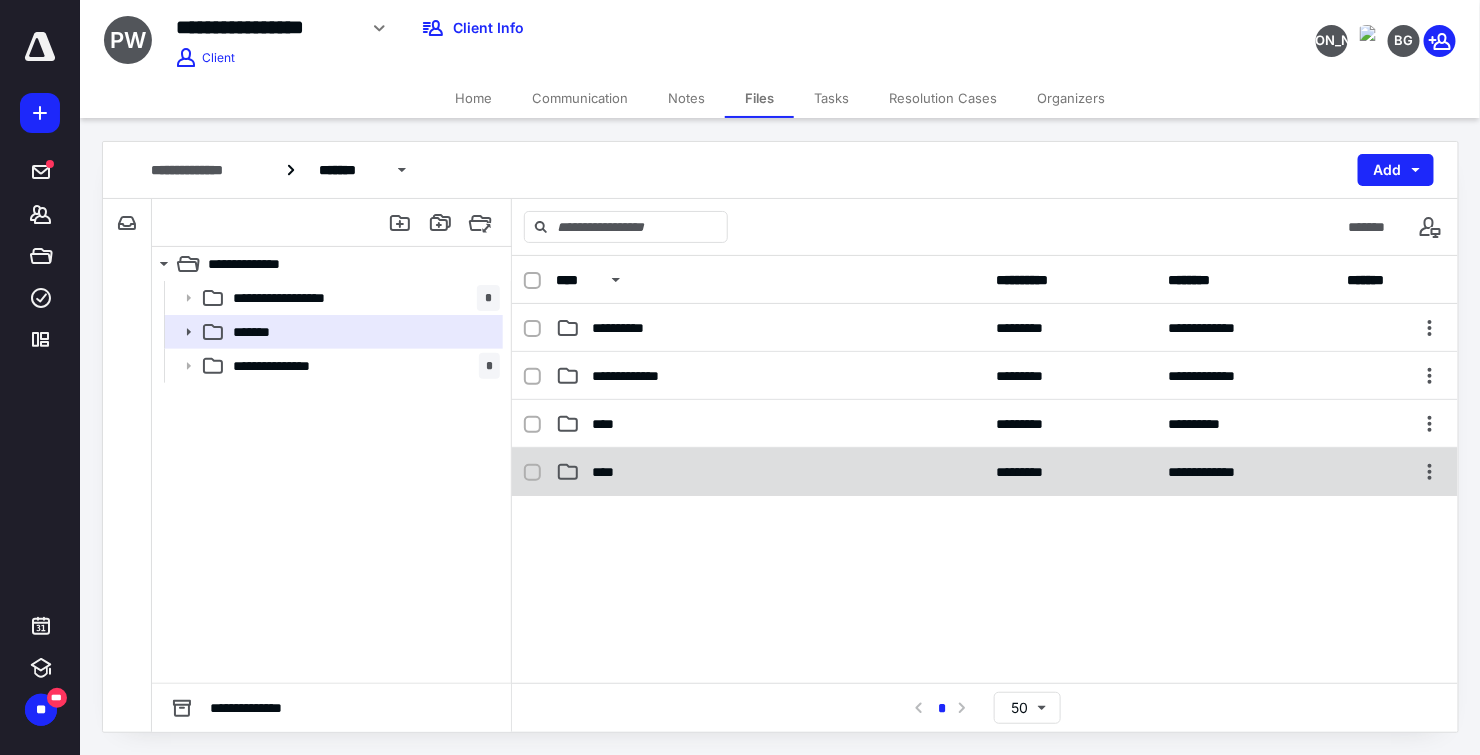click on "****" at bounding box center (770, 472) 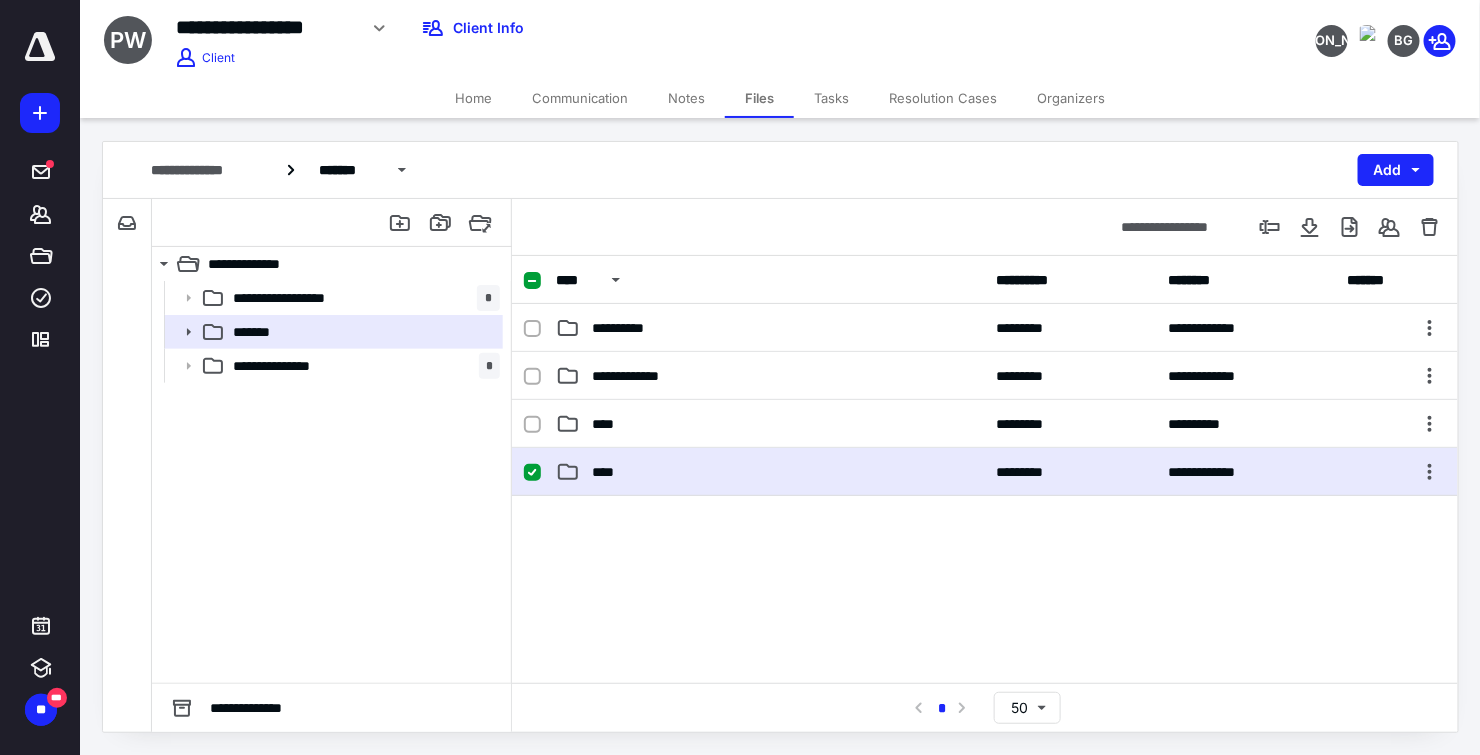 click on "****" at bounding box center (770, 472) 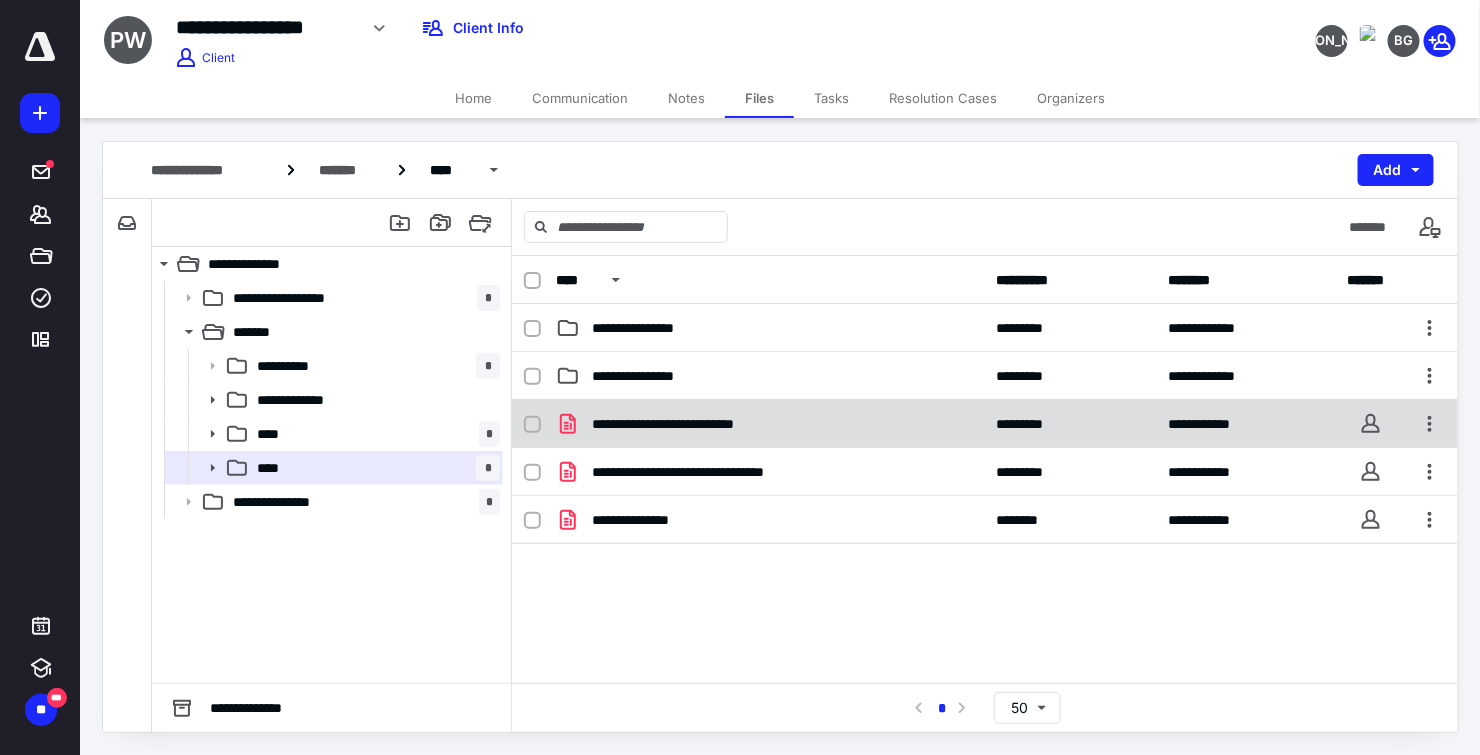 click on "**********" at bounding box center (770, 424) 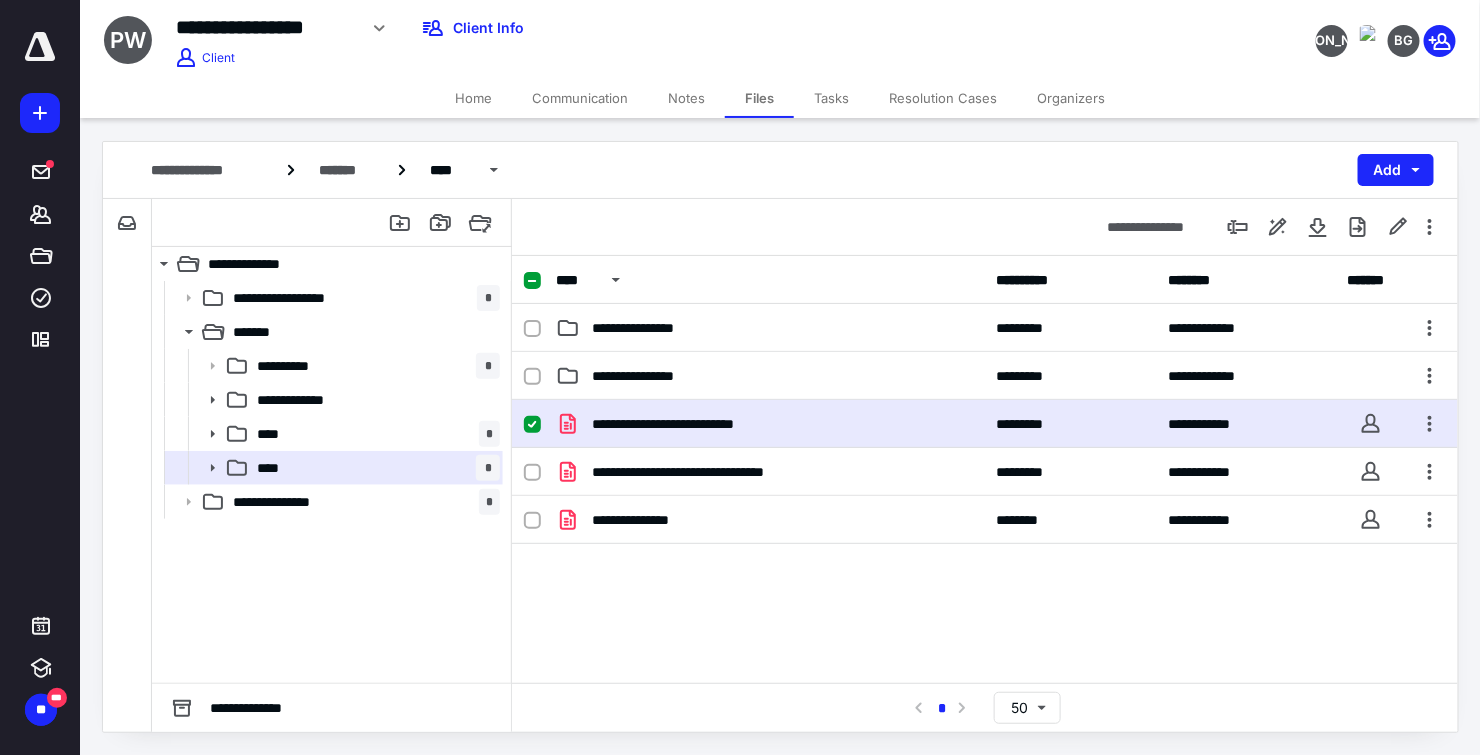 click on "**********" at bounding box center [770, 424] 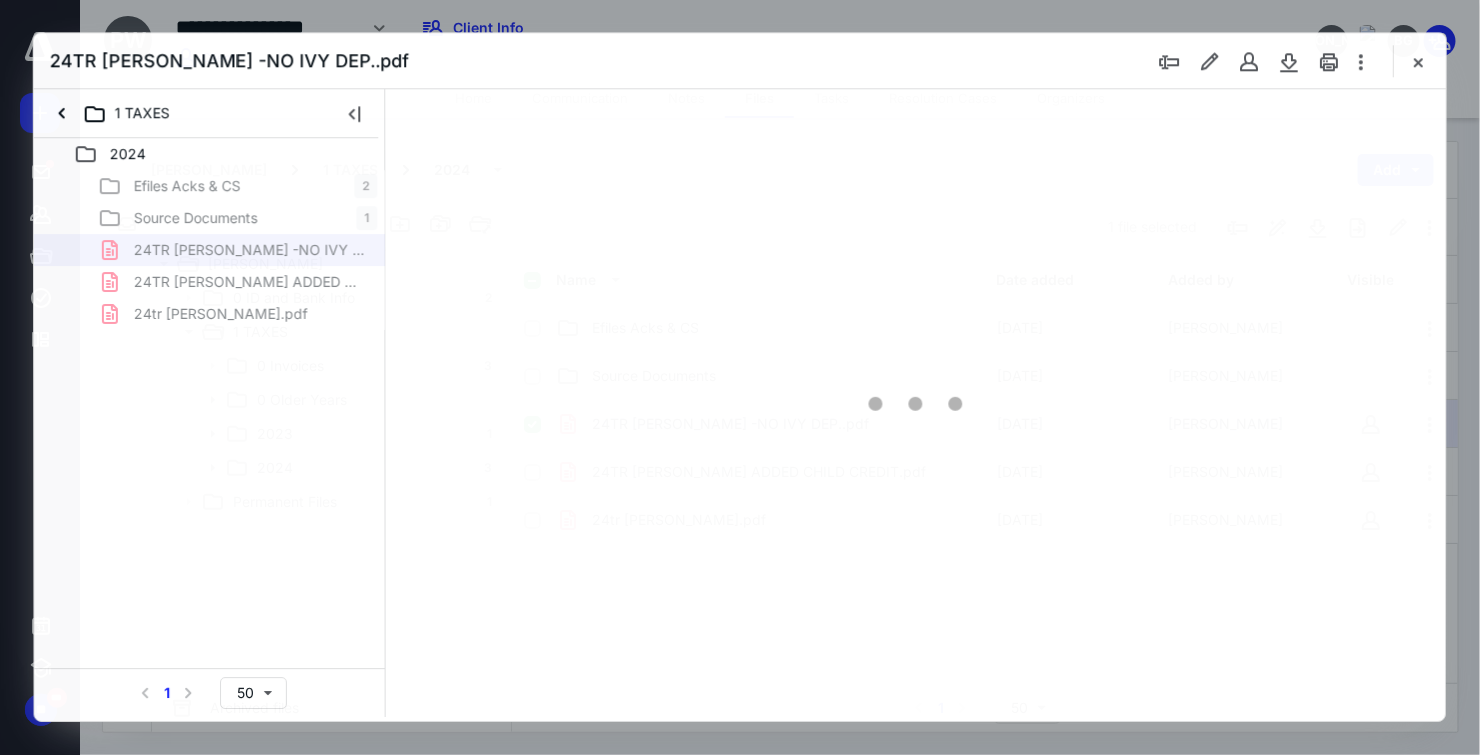 scroll, scrollTop: 0, scrollLeft: 0, axis: both 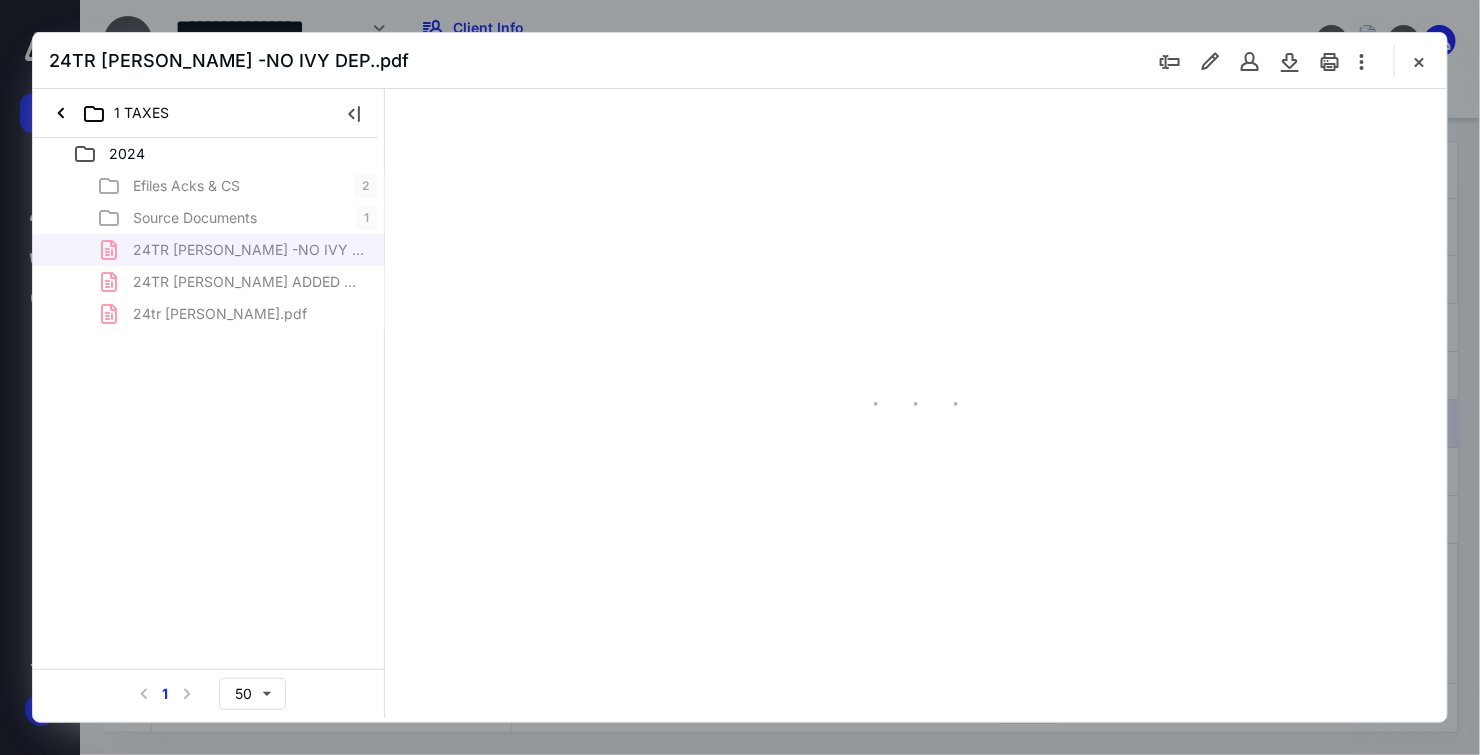 type on "70" 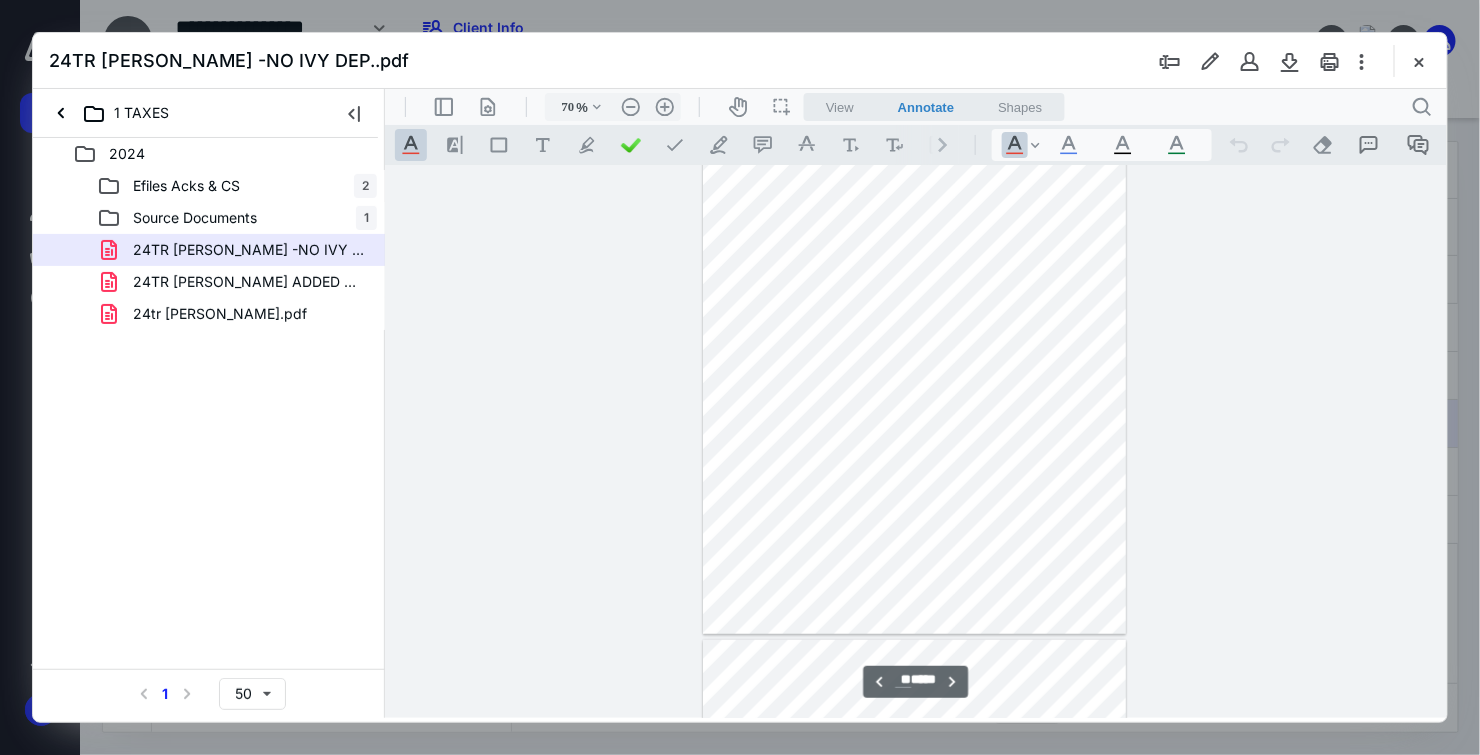 scroll, scrollTop: 16569, scrollLeft: 0, axis: vertical 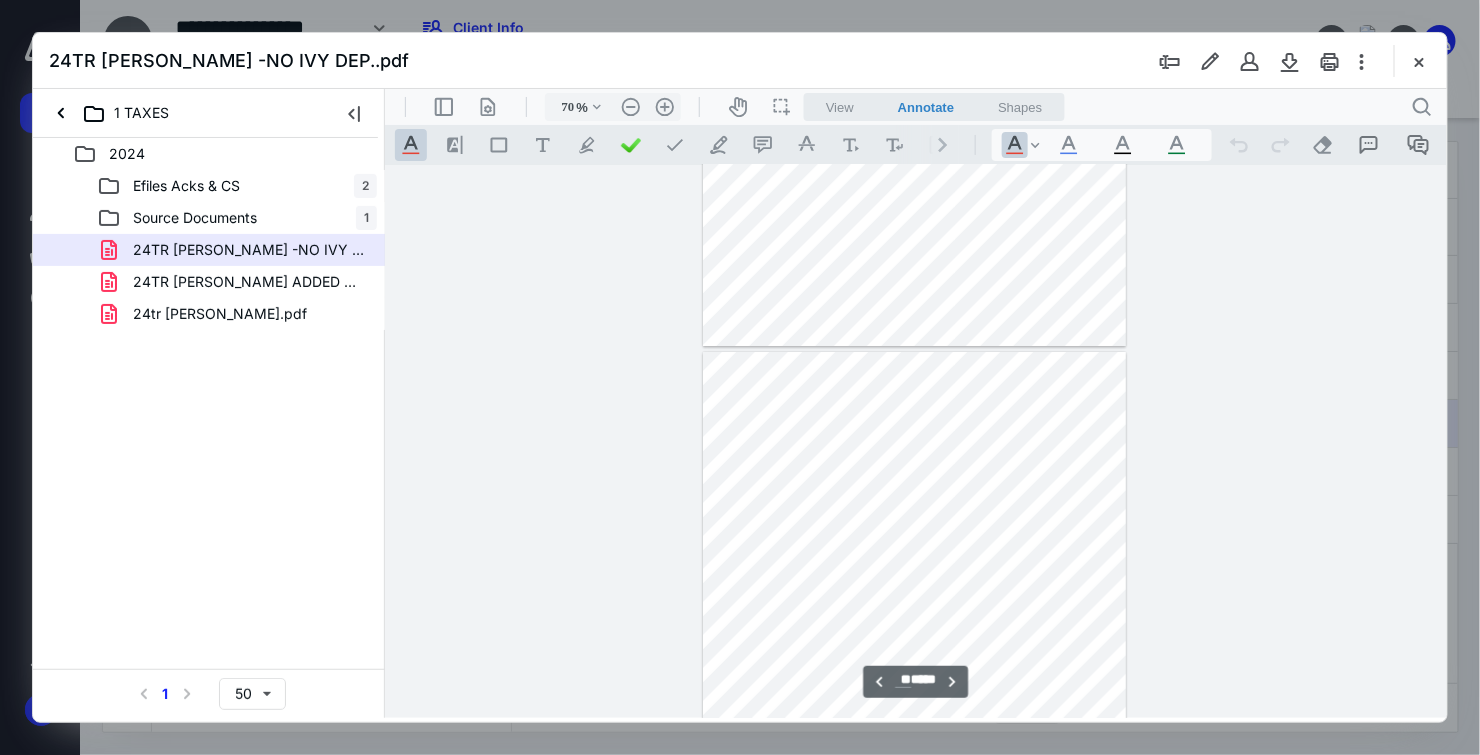 type on "**" 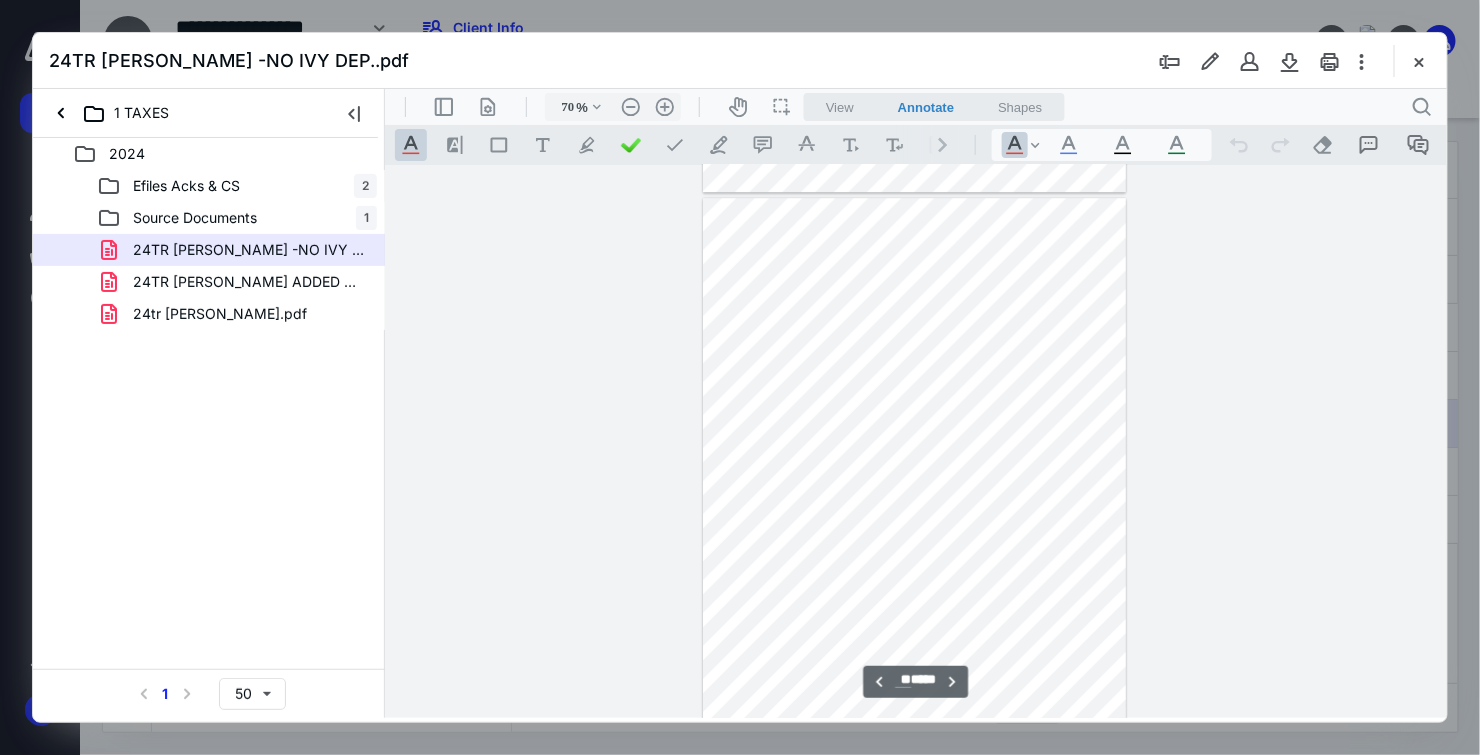 scroll, scrollTop: 15902, scrollLeft: 0, axis: vertical 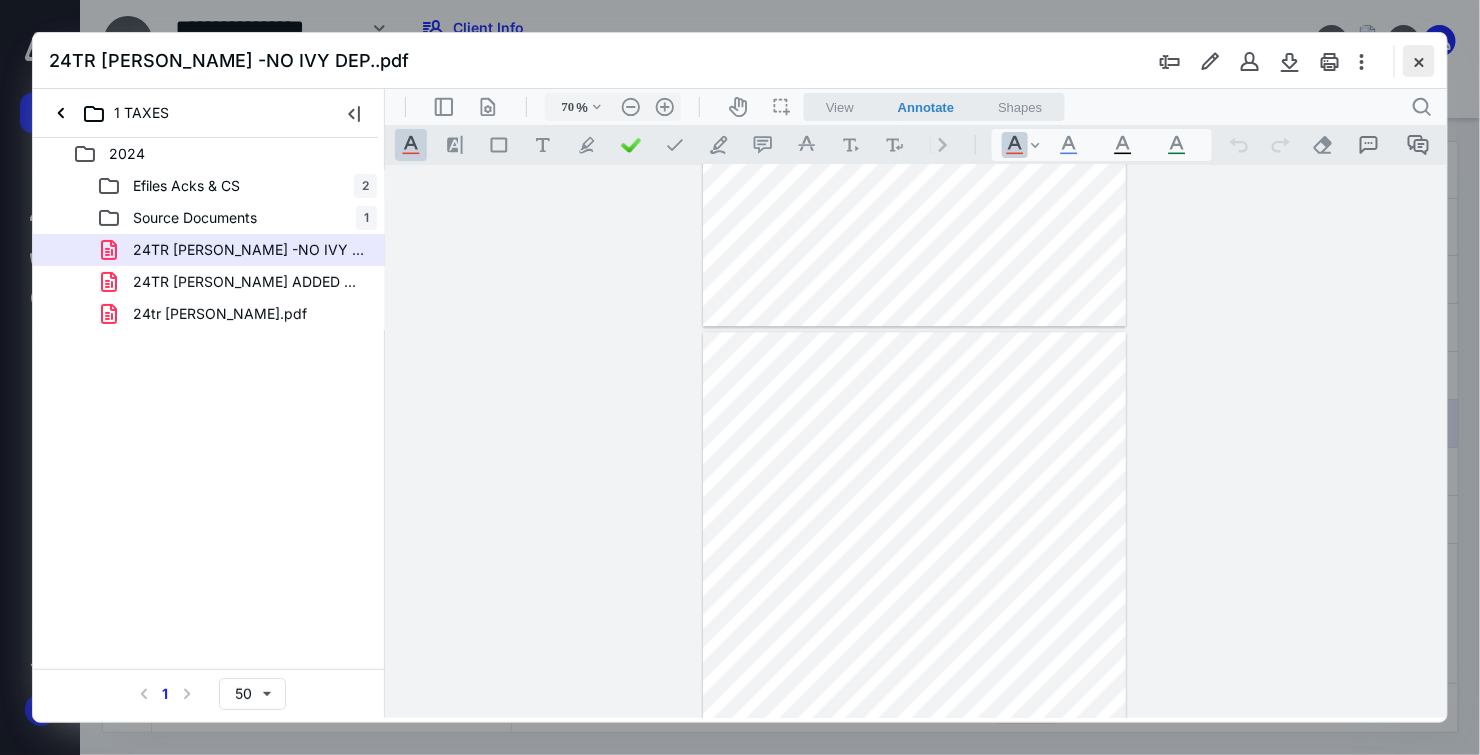 click at bounding box center (1419, 61) 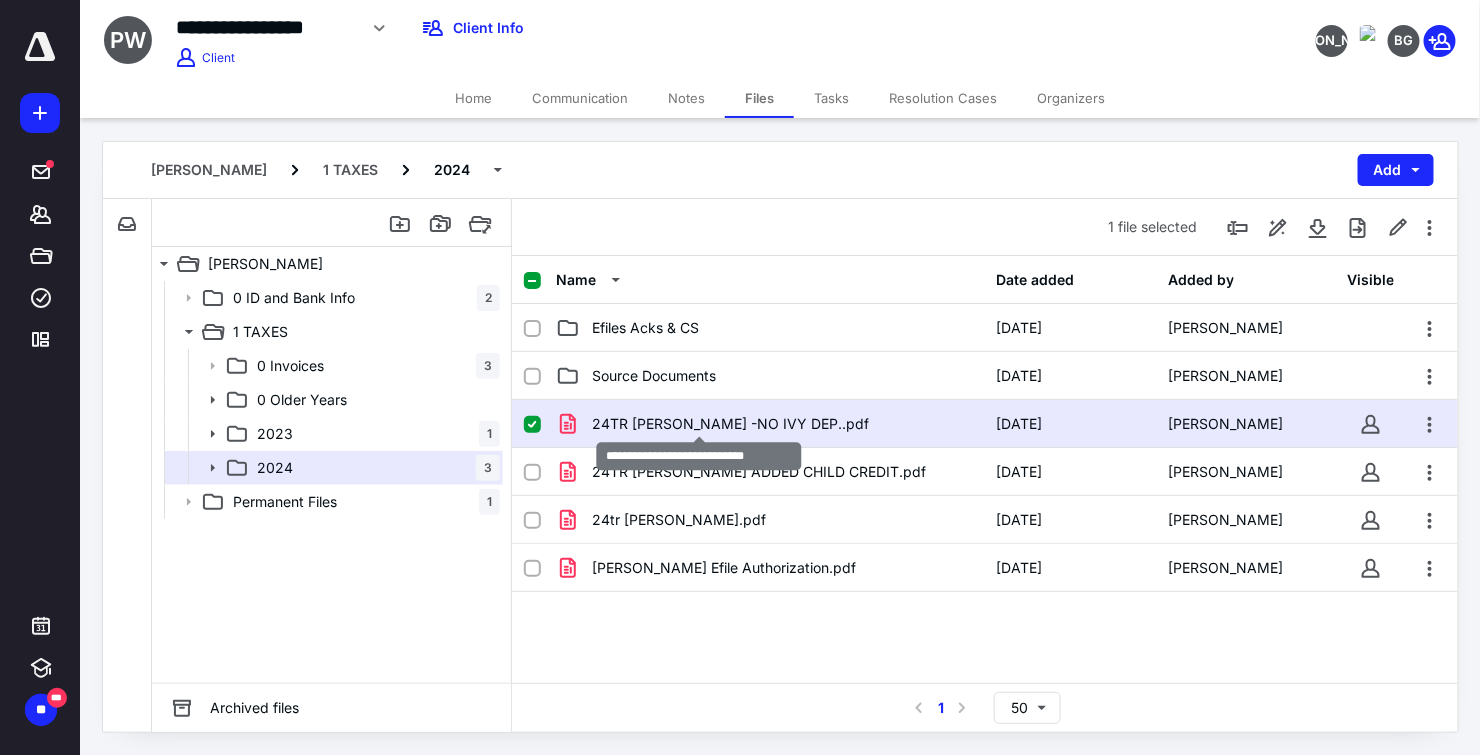 click on "24TR [PERSON_NAME] -NO IVY DEP..pdf" at bounding box center (730, 424) 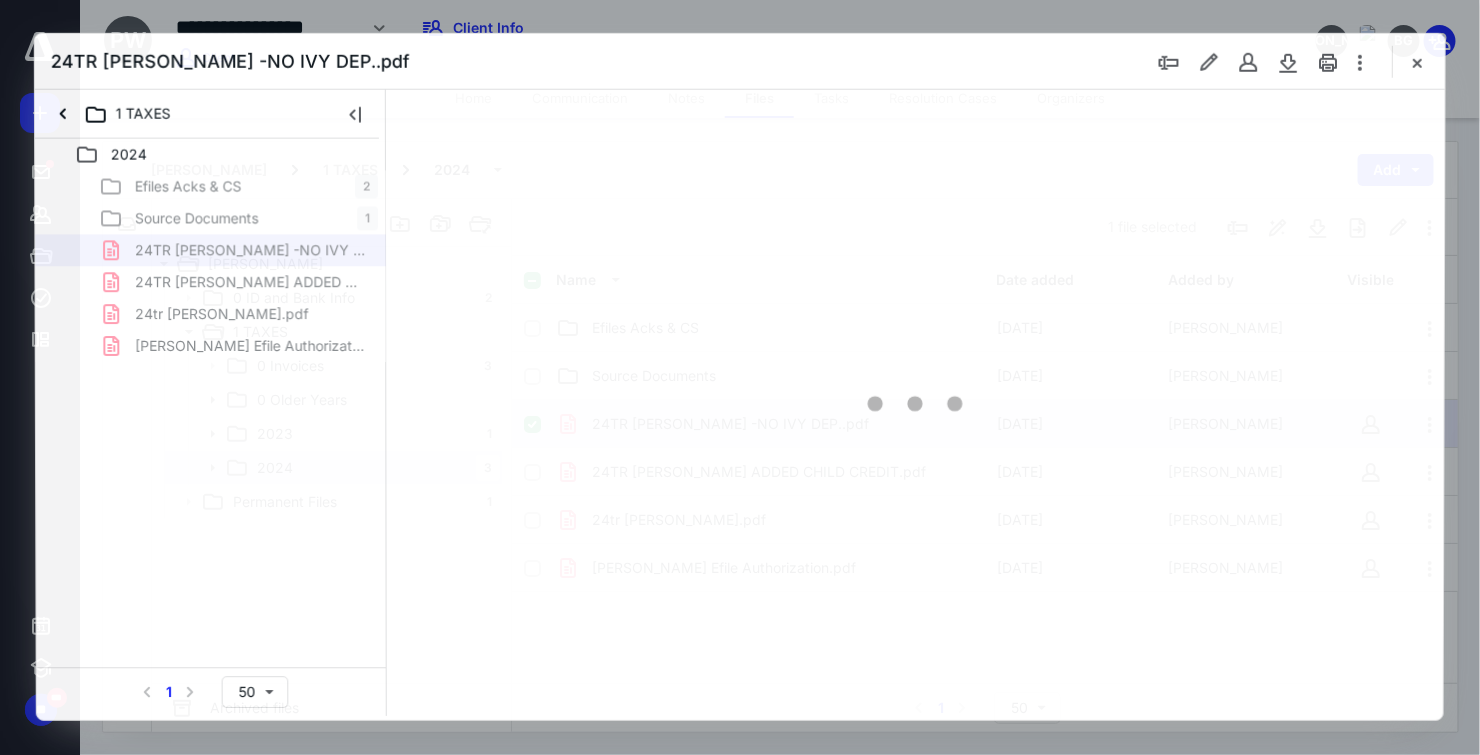 scroll, scrollTop: 0, scrollLeft: 0, axis: both 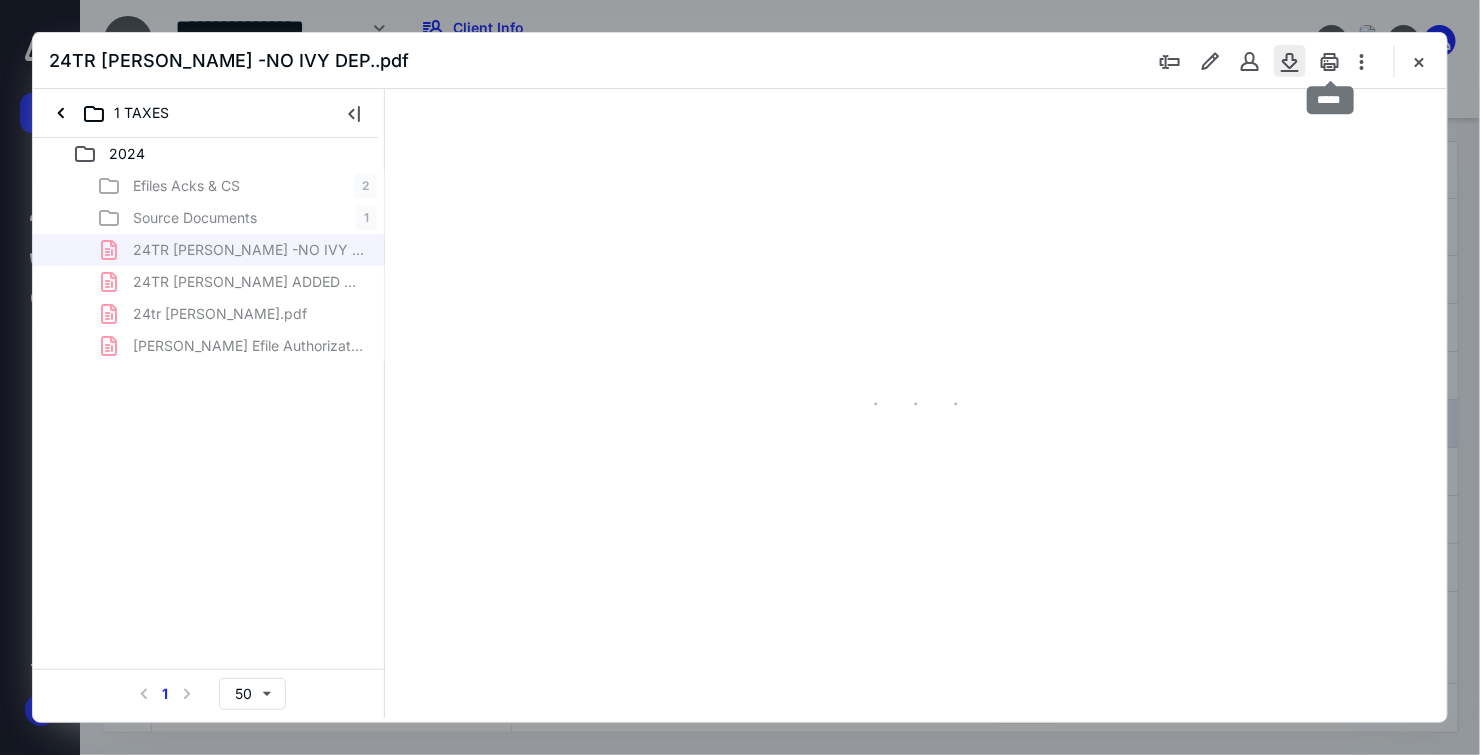 type on "70" 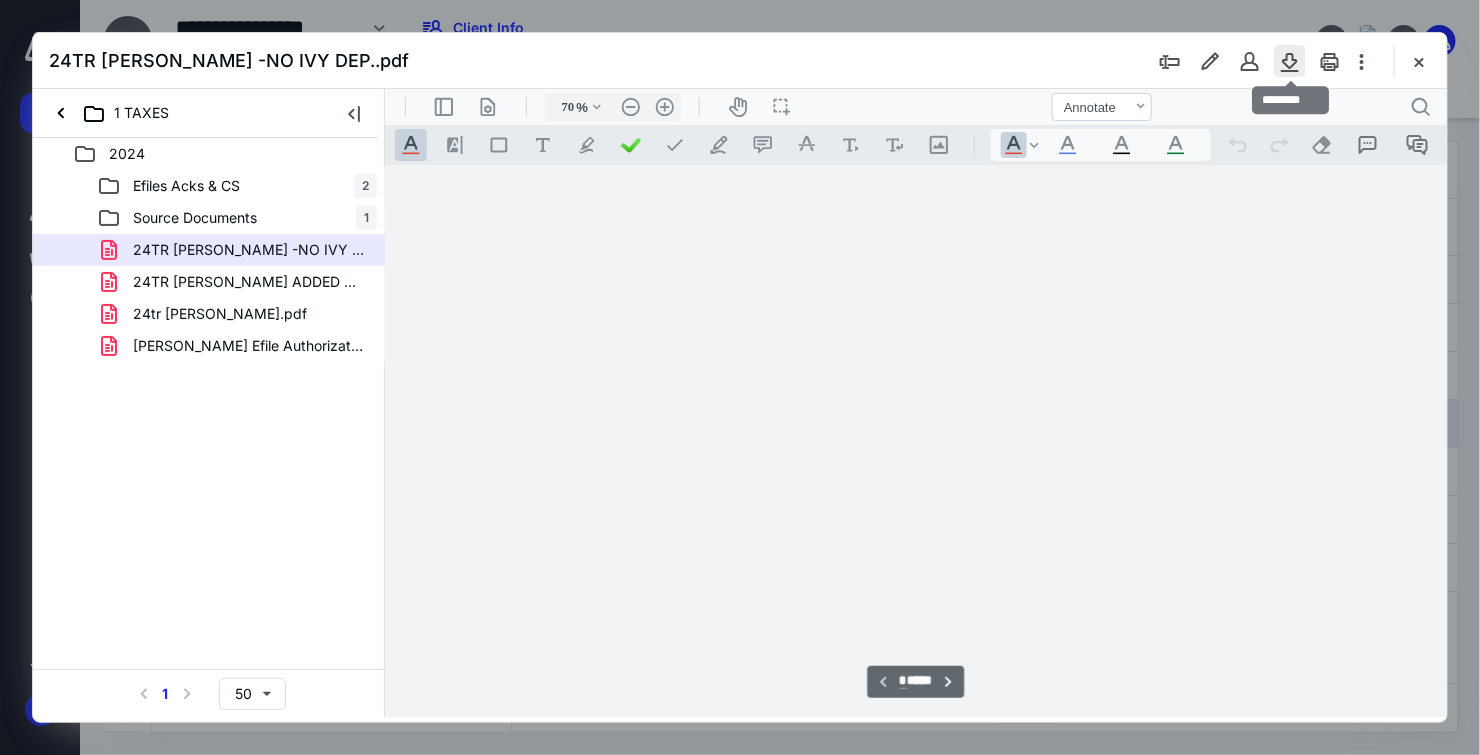 scroll, scrollTop: 79, scrollLeft: 0, axis: vertical 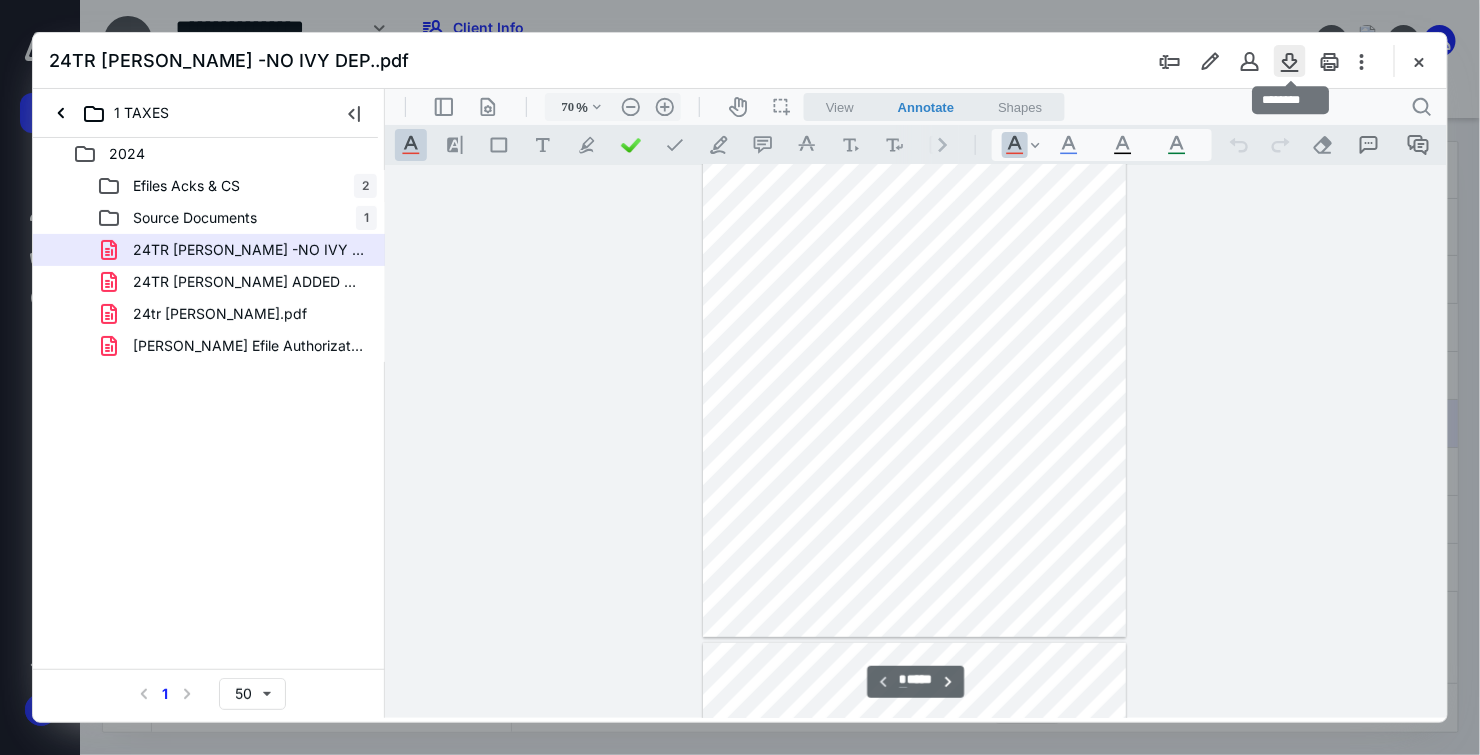 click at bounding box center [1290, 61] 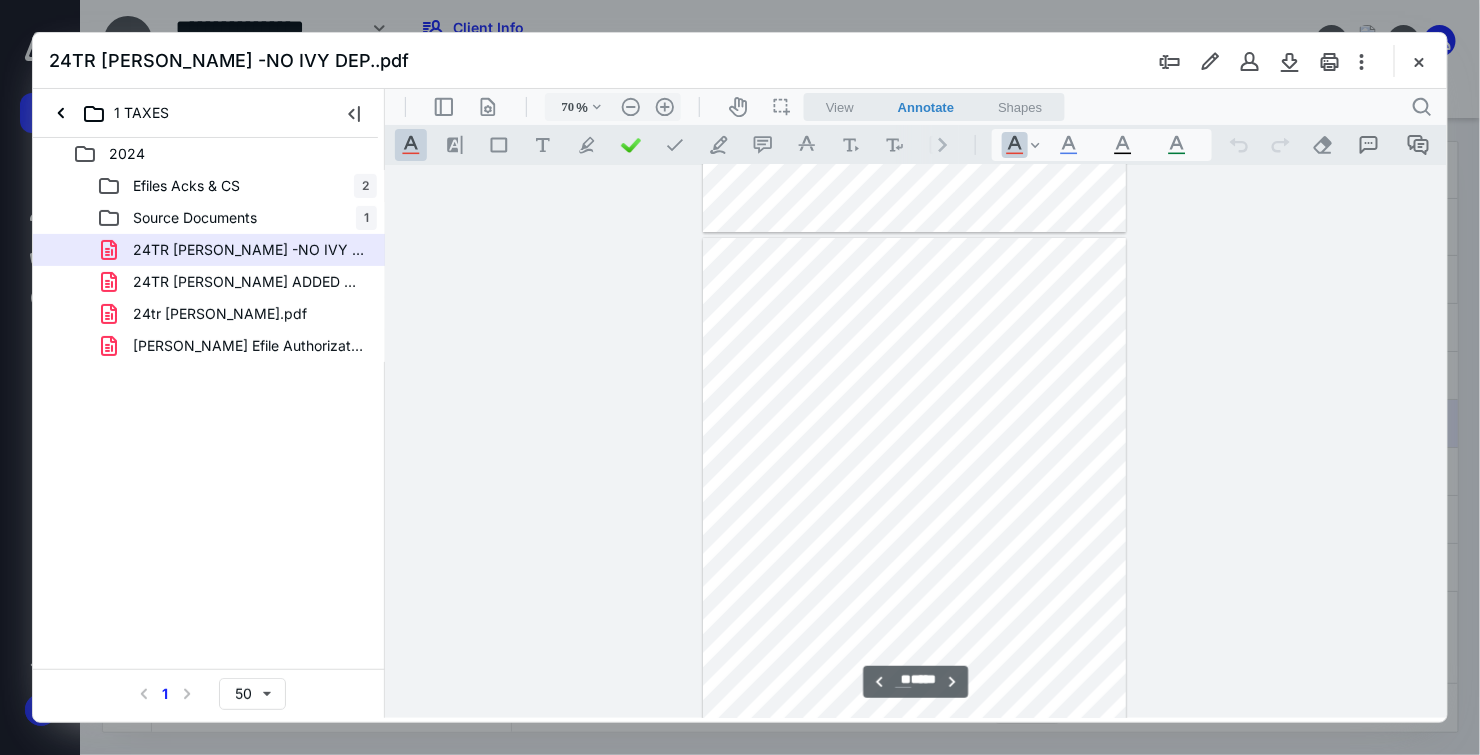 scroll, scrollTop: 8212, scrollLeft: 0, axis: vertical 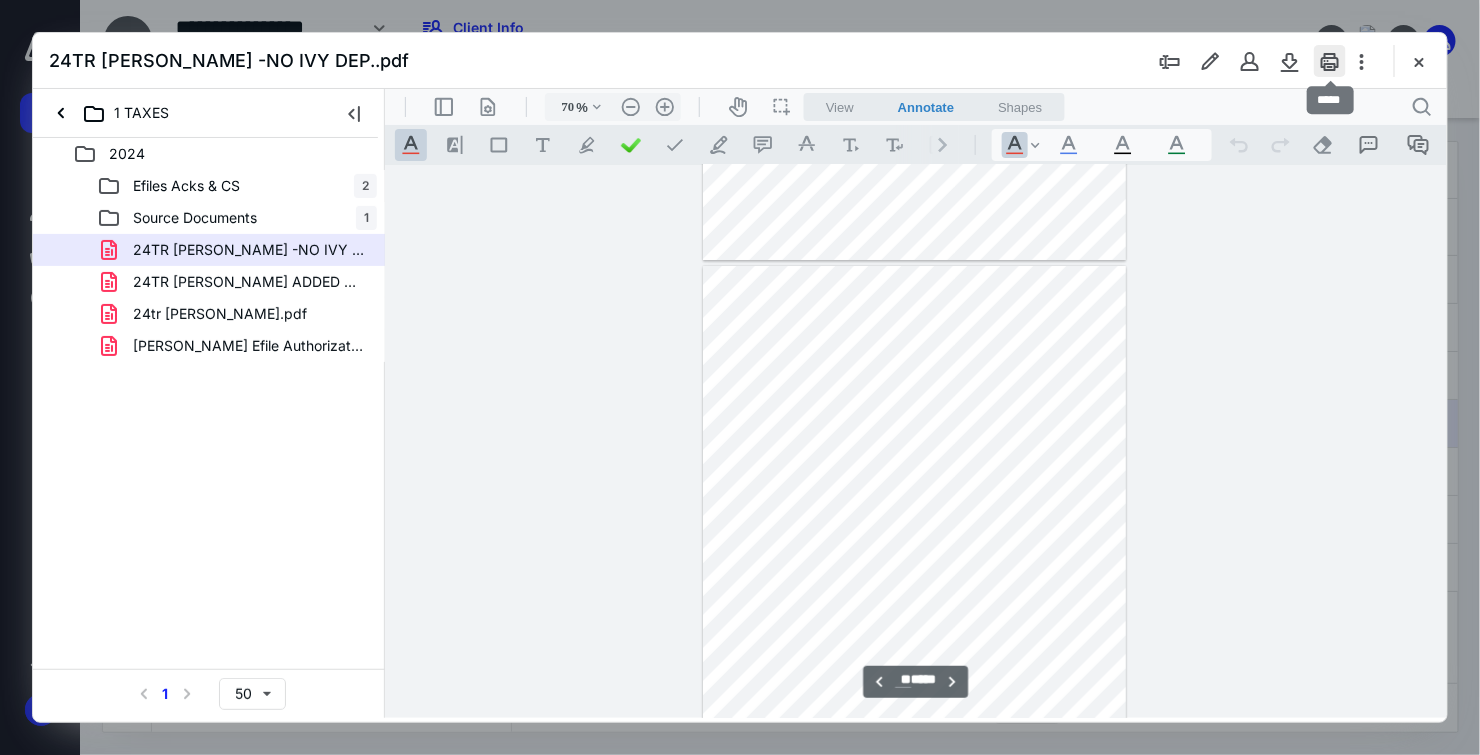 click at bounding box center (1330, 61) 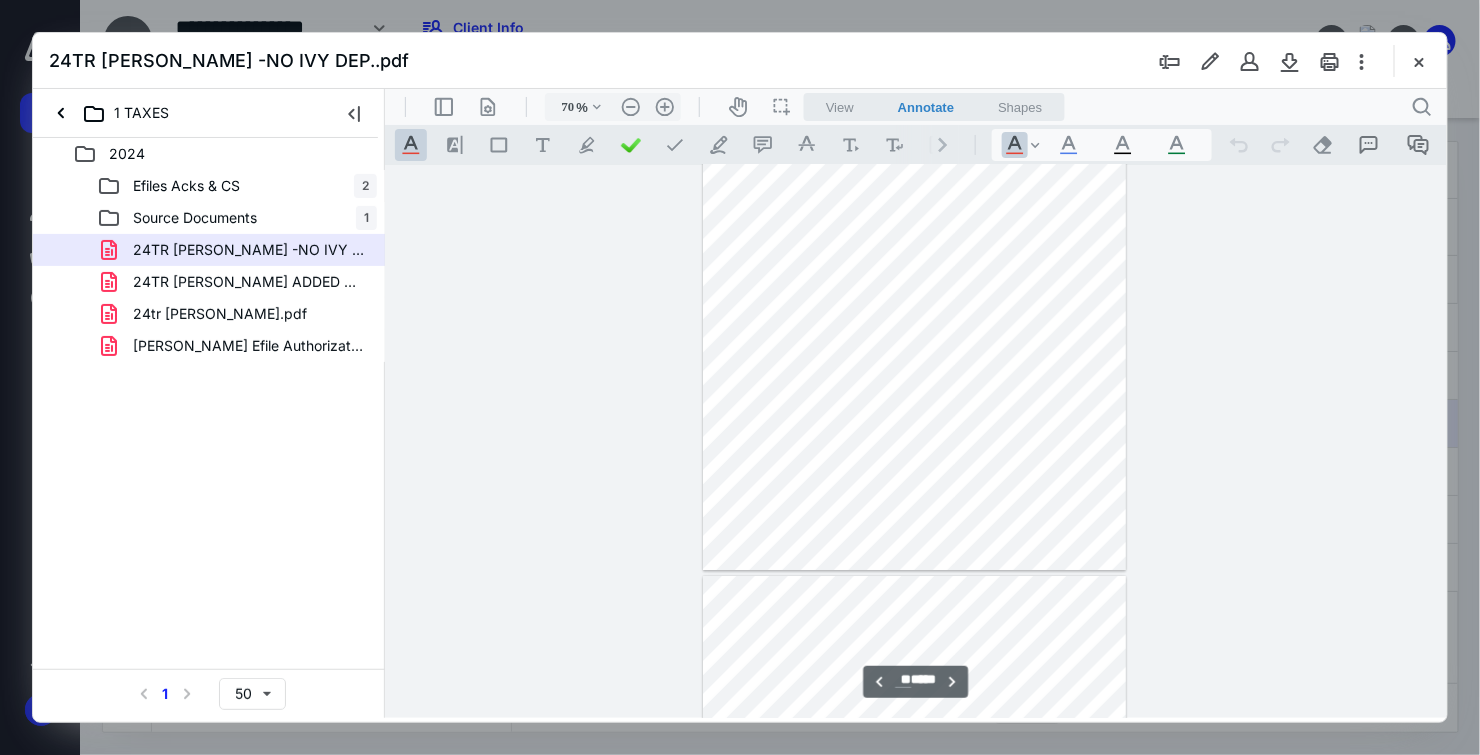 scroll, scrollTop: 16079, scrollLeft: 0, axis: vertical 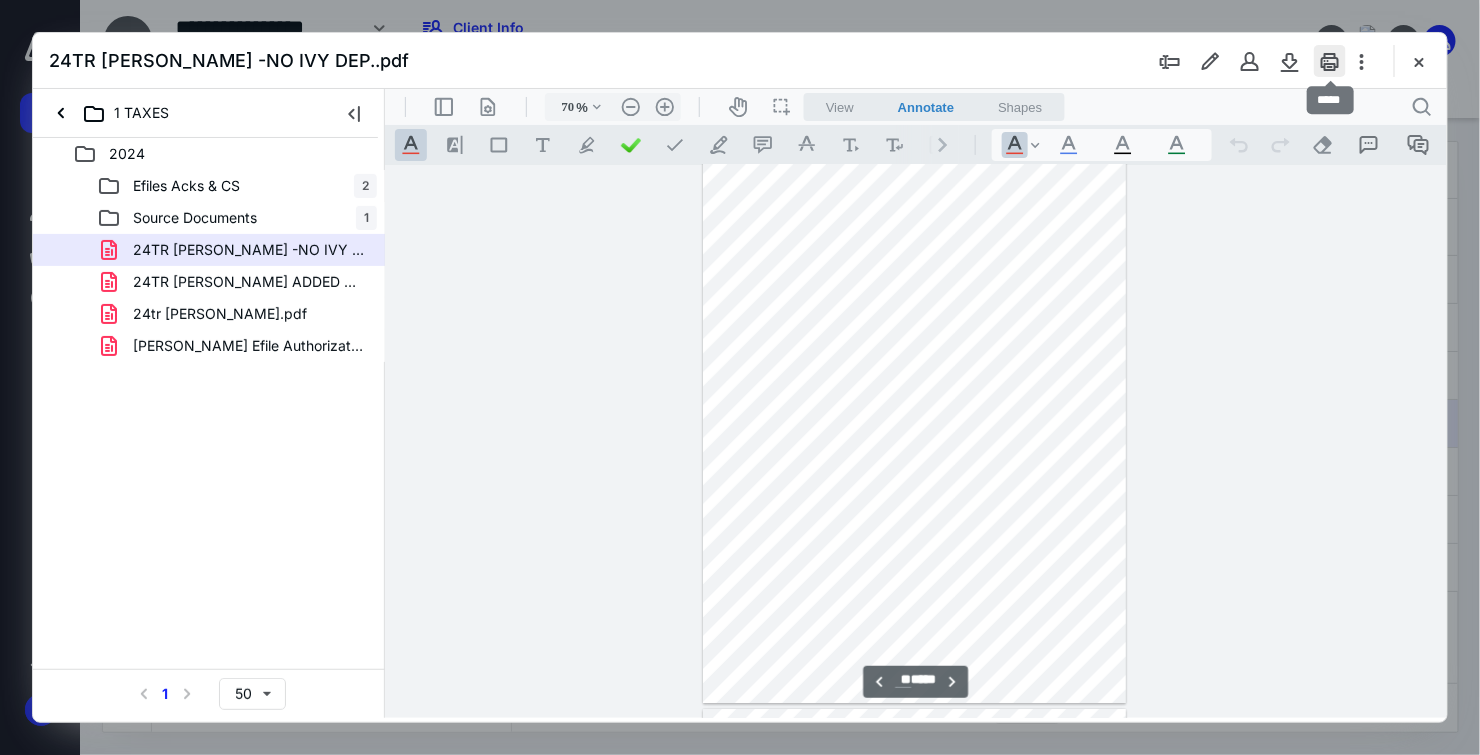 click at bounding box center [1330, 61] 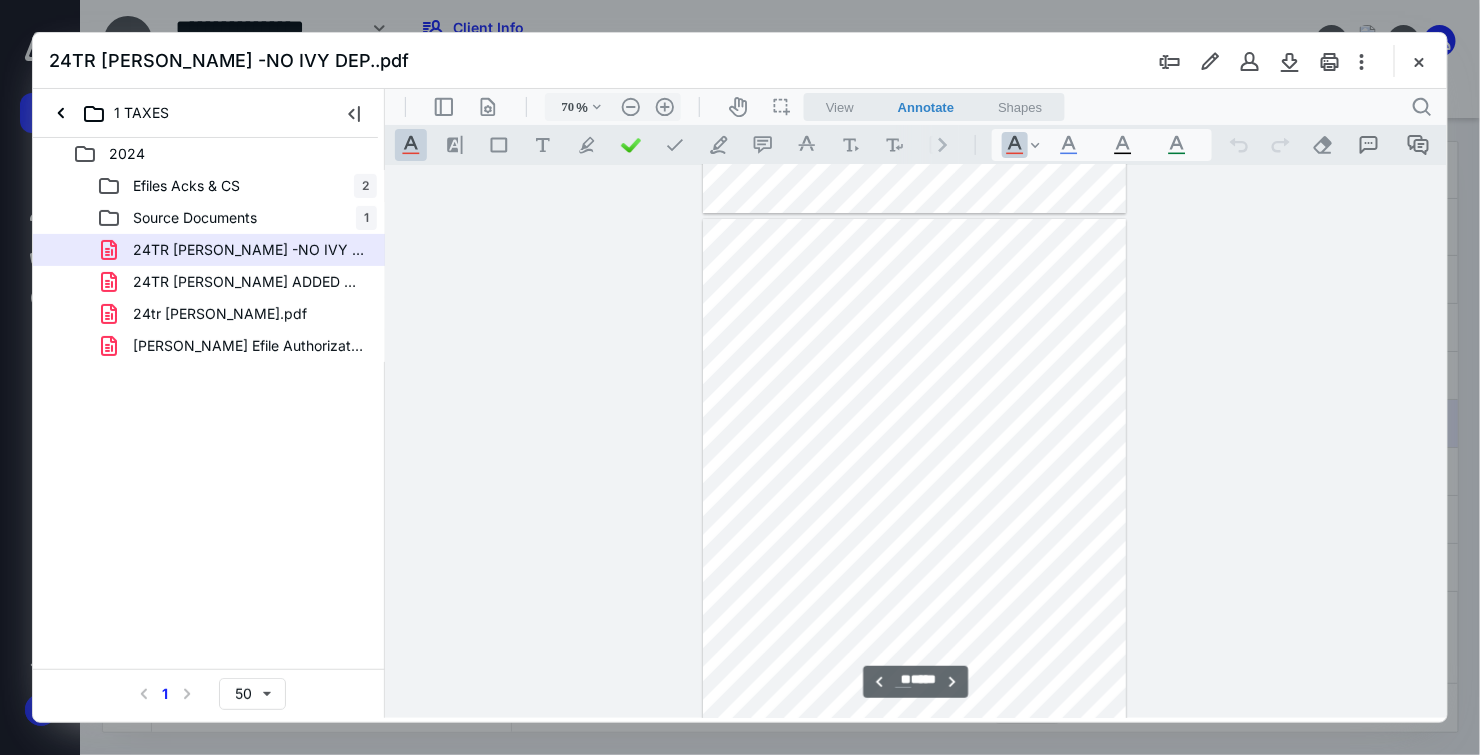 scroll, scrollTop: 16169, scrollLeft: 0, axis: vertical 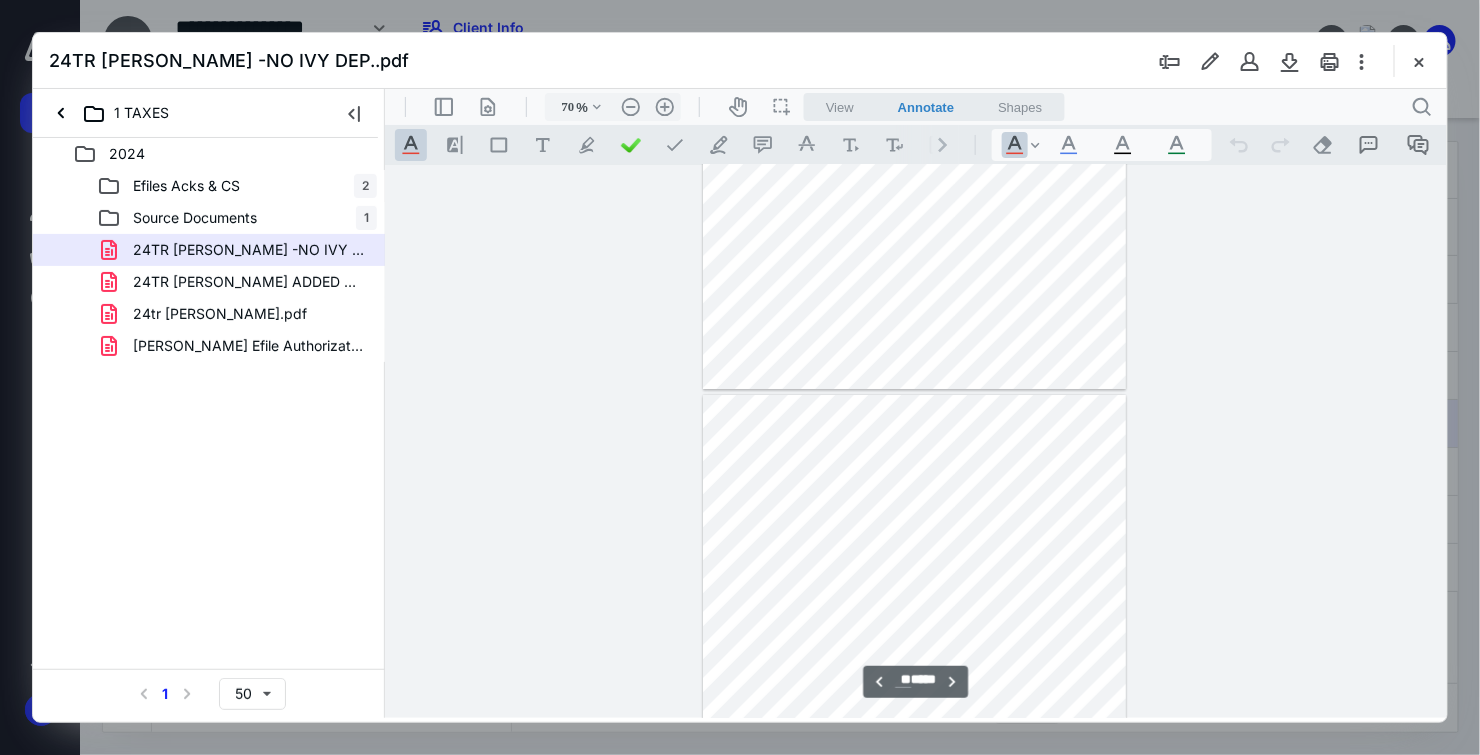 type on "**" 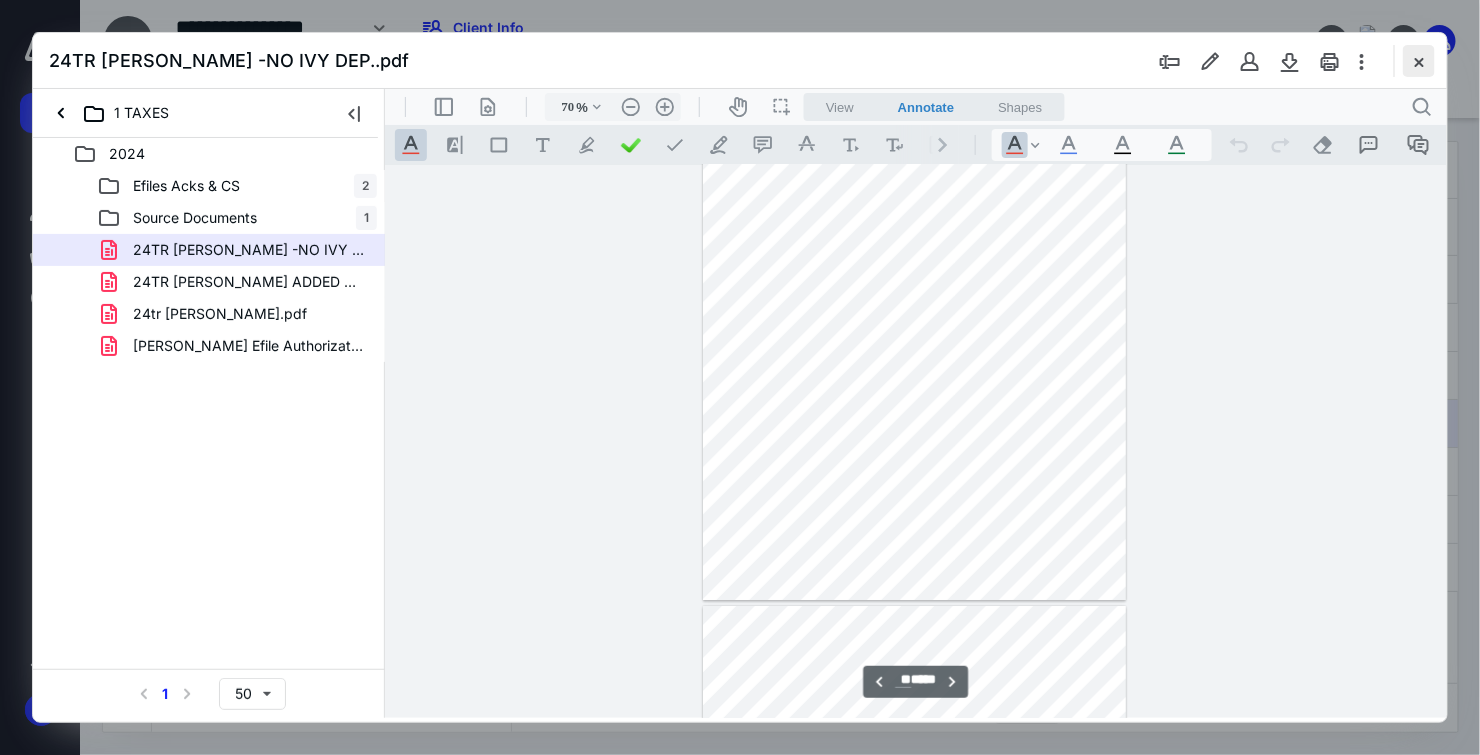 click at bounding box center (1419, 61) 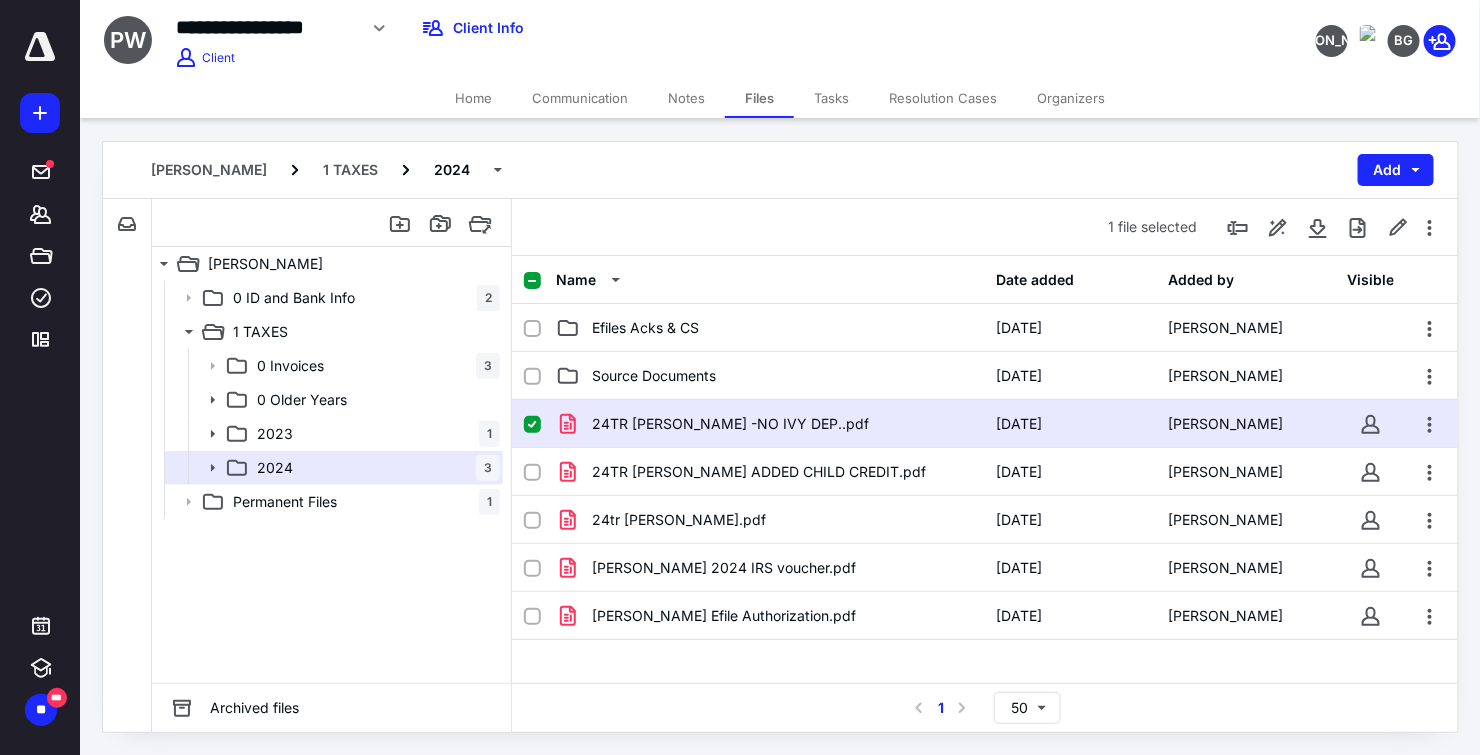 click on "Home" at bounding box center (473, 98) 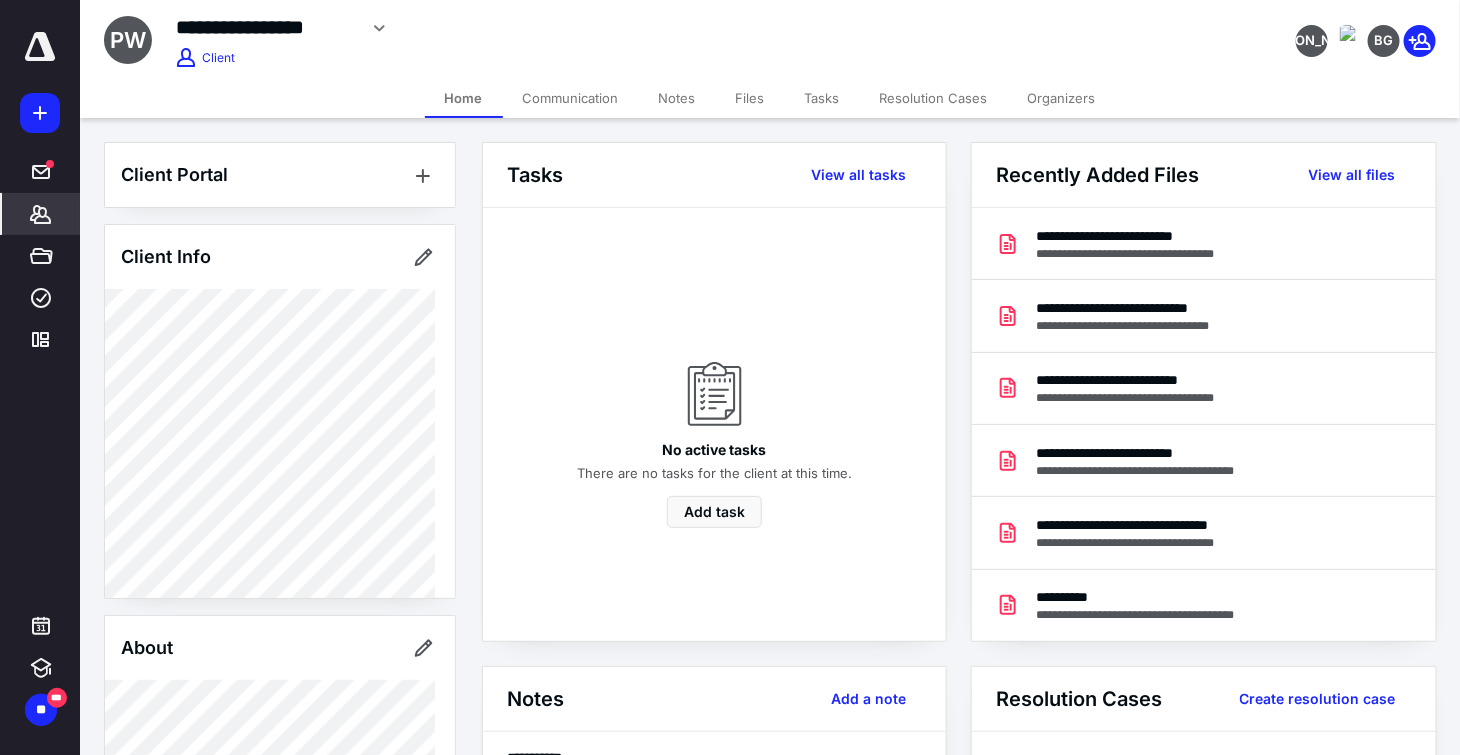 click on "Files" at bounding box center (750, 98) 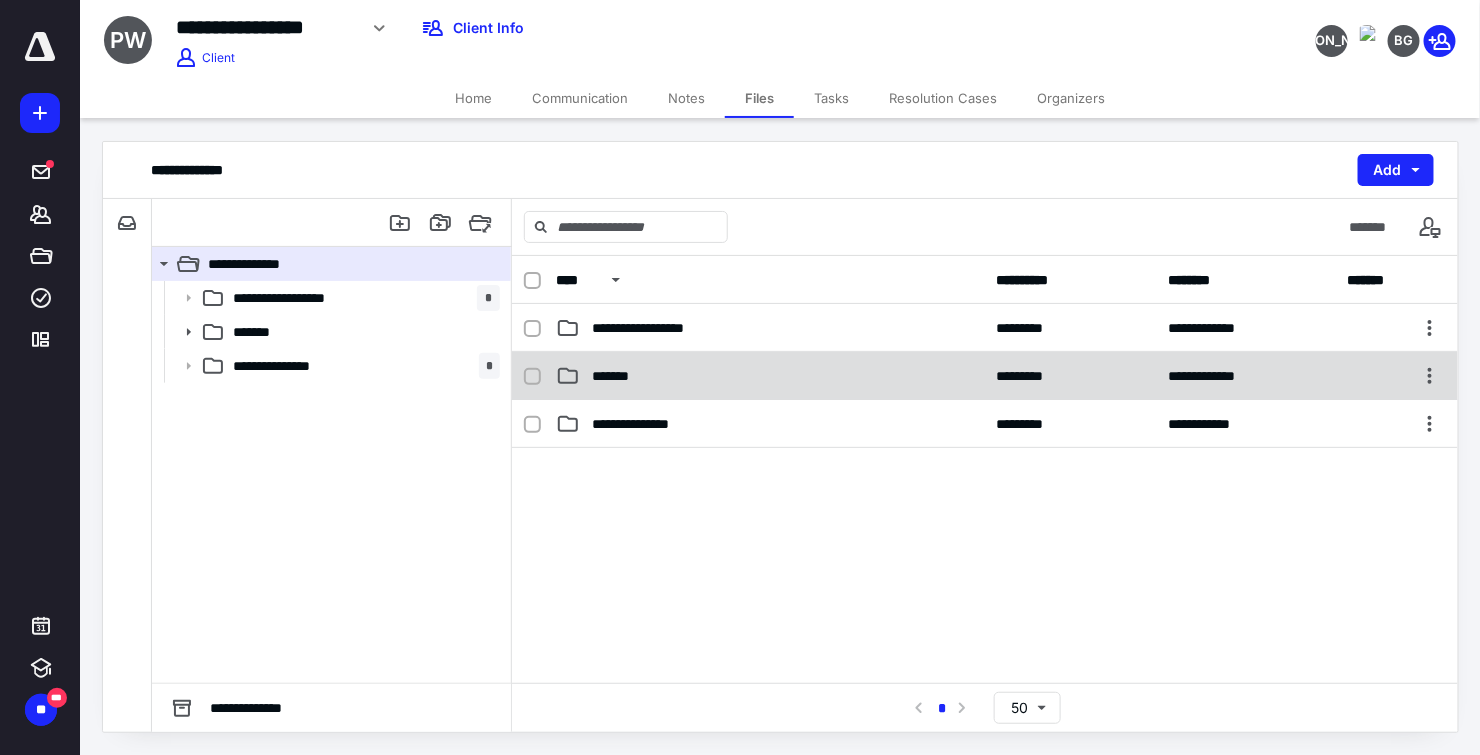 click on "*******" at bounding box center [619, 376] 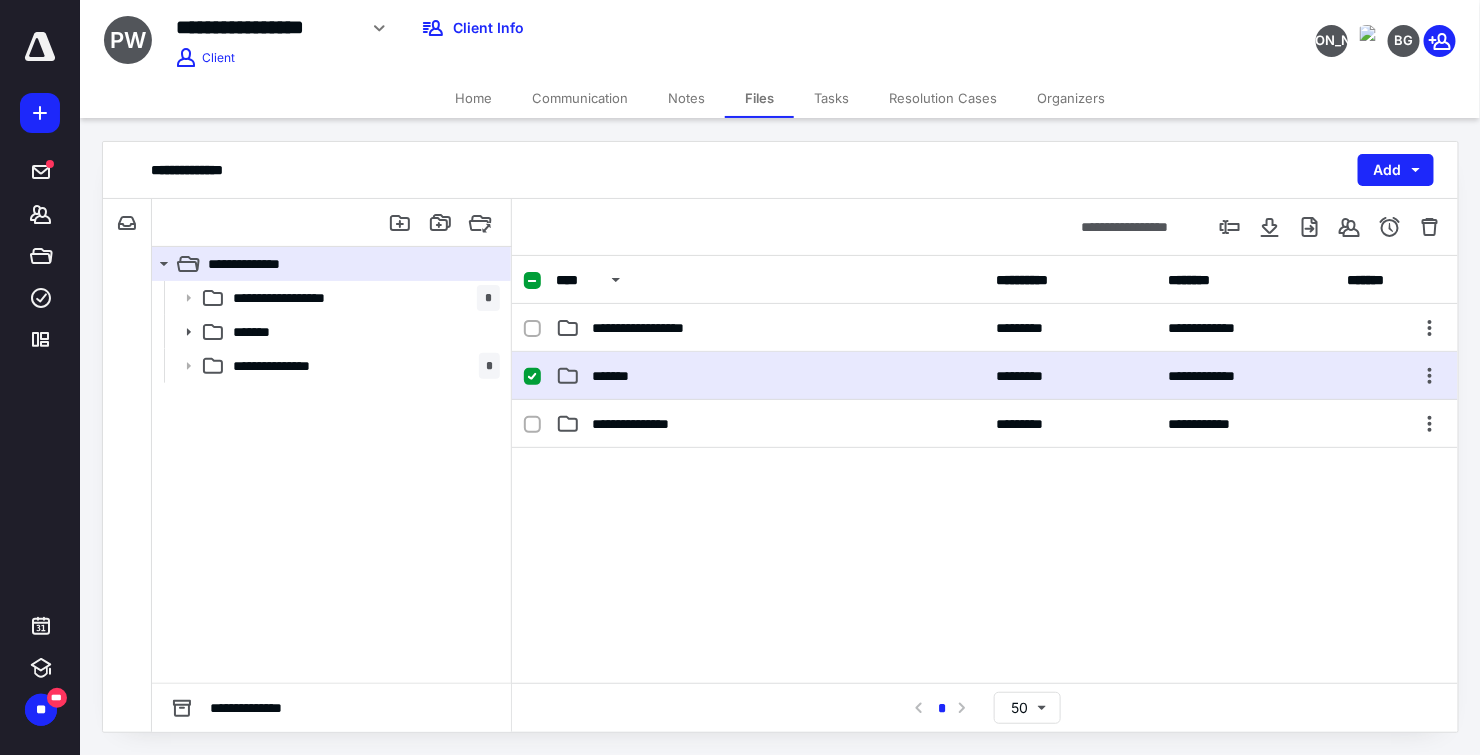 click on "*******" at bounding box center [619, 376] 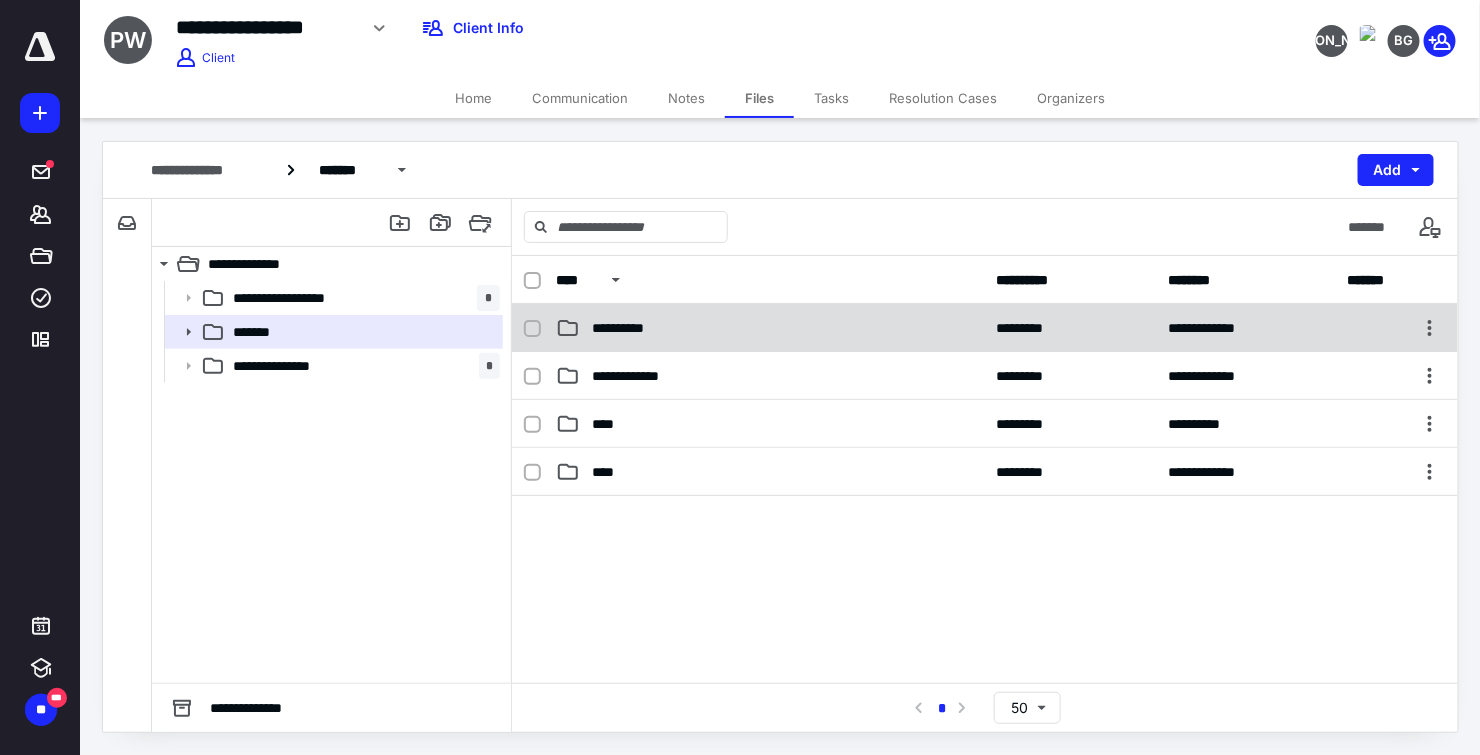 click on "**********" at bounding box center (770, 328) 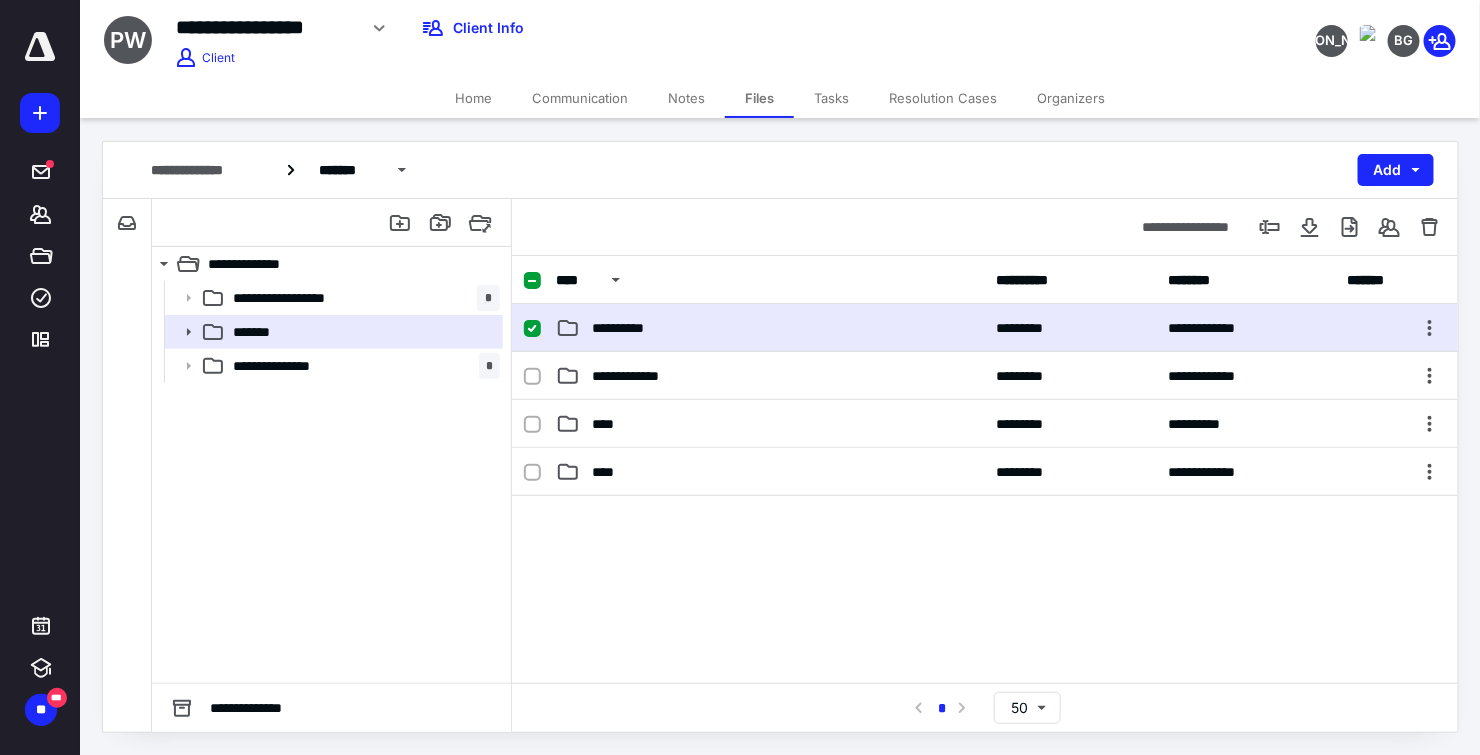 click on "**********" at bounding box center (770, 328) 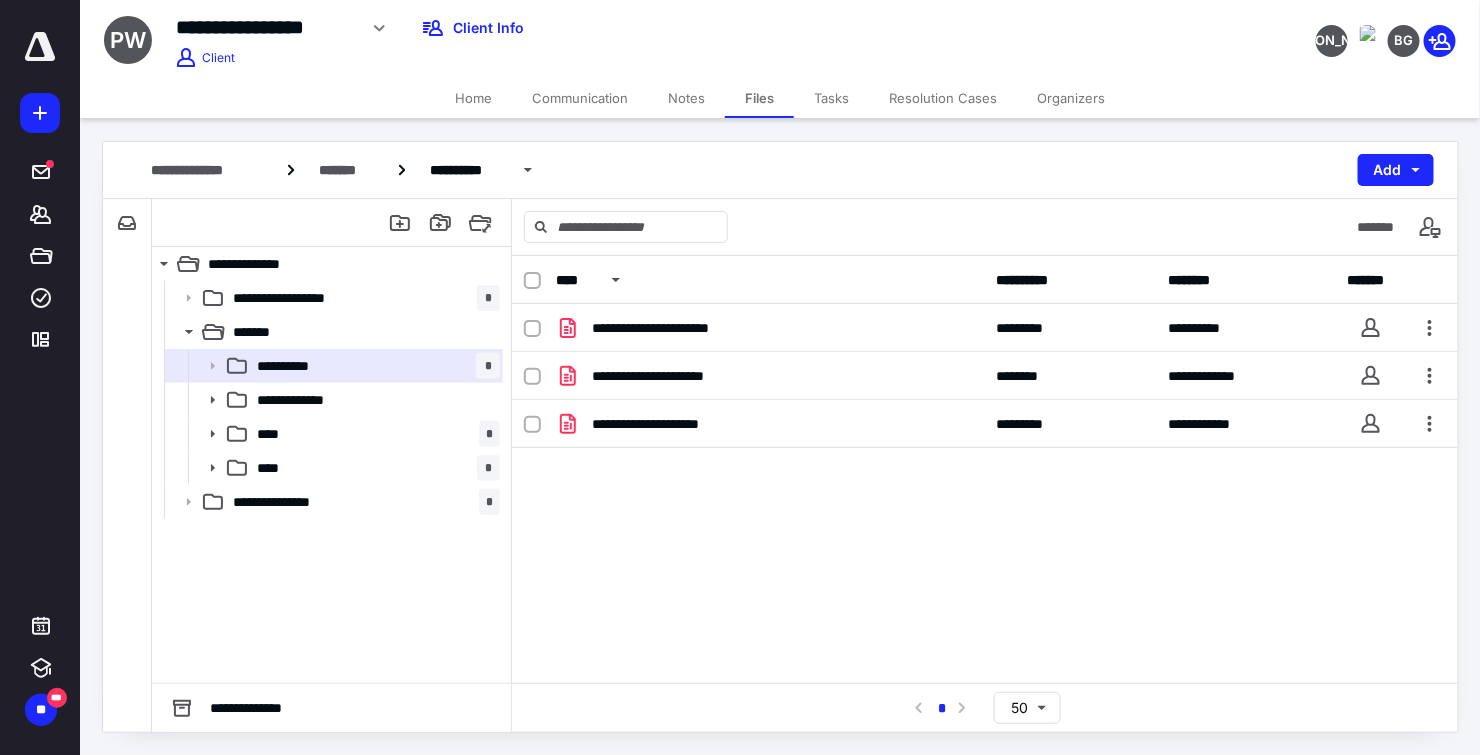 click on "Files" at bounding box center (759, 98) 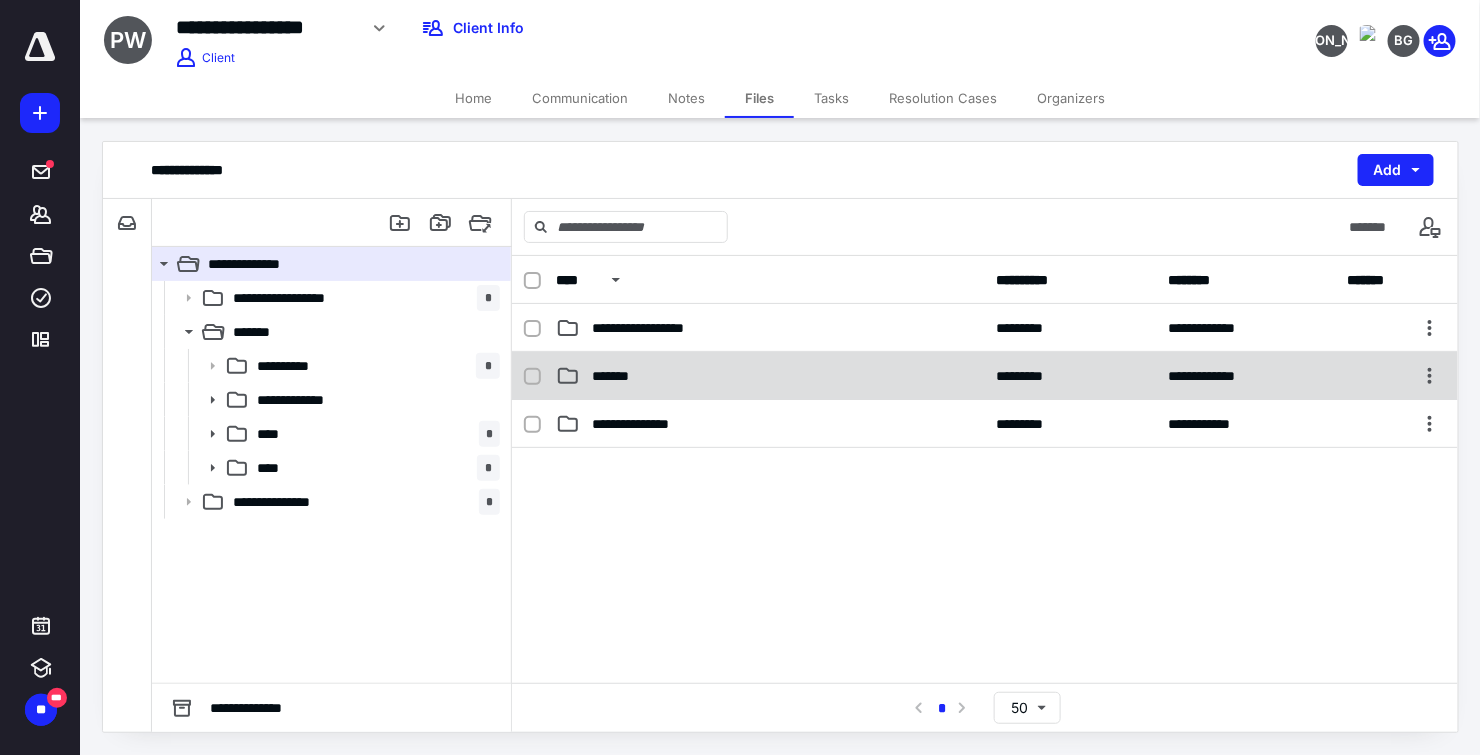 click on "*******" at bounding box center [770, 376] 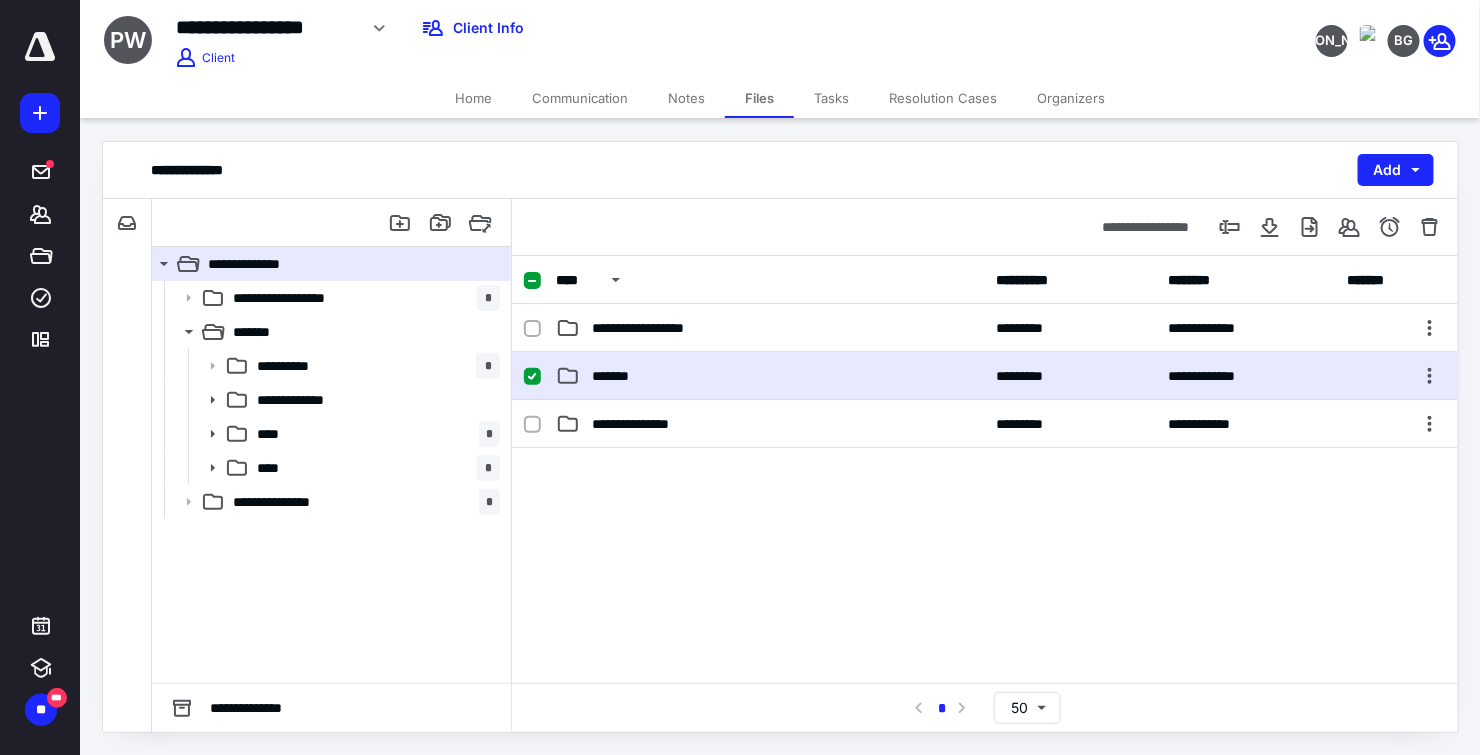 click on "*******" at bounding box center (770, 376) 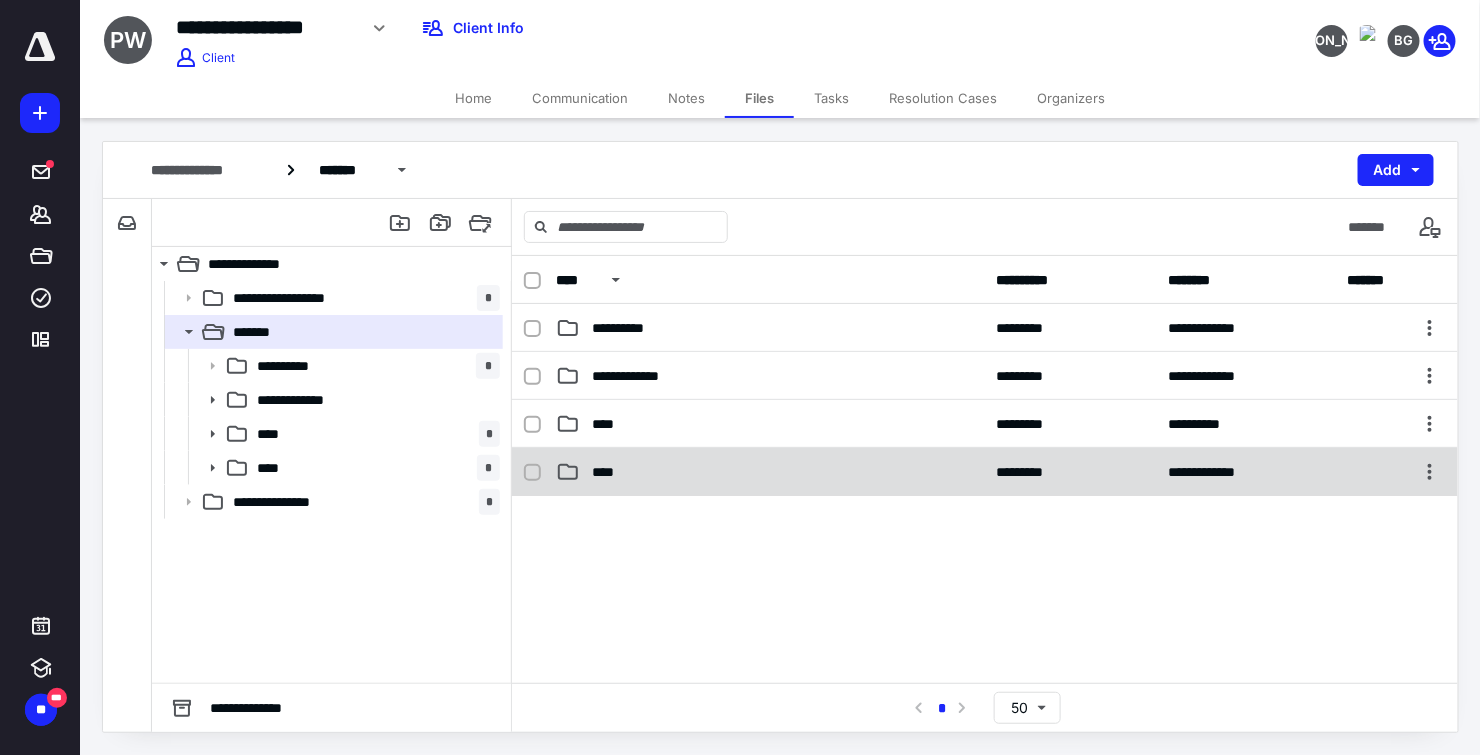 click on "****" at bounding box center (770, 472) 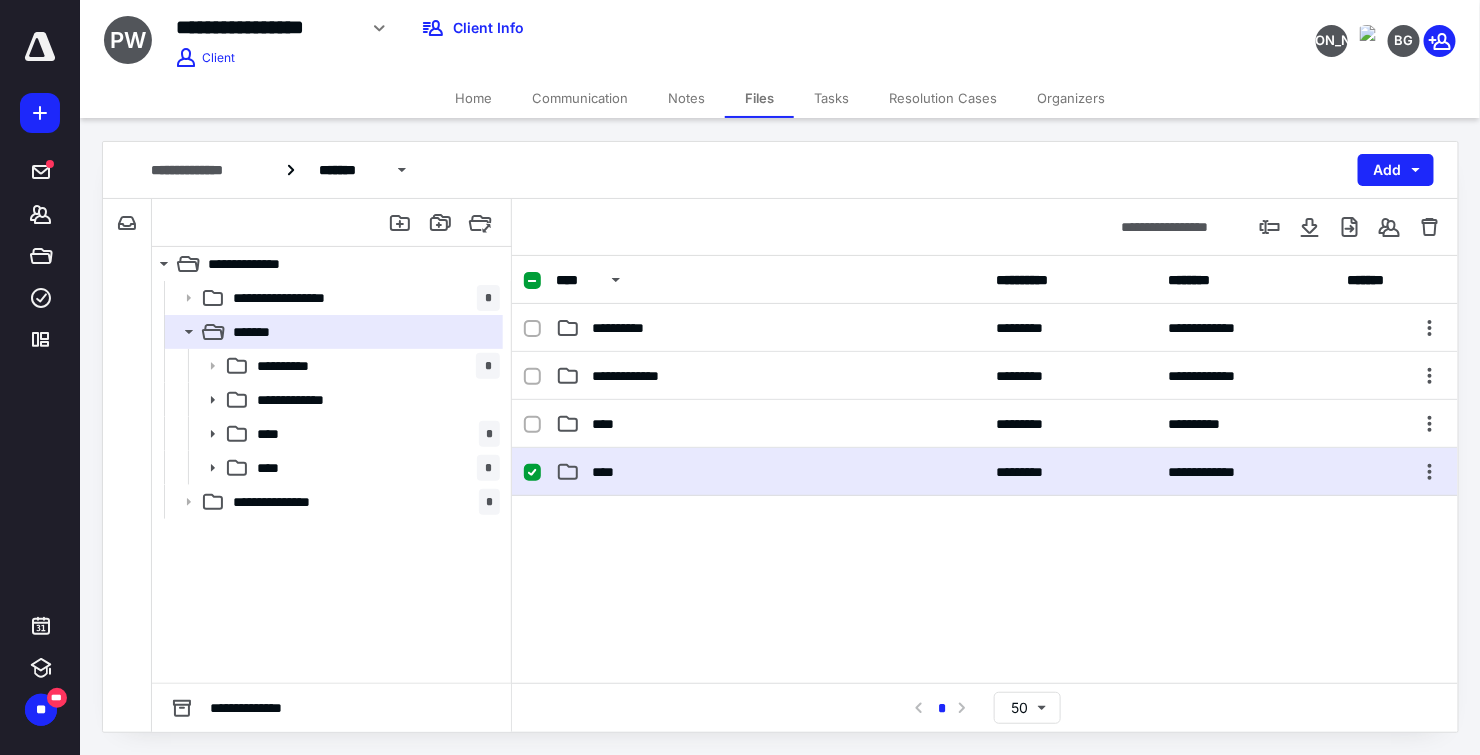 click on "****" at bounding box center [770, 472] 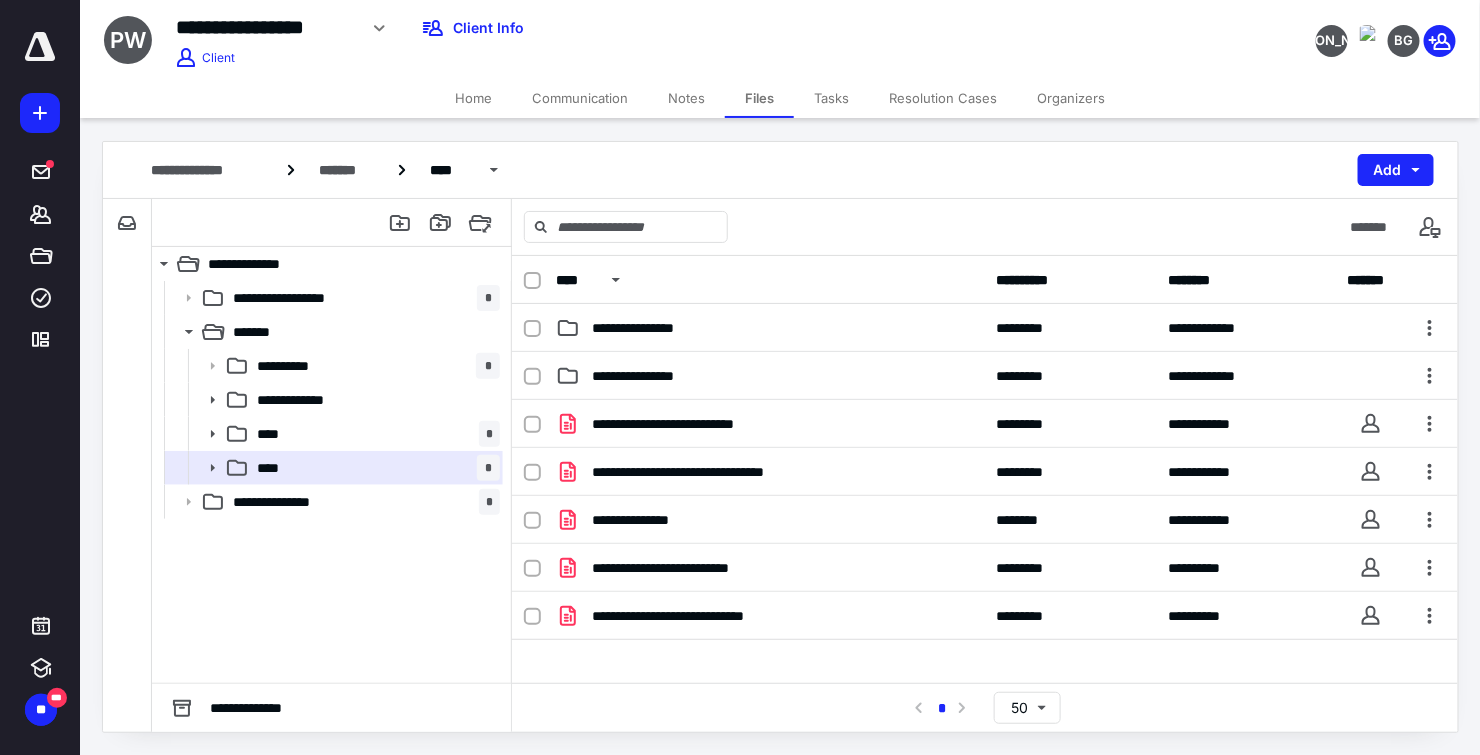 click on "Tasks" at bounding box center (831, 98) 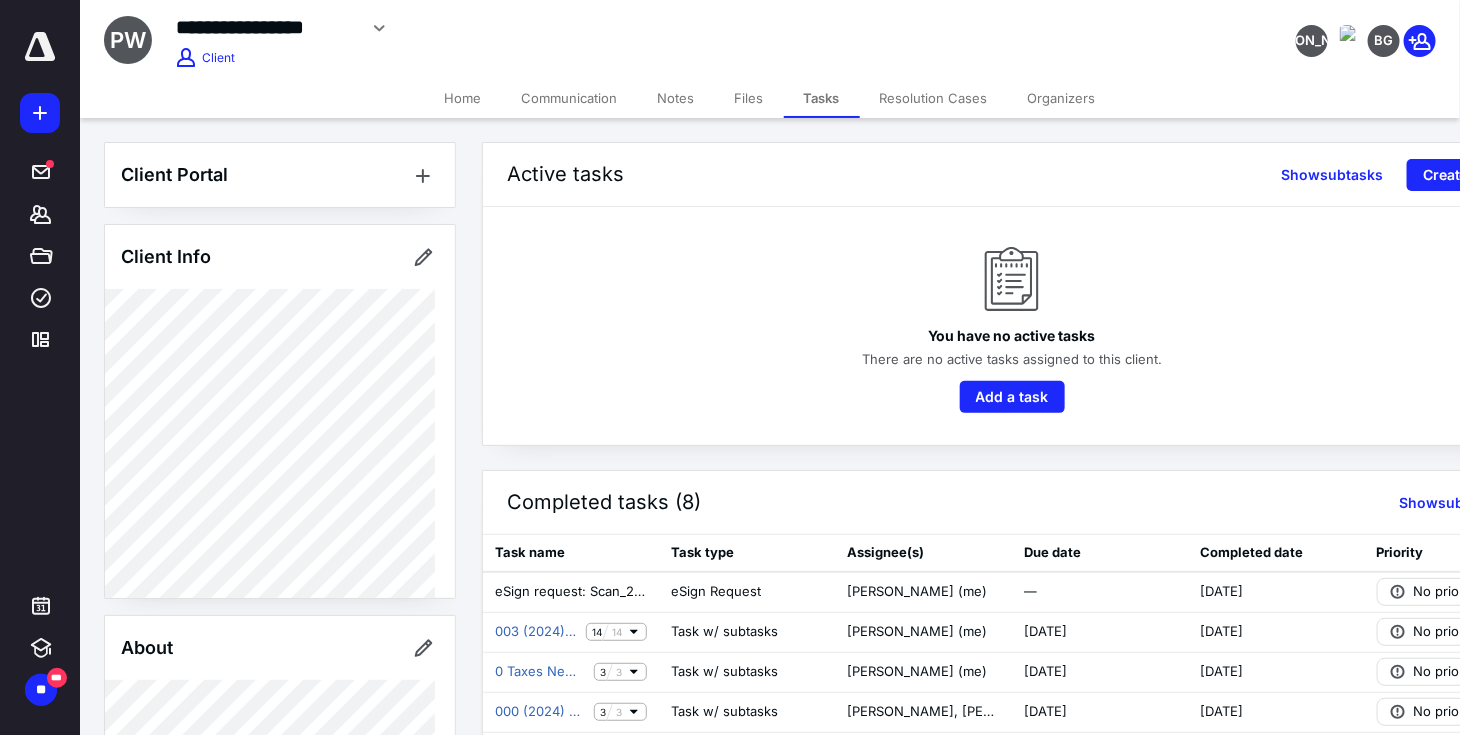 click on "Files" at bounding box center (749, 98) 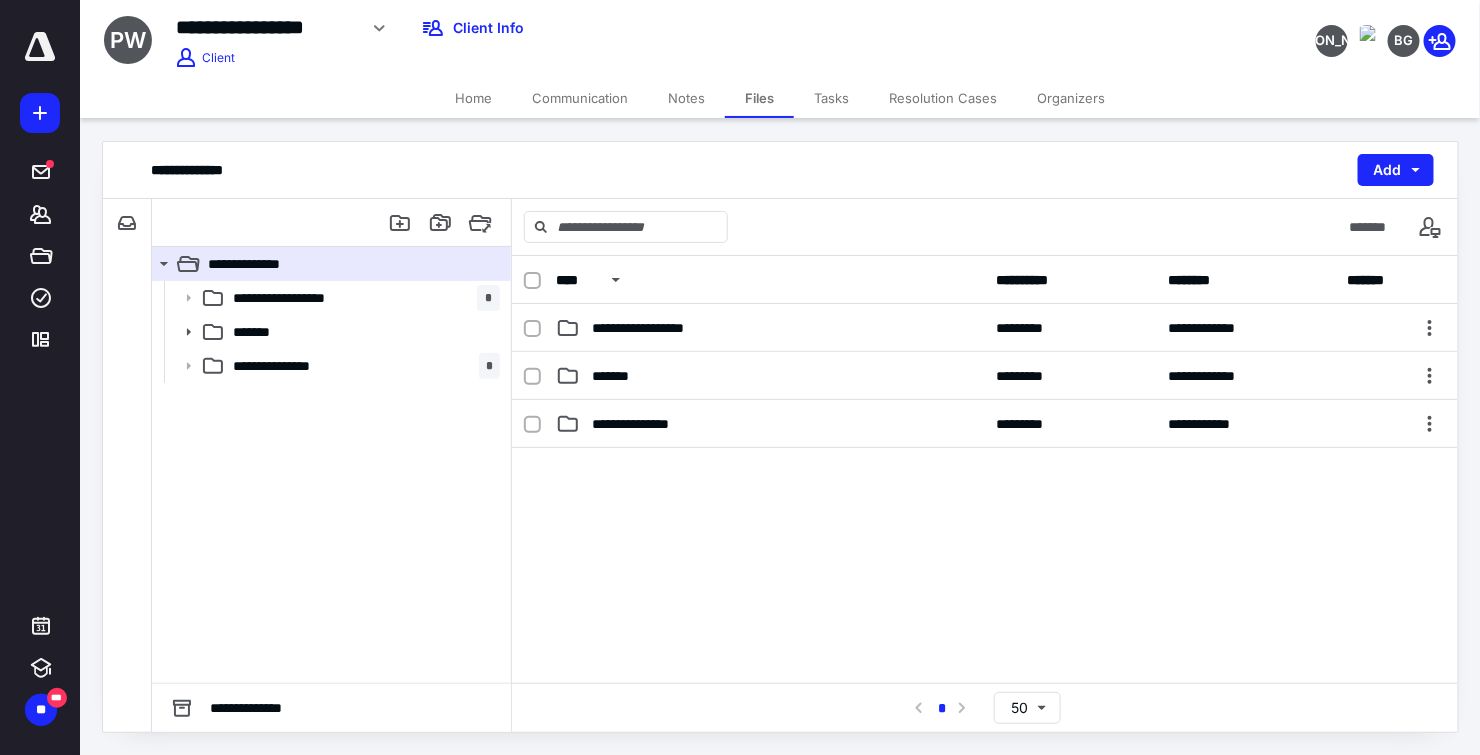 click on "*******" at bounding box center (770, 376) 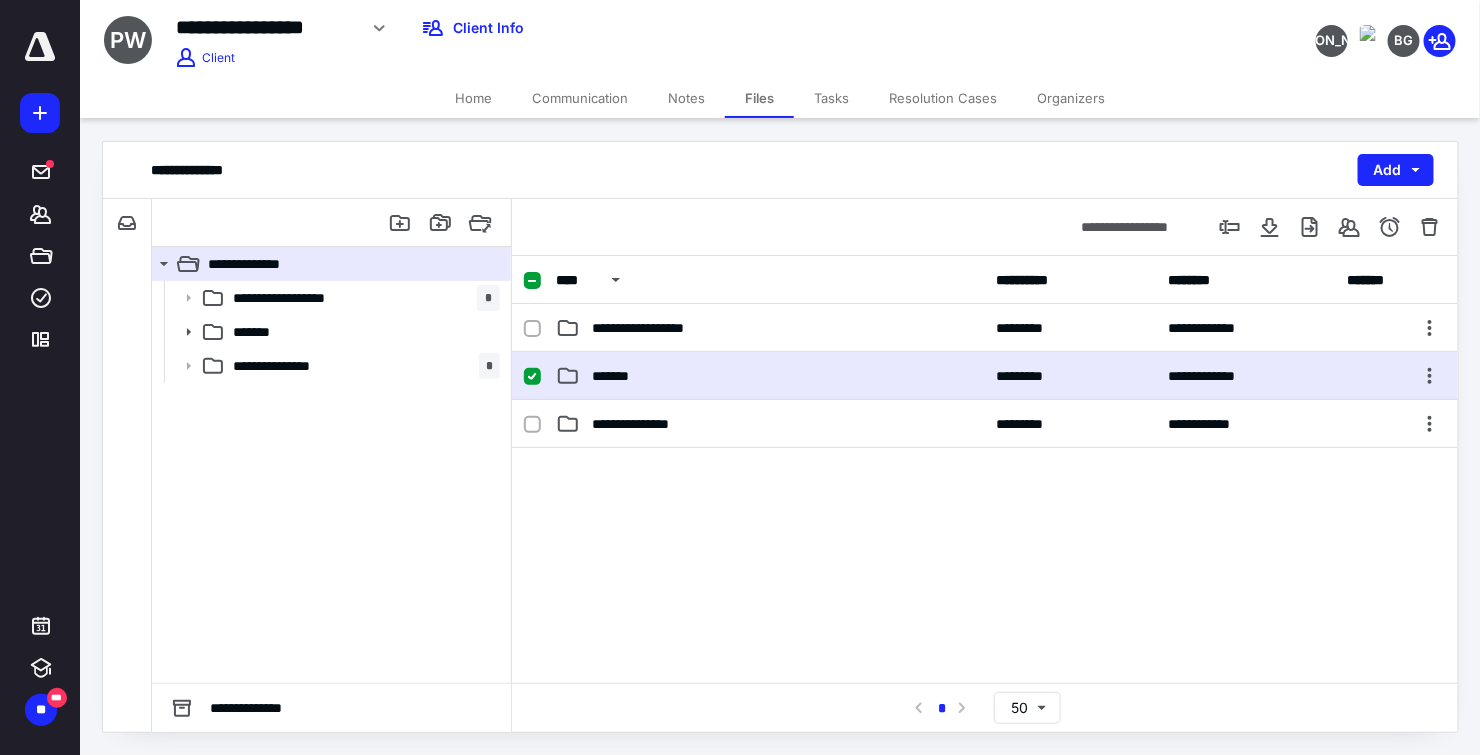click on "*******" at bounding box center (770, 376) 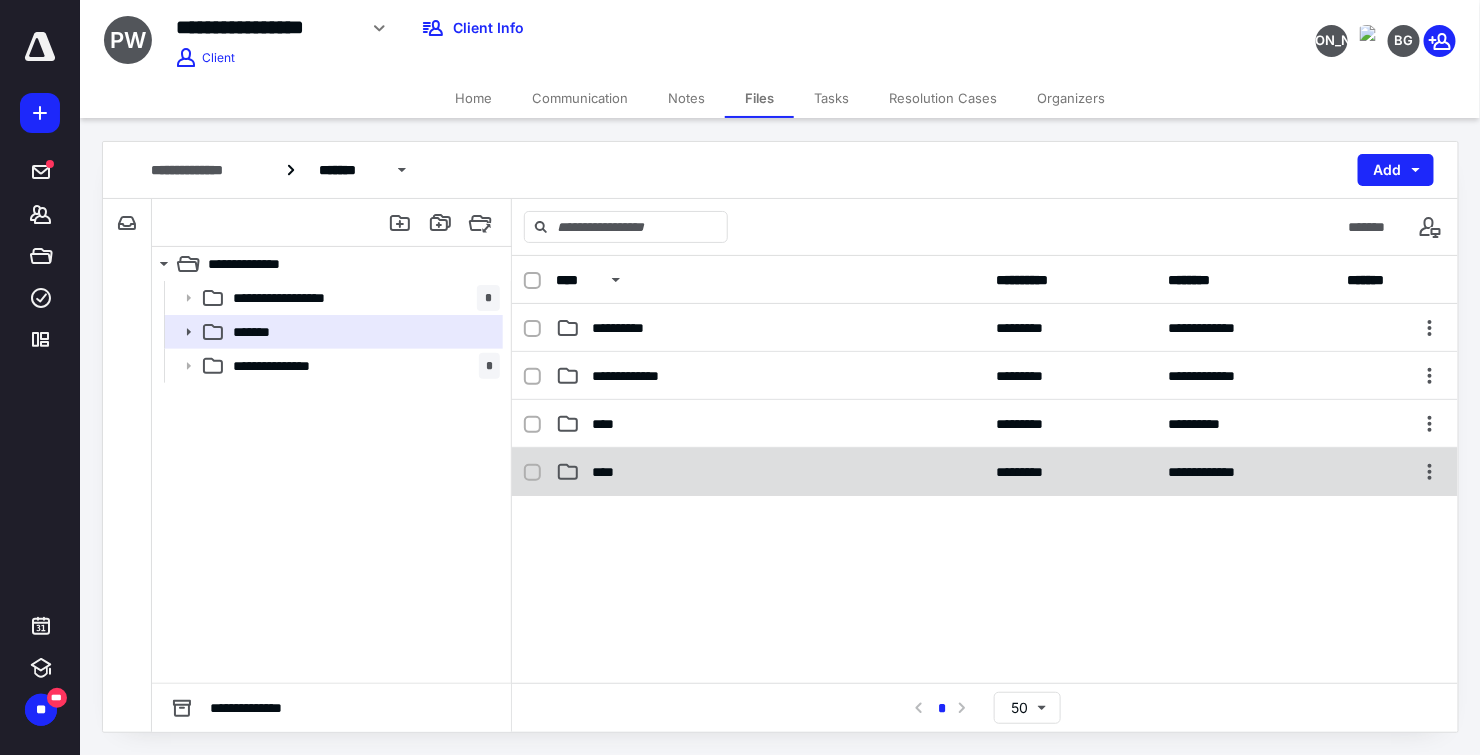 click on "****" at bounding box center [770, 472] 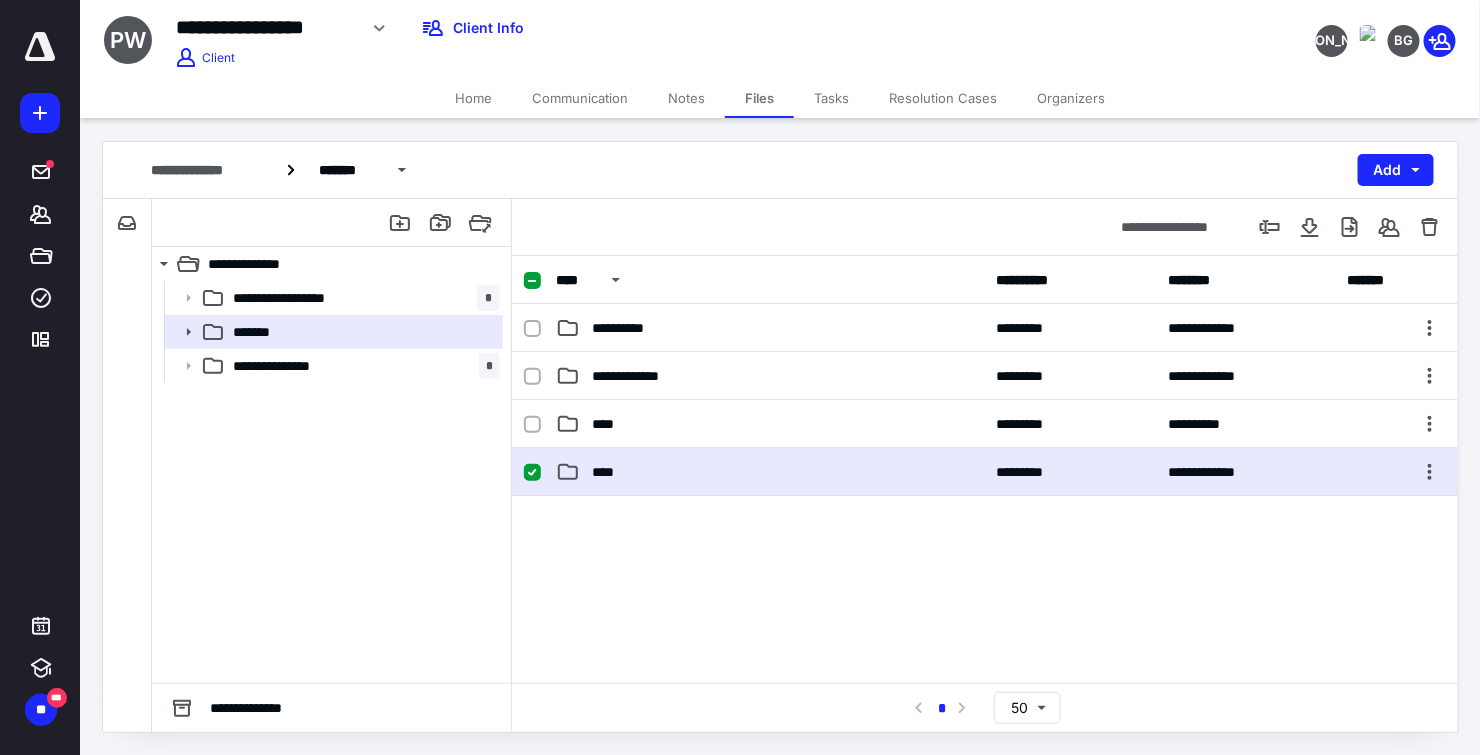 click on "****" at bounding box center [770, 472] 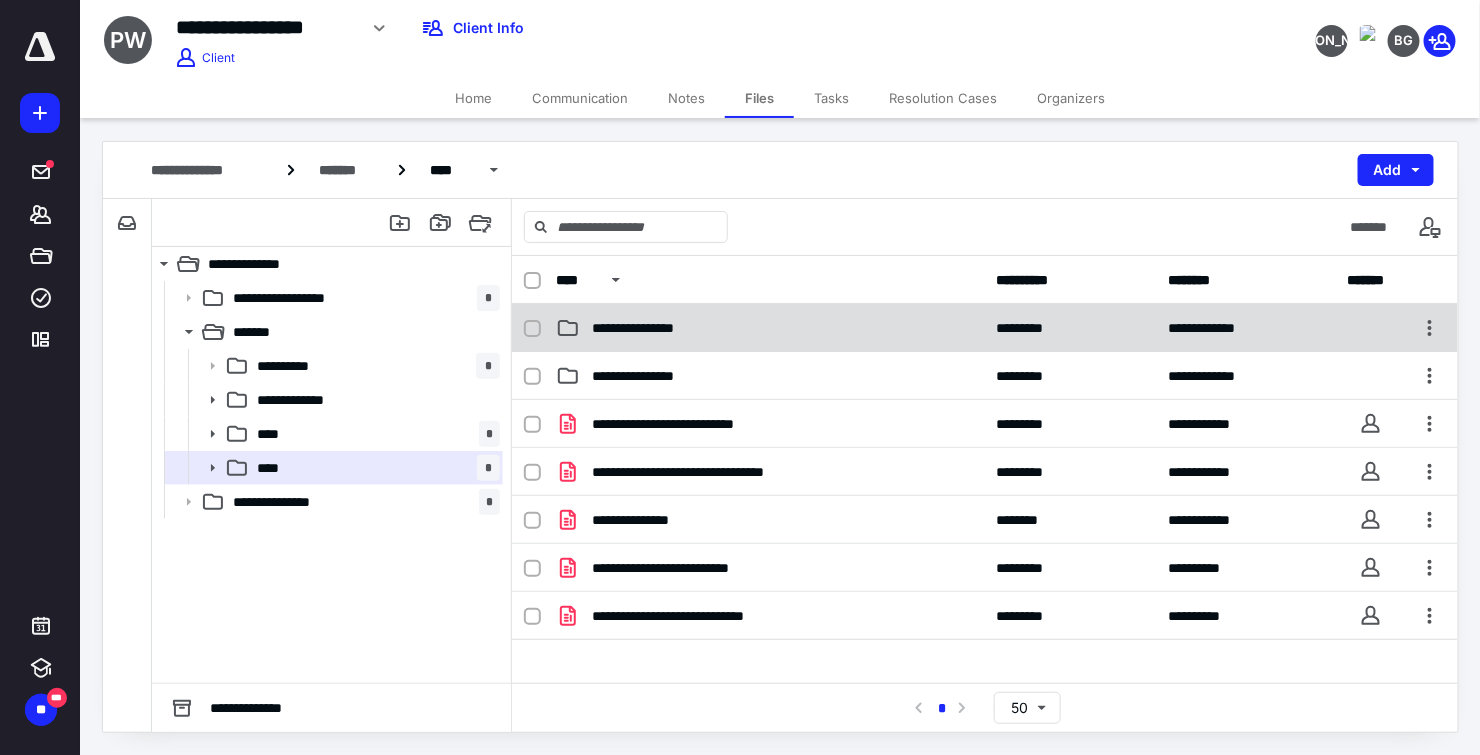 click on "**********" at bounding box center [770, 328] 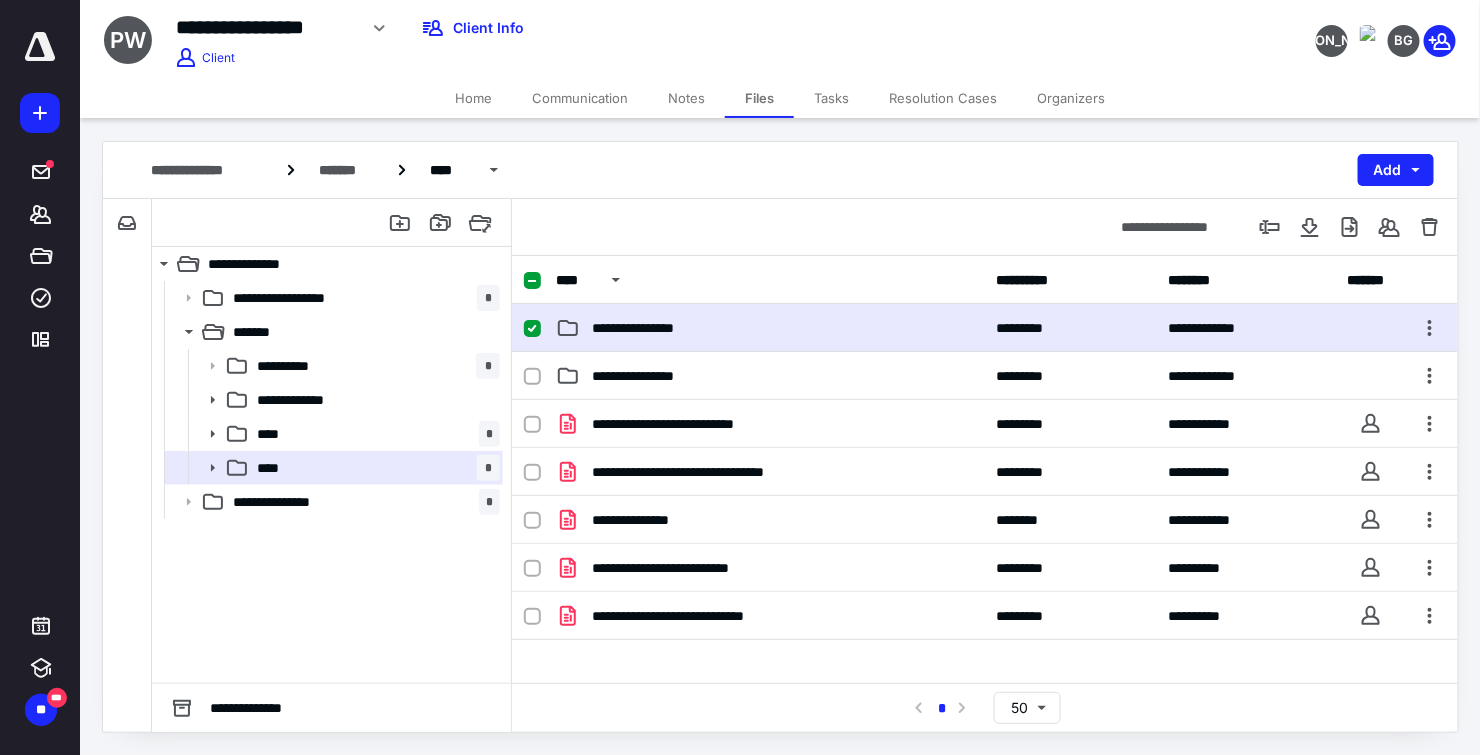 click on "**********" at bounding box center (770, 328) 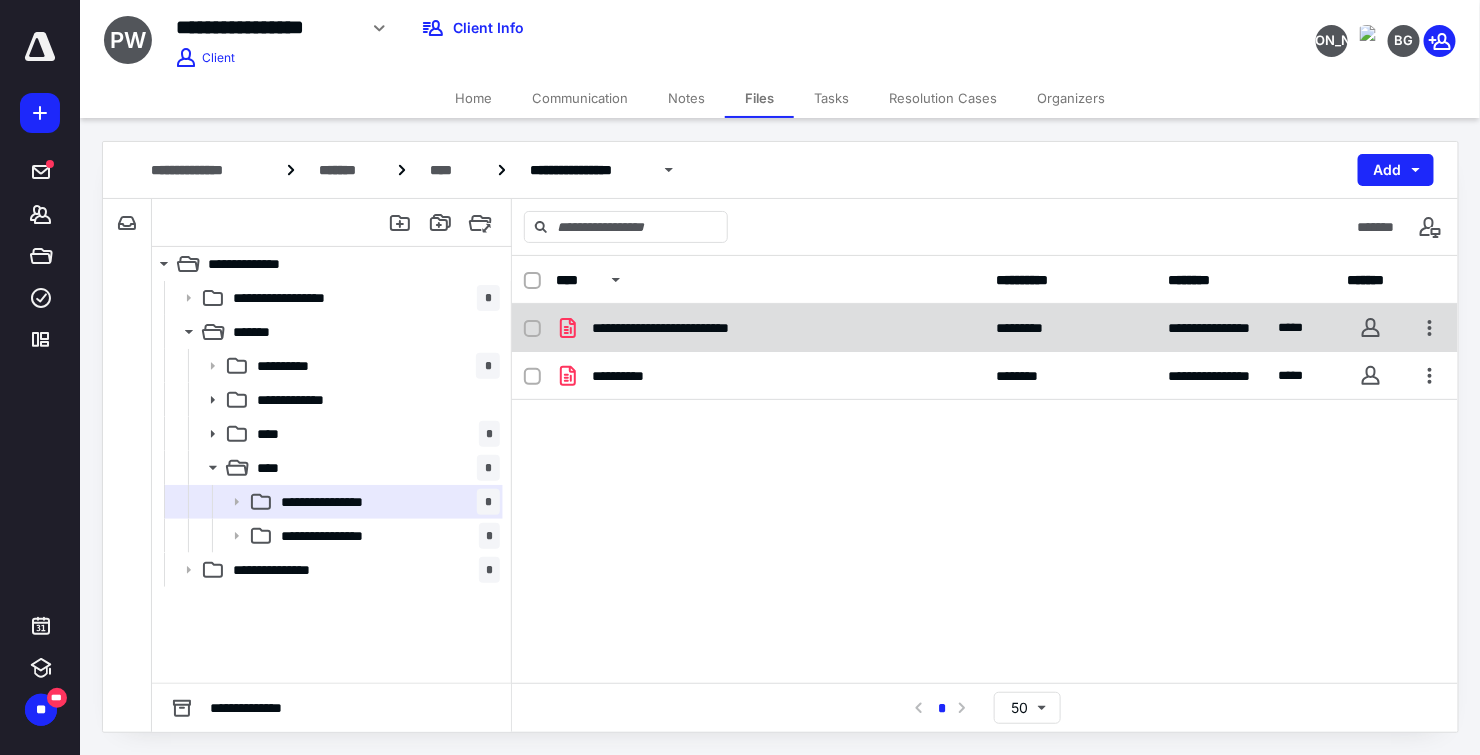 click on "**********" at bounding box center [770, 328] 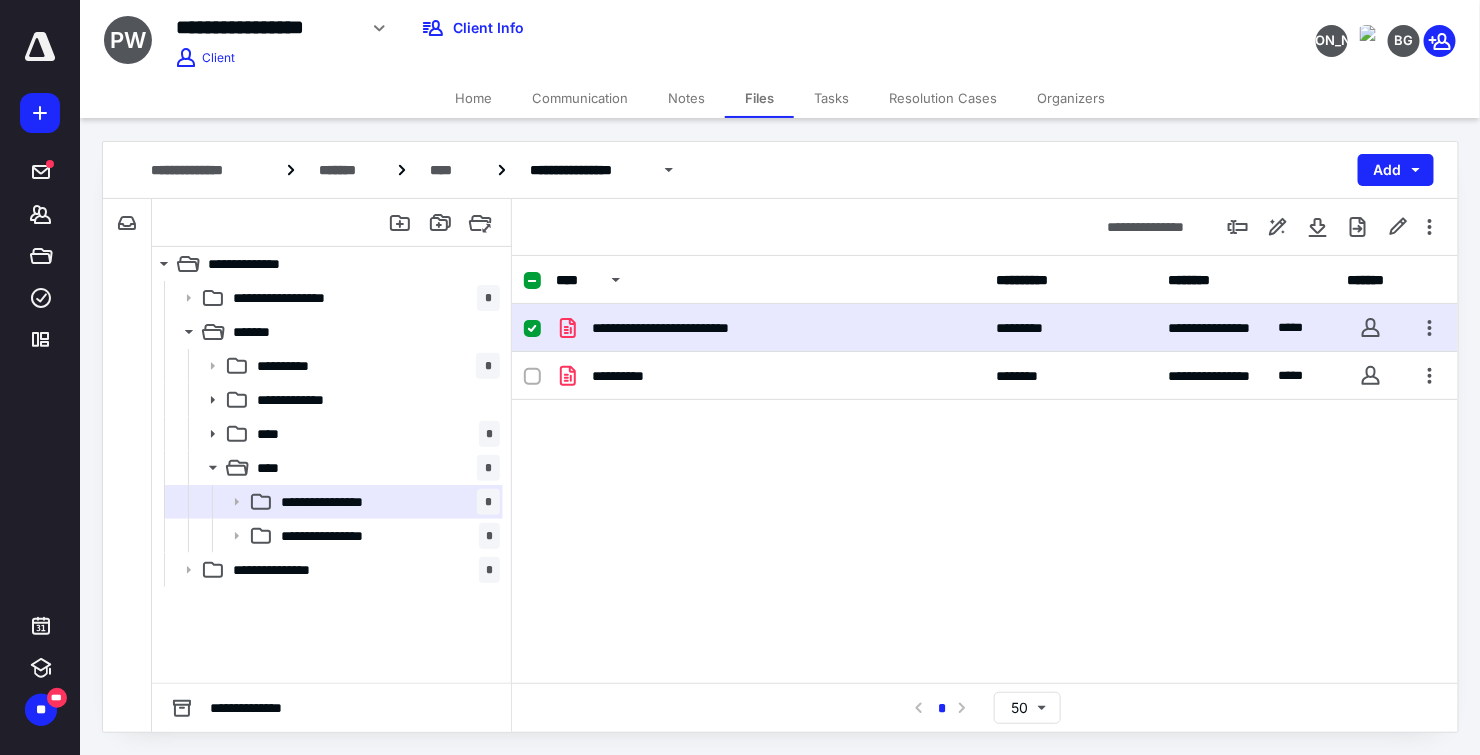 click on "**********" at bounding box center [770, 328] 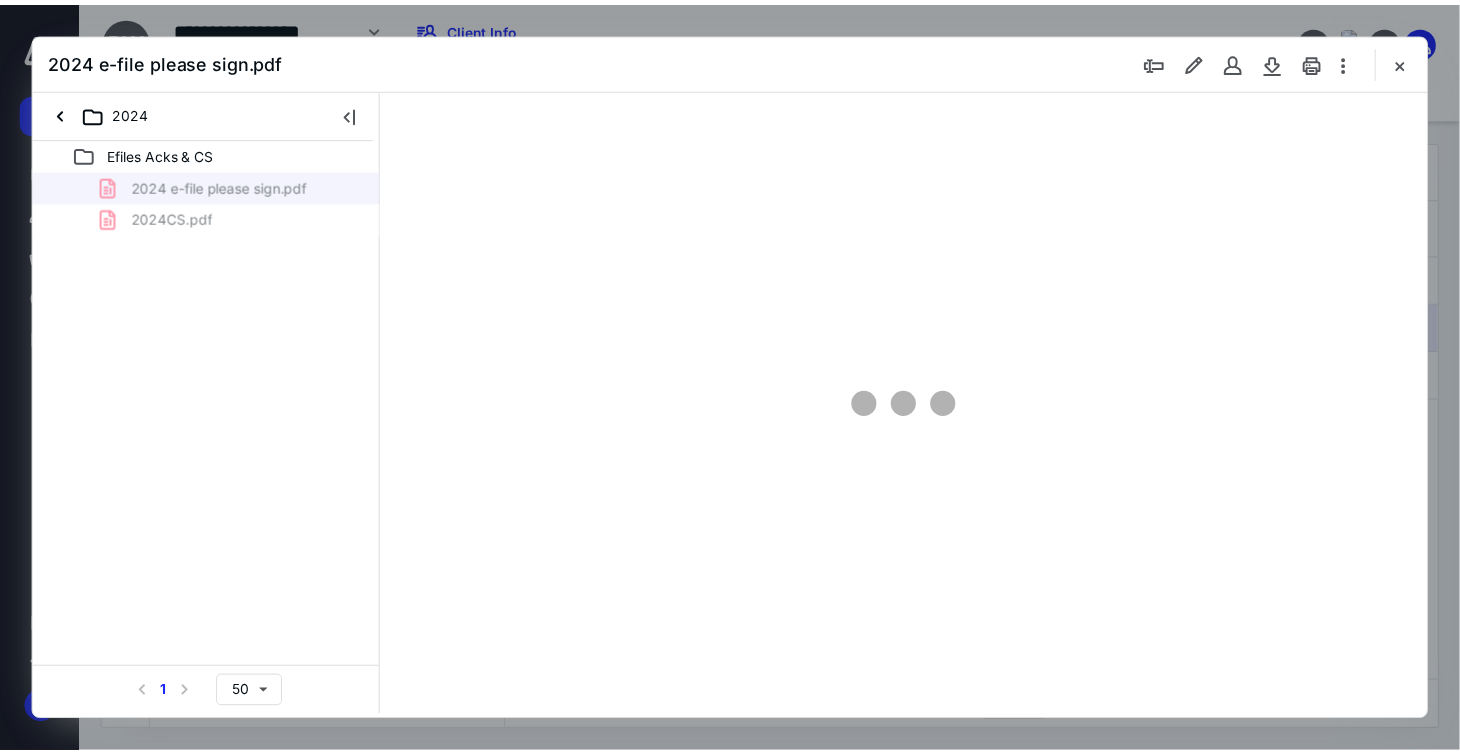 scroll, scrollTop: 0, scrollLeft: 0, axis: both 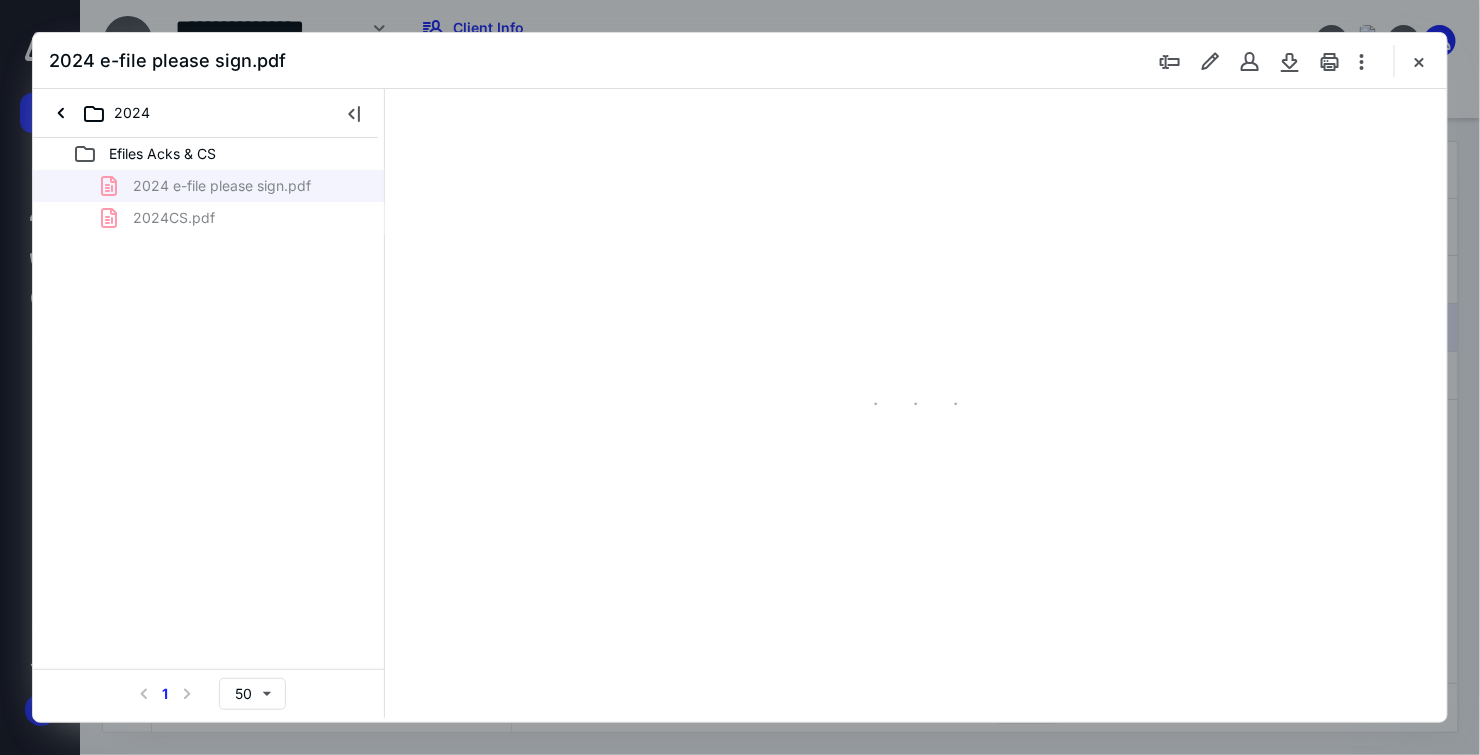 type on "70" 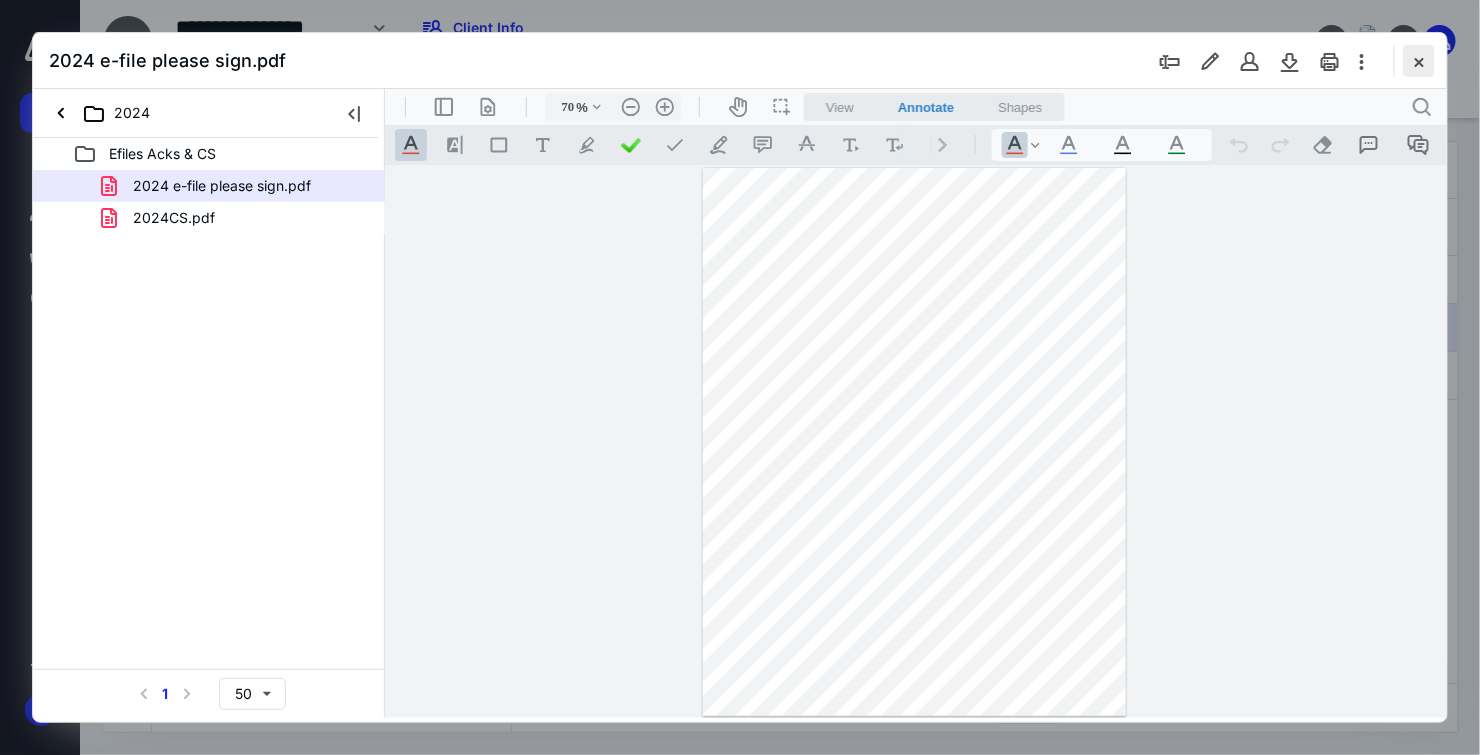 click at bounding box center [1419, 61] 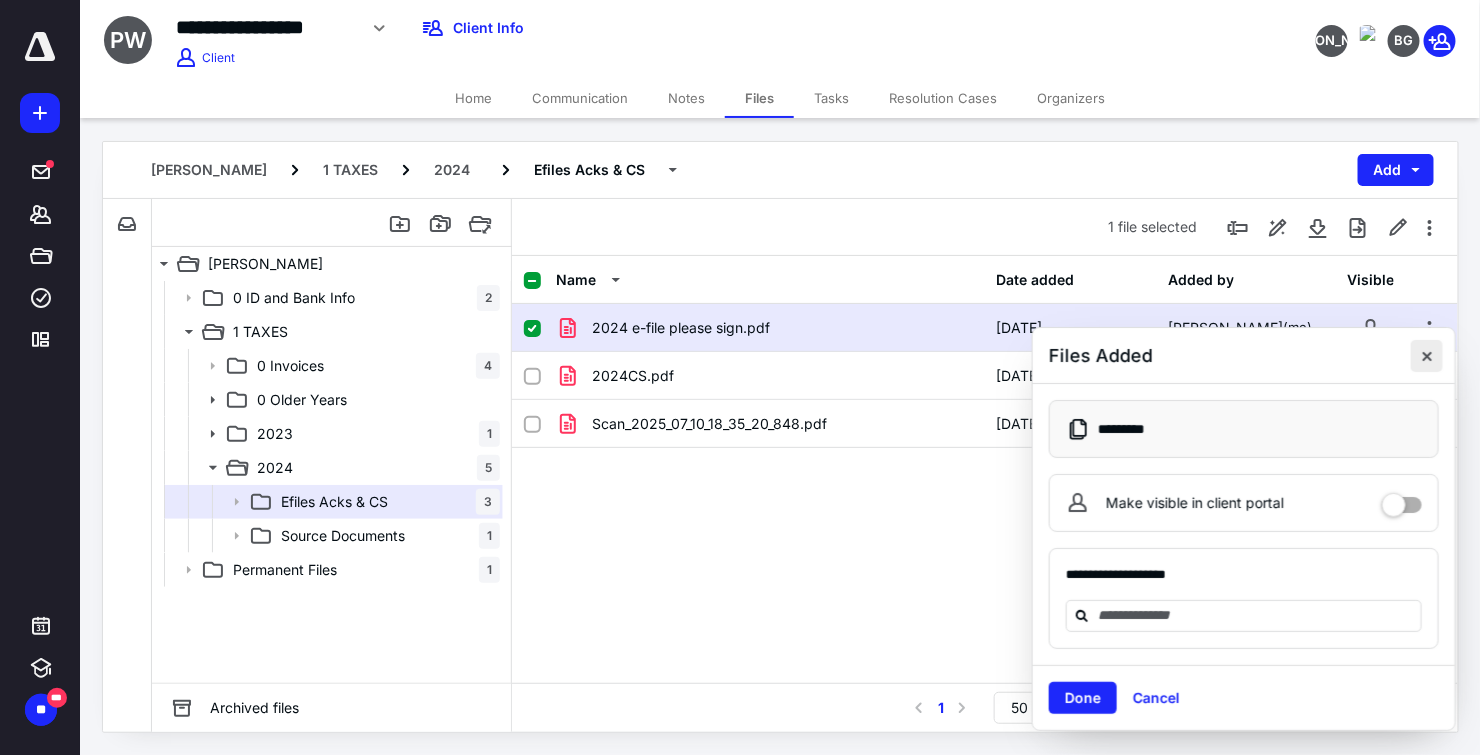click at bounding box center [1427, 356] 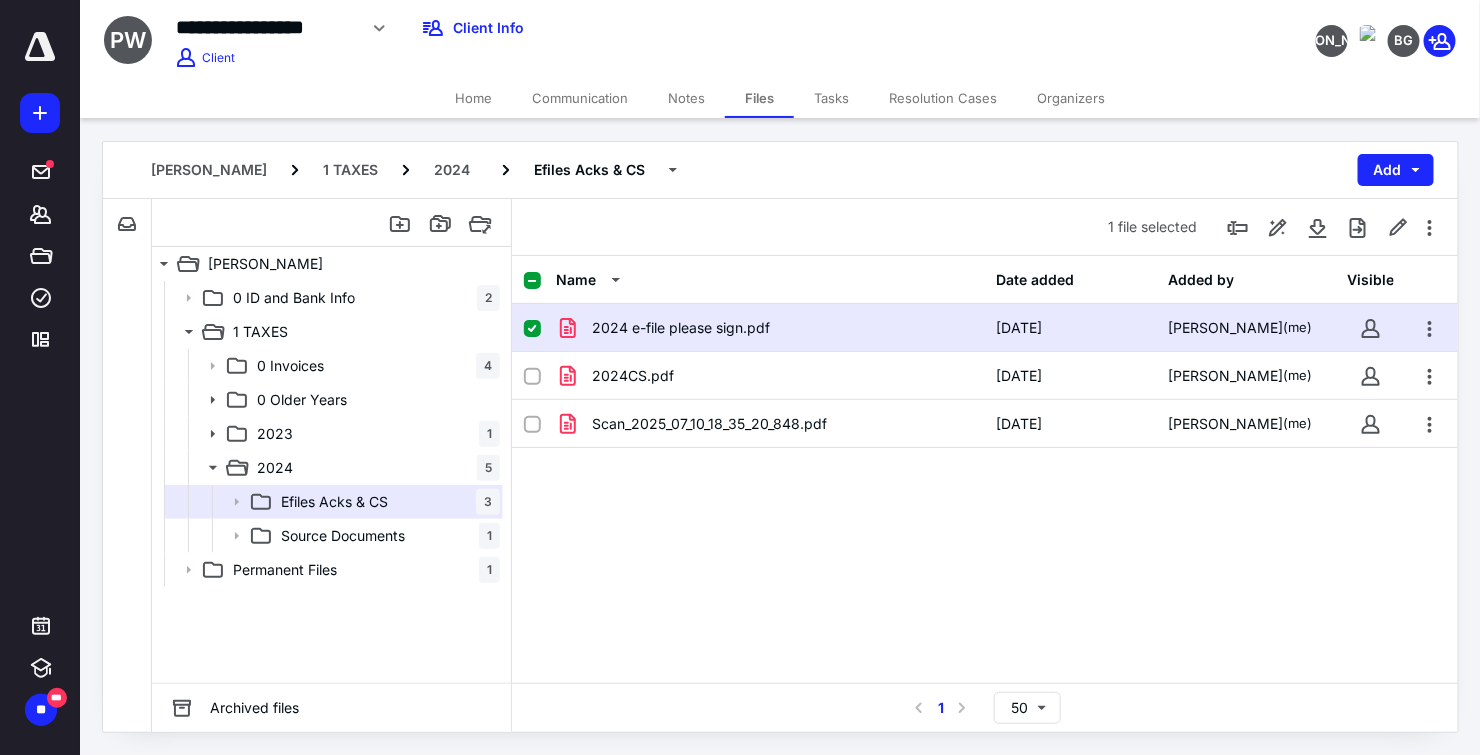 click on "Home" at bounding box center (473, 98) 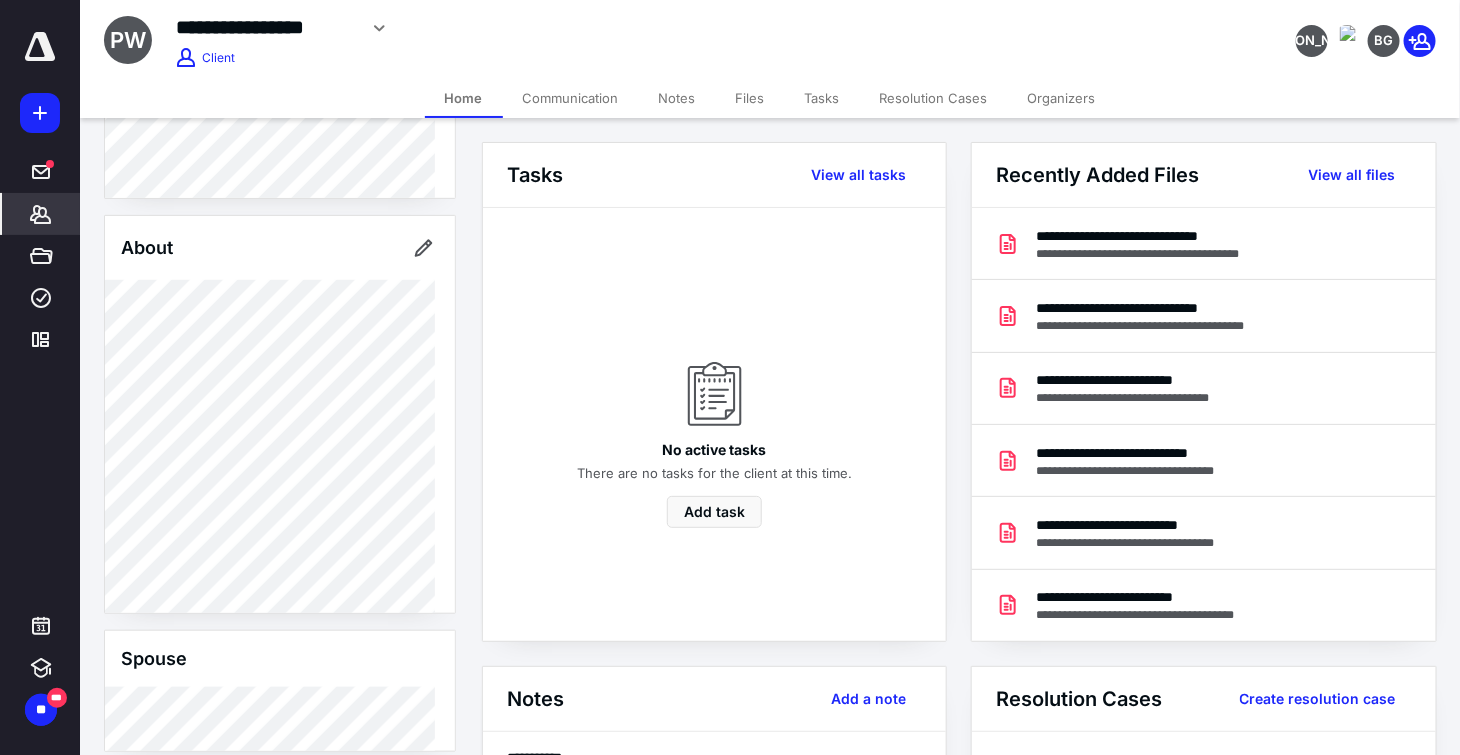 scroll, scrollTop: 724, scrollLeft: 0, axis: vertical 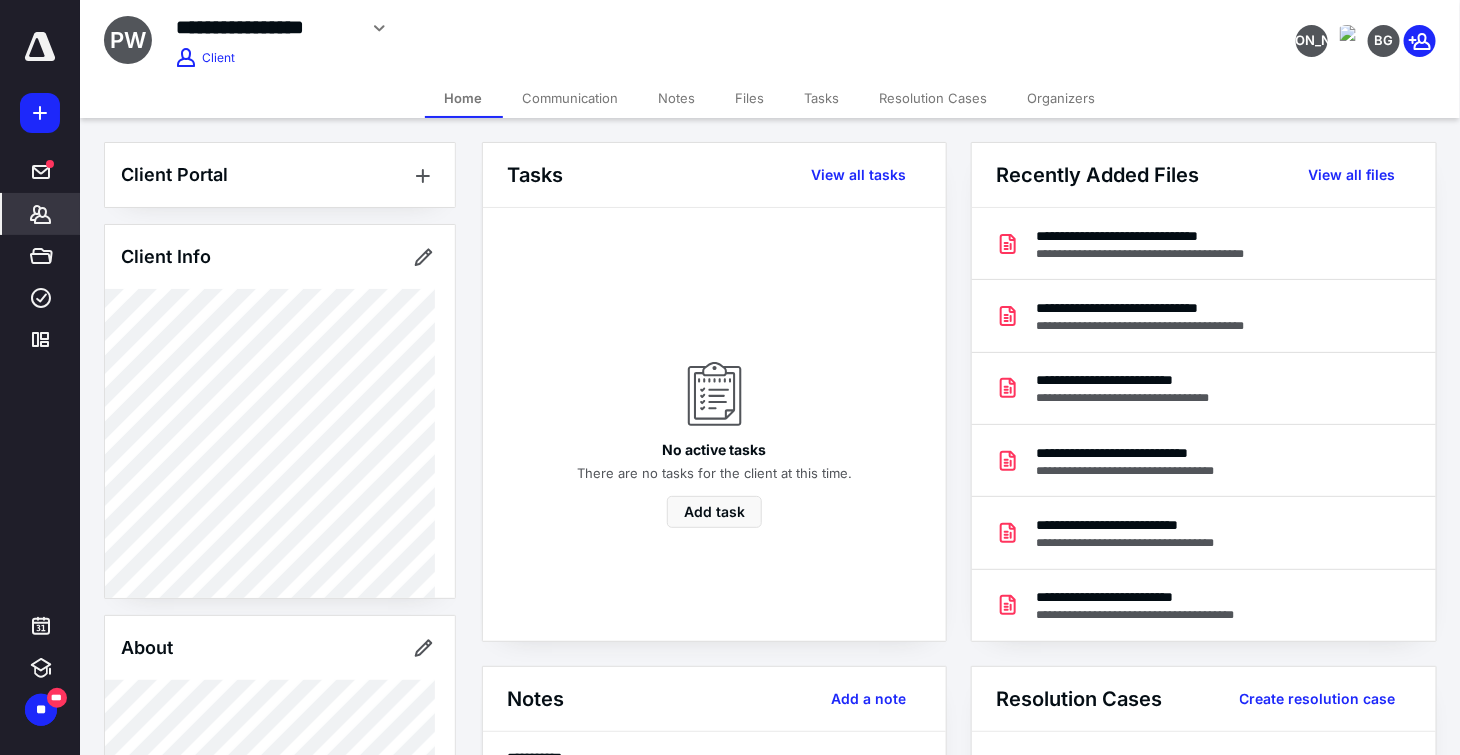 click on "Files" at bounding box center (750, 98) 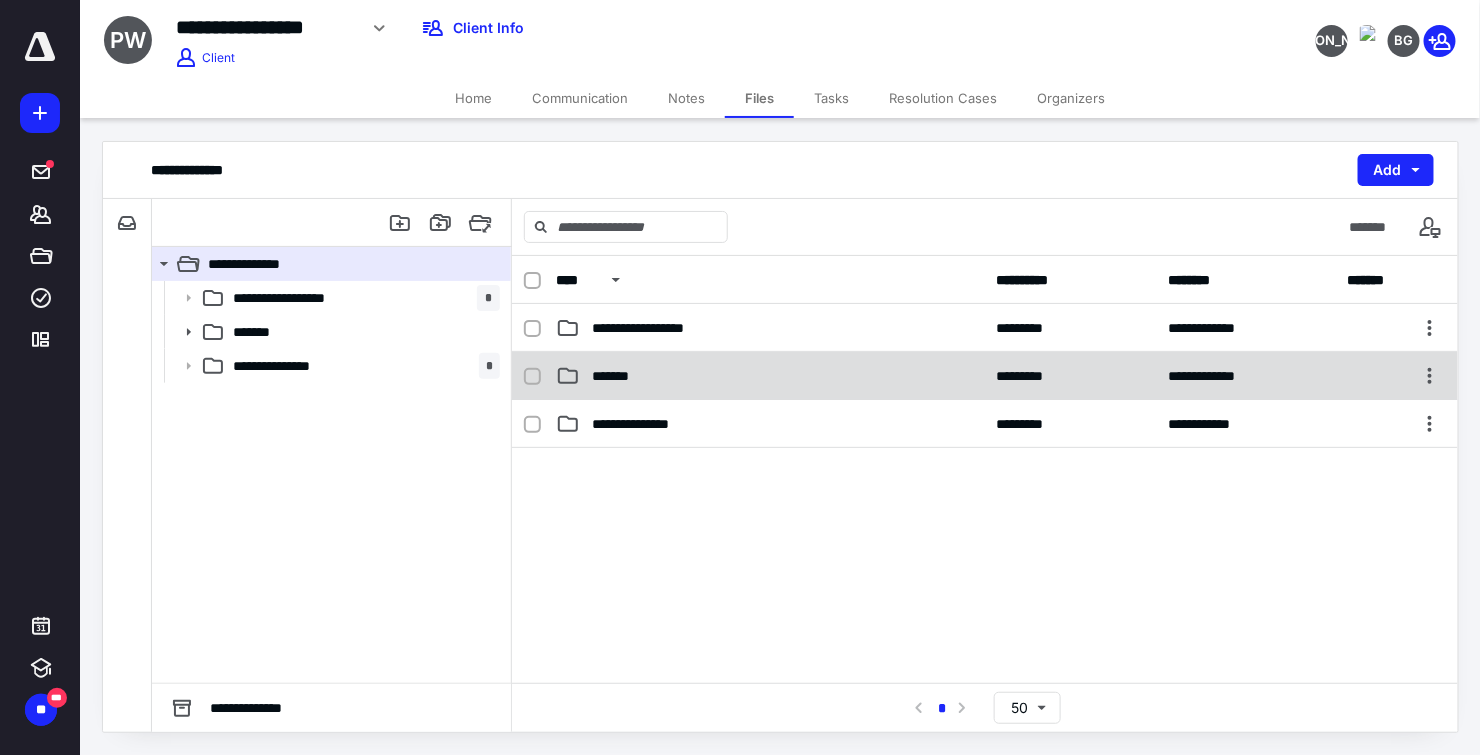 click on "*******" at bounding box center (770, 376) 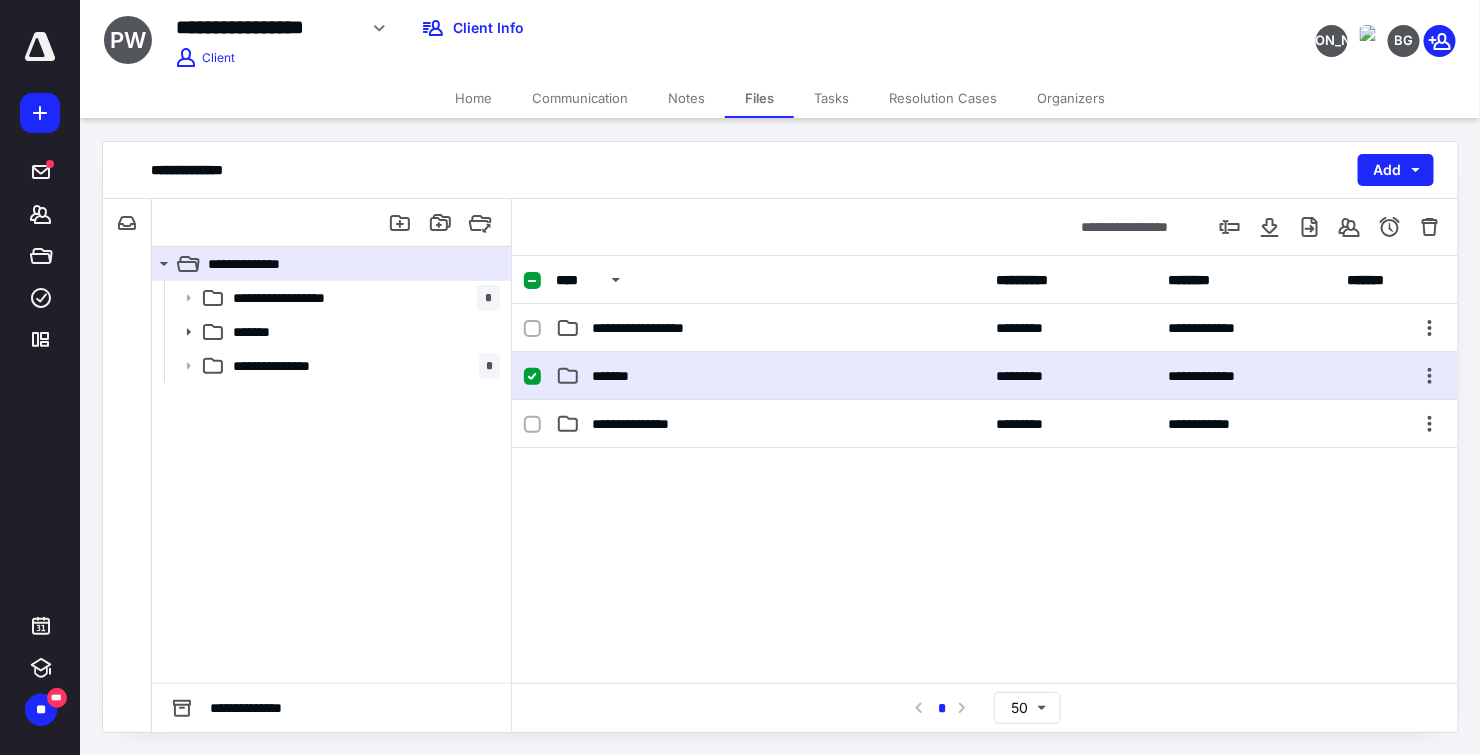 click on "*******" at bounding box center (770, 376) 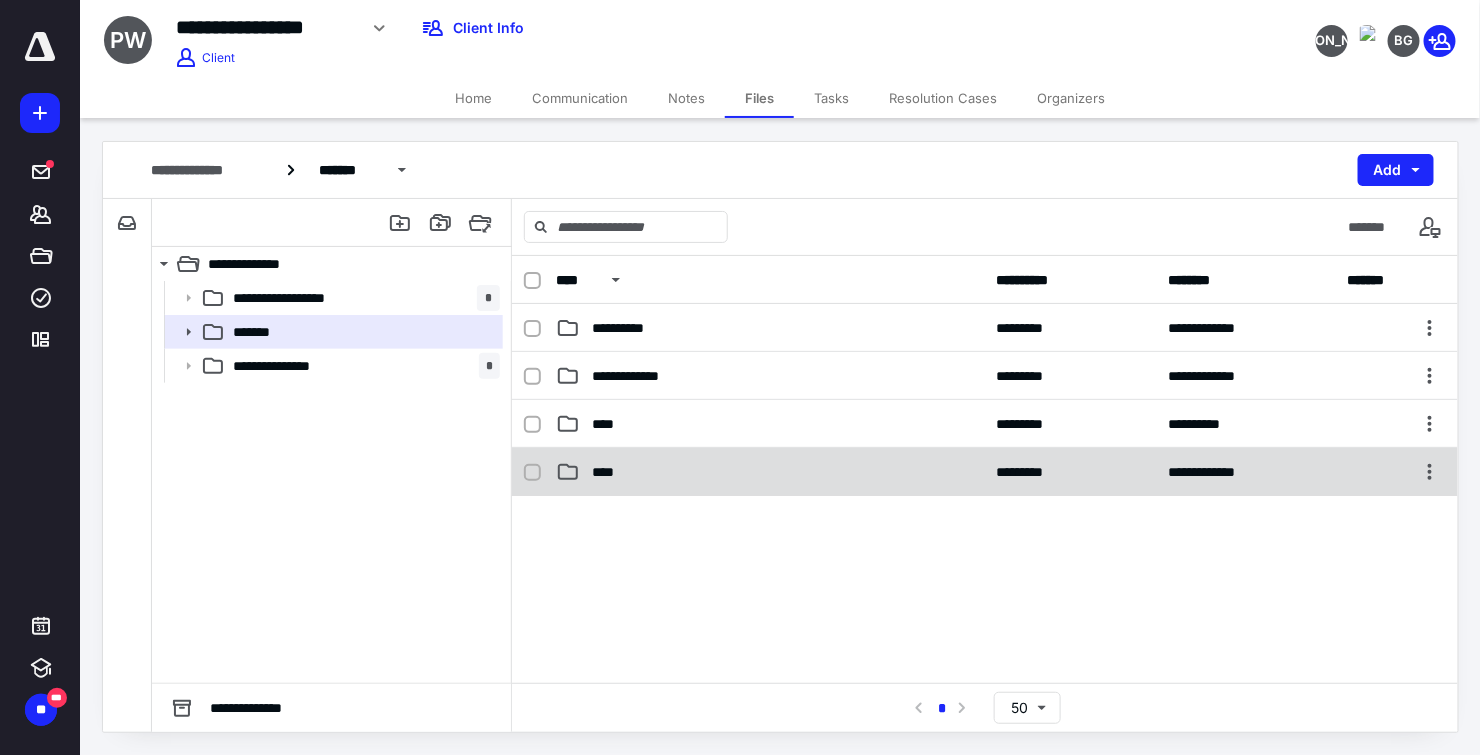 click on "****" at bounding box center [770, 472] 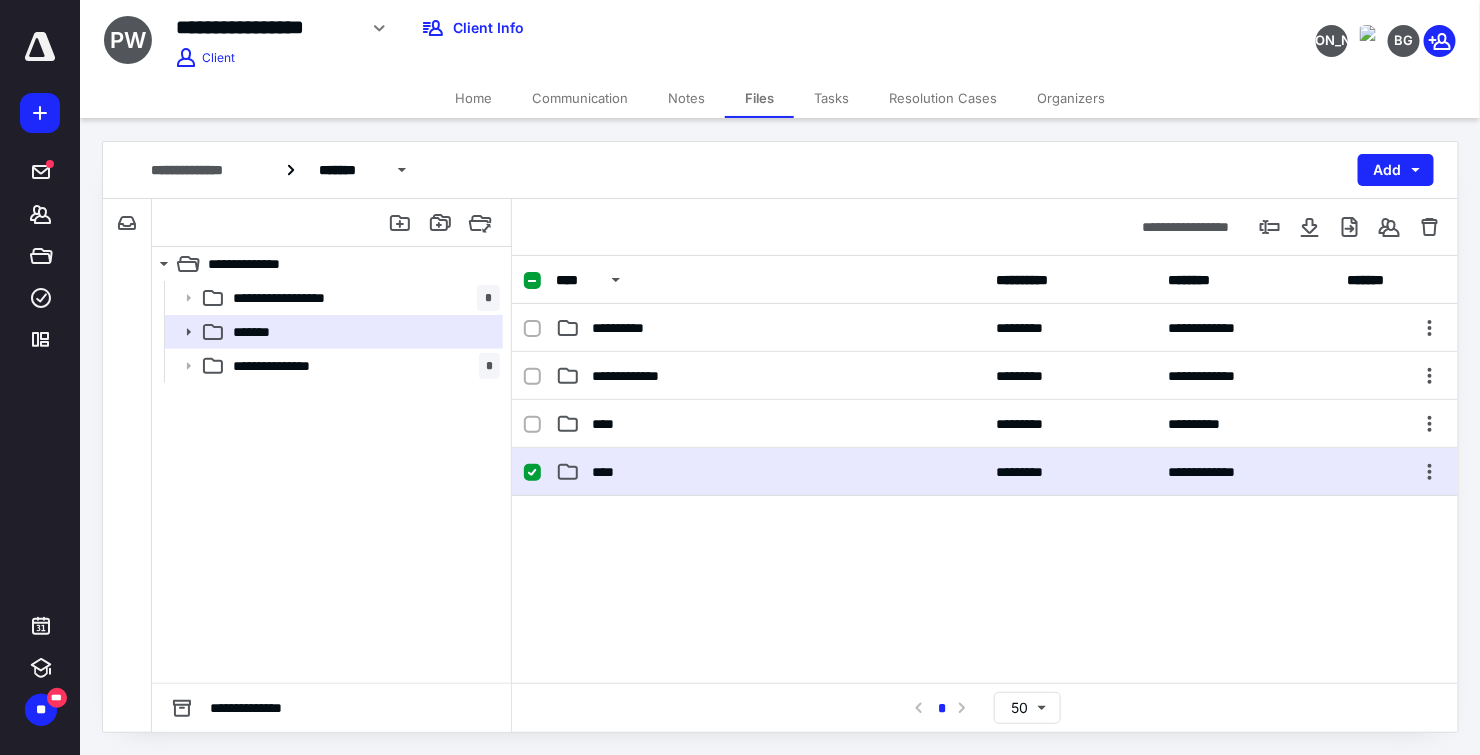 click on "****" at bounding box center (770, 472) 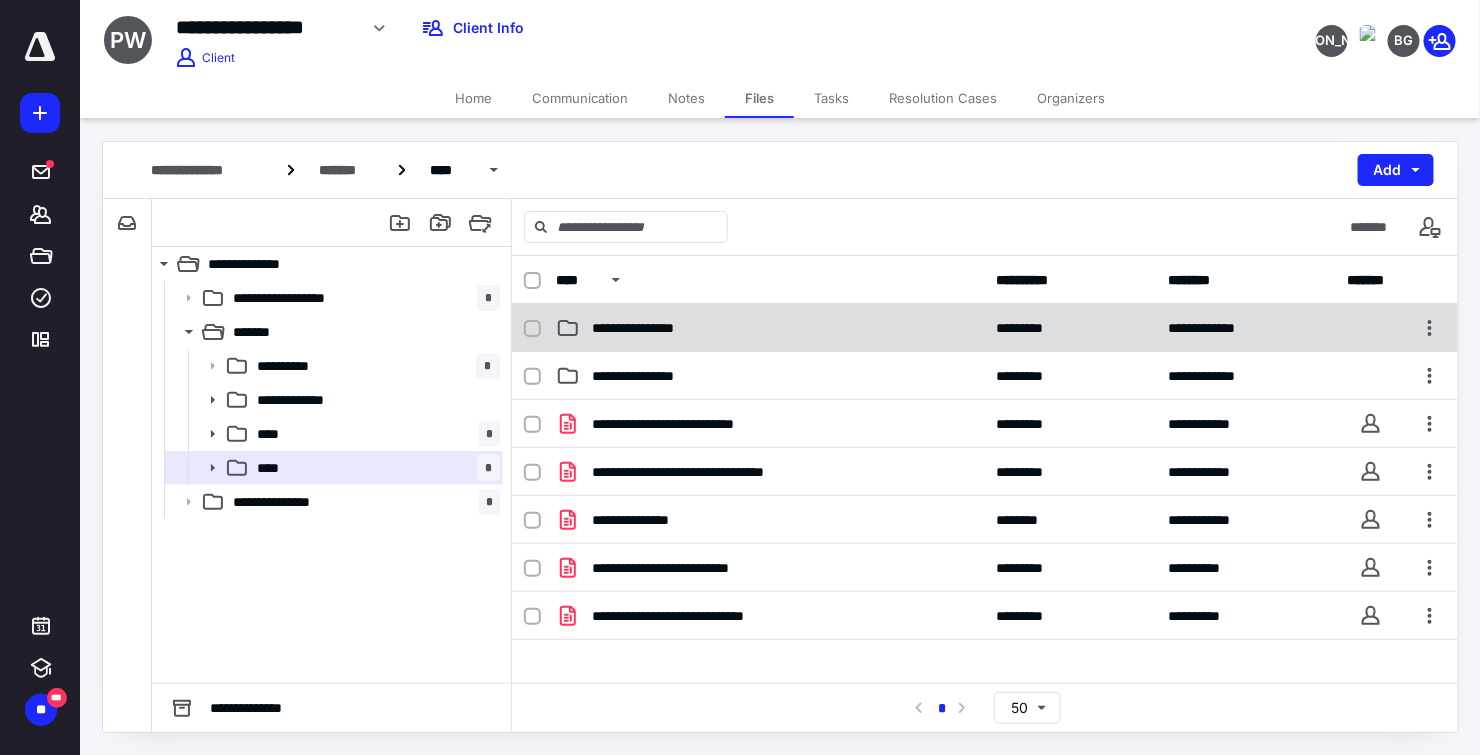 click on "**********" at bounding box center [646, 328] 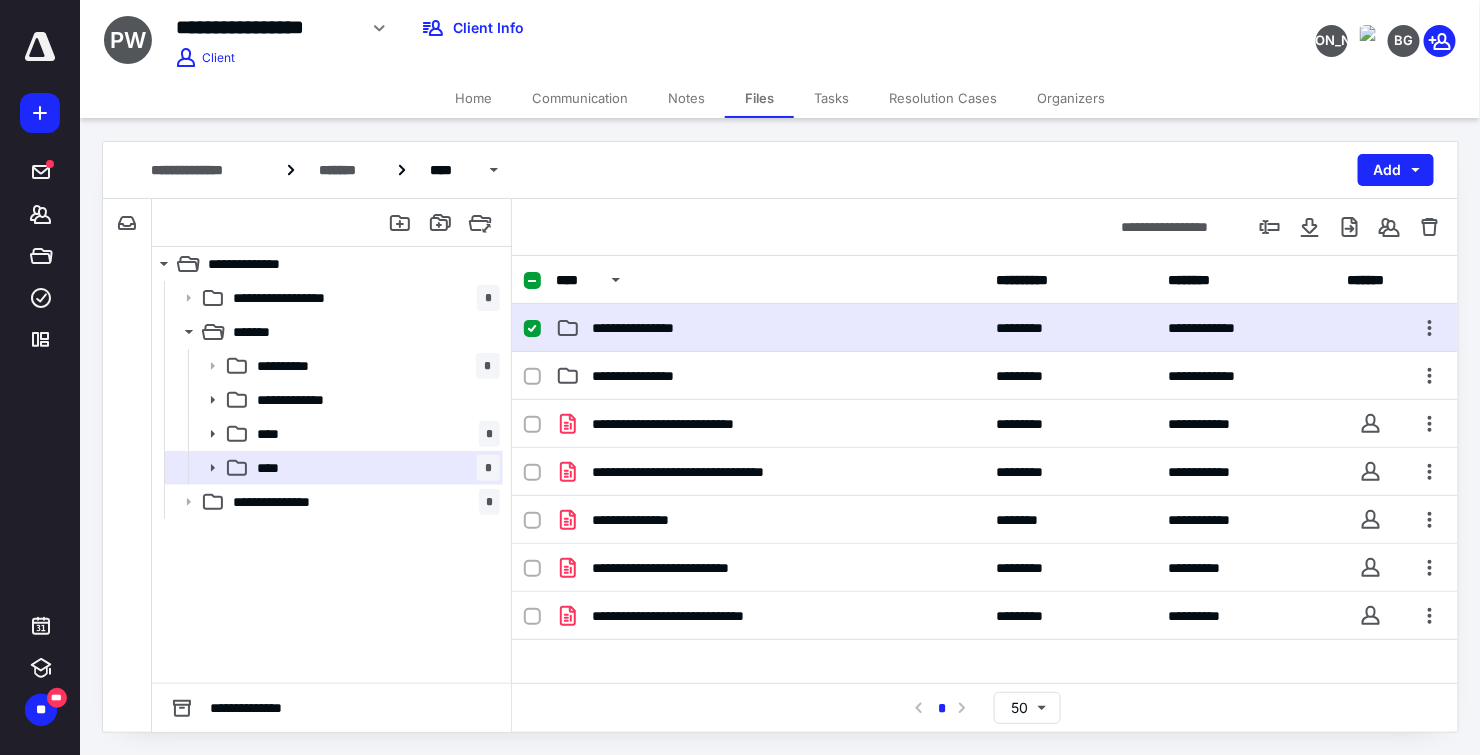 click on "**********" at bounding box center (646, 328) 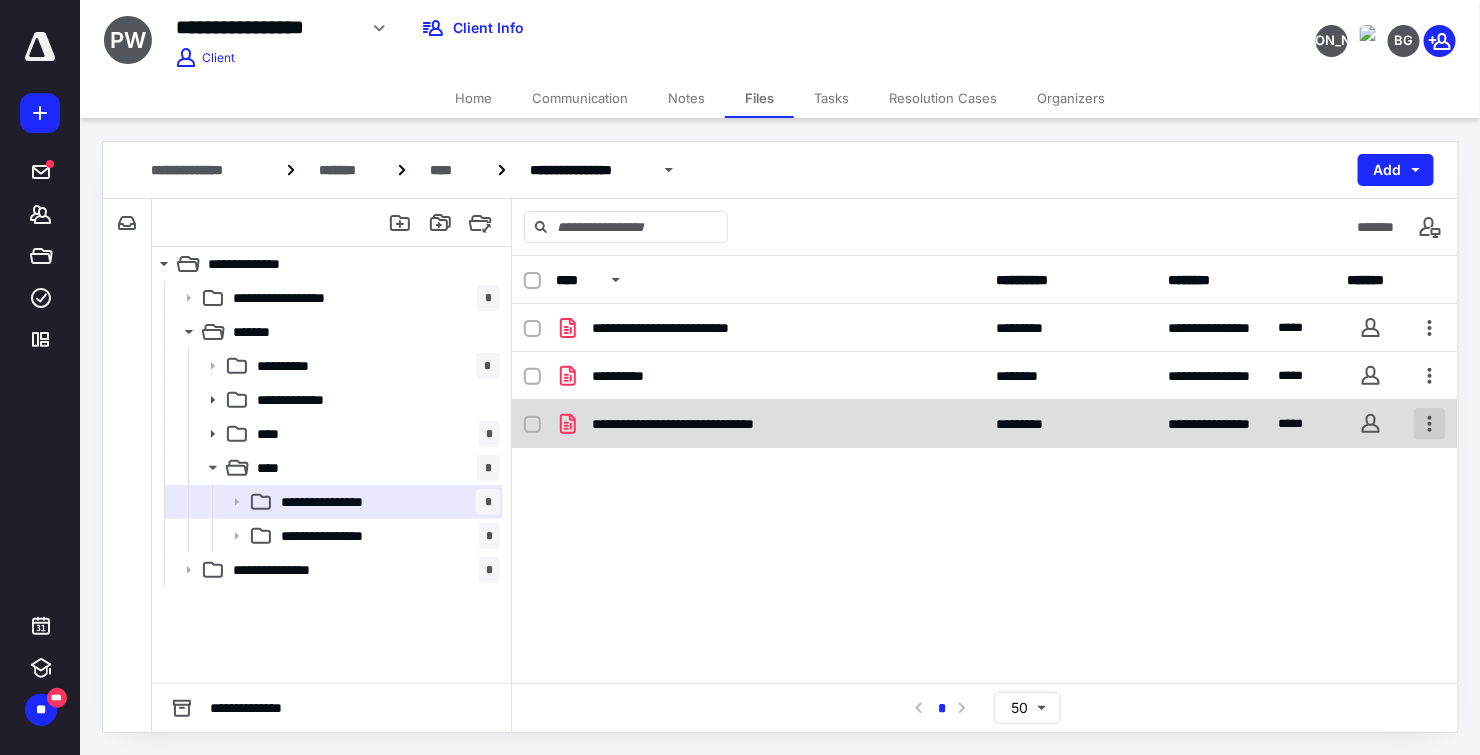 click at bounding box center (1430, 424) 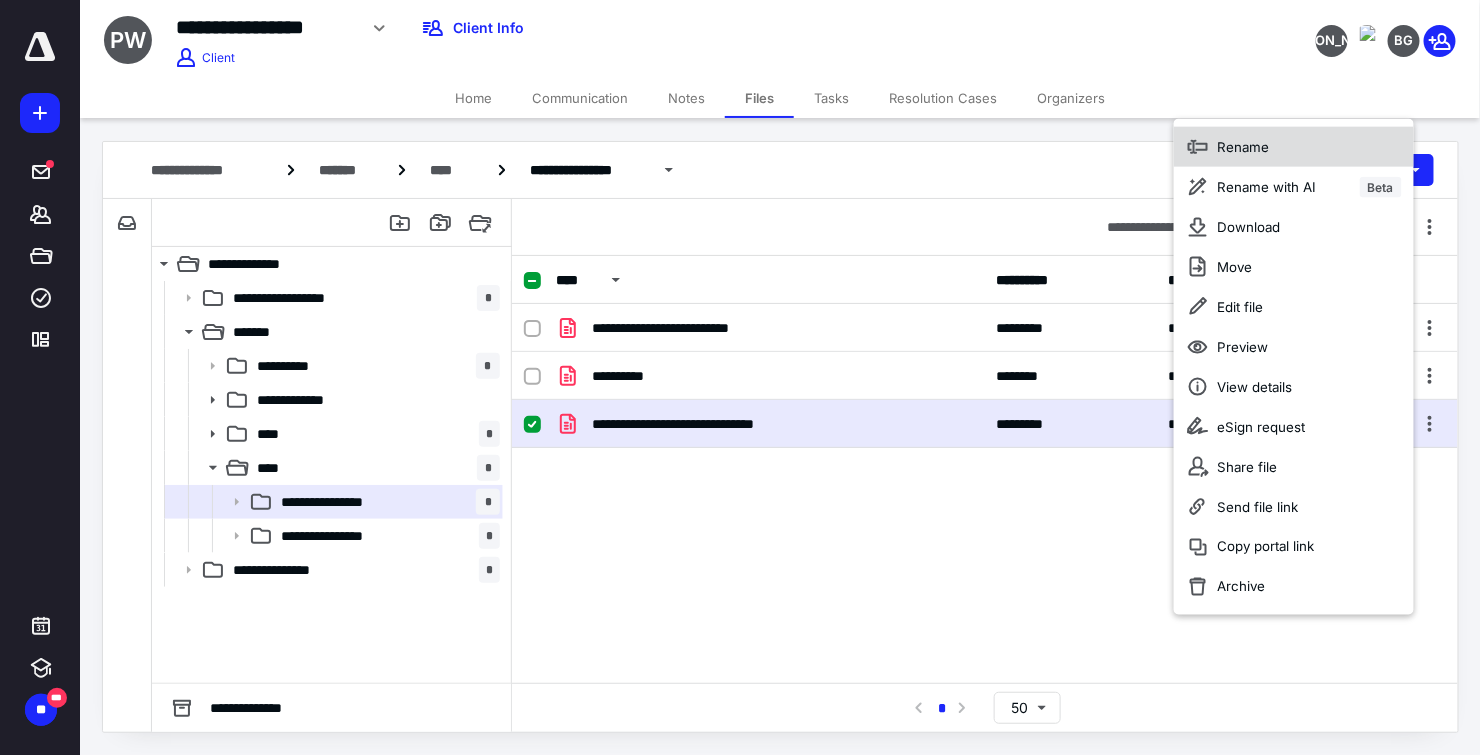 click on "Rename" at bounding box center [1293, 147] 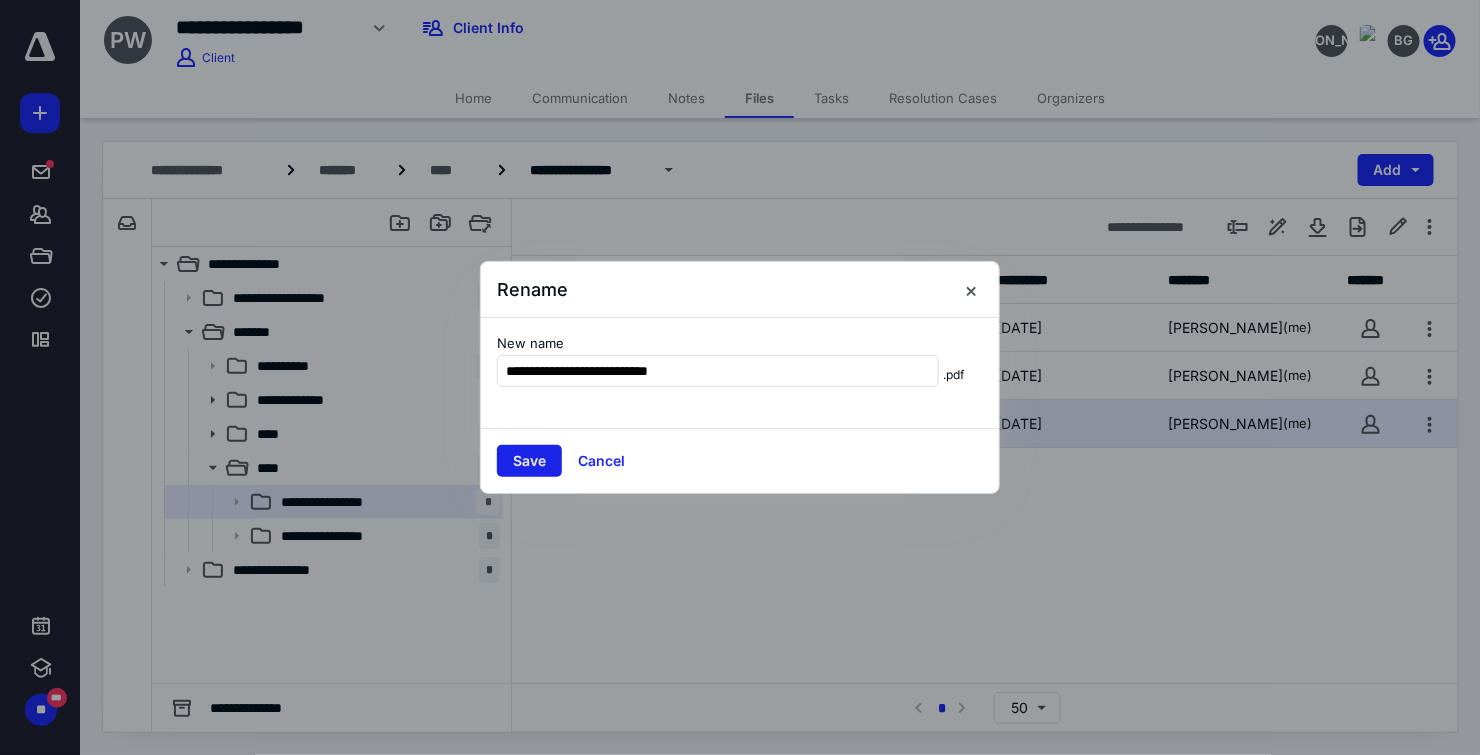 type on "**********" 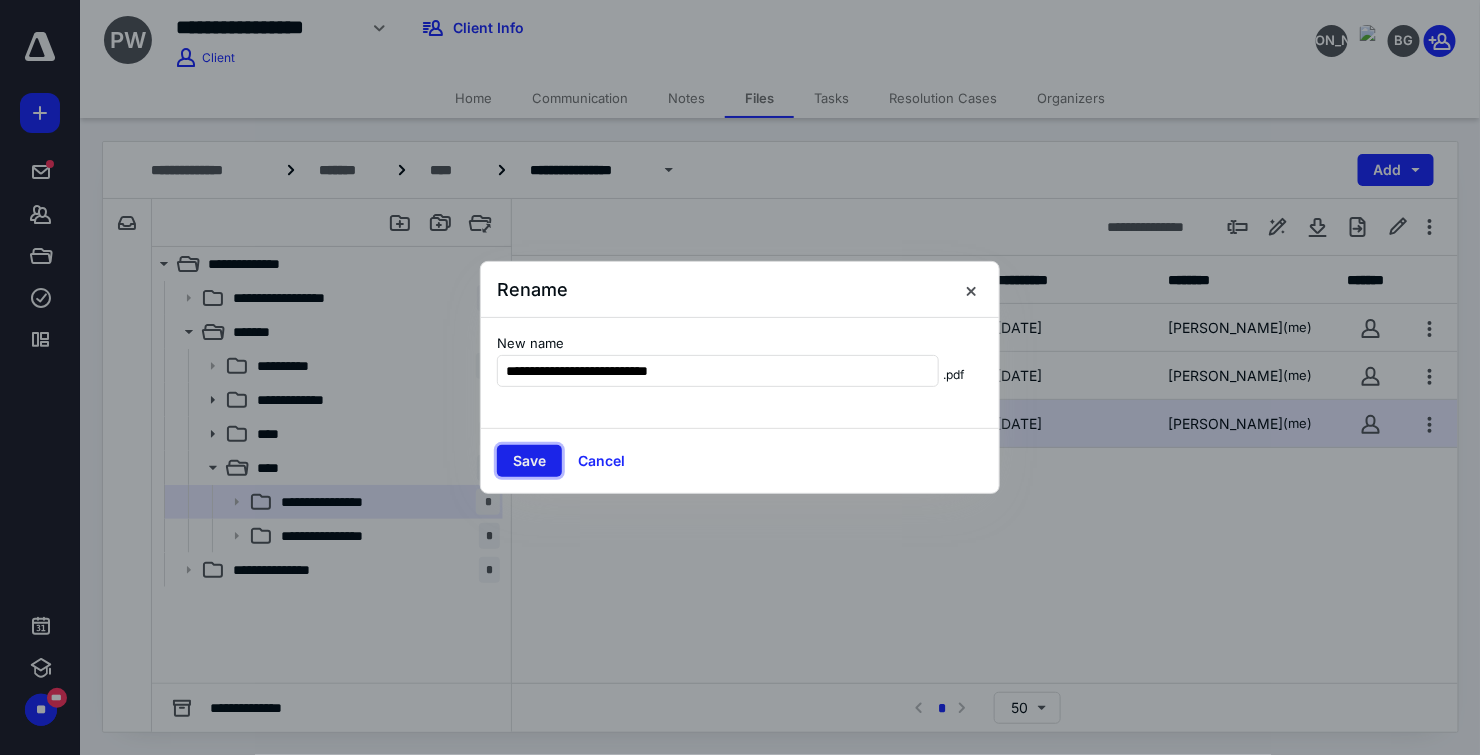 click on "Save" at bounding box center (529, 461) 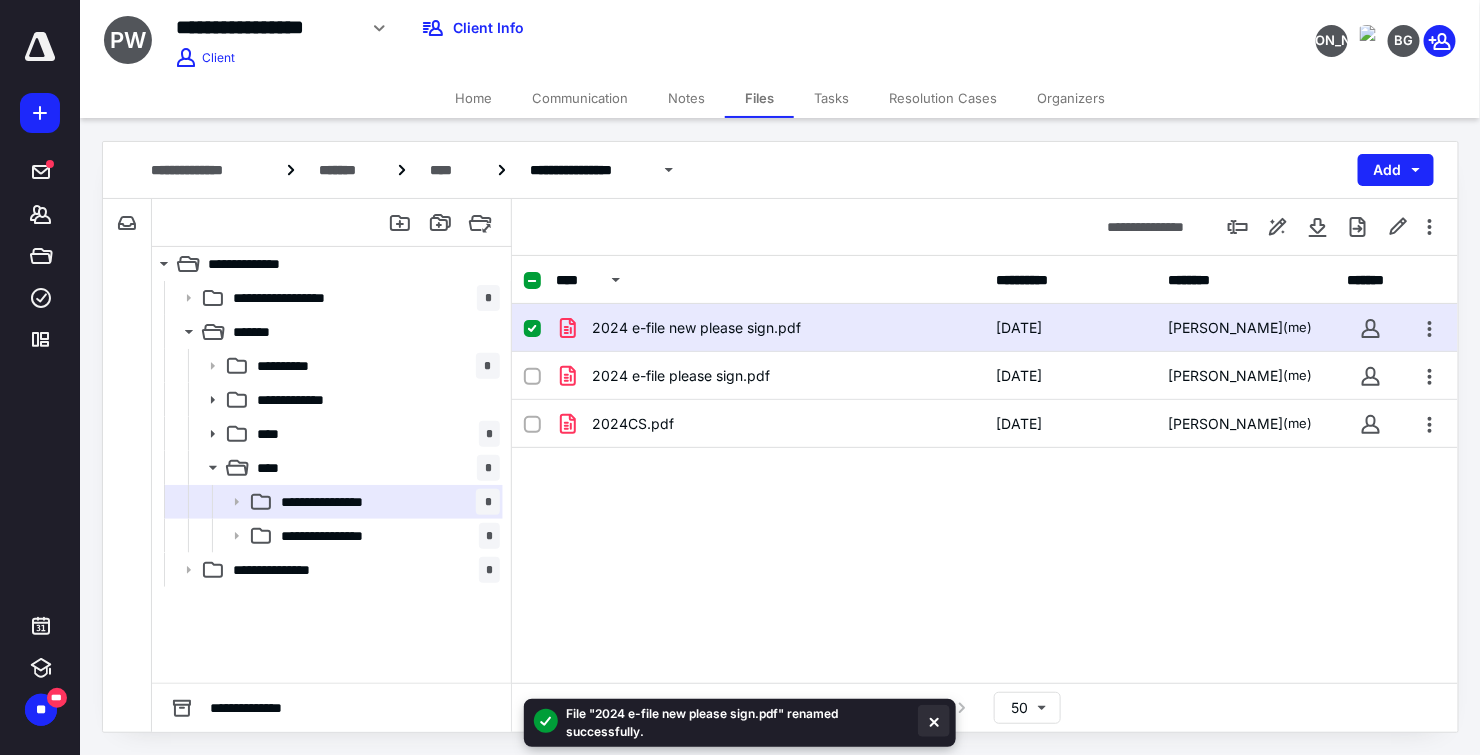 click at bounding box center (934, 721) 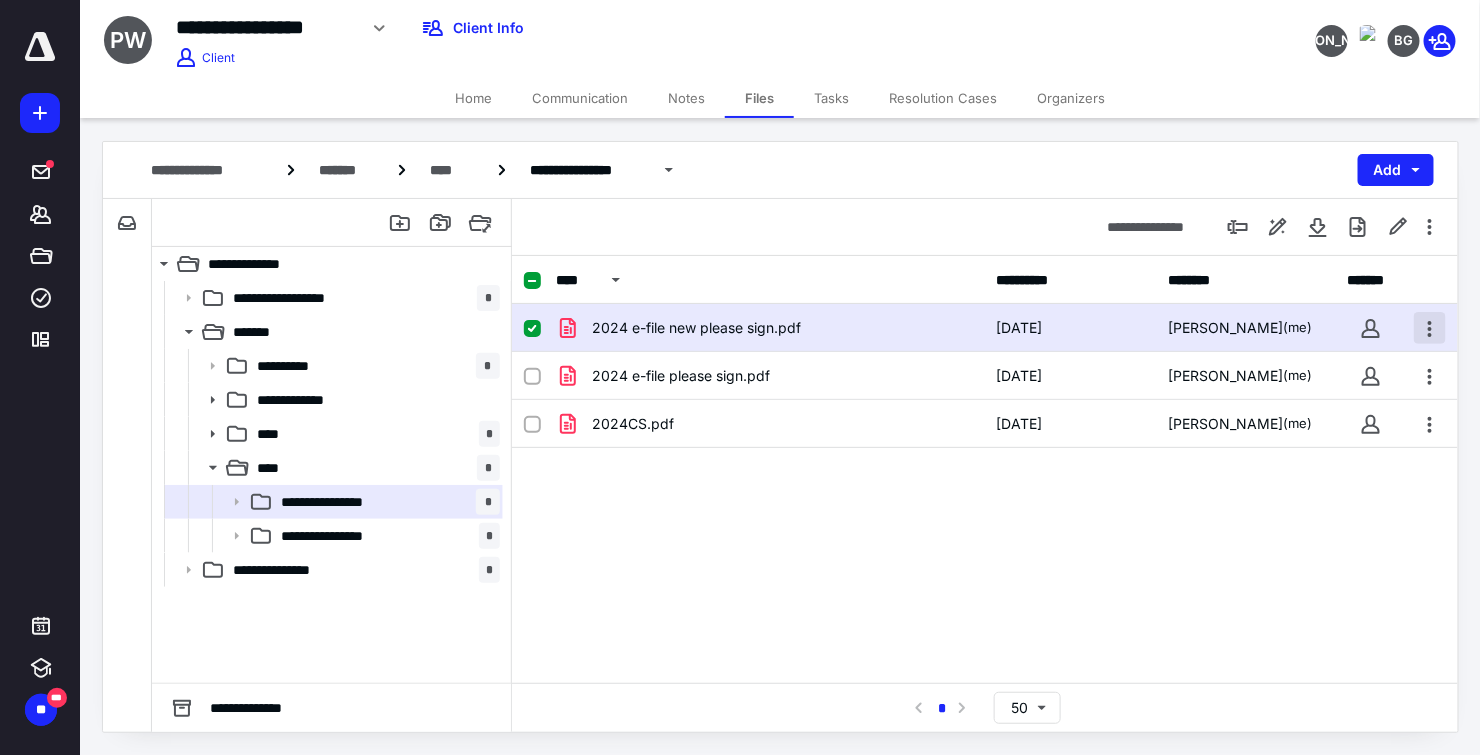 click at bounding box center [1430, 328] 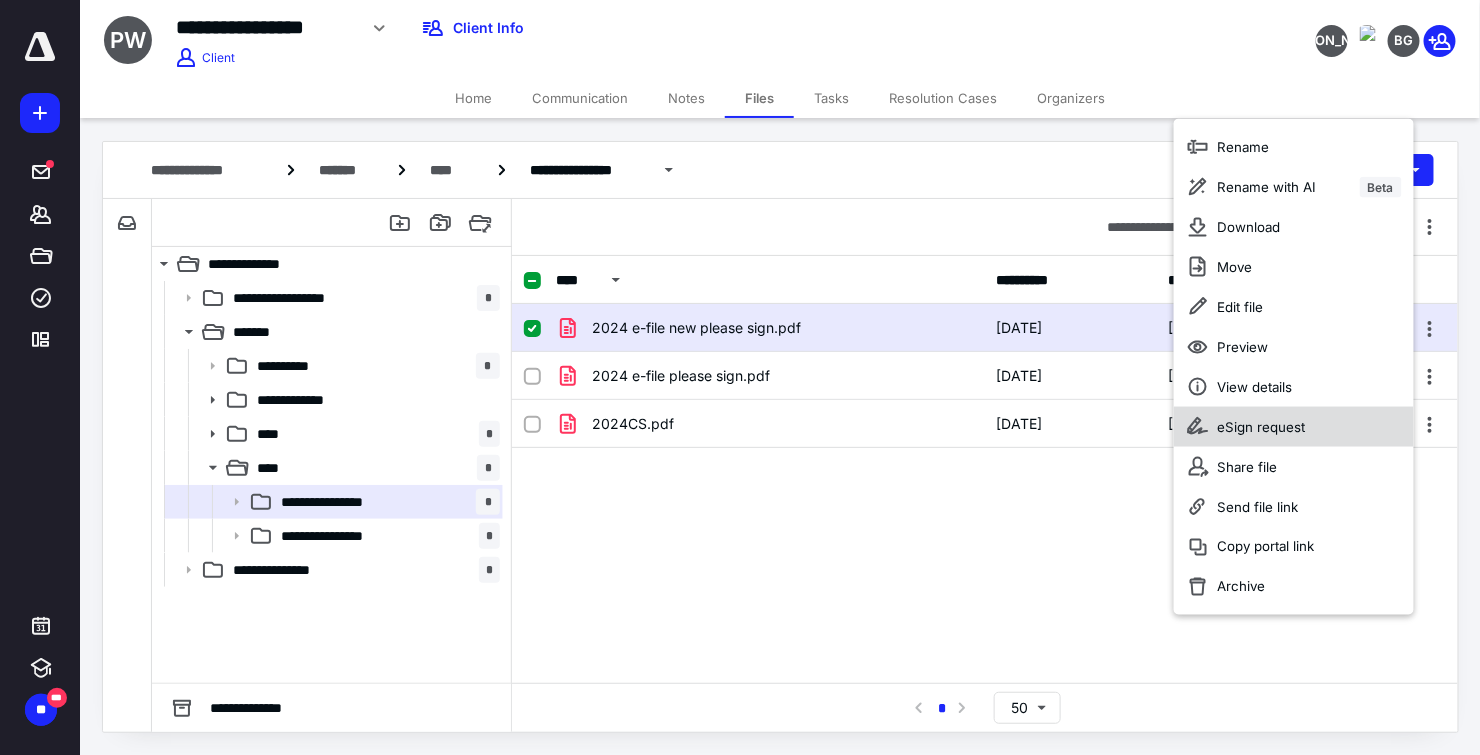 click on "eSign request" at bounding box center (1261, 427) 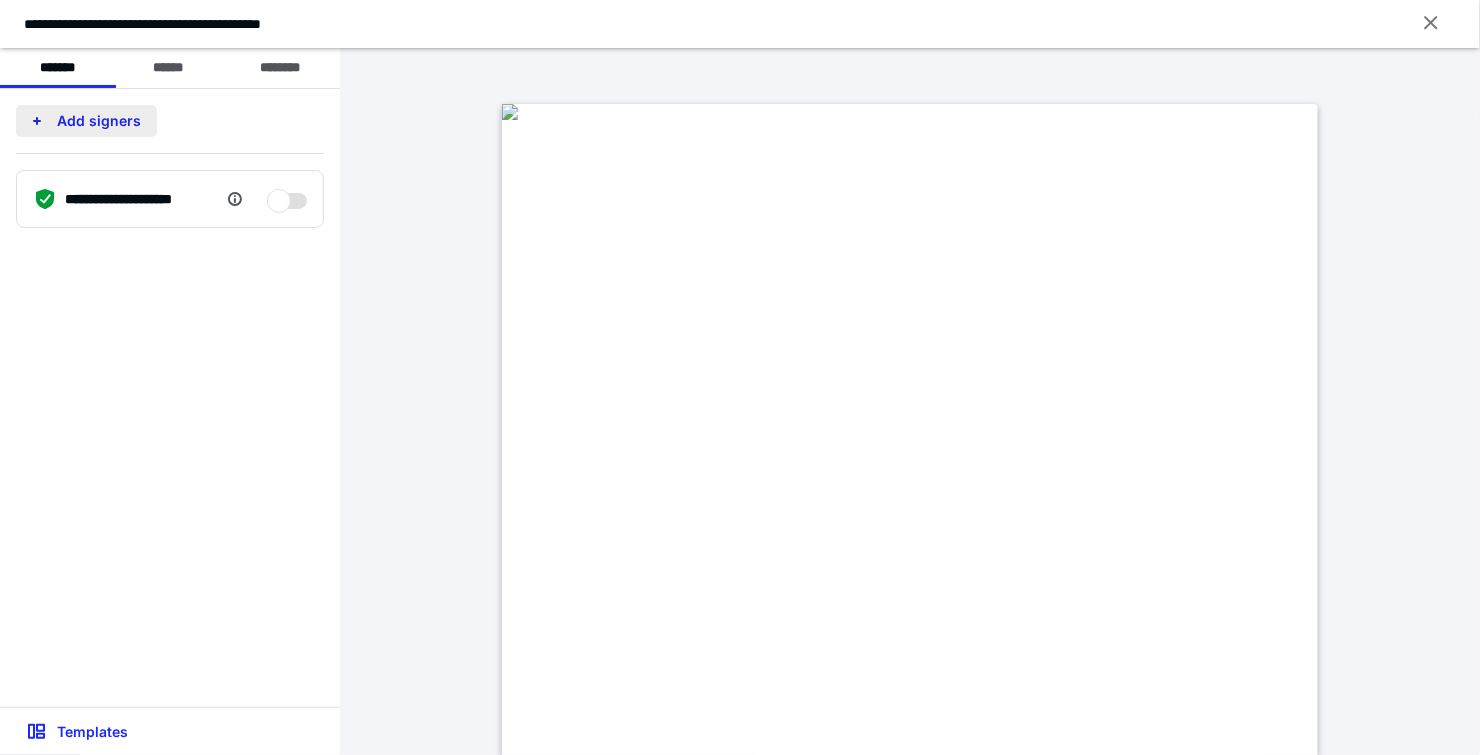 click on "Add signers" at bounding box center (86, 121) 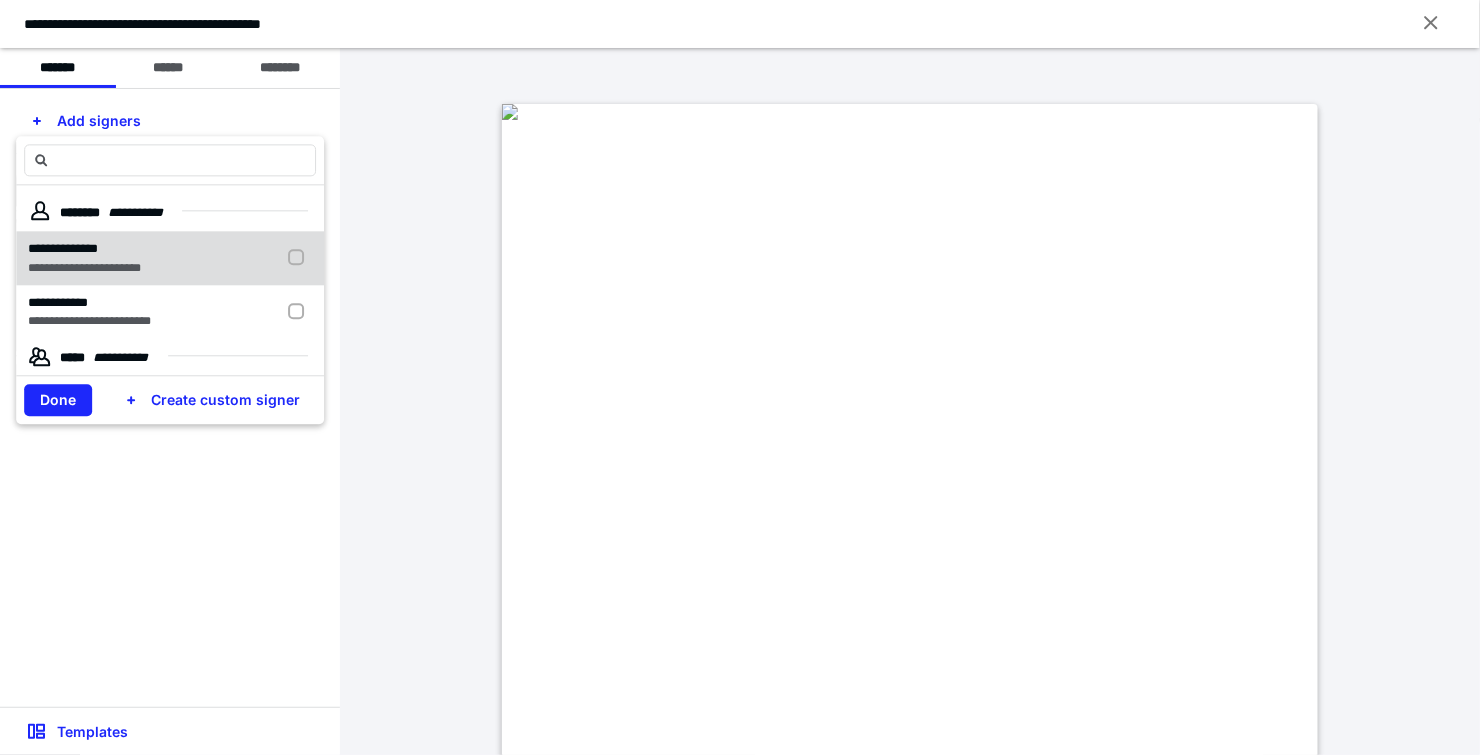 click on "**********" at bounding box center (170, 258) 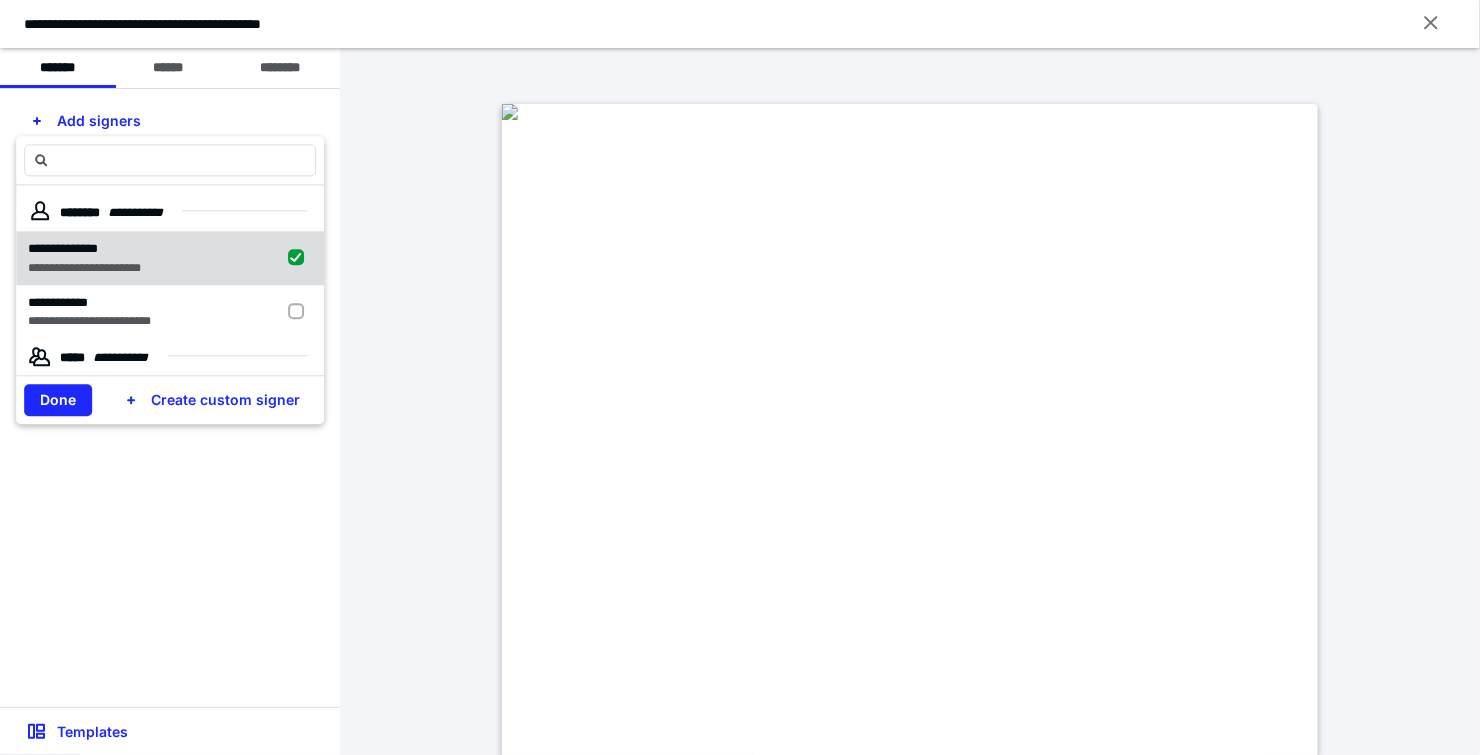 checkbox on "true" 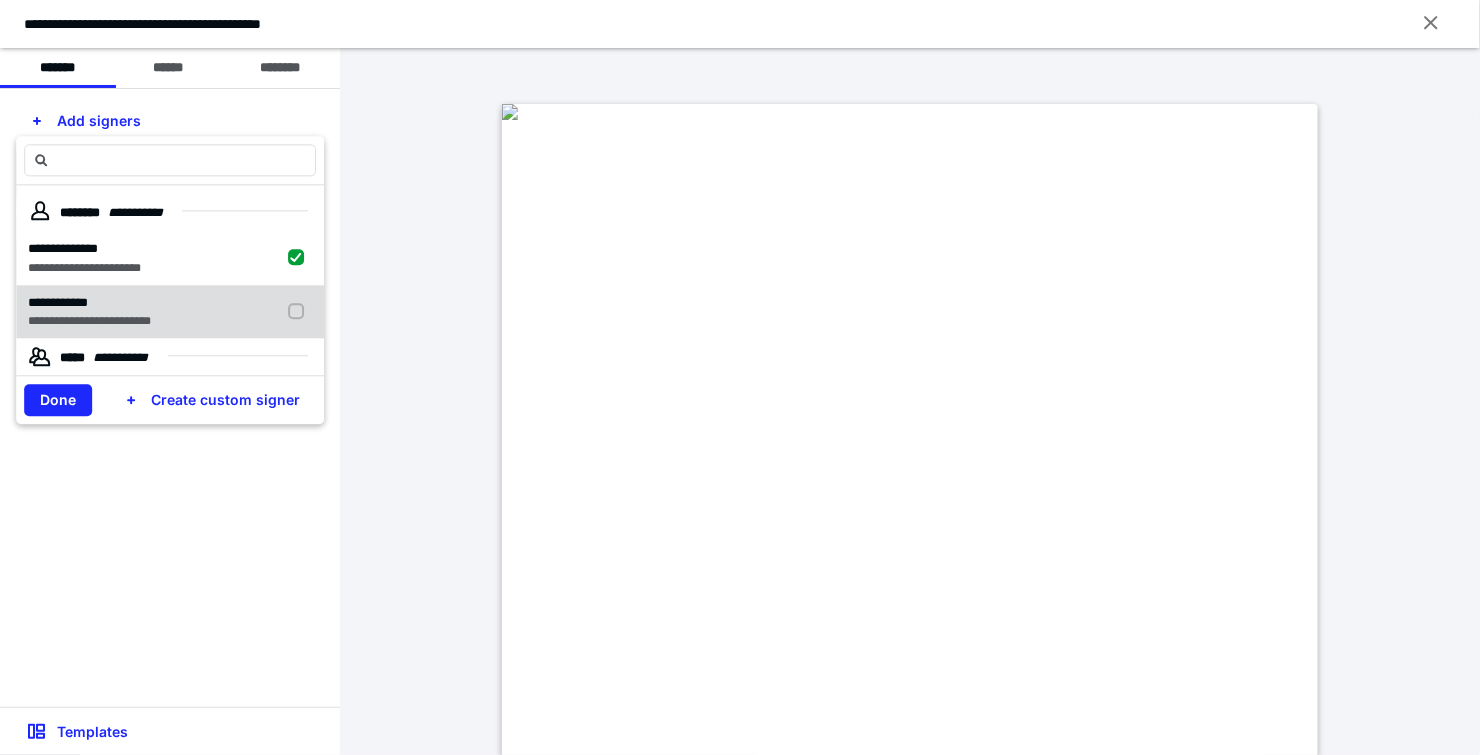click on "**********" at bounding box center [170, 312] 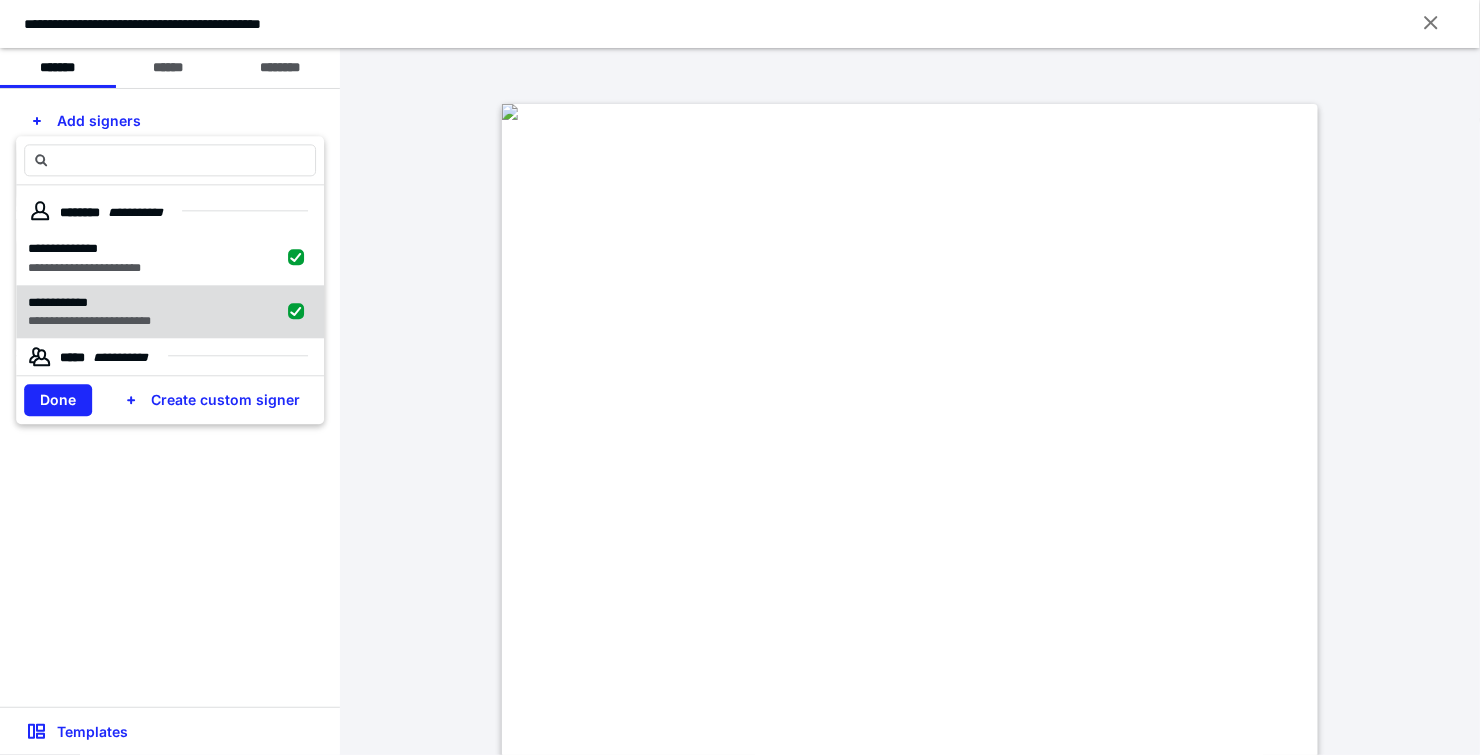 checkbox on "true" 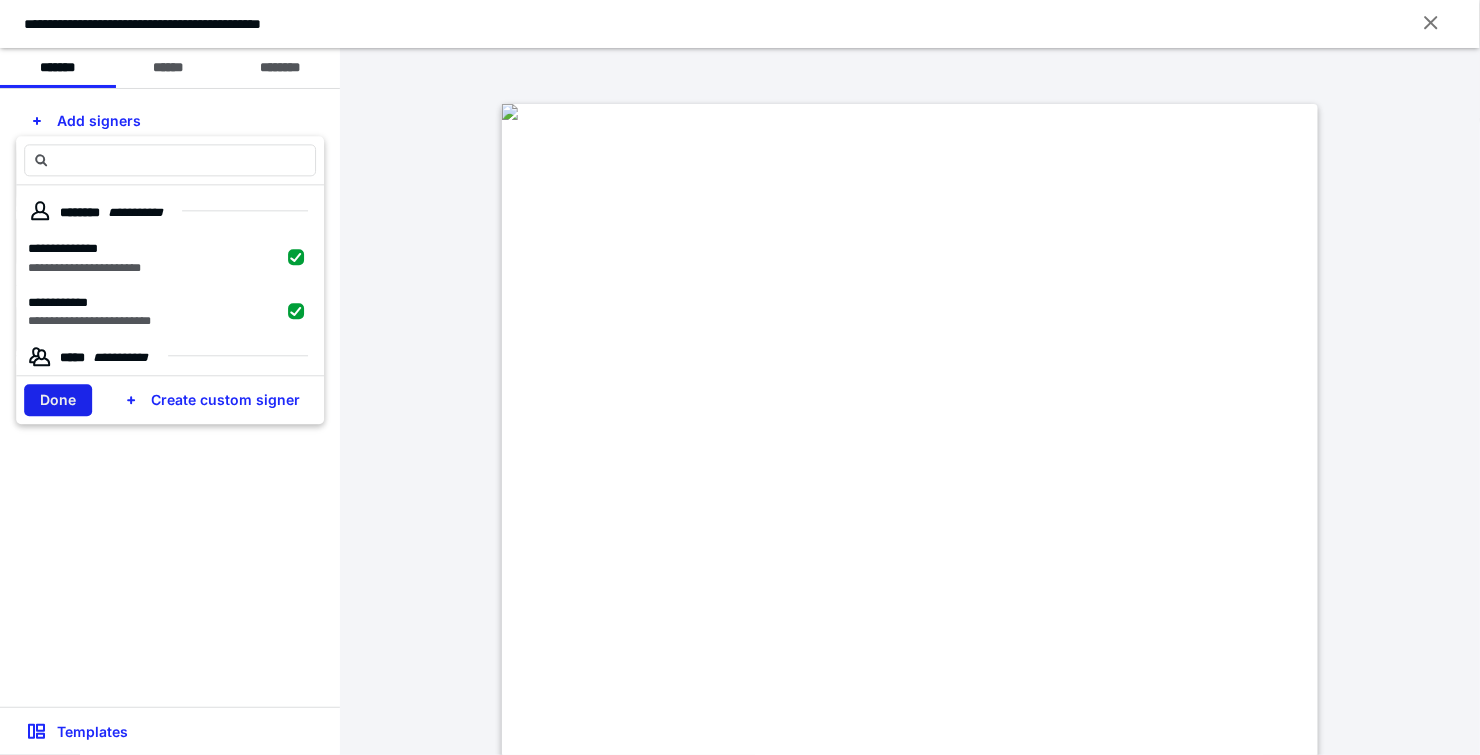 click on "Done" at bounding box center (58, 400) 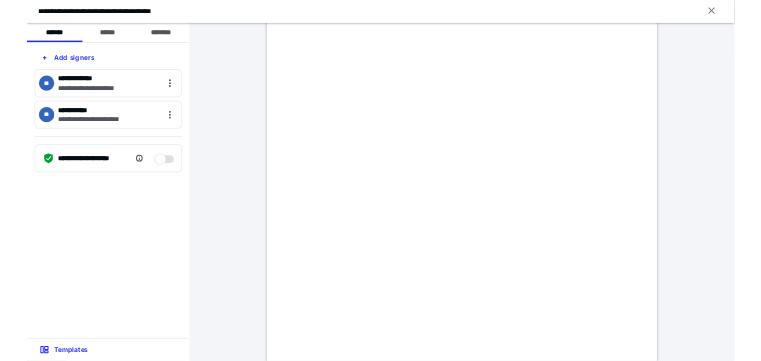 scroll, scrollTop: 266, scrollLeft: 0, axis: vertical 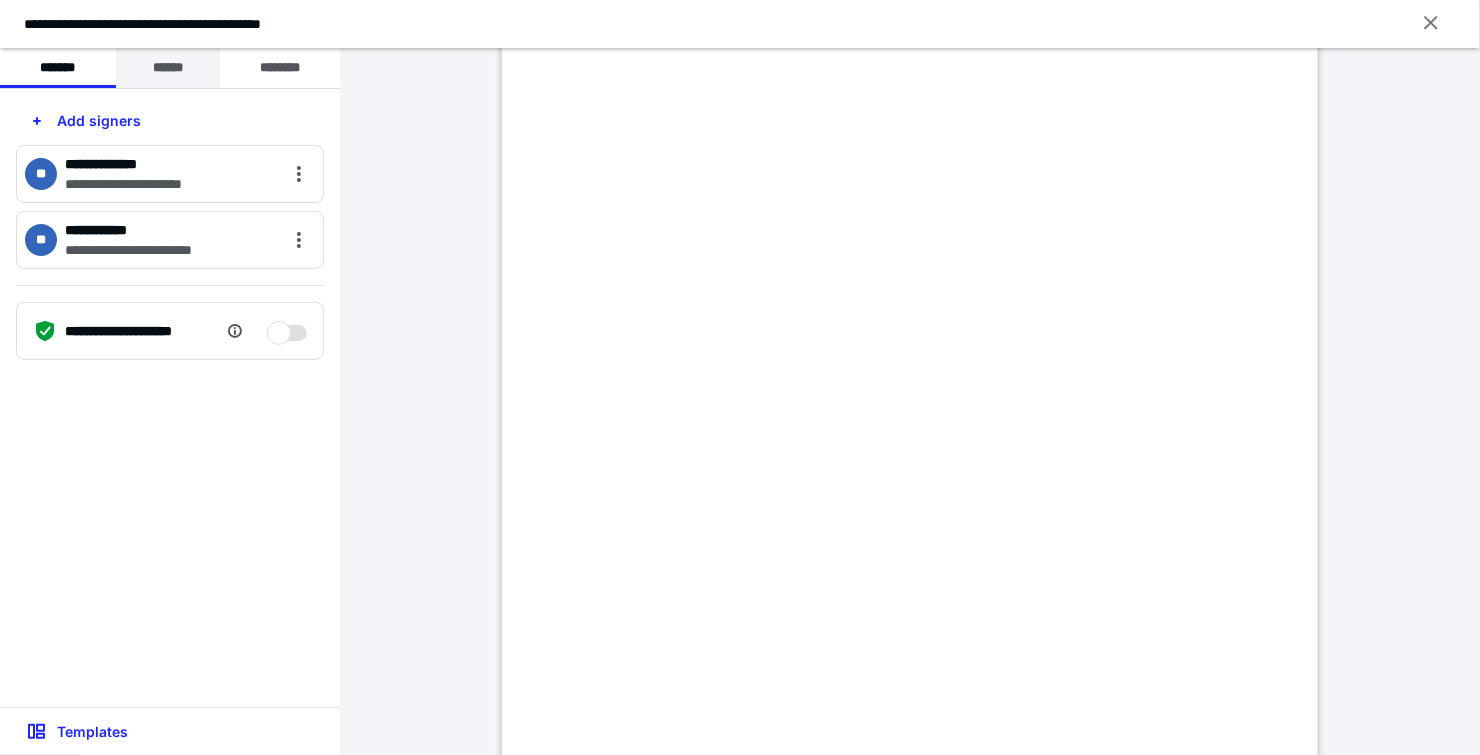 click on "******" at bounding box center [168, 68] 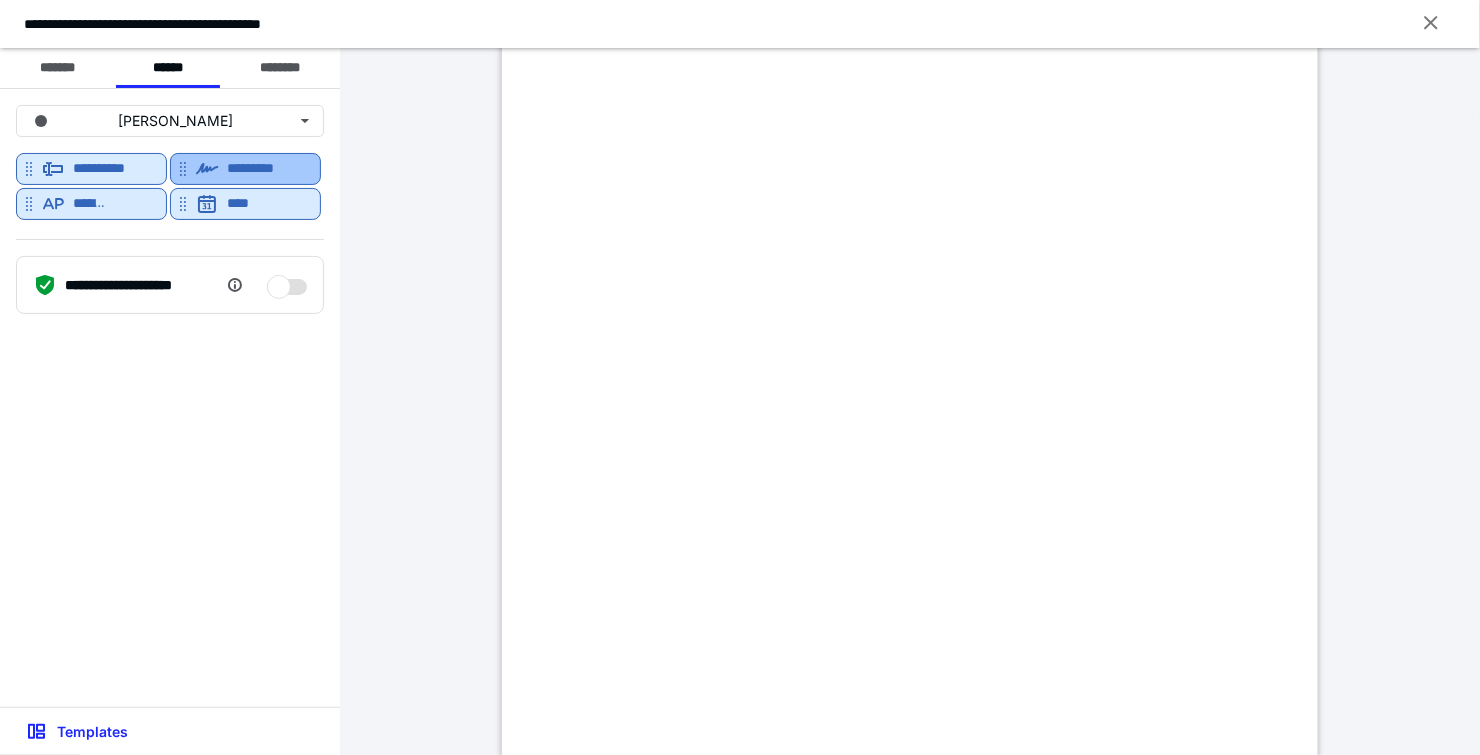 click on "*********" at bounding box center [262, 168] 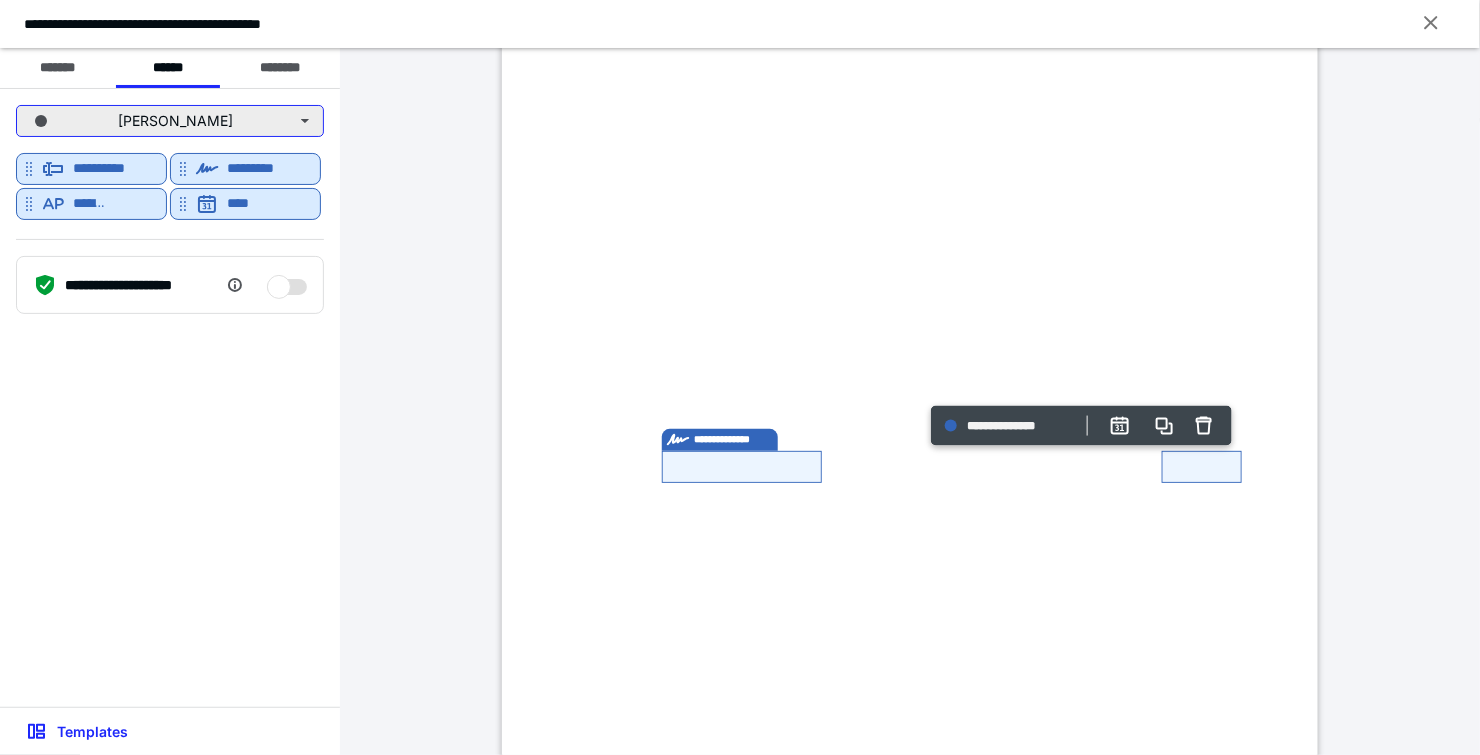 click on "[PERSON_NAME]" at bounding box center [170, 121] 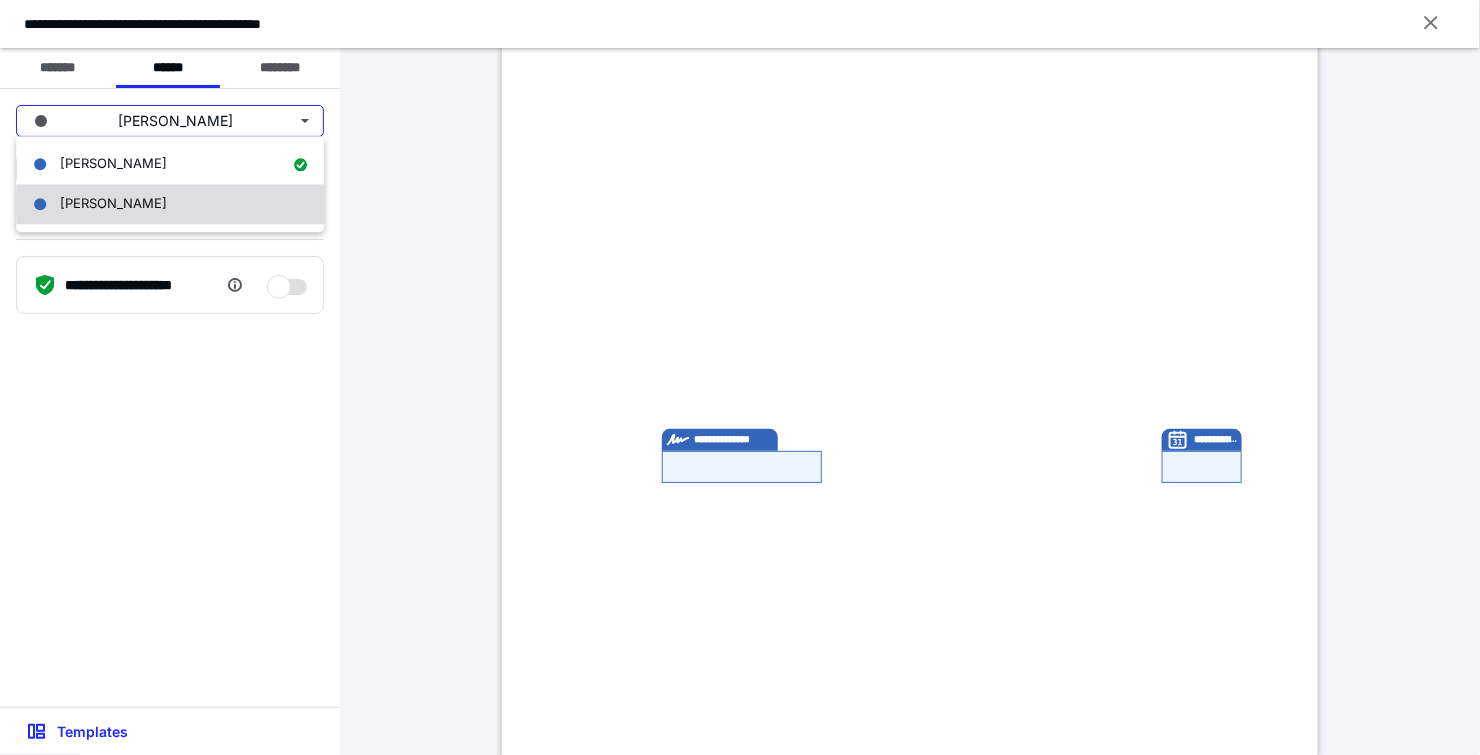 click on "[PERSON_NAME]" at bounding box center (170, 204) 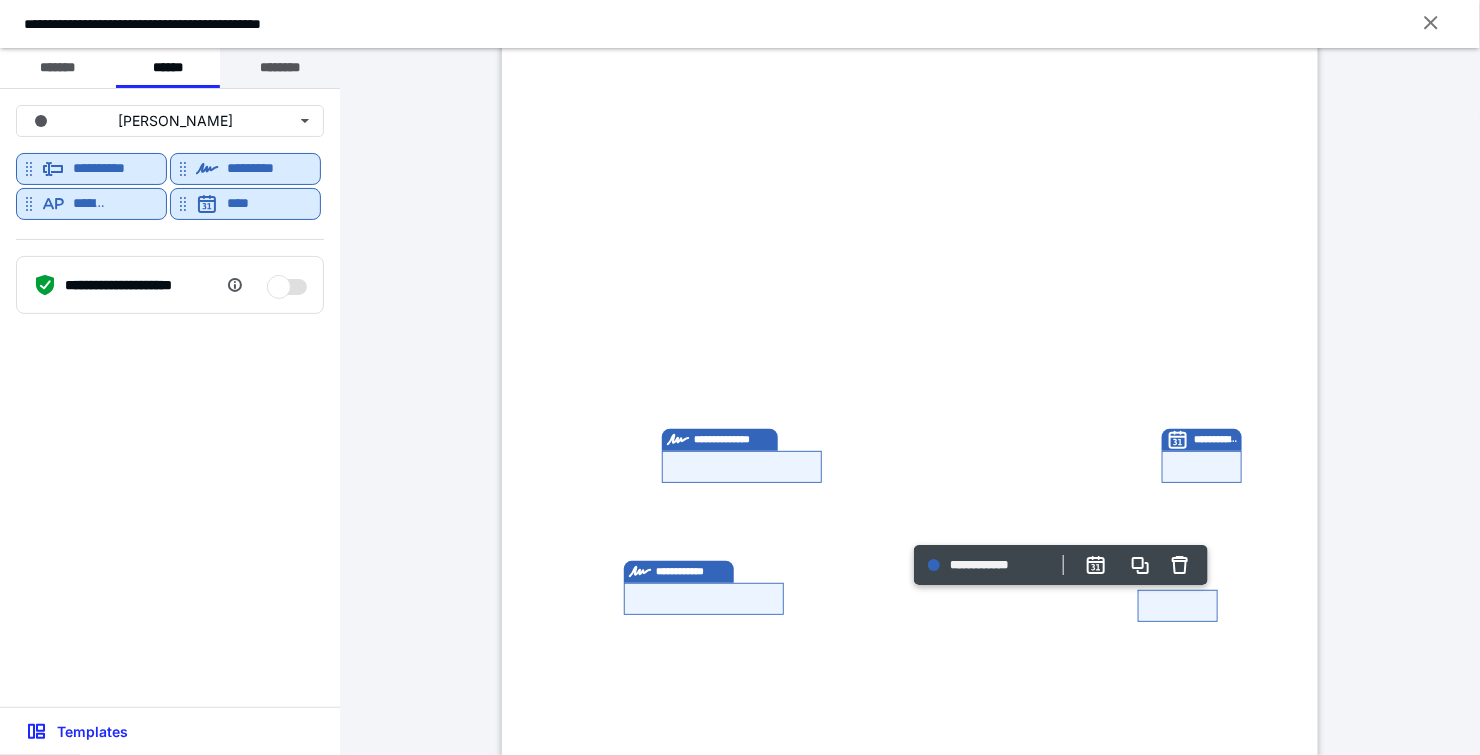 click on "********" at bounding box center (280, 68) 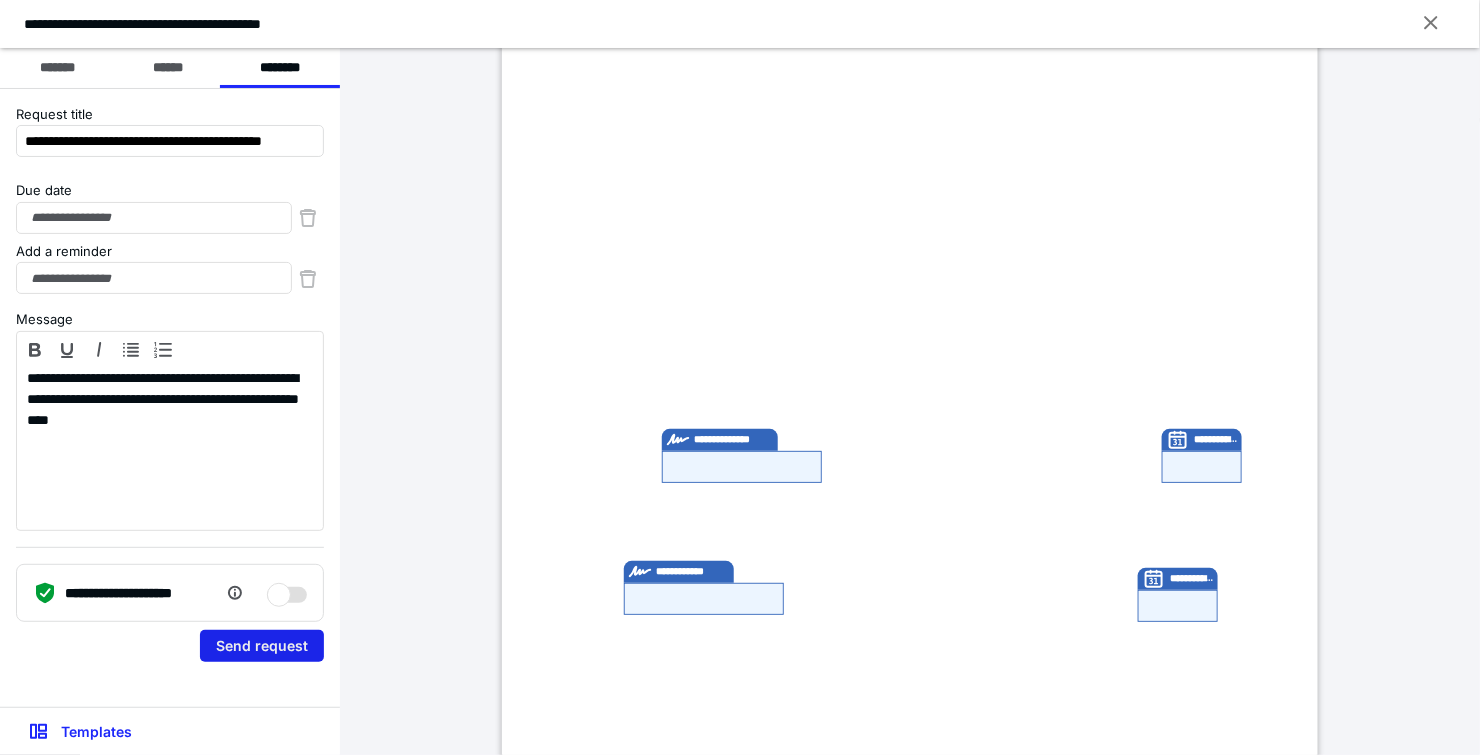 click on "Send request" at bounding box center (262, 646) 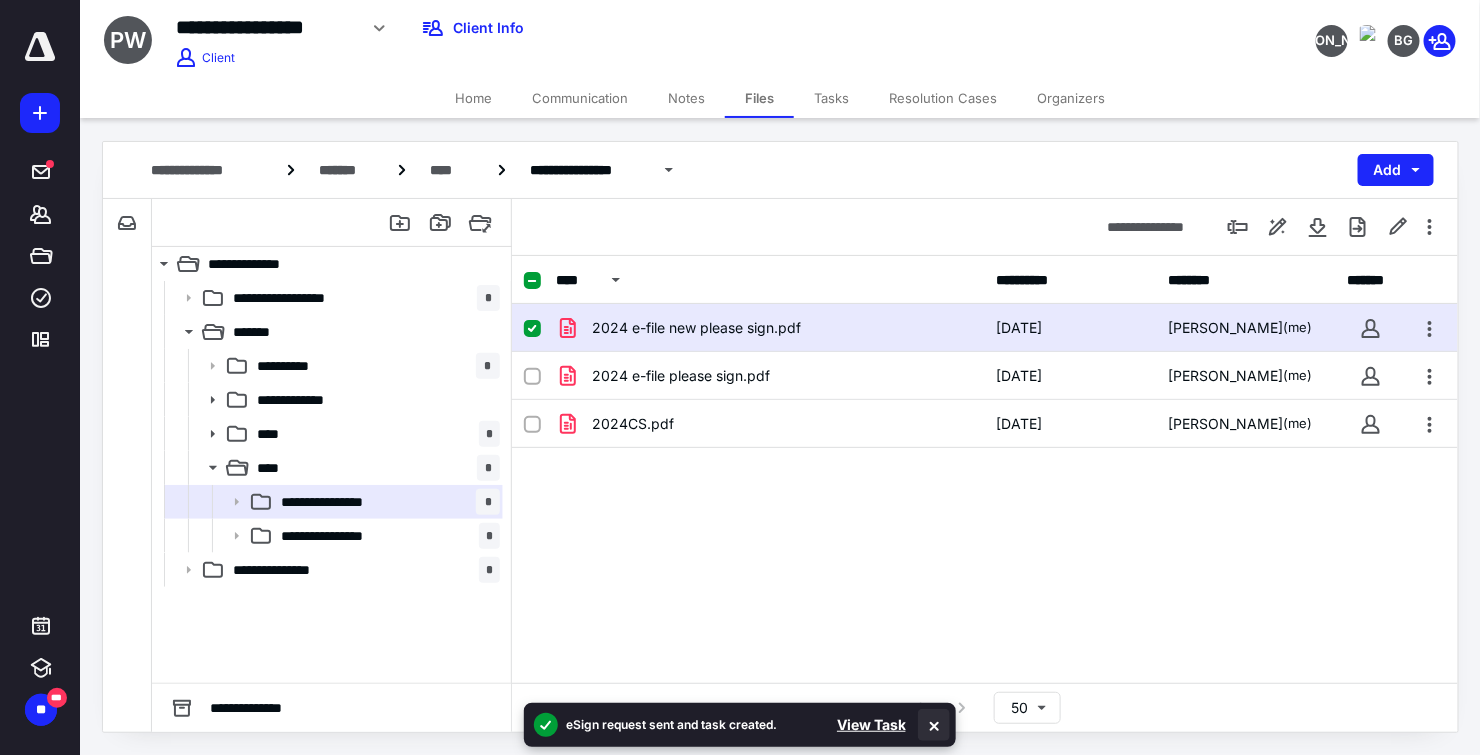 click at bounding box center (934, 725) 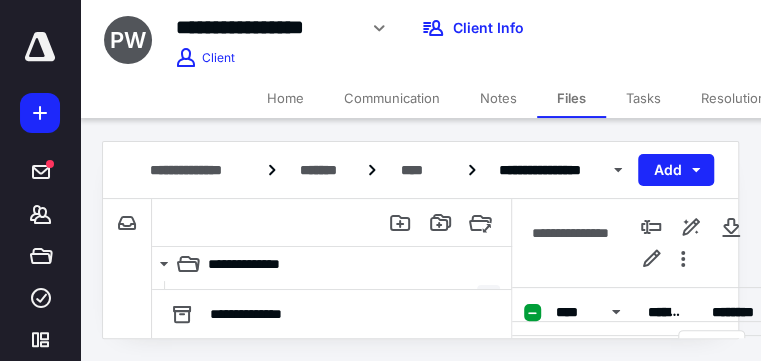 click on "Home" at bounding box center [285, 98] 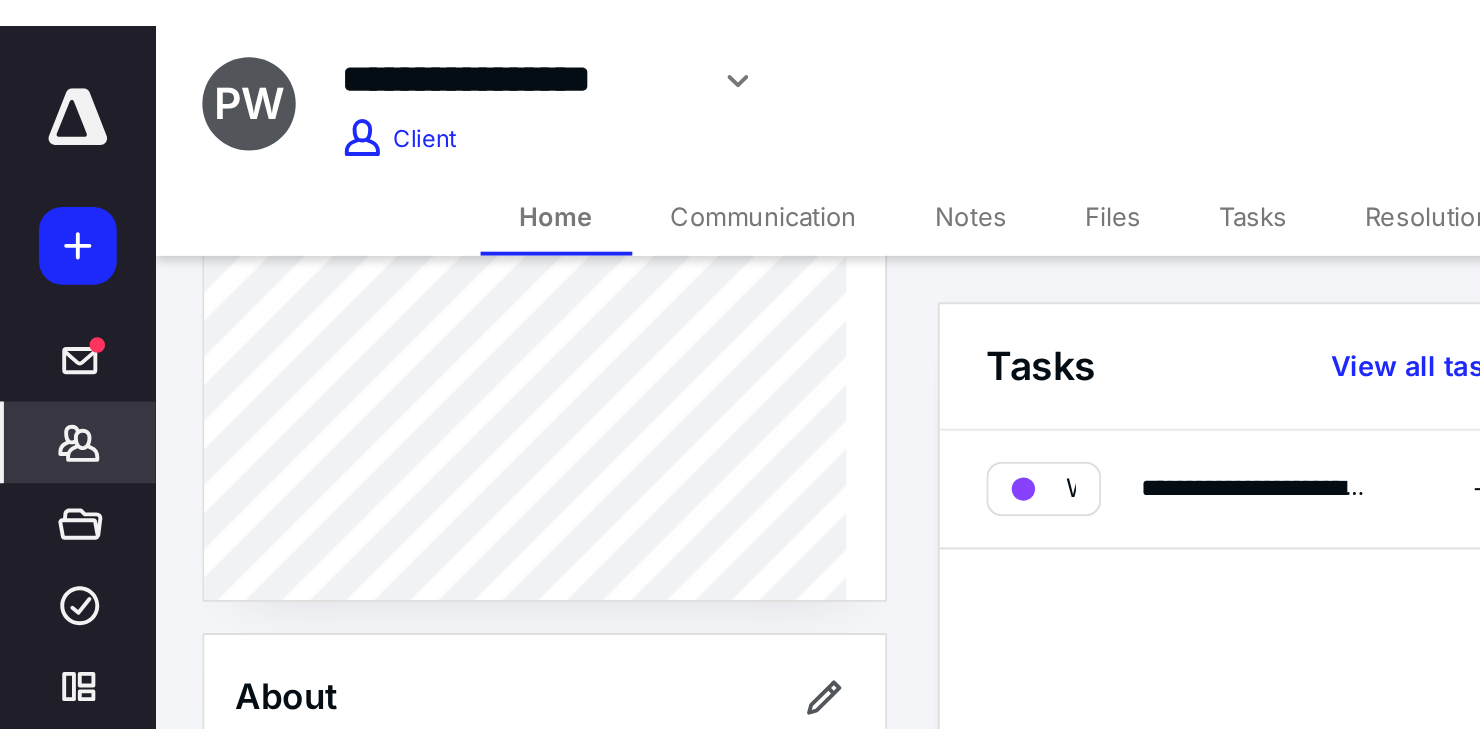 scroll, scrollTop: 266, scrollLeft: 0, axis: vertical 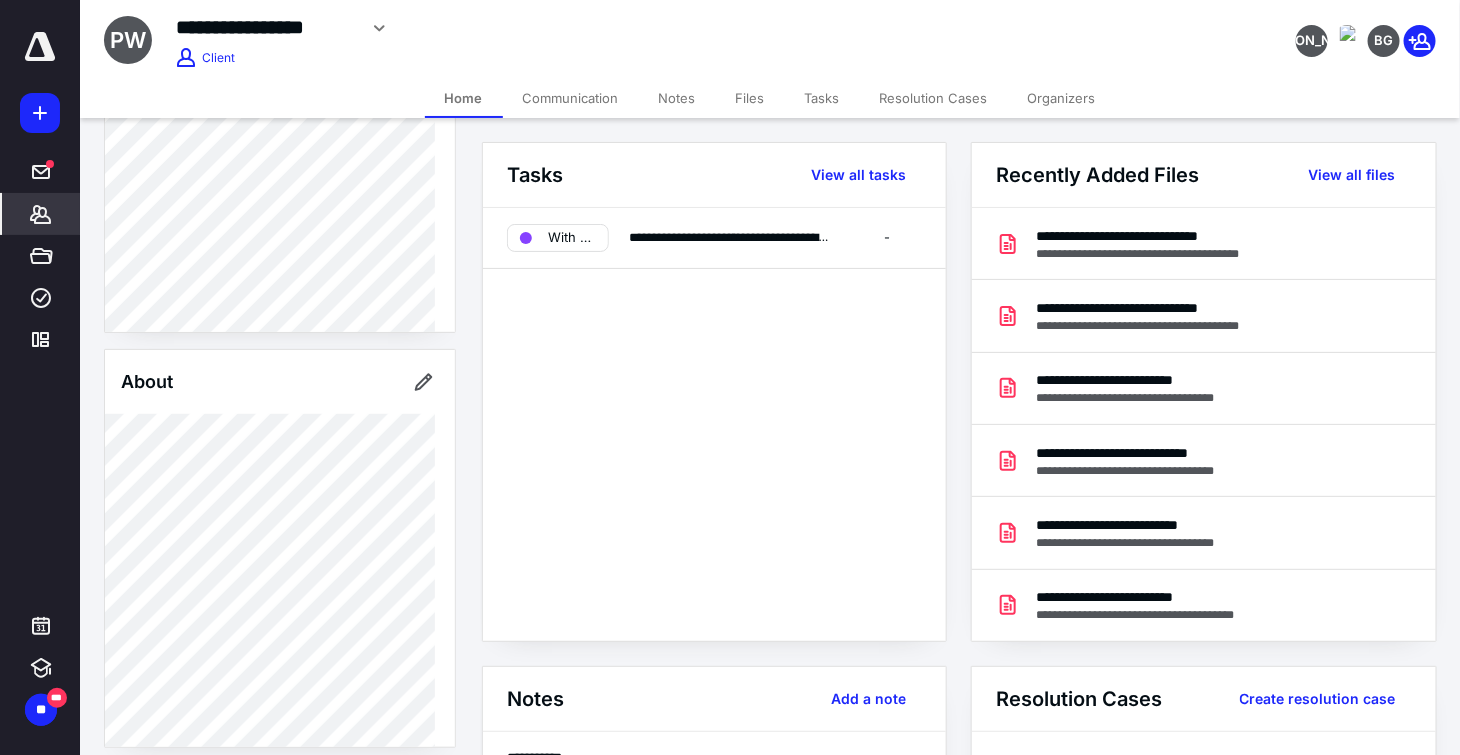 click on "Tasks" at bounding box center (822, 98) 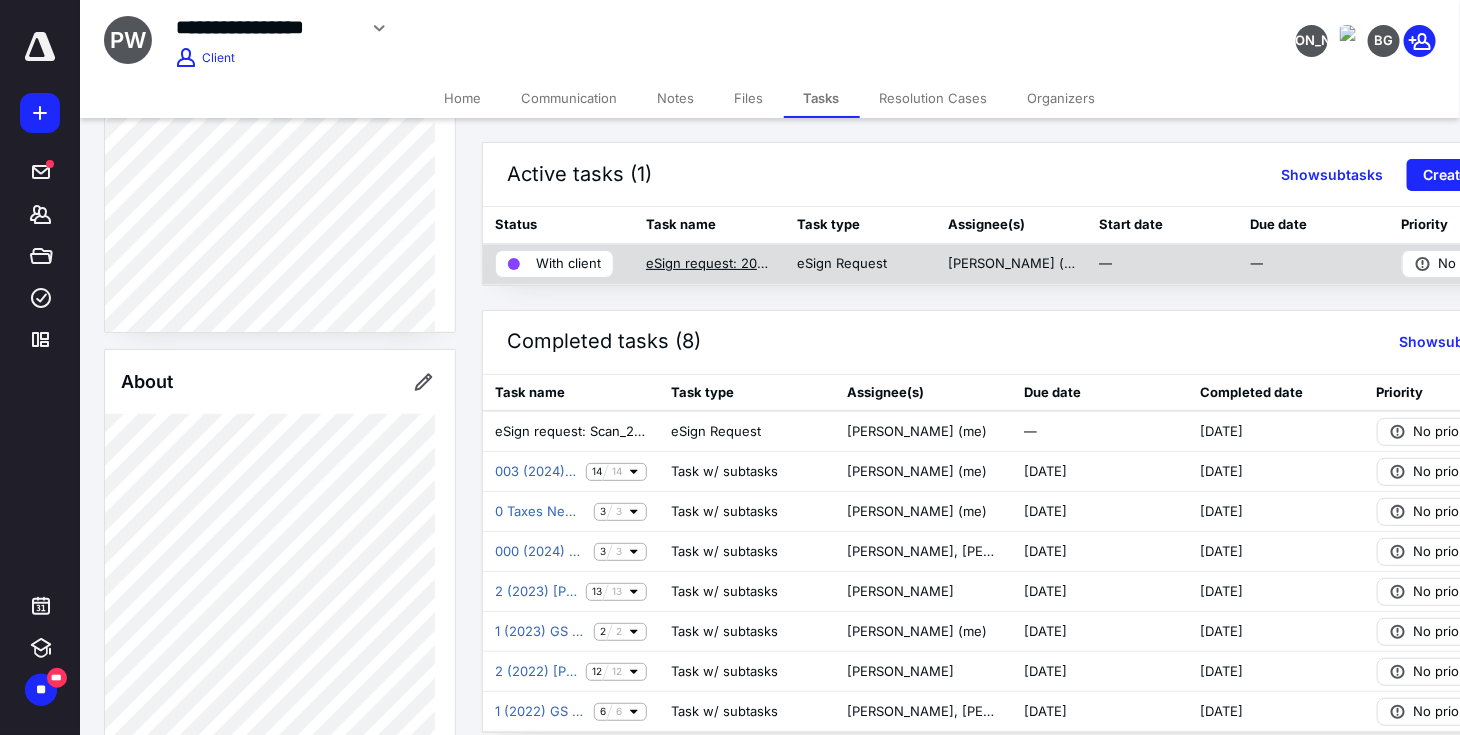 click on "eSign request: 2024  e-file new please sign.pdf" at bounding box center (709, 264) 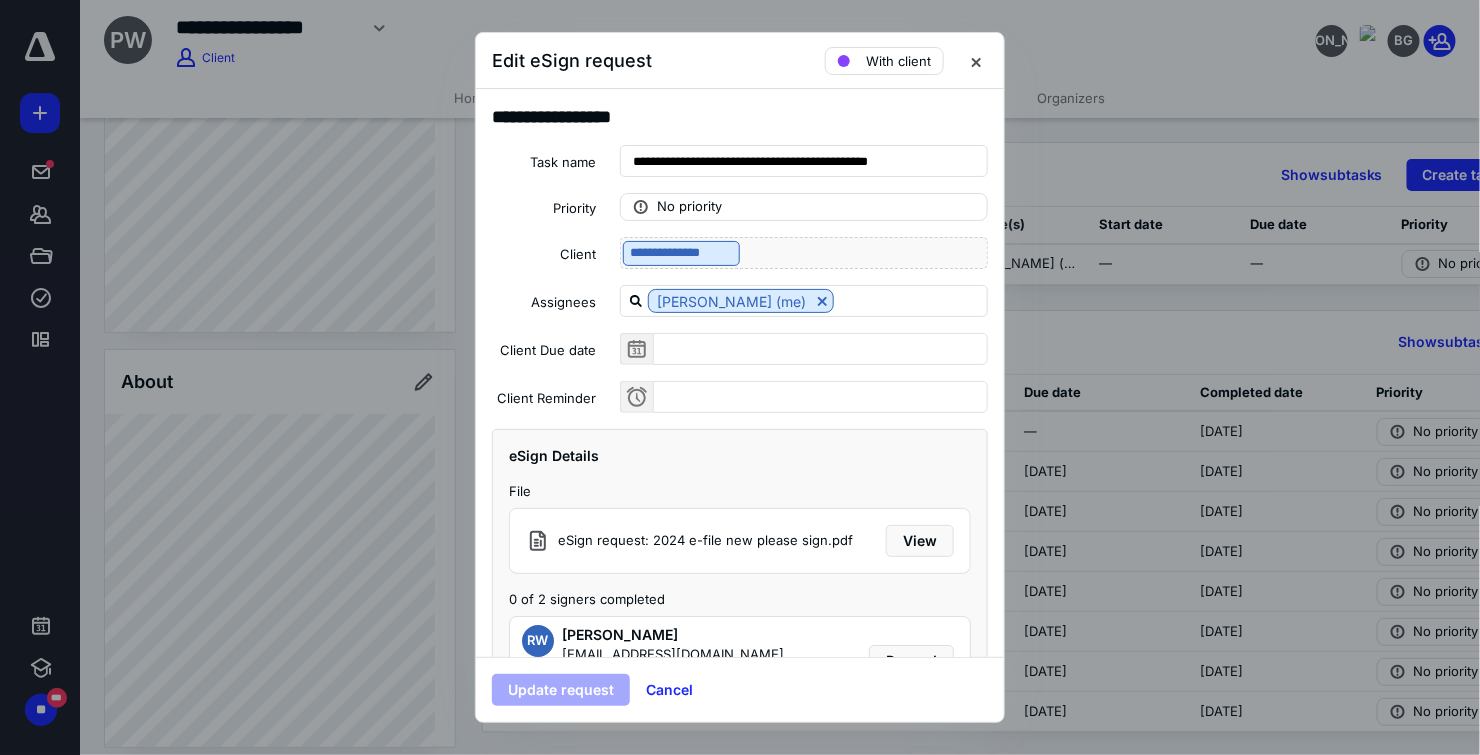 scroll, scrollTop: 128, scrollLeft: 0, axis: vertical 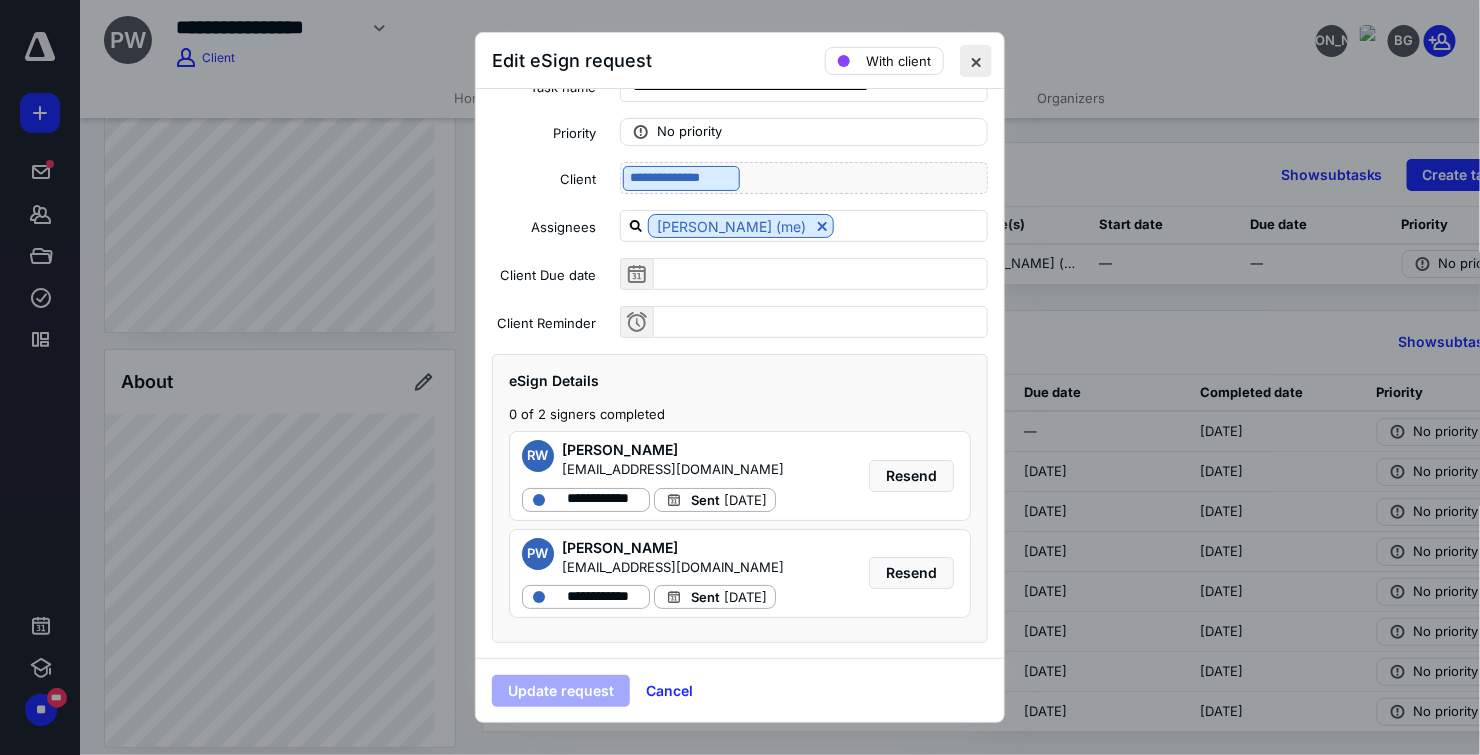 click at bounding box center [976, 61] 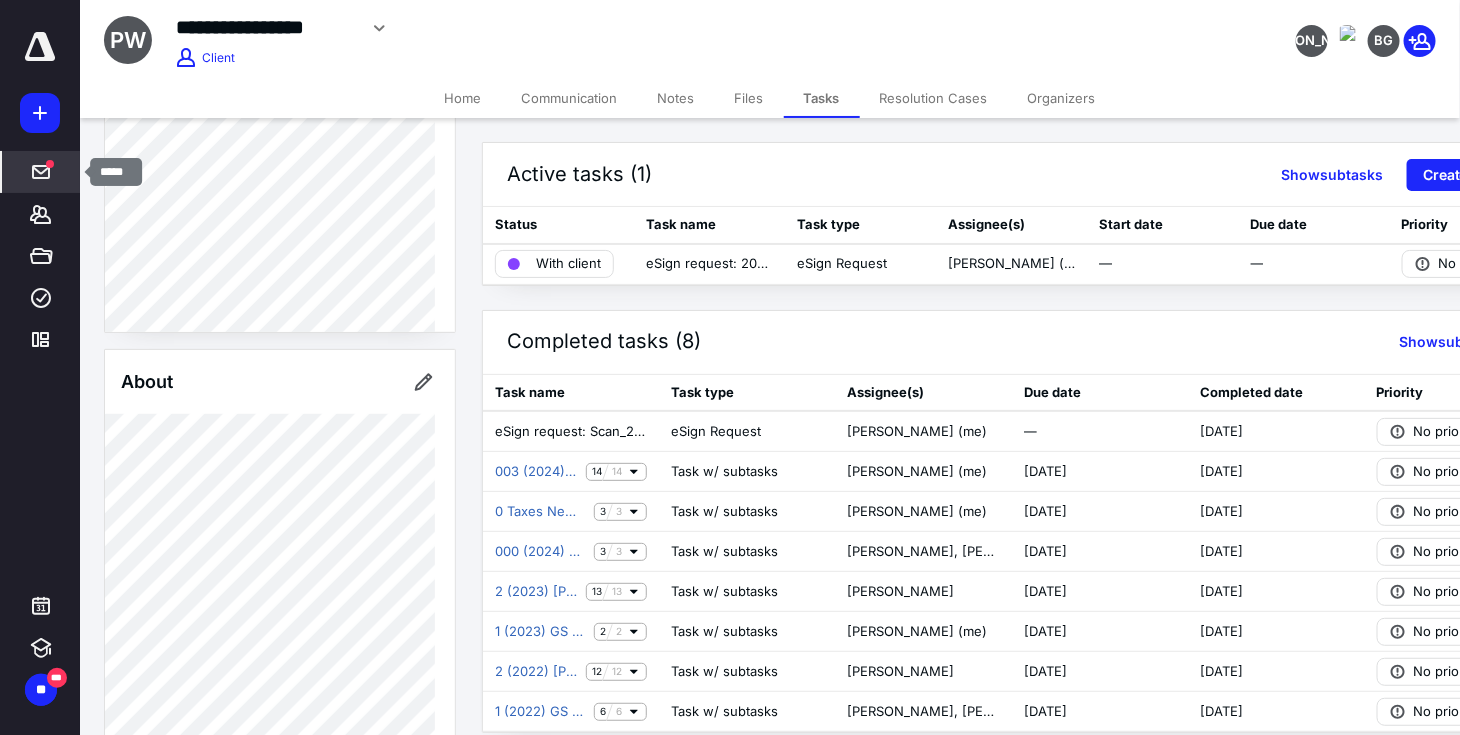 click 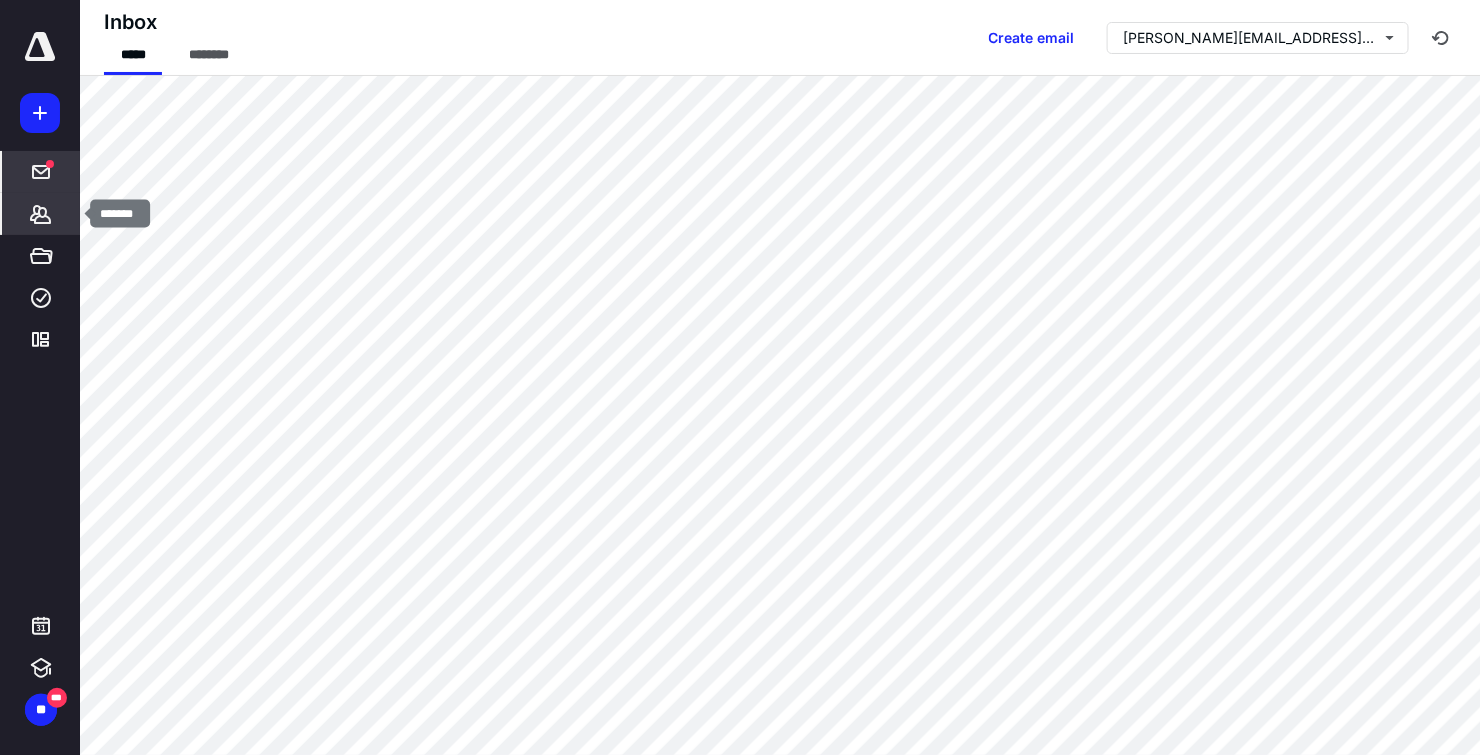 click 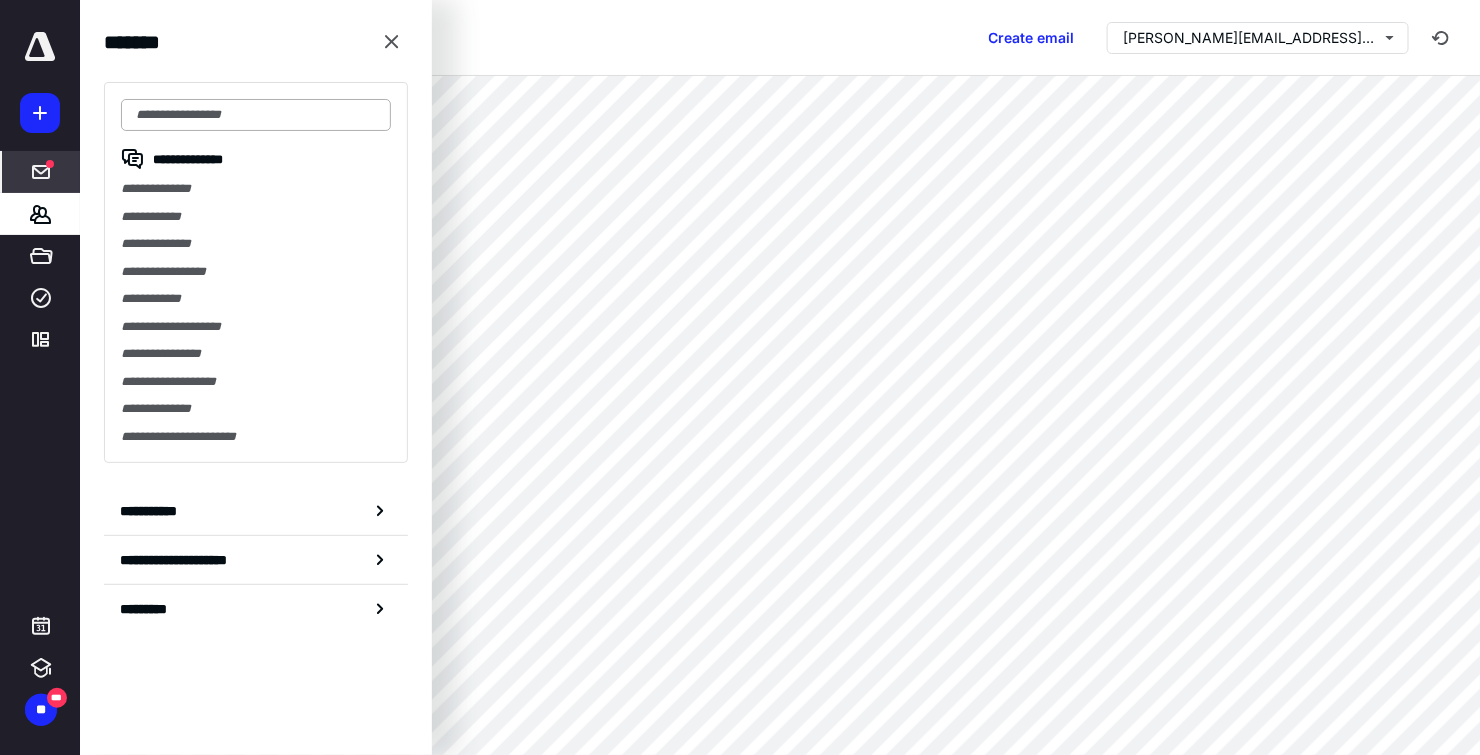 click at bounding box center [256, 115] 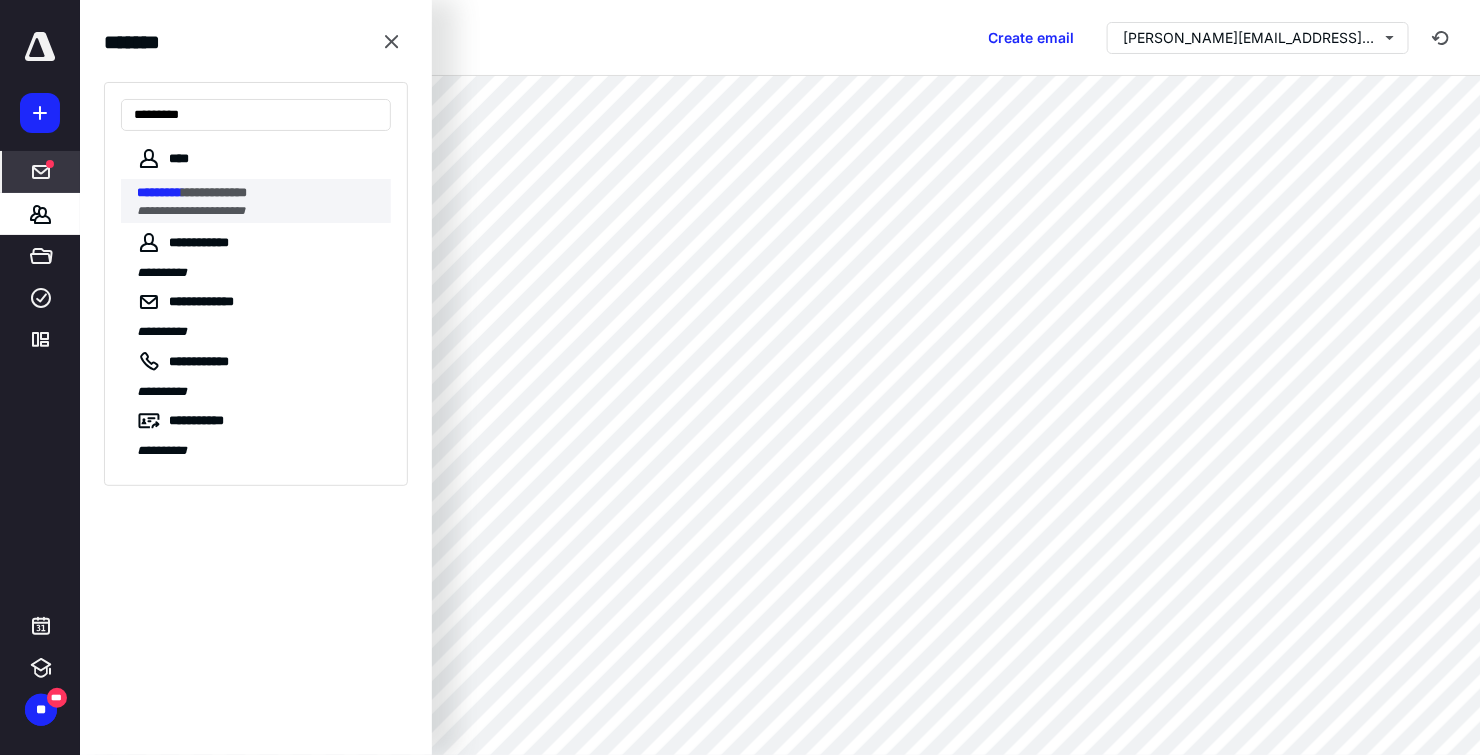 type on "*********" 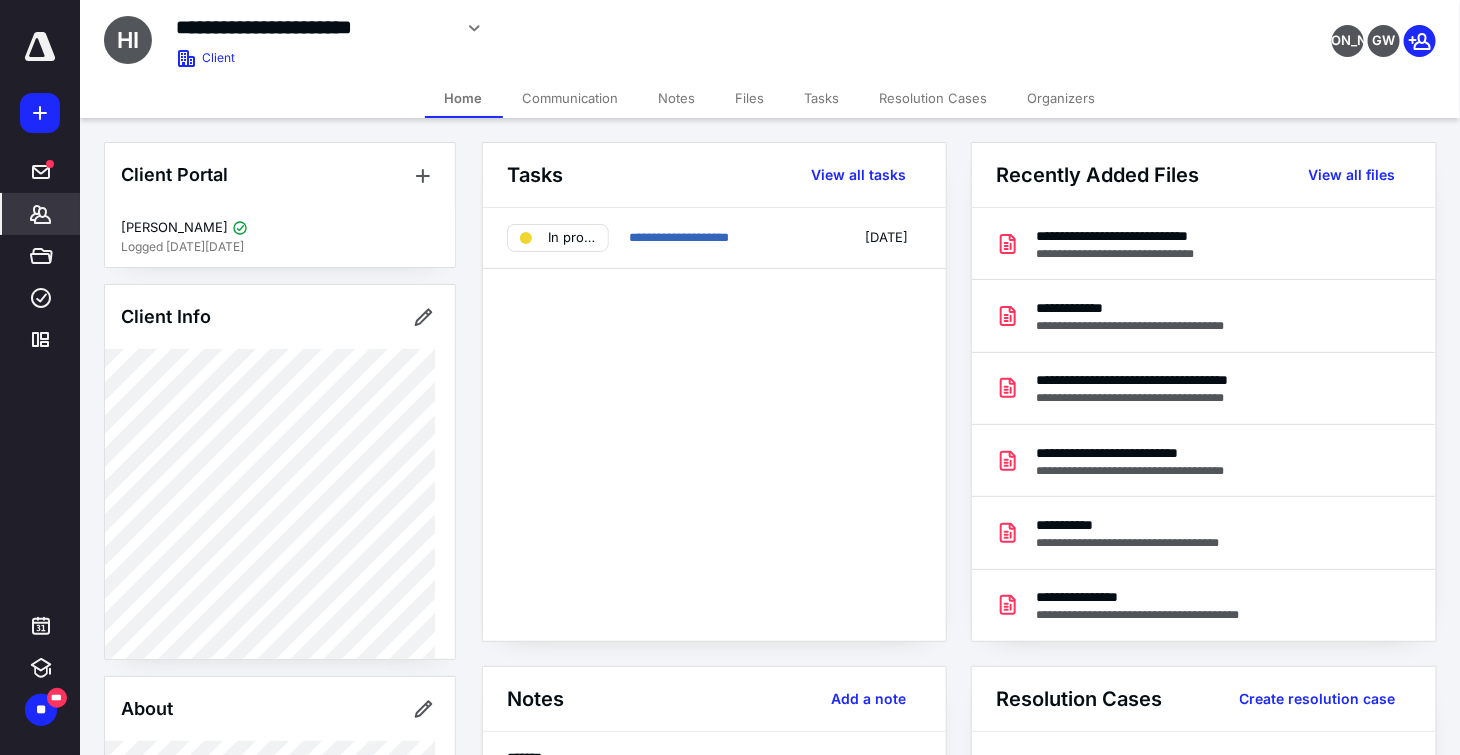 click on "Tasks" at bounding box center [822, 98] 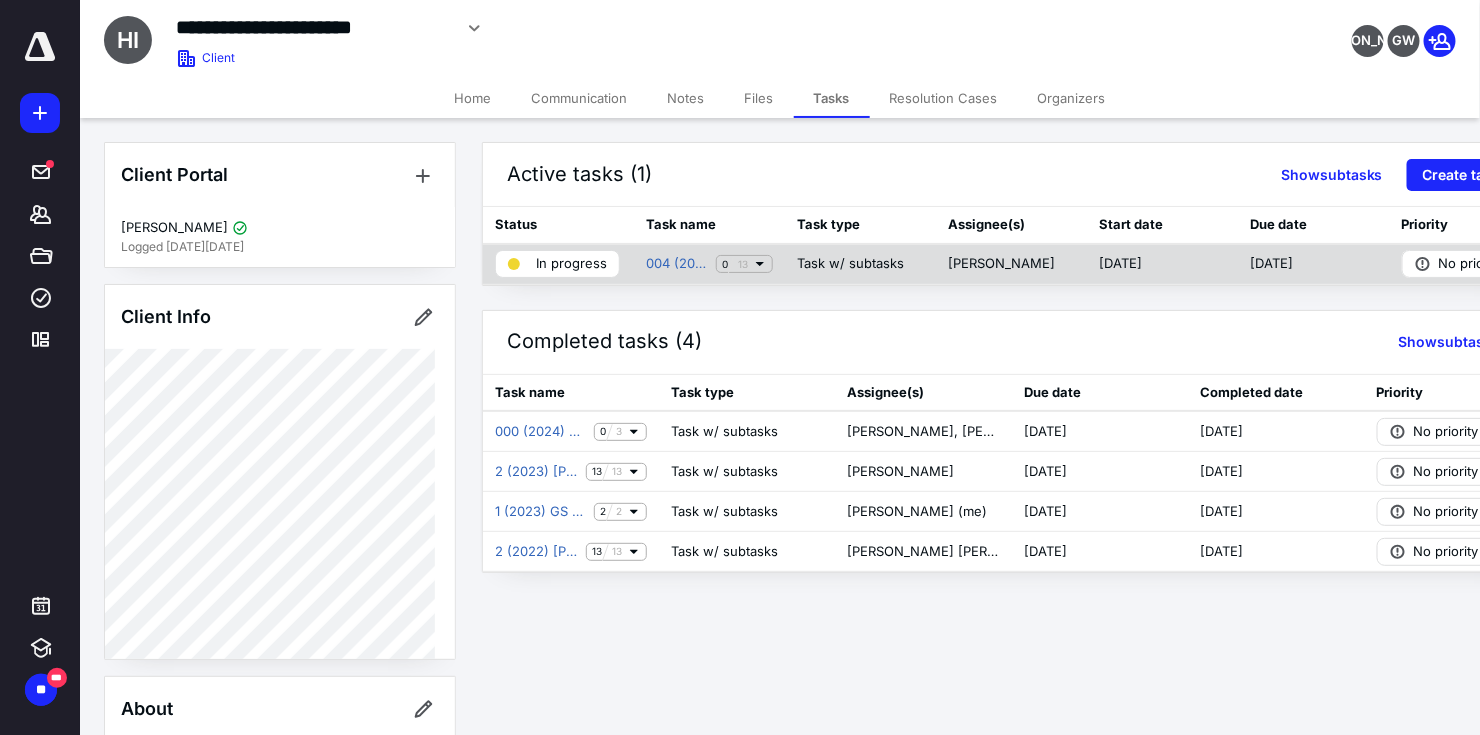 click 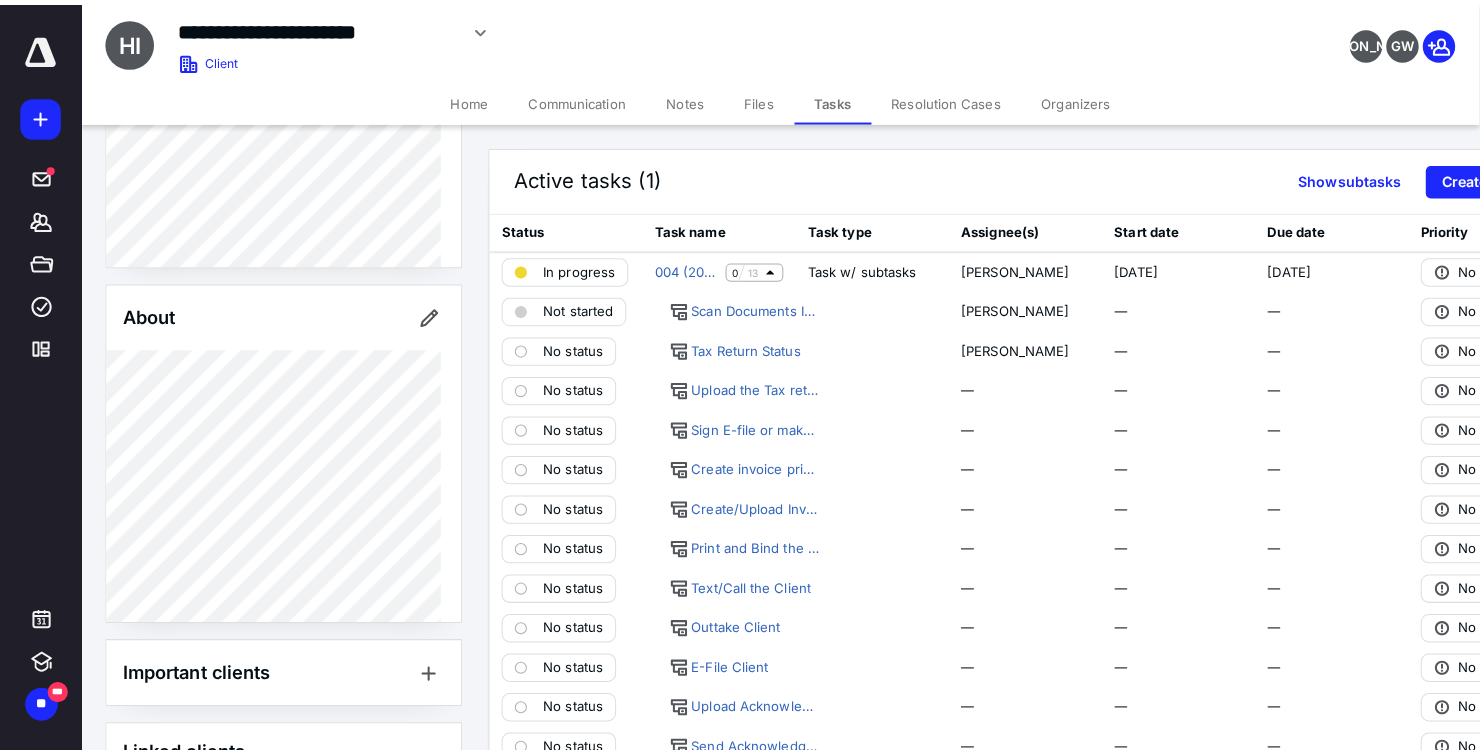 scroll, scrollTop: 774, scrollLeft: 0, axis: vertical 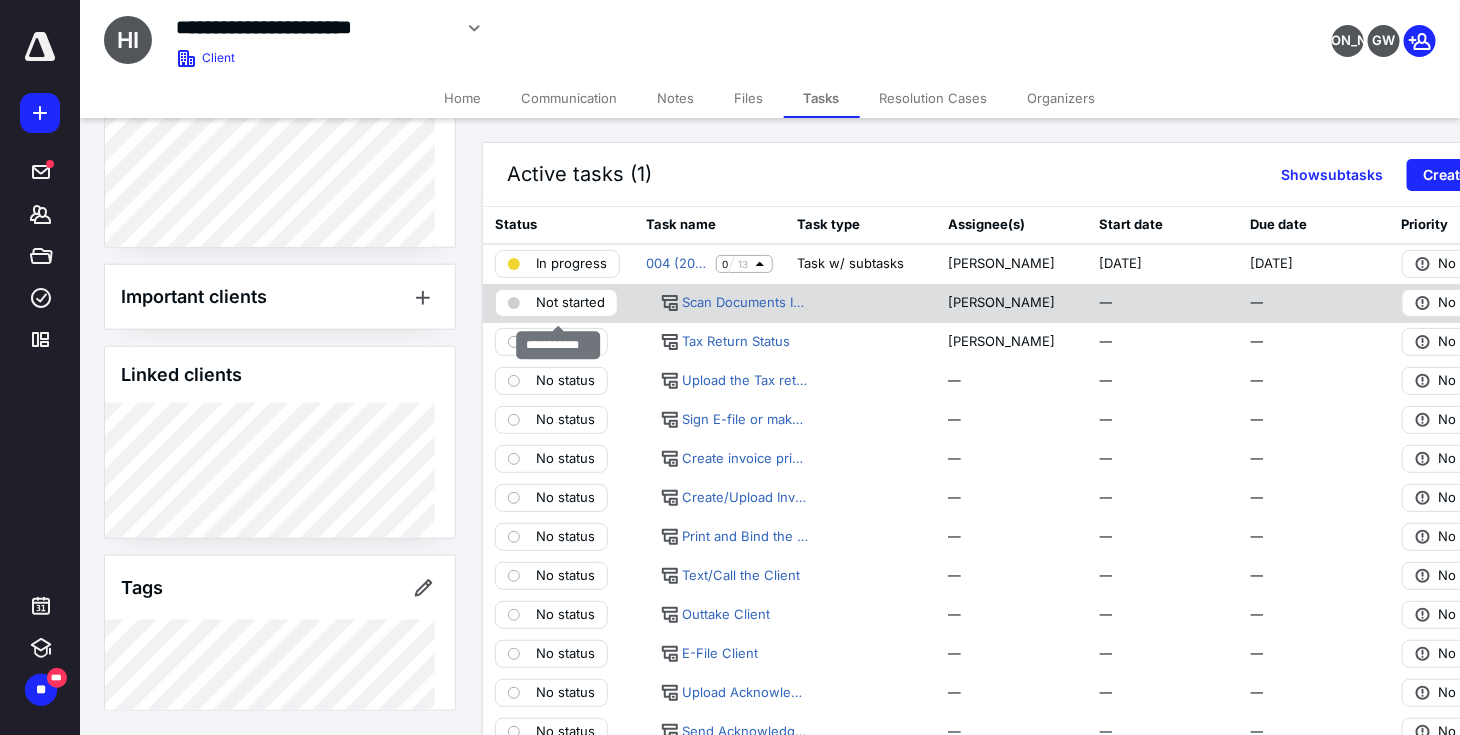 click on "Not started" at bounding box center [570, 303] 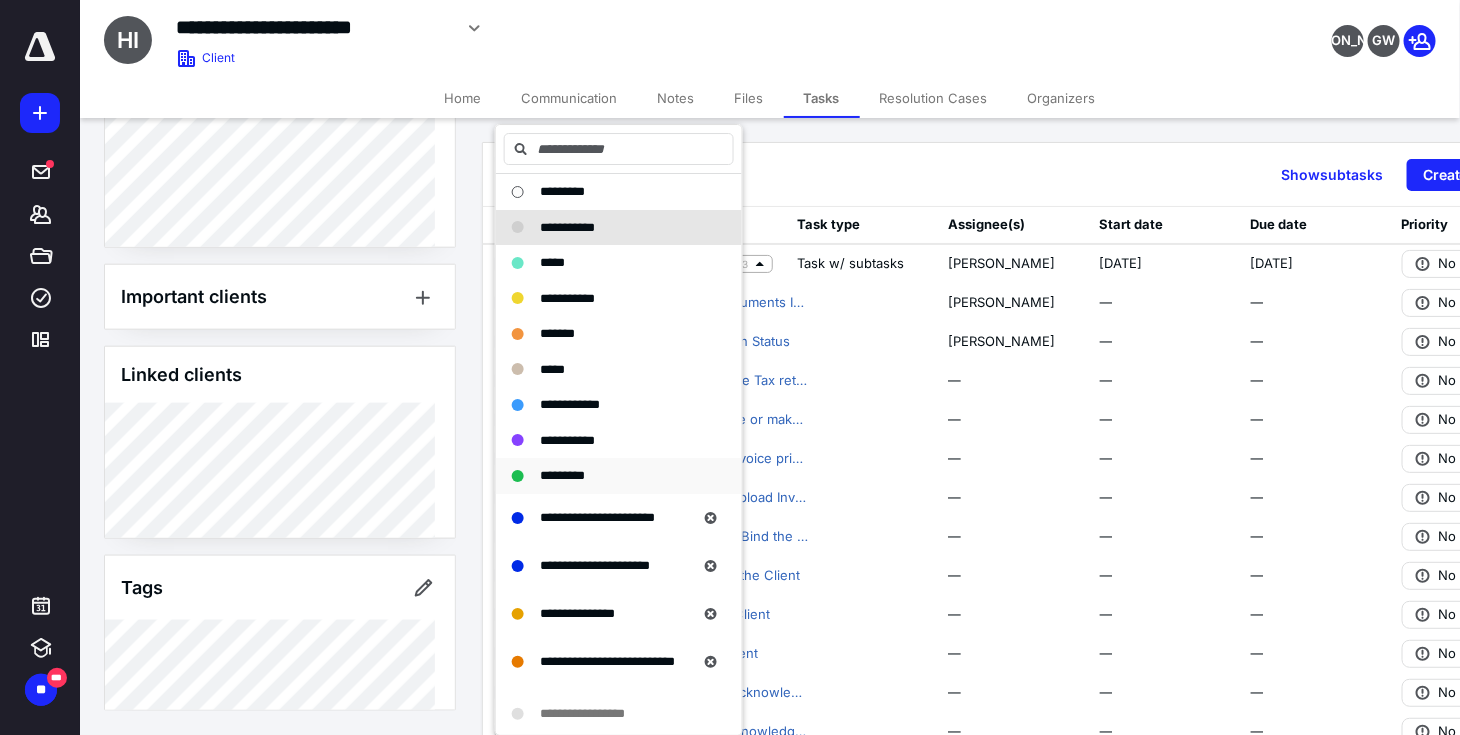 click on "*********" at bounding box center (562, 475) 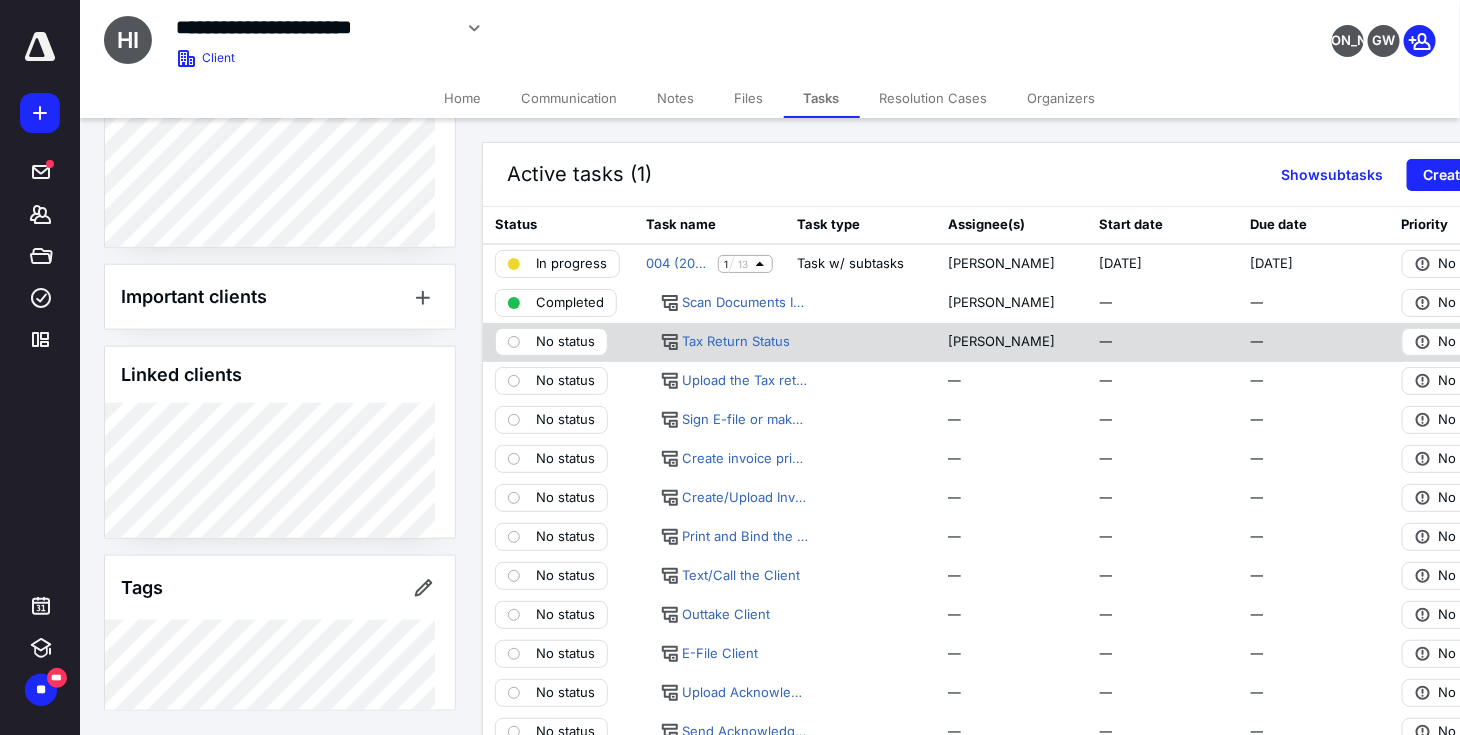 click on "No status" at bounding box center [565, 342] 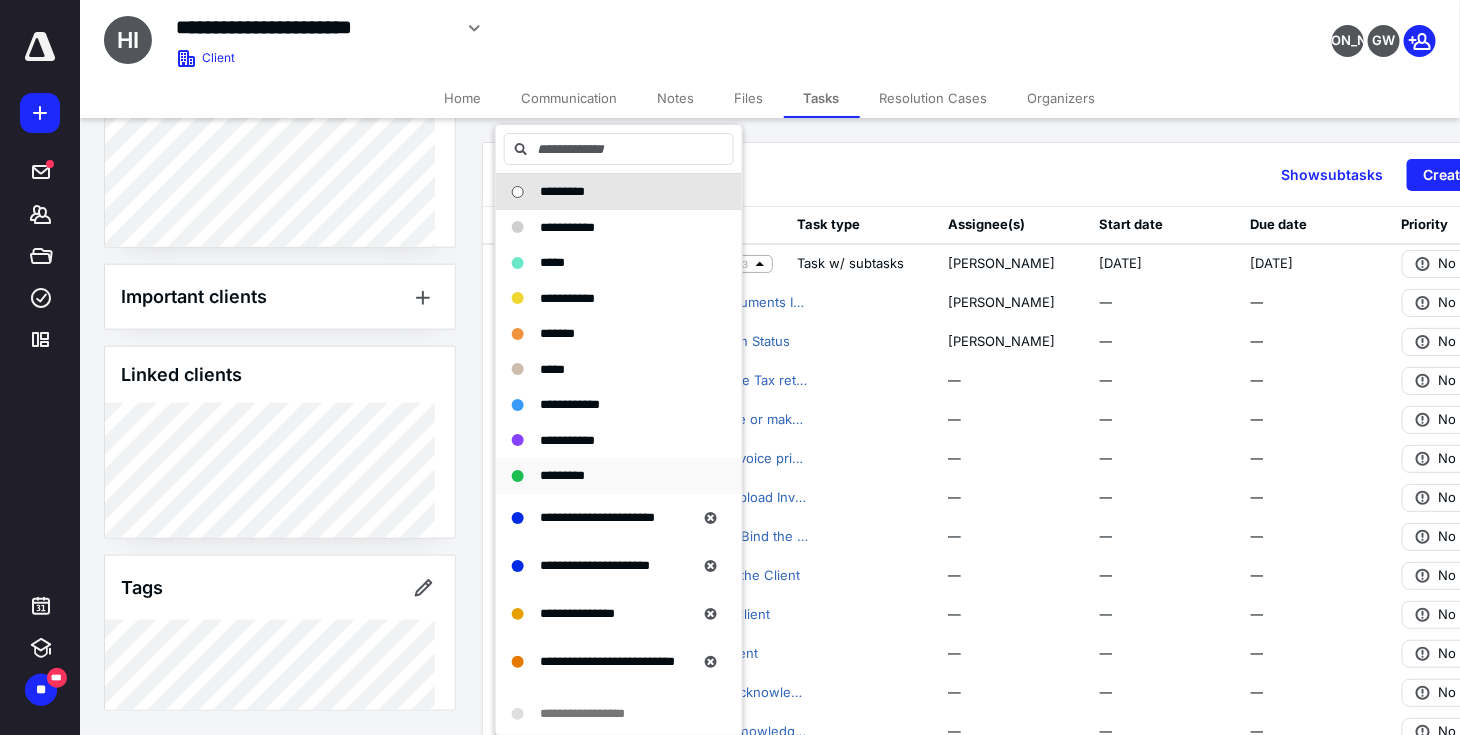 click on "*********" at bounding box center (562, 475) 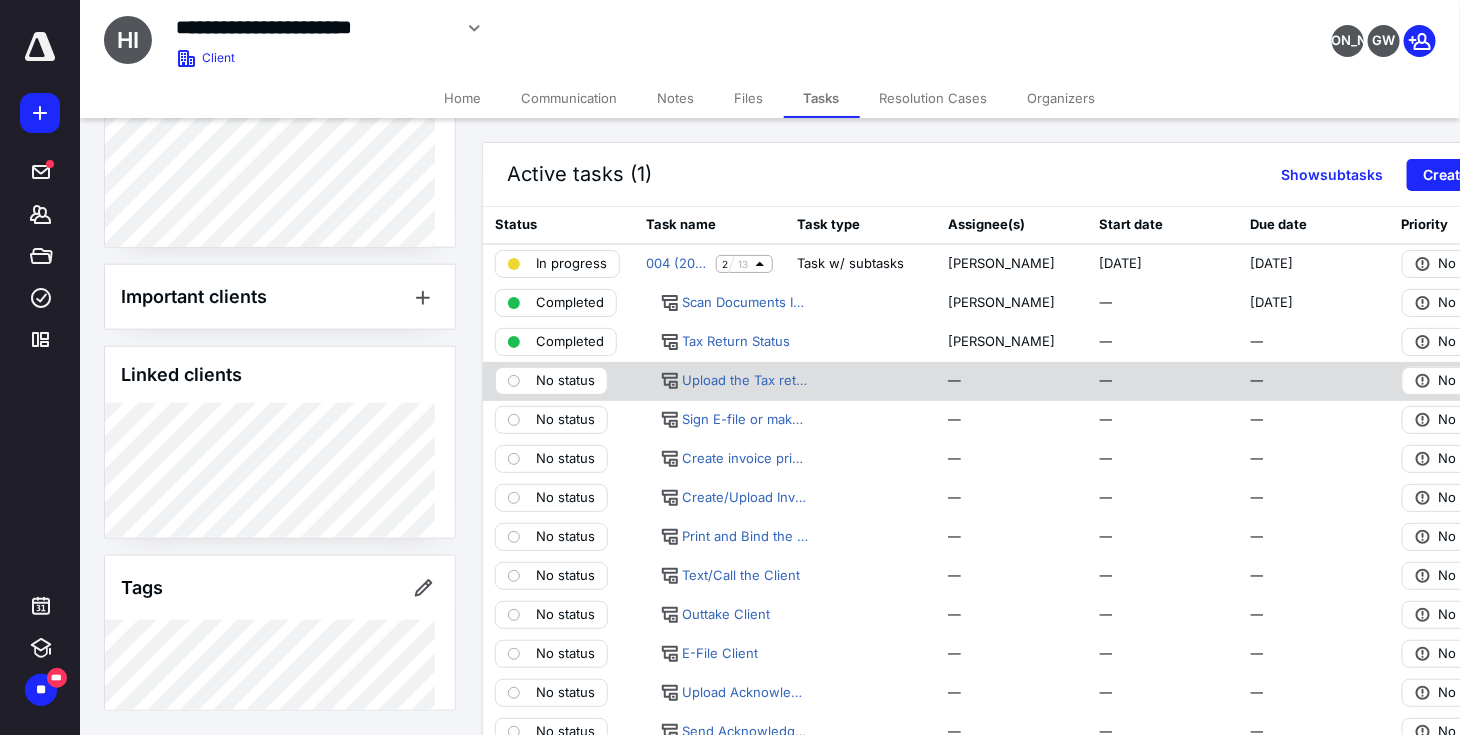 click on "No status" at bounding box center (565, 381) 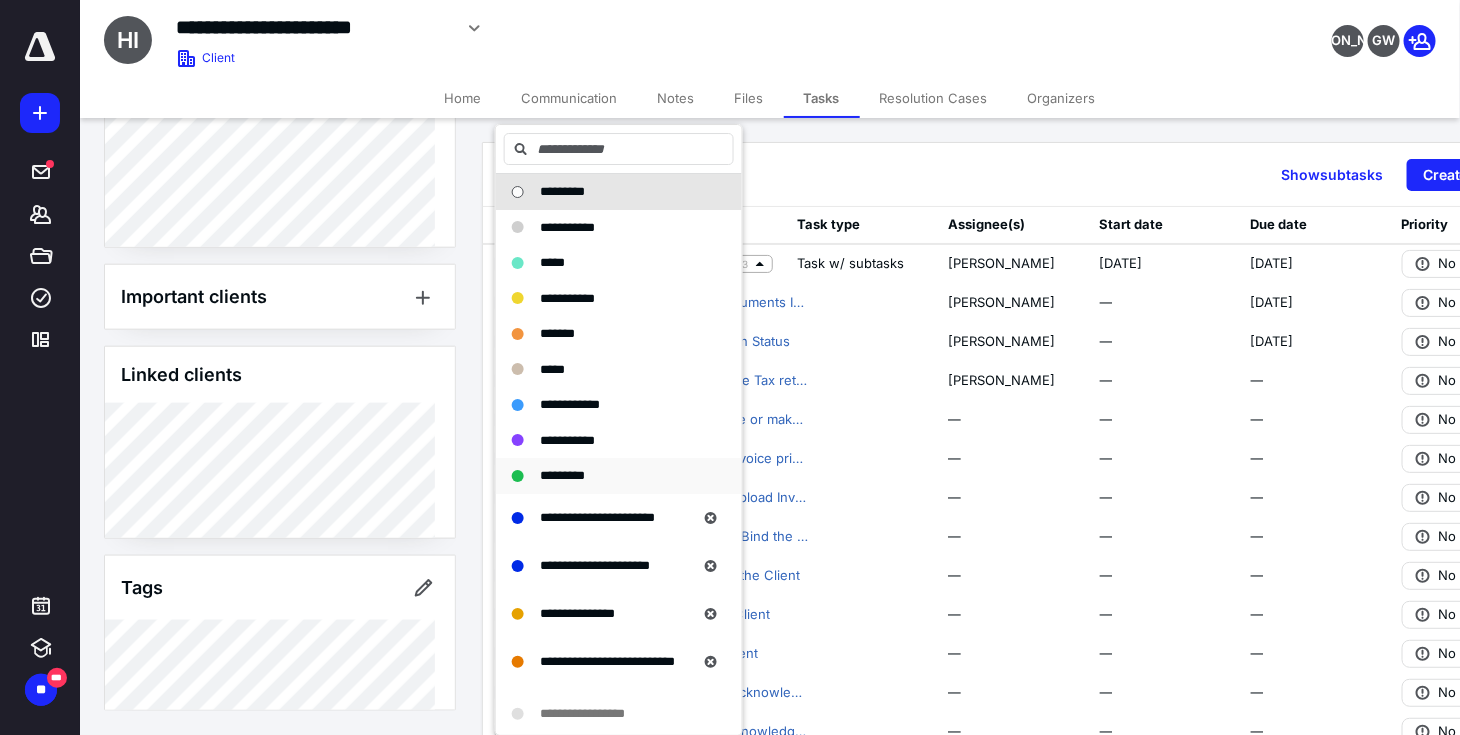 click on "*********" at bounding box center (562, 475) 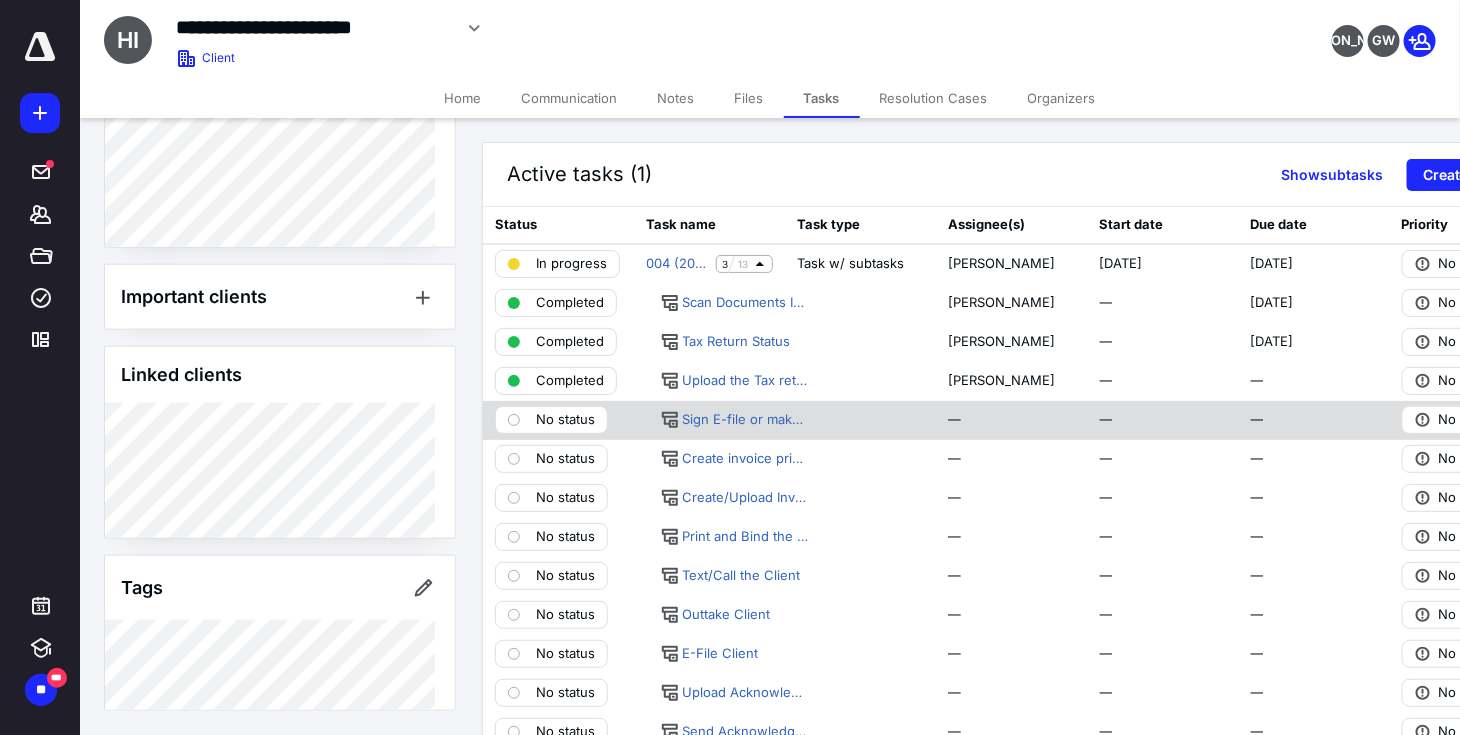 click on "No status" at bounding box center [565, 420] 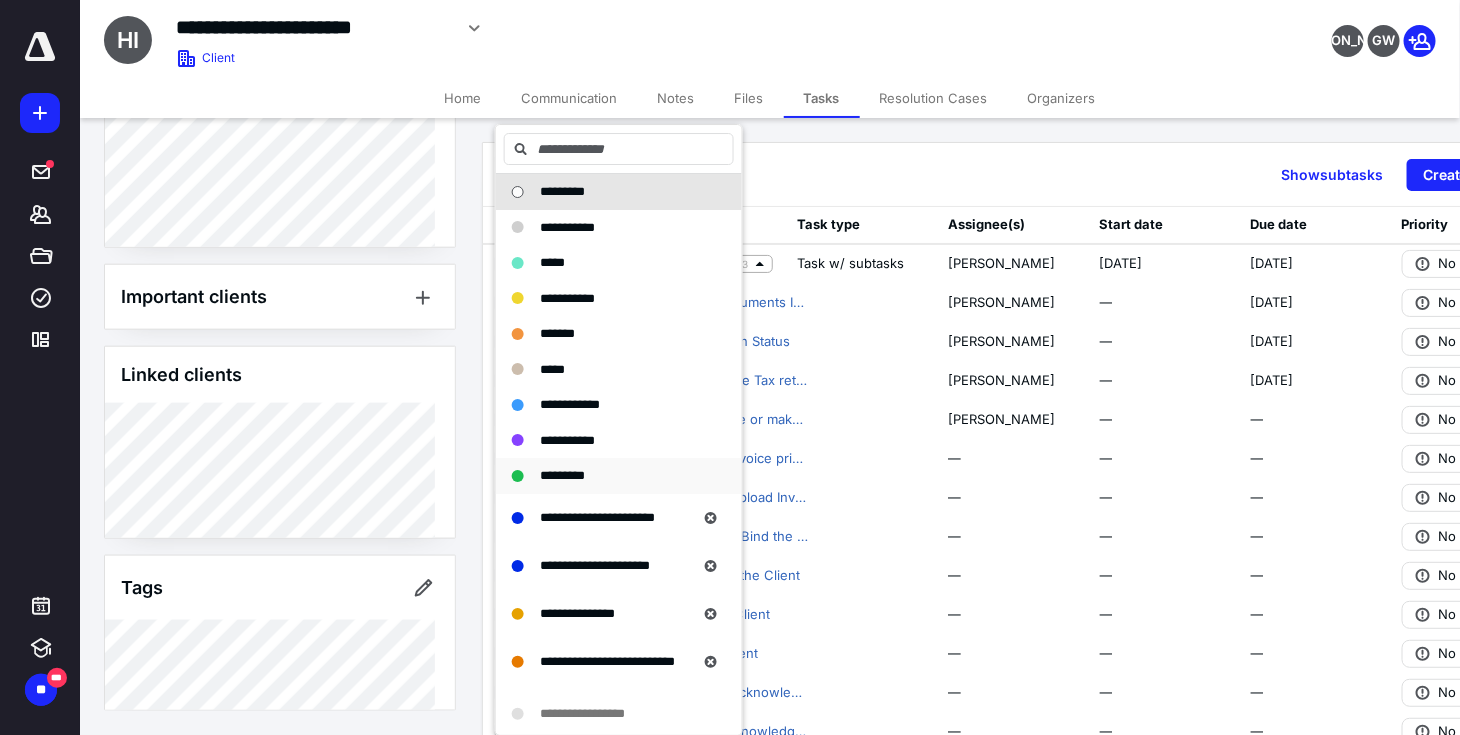 click on "*********" at bounding box center [562, 475] 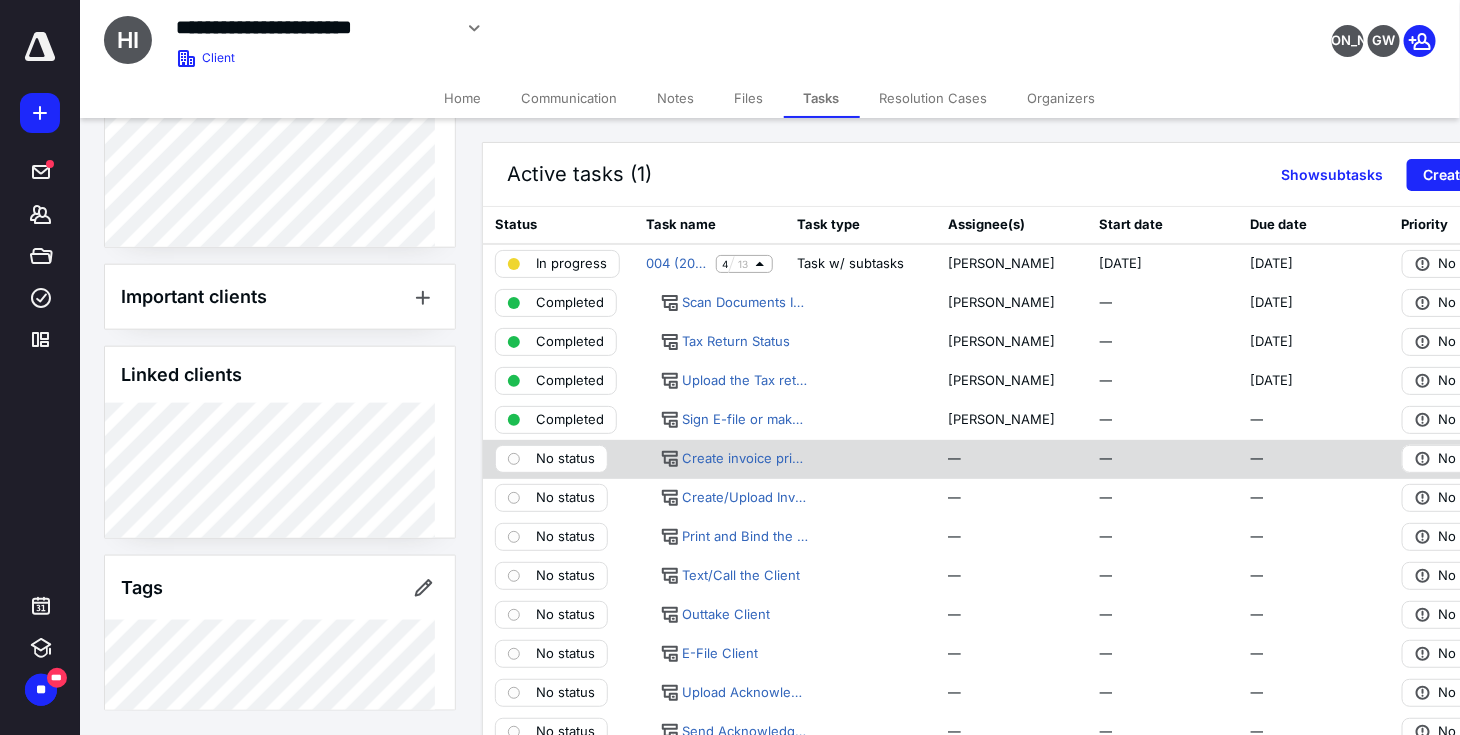 click on "No status" at bounding box center [551, 459] 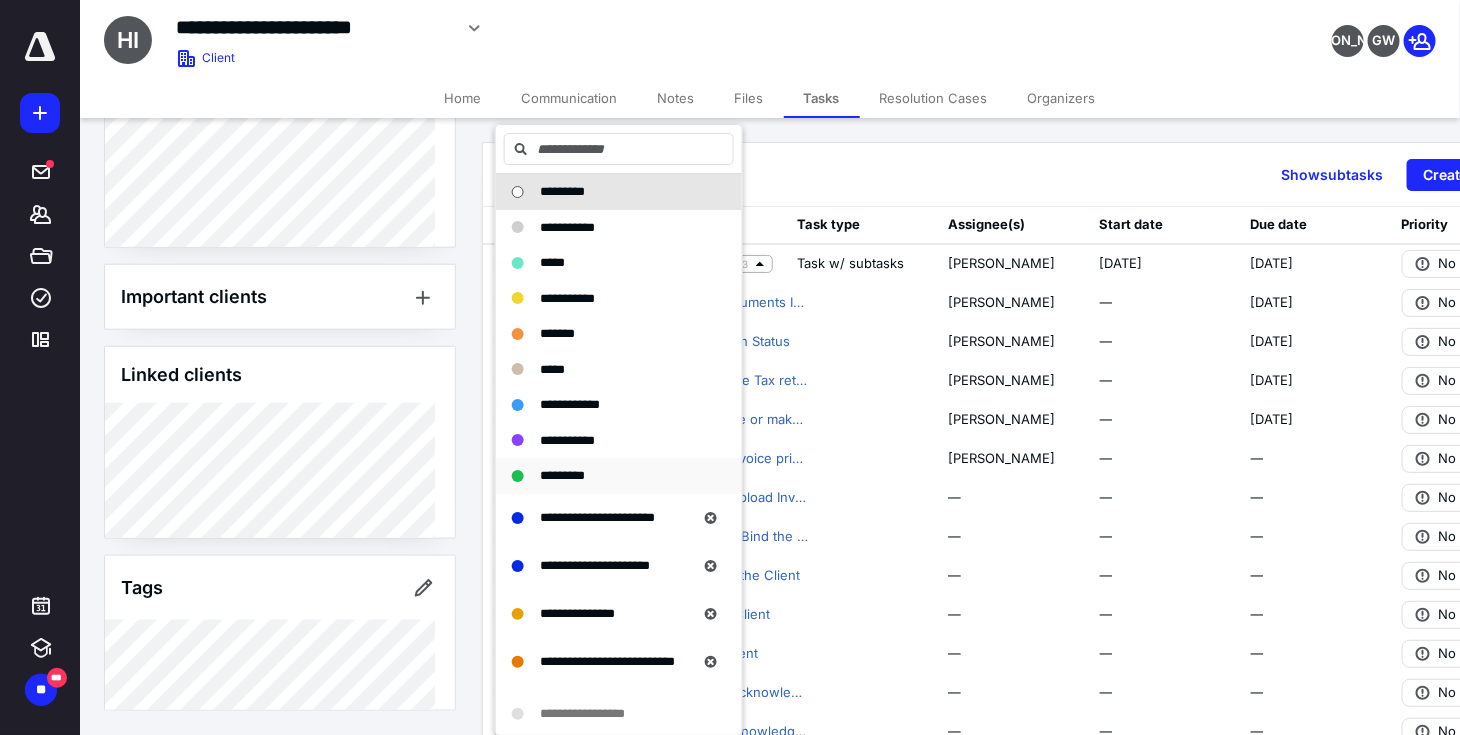 click on "*********" at bounding box center (562, 475) 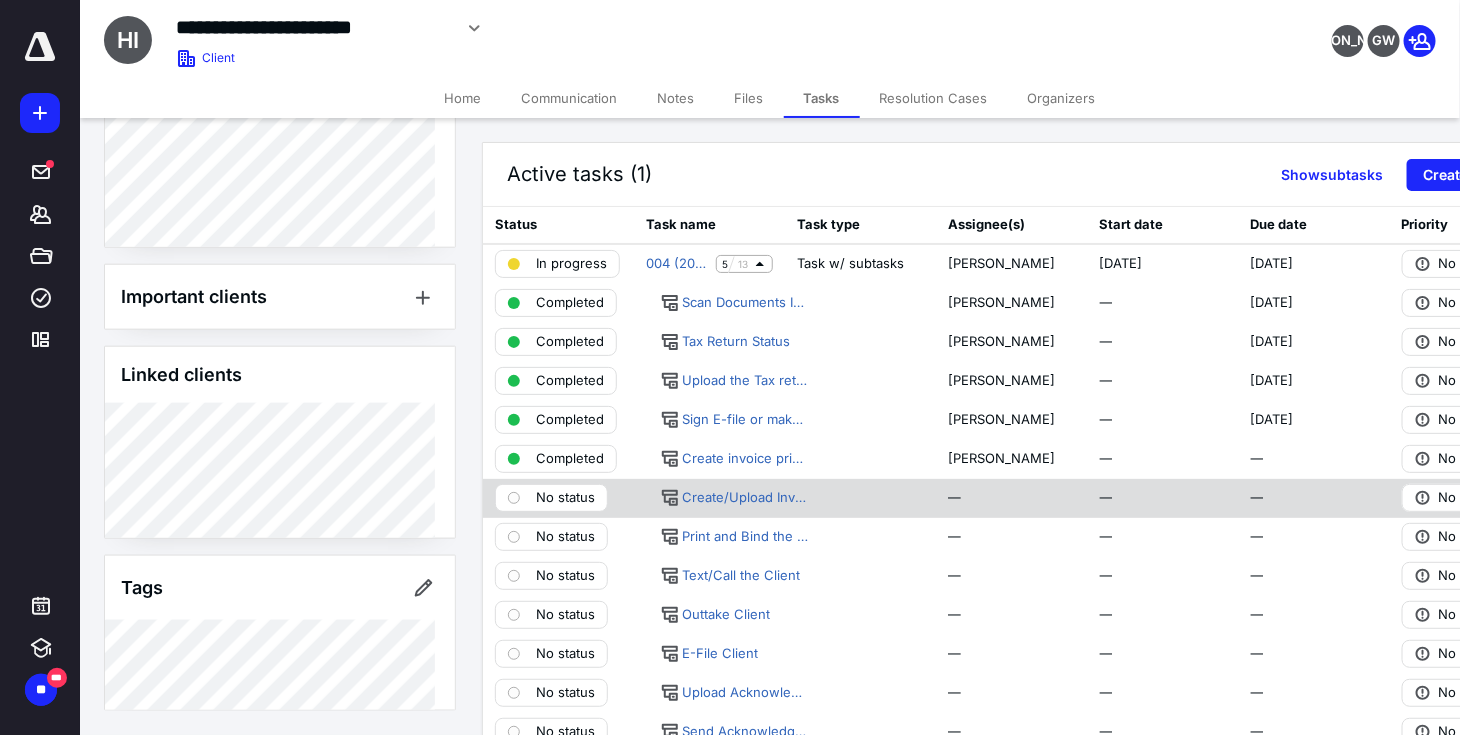 click on "No status" at bounding box center (565, 498) 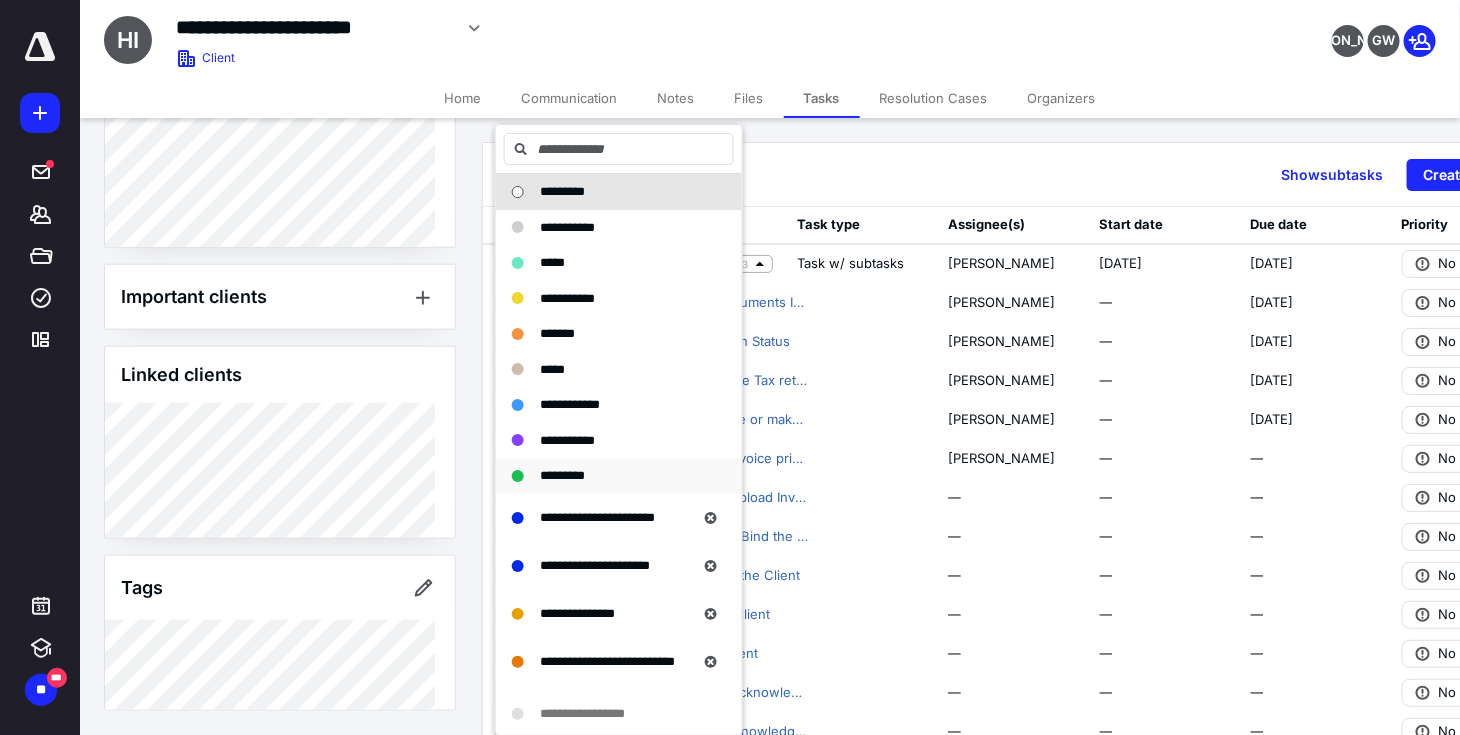 click on "*********" at bounding box center (562, 475) 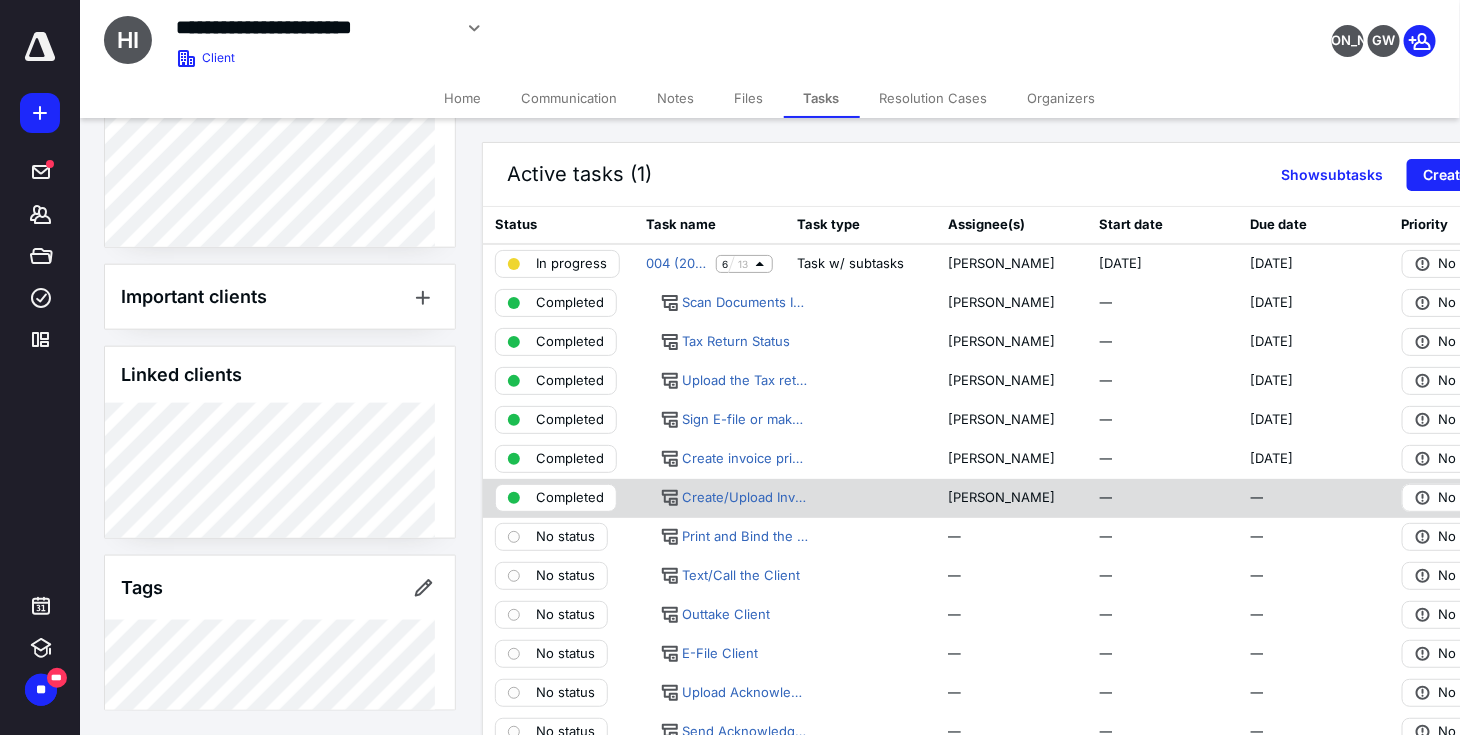 click on "Completed" at bounding box center (570, 498) 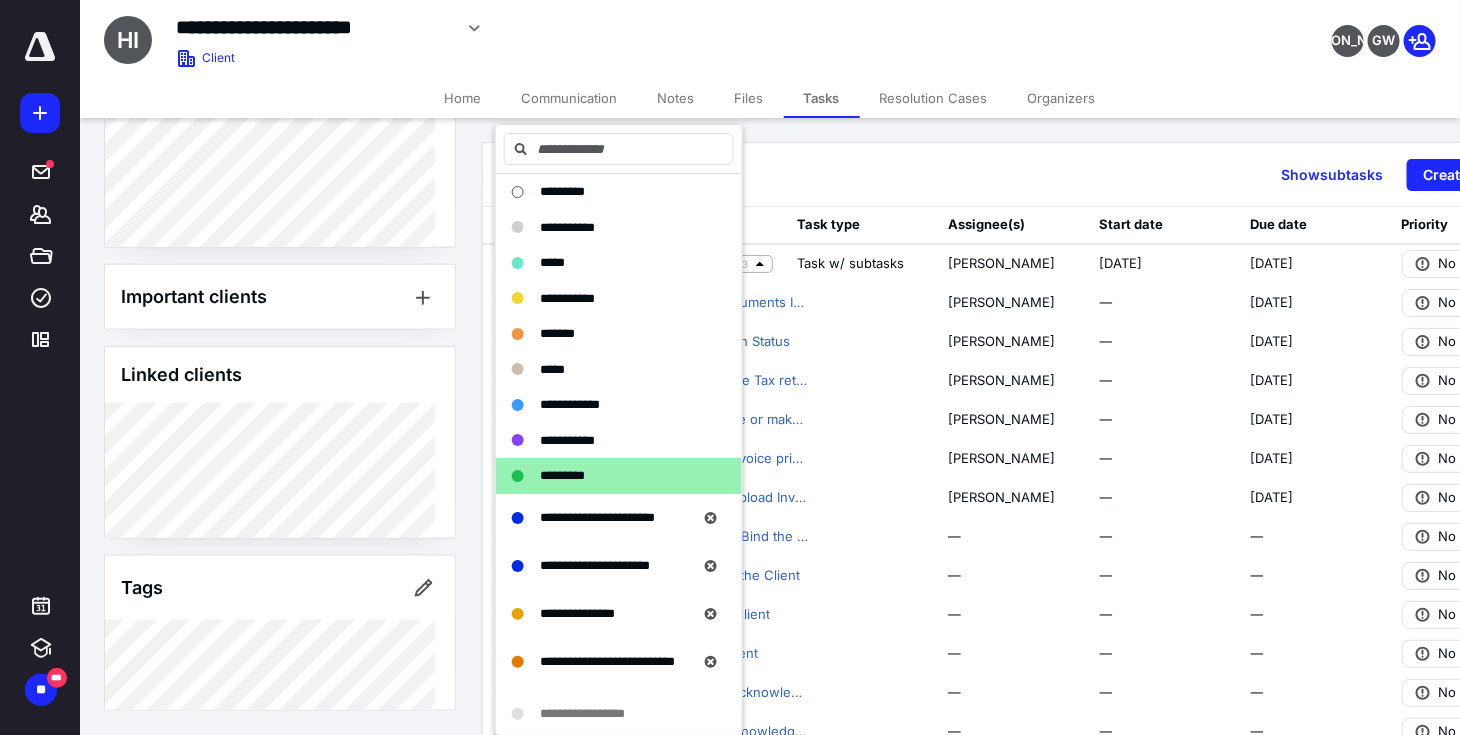 click on "*********" at bounding box center (562, 475) 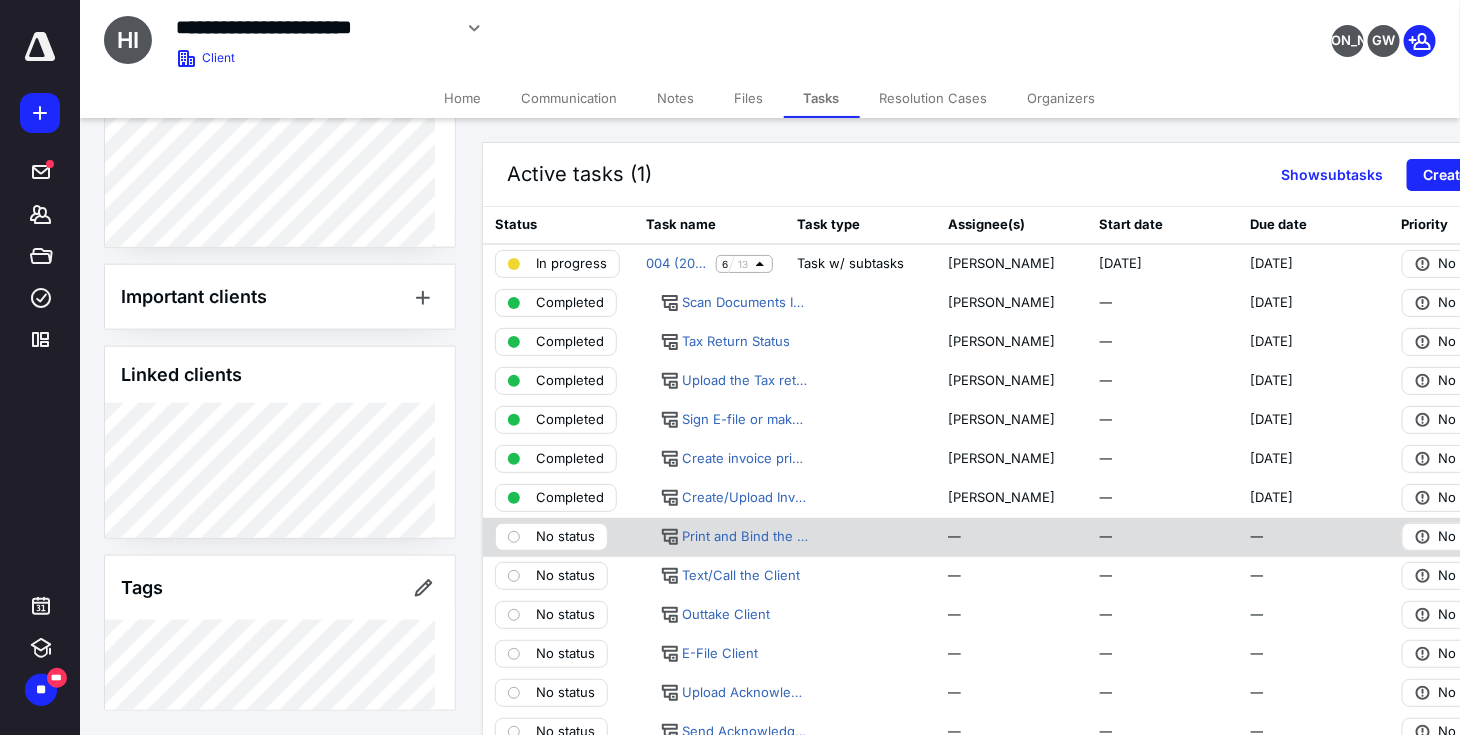 click on "No status" at bounding box center (565, 537) 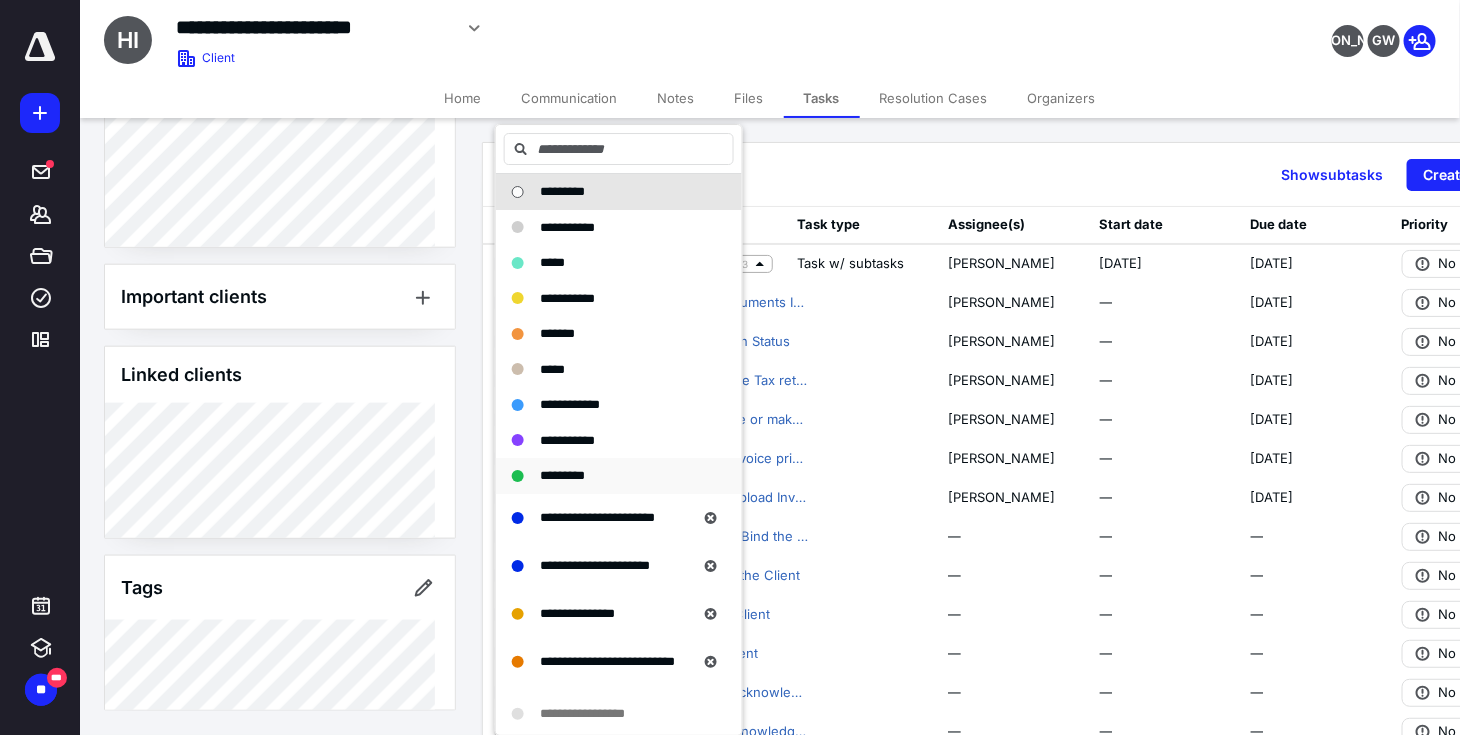 click on "*********" at bounding box center (562, 475) 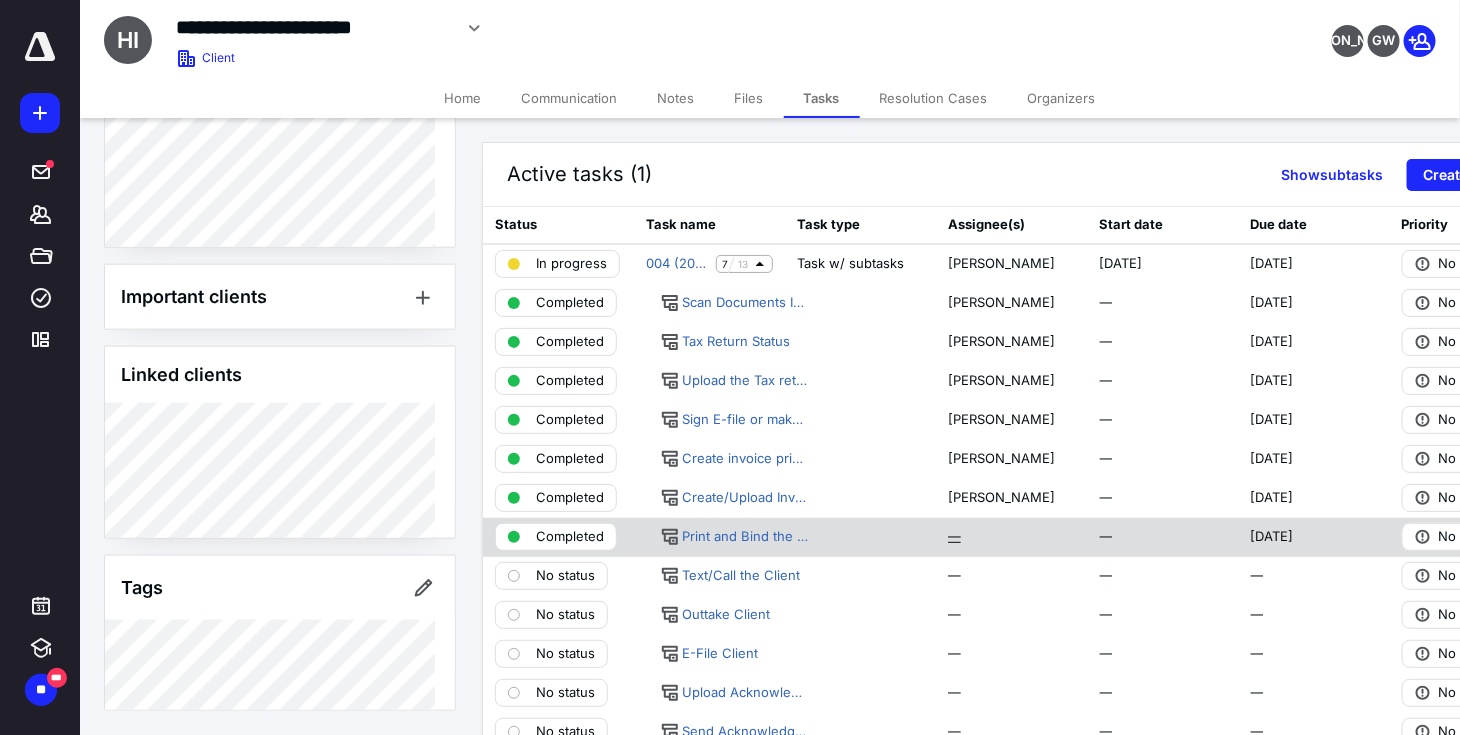 click on "—" at bounding box center (954, 537) 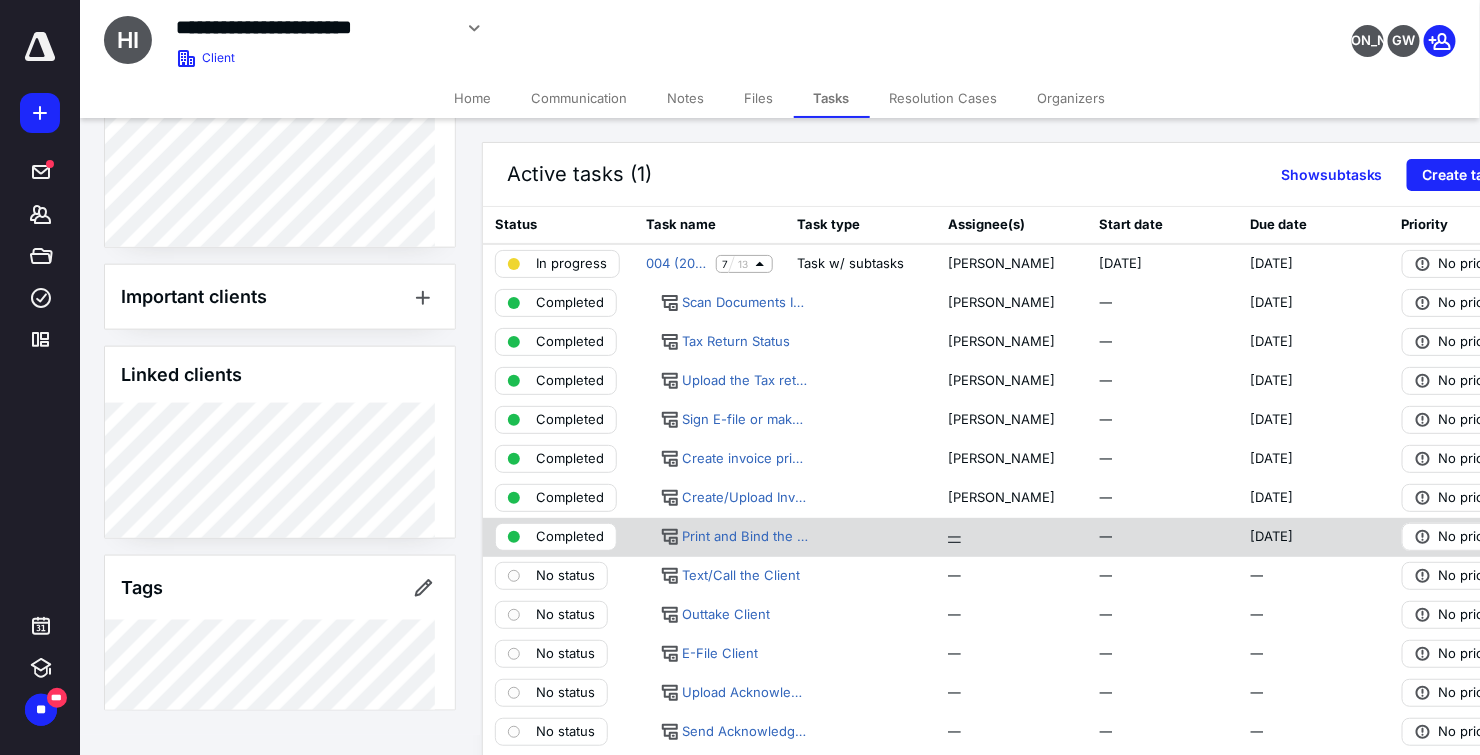 scroll, scrollTop: 754, scrollLeft: 0, axis: vertical 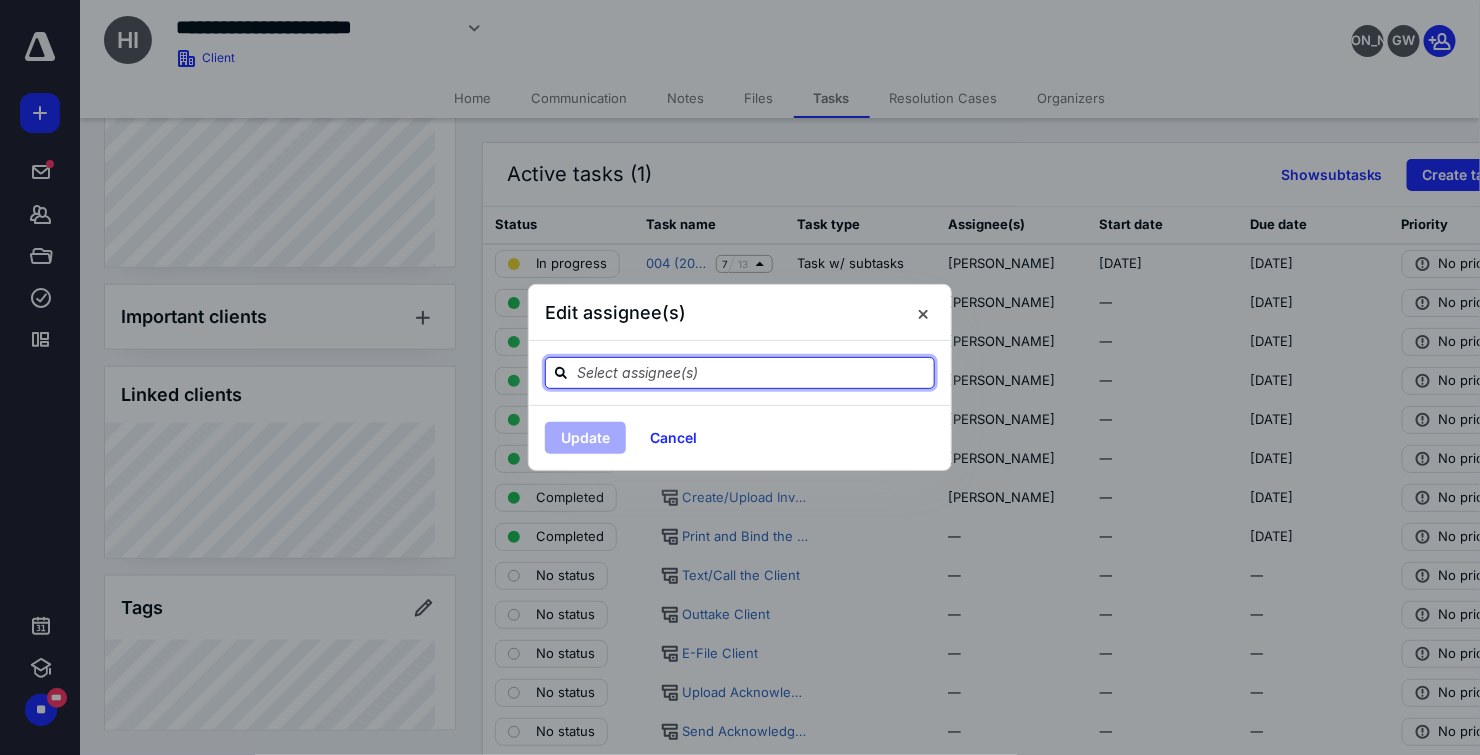 click at bounding box center (752, 372) 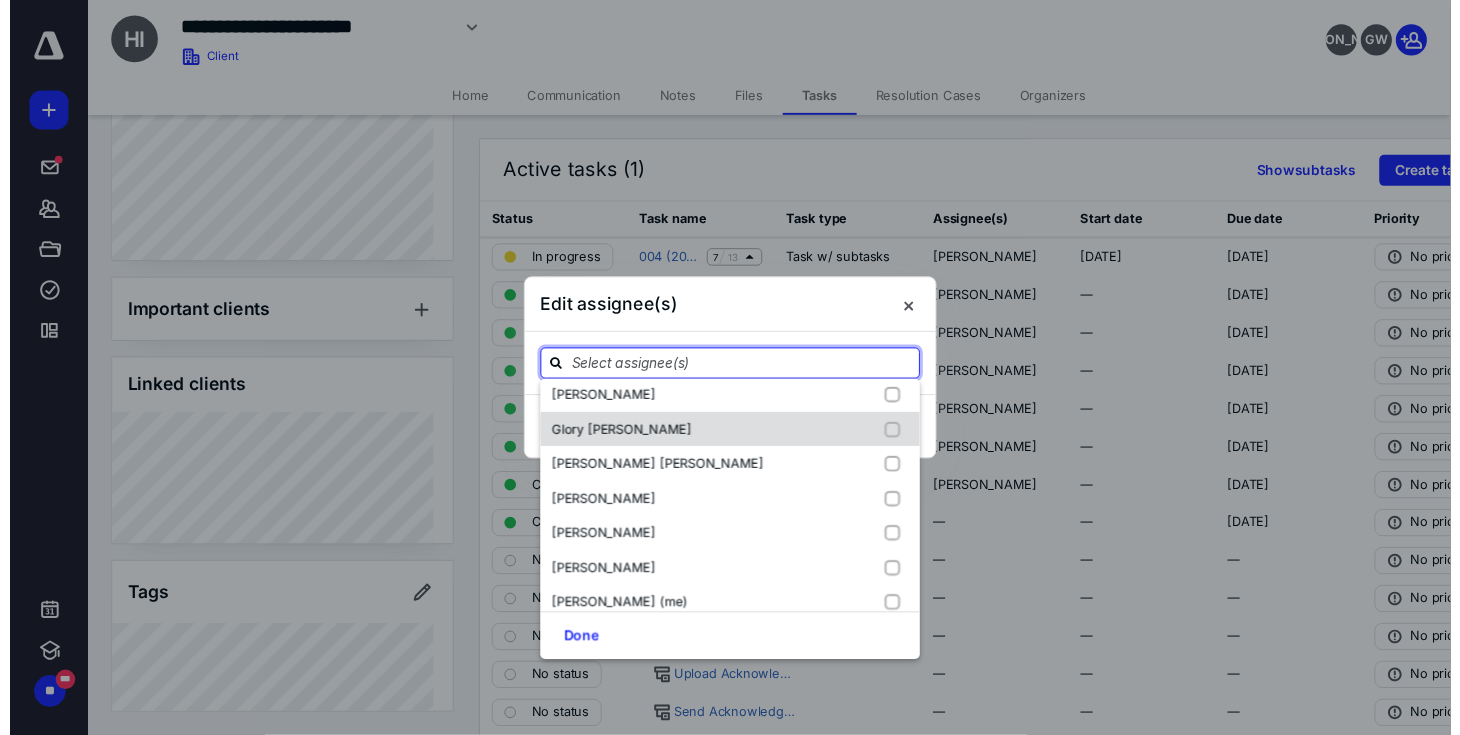scroll, scrollTop: 238, scrollLeft: 0, axis: vertical 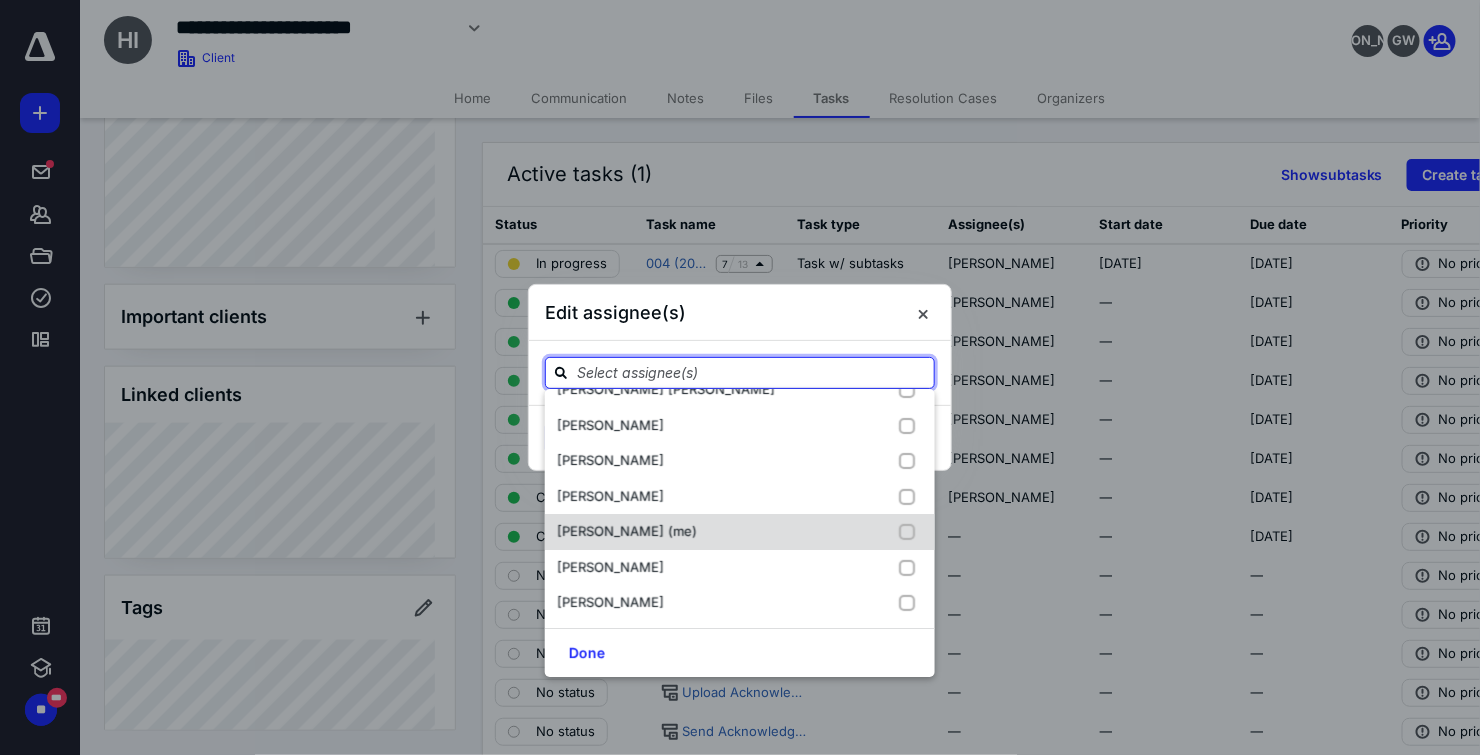 click on "[PERSON_NAME] (me)" at bounding box center (627, 531) 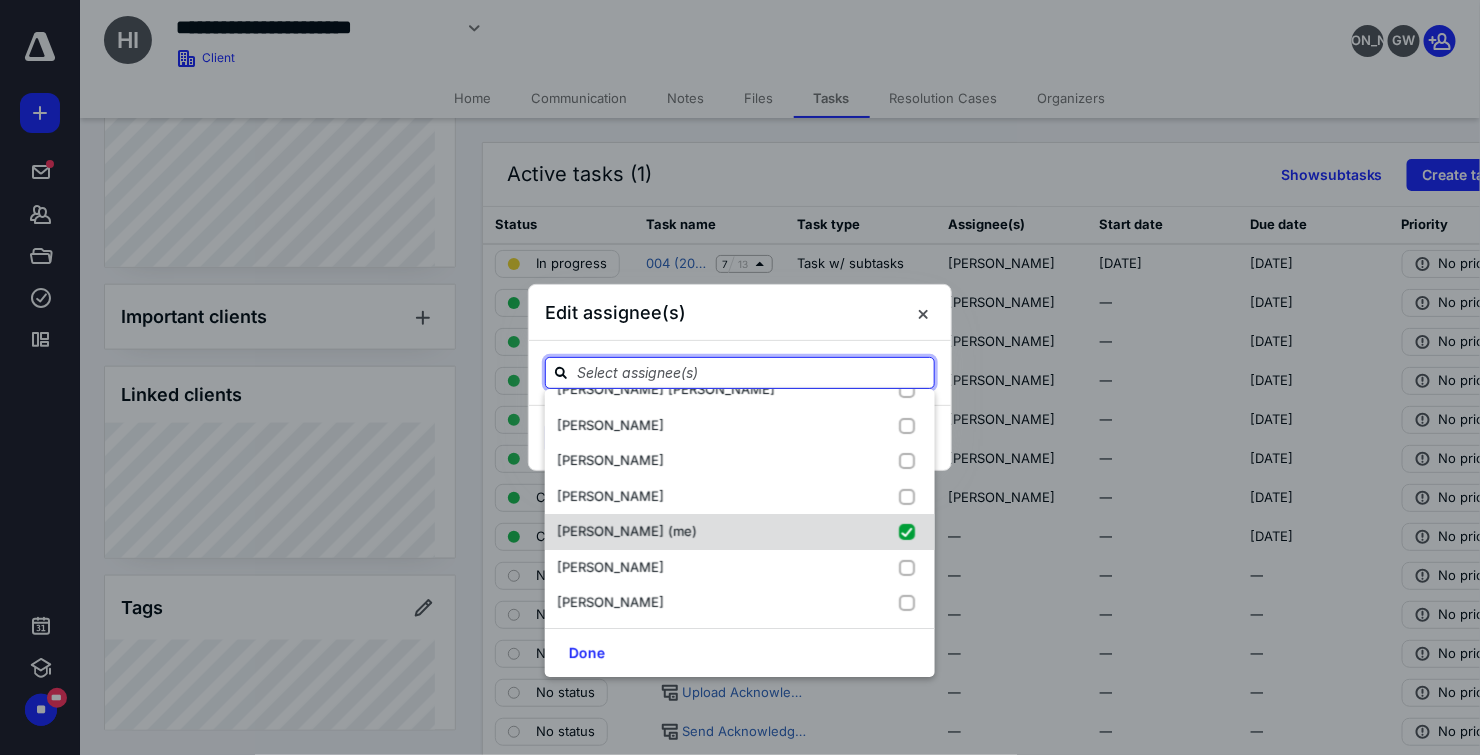 checkbox on "true" 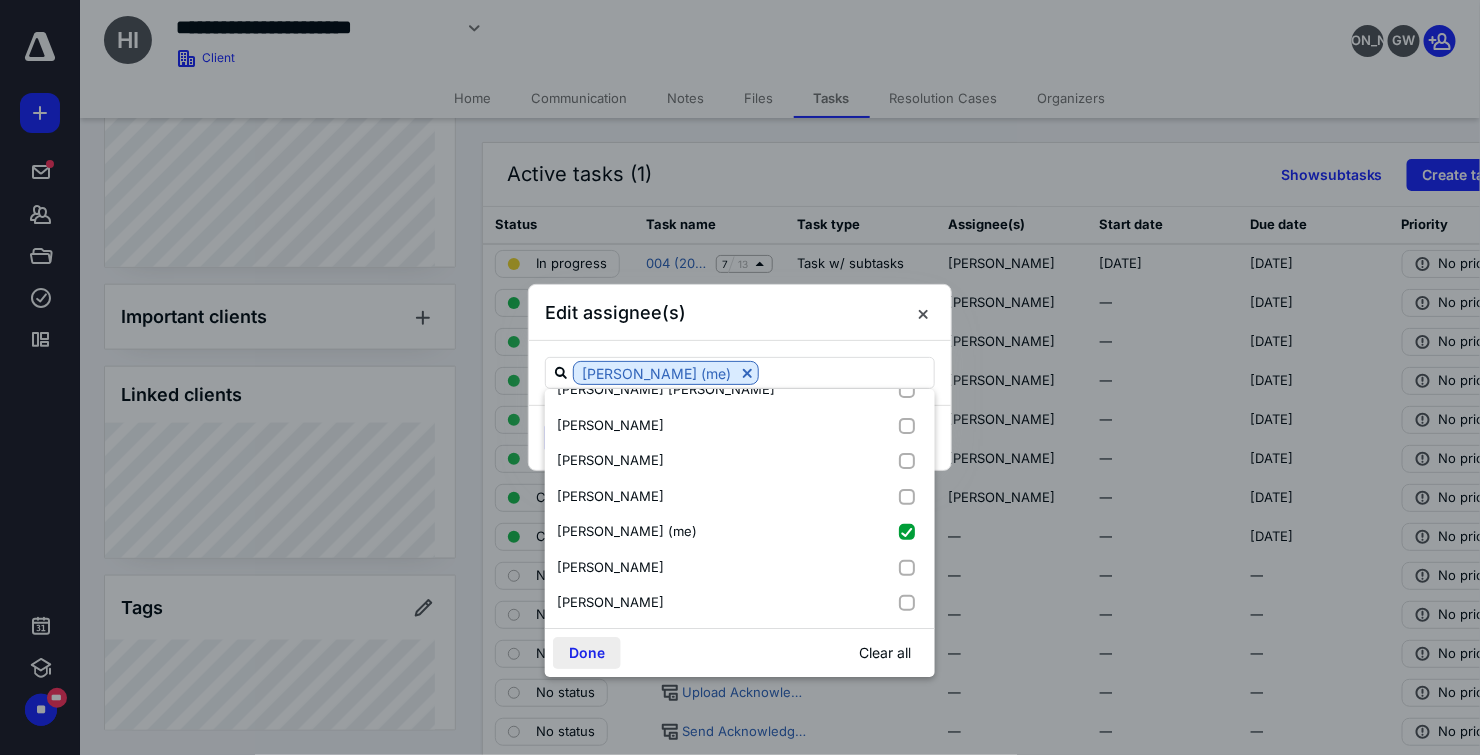 drag, startPoint x: 599, startPoint y: 658, endPoint x: 588, endPoint y: 656, distance: 11.18034 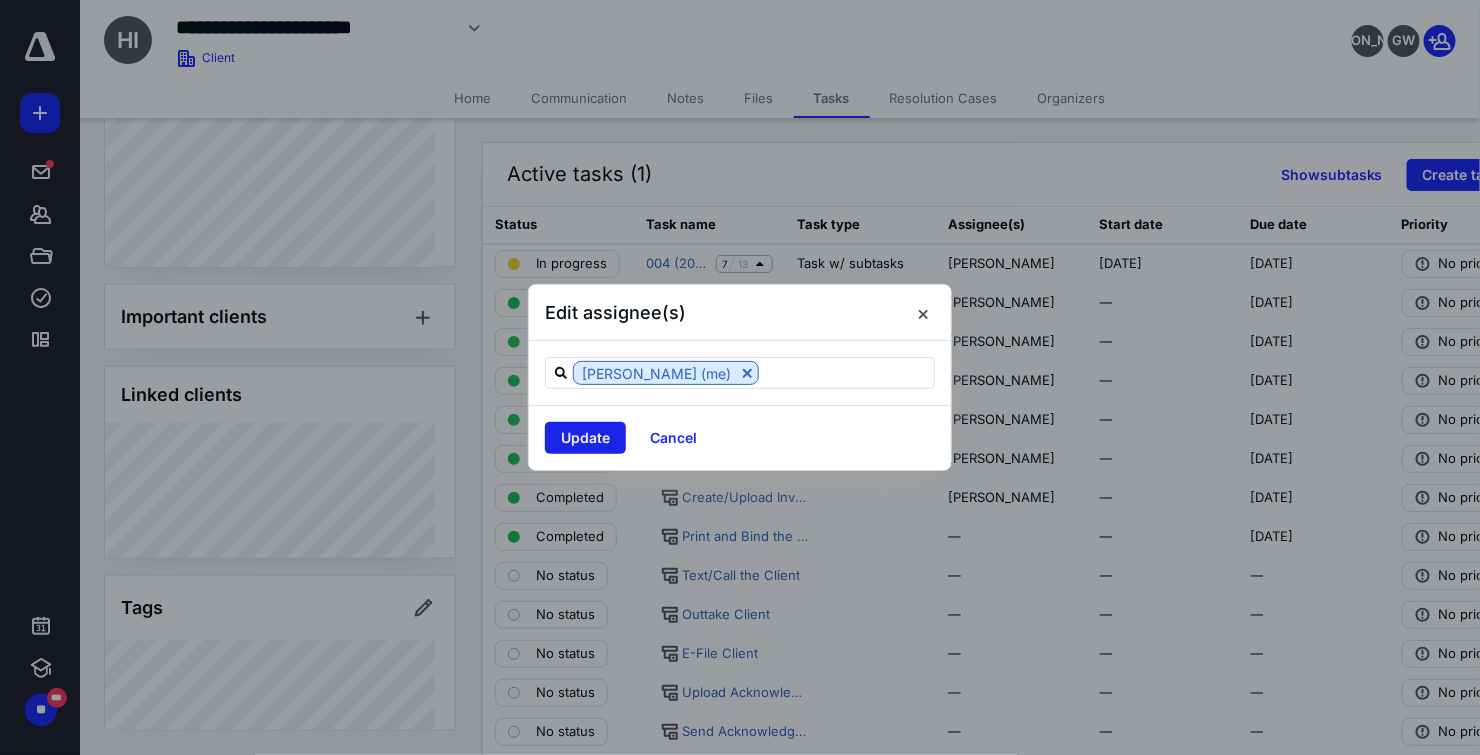 click on "Update" at bounding box center [585, 438] 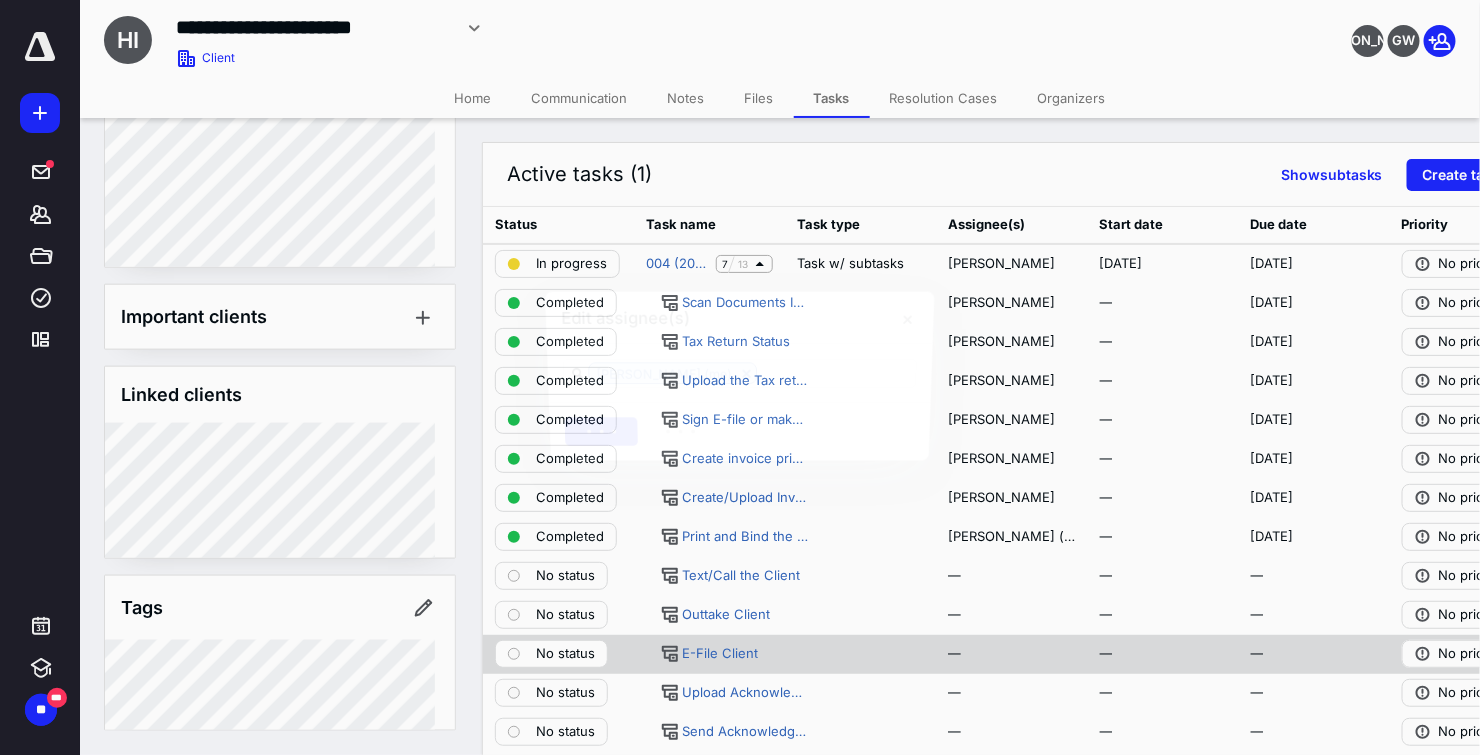 scroll, scrollTop: 774, scrollLeft: 0, axis: vertical 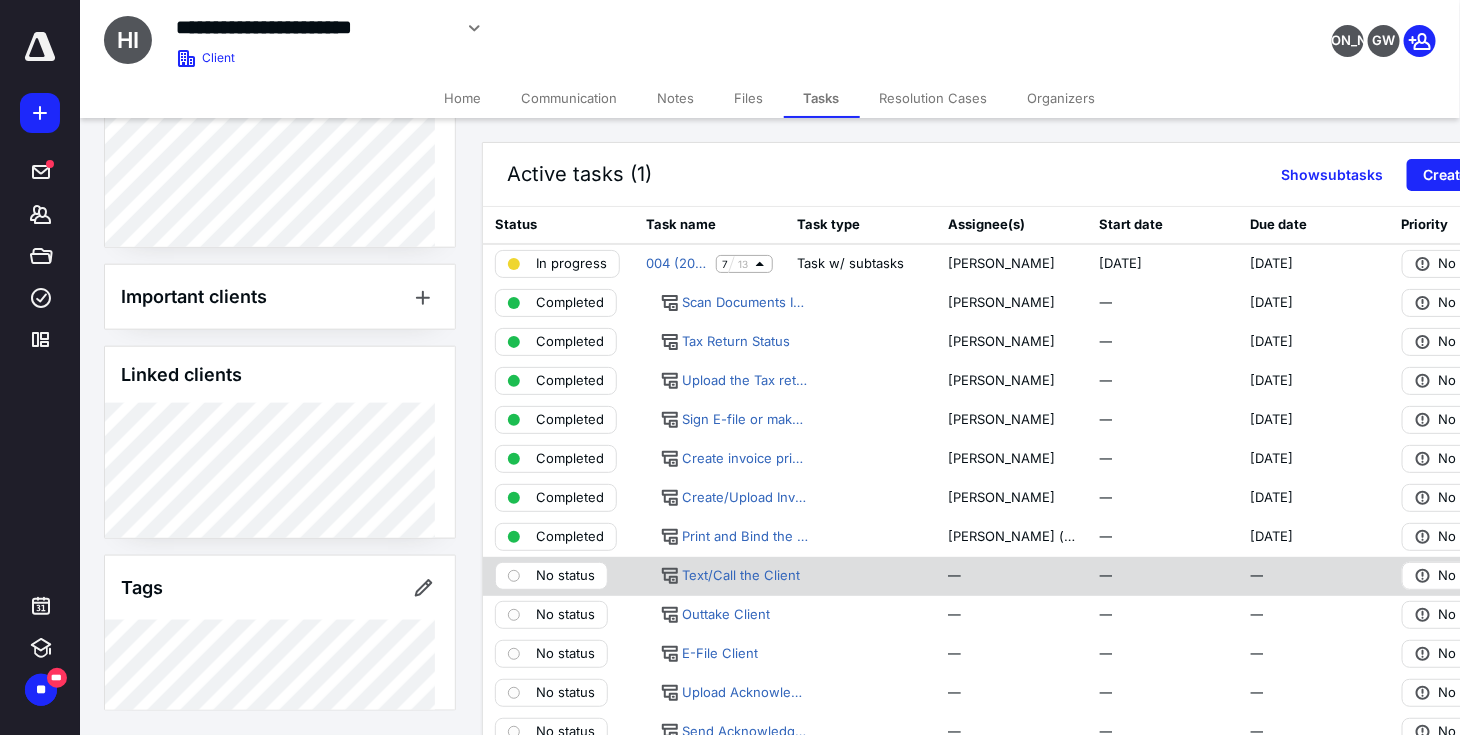 click on "No status" at bounding box center (565, 576) 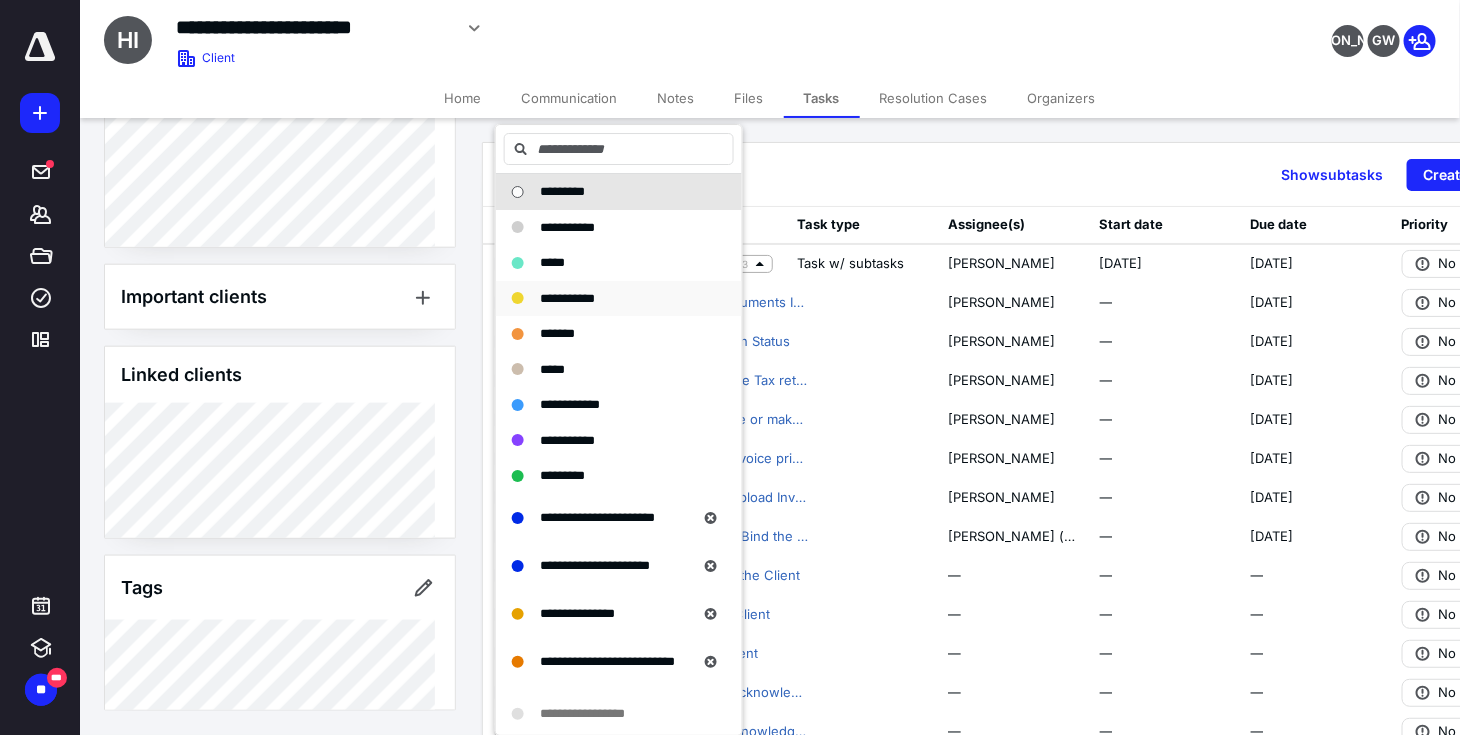 click on "**********" at bounding box center (567, 298) 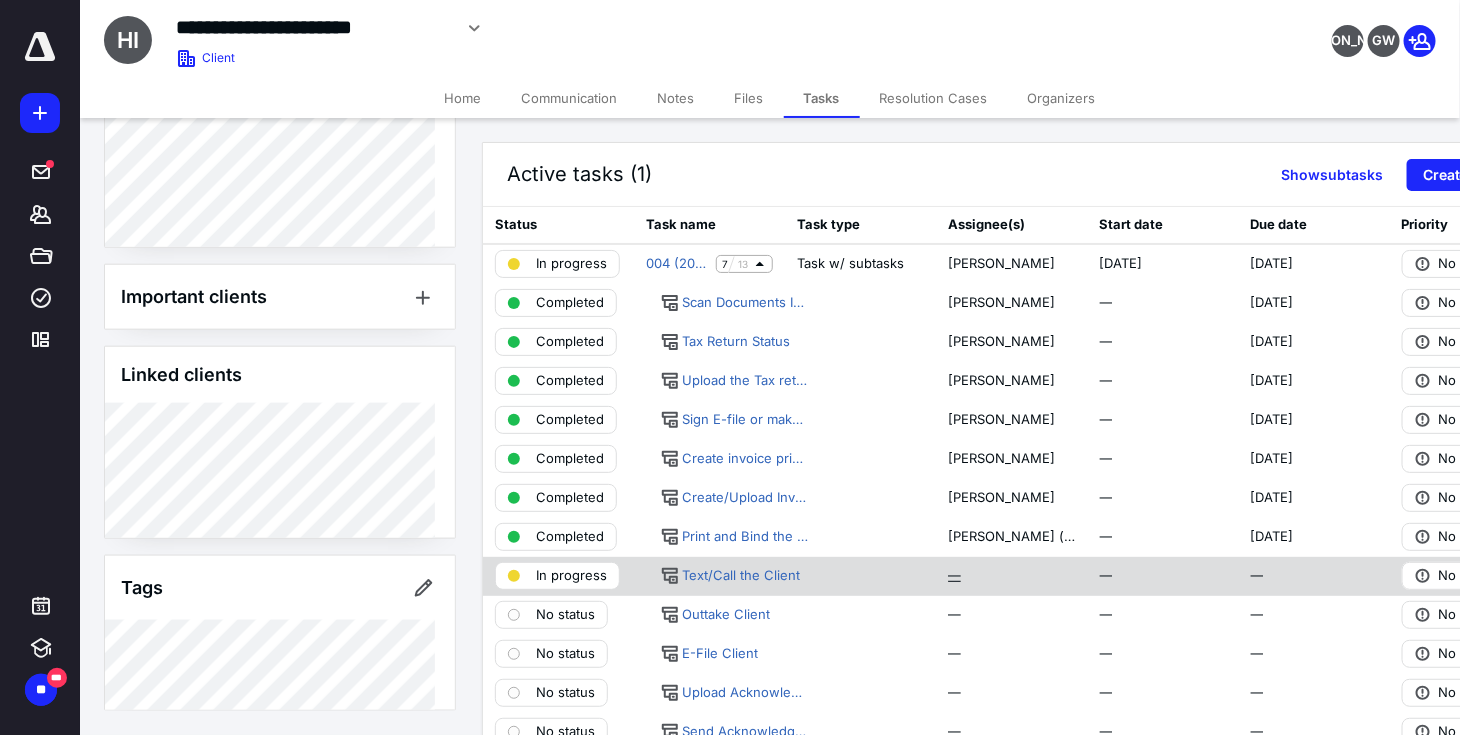 click on "—" at bounding box center (954, 576) 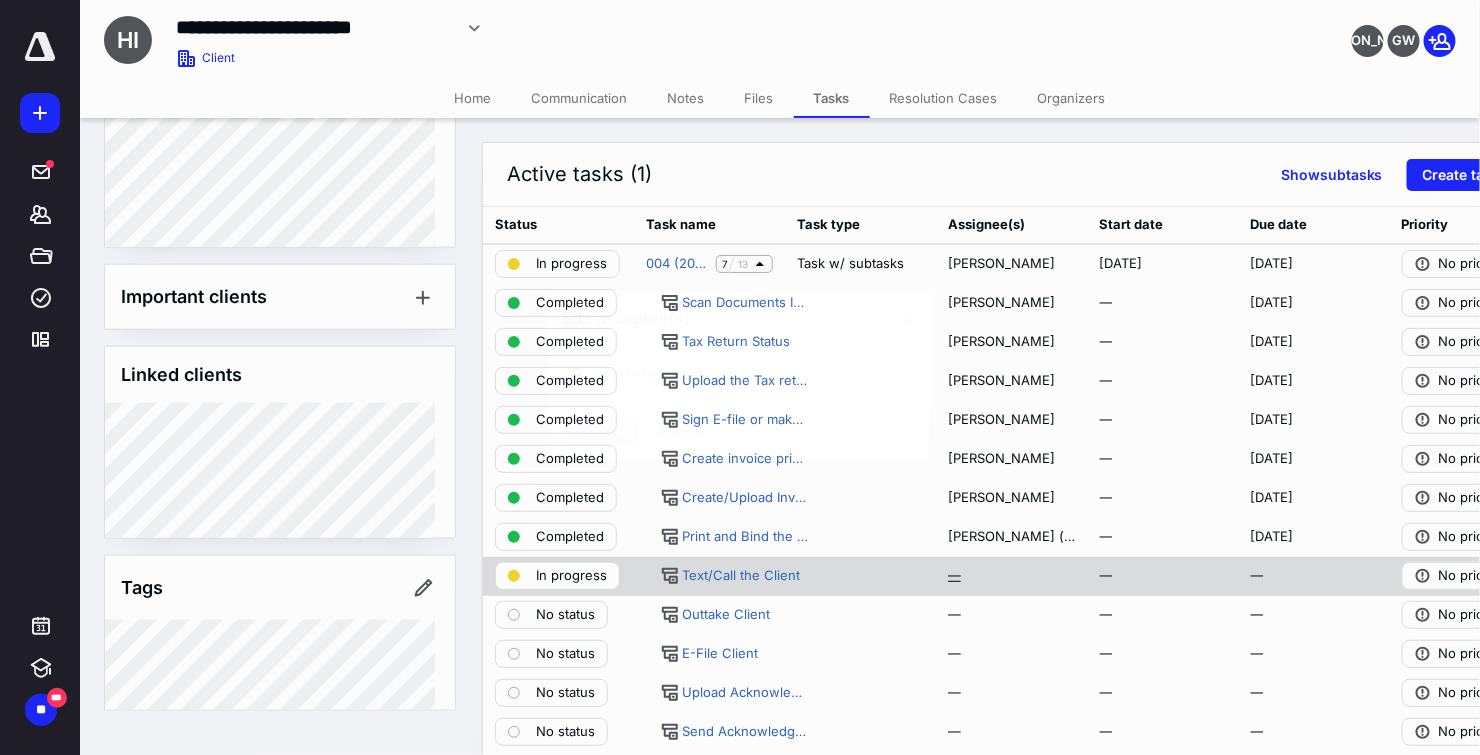 scroll, scrollTop: 754, scrollLeft: 0, axis: vertical 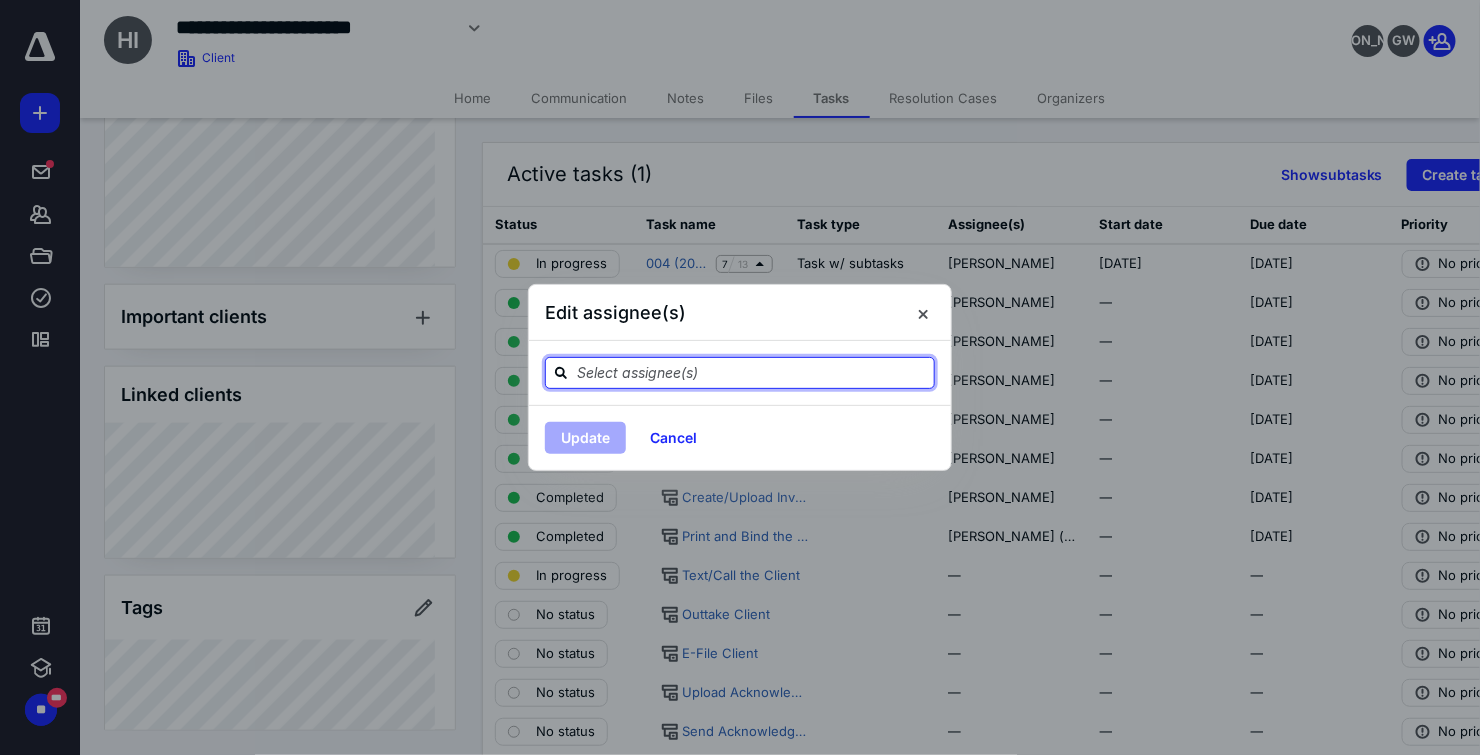 click at bounding box center [752, 372] 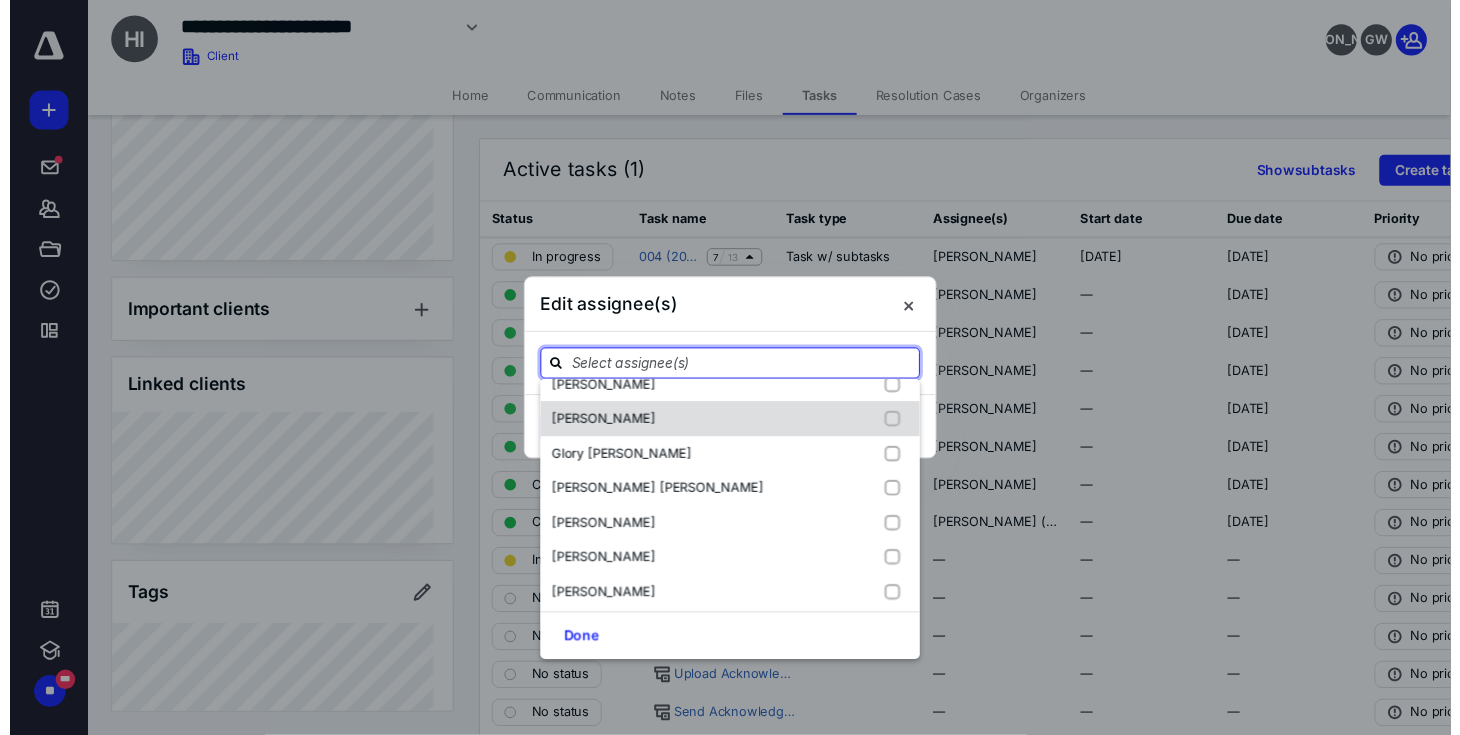 scroll, scrollTop: 238, scrollLeft: 0, axis: vertical 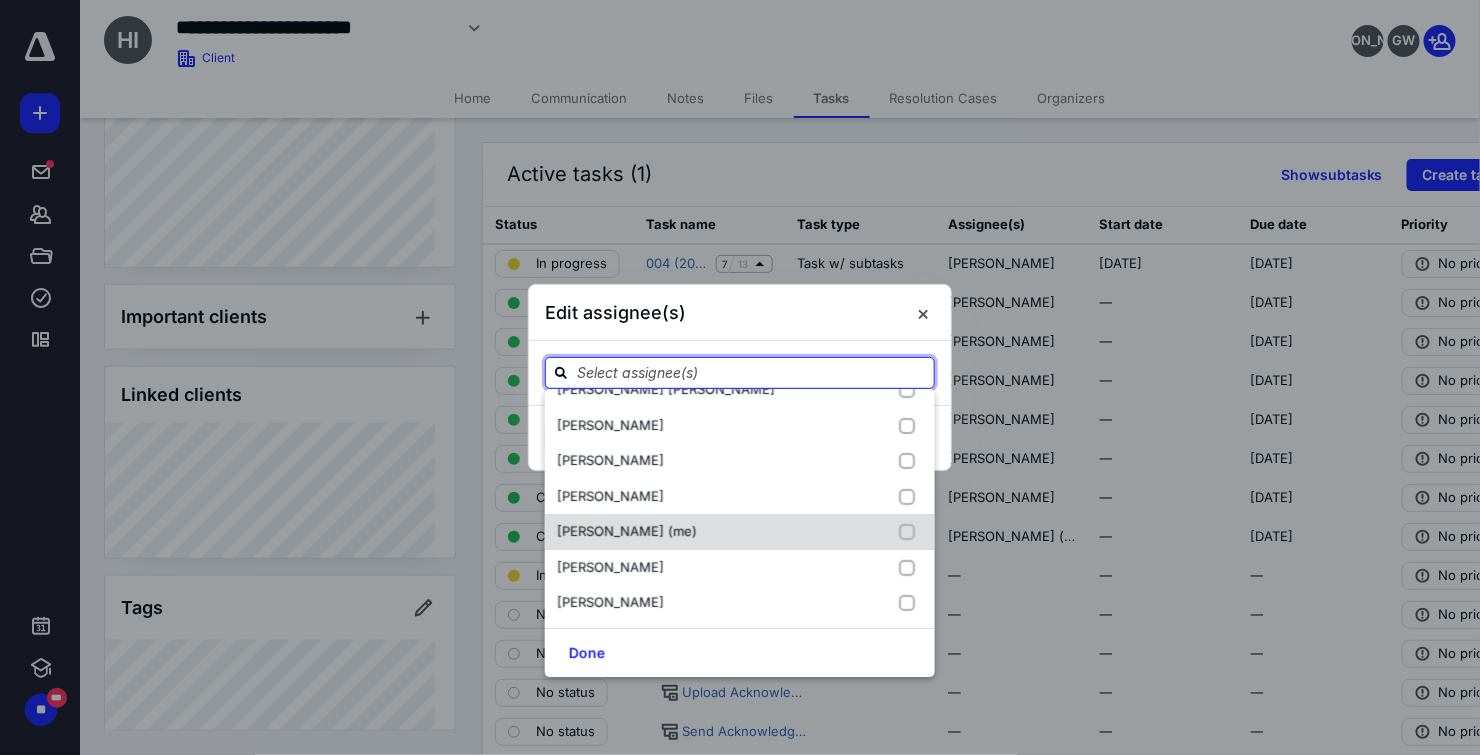 click on "[PERSON_NAME] (me)" at bounding box center [740, 532] 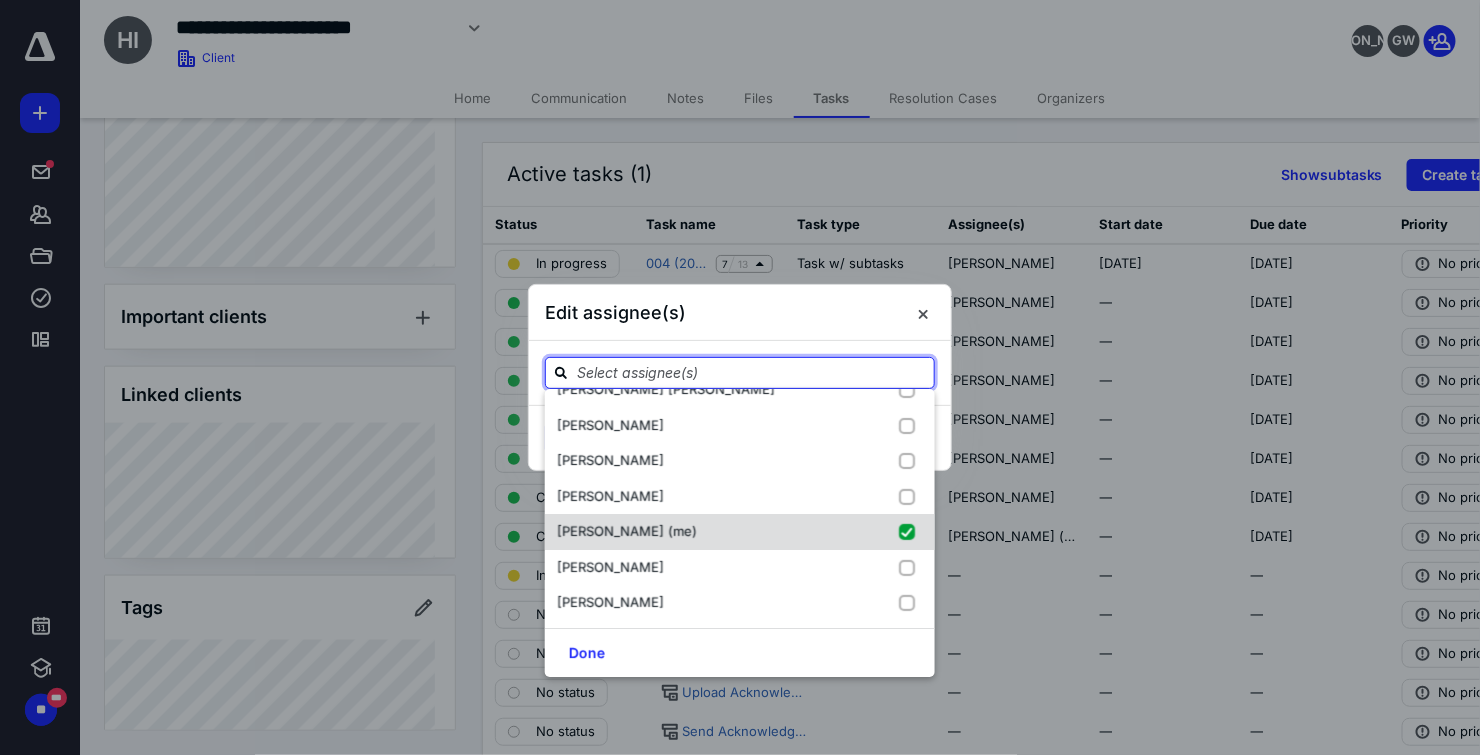 checkbox on "true" 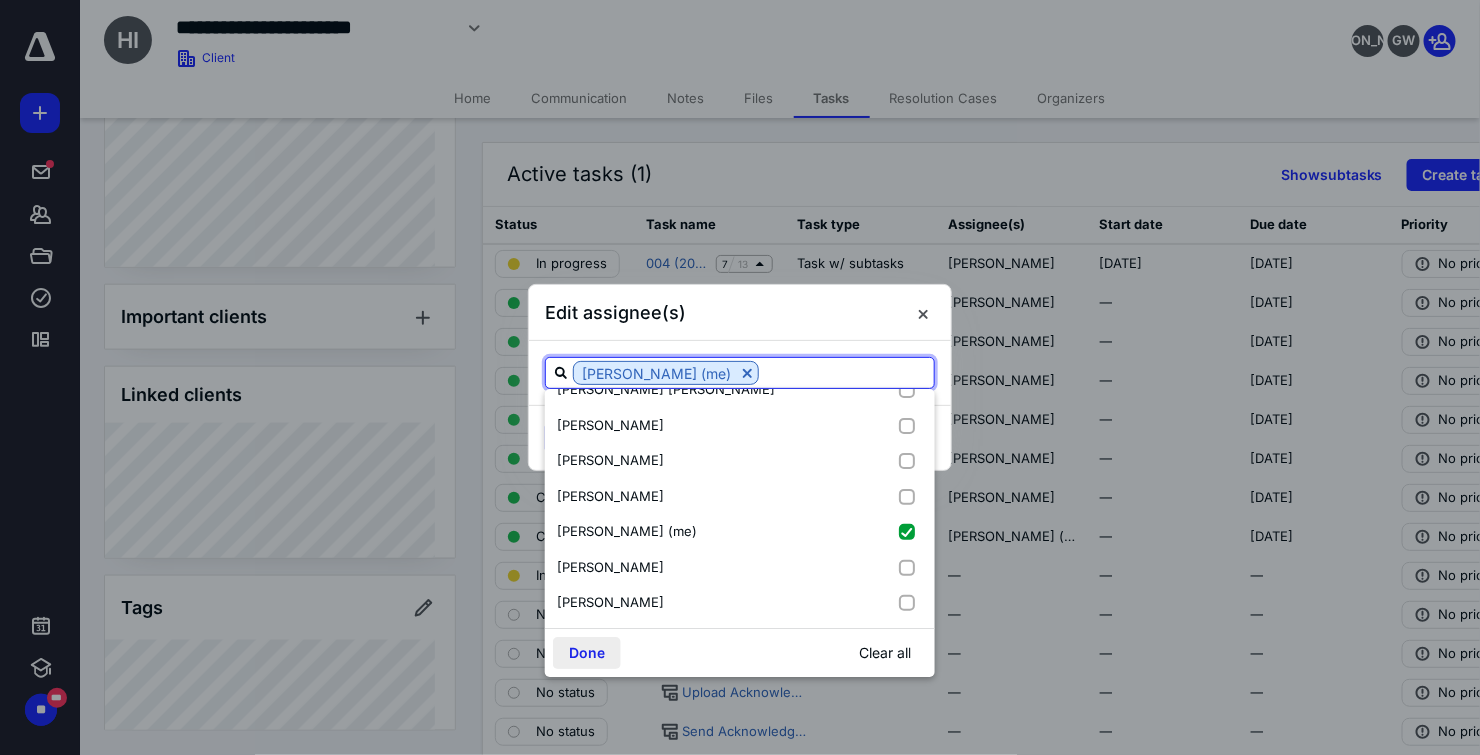 click on "Done" at bounding box center [587, 653] 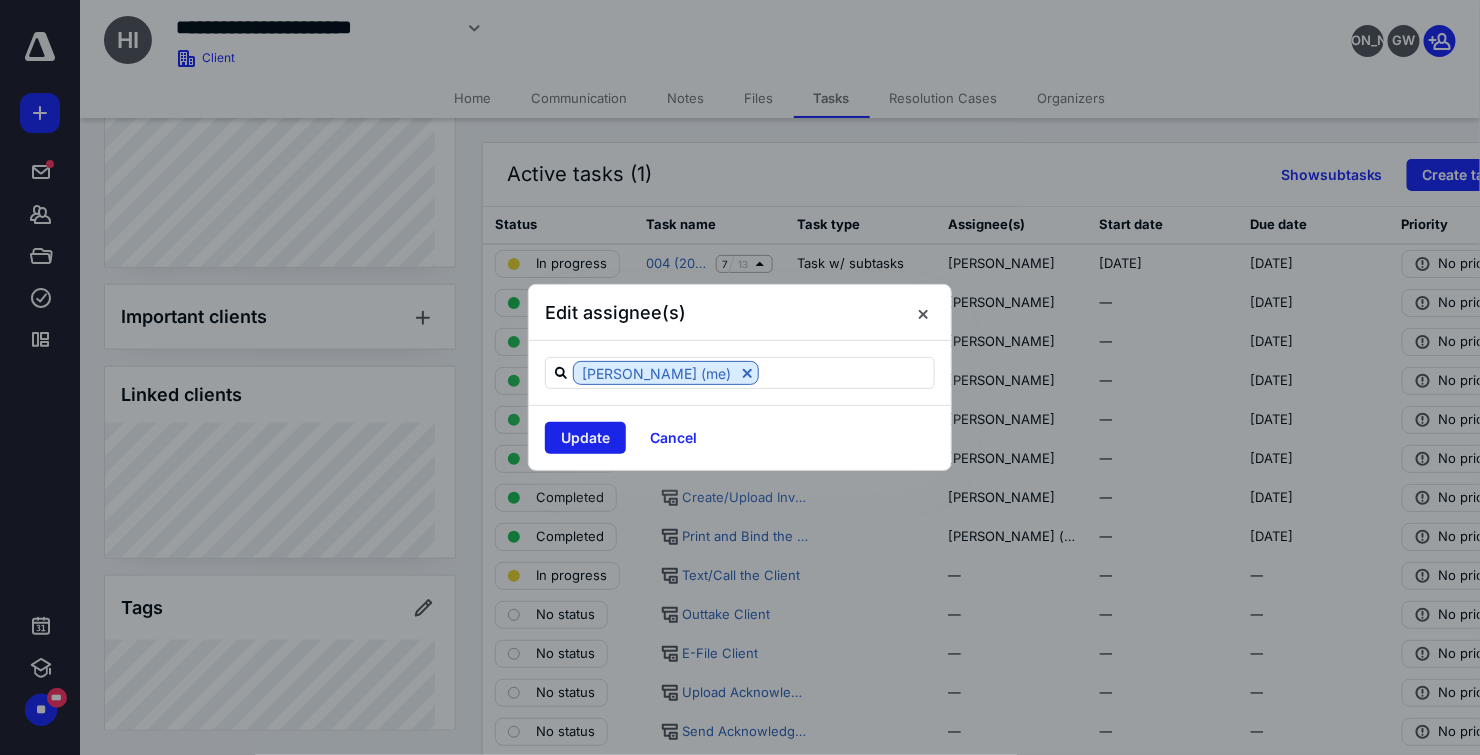click on "Update" at bounding box center (585, 438) 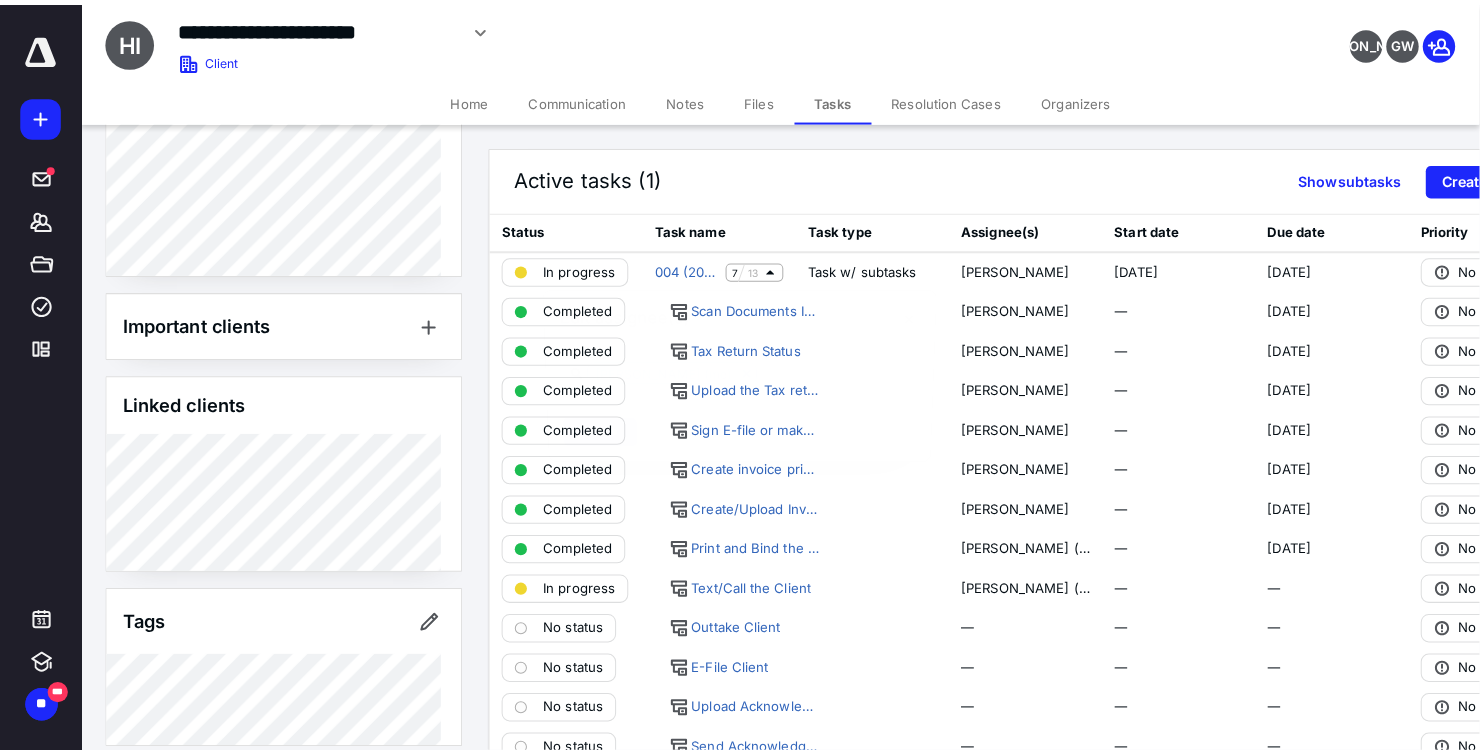scroll, scrollTop: 774, scrollLeft: 0, axis: vertical 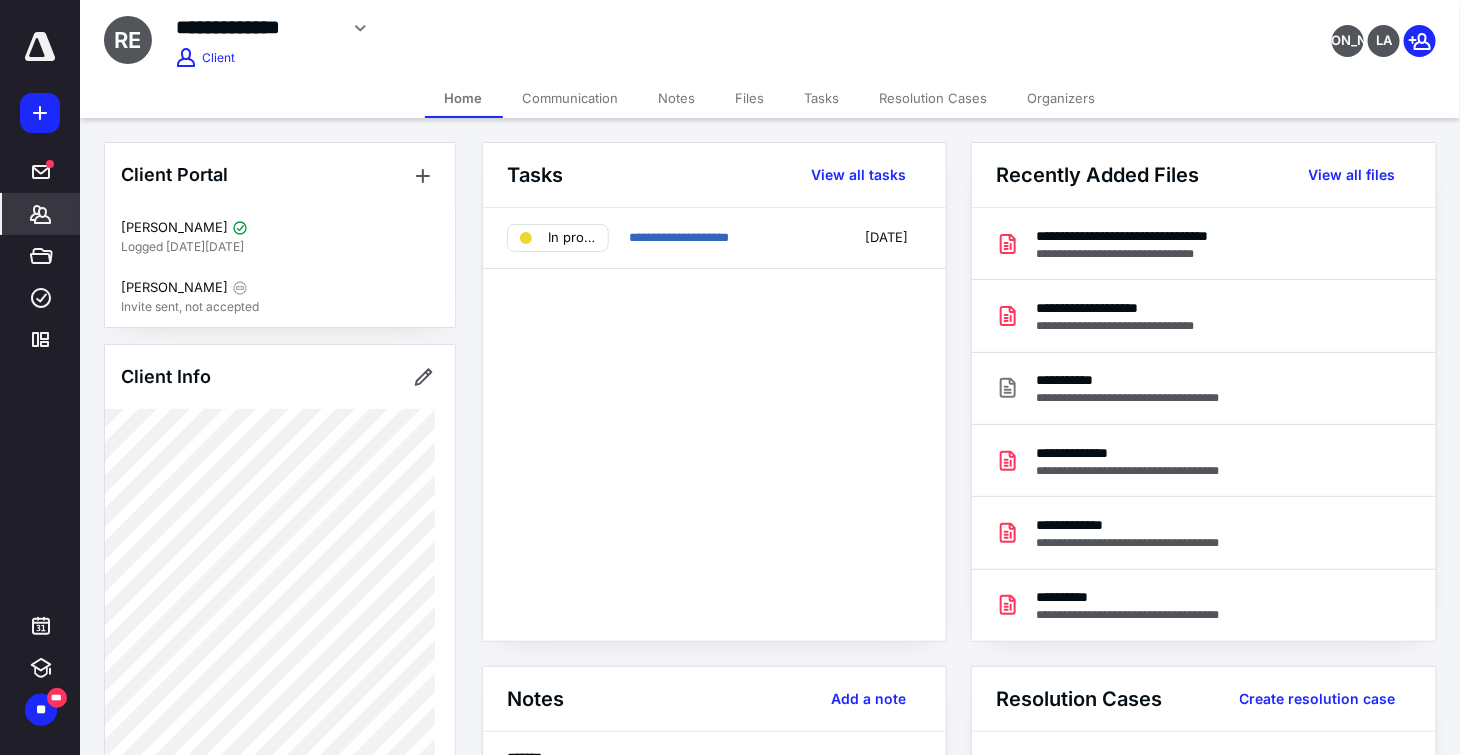 click on "Tasks" at bounding box center [822, 98] 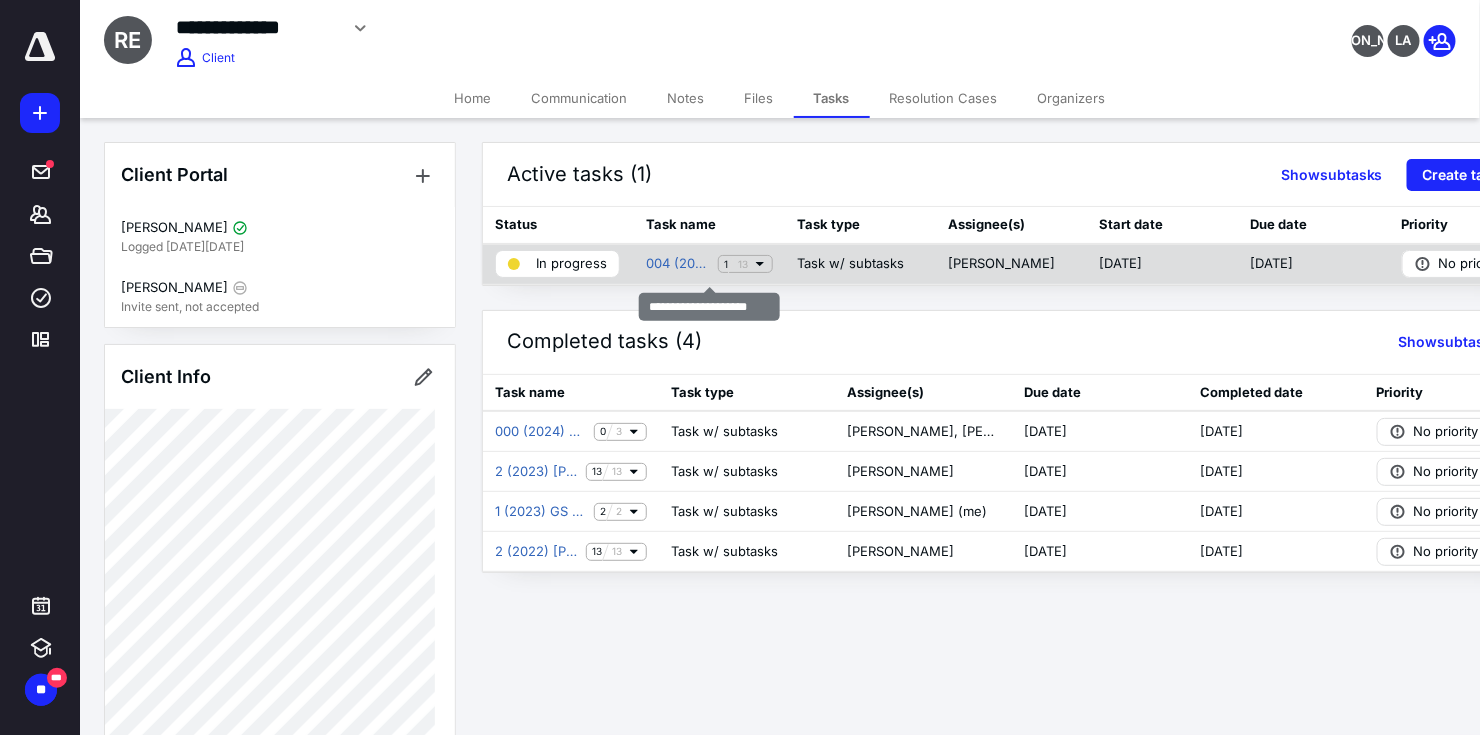 click 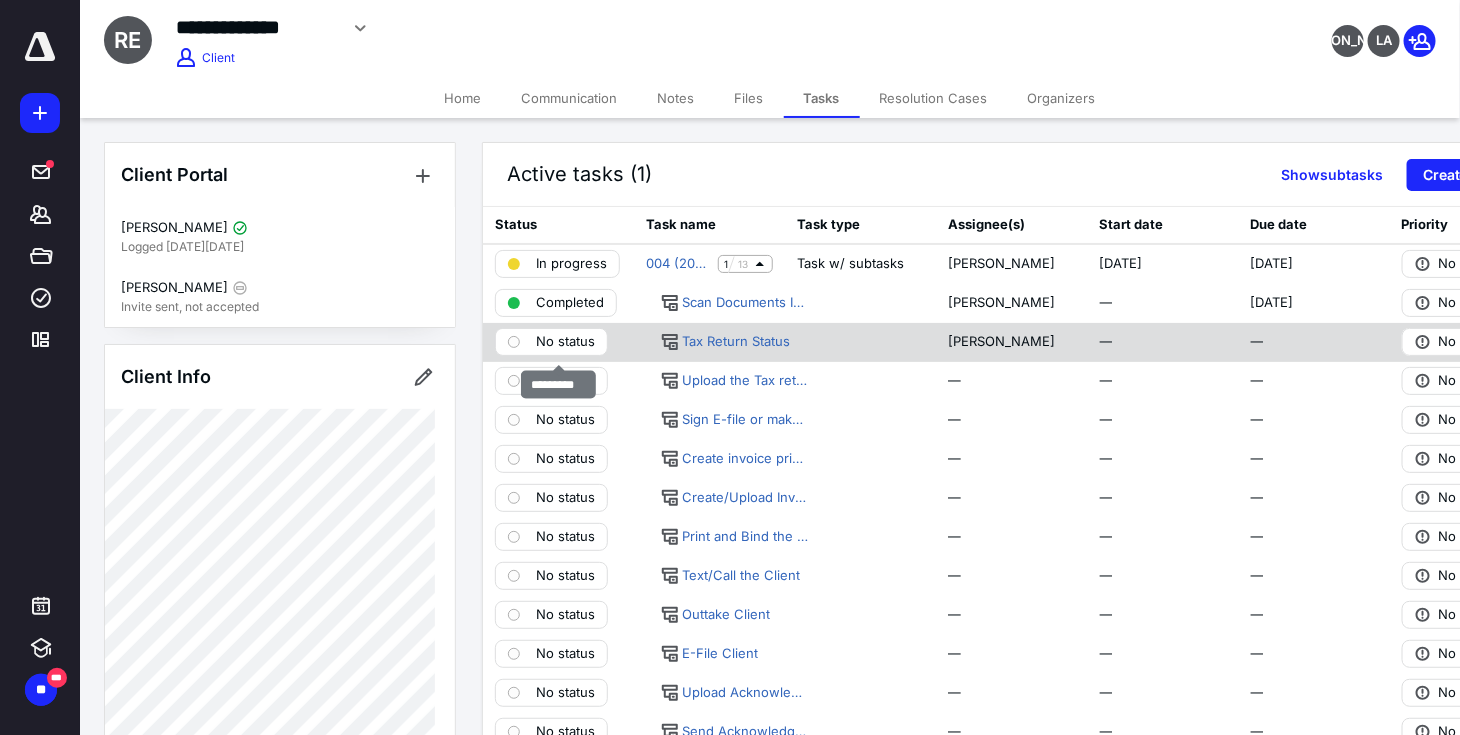 click on "No status" at bounding box center [565, 342] 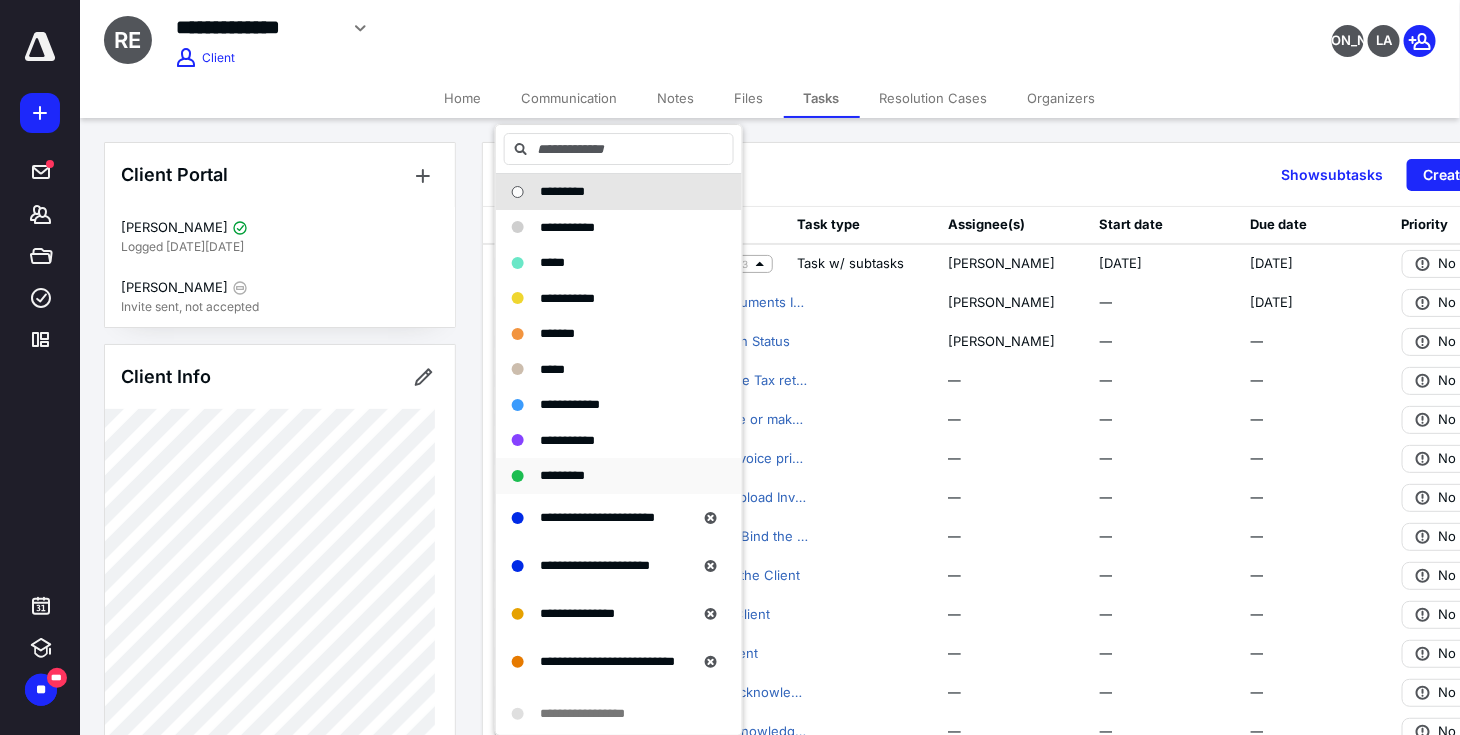 click on "*********" at bounding box center (562, 475) 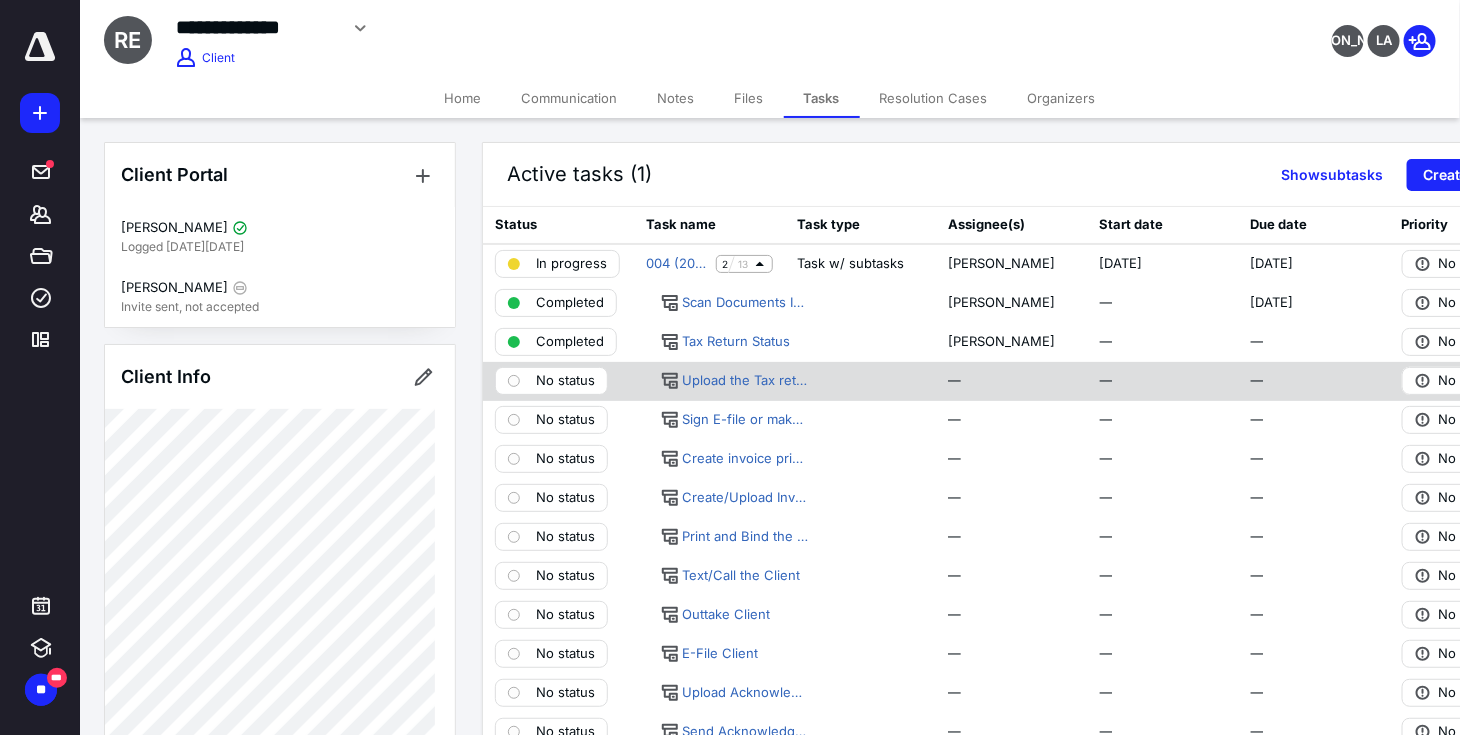 click on "No status" at bounding box center (565, 381) 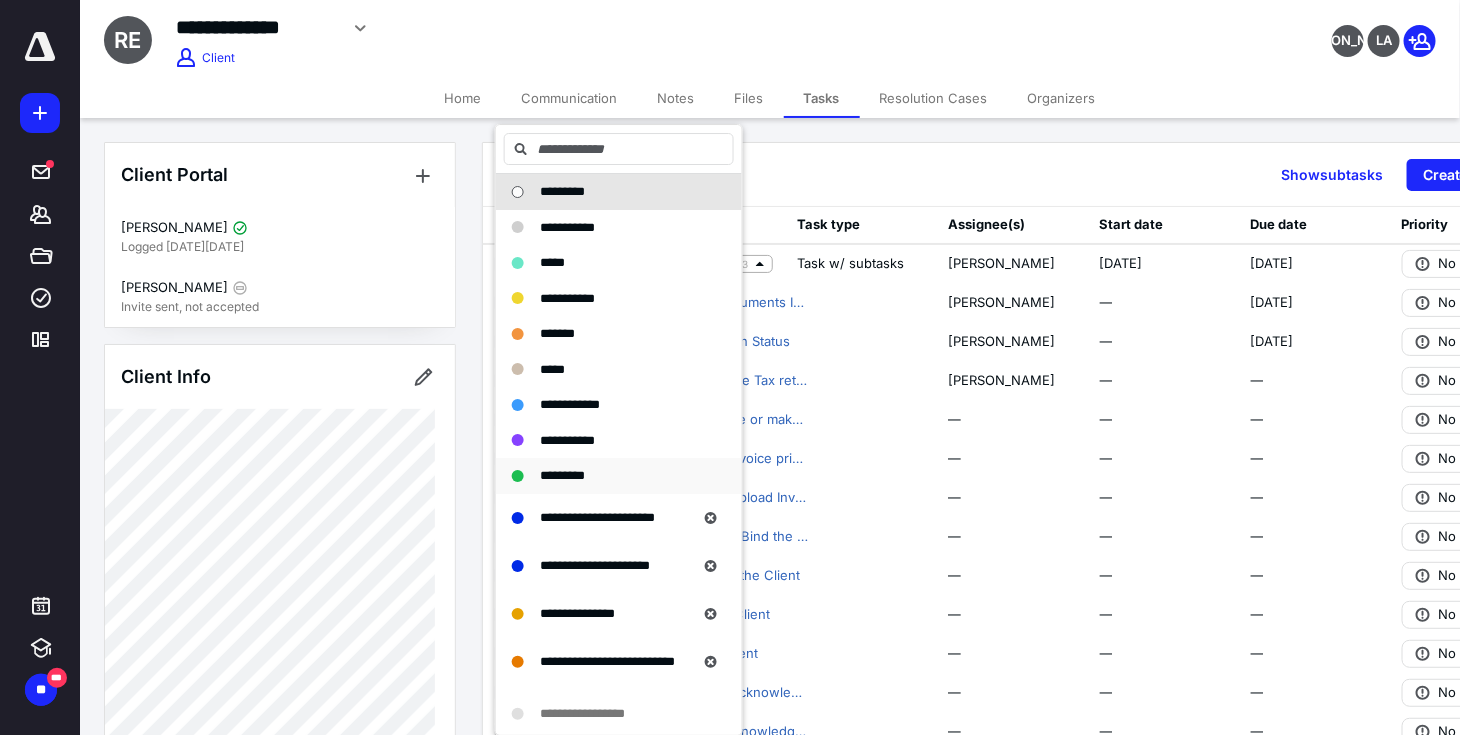 click on "*********" at bounding box center [562, 475] 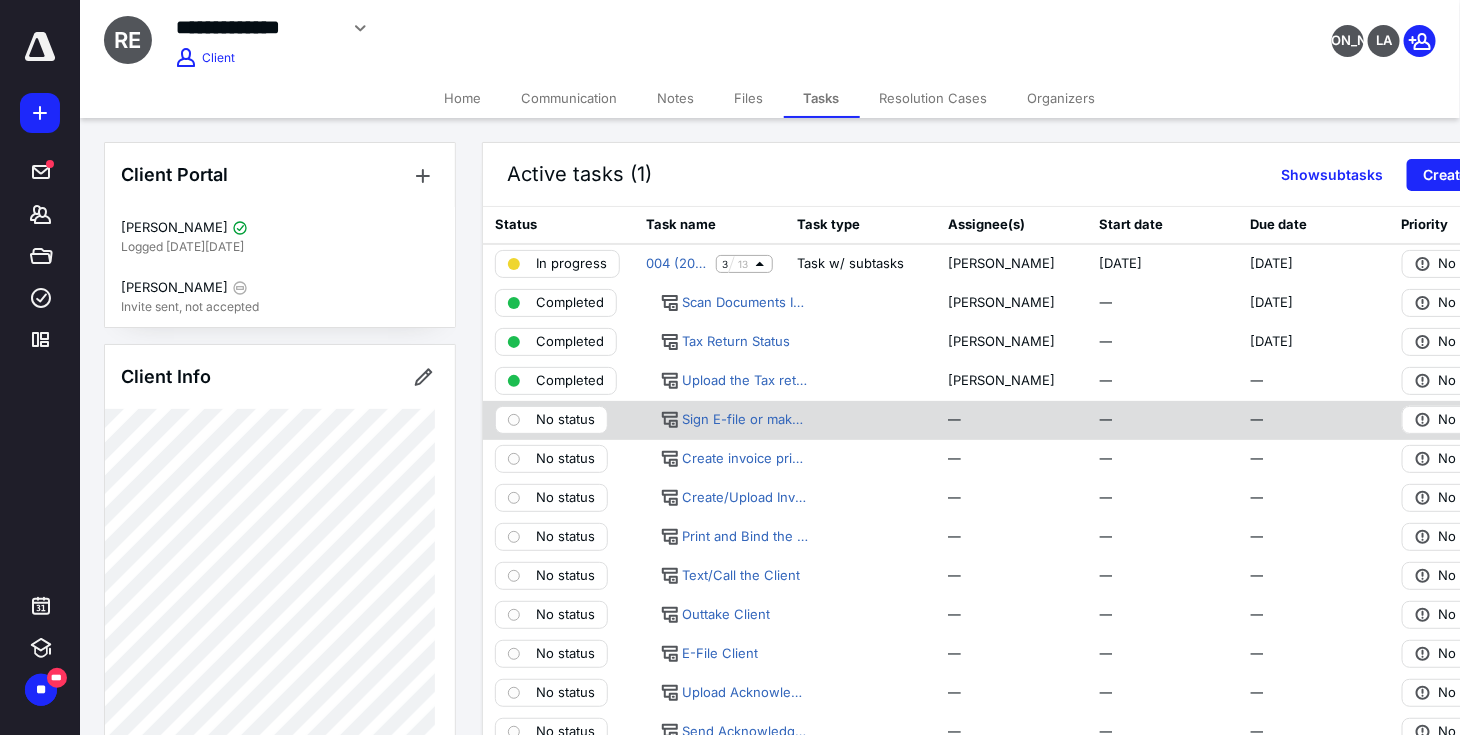 click on "No status" at bounding box center [565, 420] 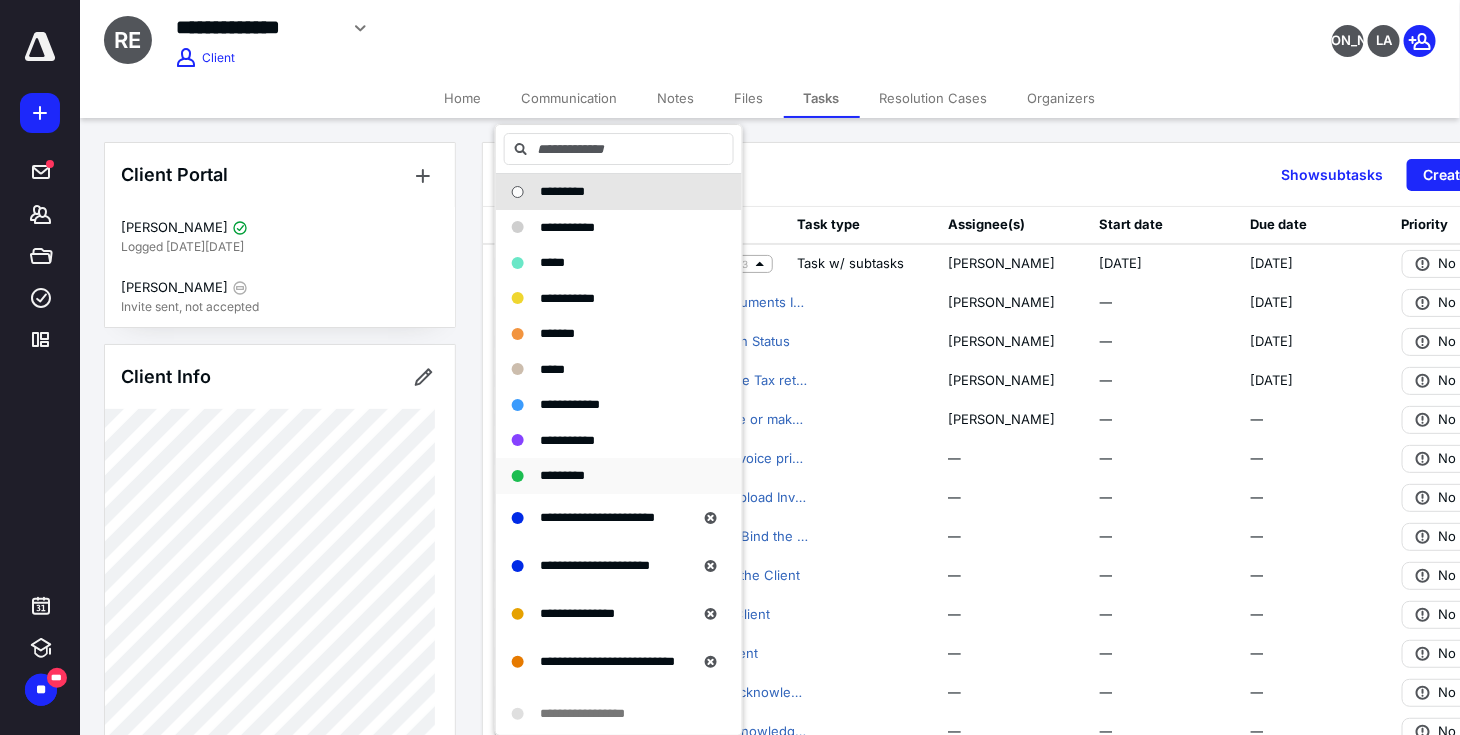 click on "*********" at bounding box center [562, 475] 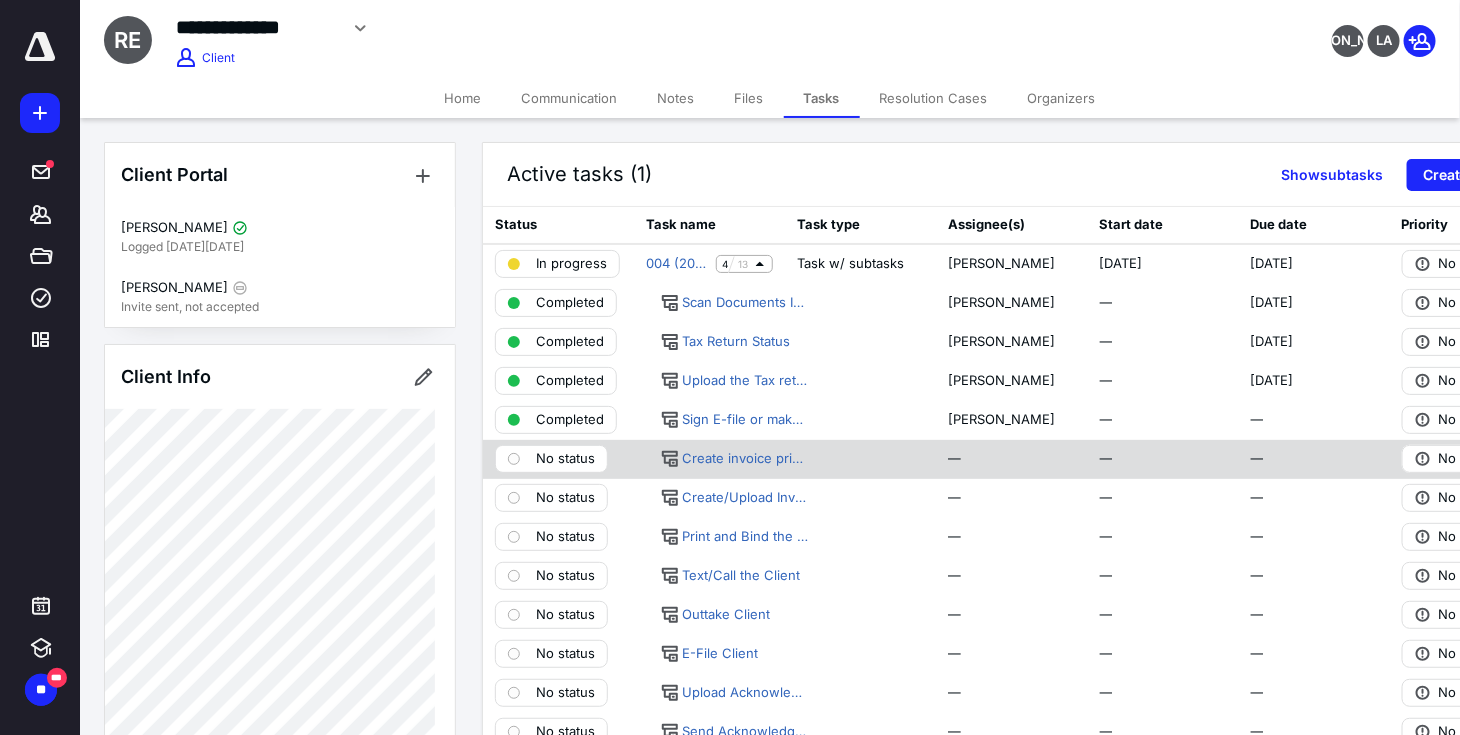 click on "No status" at bounding box center [565, 459] 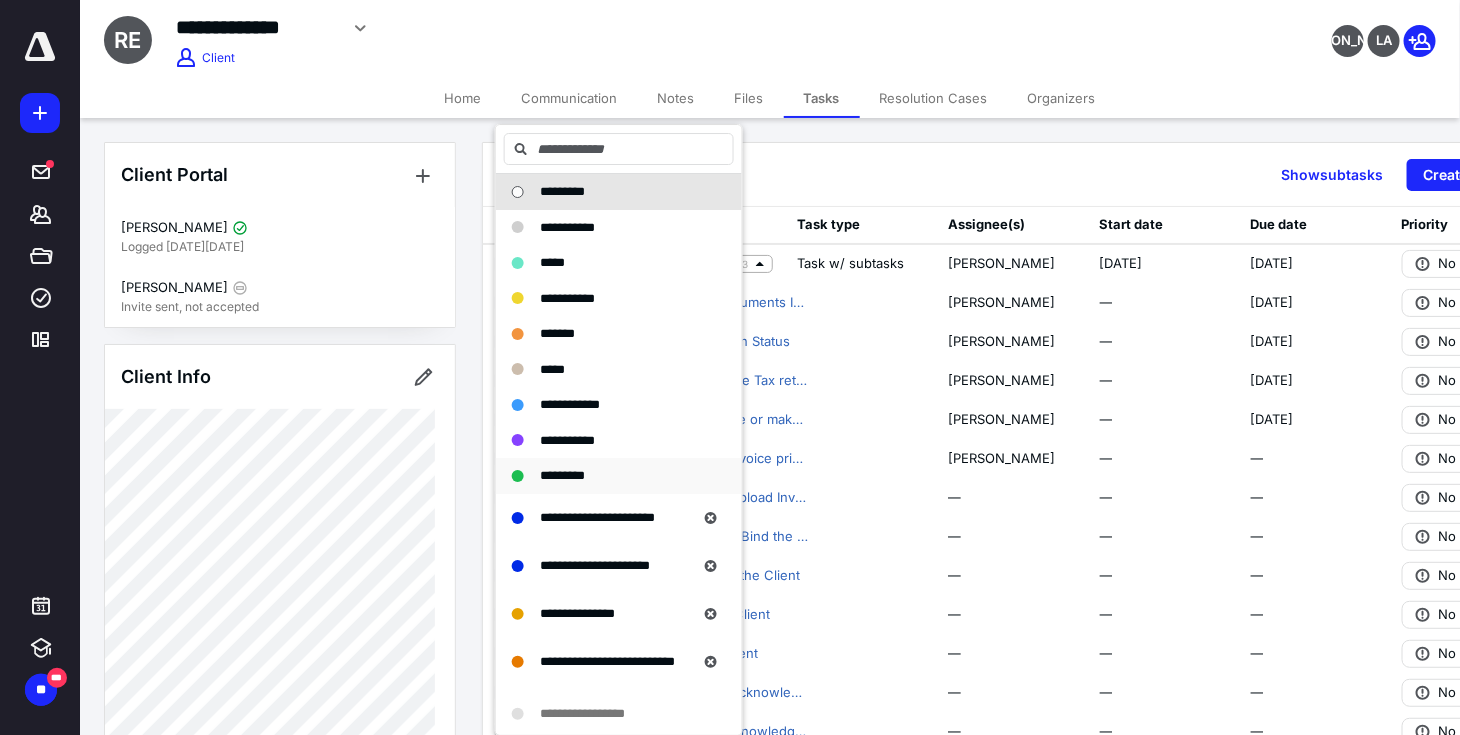 click on "*********" at bounding box center (562, 475) 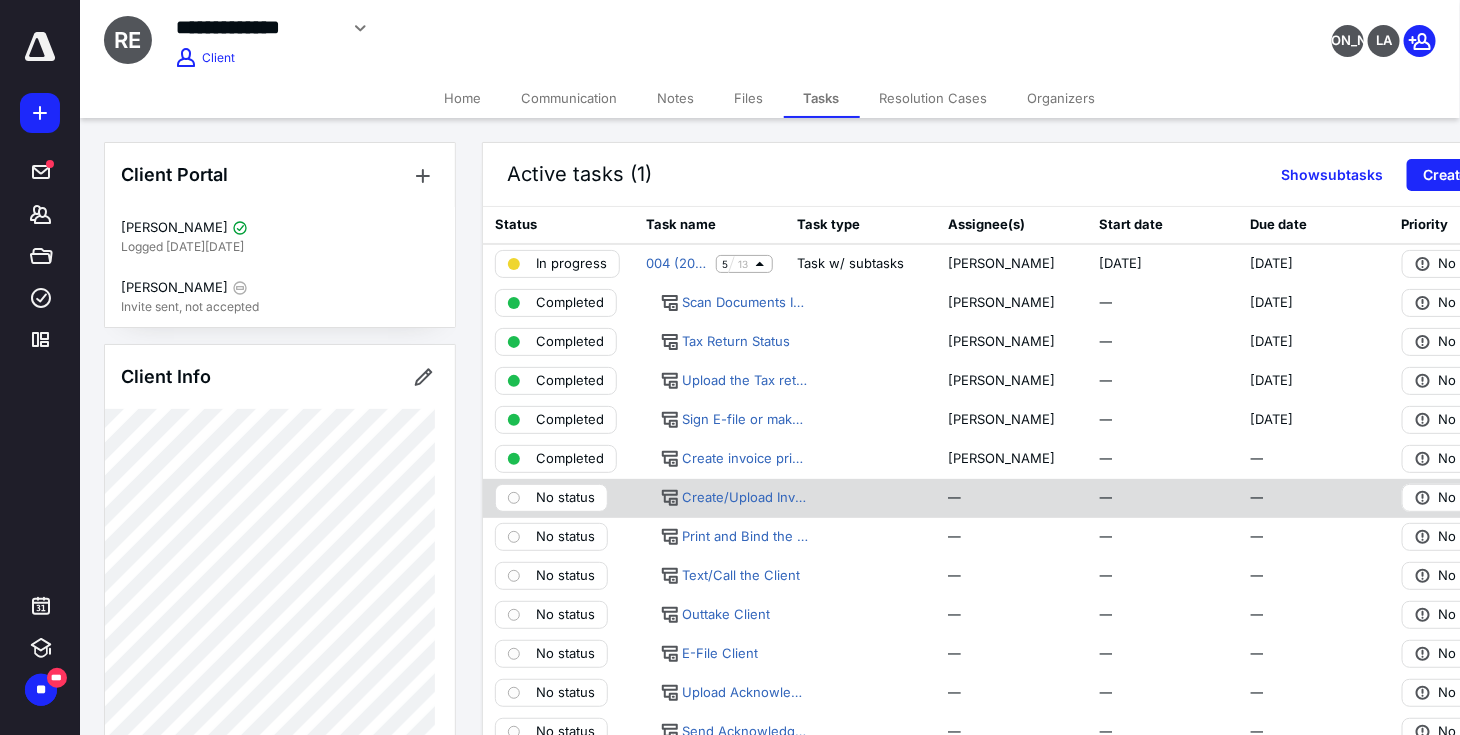 click on "No status" at bounding box center (565, 498) 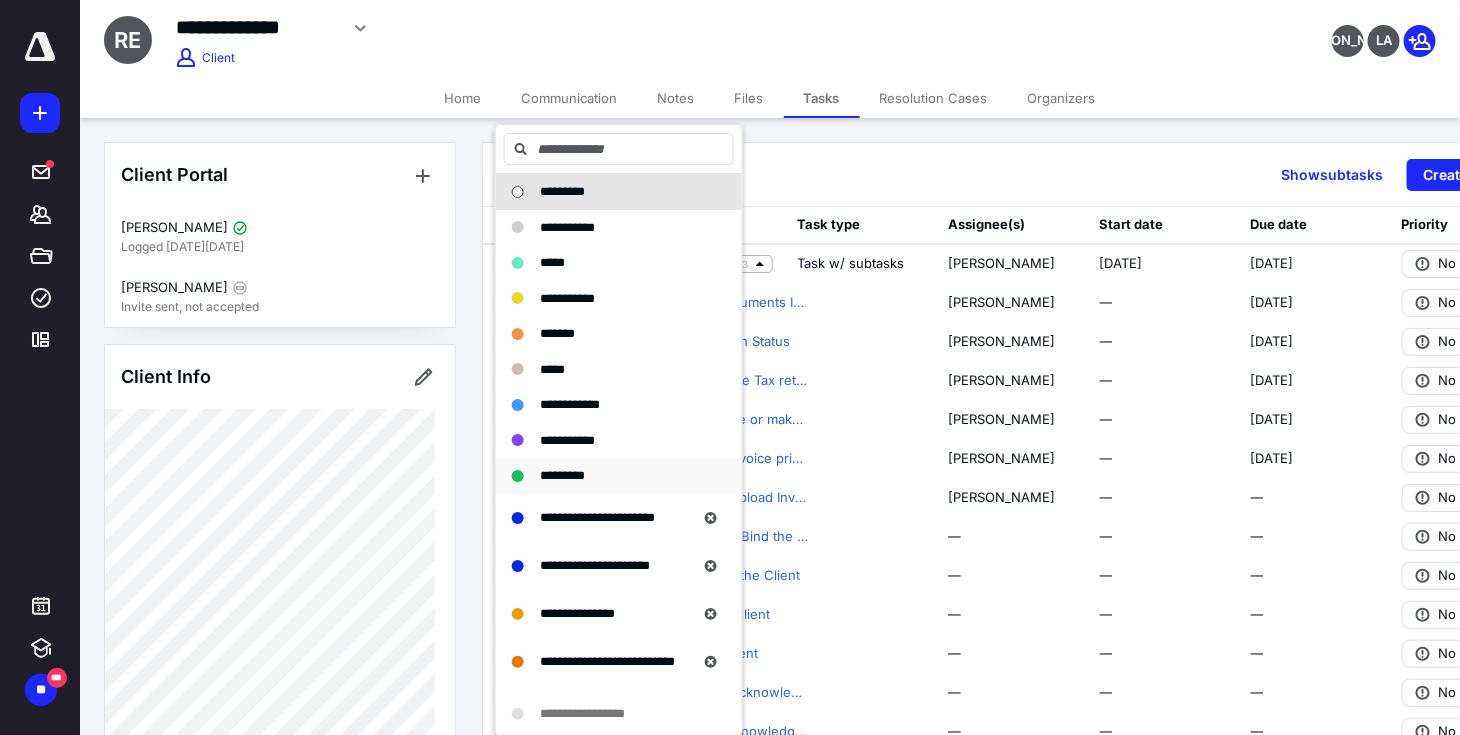 click on "*********" at bounding box center (562, 476) 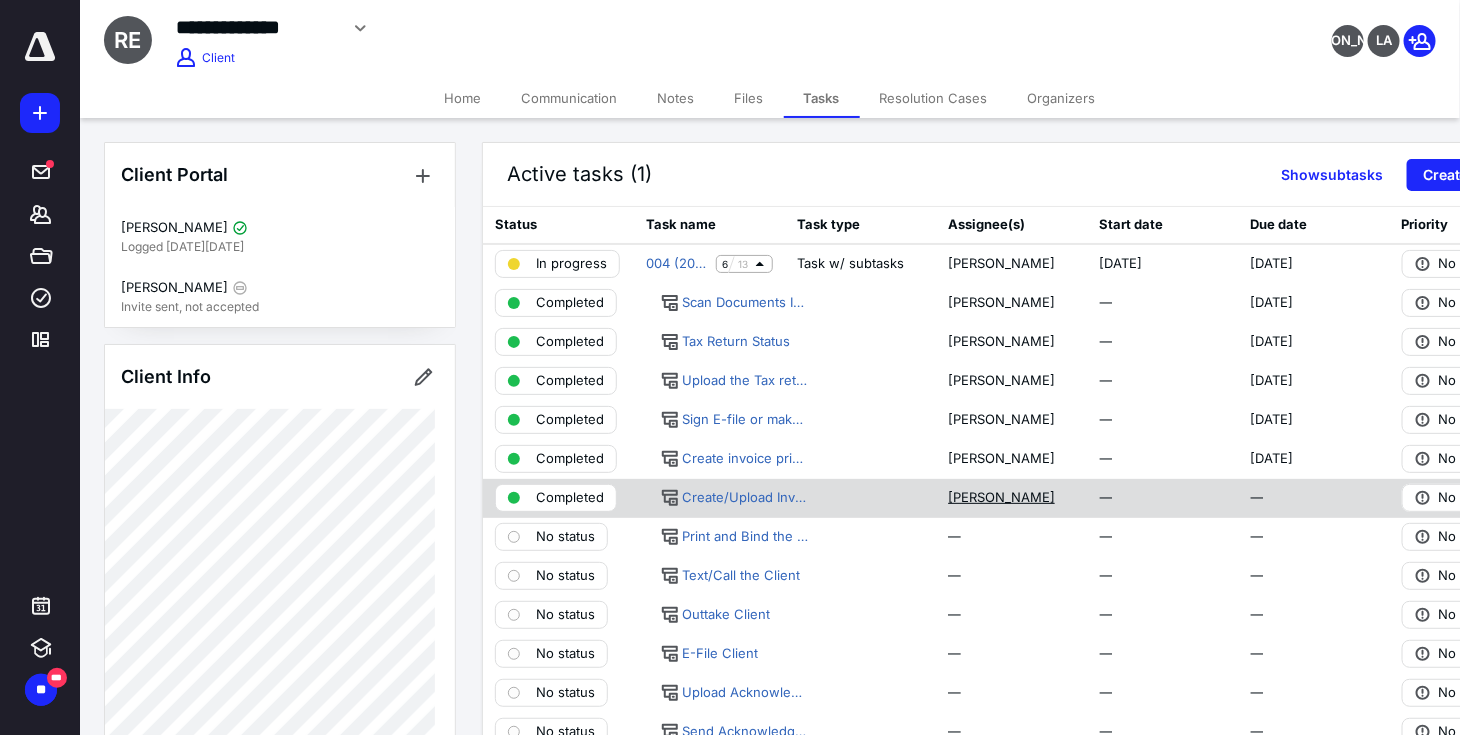 click on "[PERSON_NAME]" at bounding box center (1001, 498) 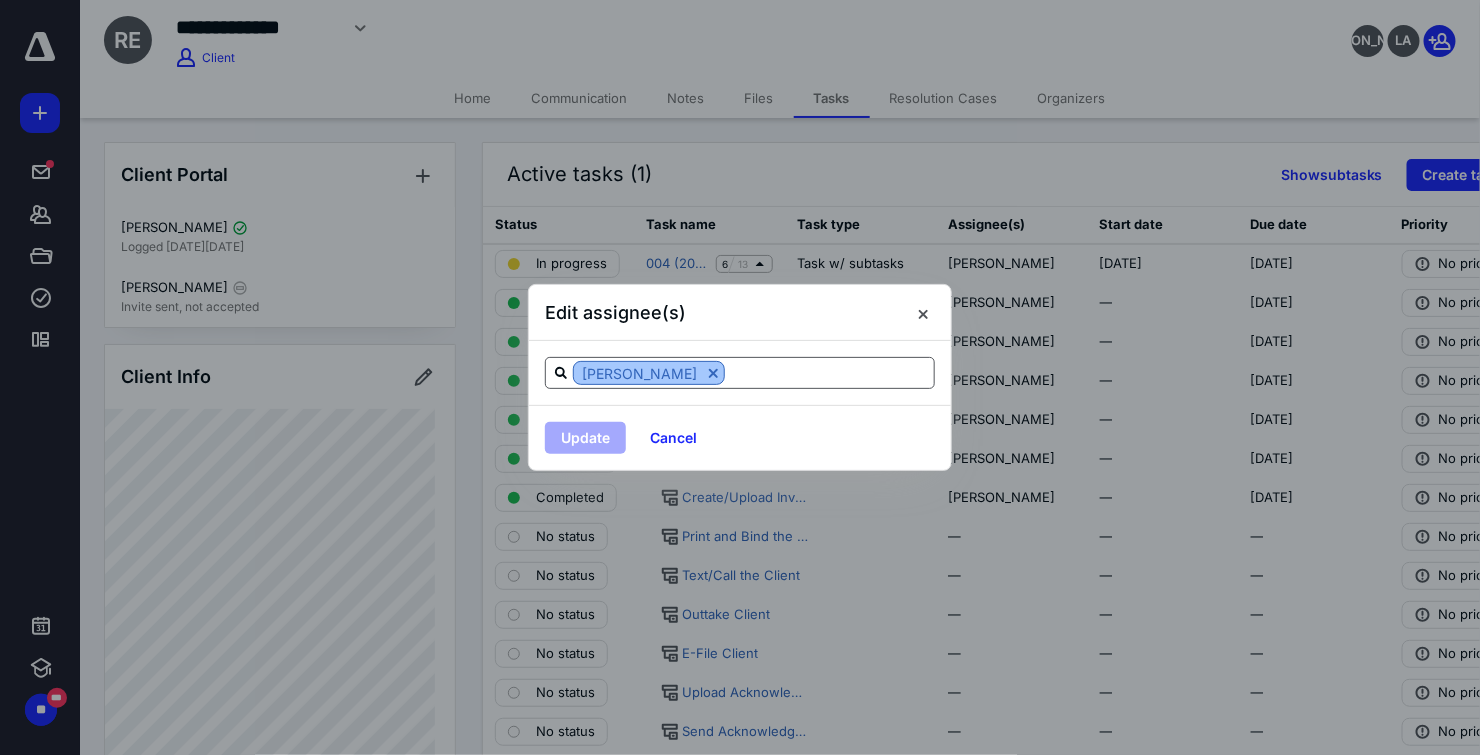 click at bounding box center [713, 373] 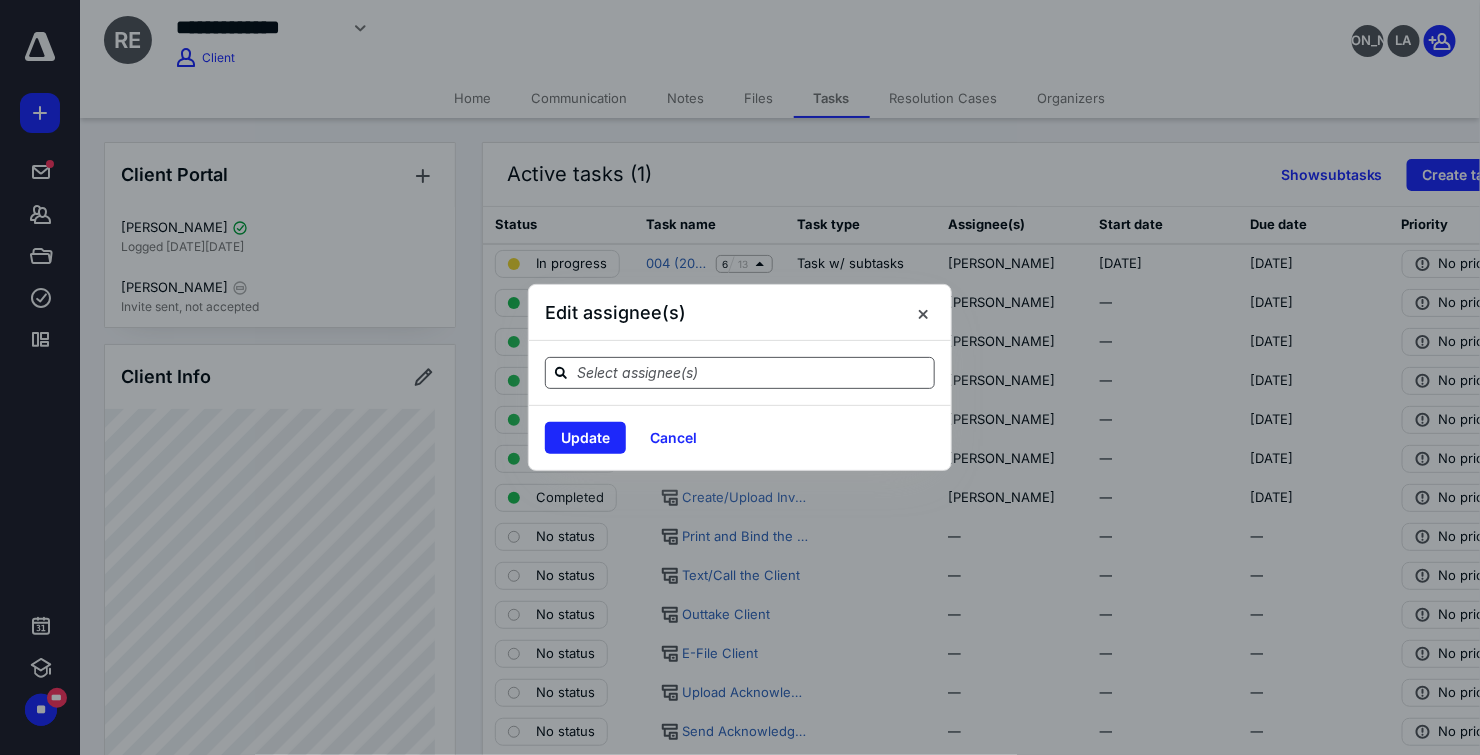 click at bounding box center [752, 372] 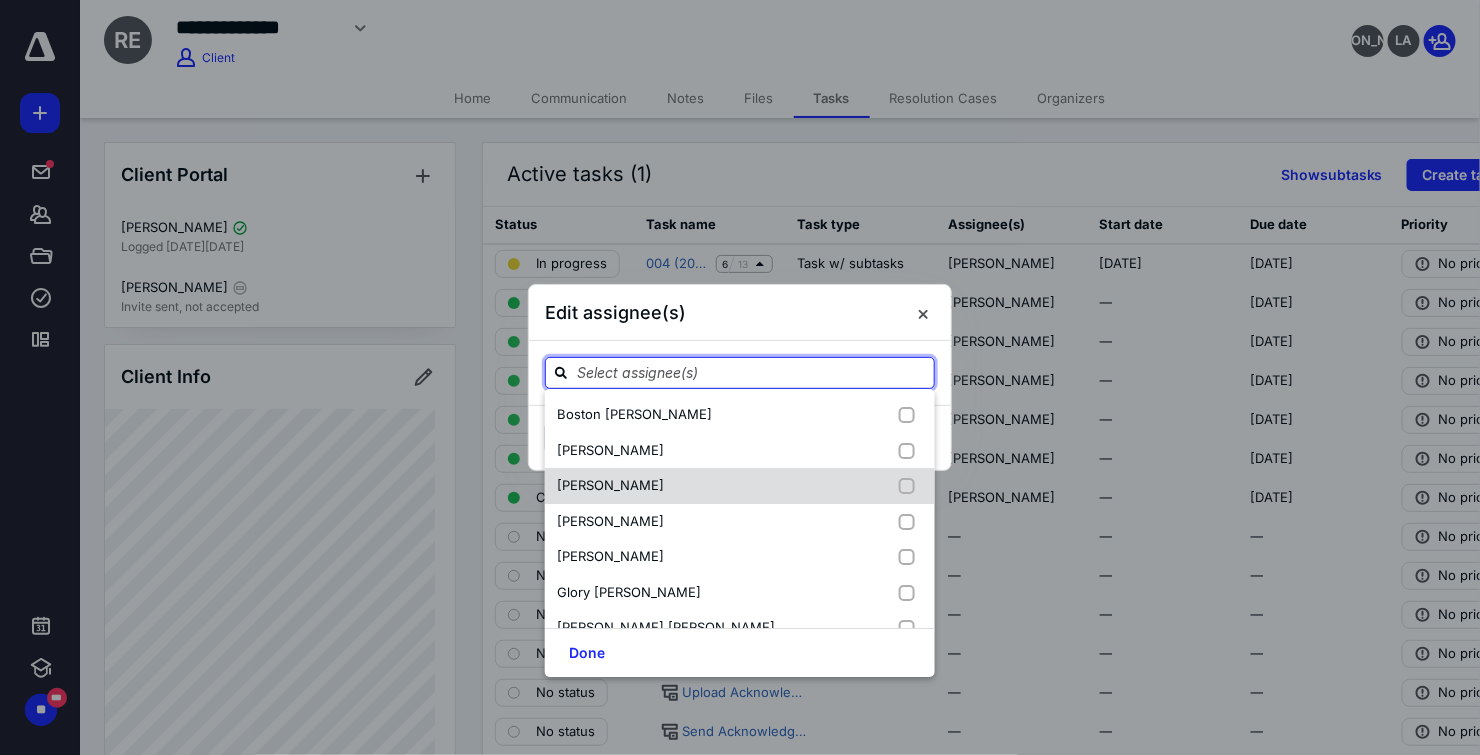 click on "[PERSON_NAME]" at bounding box center (740, 486) 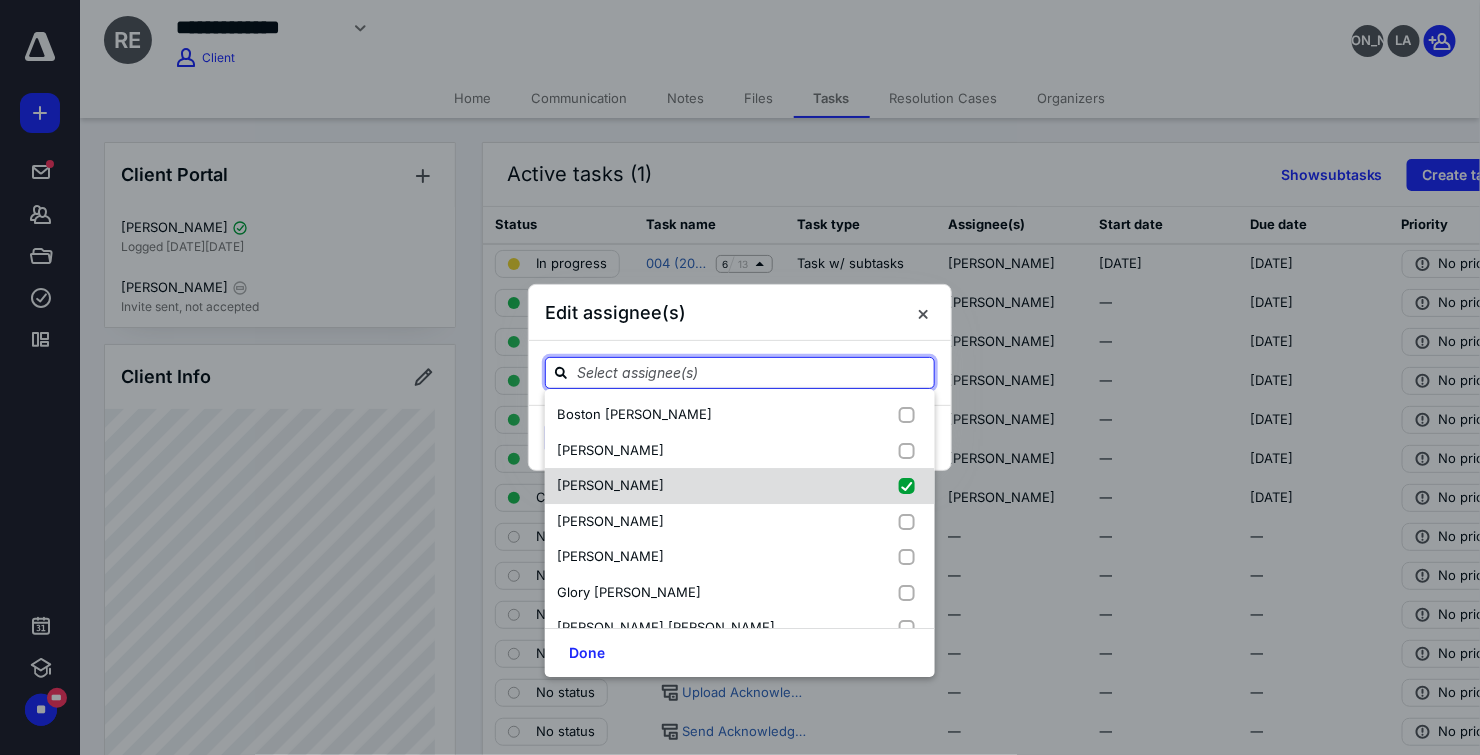 checkbox on "true" 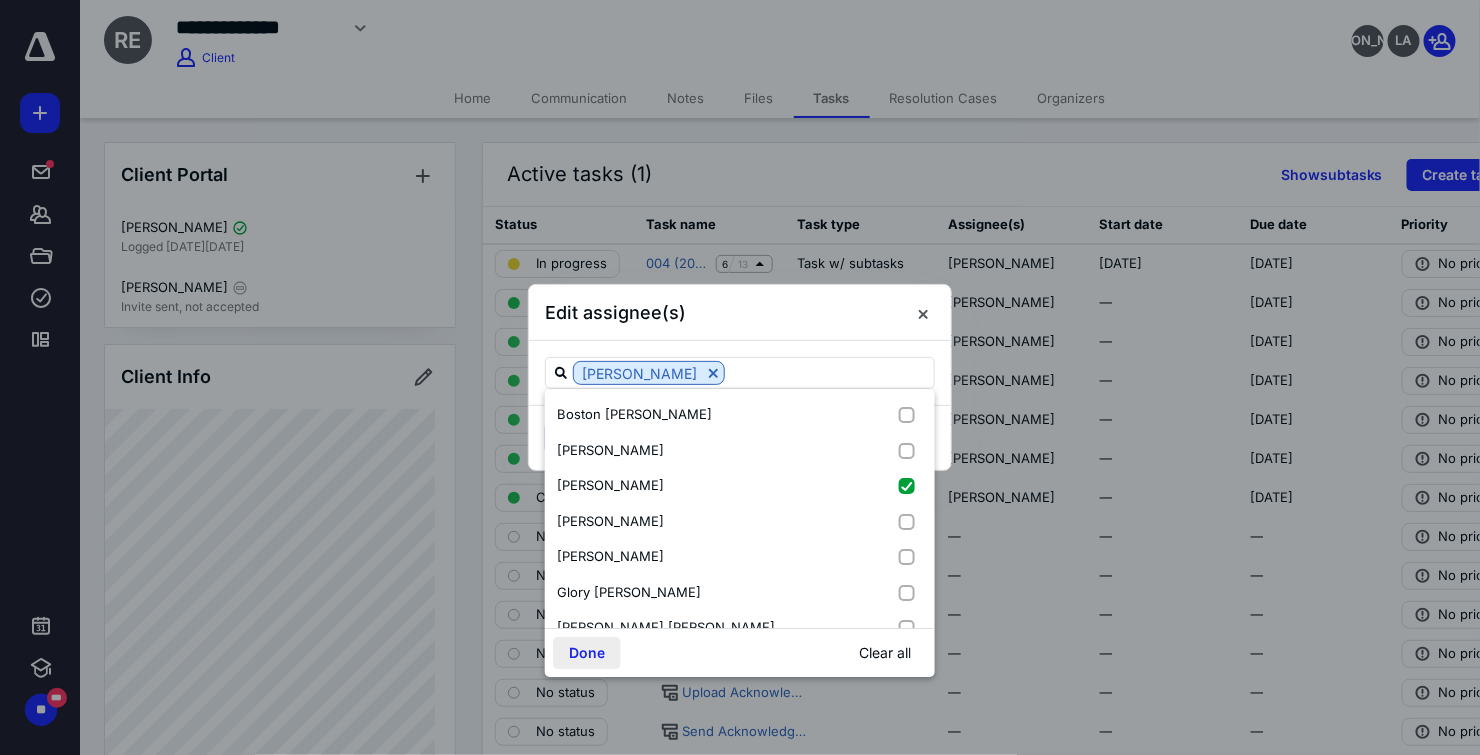 click on "Done" at bounding box center [587, 653] 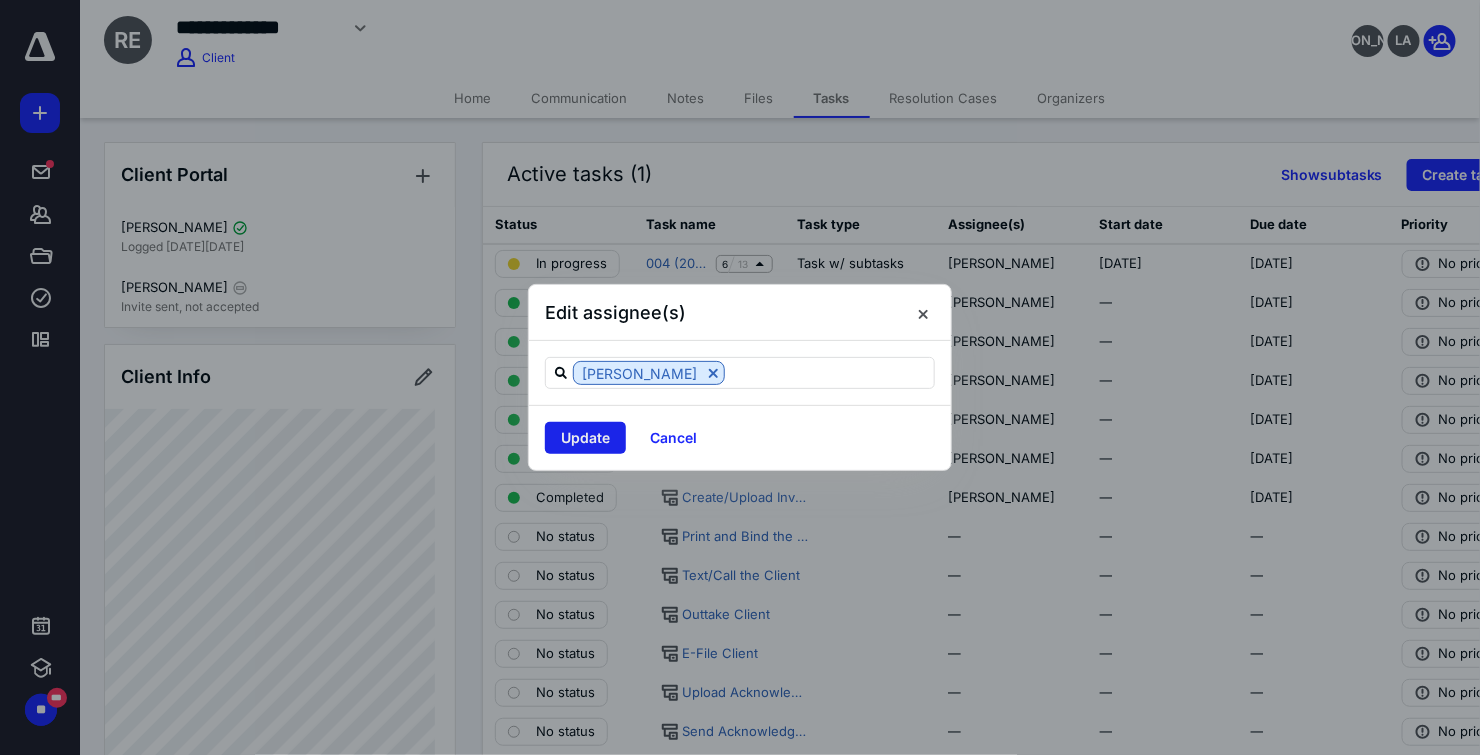 click on "Update" at bounding box center (585, 438) 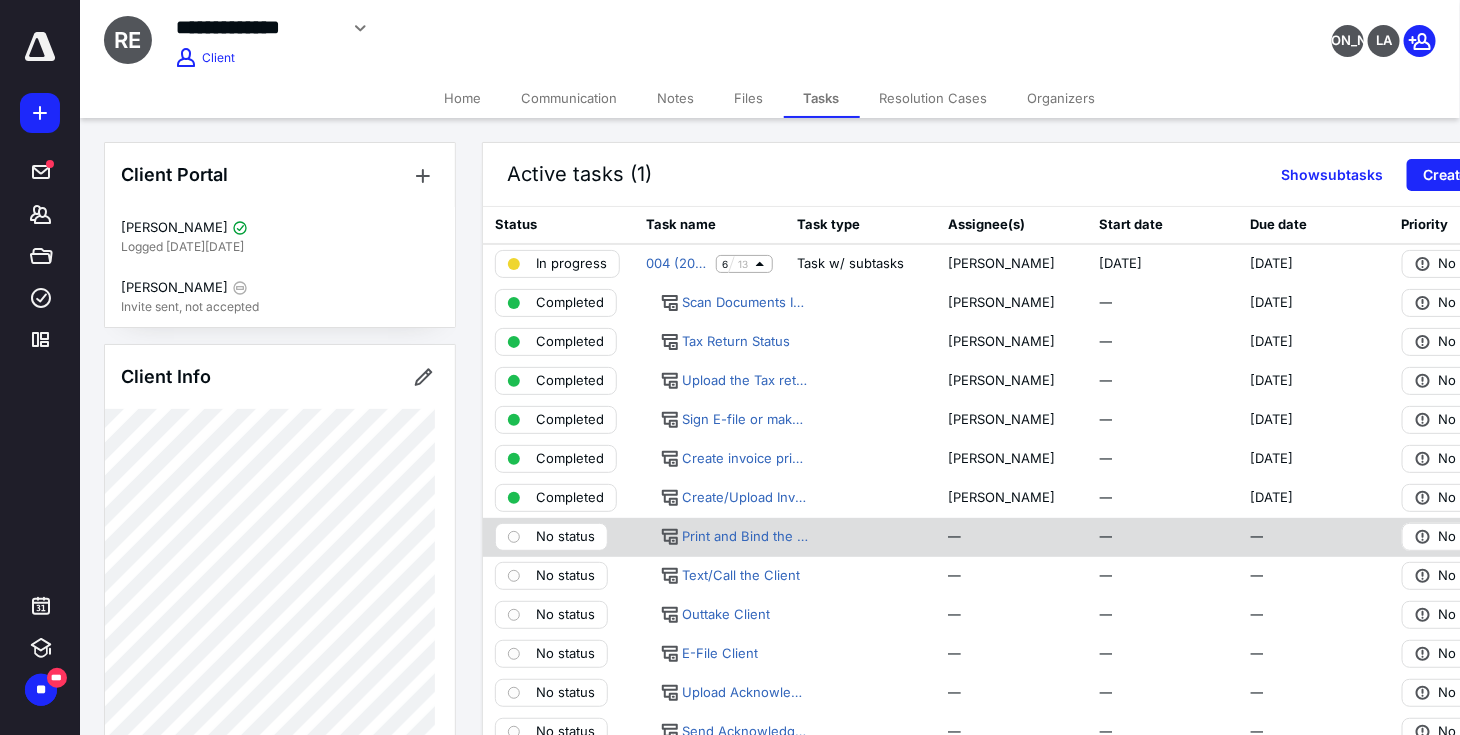 click on "No status" at bounding box center (565, 537) 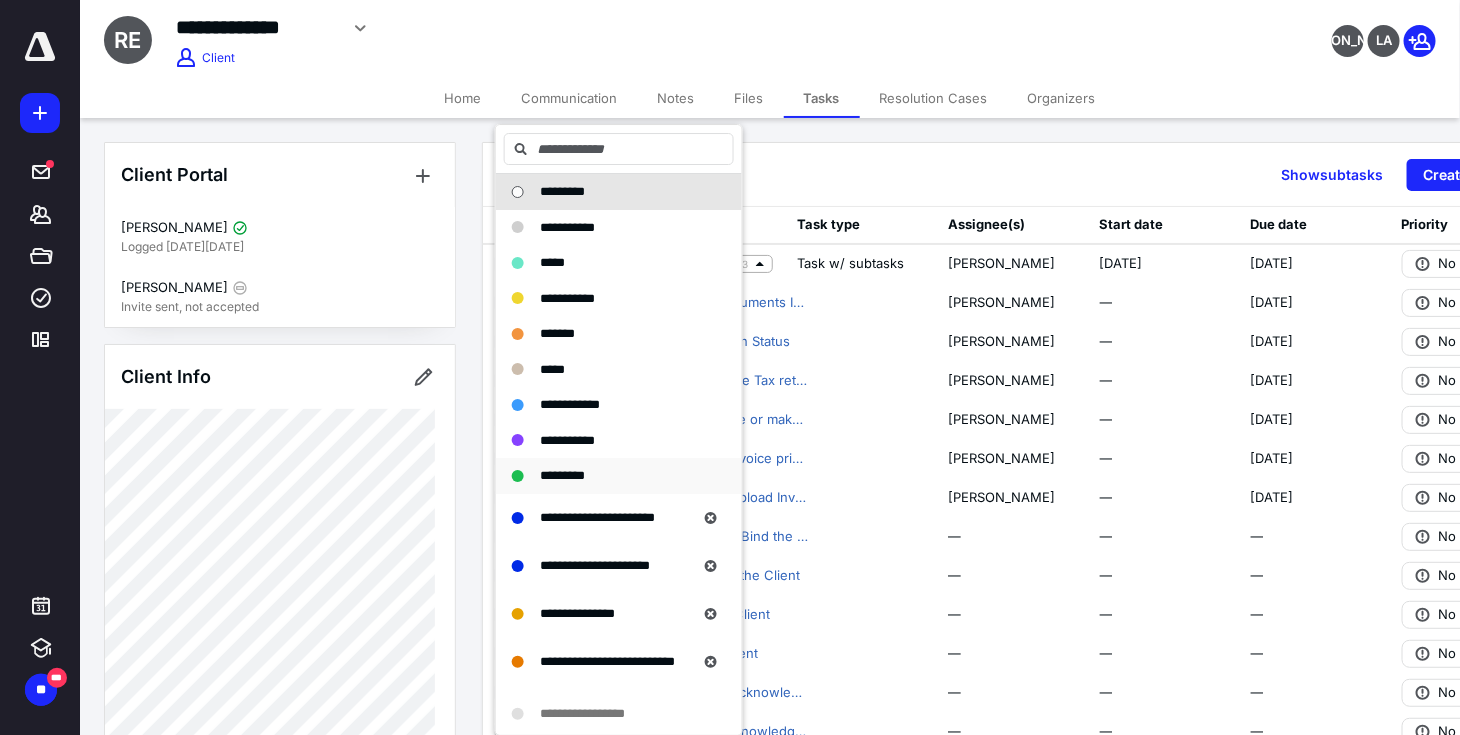 click on "*********" at bounding box center (562, 475) 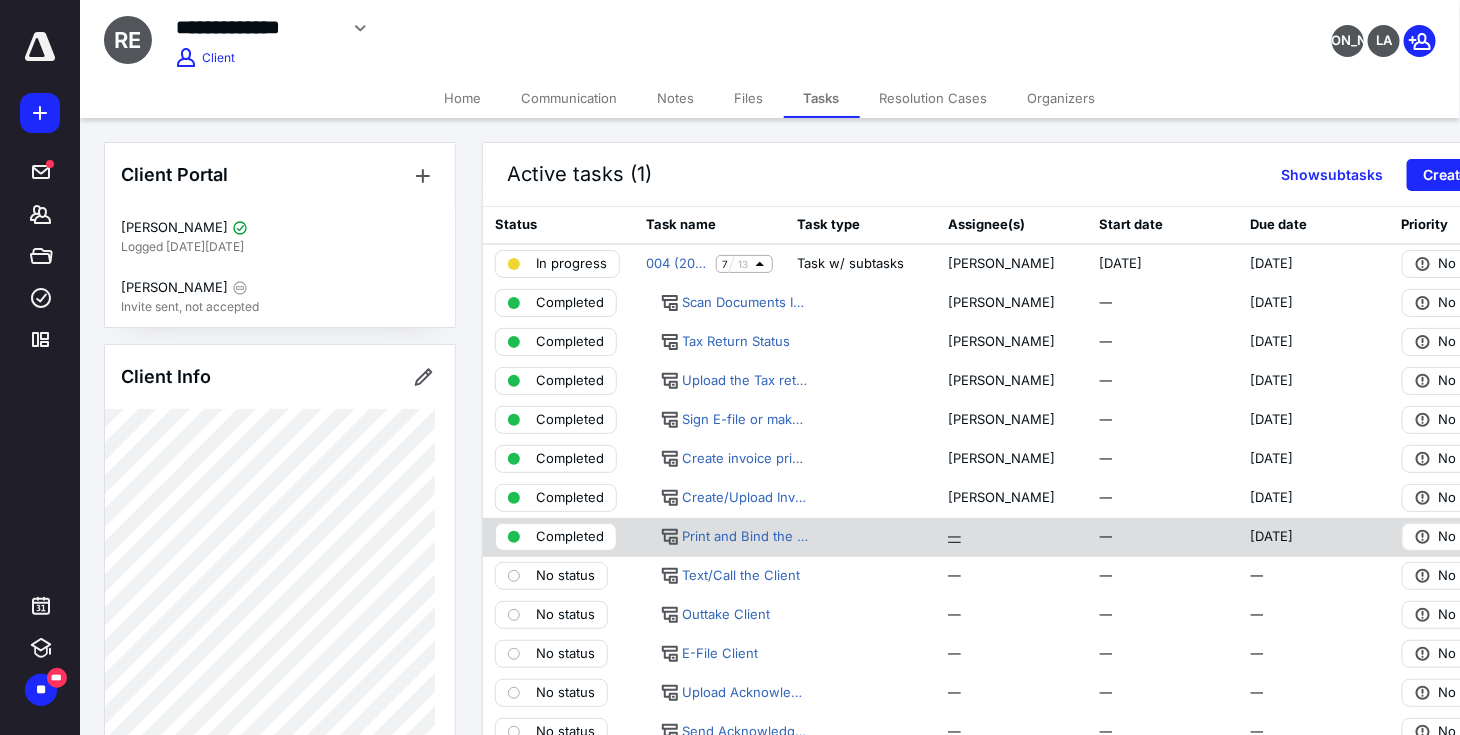 click on "—" at bounding box center (954, 537) 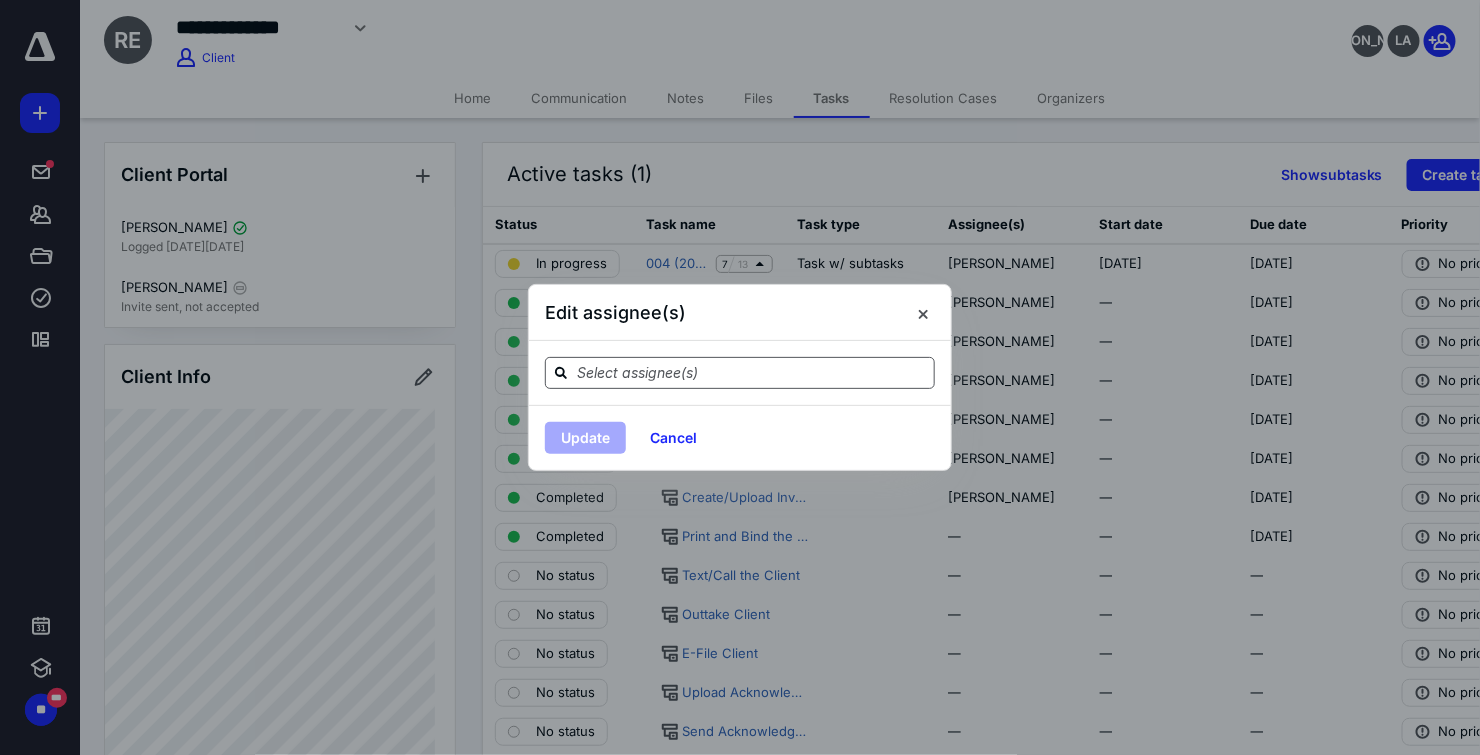 click at bounding box center (752, 372) 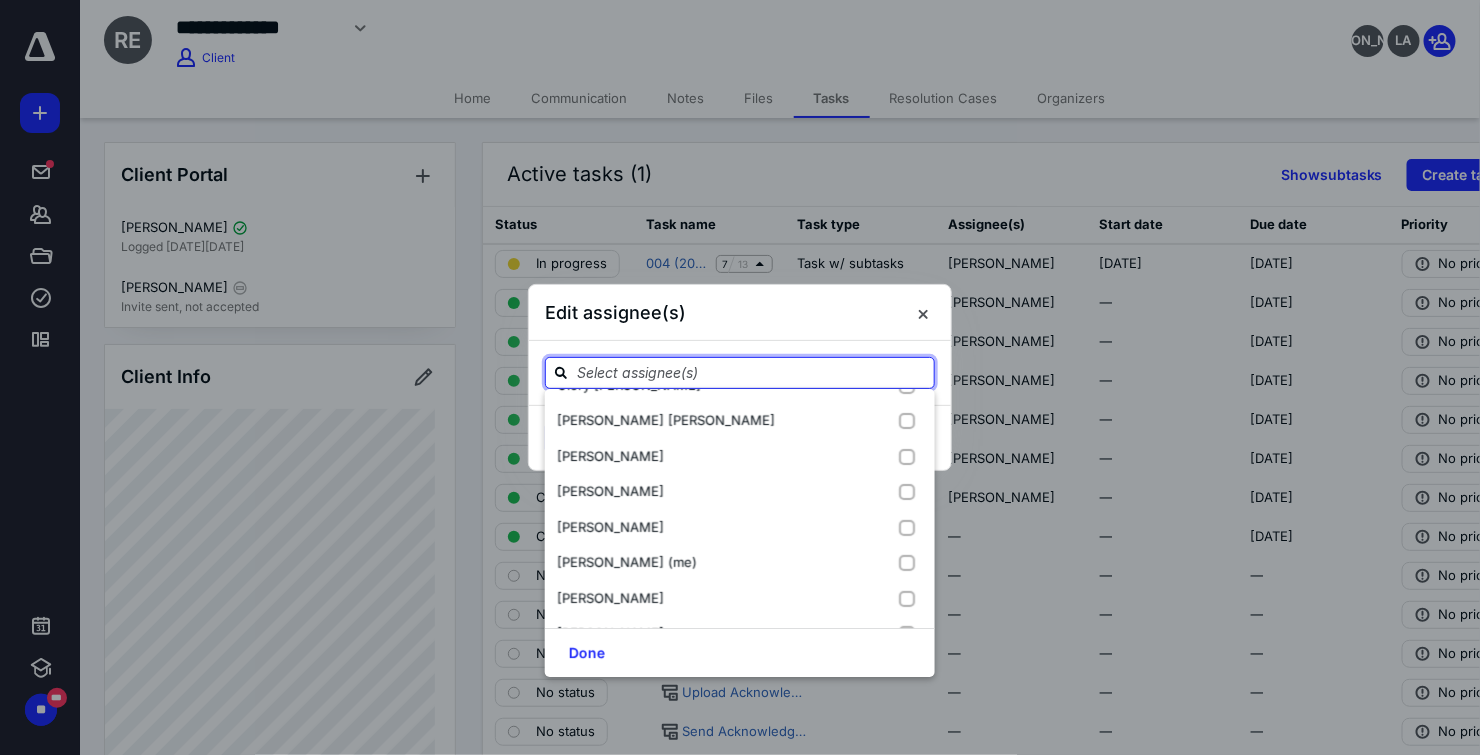 scroll, scrollTop: 238, scrollLeft: 0, axis: vertical 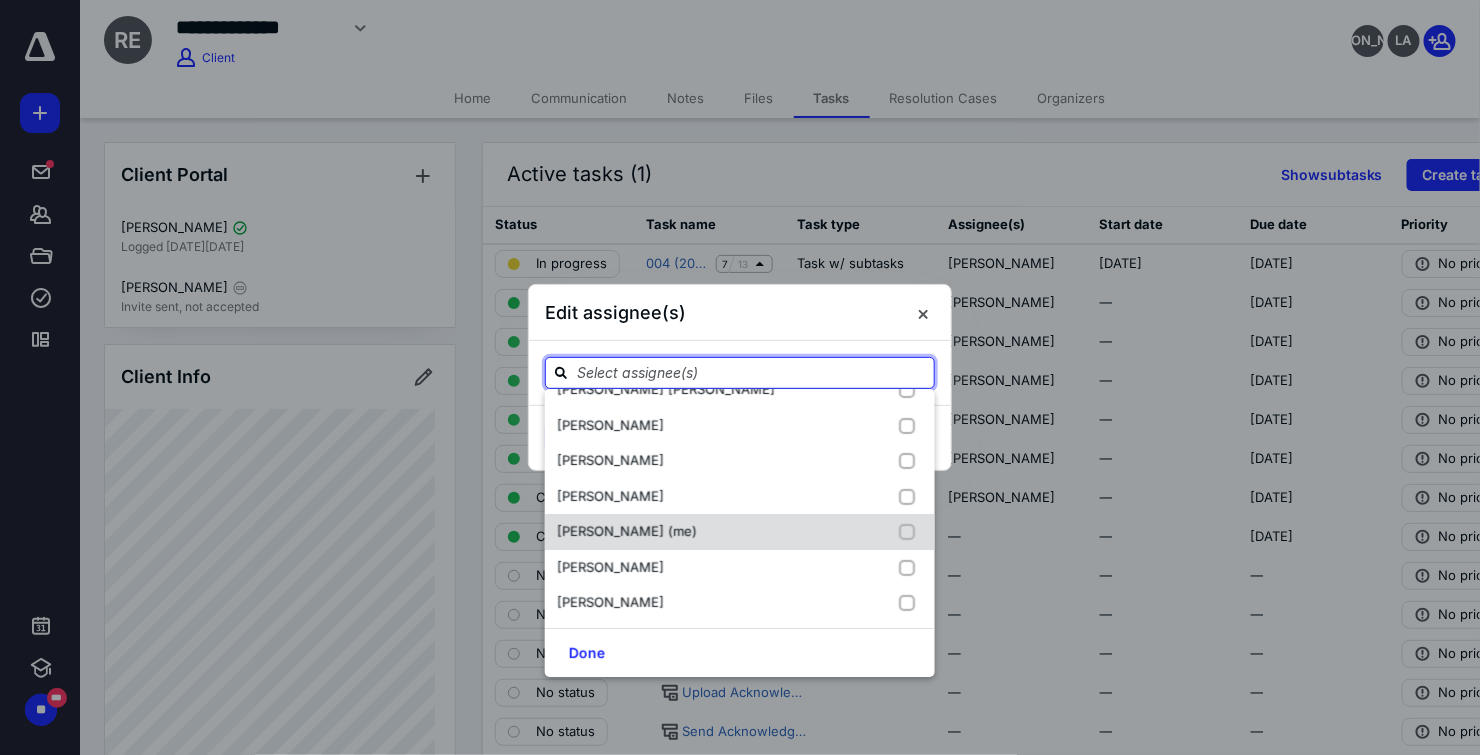click on "[PERSON_NAME] (me)" at bounding box center [627, 531] 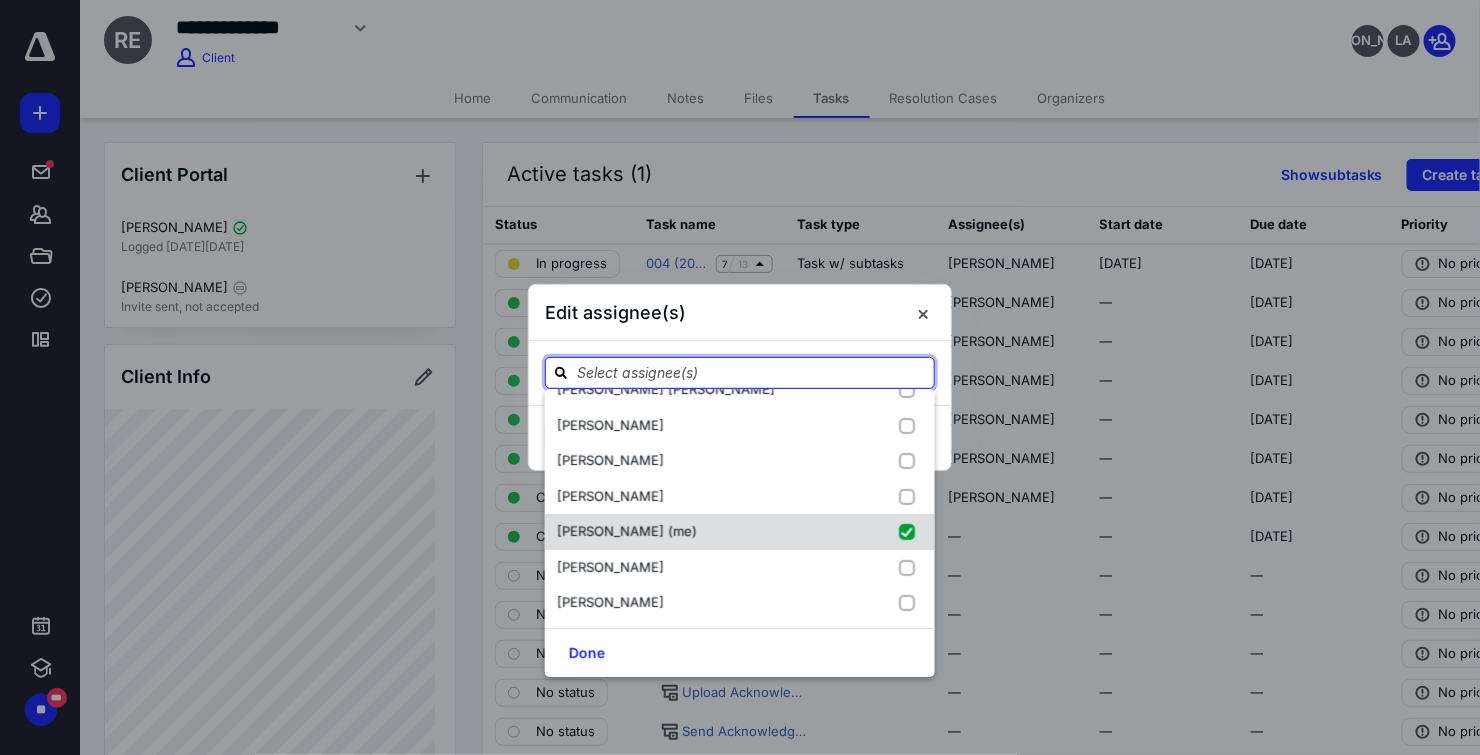 checkbox on "true" 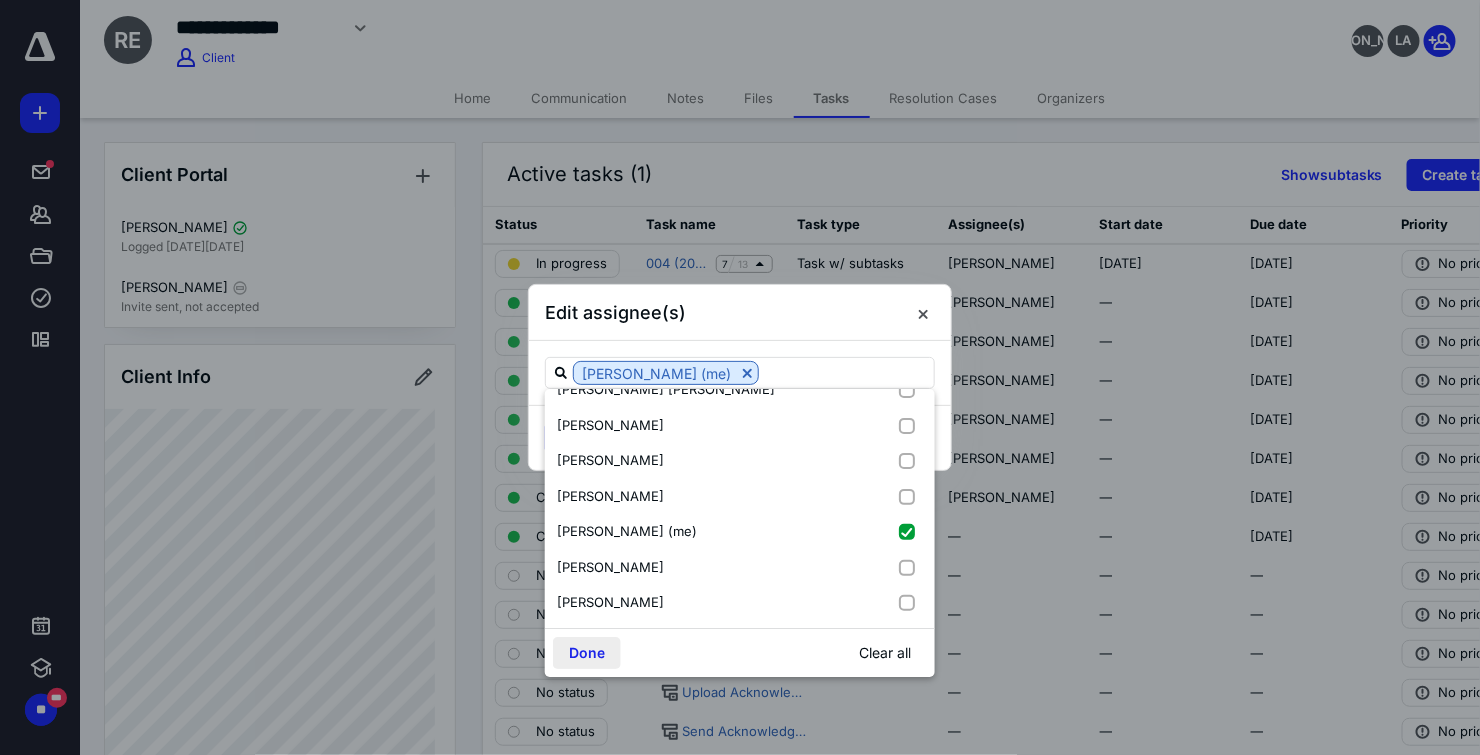 click on "Done" at bounding box center (587, 653) 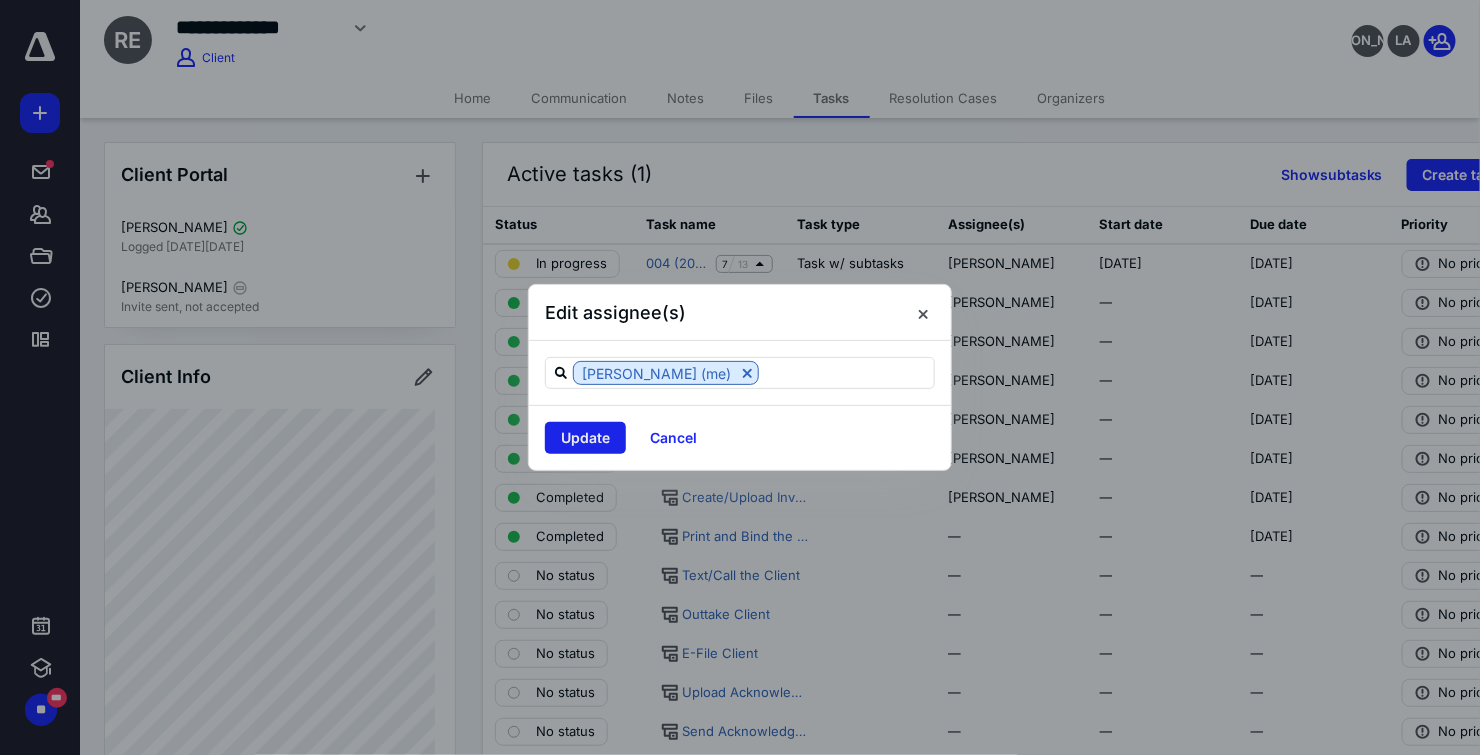click on "Update" at bounding box center (585, 438) 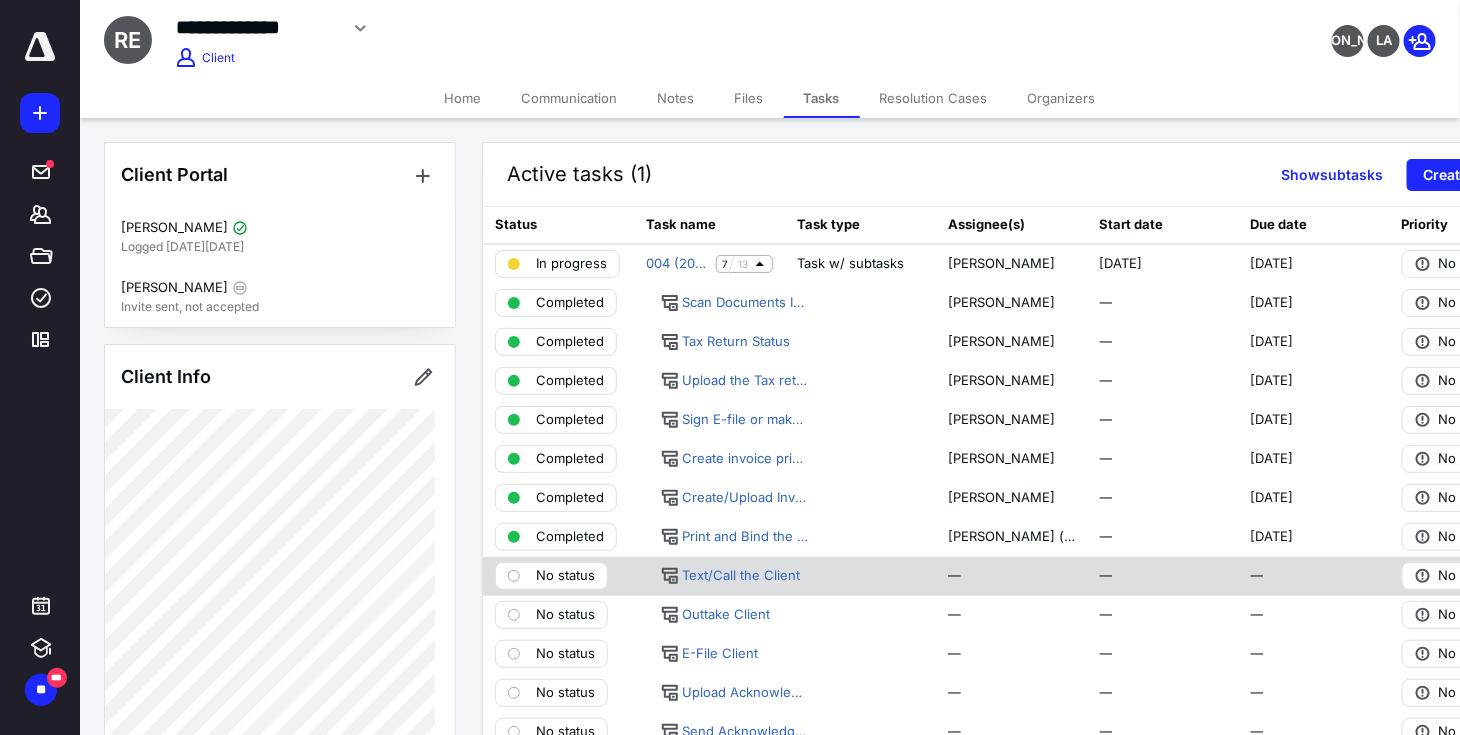 click on "No status" at bounding box center [565, 576] 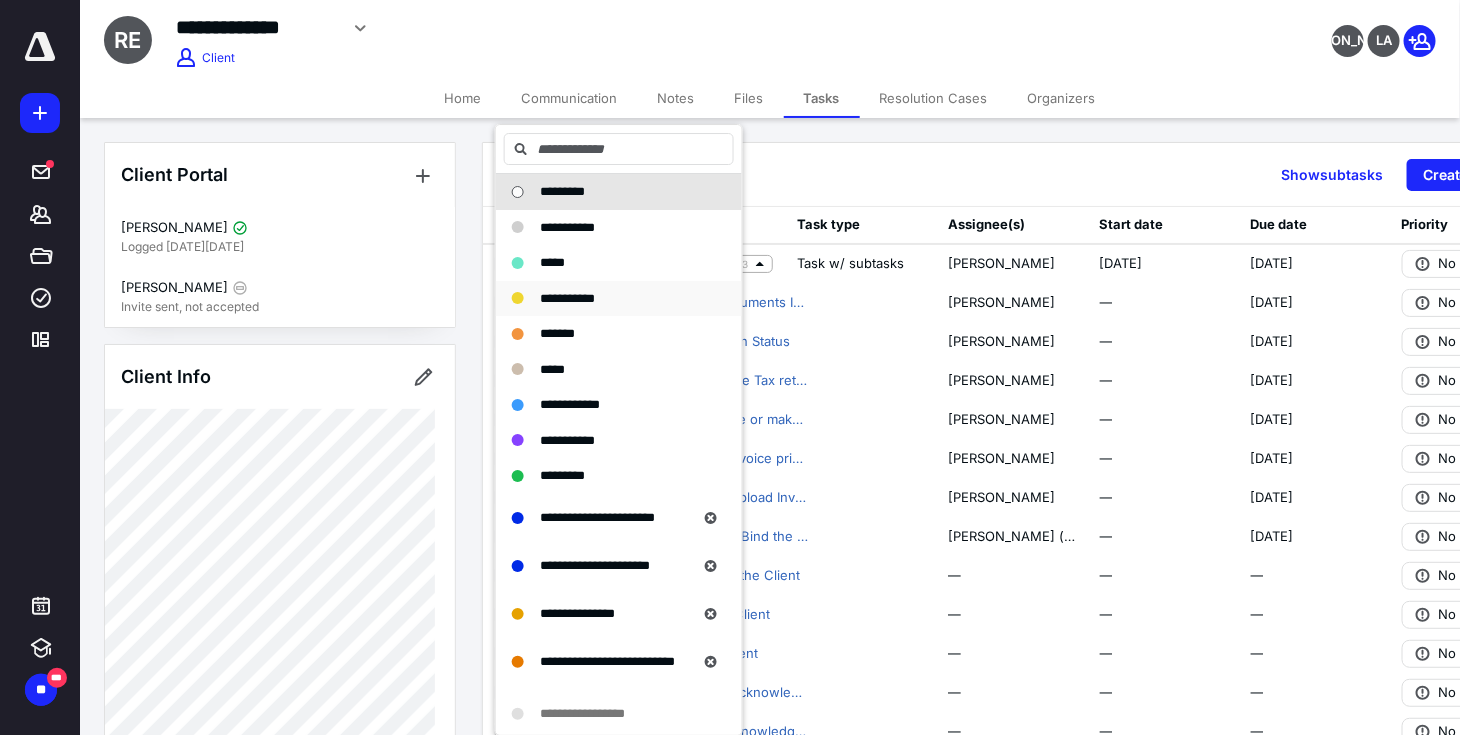 click on "**********" at bounding box center (567, 298) 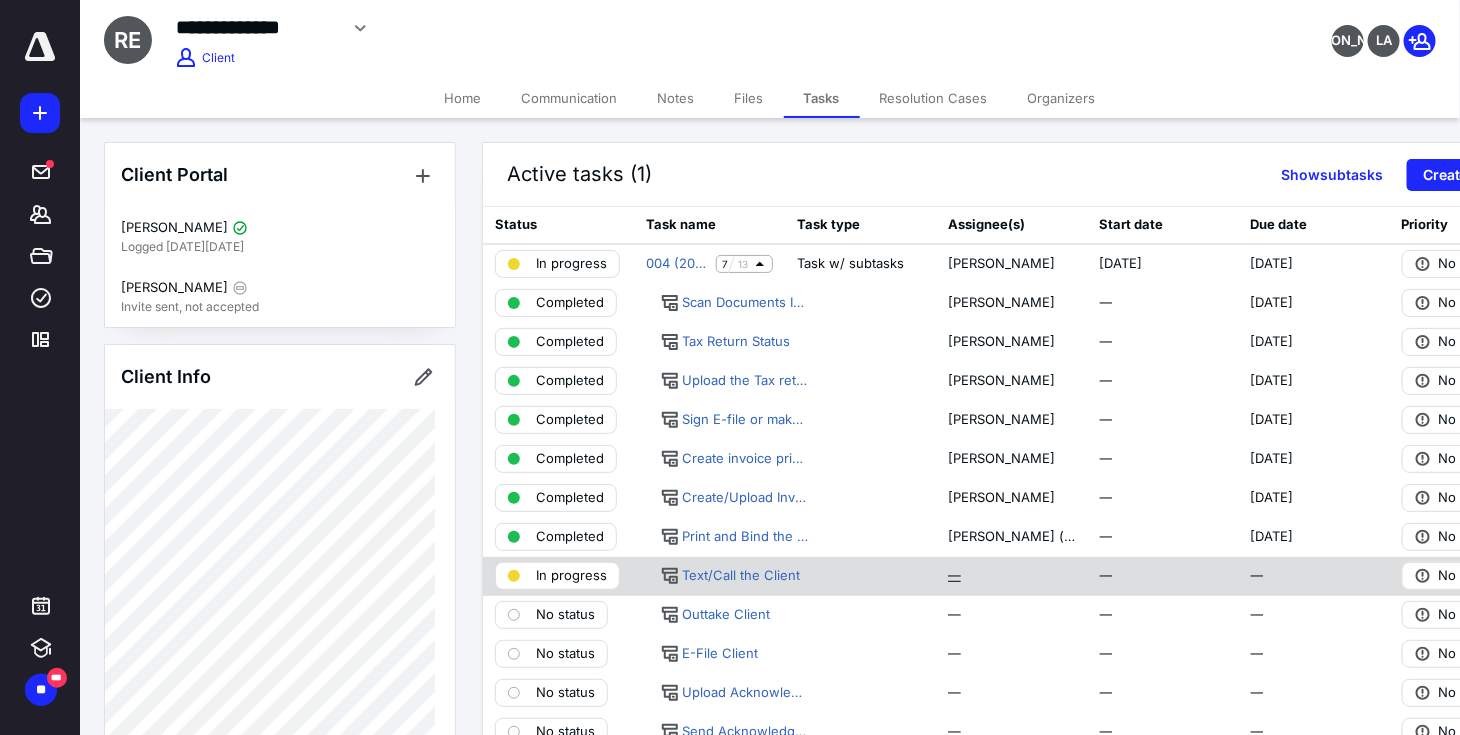 click on "—" at bounding box center [954, 576] 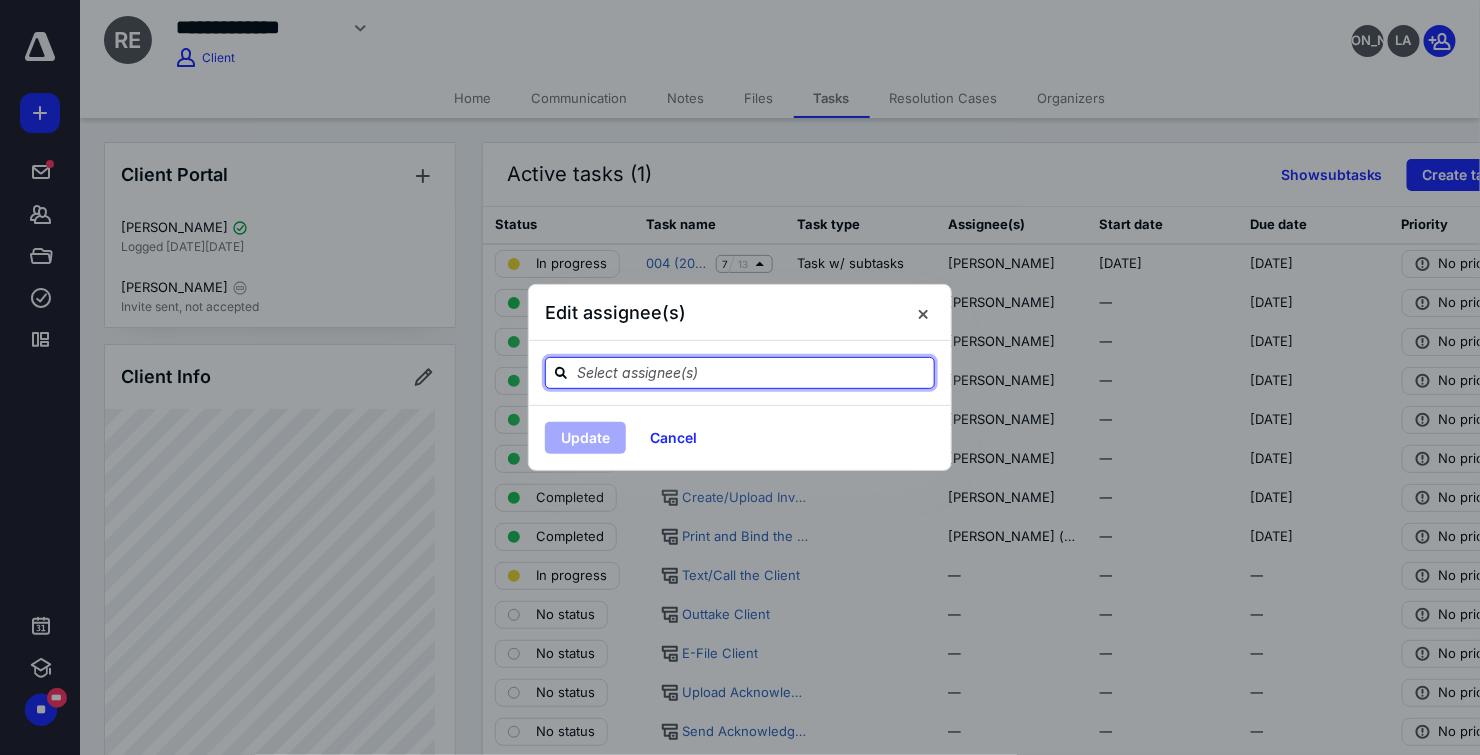 click at bounding box center [752, 372] 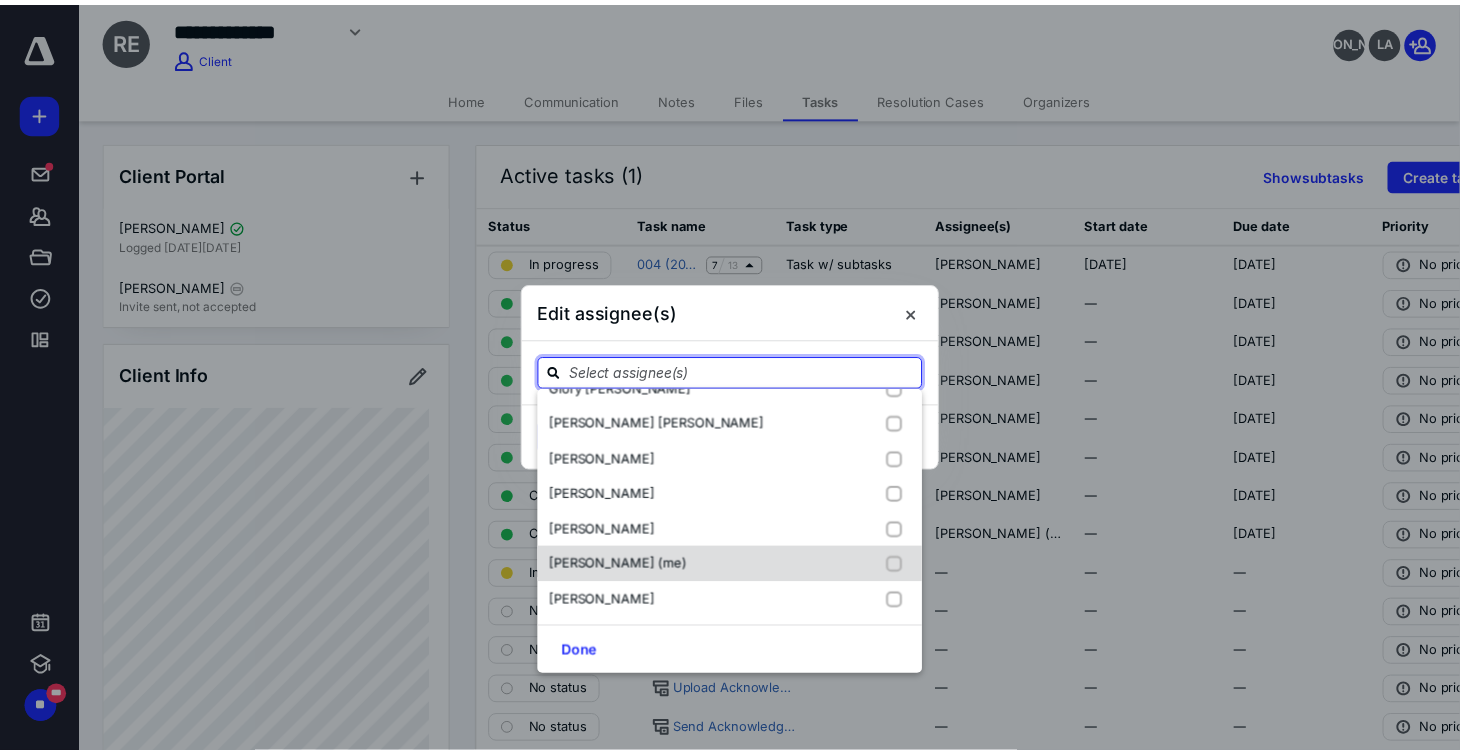 scroll, scrollTop: 238, scrollLeft: 0, axis: vertical 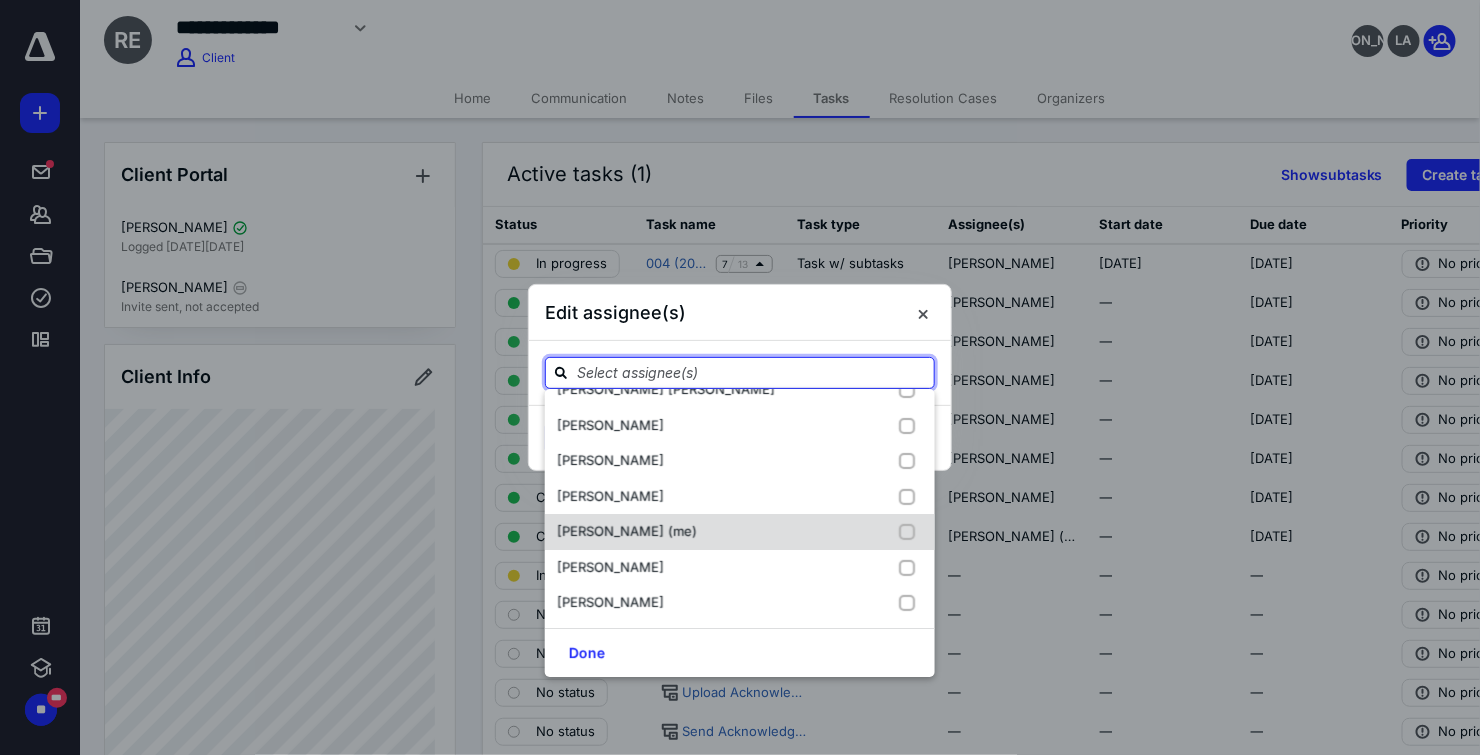 click on "[PERSON_NAME] (me)" at bounding box center [627, 531] 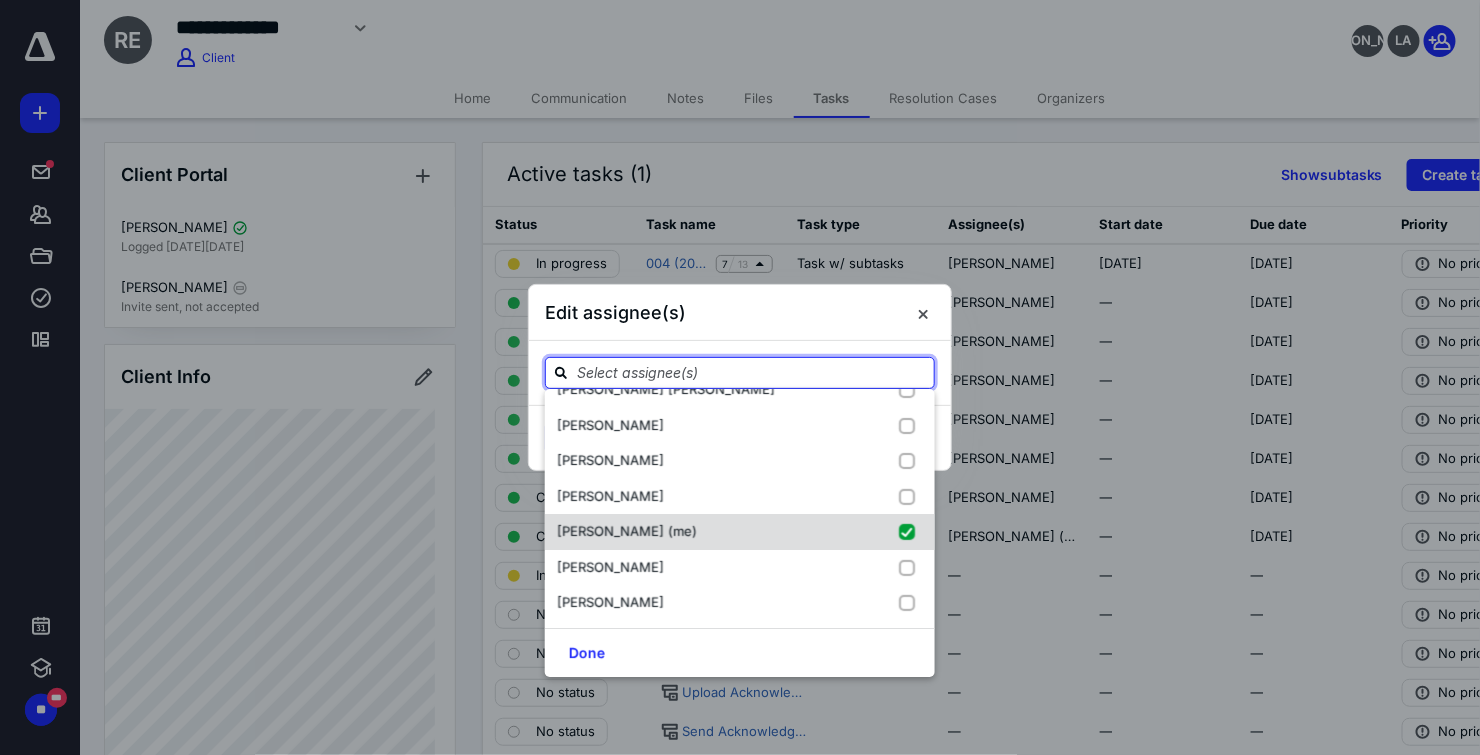 checkbox on "true" 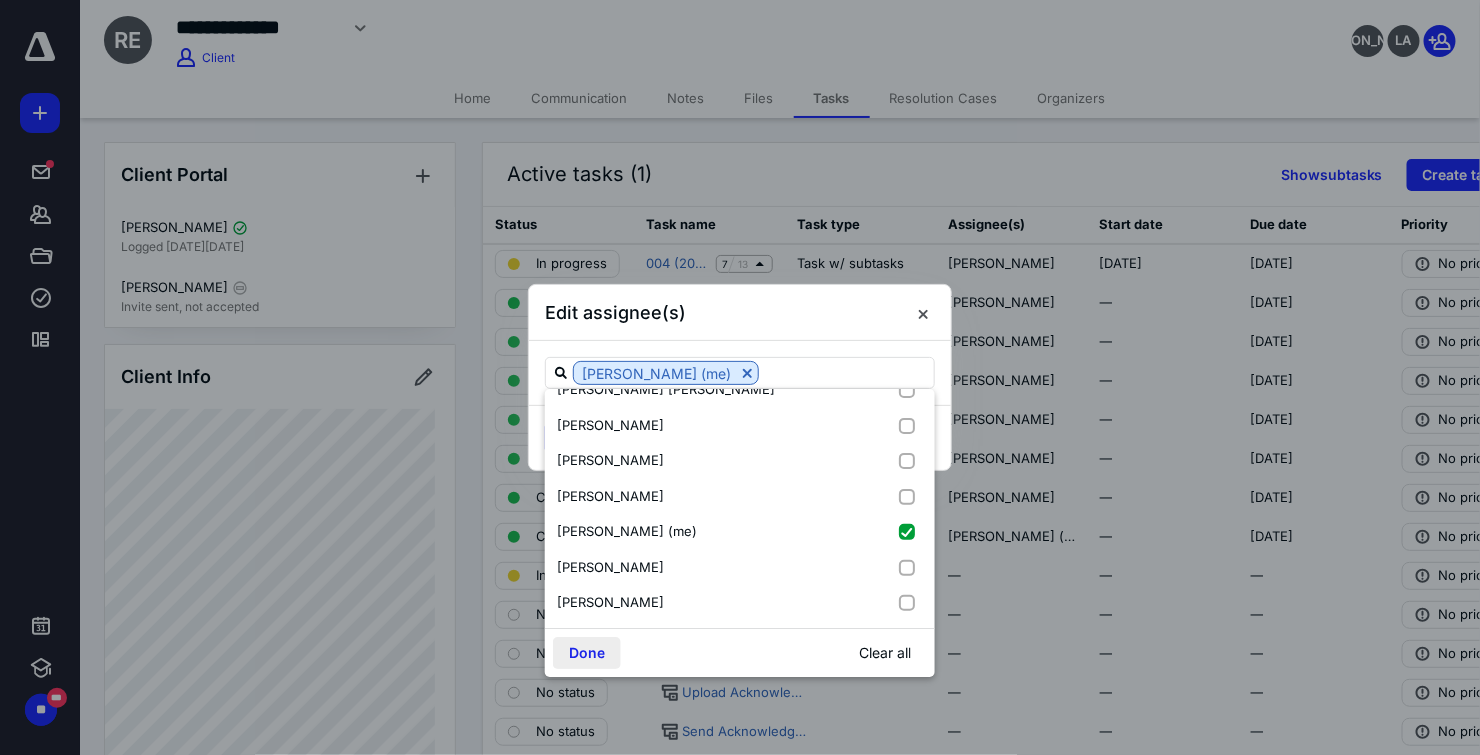 click on "Done" at bounding box center (587, 653) 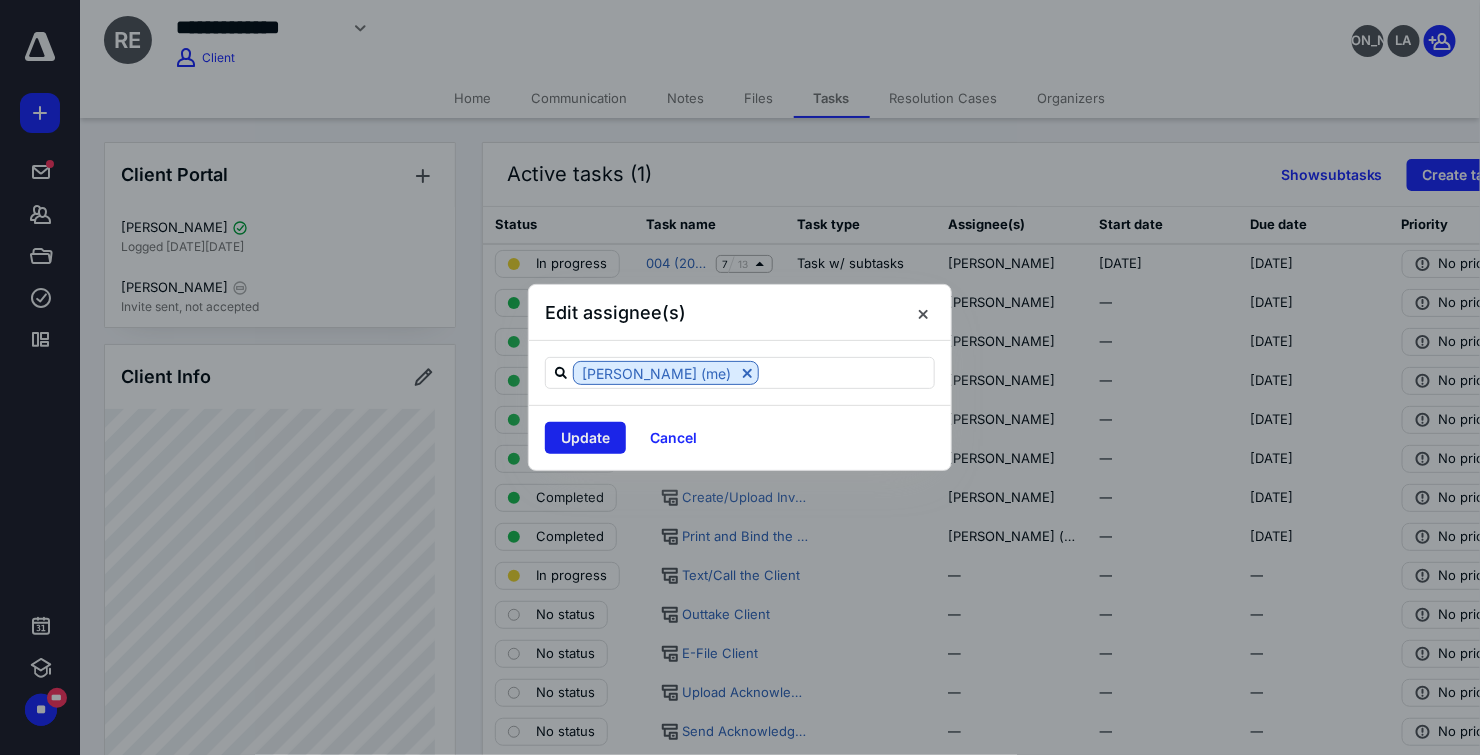 click on "Update" at bounding box center [585, 438] 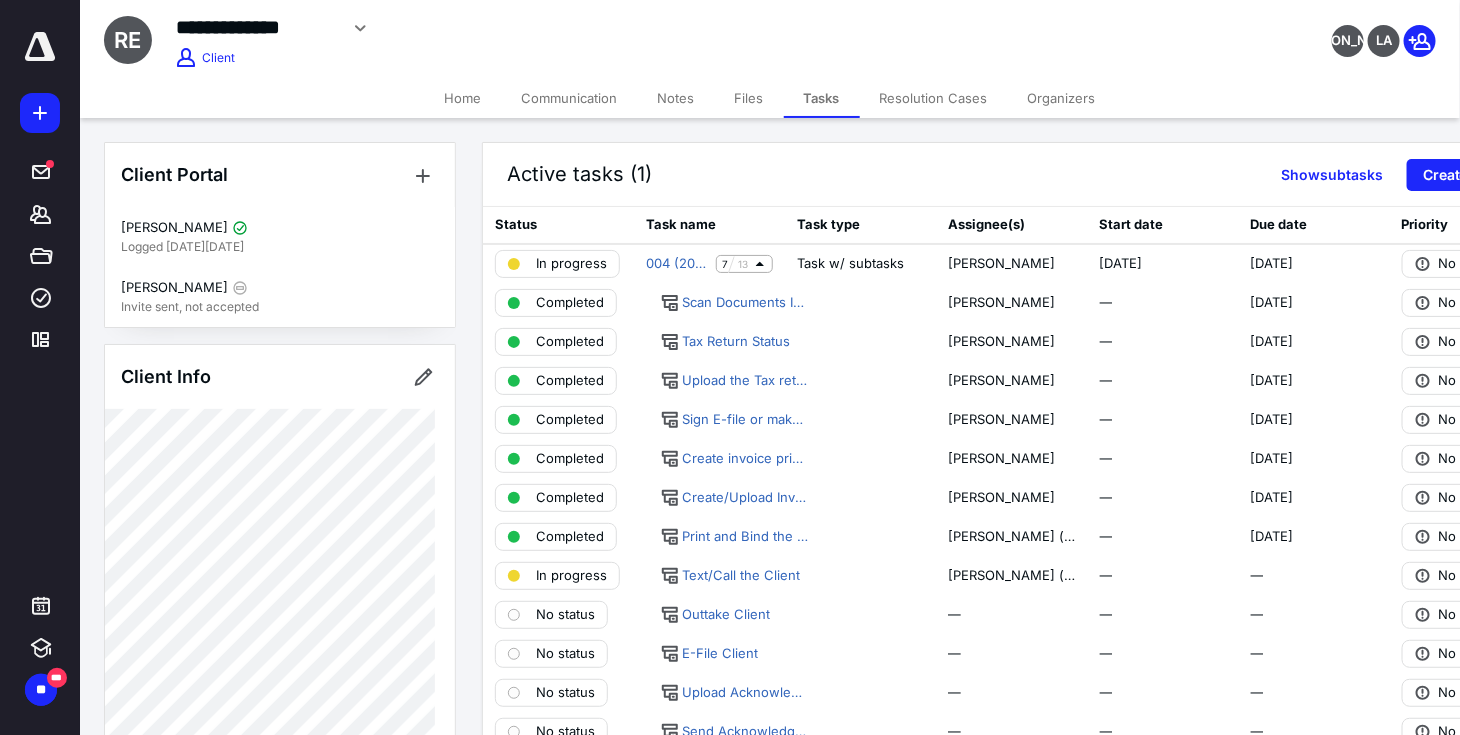 click on "Notes" at bounding box center [676, 98] 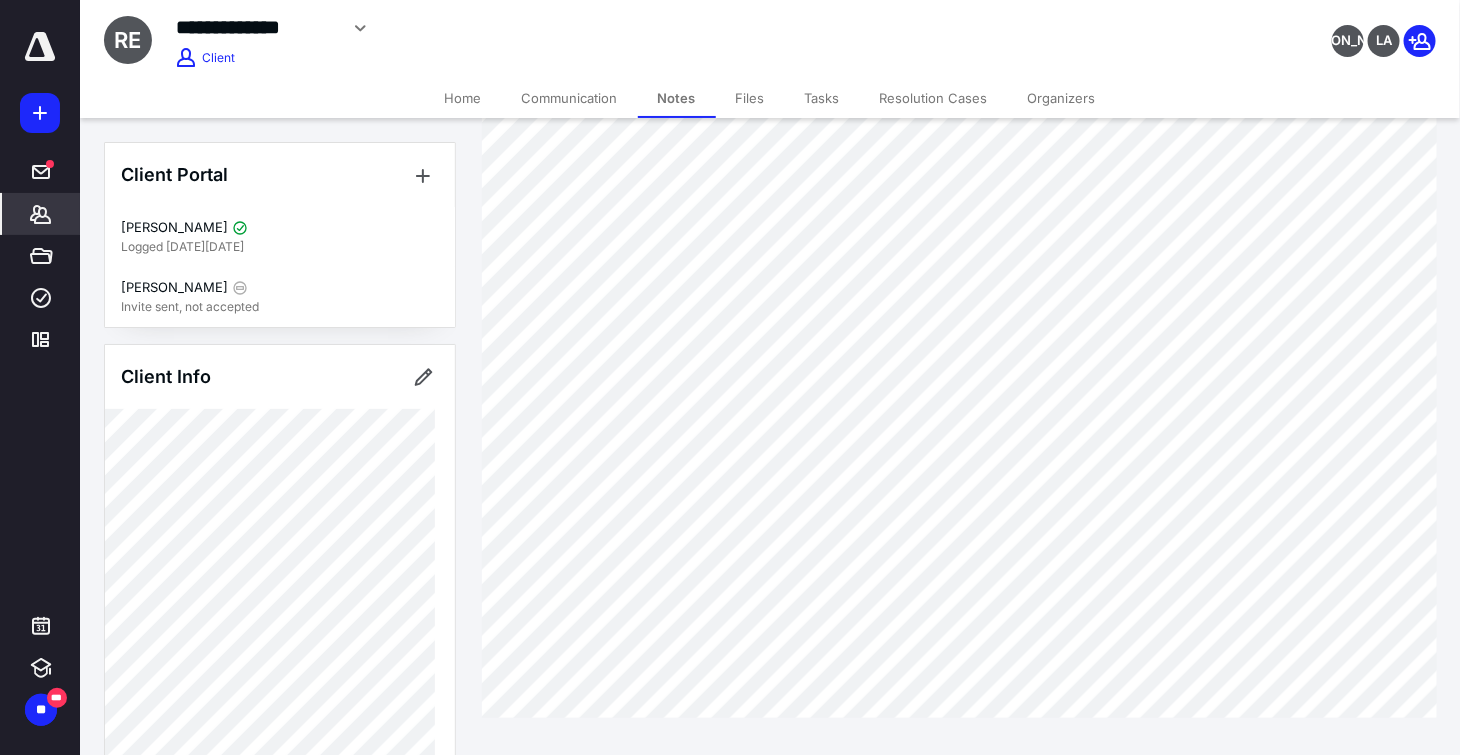 scroll, scrollTop: 181, scrollLeft: 0, axis: vertical 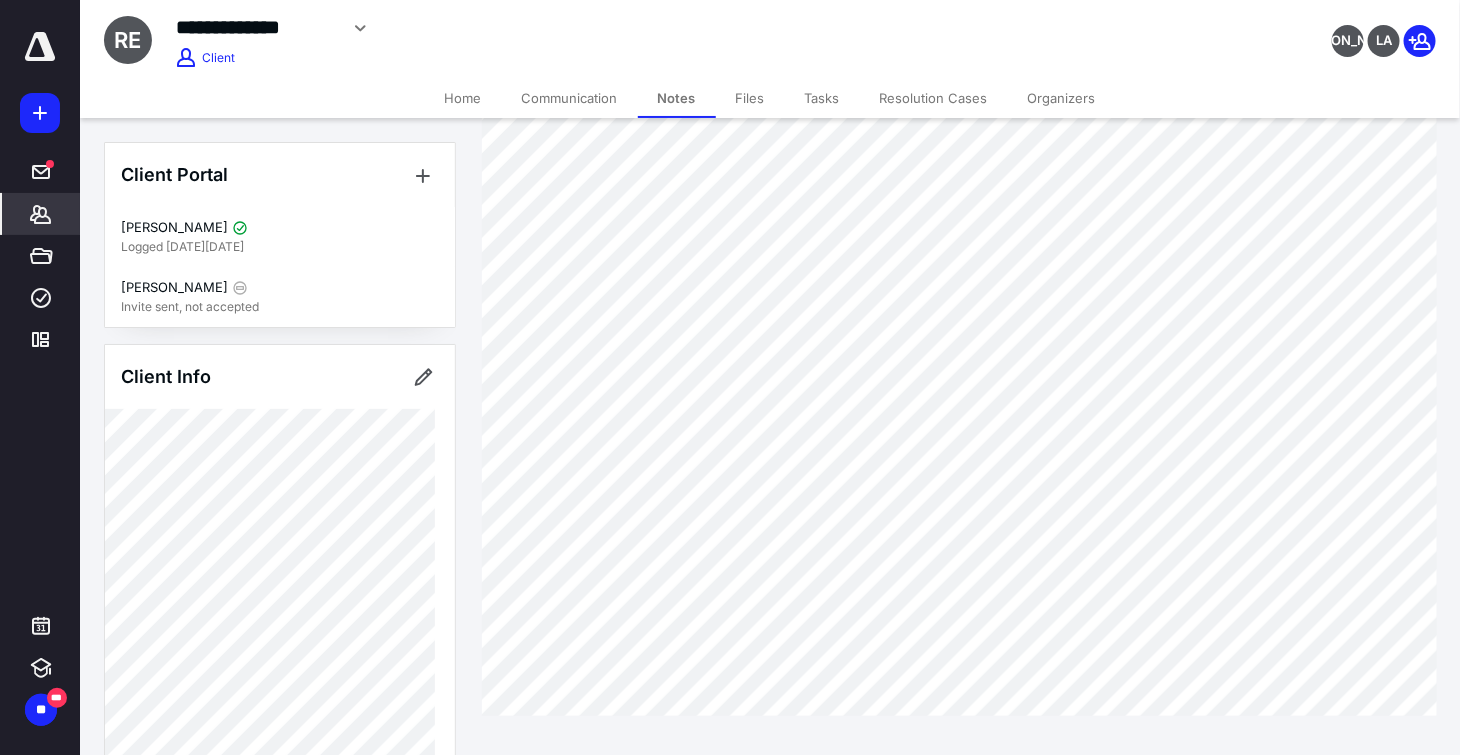 click on "Tasks" at bounding box center (822, 98) 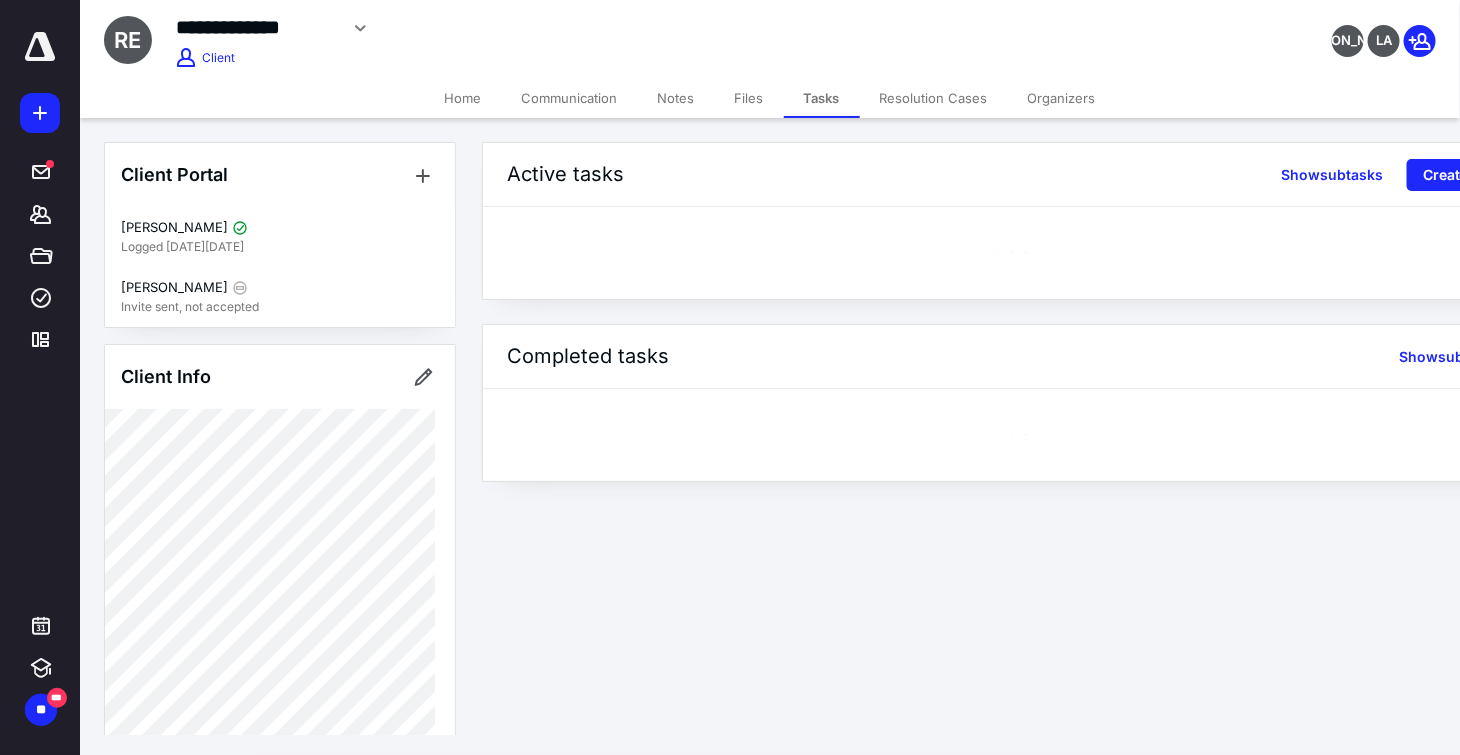 scroll, scrollTop: 0, scrollLeft: 0, axis: both 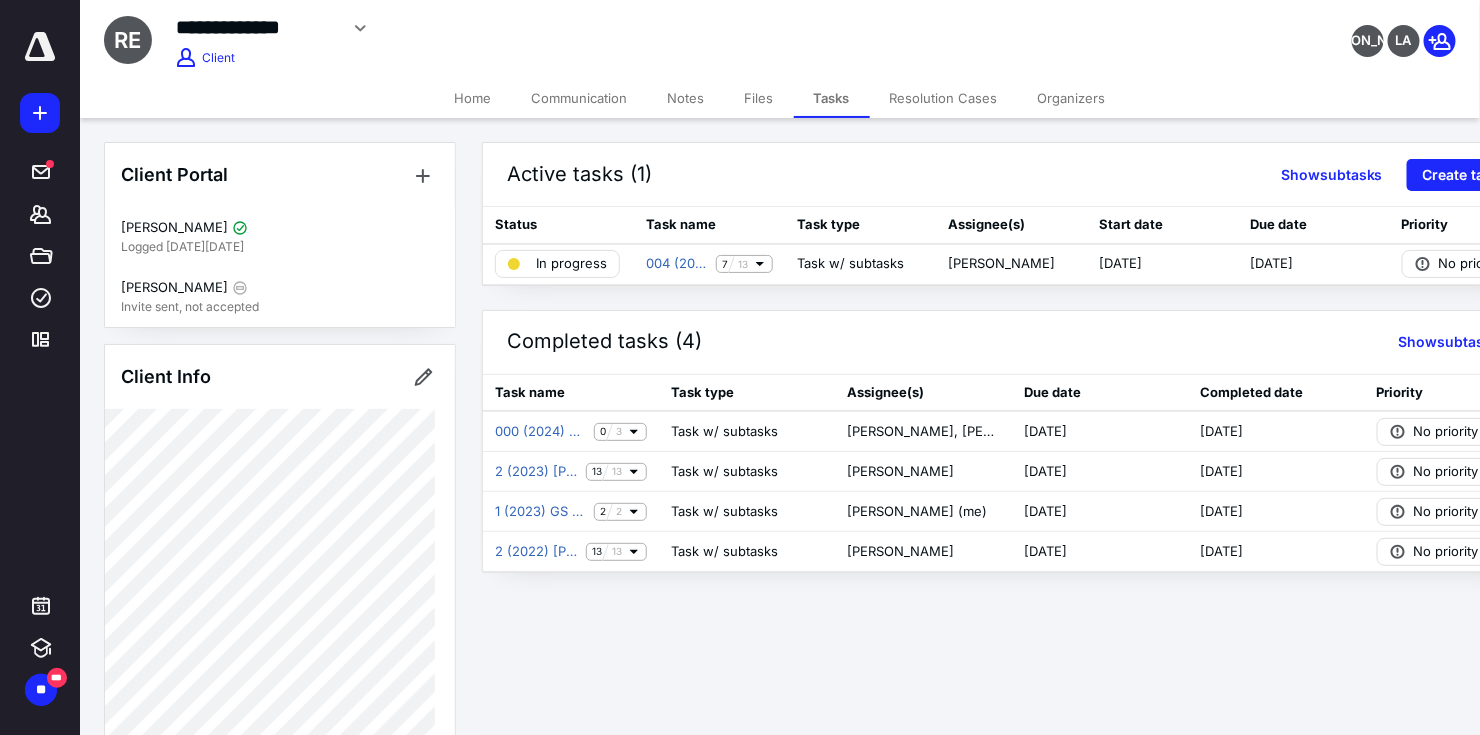 click on "Notes" at bounding box center [686, 98] 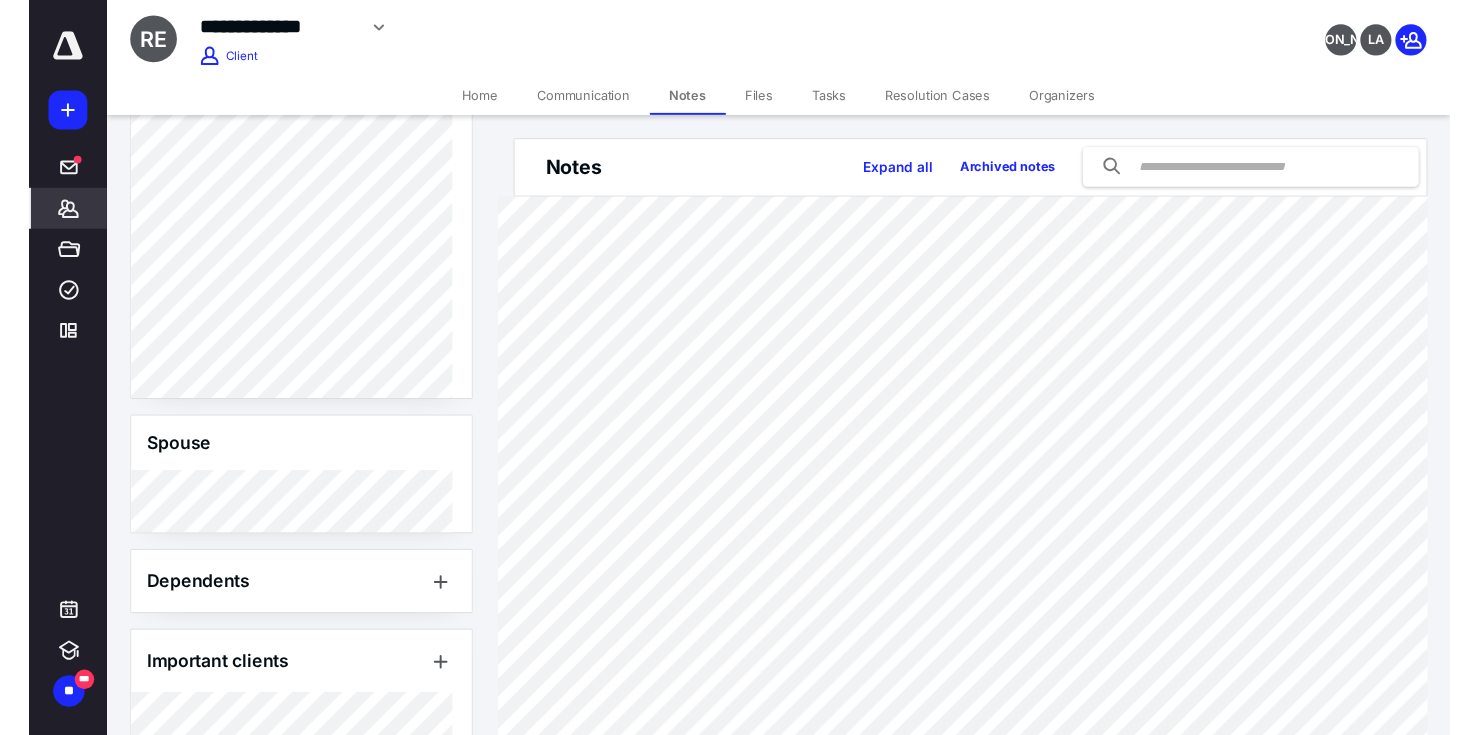 scroll, scrollTop: 976, scrollLeft: 0, axis: vertical 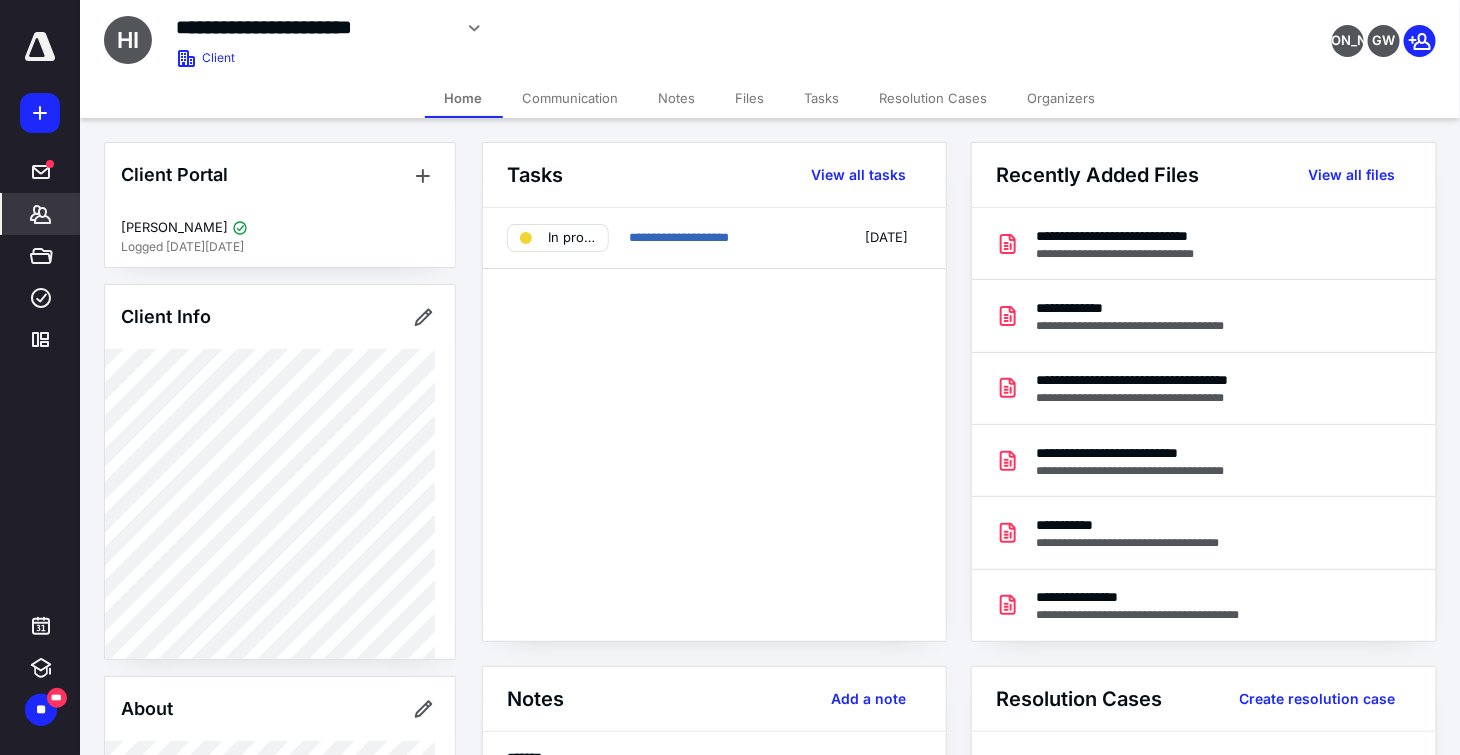 click on "Notes" at bounding box center [677, 98] 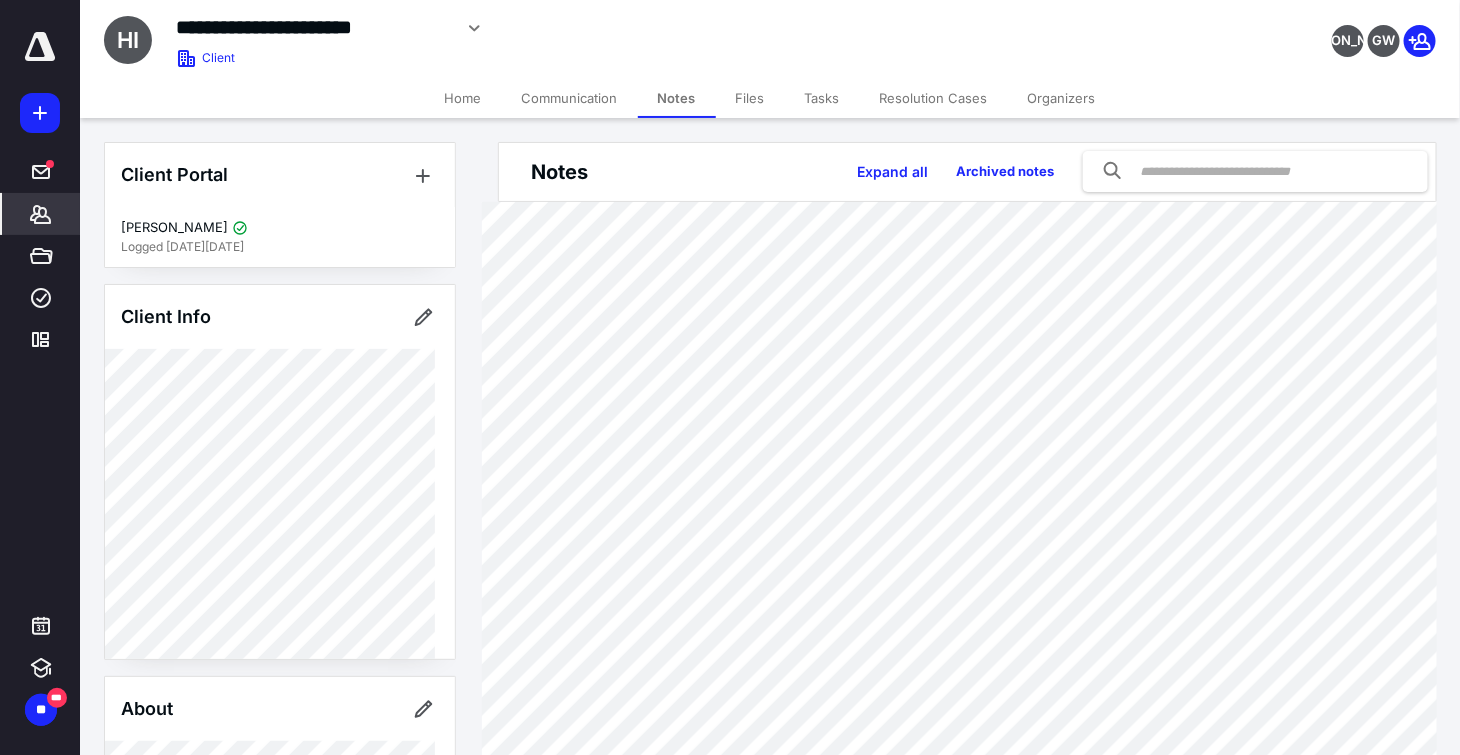 click on "Tasks" at bounding box center [822, 98] 